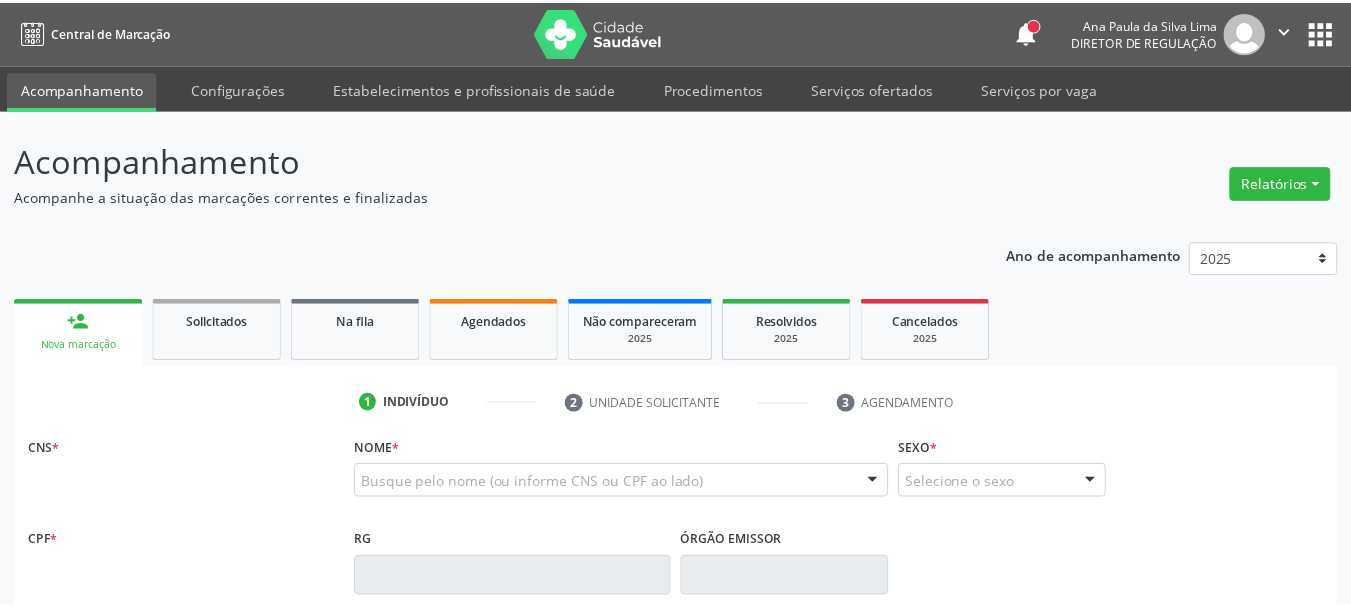 scroll, scrollTop: 0, scrollLeft: 0, axis: both 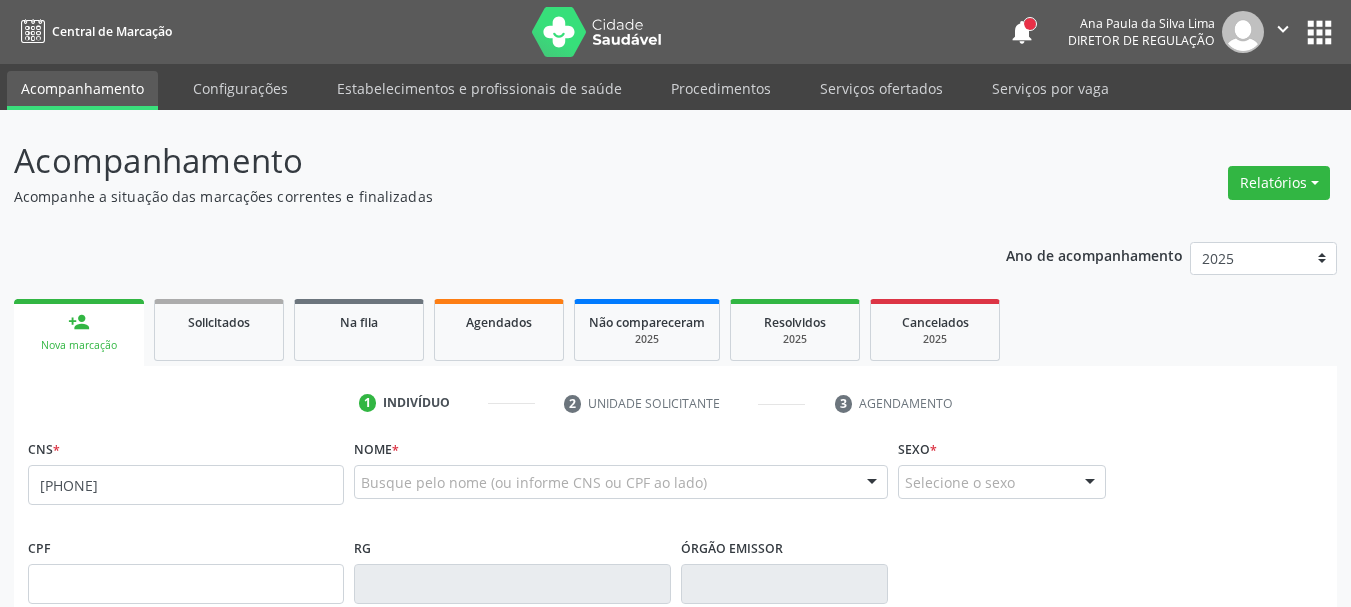 type on "[CREDIT CARD]" 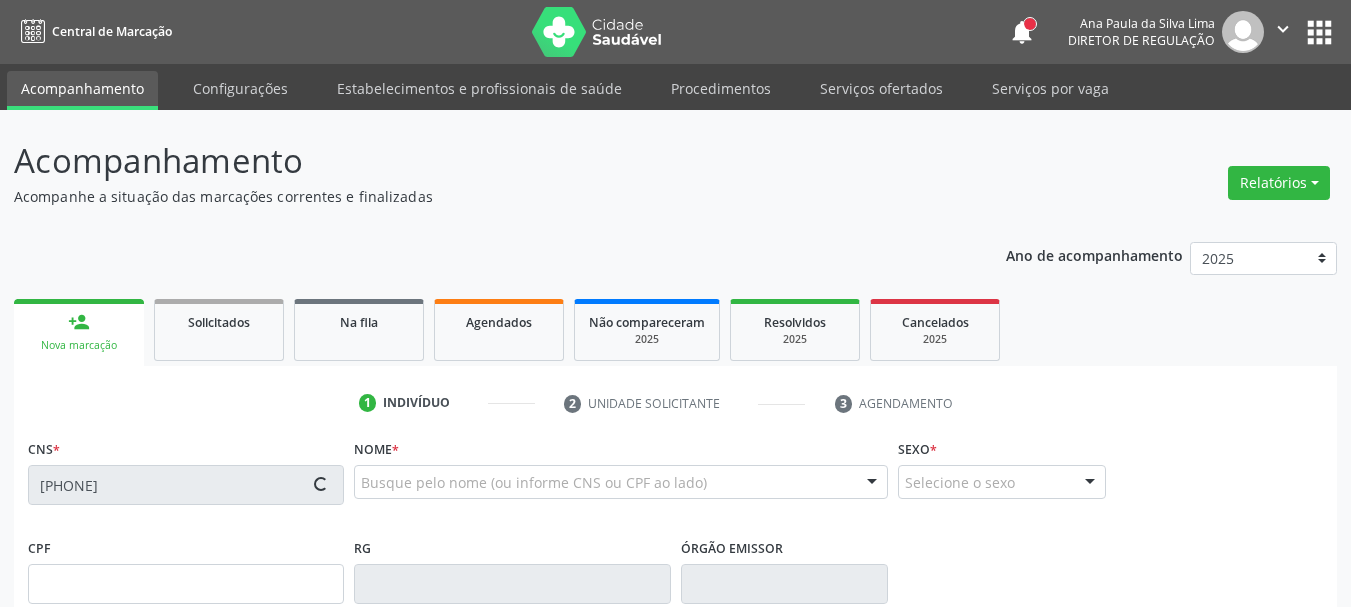 type on "[DATE]" 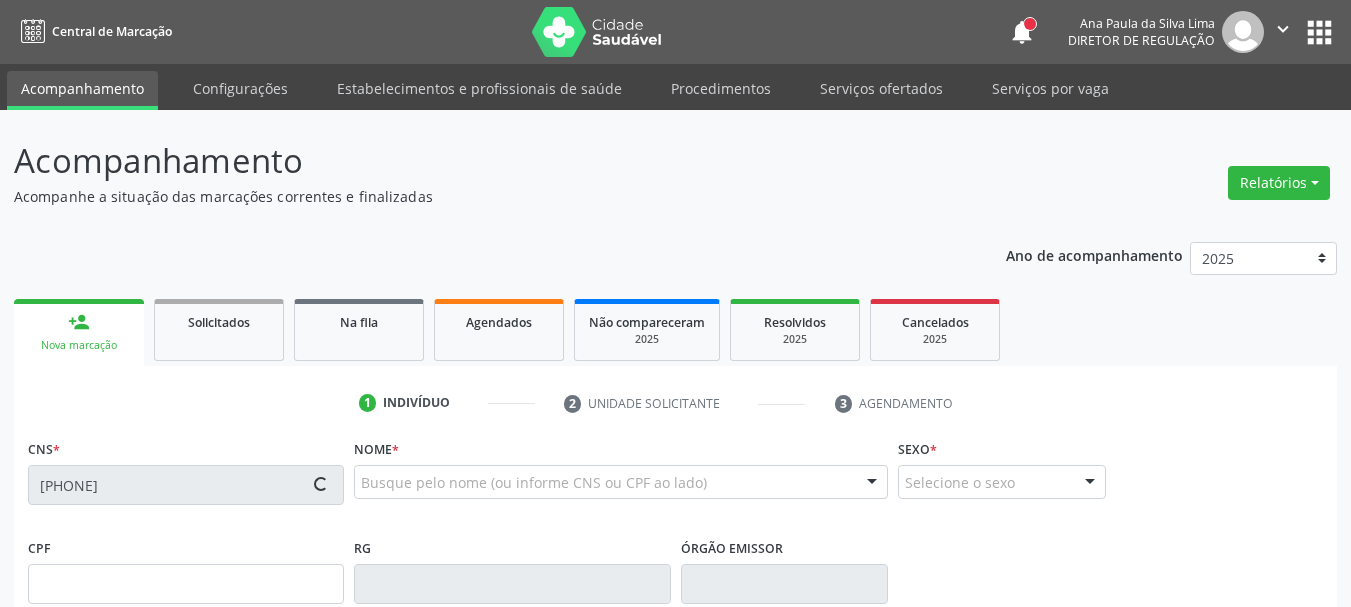 type on "[FIRST] [LAST] [LAST]" 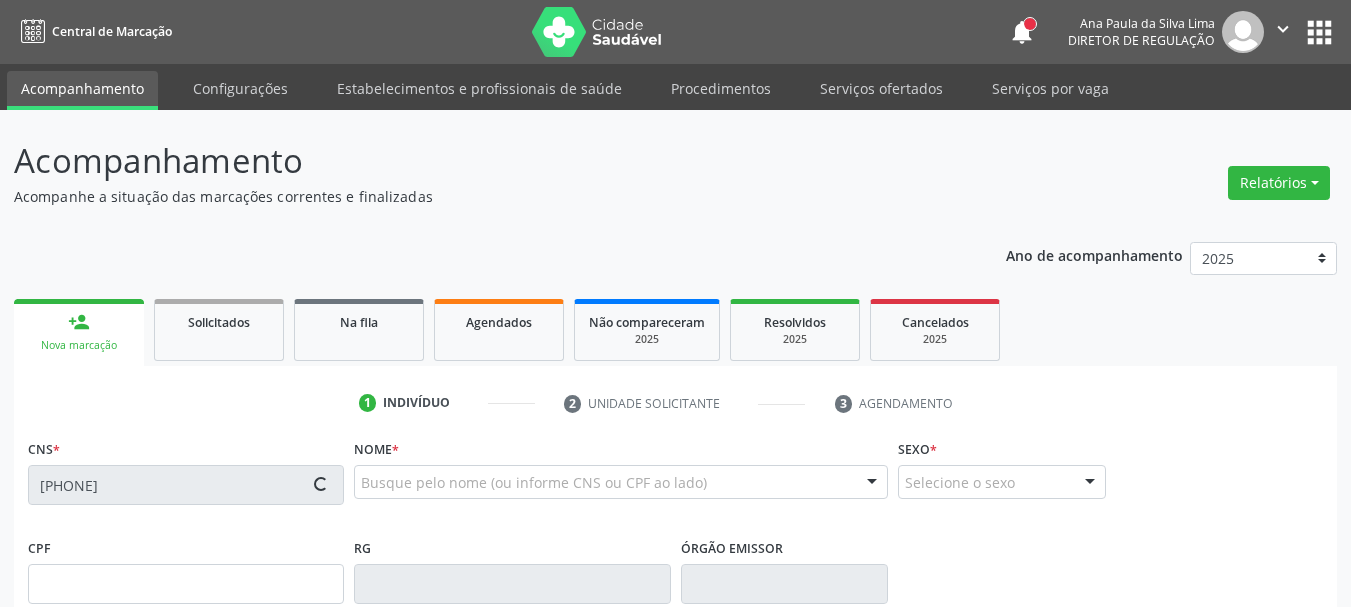 type on "(87) 98116-9592" 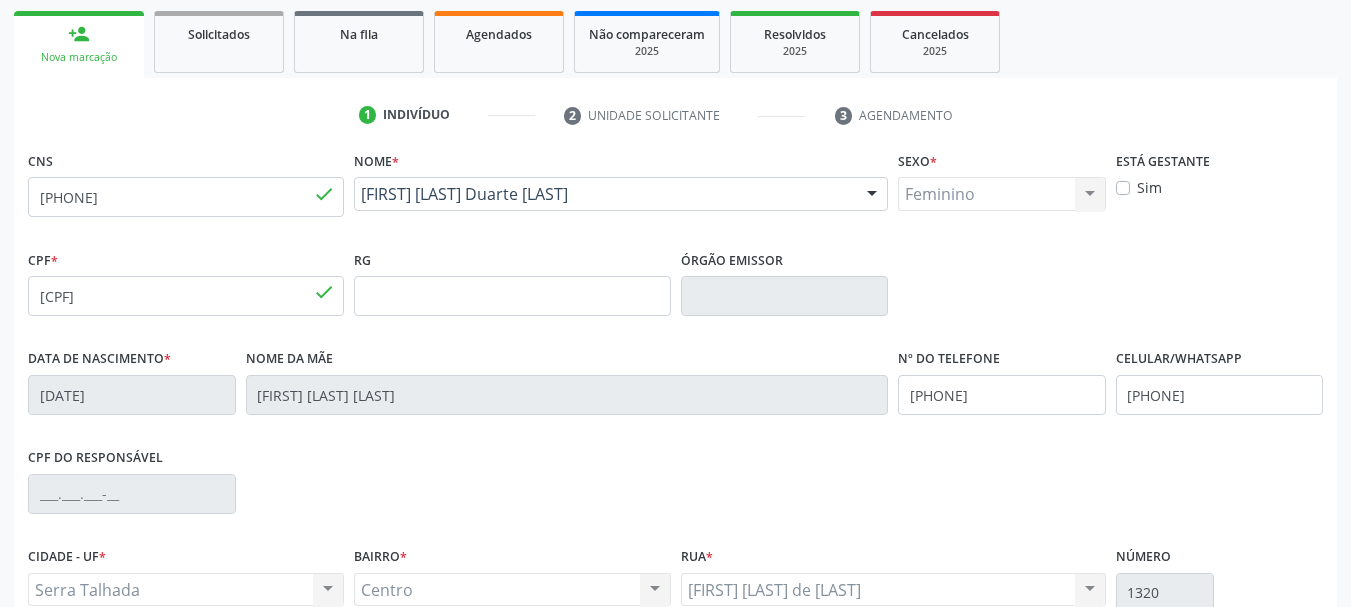 scroll, scrollTop: 300, scrollLeft: 0, axis: vertical 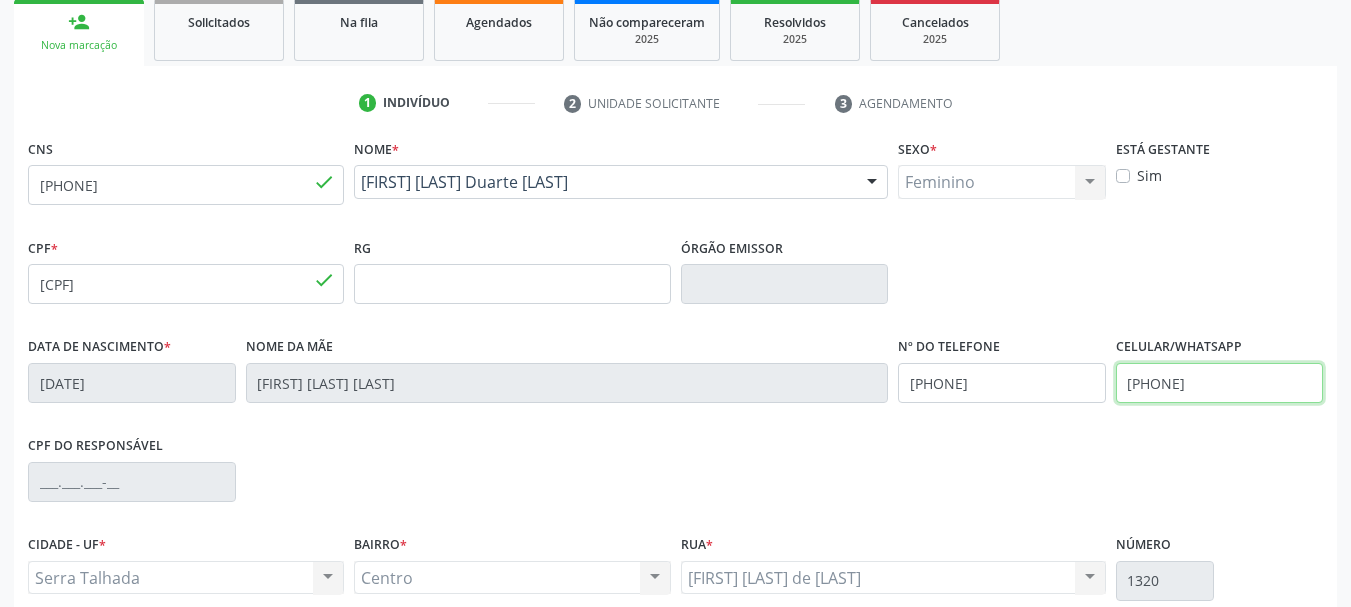 drag, startPoint x: 1084, startPoint y: 394, endPoint x: 944, endPoint y: 410, distance: 140.91132 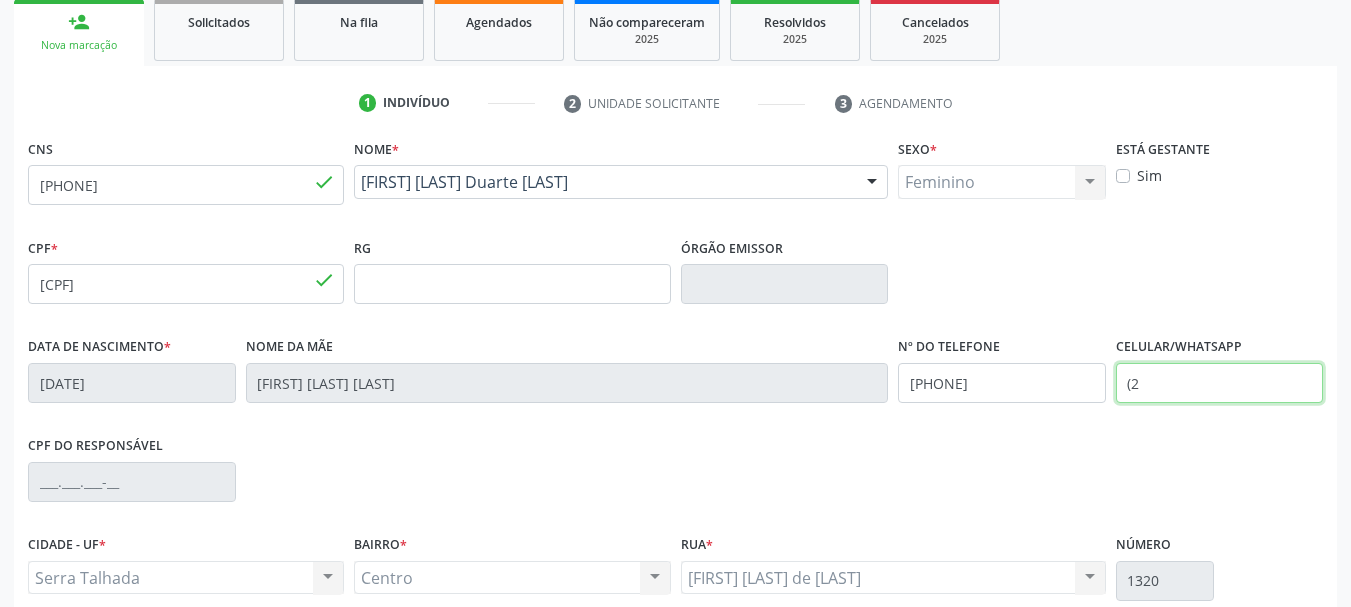 drag, startPoint x: 1109, startPoint y: 404, endPoint x: 1043, endPoint y: 396, distance: 66.48308 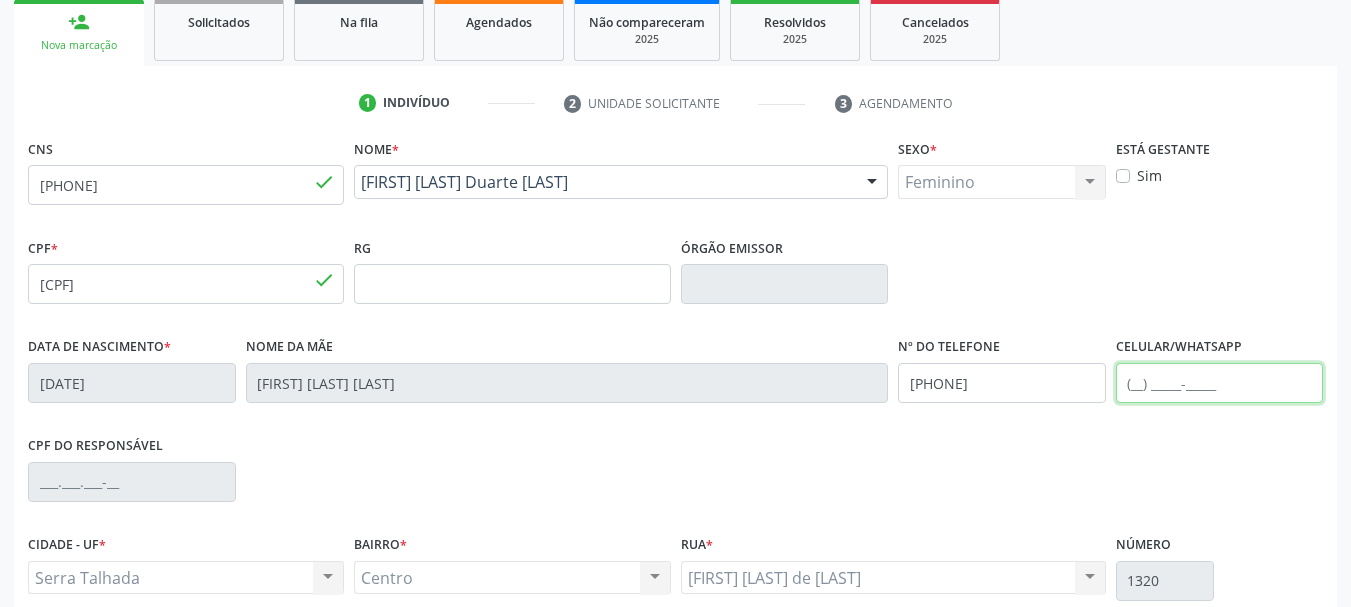 type 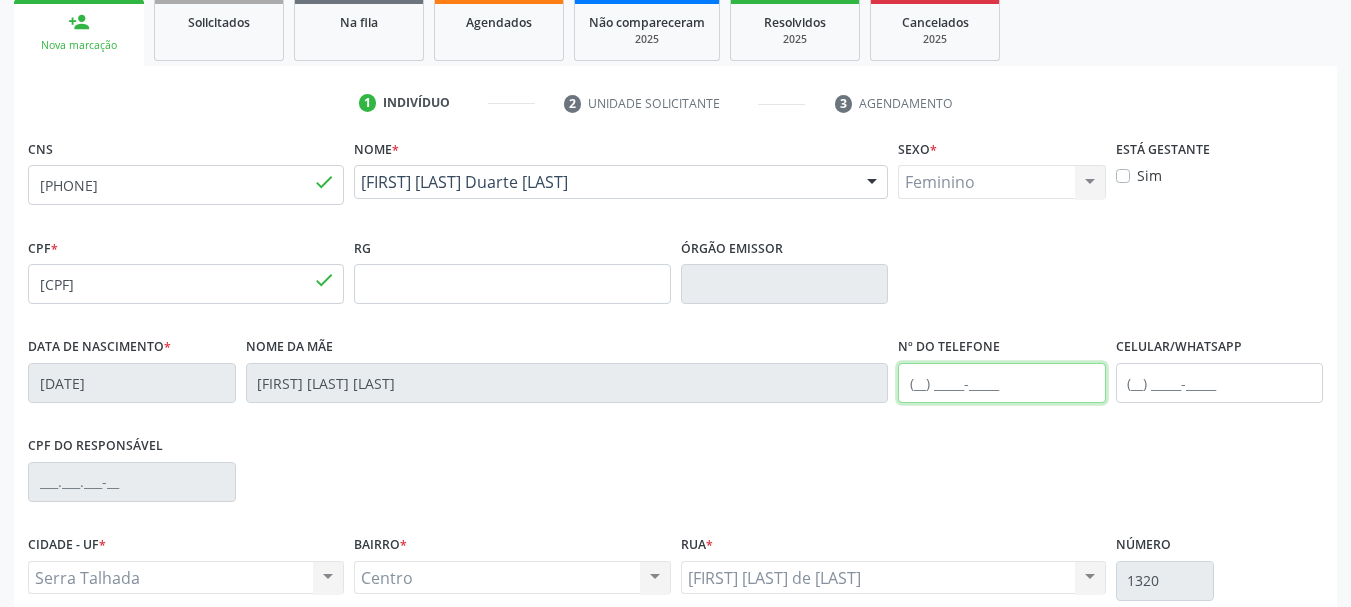 click on "Data de nascimento
*
03/02/2000
Nome da mãe
Leonor Liana Duarte Nogueira
Nº do Telefone
Celular/WhatsApp" at bounding box center (675, 381) 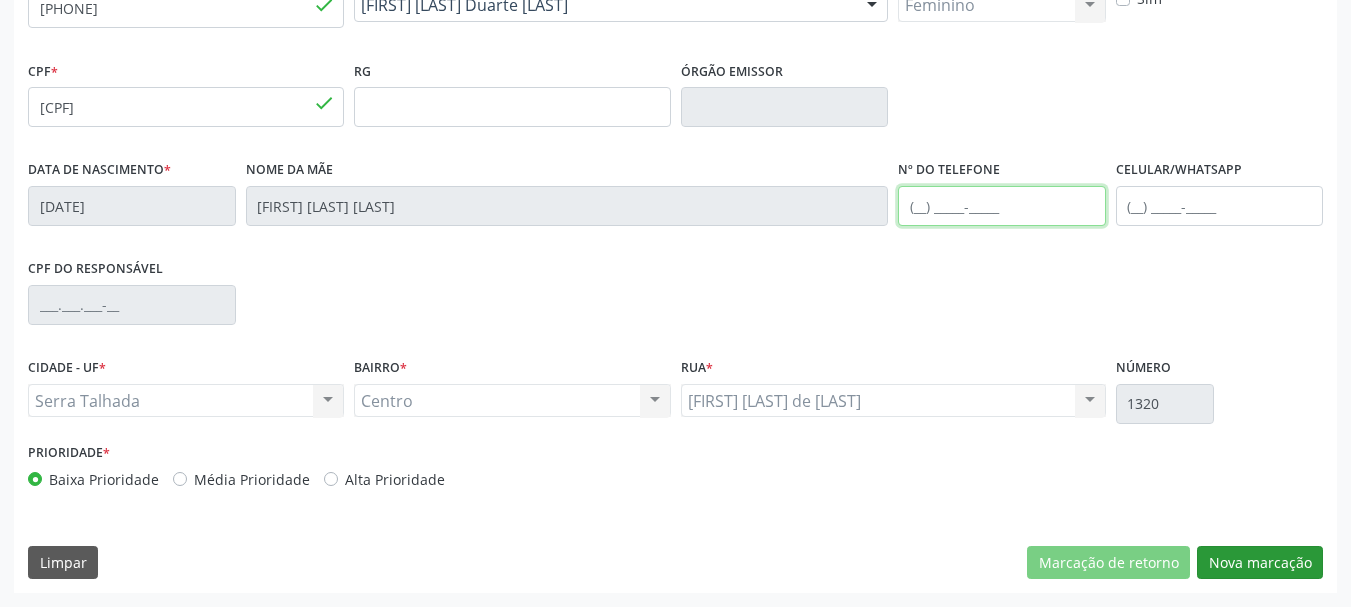 type 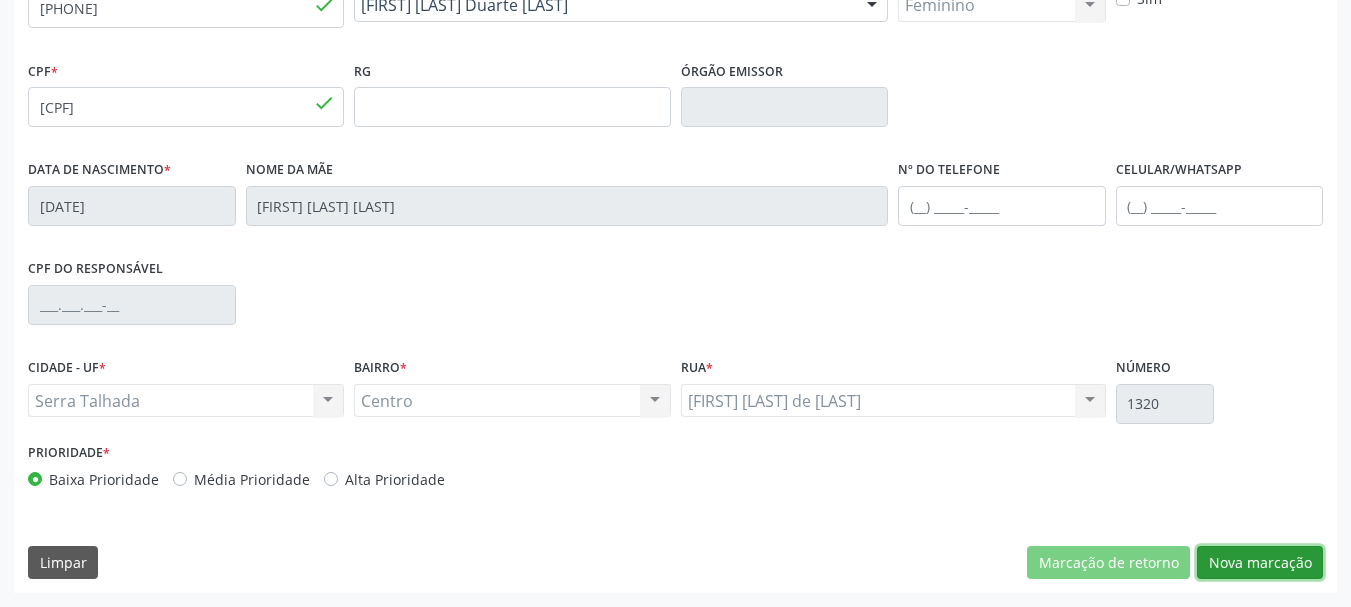 click on "Nova marcação" at bounding box center [1260, 563] 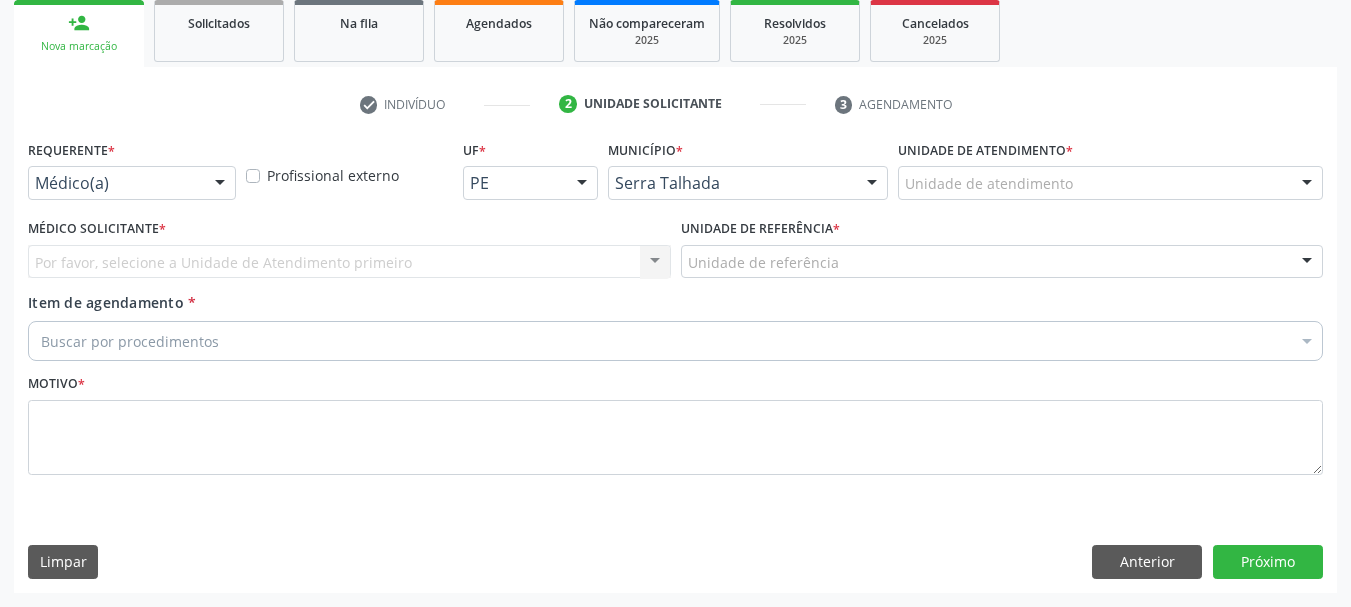 scroll, scrollTop: 299, scrollLeft: 0, axis: vertical 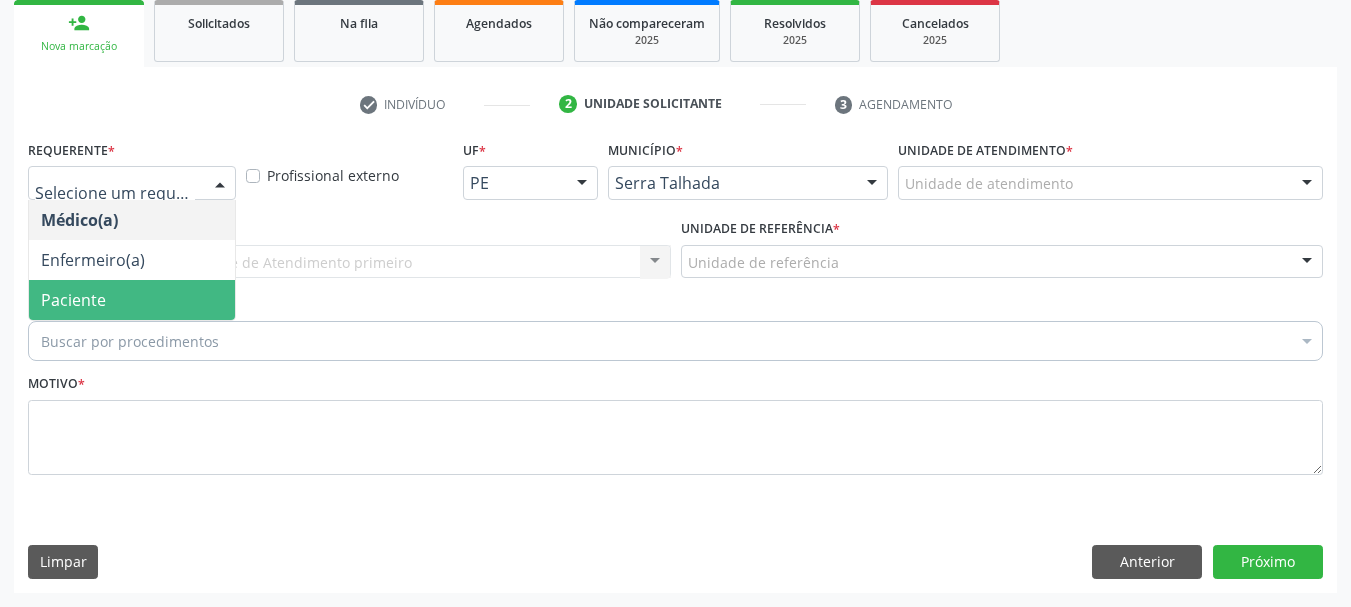 click on "Paciente" at bounding box center [132, 300] 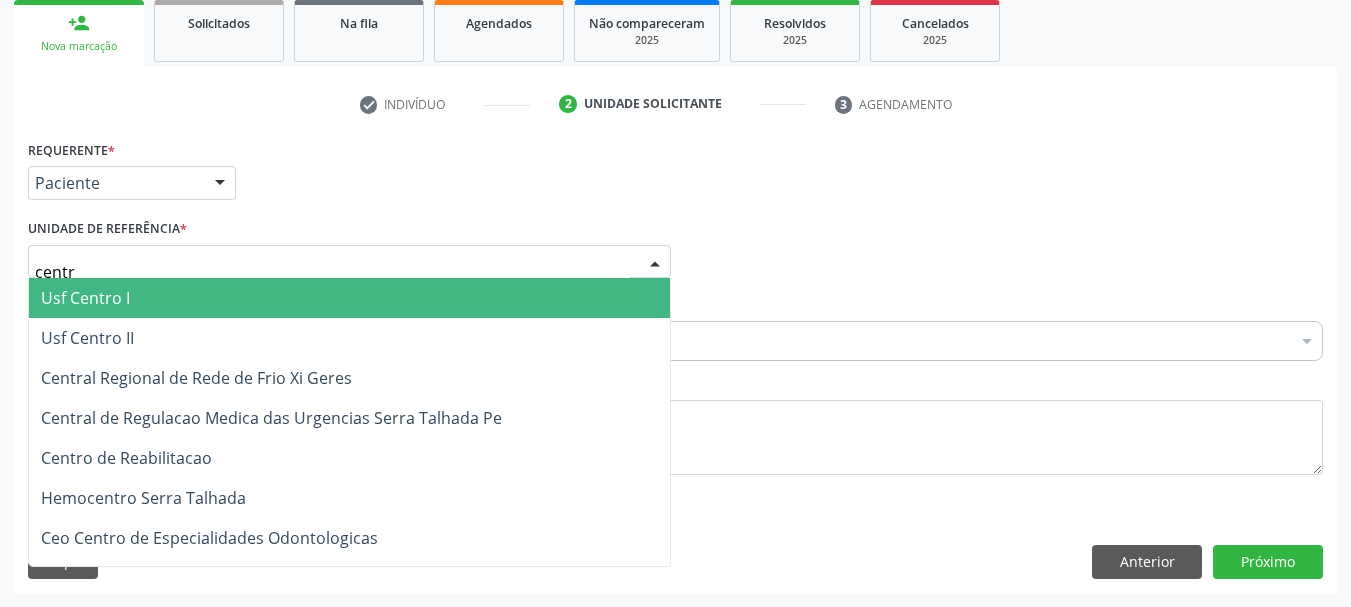 type on "centro" 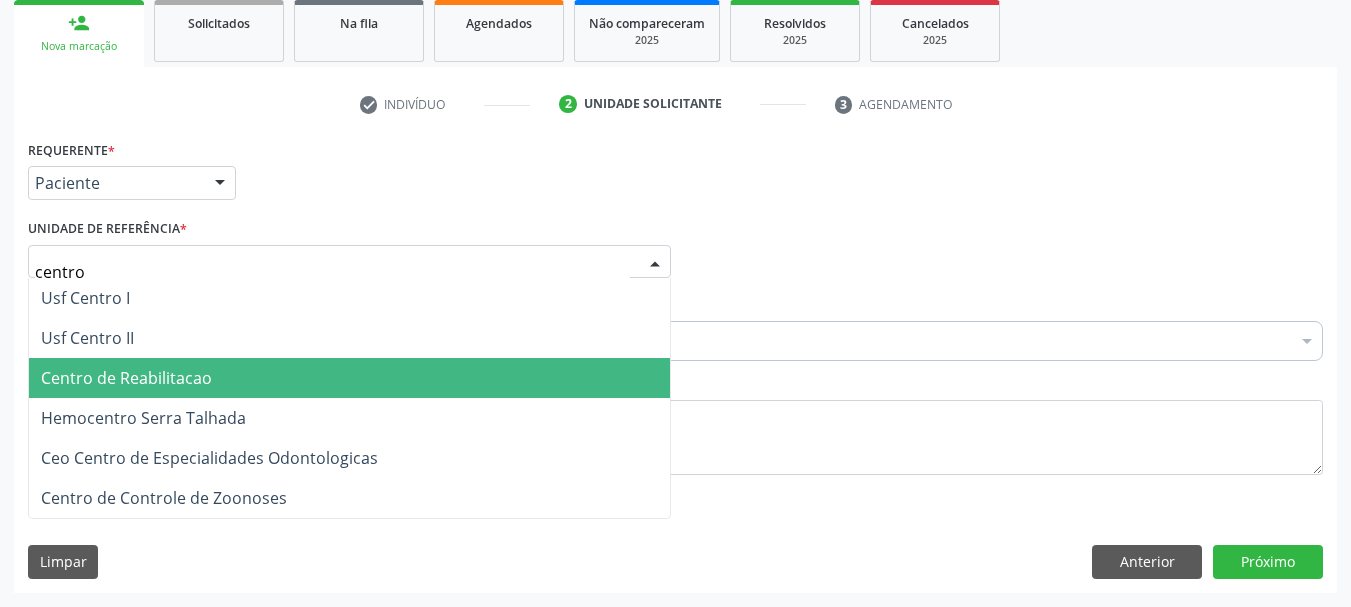 click on "Centro de Reabilitacao" at bounding box center (126, 378) 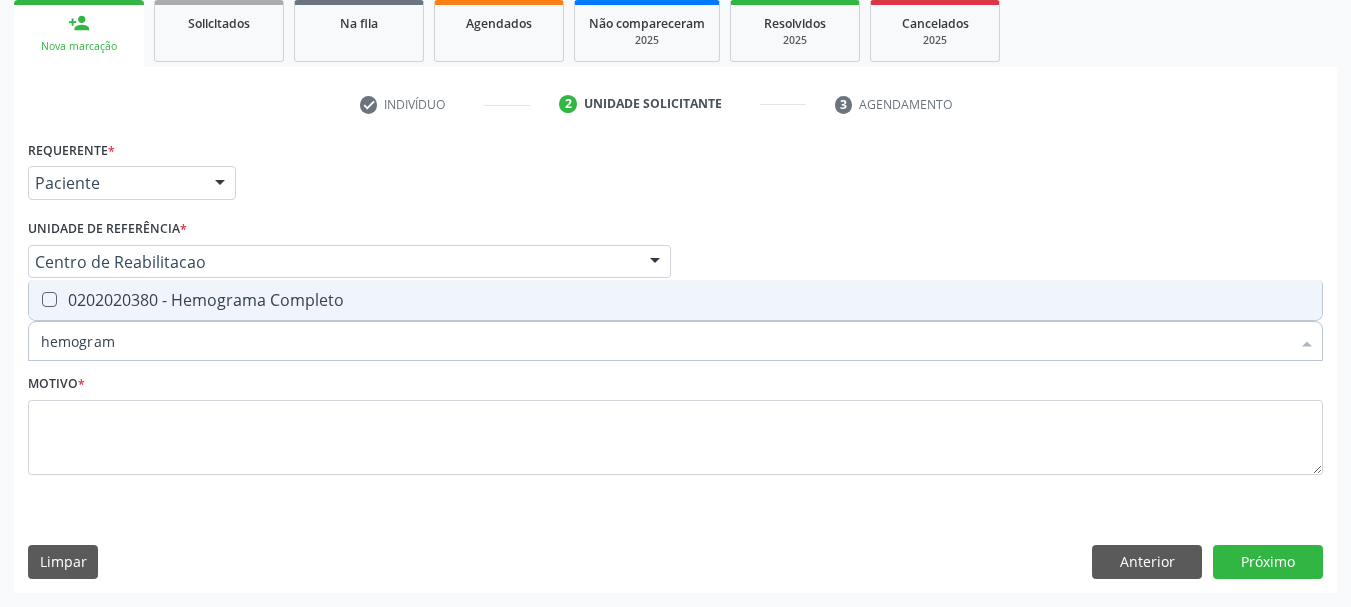 type on "hemograma" 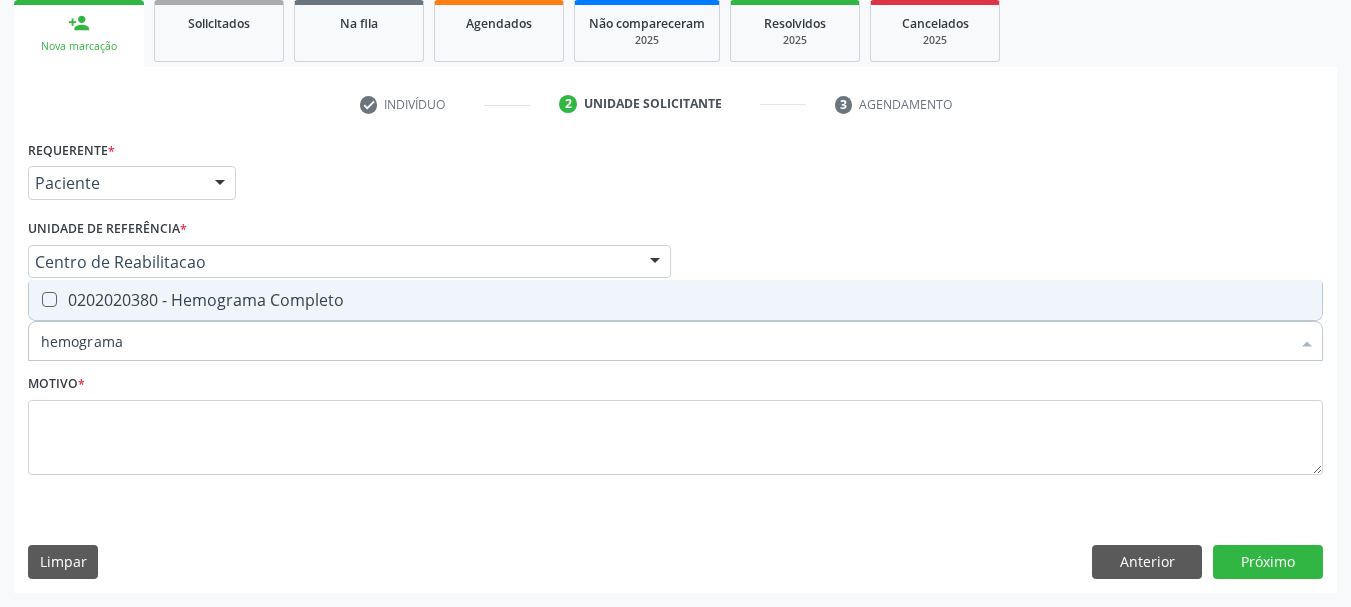 click on "0202020380 - Hemograma Completo" at bounding box center (675, 300) 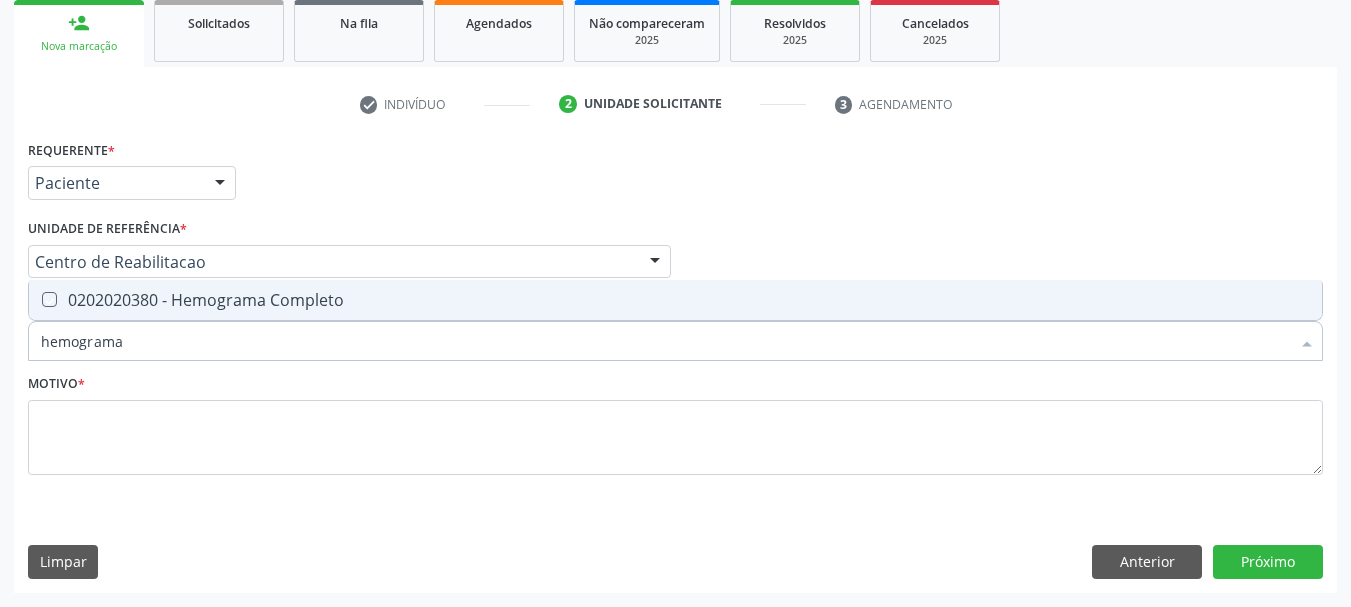 checkbox on "true" 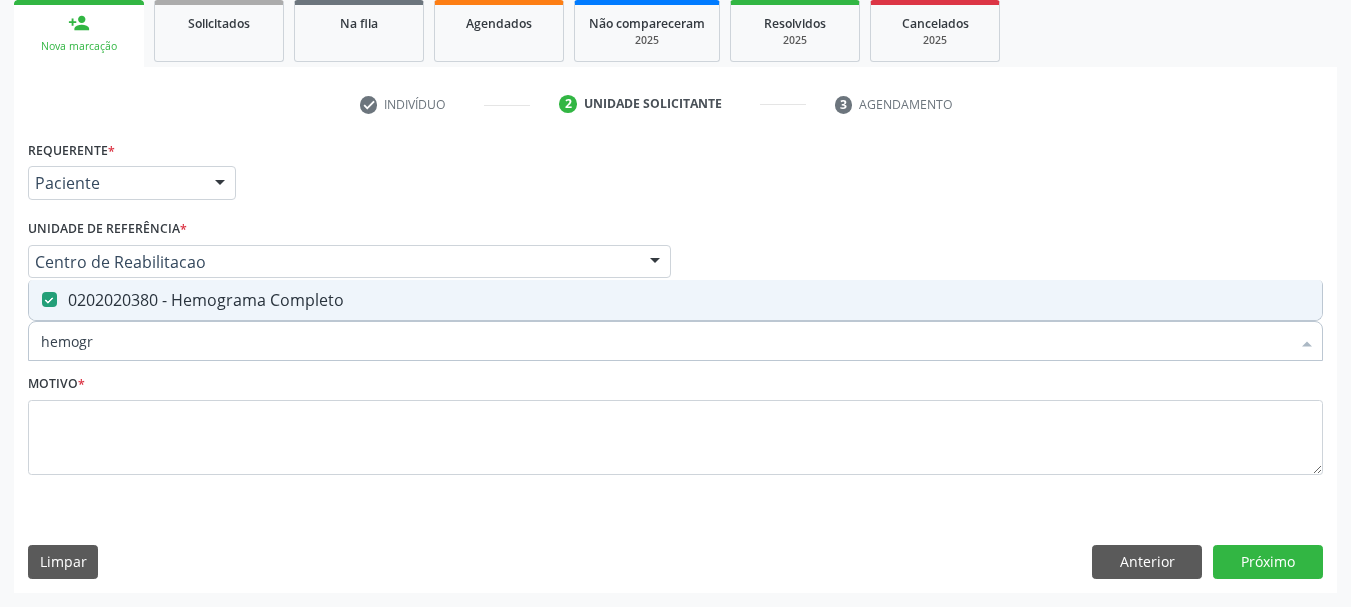 type on "hemog" 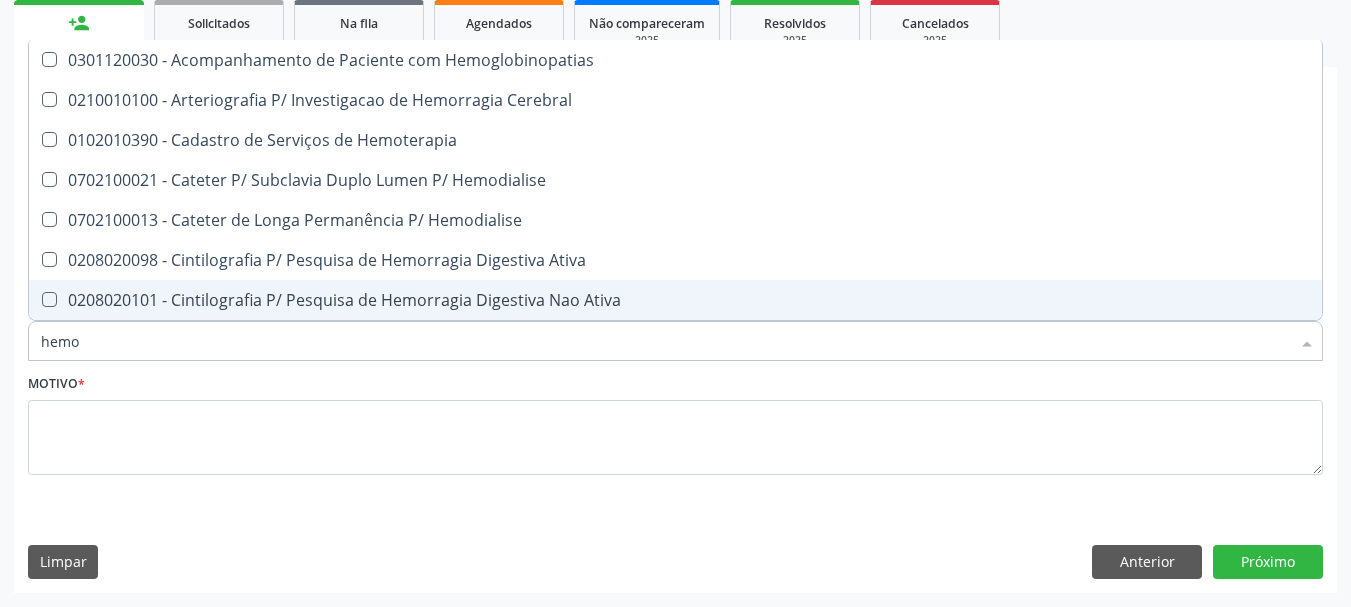 type on "hem" 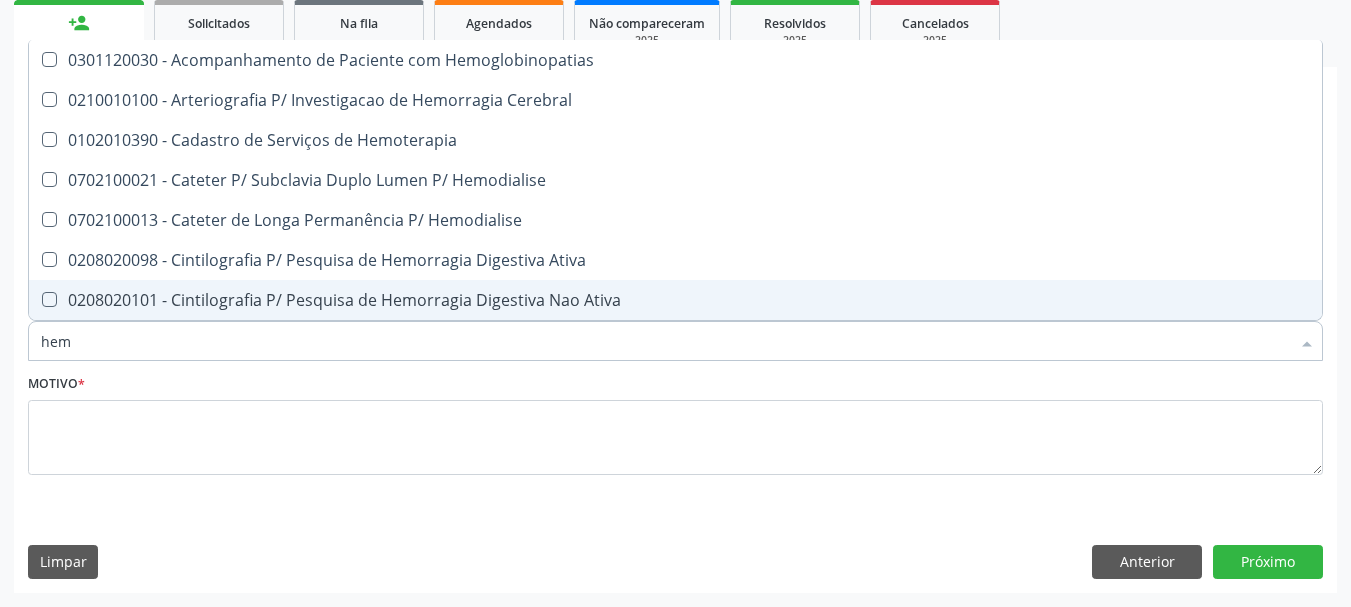 type on "he" 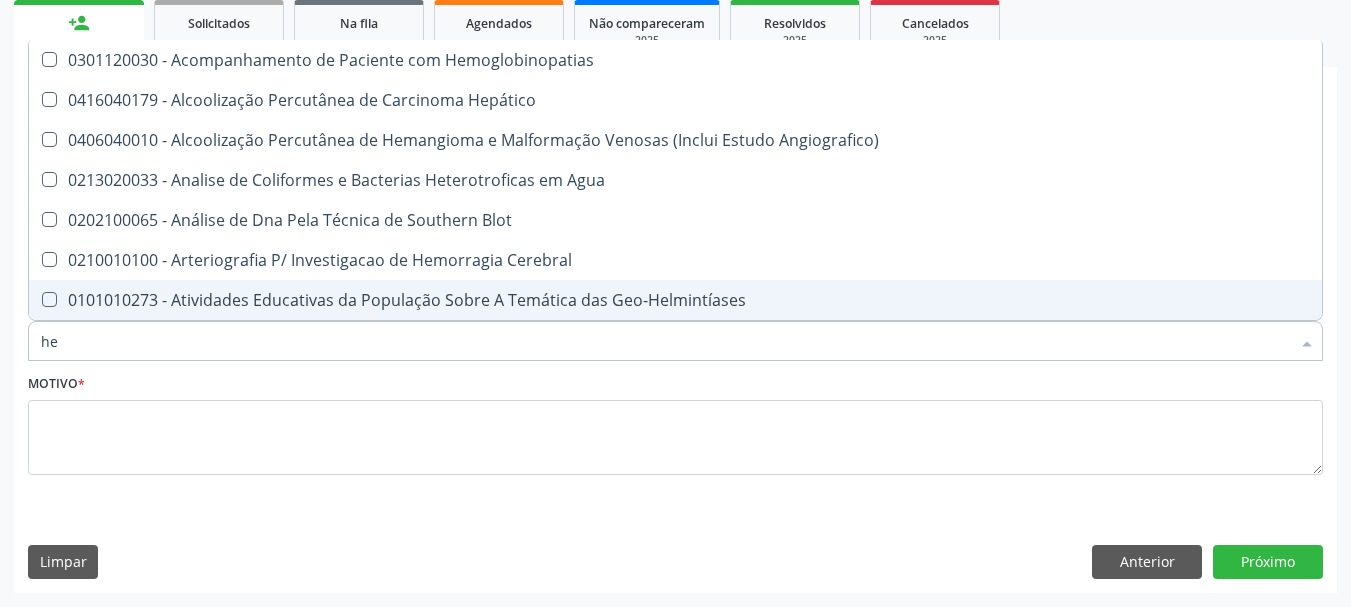 type on "h" 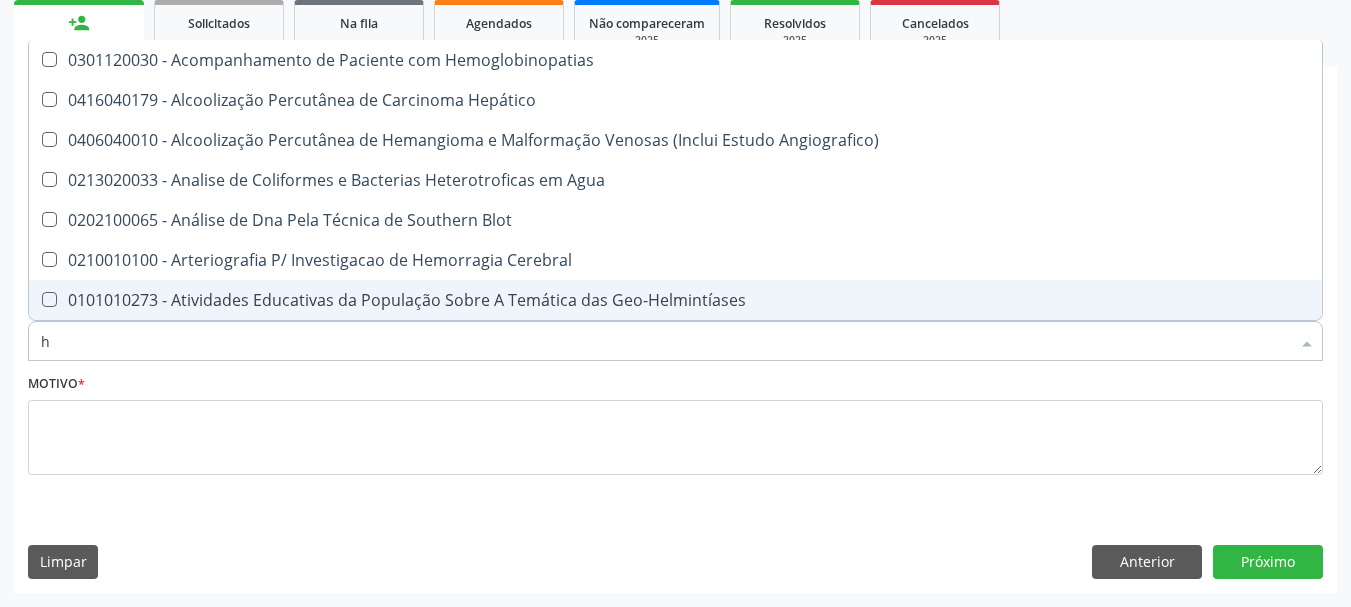 type 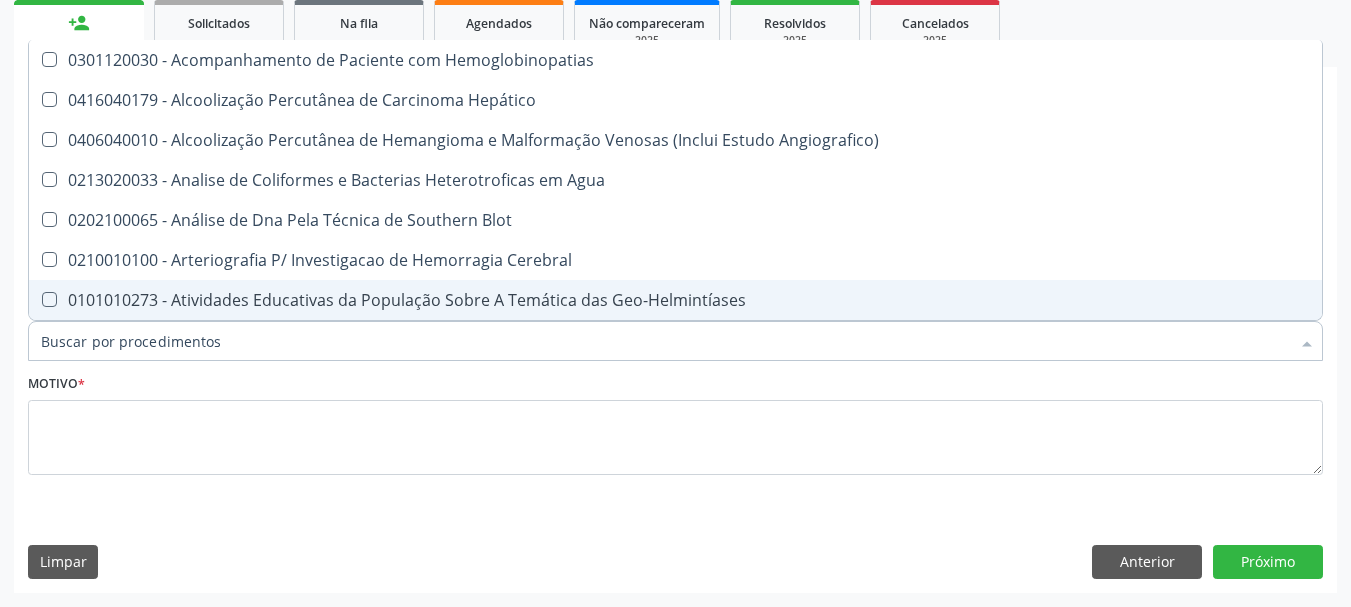 checkbox on "false" 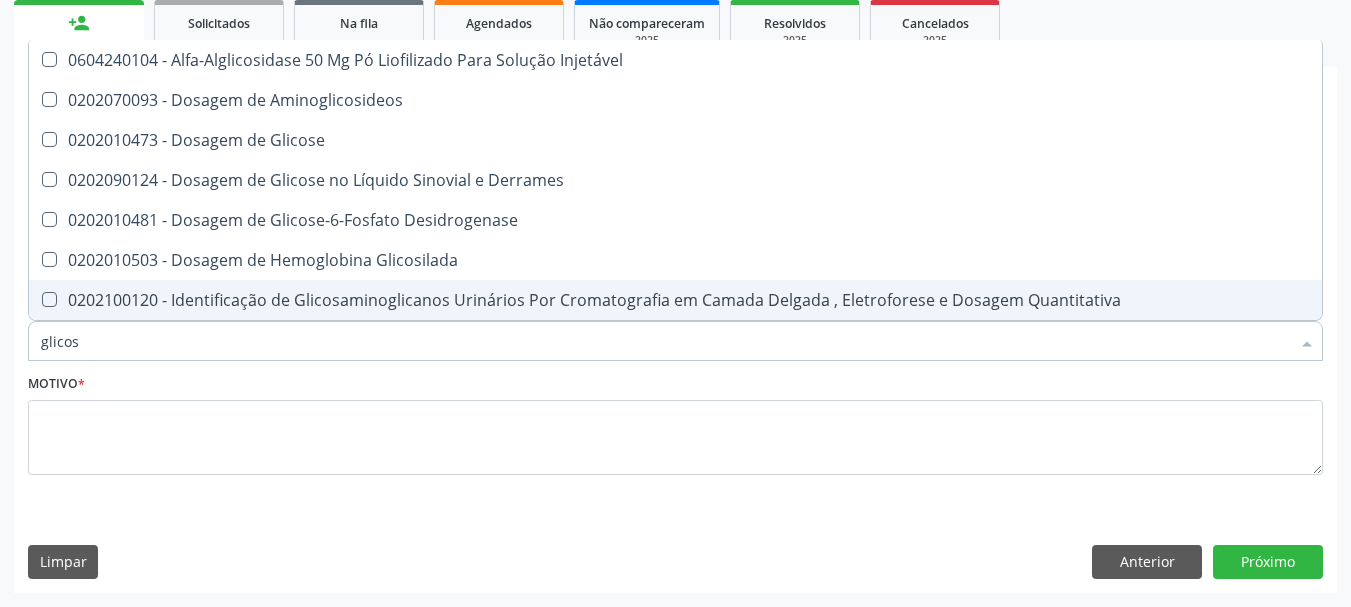type on "glicose" 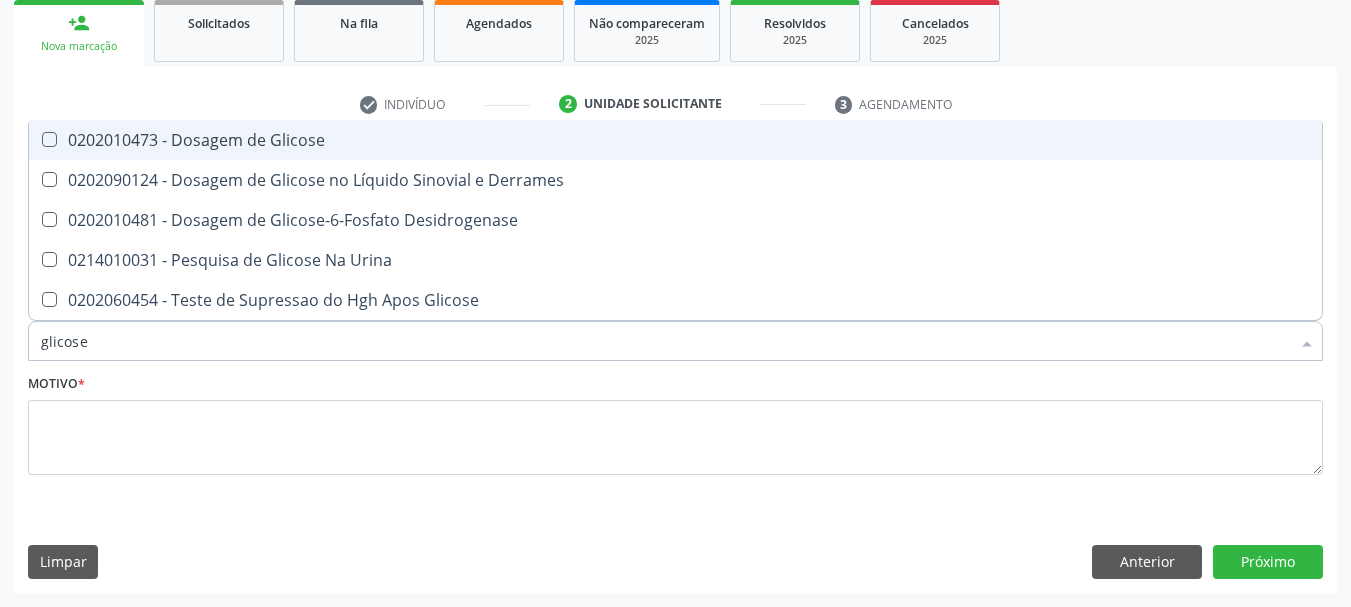click on "0202010473 - Dosagem de Glicose" at bounding box center [675, 140] 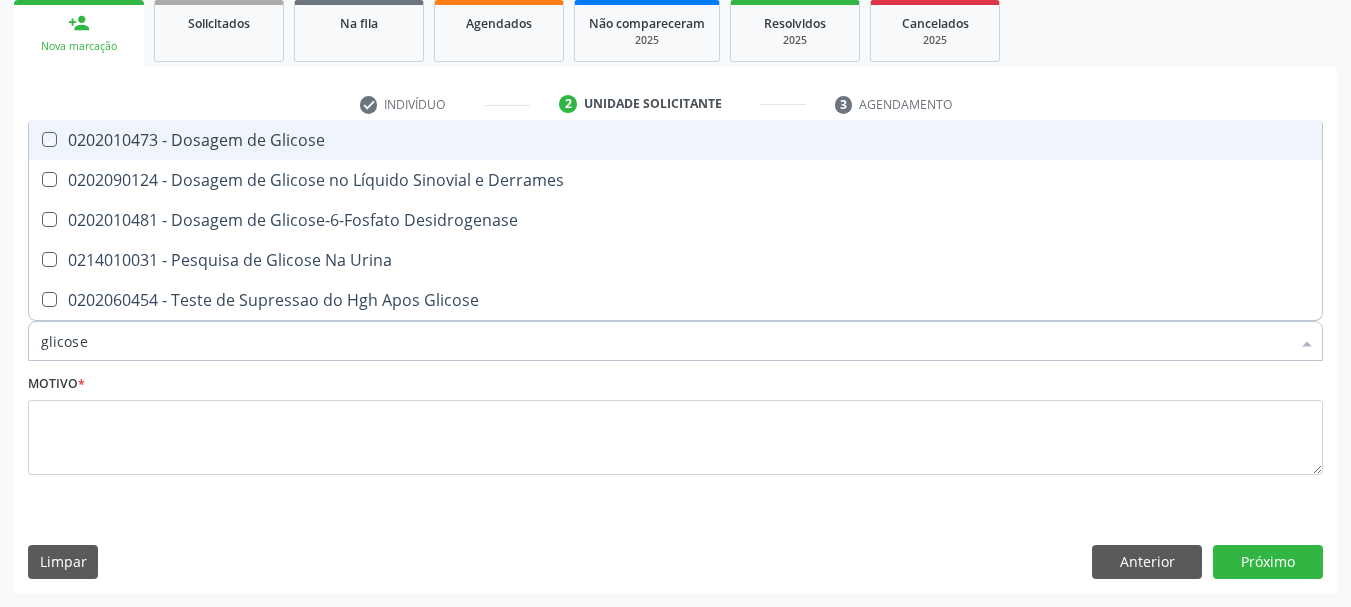 checkbox on "true" 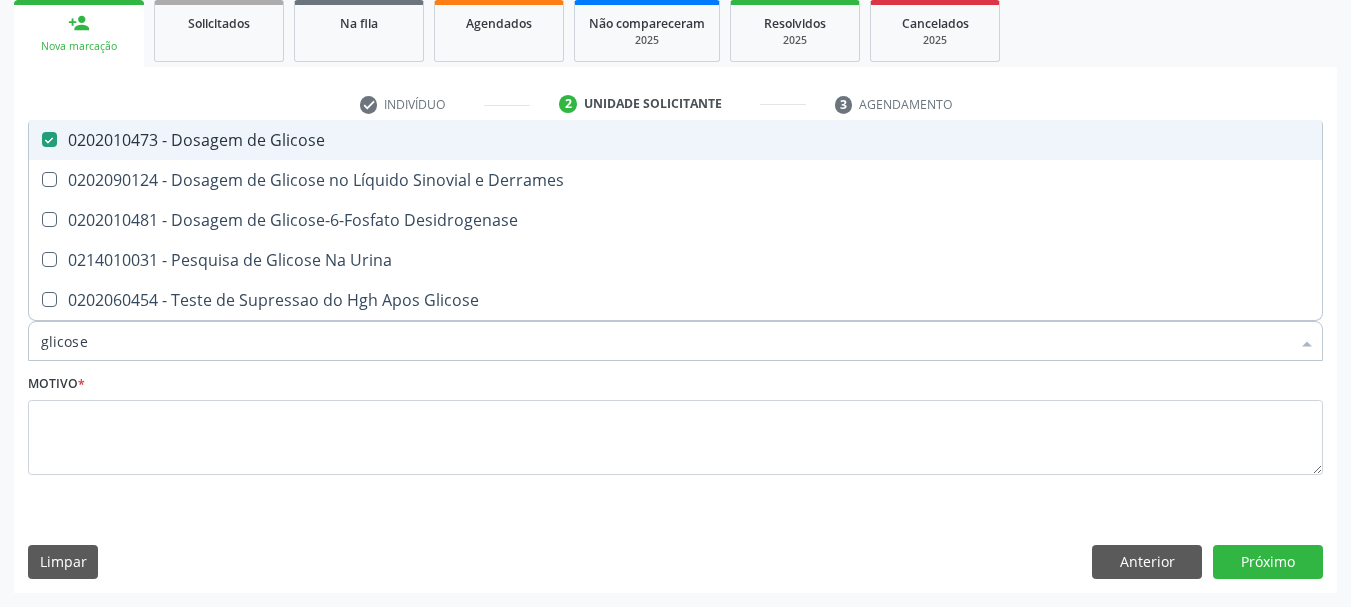 type on "glicos" 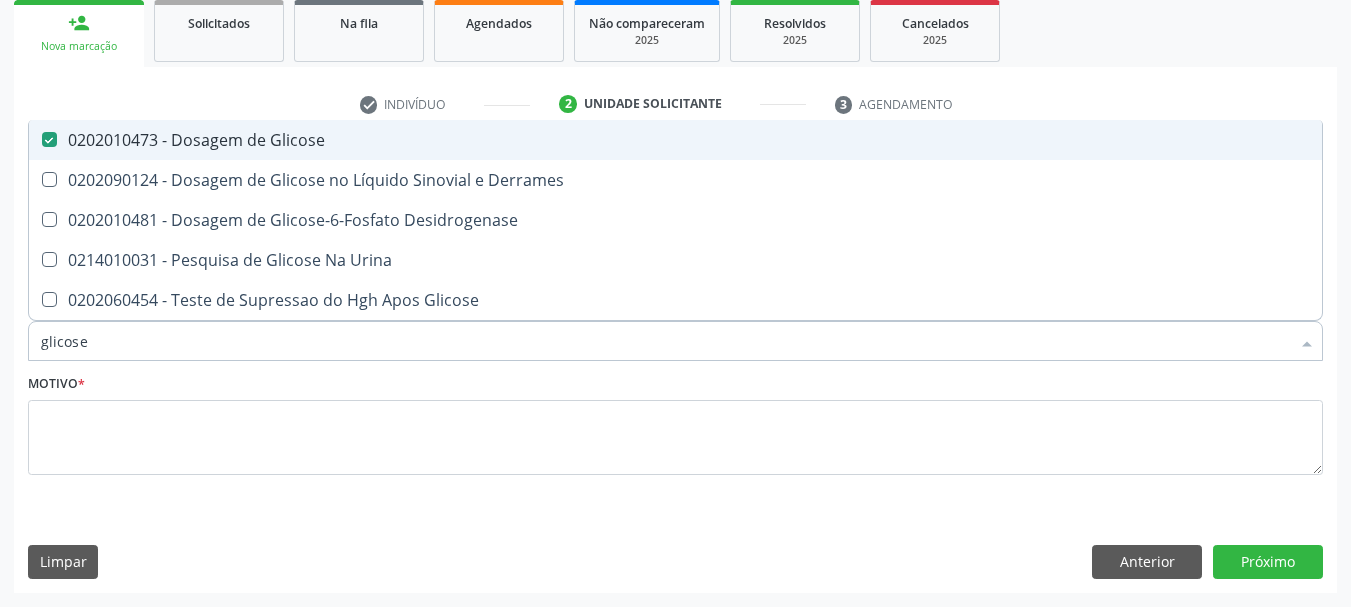 checkbox on "true" 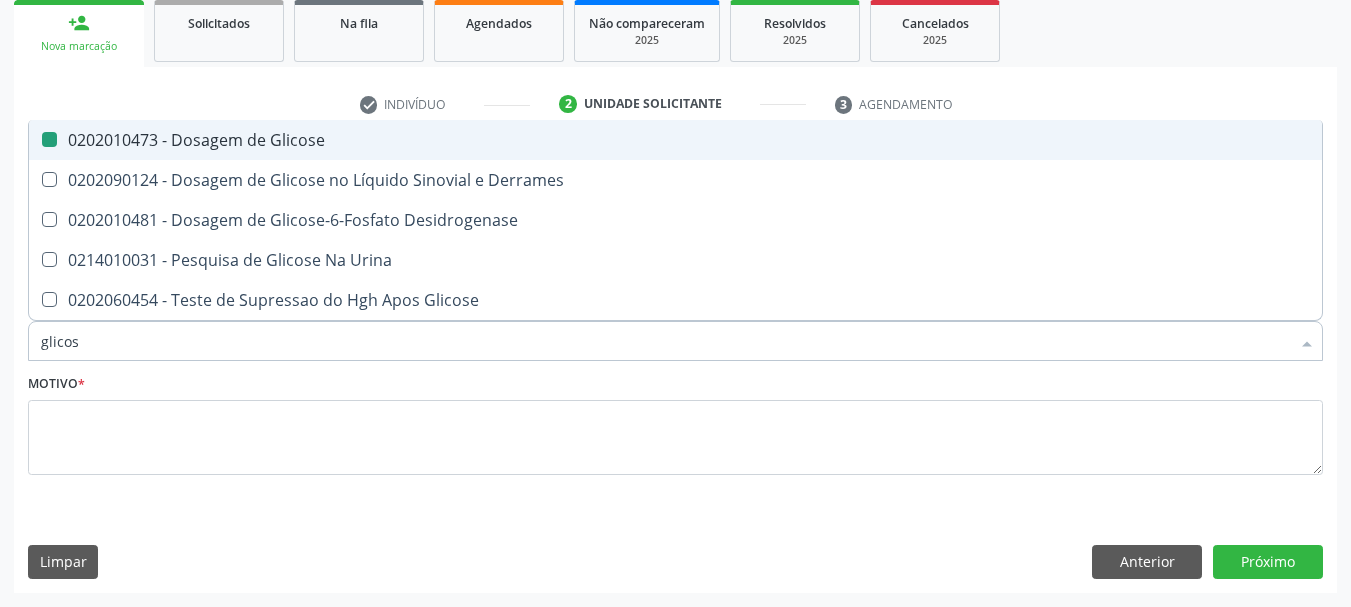 type on "glico" 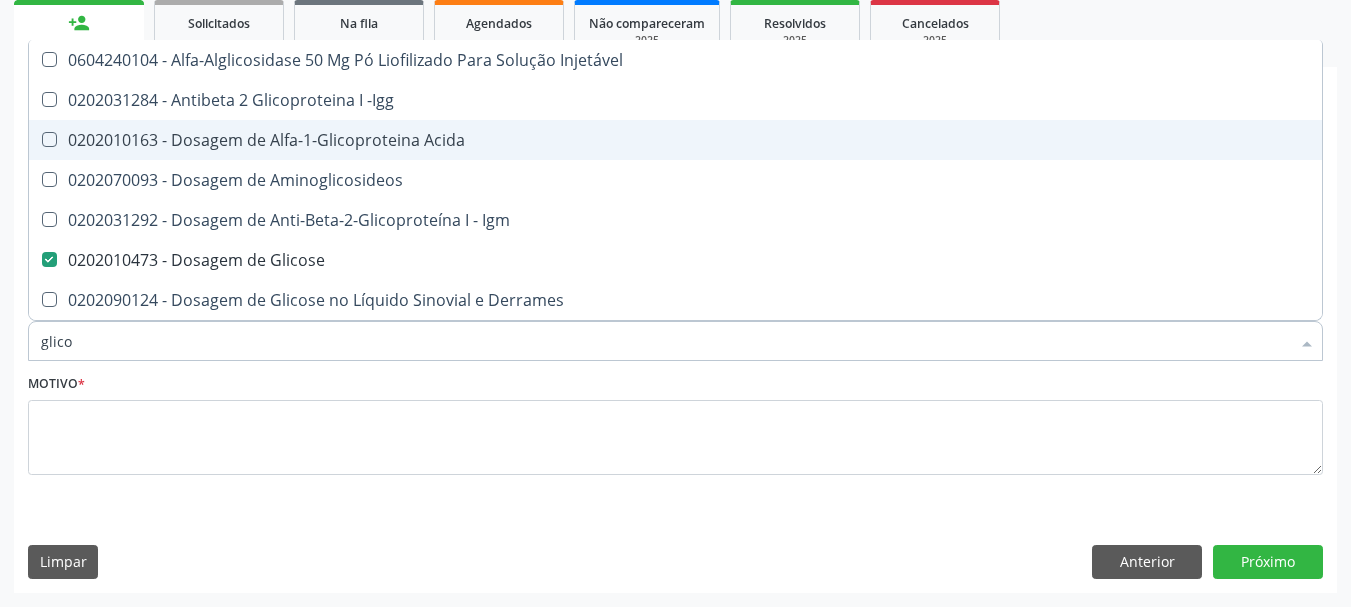 type on "glic" 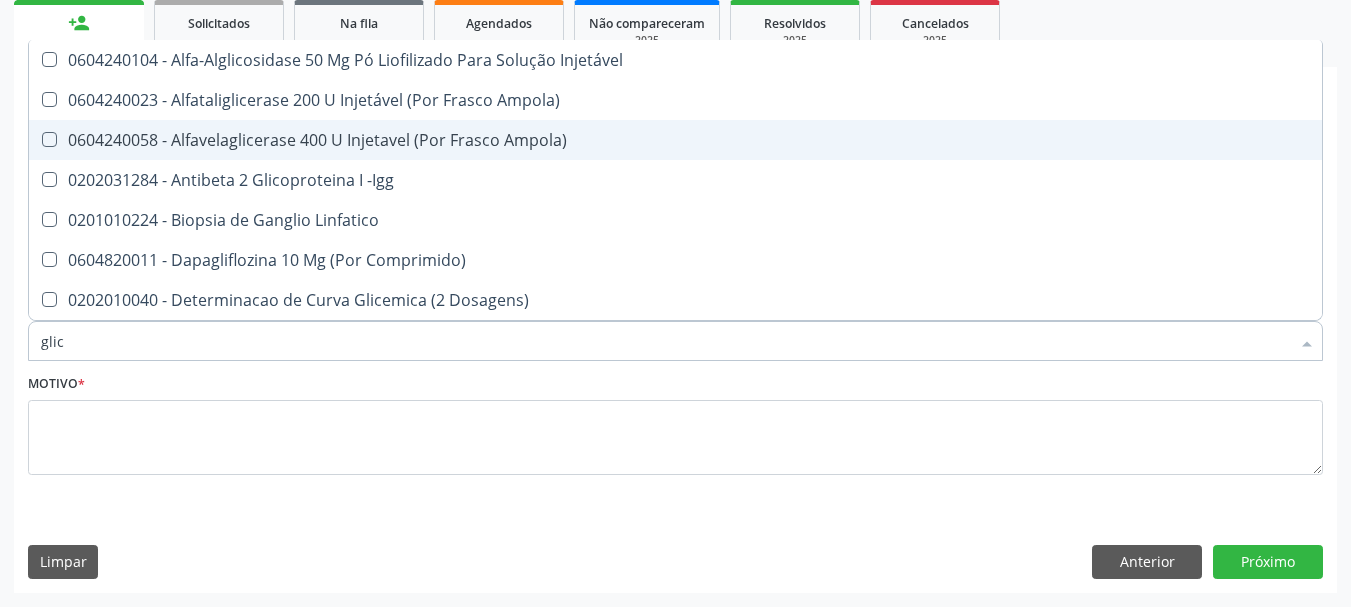 type on "gli" 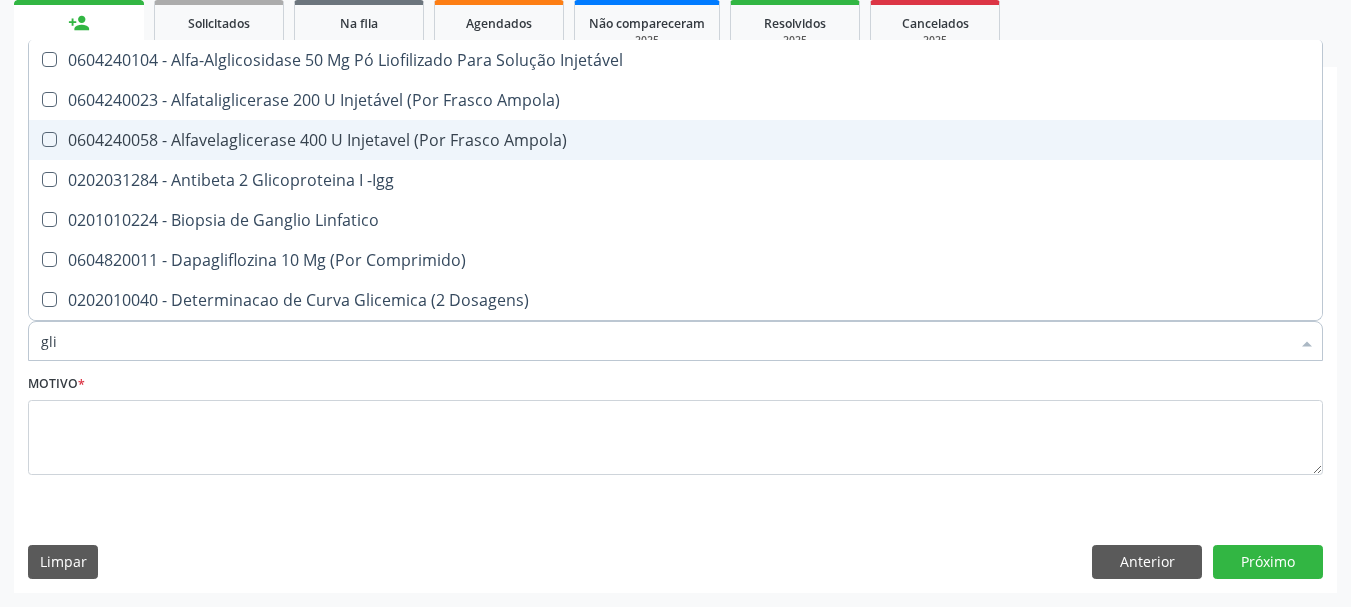 type on "gl" 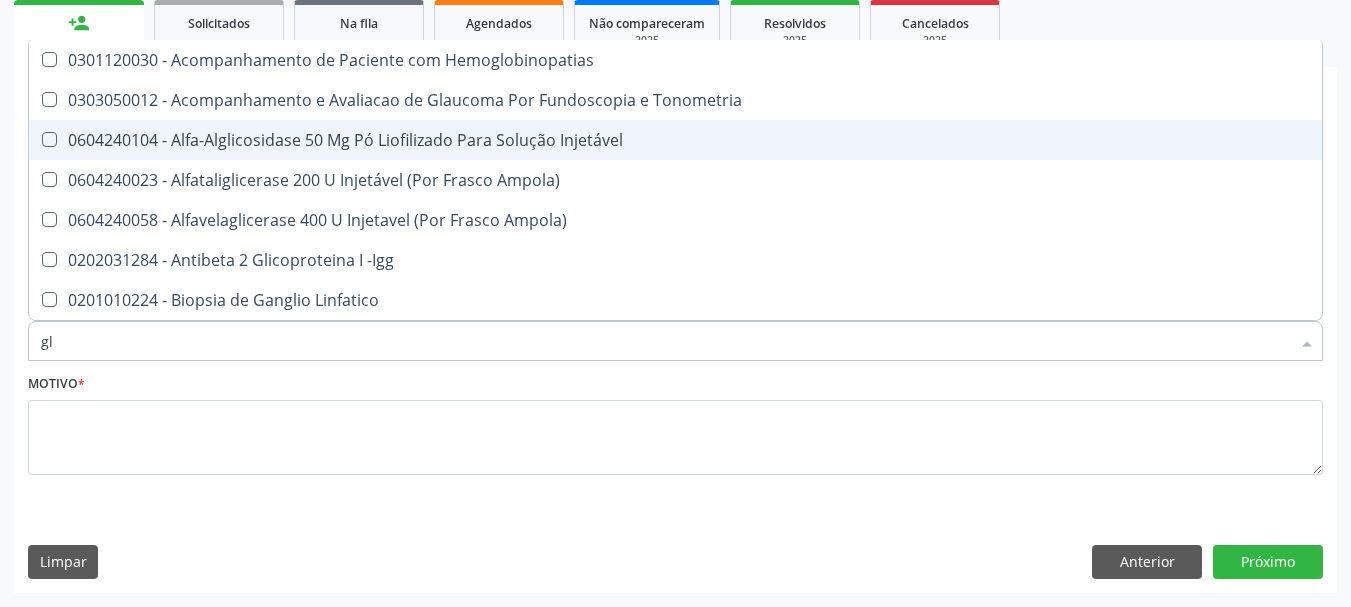 type on "g" 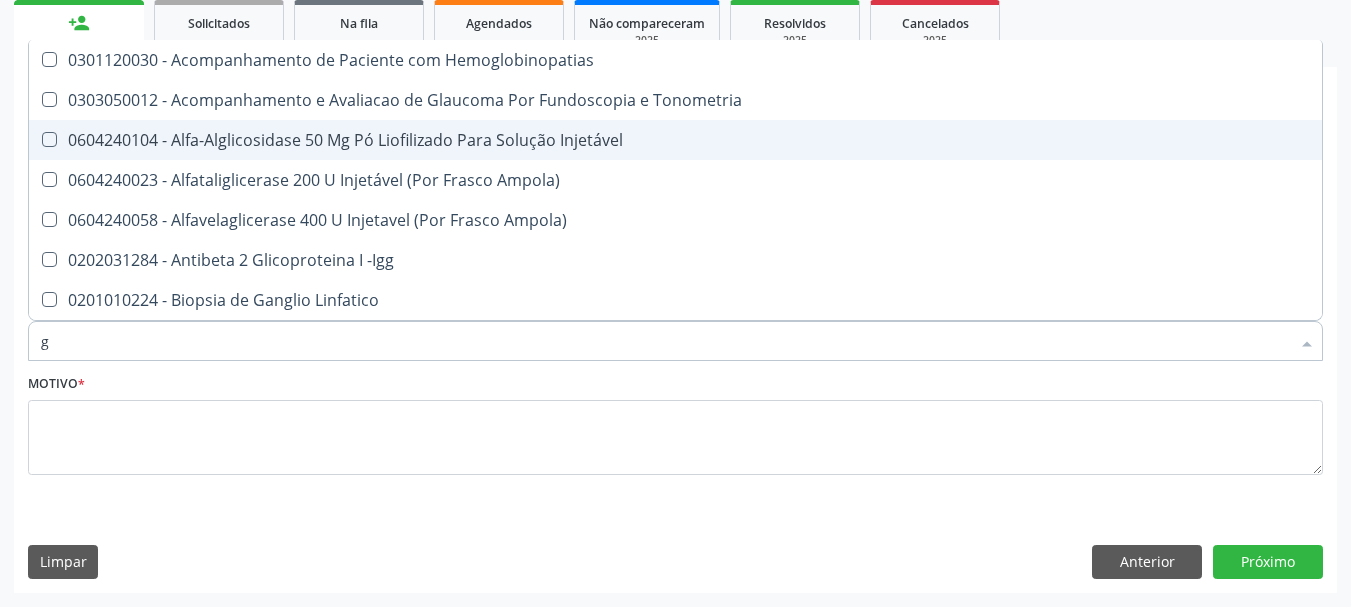type 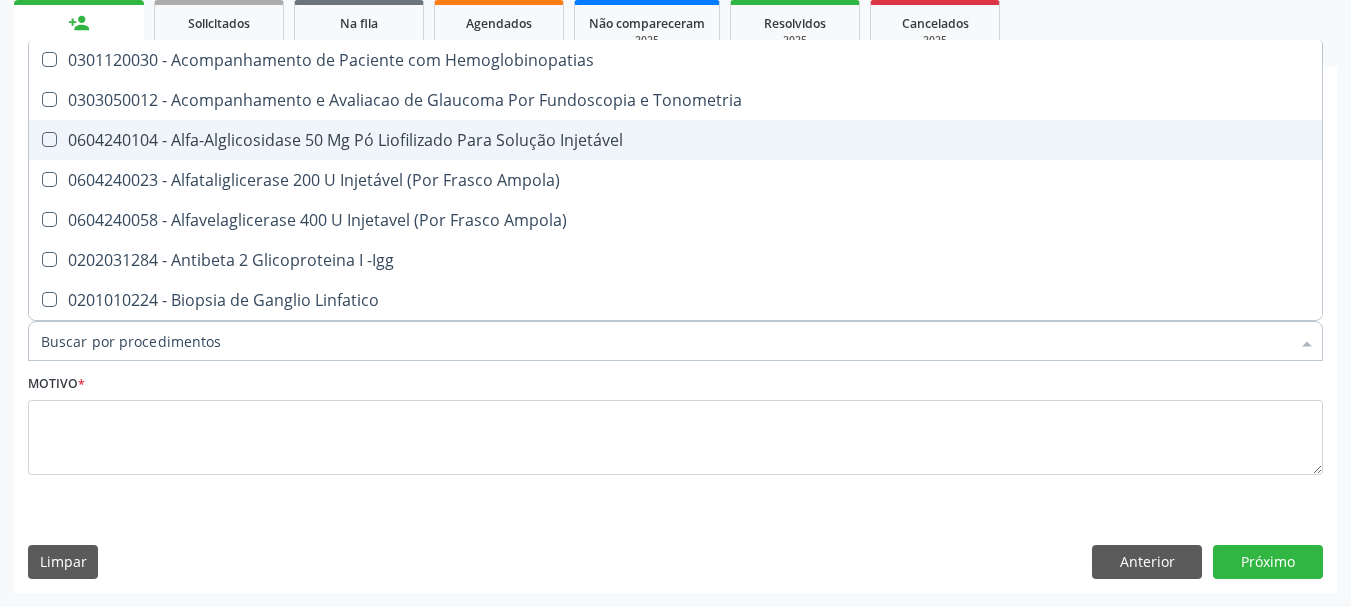 checkbox on "false" 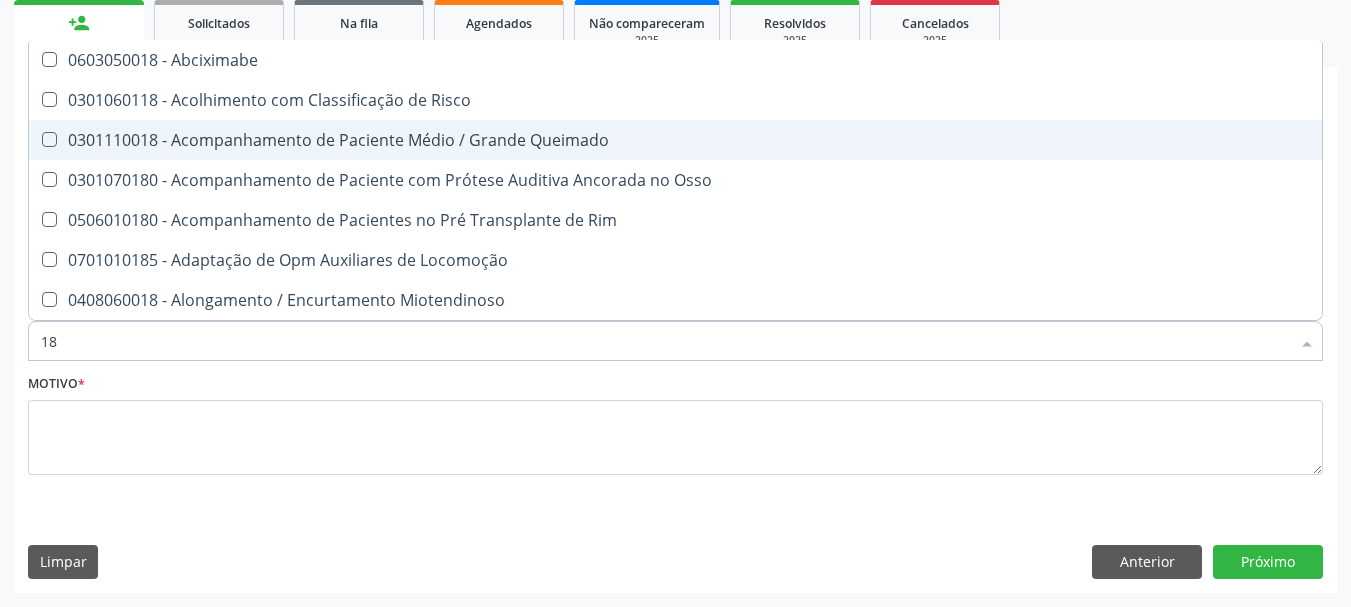 type on "1" 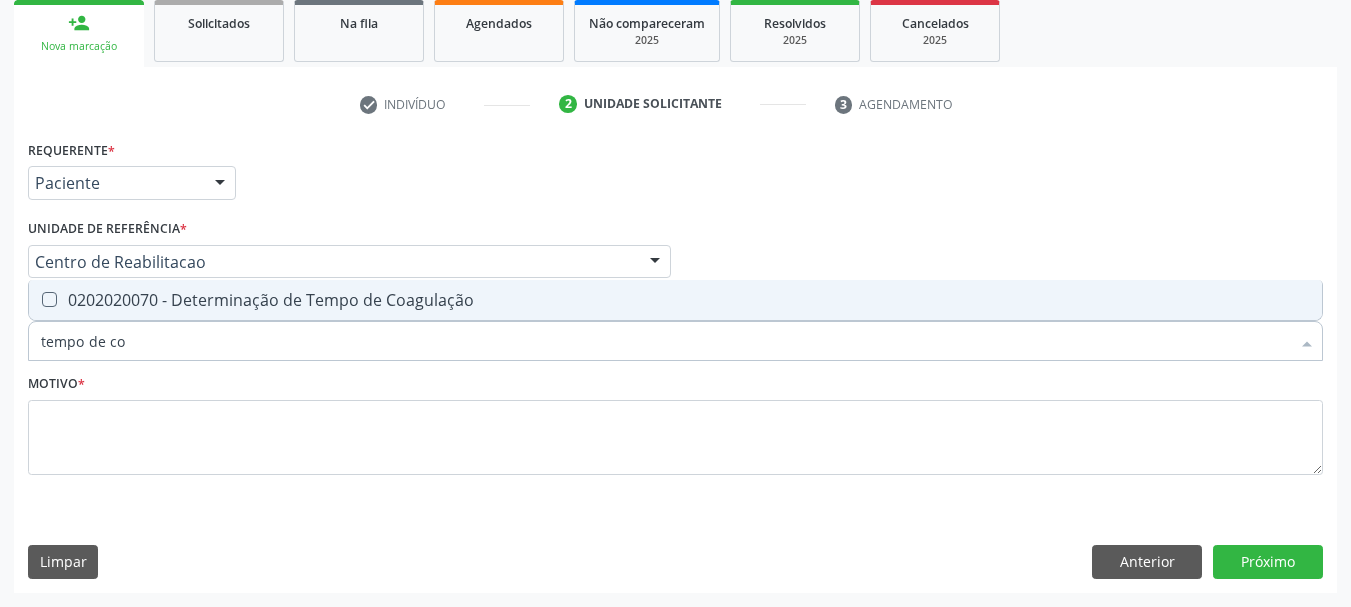 type on "tempo de coa" 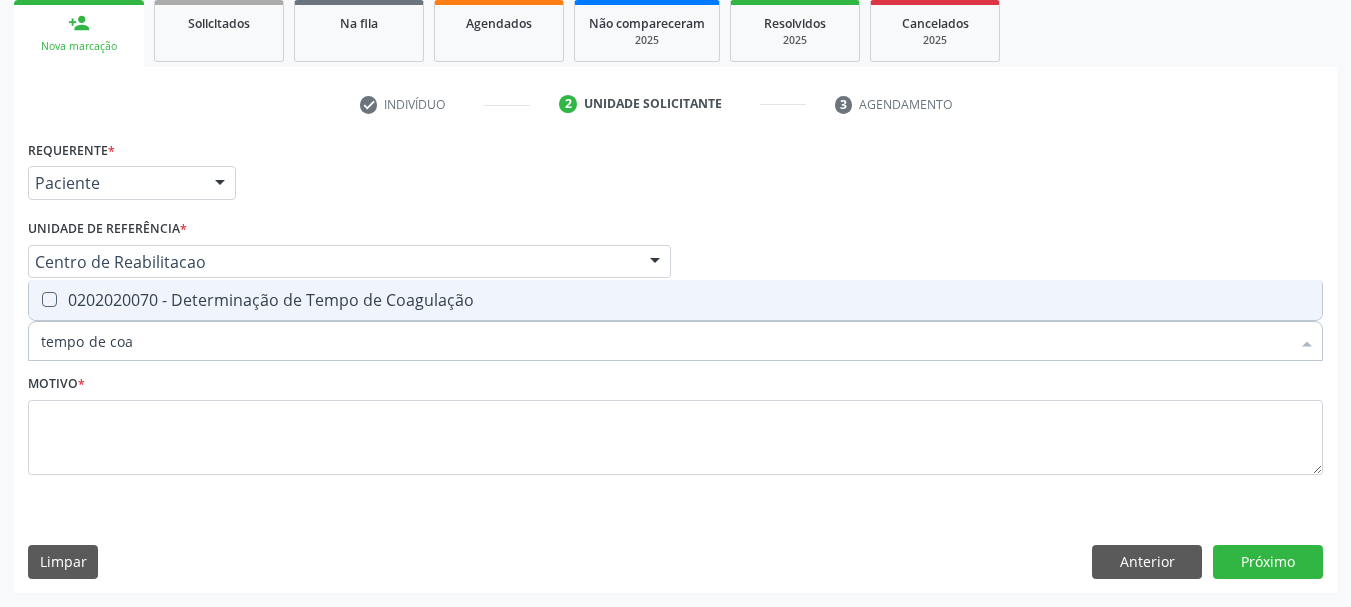 click on "0202020070 - Determinação de Tempo de Coagulação" at bounding box center (675, 300) 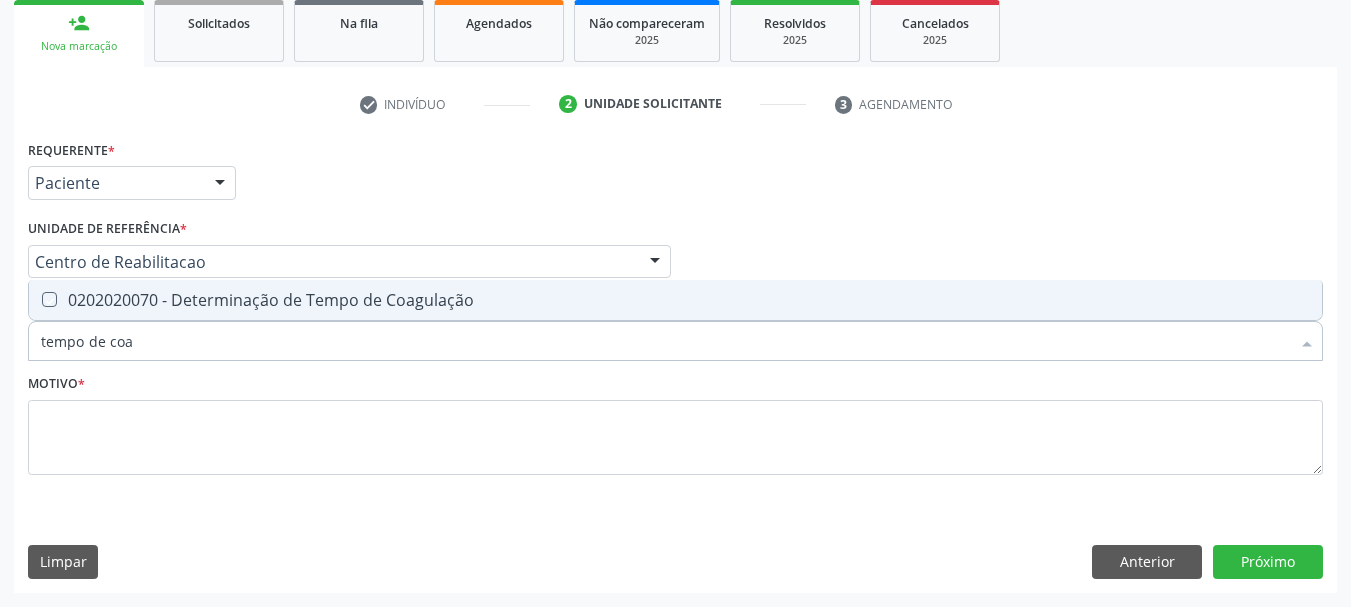 checkbox on "true" 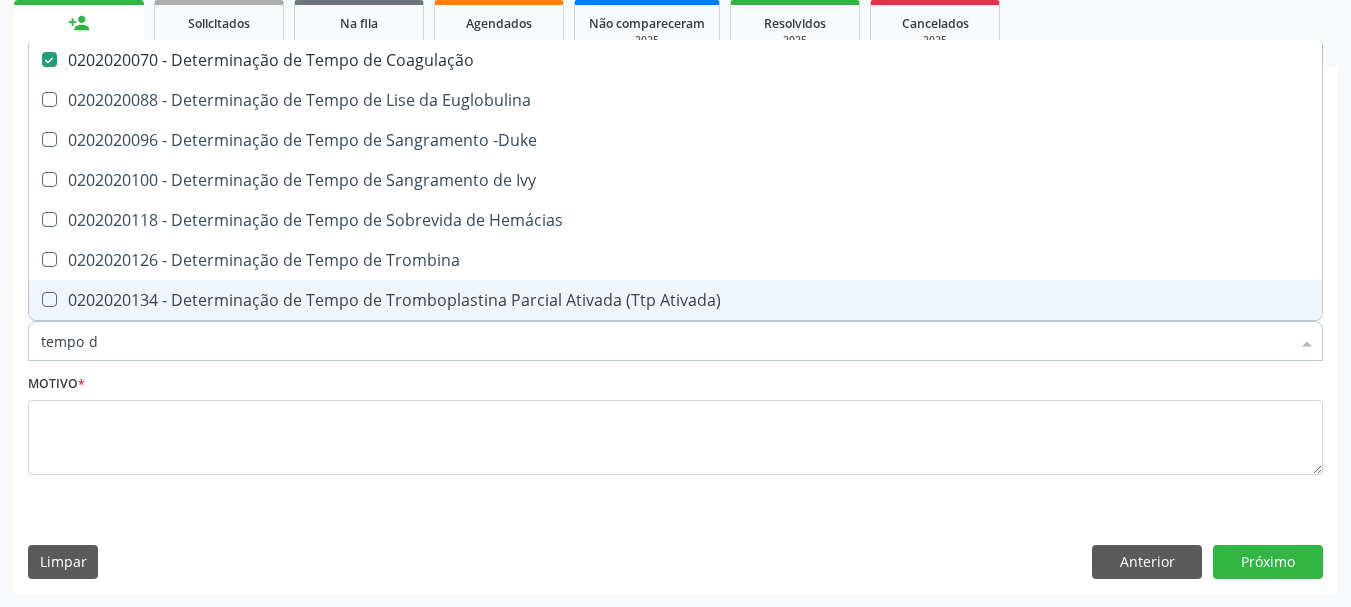 type on "tempo" 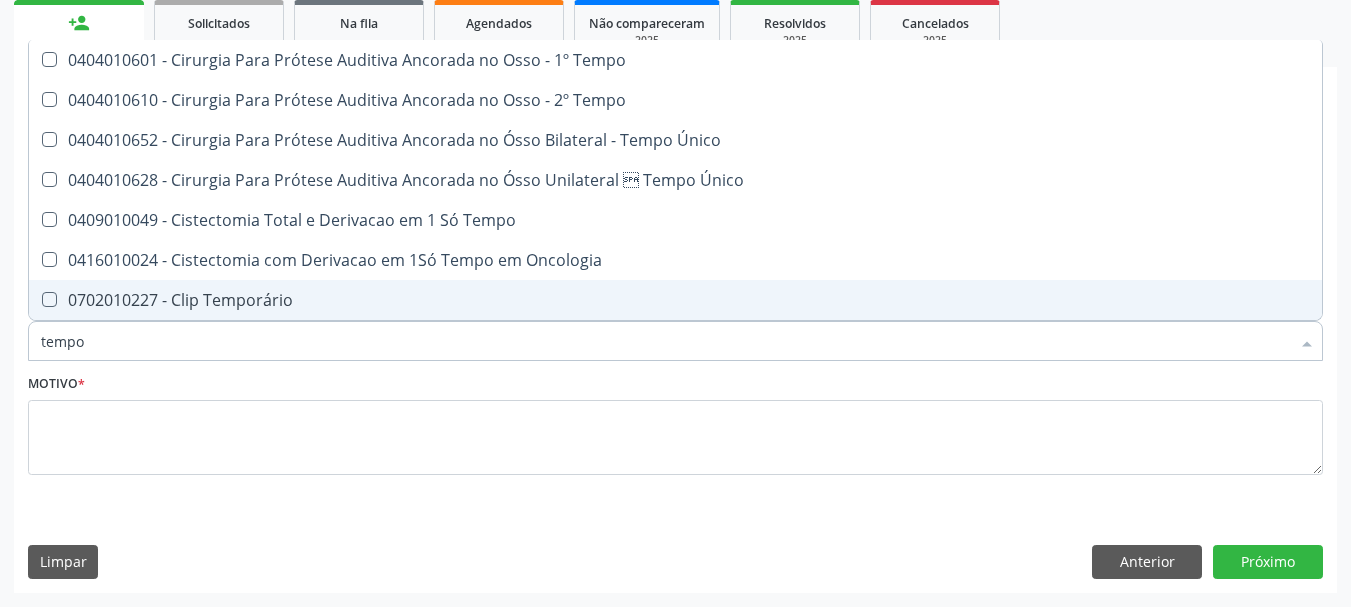 type on "temp" 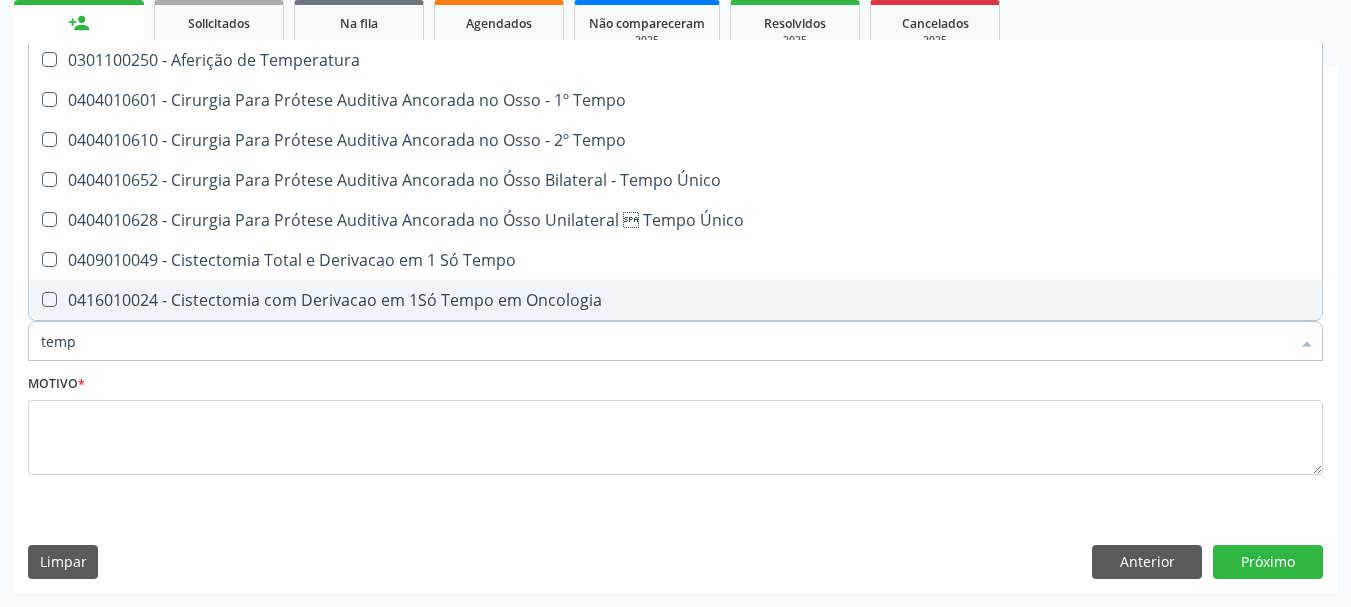 type on "tem" 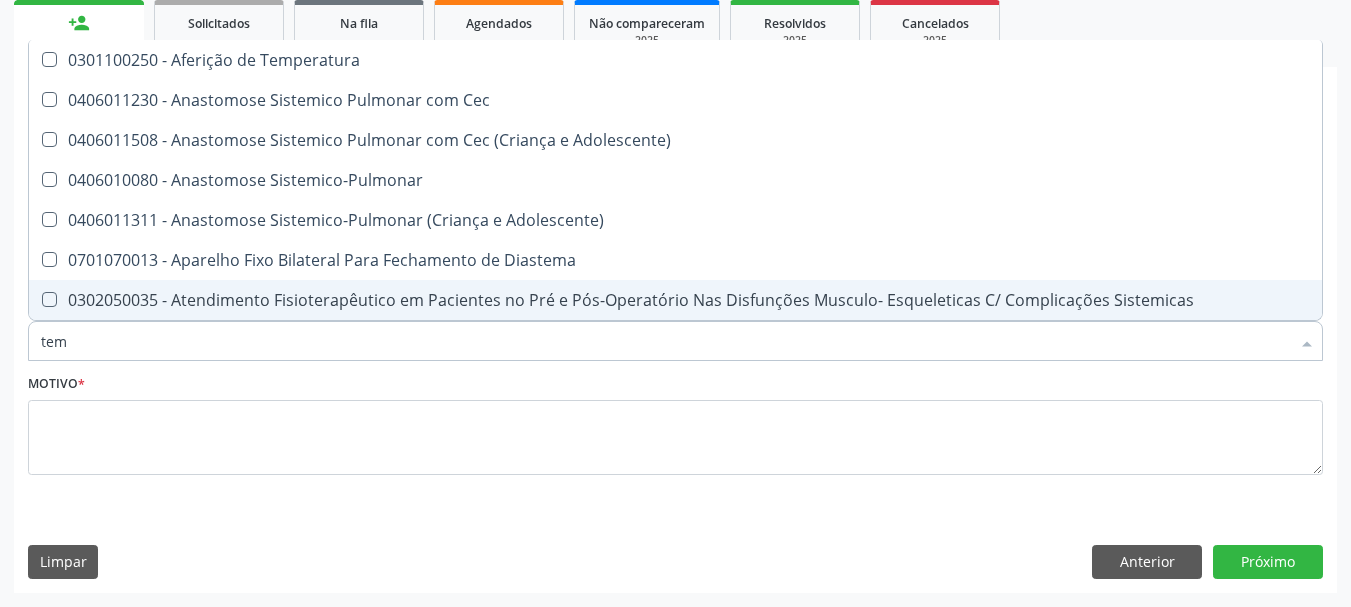 type on "te" 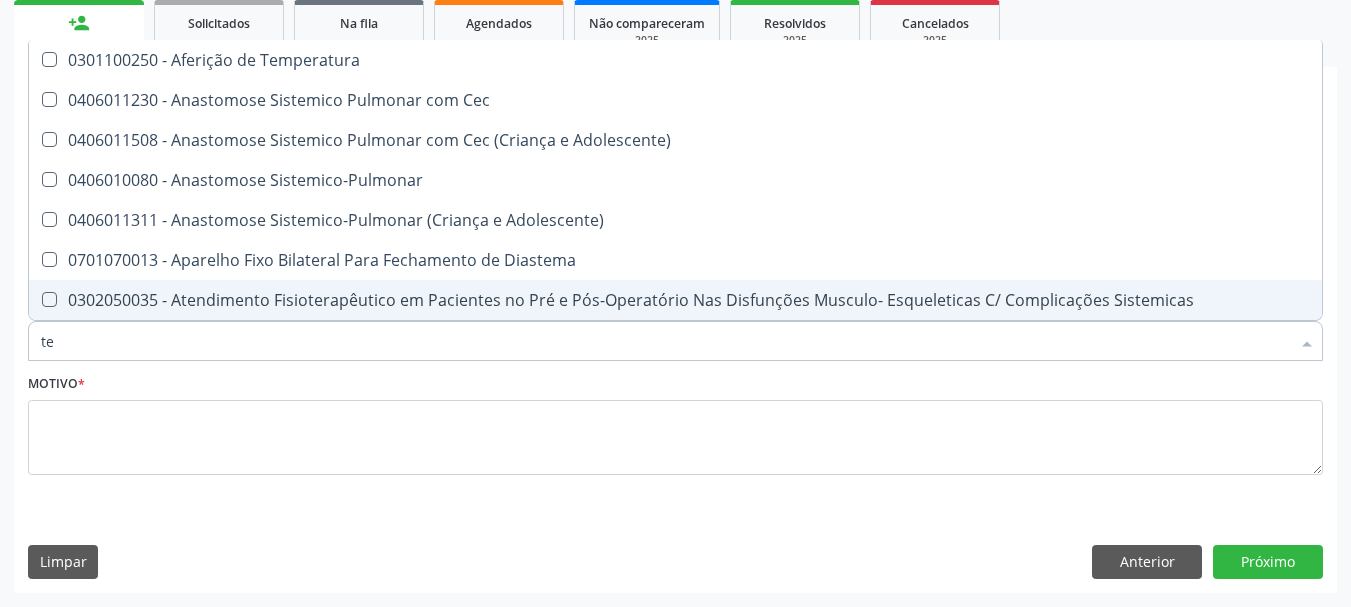 checkbox on "false" 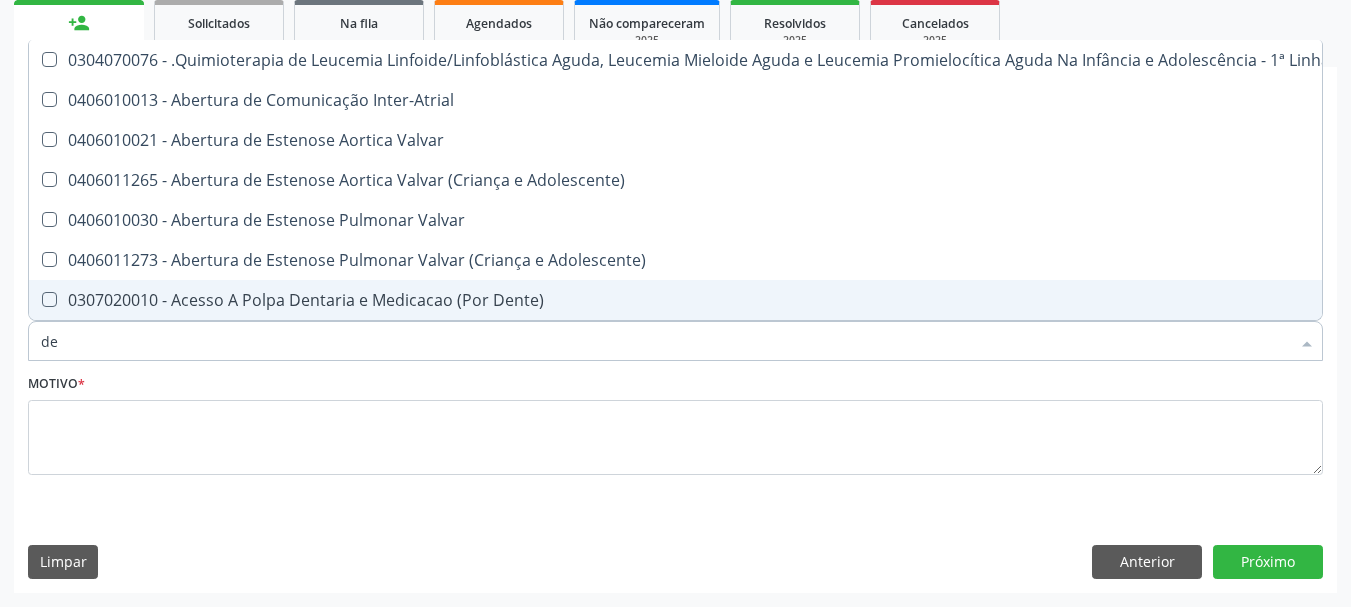 type on "det" 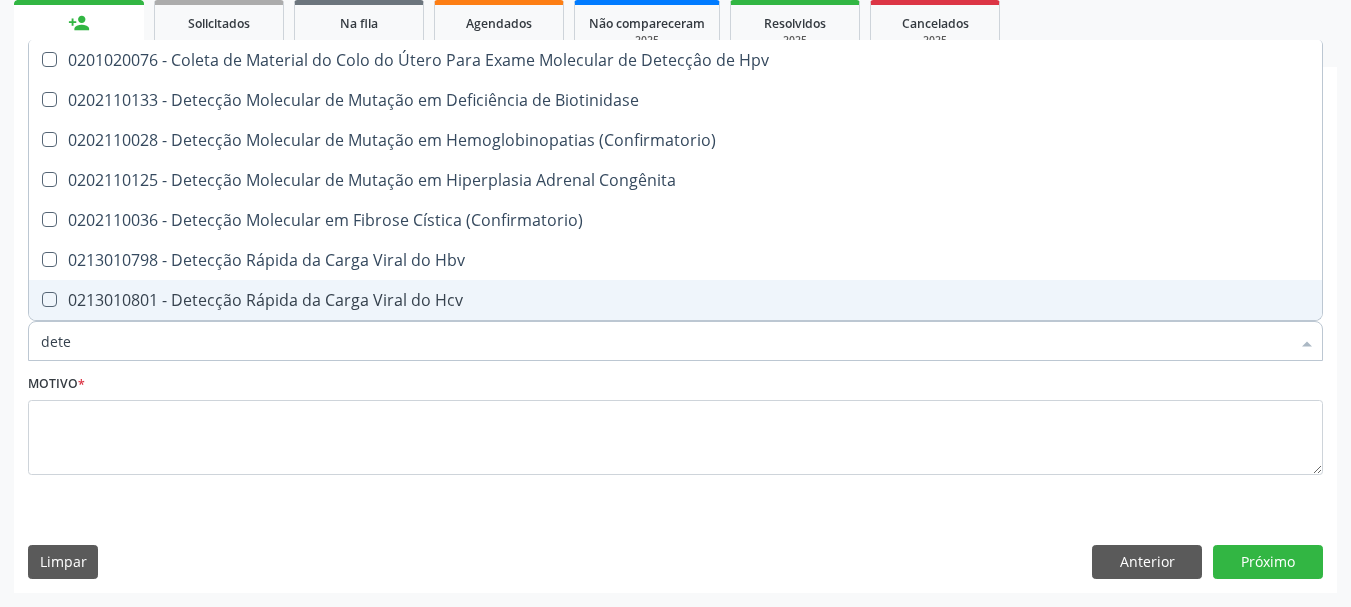 type on "deter" 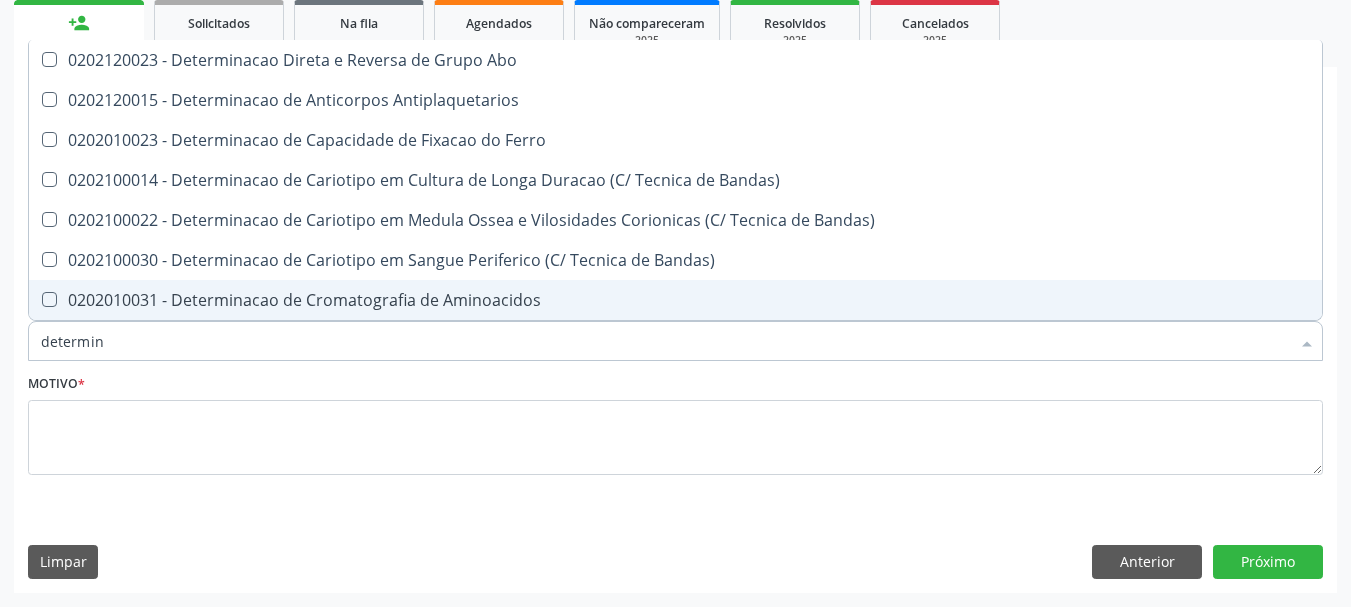 type on "determina" 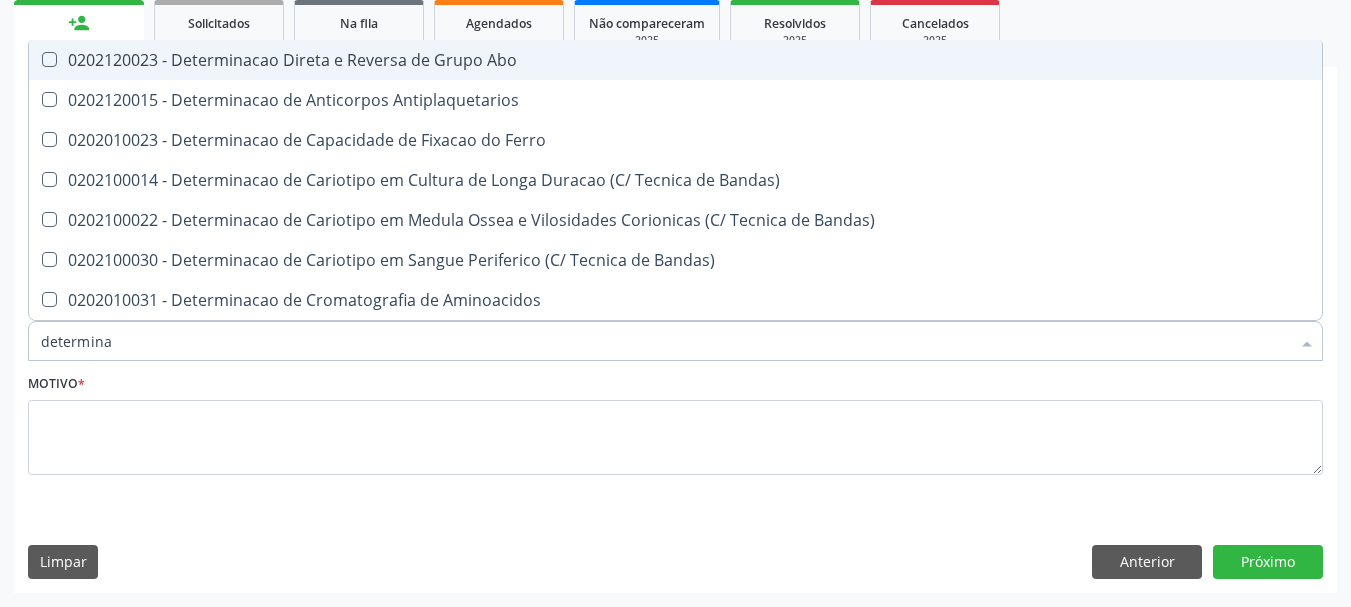click on "0202120023 - Determinacao Direta e Reversa de Grupo Abo" at bounding box center [675, 60] 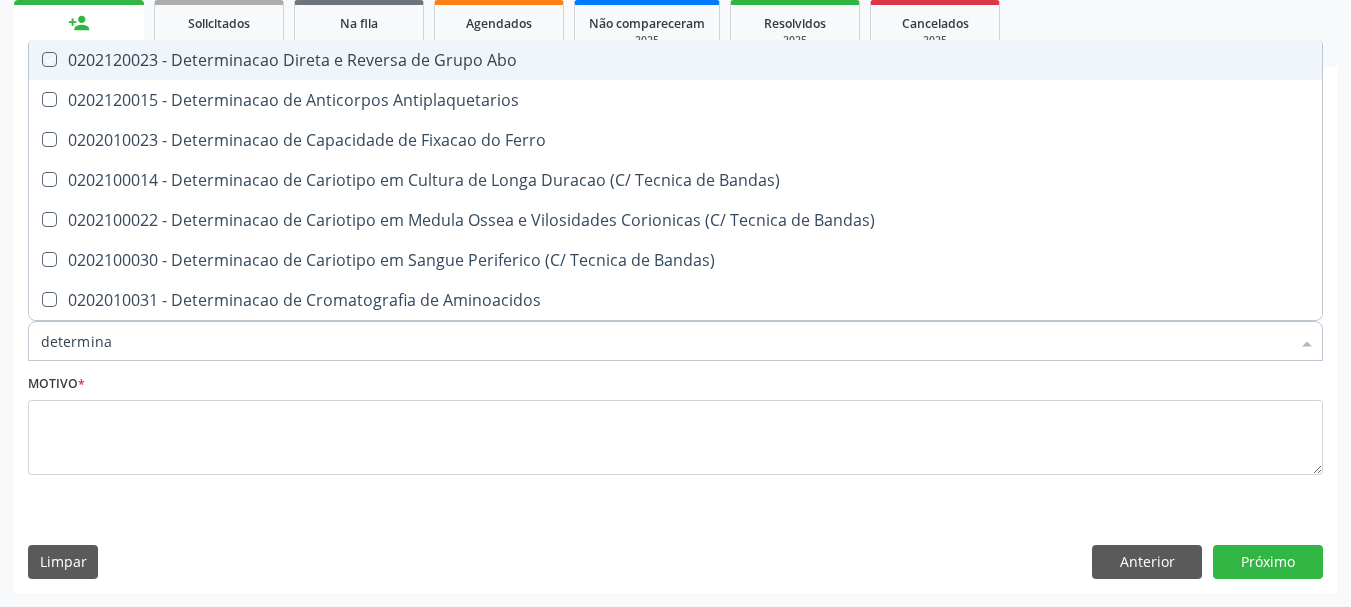 checkbox on "true" 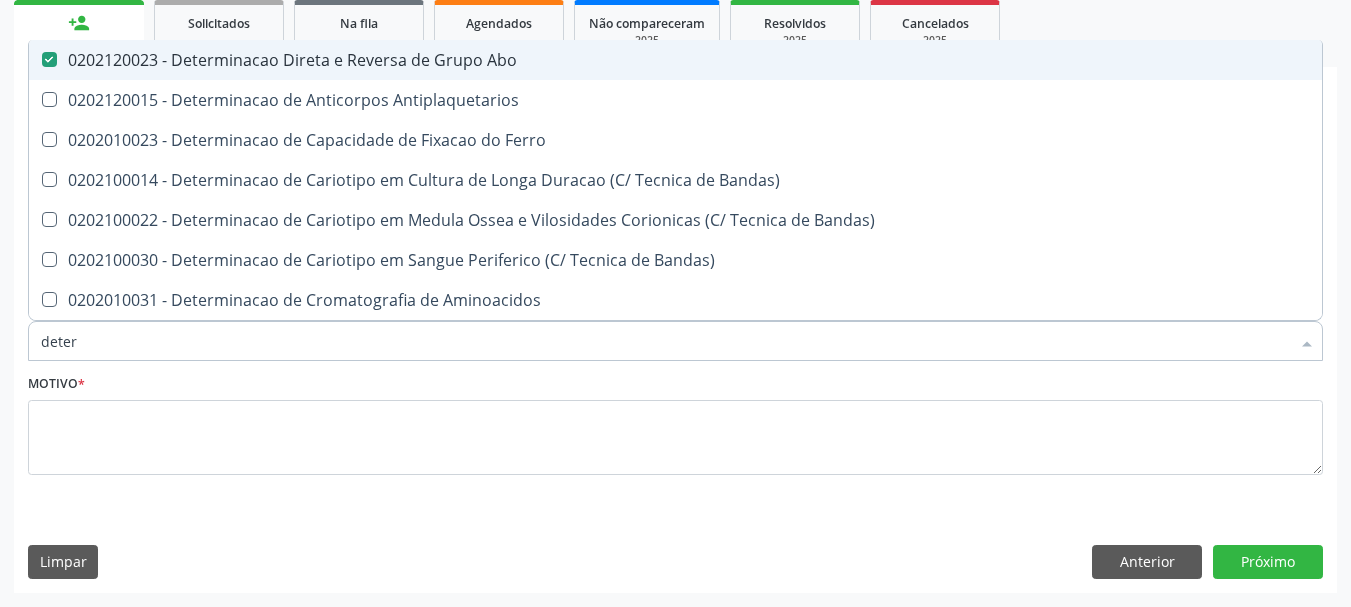 type on "dete" 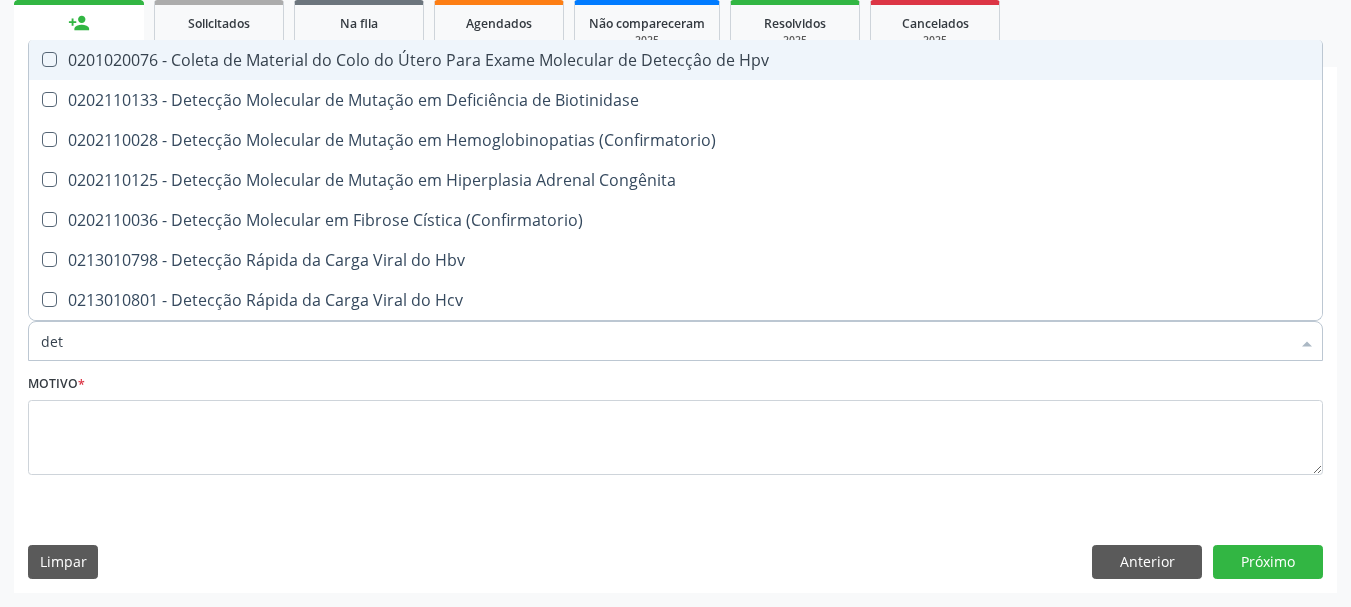 type on "de" 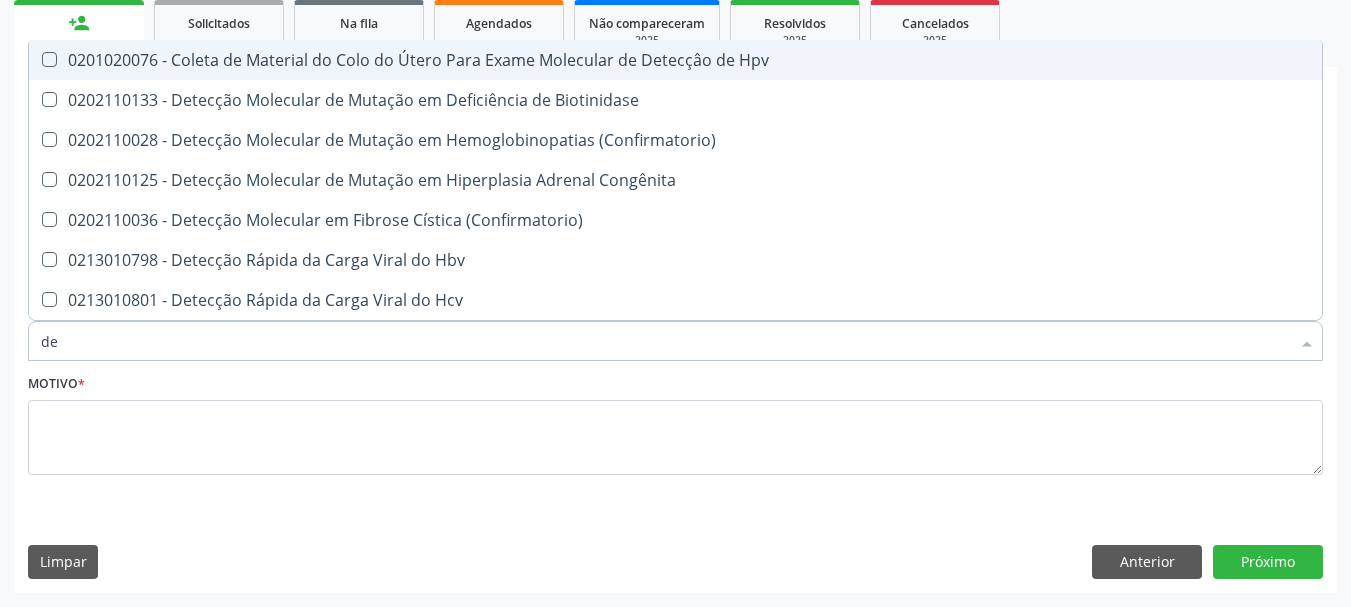 checkbox on "false" 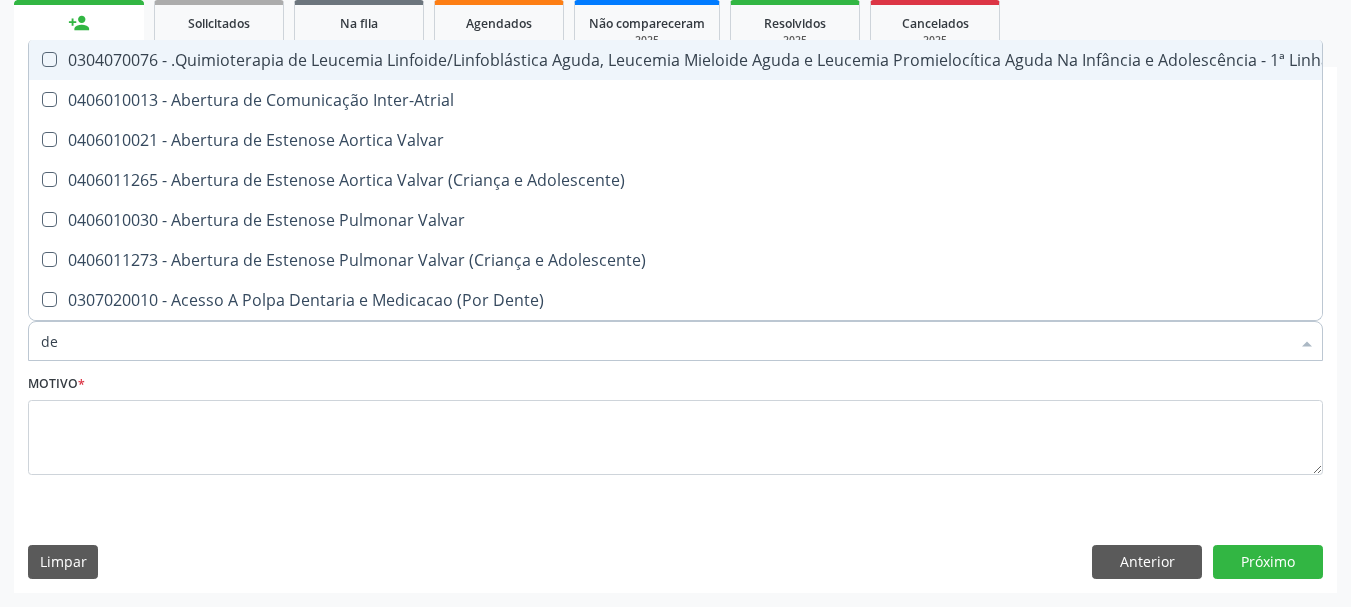 type on "d" 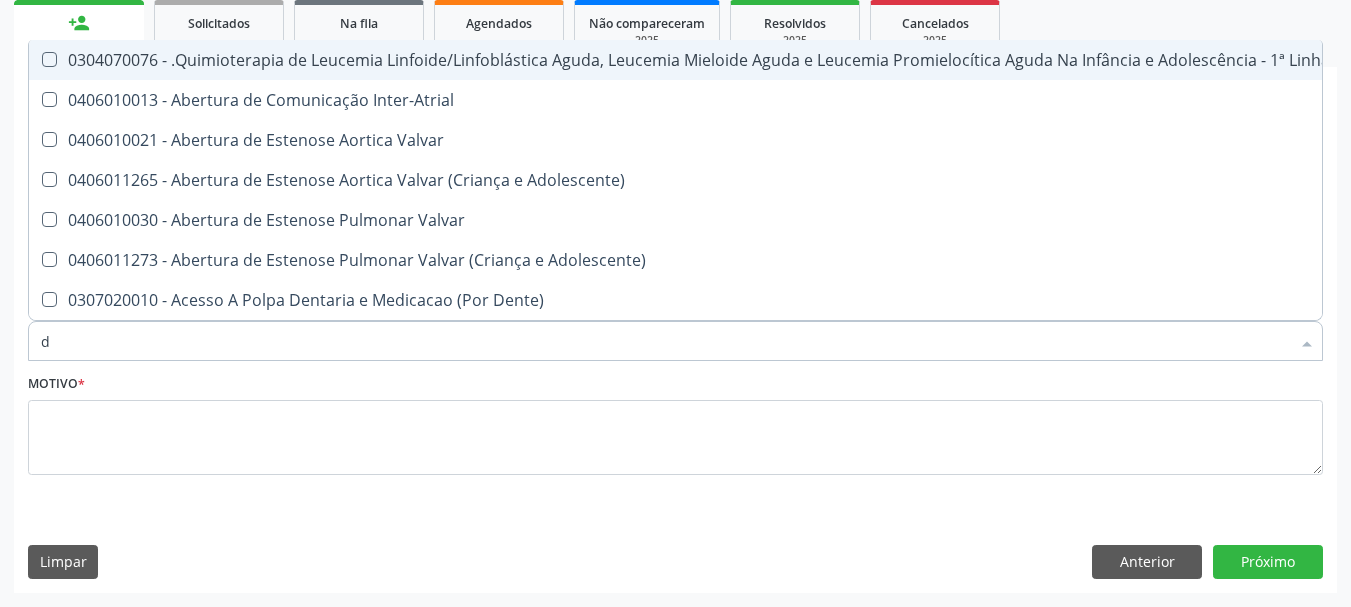 checkbox on "false" 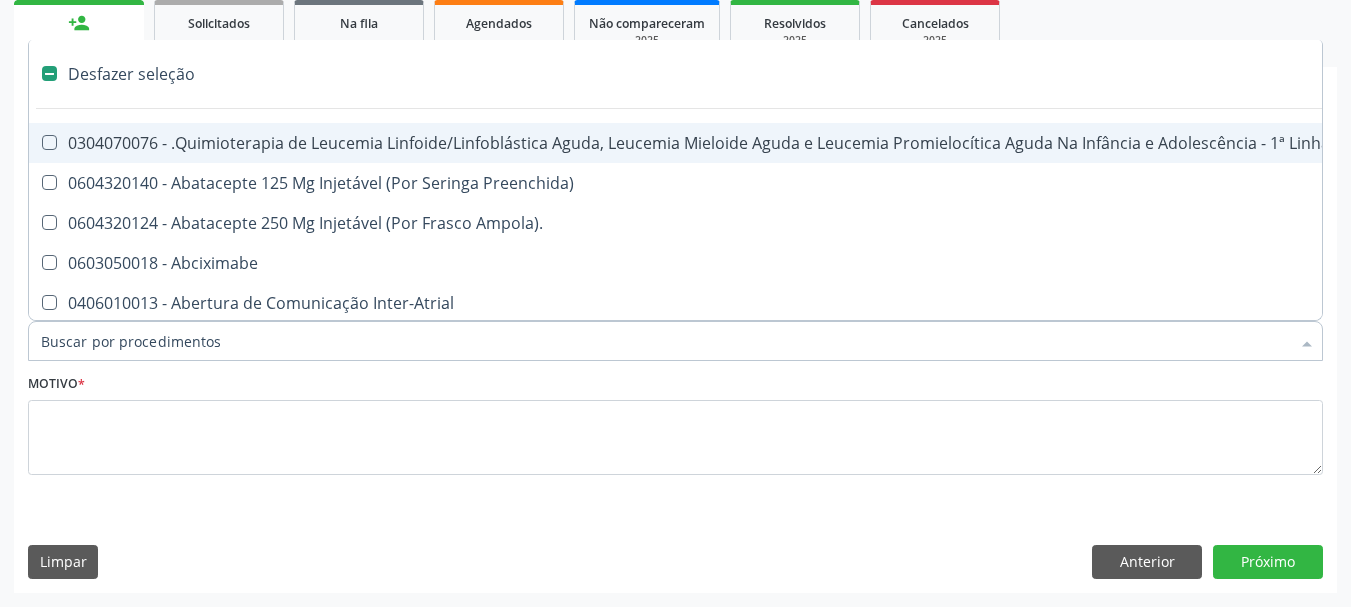 type on "b" 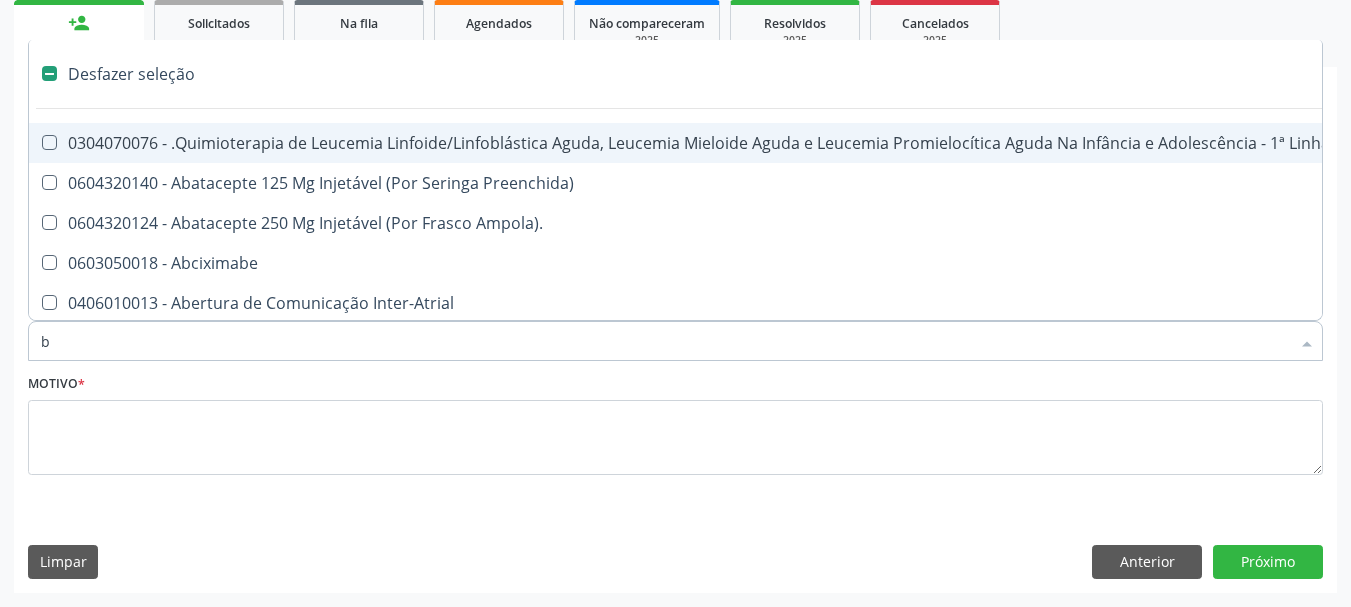 checkbox on "true" 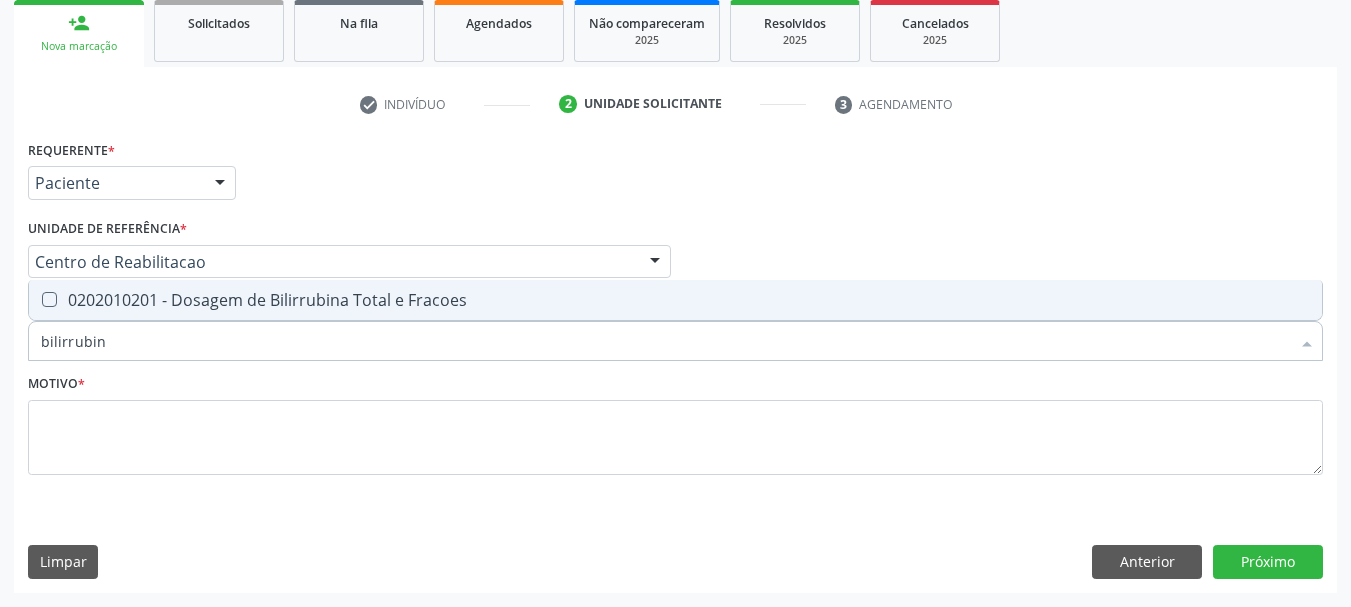 type on "bilirrubina" 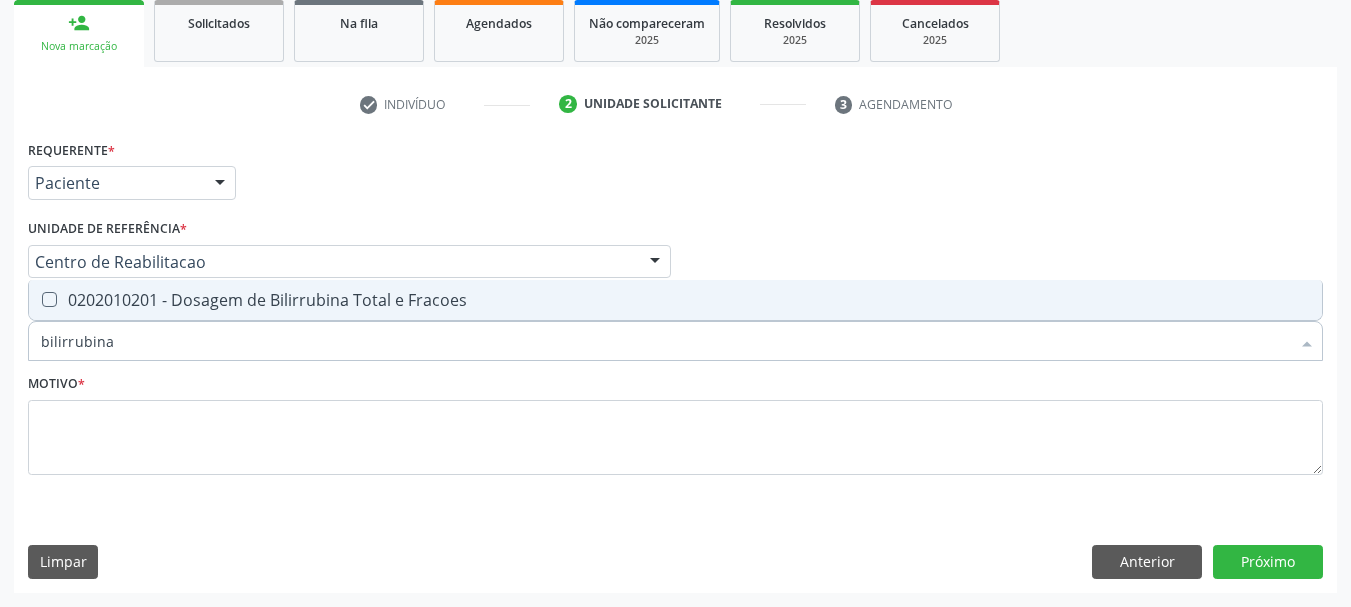 click on "0202010201 - Dosagem de Bilirrubina Total e Fracoes" at bounding box center (675, 300) 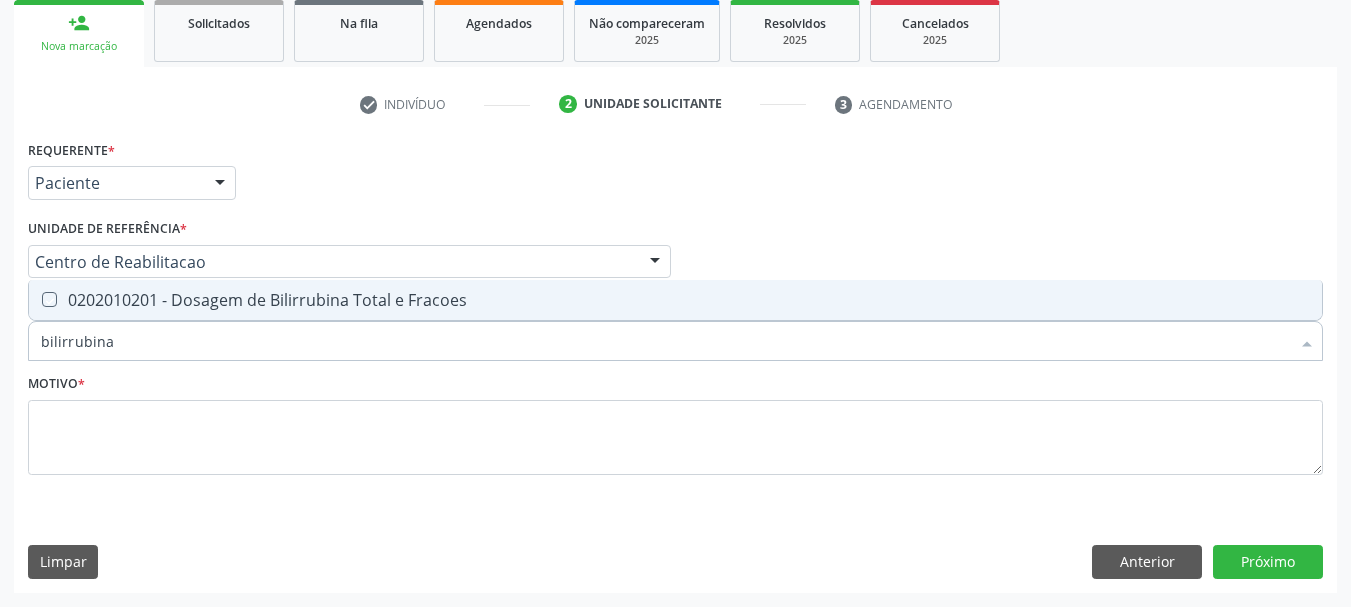 checkbox on "true" 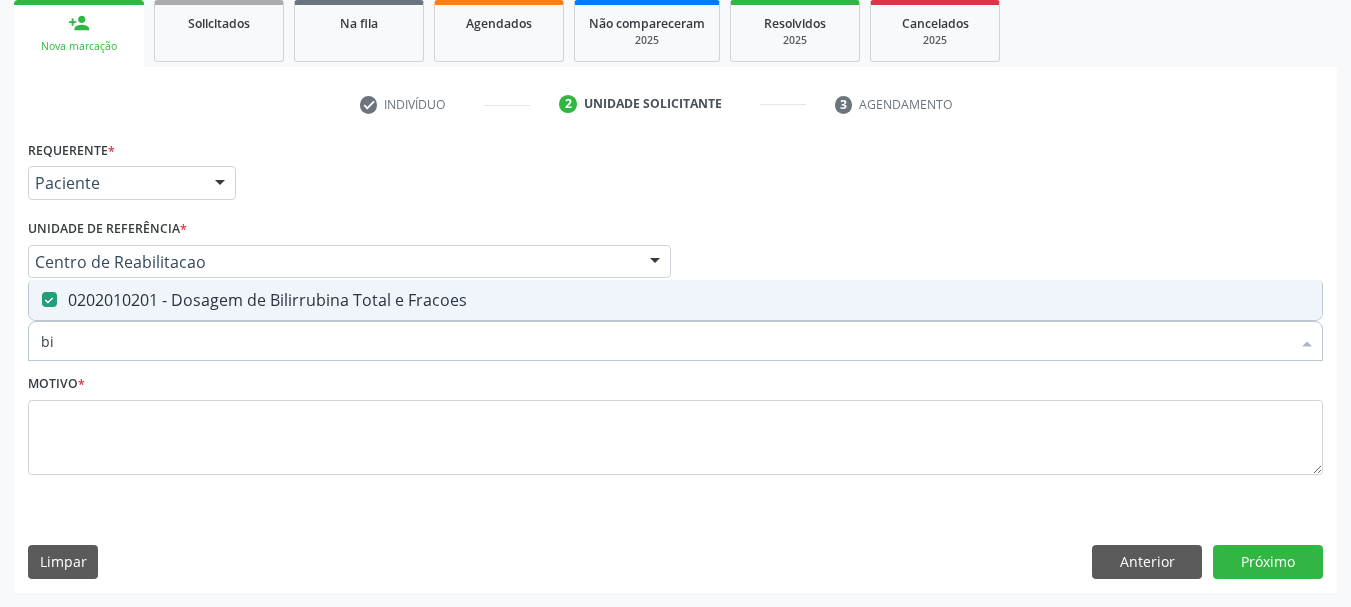type on "b" 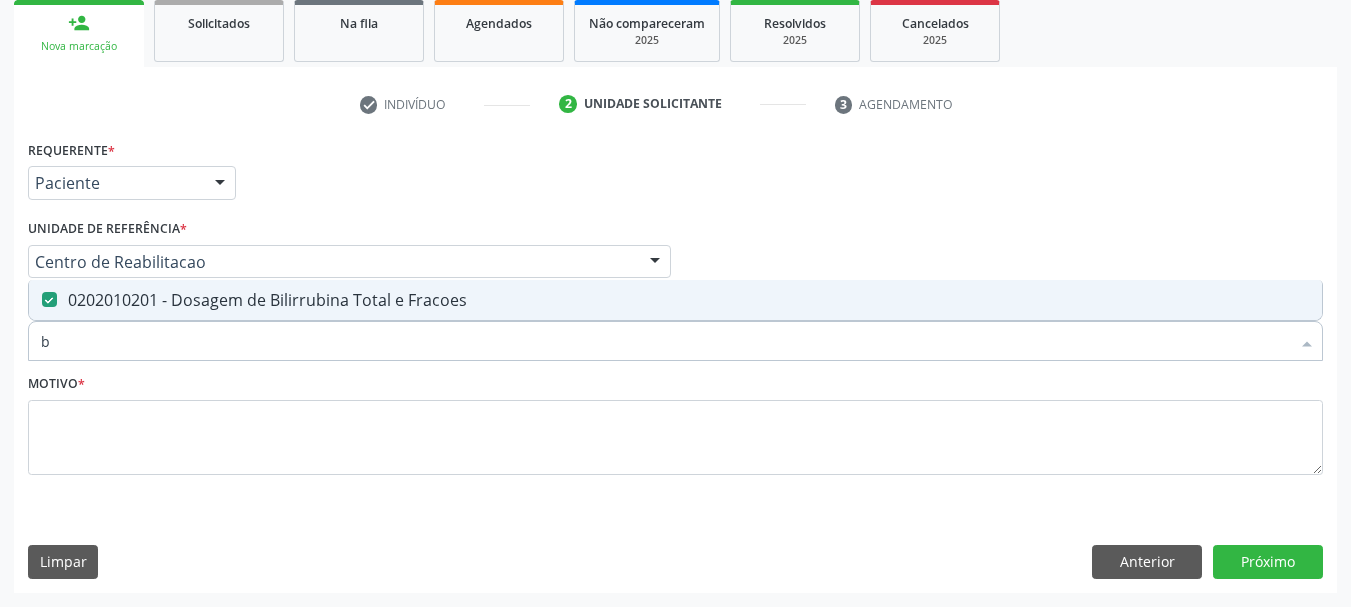 type 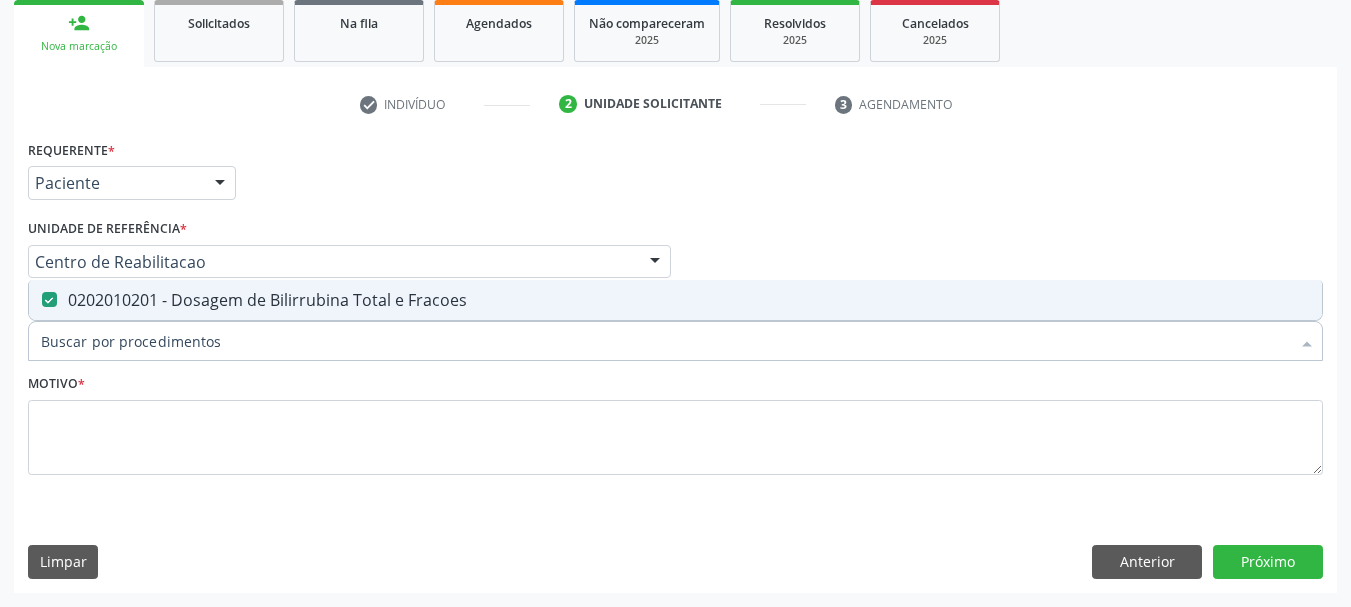 checkbox on "false" 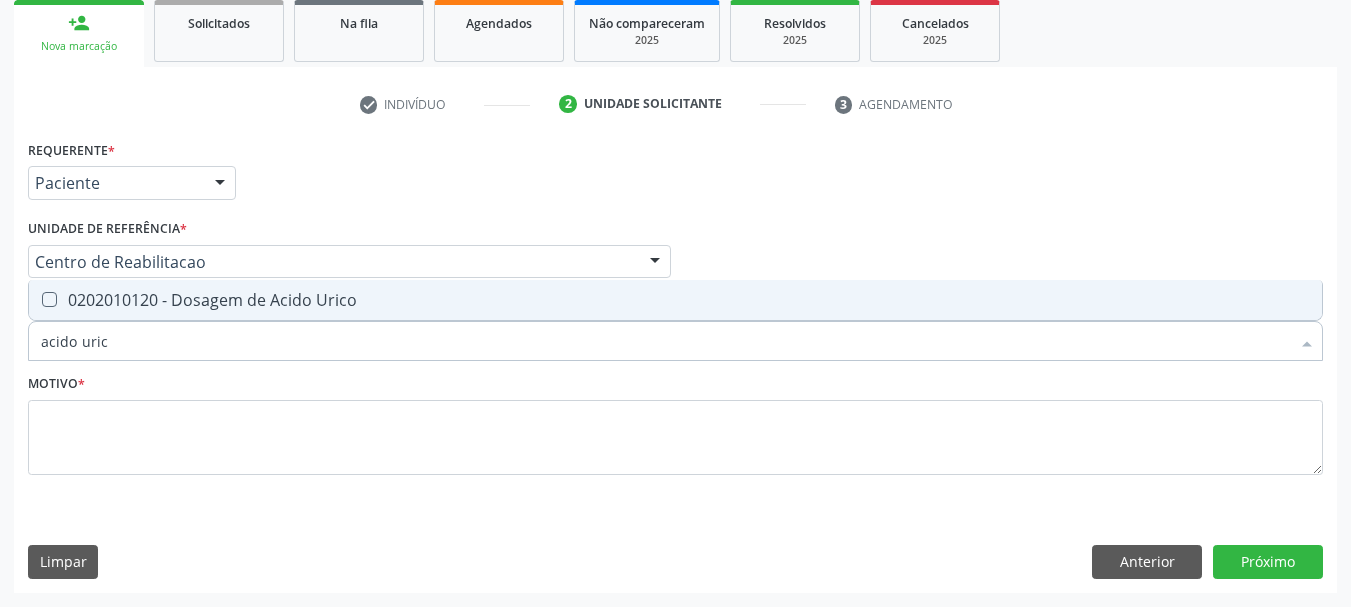 type on "acido urico" 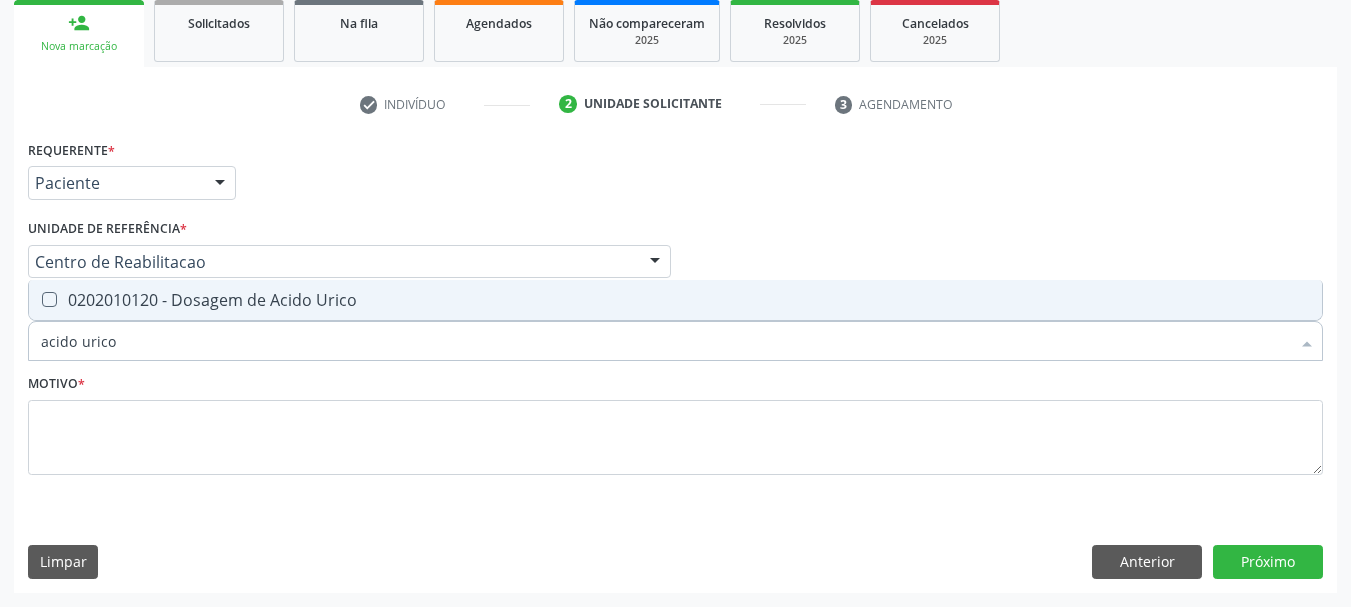 click on "0202010120 - Dosagem de Acido Urico" at bounding box center [675, 300] 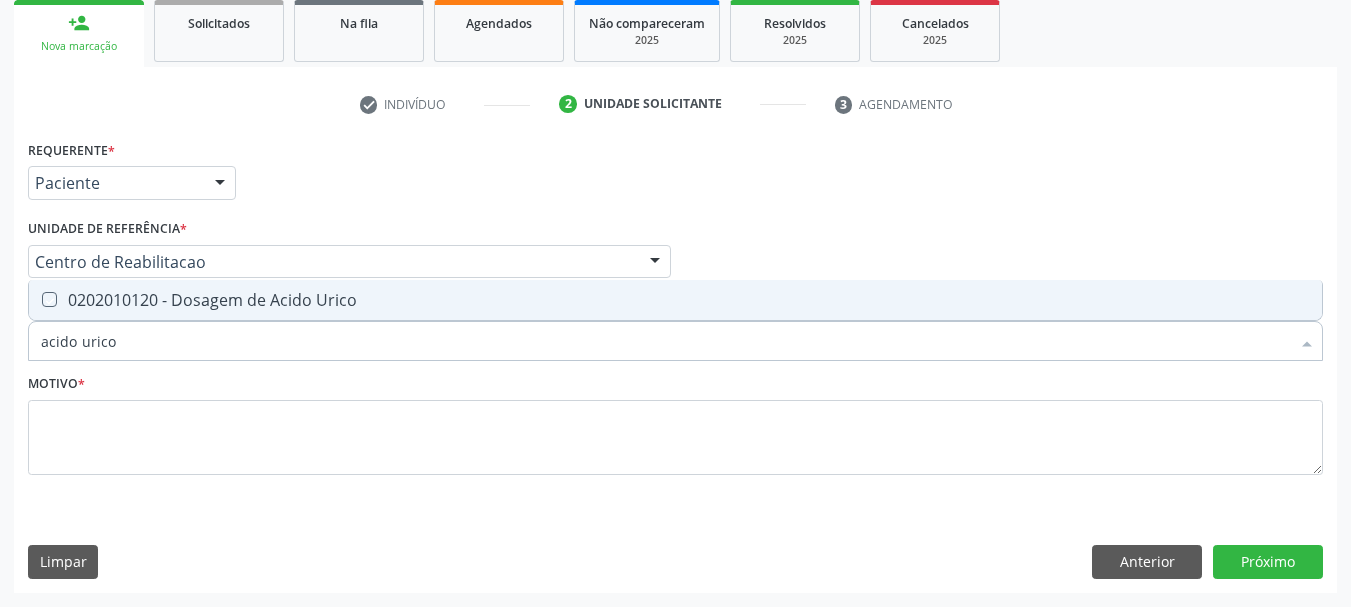 checkbox on "true" 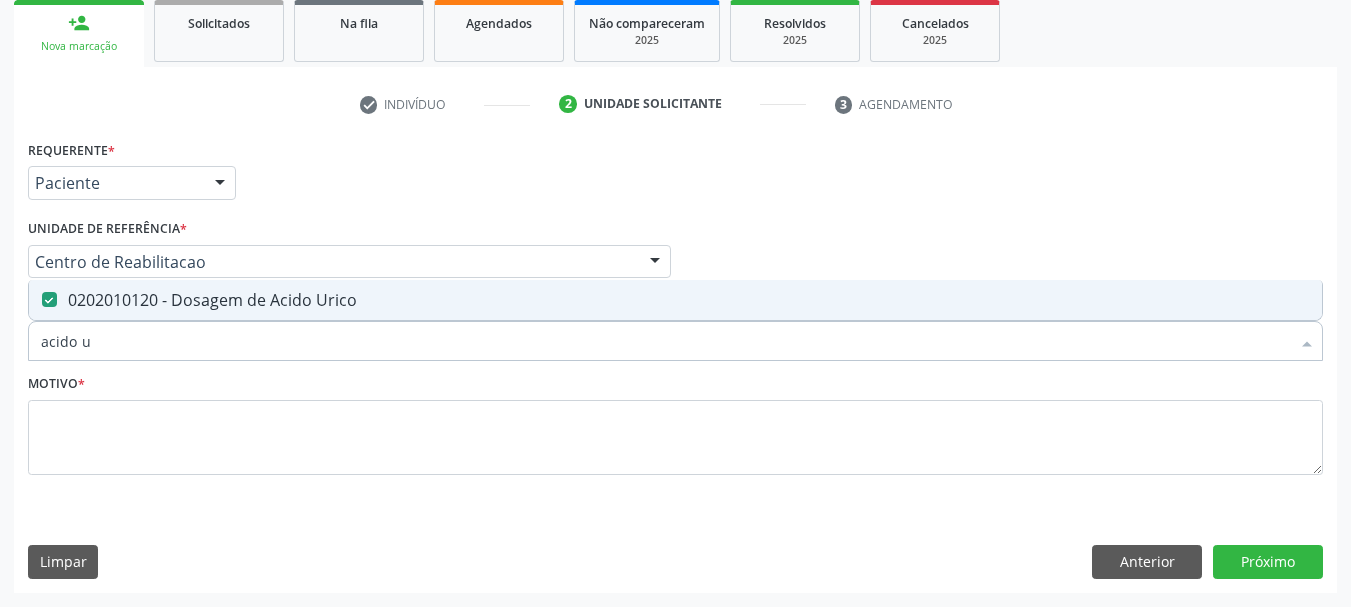type on "acido" 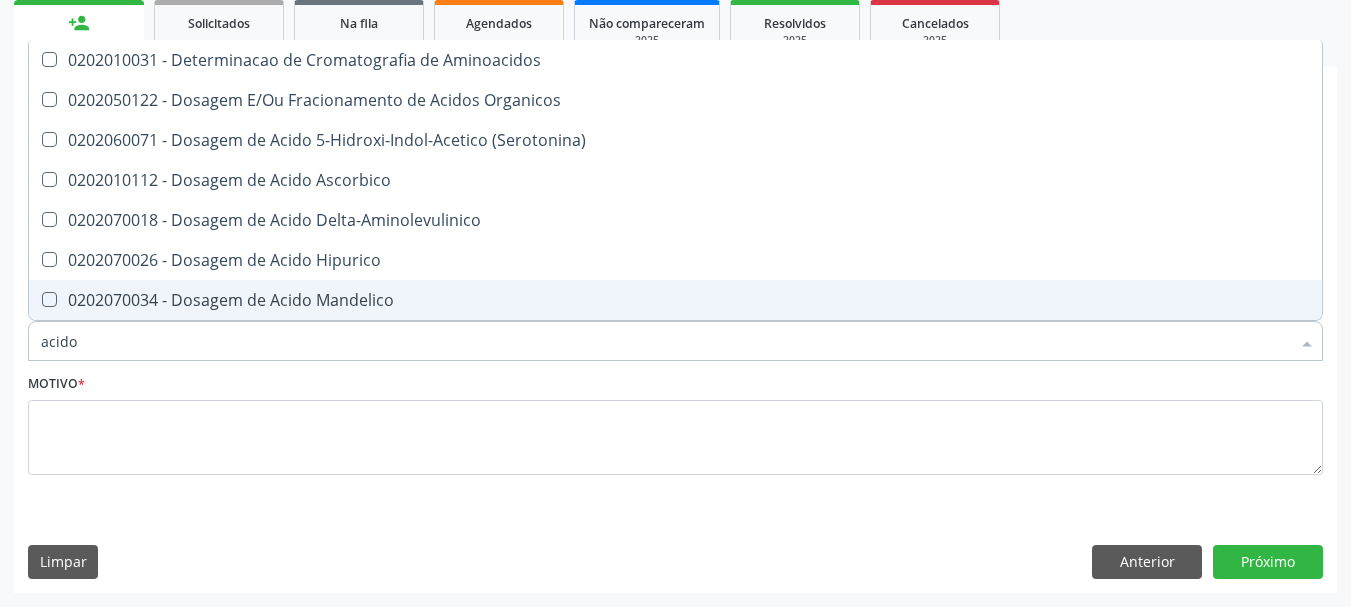 type on "acid" 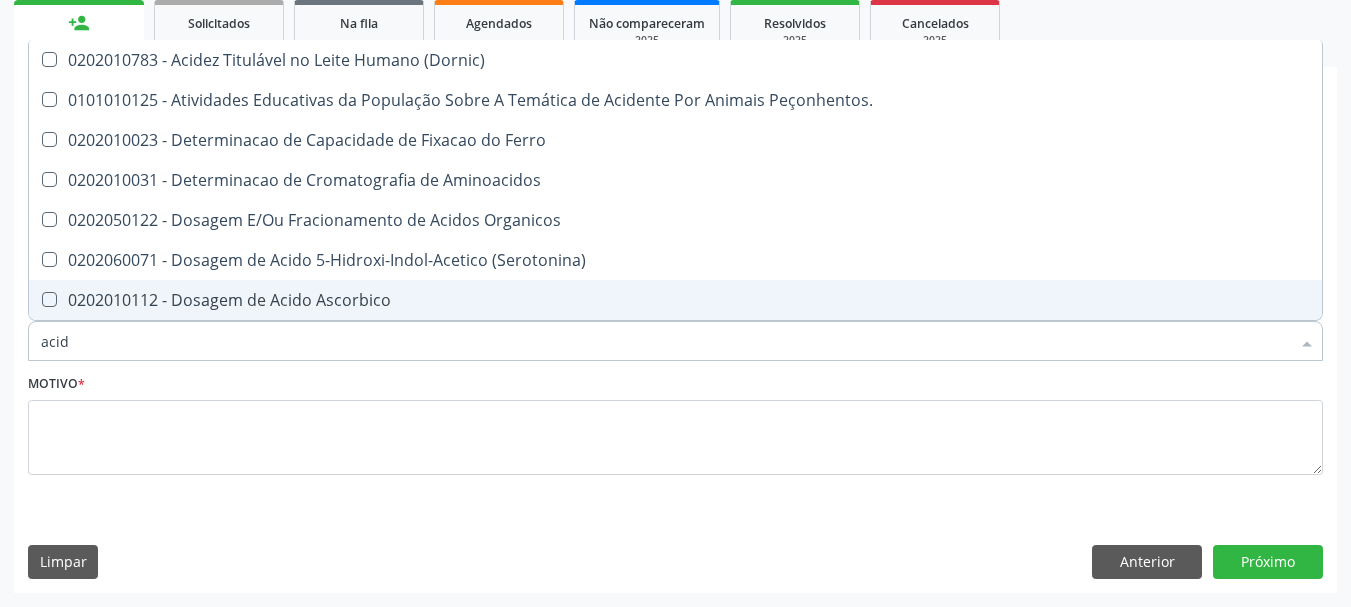 type on "aci" 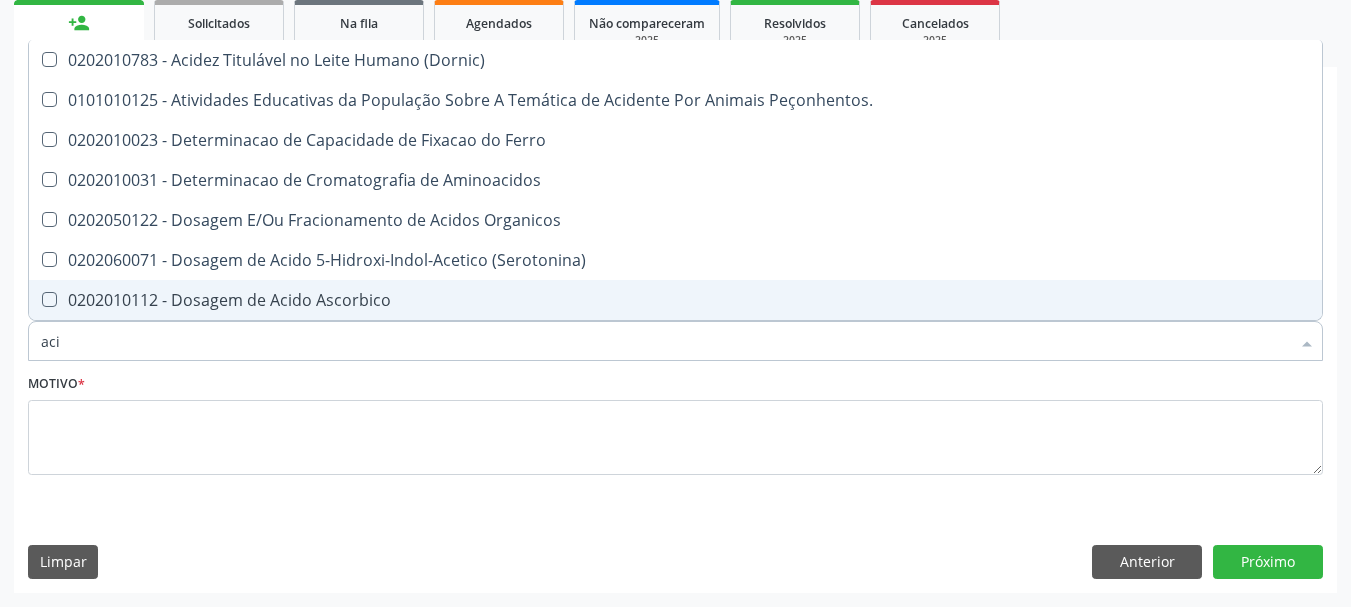 checkbox on "false" 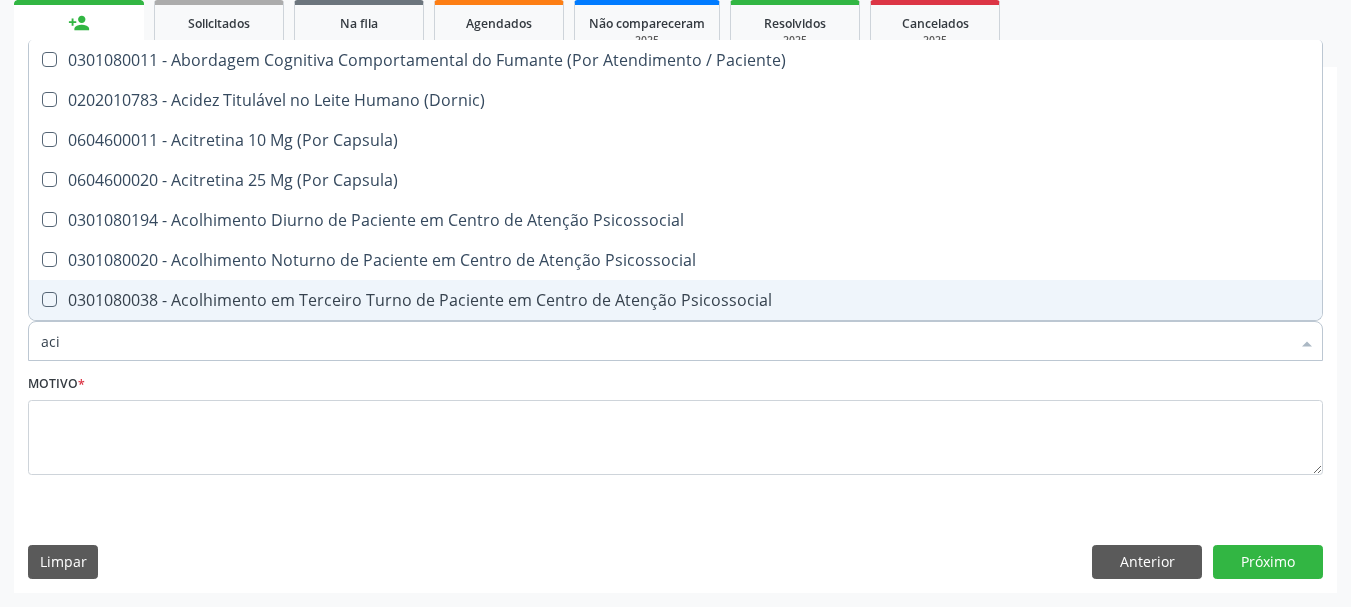 type on "ac" 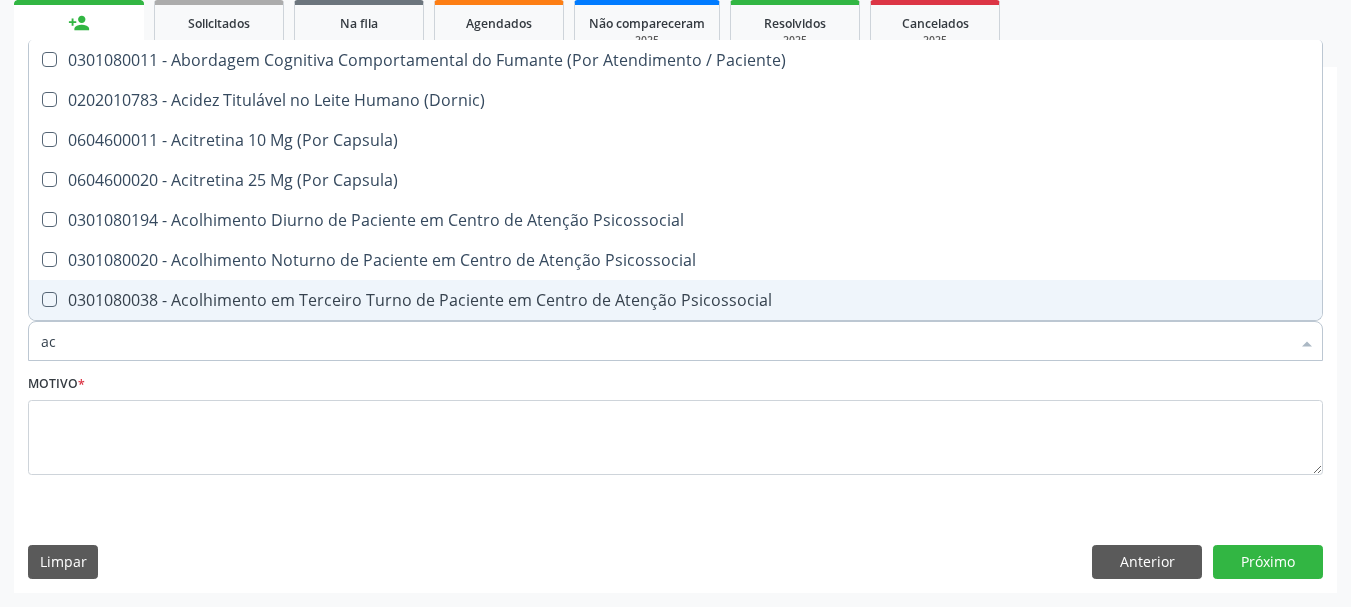 checkbox on "false" 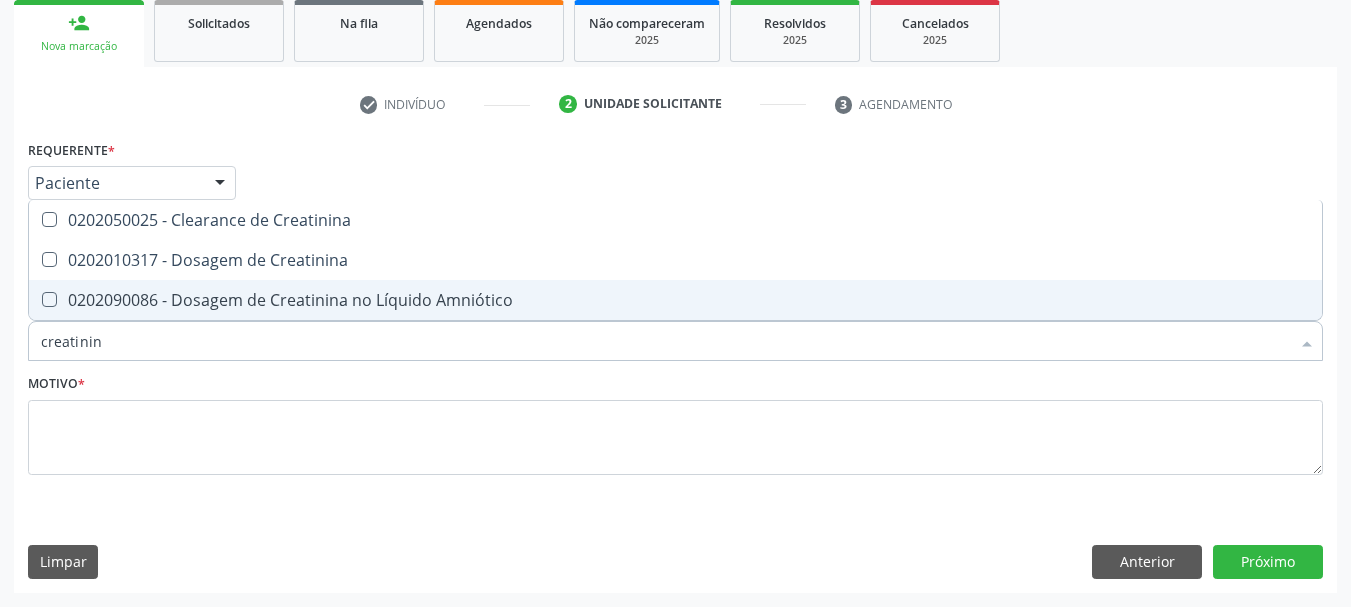 type on "creatinina" 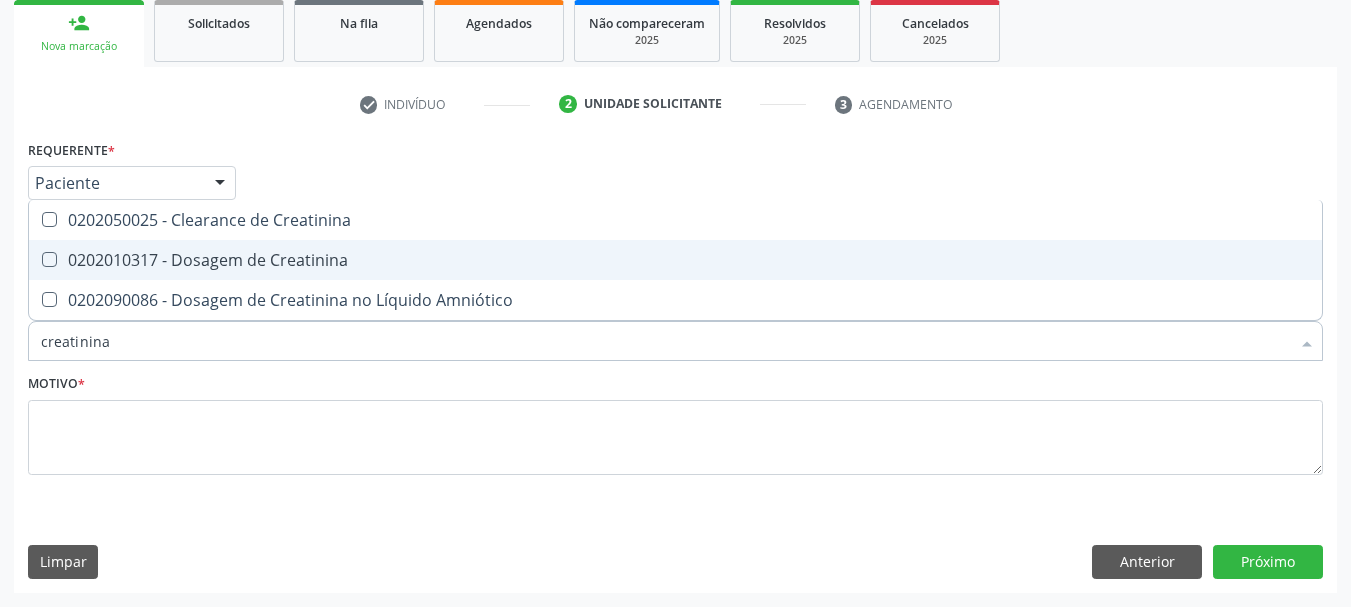 click on "0202010317 - Dosagem de Creatinina" at bounding box center (675, 260) 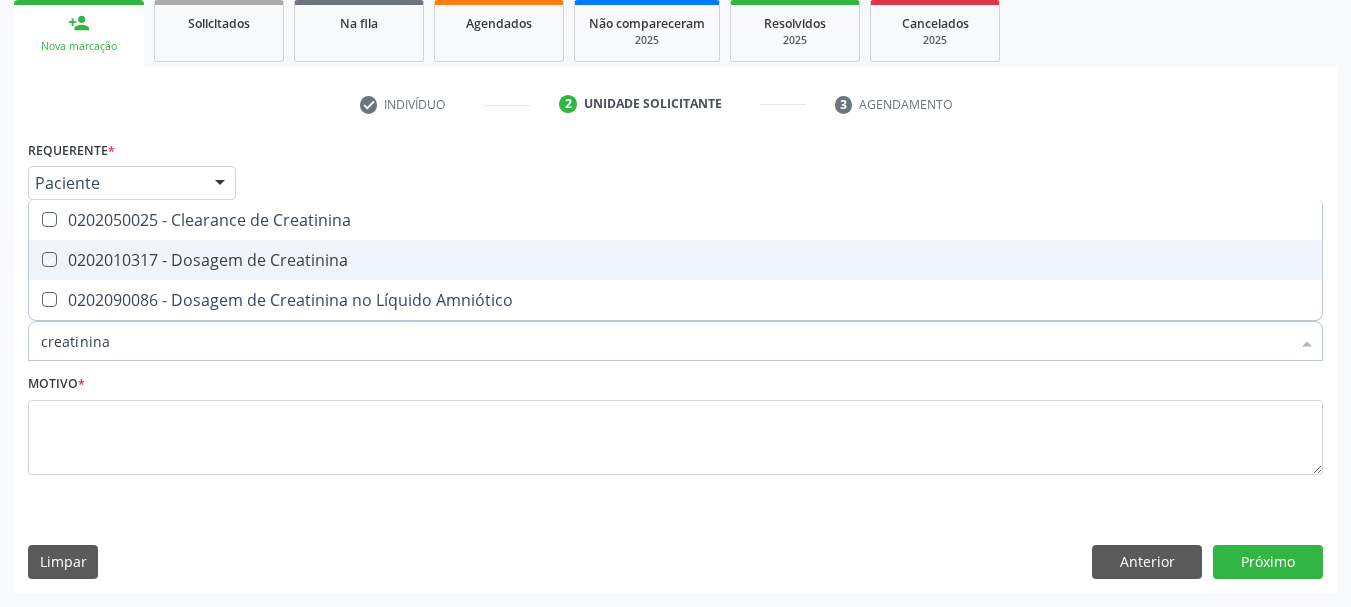checkbox on "true" 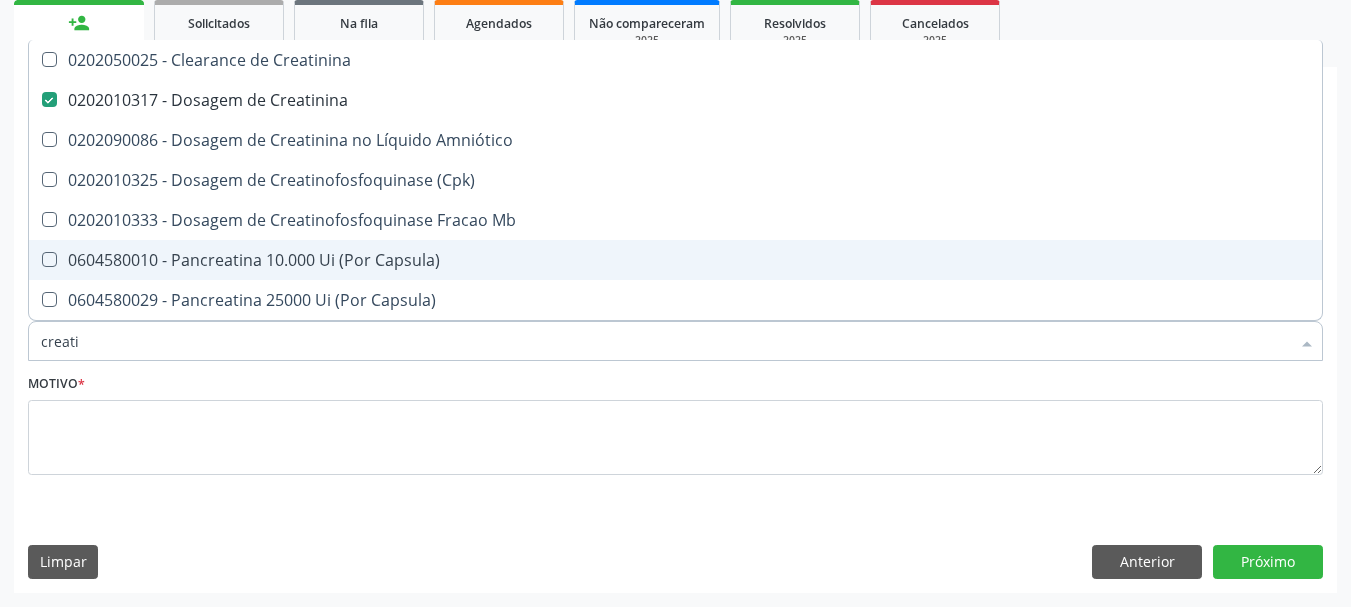 type on "creat" 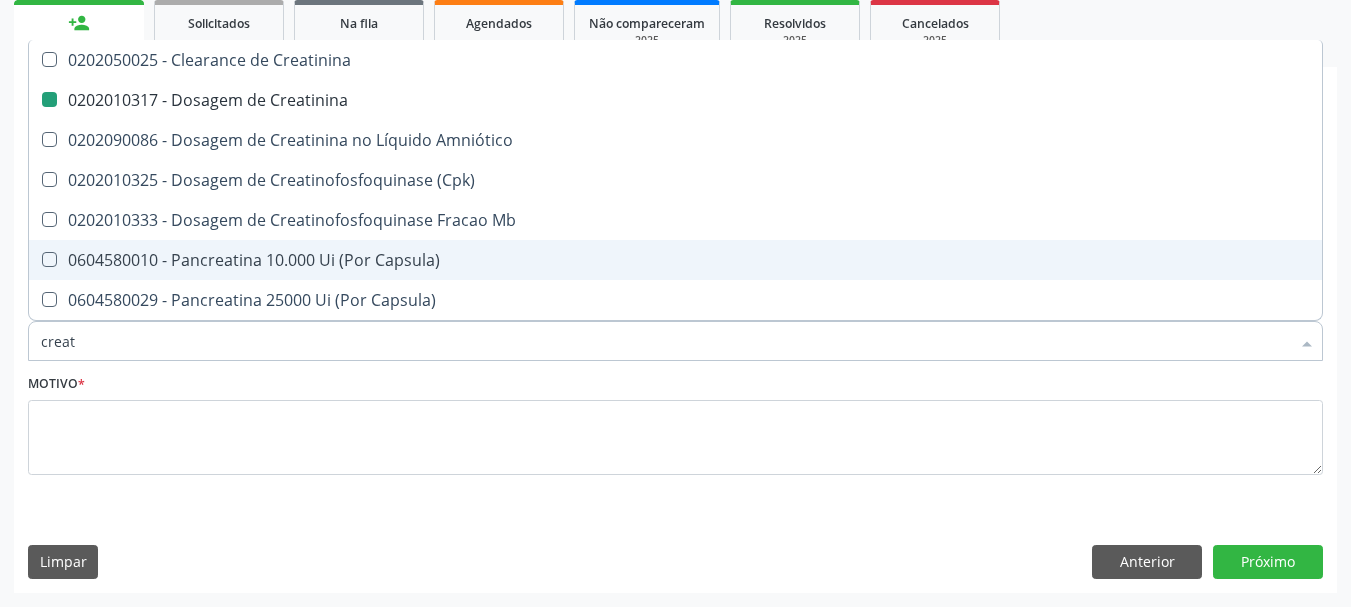 type on "crea" 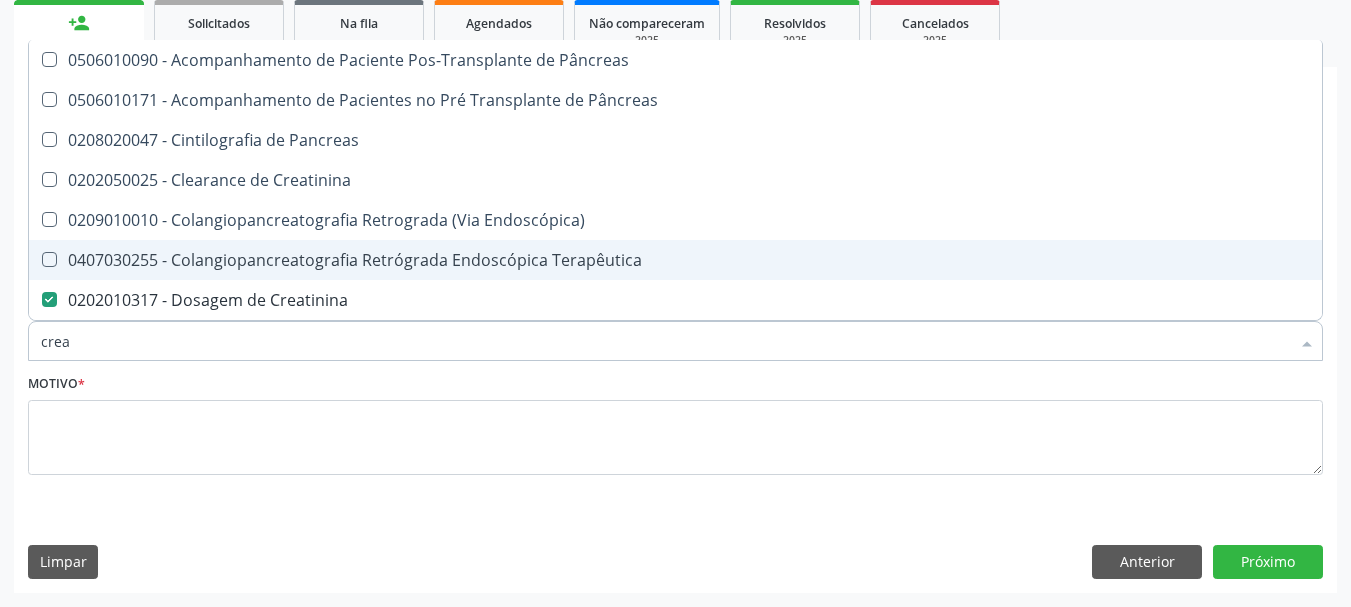 type on "cre" 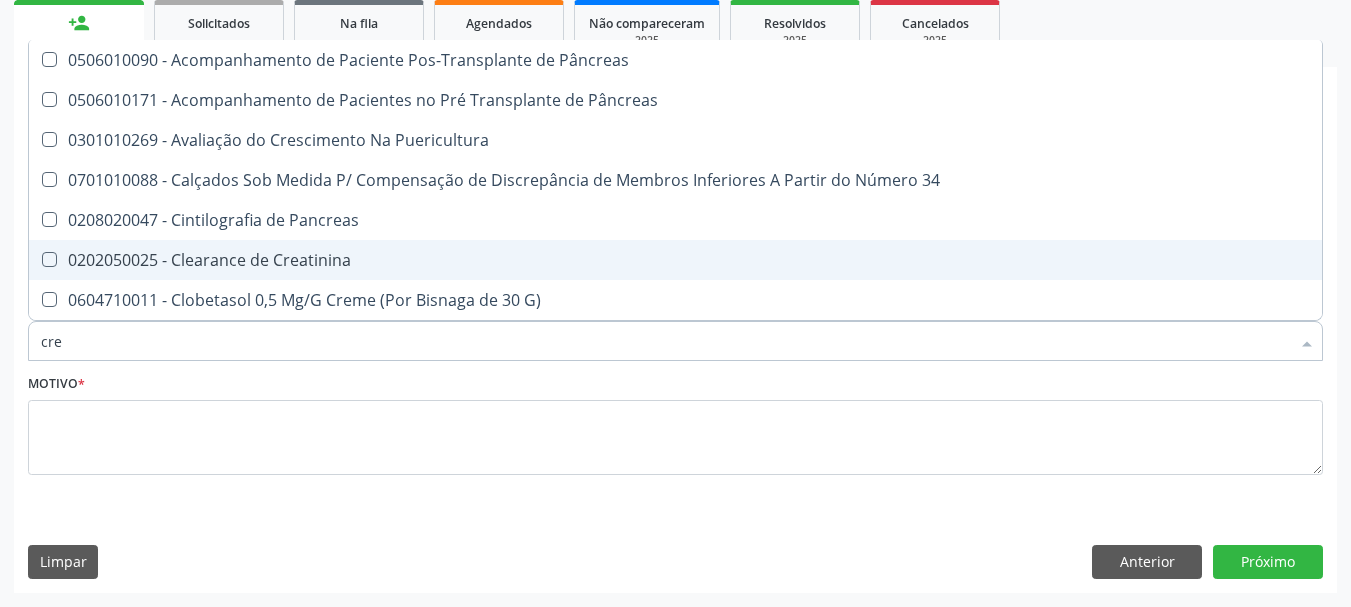 type on "cr" 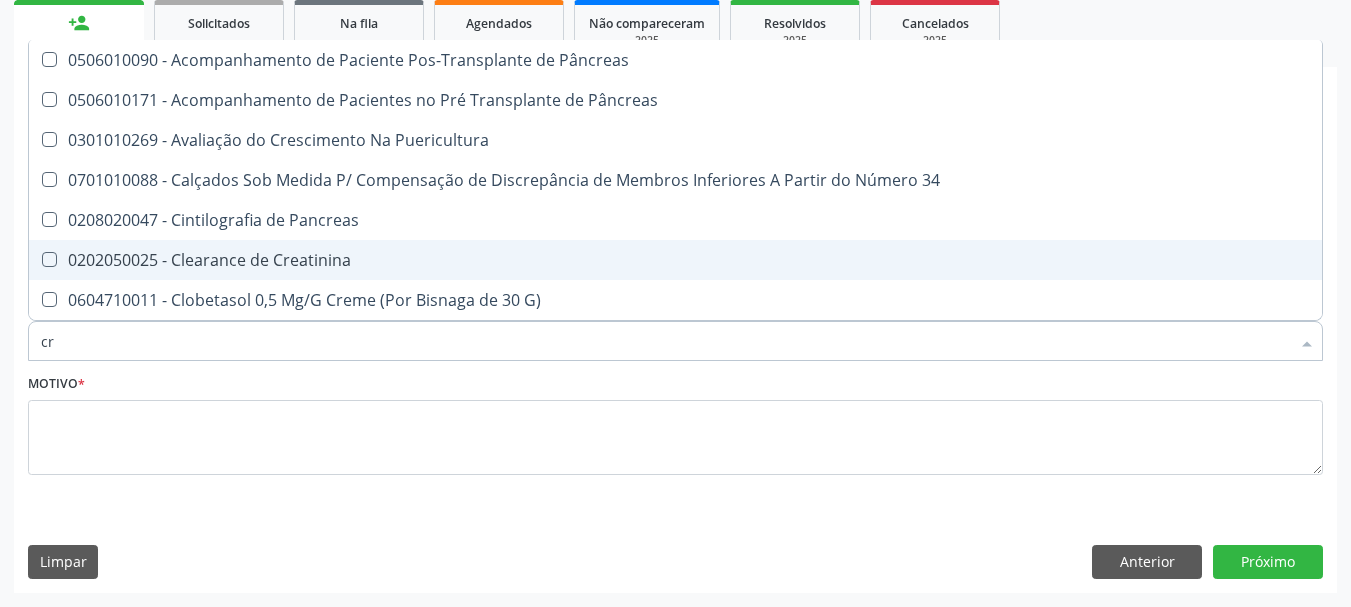checkbox on "false" 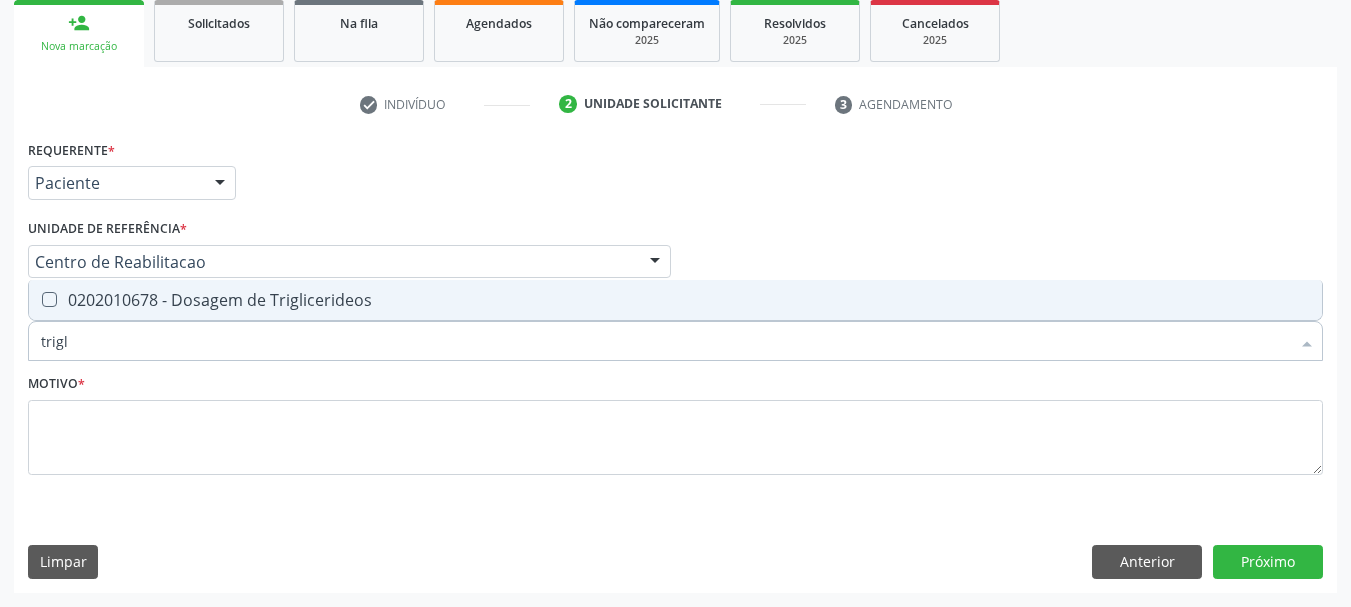 type on "trigli" 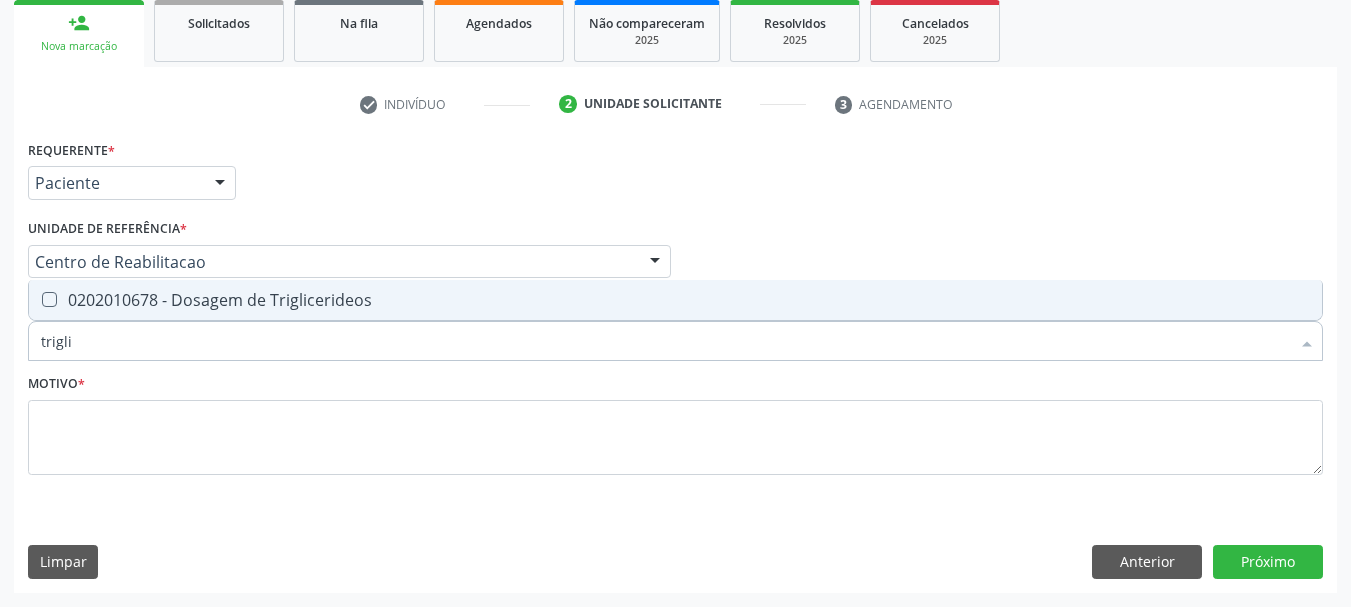 click on "Requerente
*
Paciente         Médico(a)   Enfermeiro(a)   Paciente
Nenhum resultado encontrado para: "   "
Não há nenhuma opção para ser exibida.
UF
PE         PE
Nenhum resultado encontrado para: "   "
Não há nenhuma opção para ser exibida.
Município
Serra Talhada         Serra Talhada
Nenhum resultado encontrado para: "   "
Não há nenhuma opção para ser exibida.
Médico Solicitante
Por favor, selecione a Unidade de Atendimento primeiro
Nenhum resultado encontrado para: "   "
Não há nenhuma opção para ser exibida.
Unidade de referência
*
Centro de Reabilitacao         Usf do Mutirao   Usf Cohab   Usf Caicarinha da Penha Tauapiranga   Posto de Saude Bernardo Vieira   Usf Borborema   Usf Bom Jesus I   Usf Ipsep   Usf Sao Cristovao" at bounding box center [675, 319] 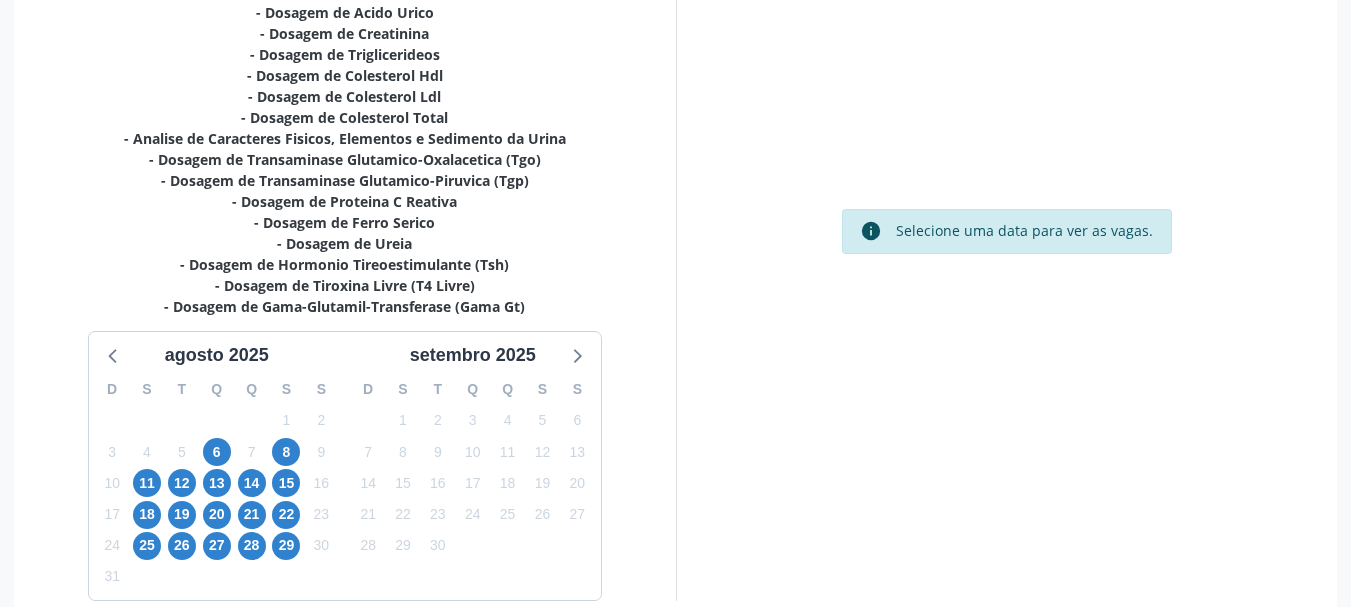 scroll, scrollTop: 599, scrollLeft: 0, axis: vertical 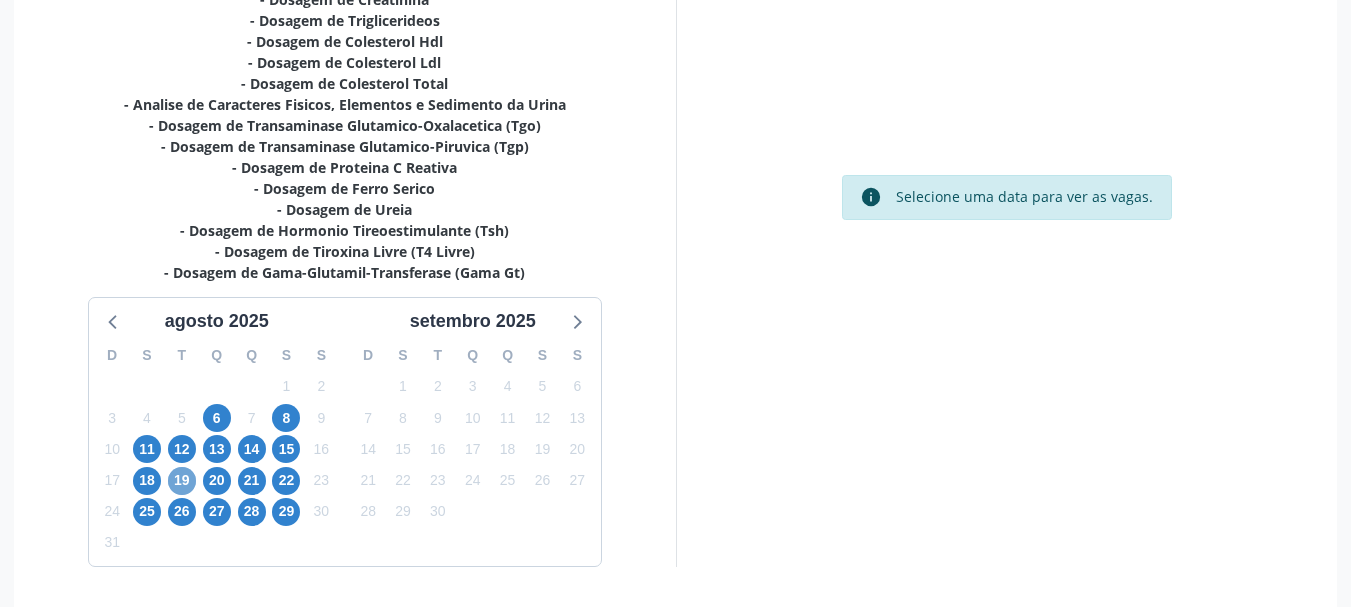 click on "19" at bounding box center (182, 481) 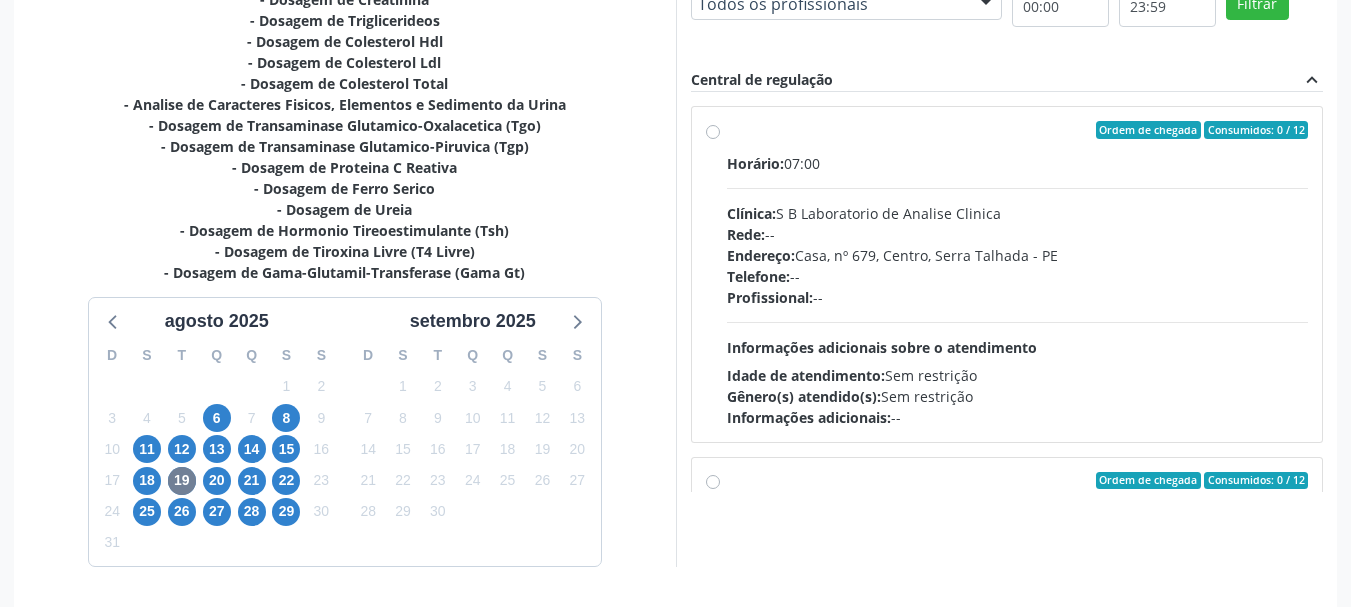 click on "Ordem de chegada
Consumidos: 0 / 12
Horário:   07:00
Clínica:  S B Laboratorio de Analise Clinica
Rede:
--
Endereço:   Casa, nº [NUMBER], [NEIGHBORHOOD], [CITY] - [STATE]
Telefone:   --
Profissional:
--
Informações adicionais sobre o atendimento
Idade de atendimento:
Sem restrição
Gênero(s) atendido(s):
Sem restrição
Informações adicionais:
--" at bounding box center (1018, 274) 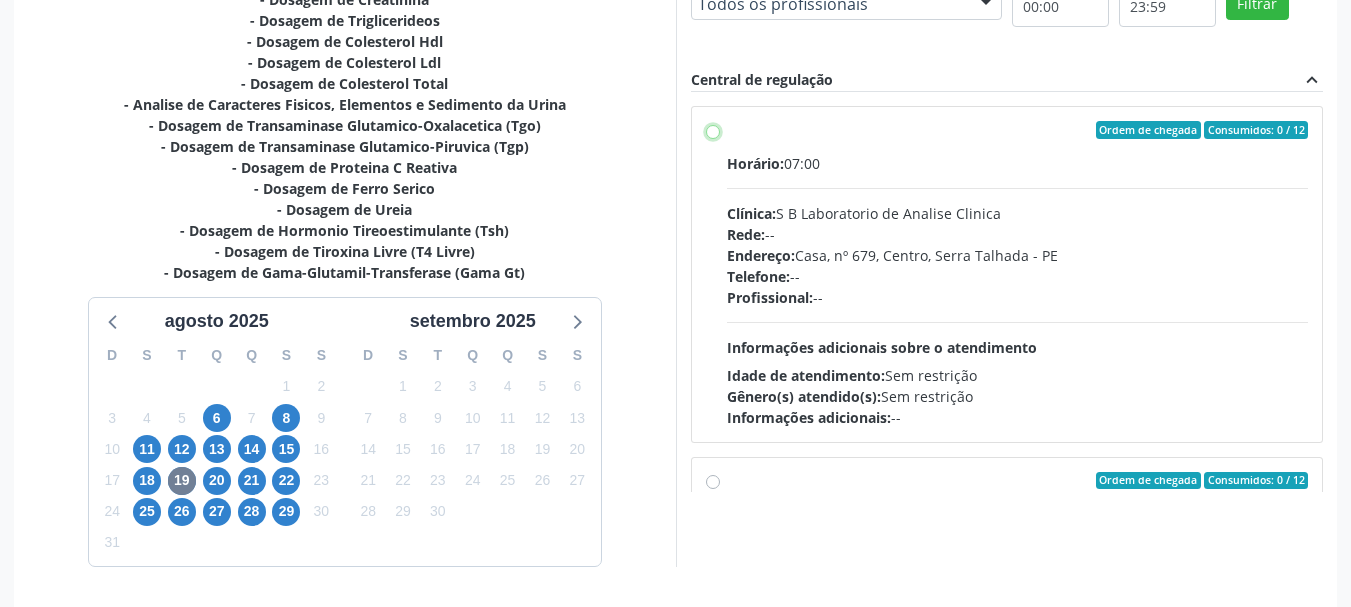 click on "Ordem de chegada
Consumidos: 0 / 12
Horário:   07:00
Clínica:  S B Laboratorio de Analise Clinica
Rede:
--
Endereço:   Casa, nº [NUMBER], [NEIGHBORHOOD], [CITY] - [STATE]
Telefone:   --
Profissional:
--
Informações adicionais sobre o atendimento
Idade de atendimento:
Sem restrição
Gênero(s) atendido(s):
Sem restrição
Informações adicionais:
--" at bounding box center [713, 130] 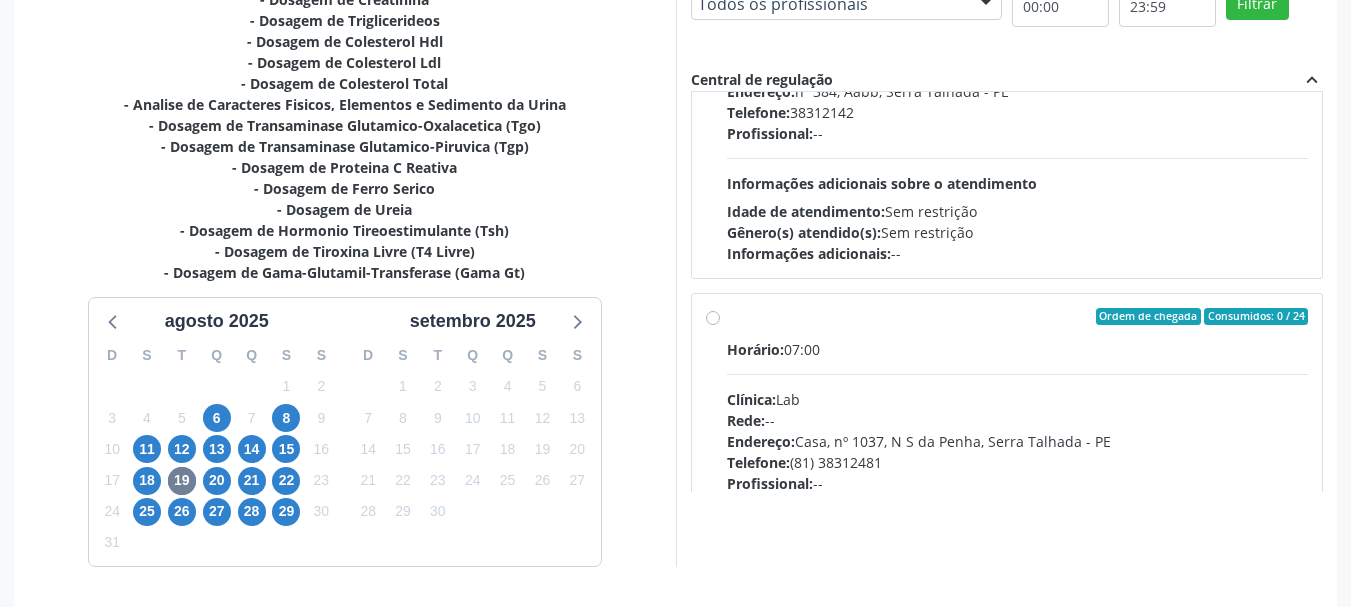 scroll, scrollTop: 1151, scrollLeft: 0, axis: vertical 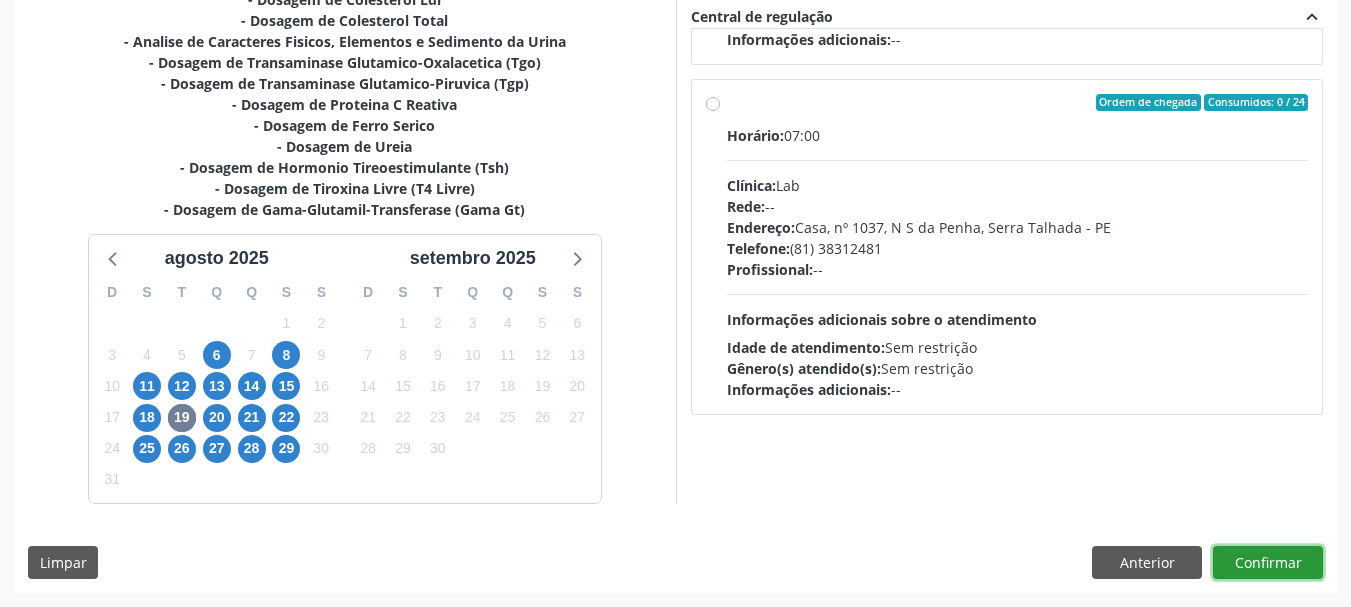 click on "Confirmar" at bounding box center [1268, 563] 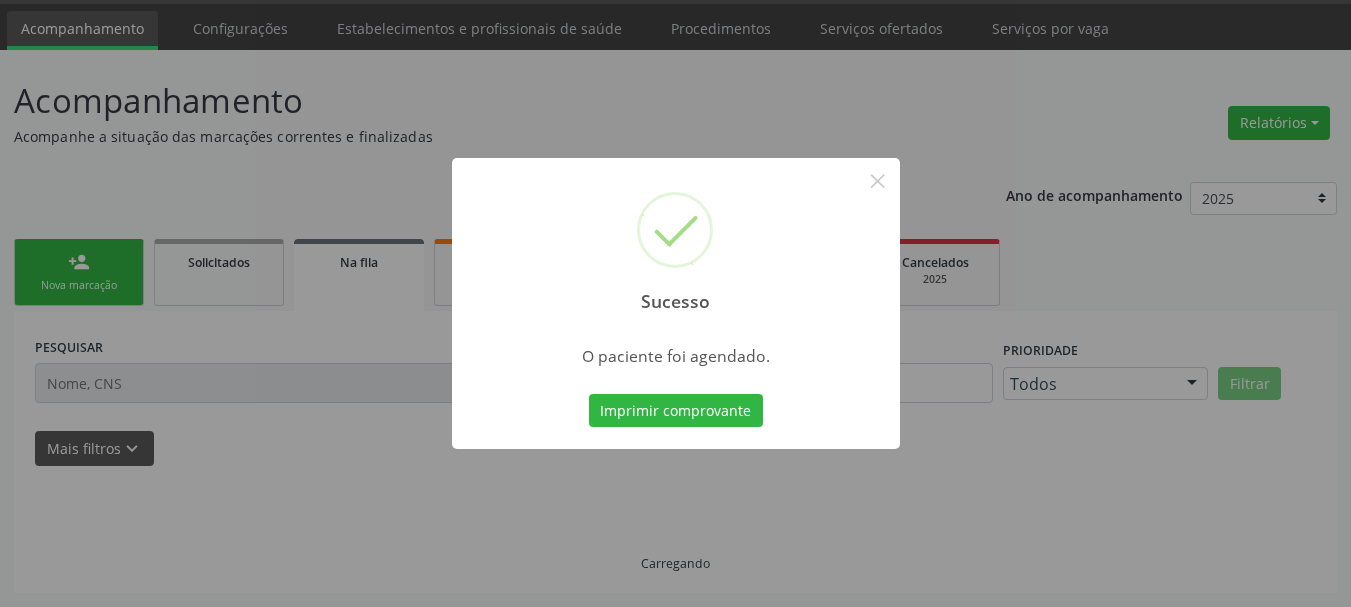 scroll, scrollTop: 60, scrollLeft: 0, axis: vertical 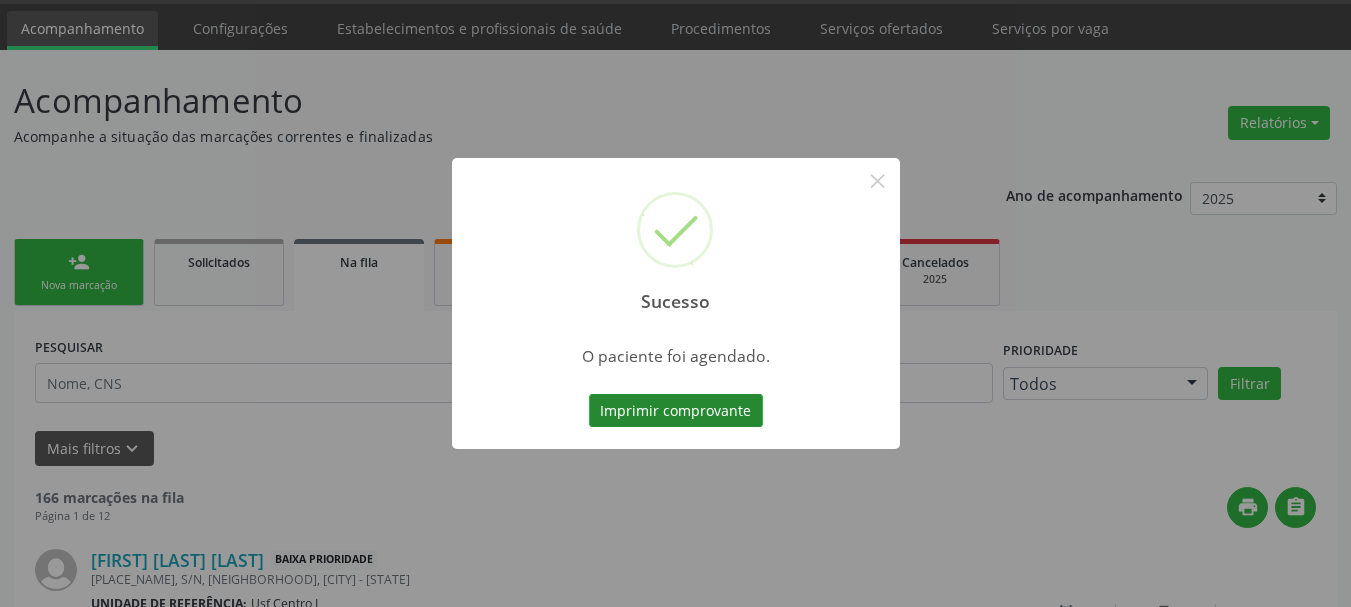 click on "Imprimir comprovante" at bounding box center [676, 411] 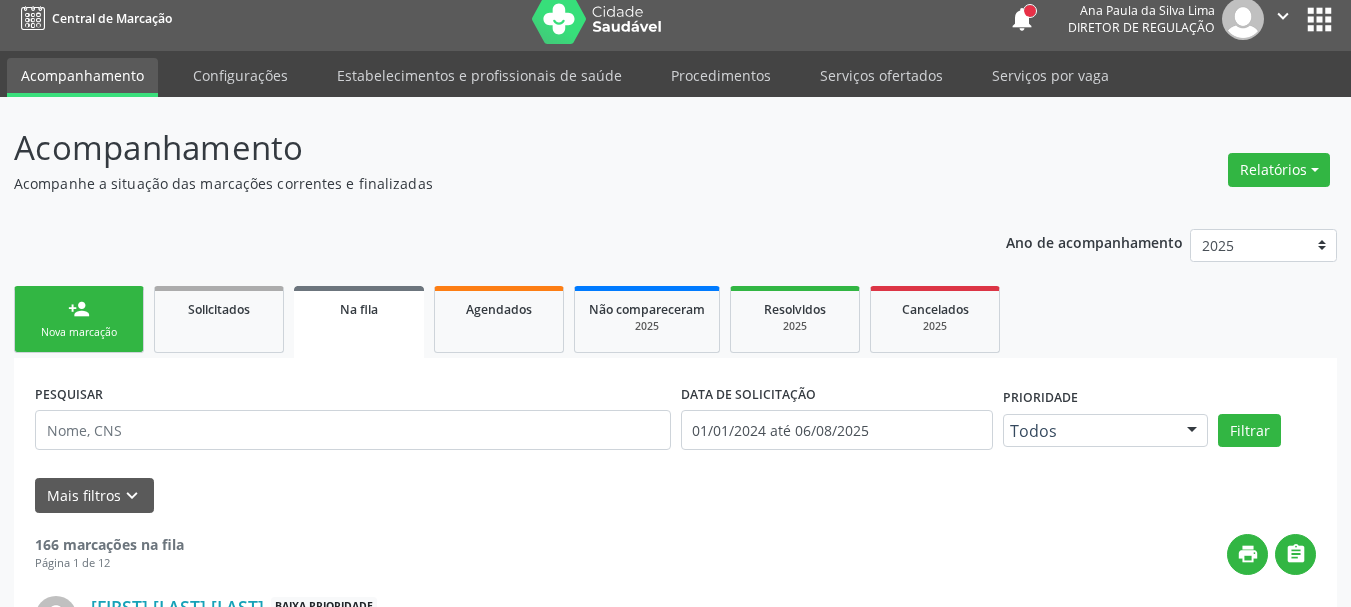 scroll, scrollTop: 0, scrollLeft: 0, axis: both 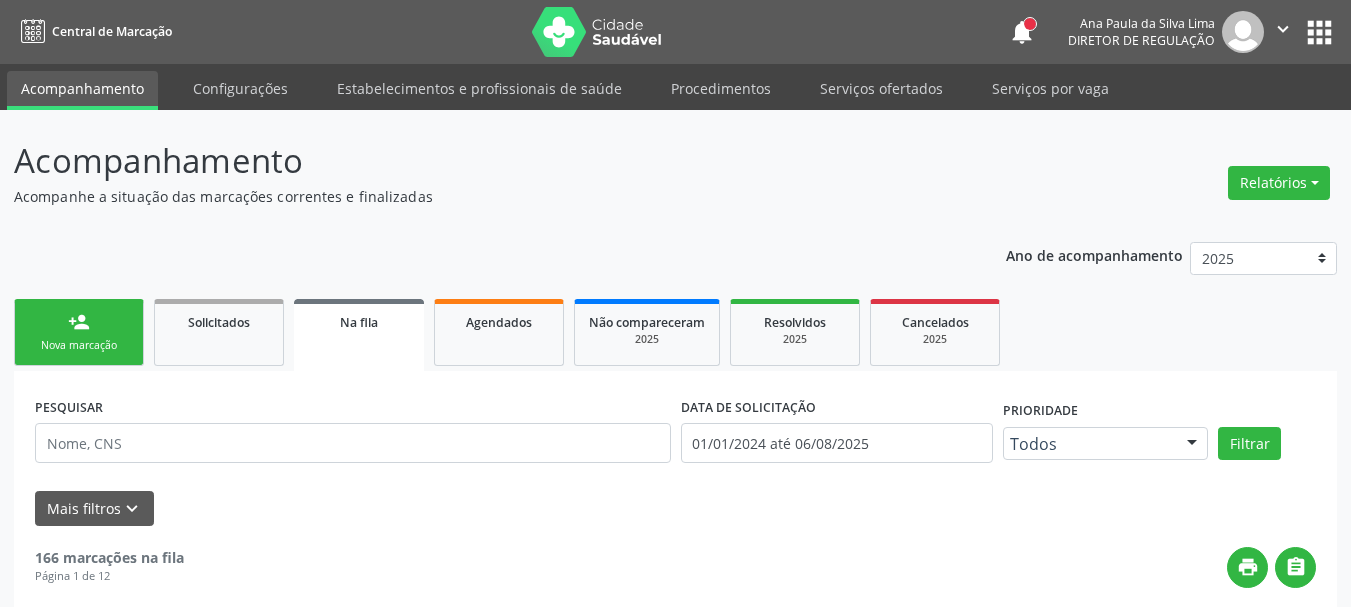 click on "apps" at bounding box center (1319, 32) 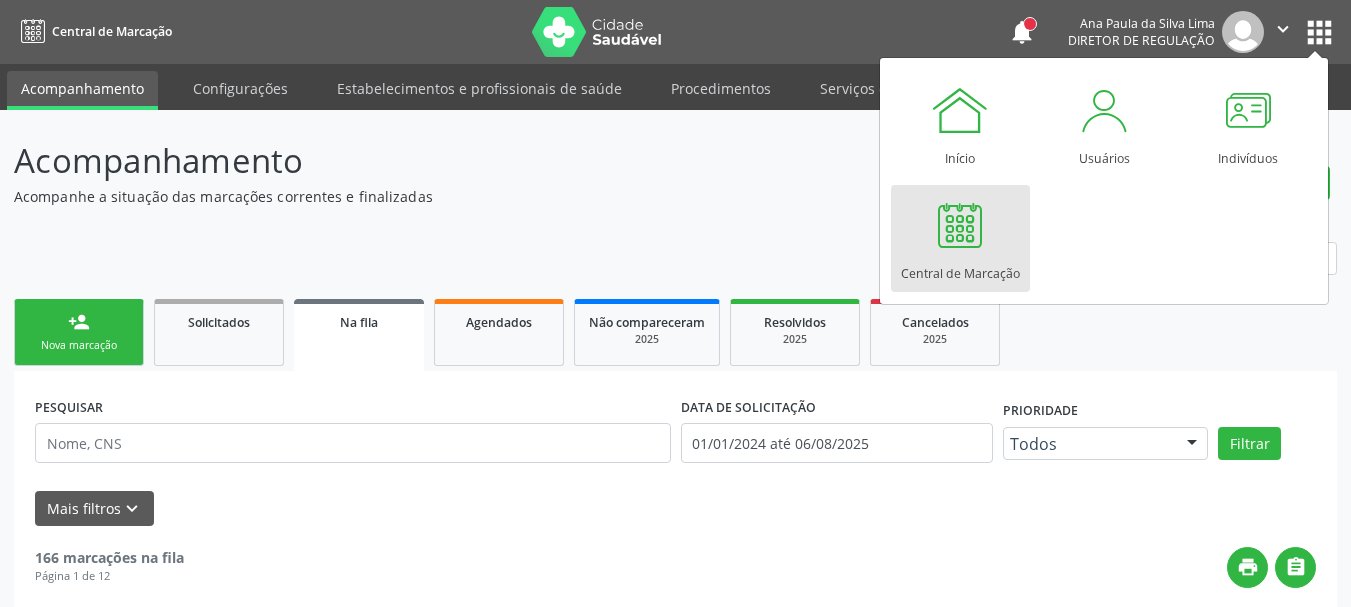 click on "Central de Marcação" at bounding box center (960, 238) 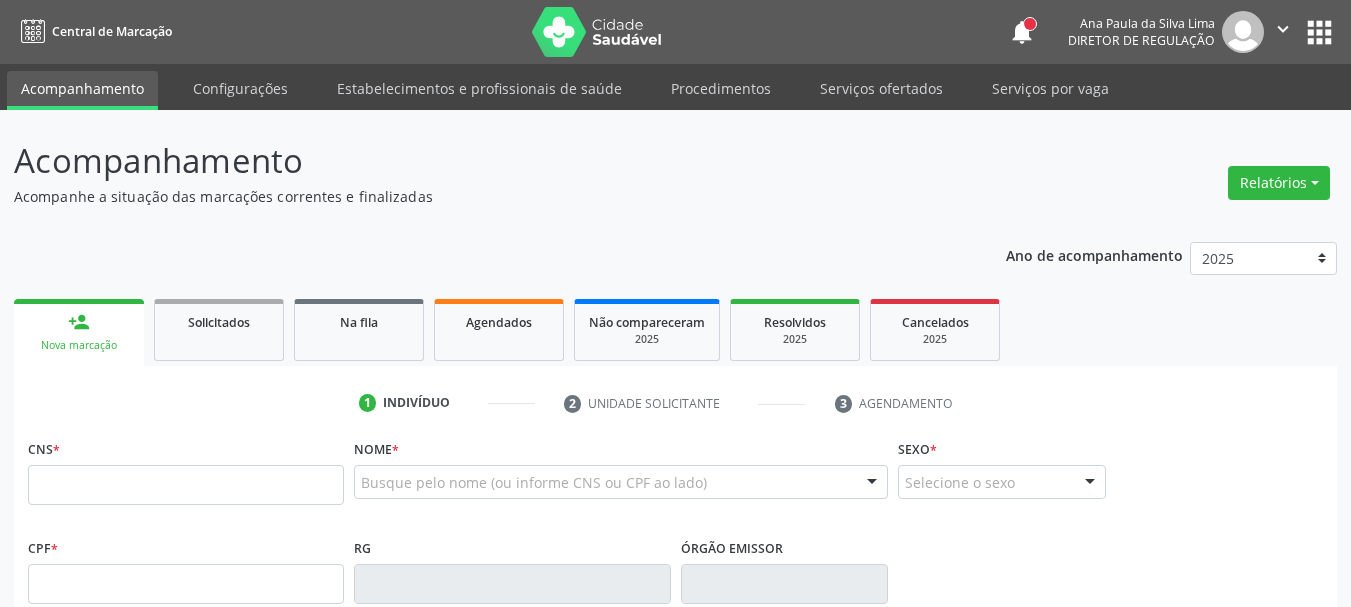 scroll, scrollTop: 0, scrollLeft: 0, axis: both 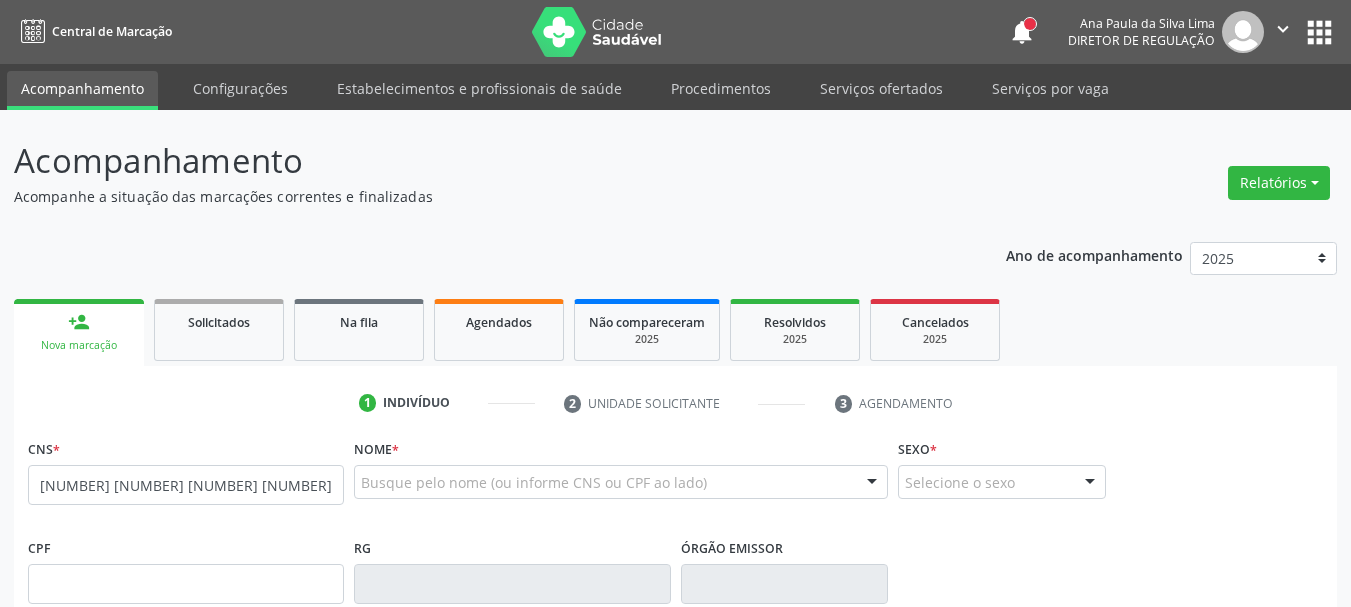 type on "704 8070 9527 3545" 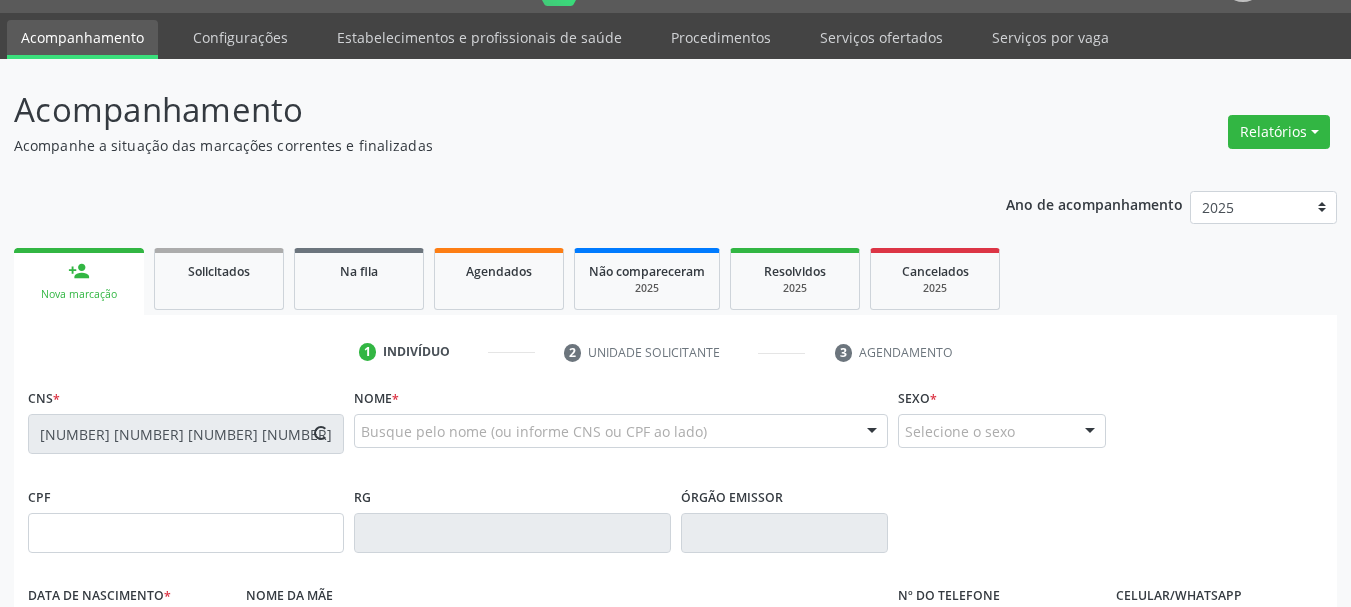 scroll, scrollTop: 100, scrollLeft: 0, axis: vertical 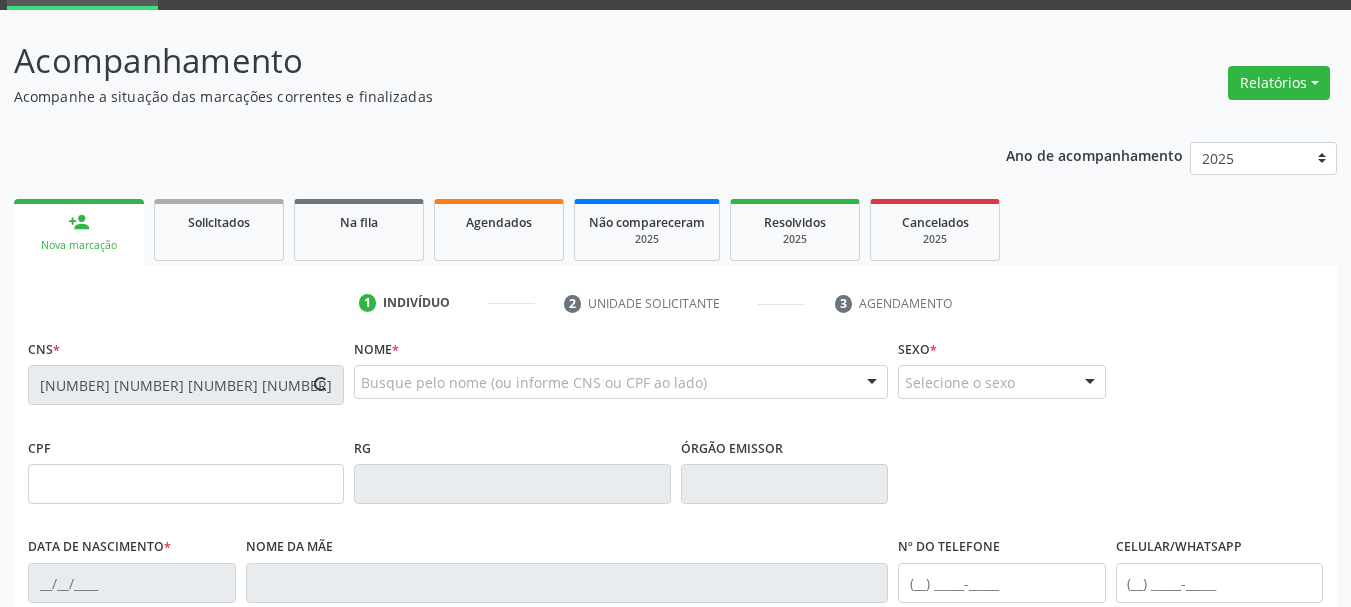 type on "07/10/1996" 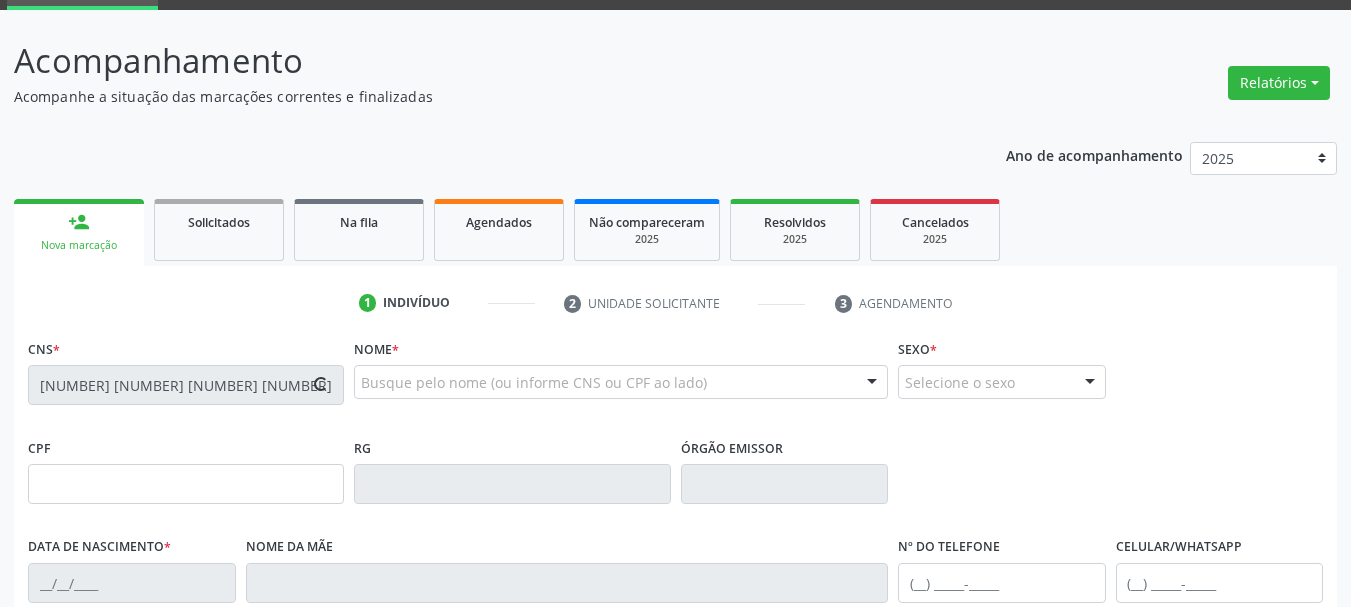 type on "Joseane Maria da Silva" 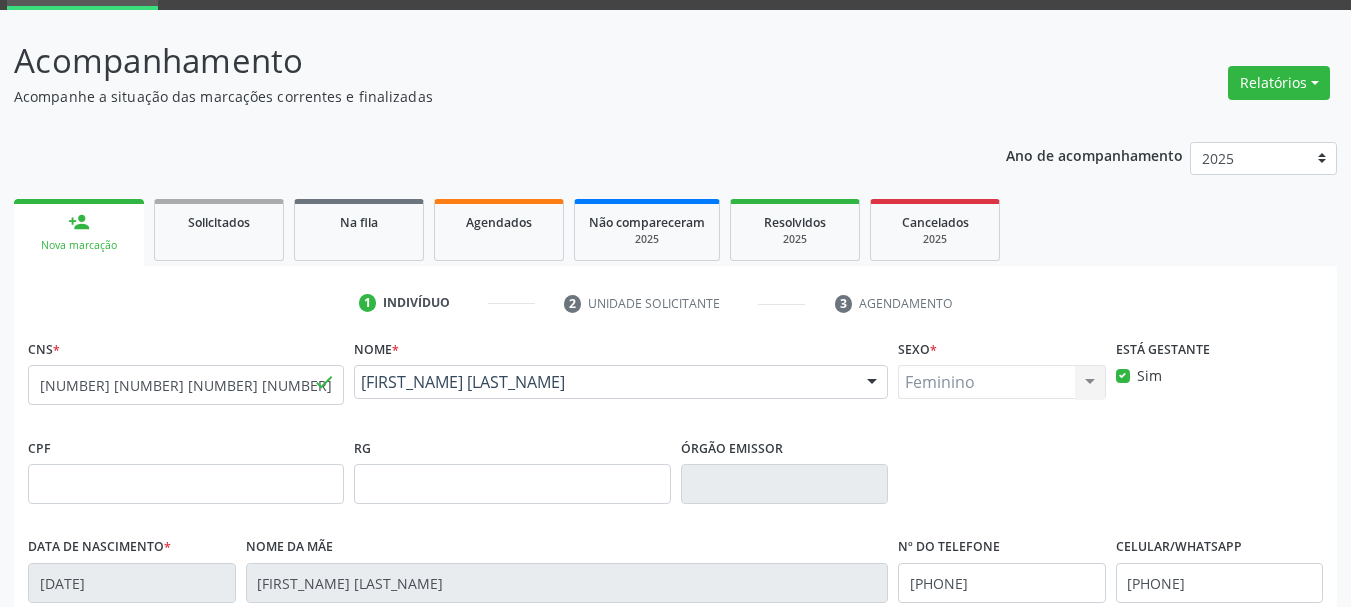 scroll, scrollTop: 477, scrollLeft: 0, axis: vertical 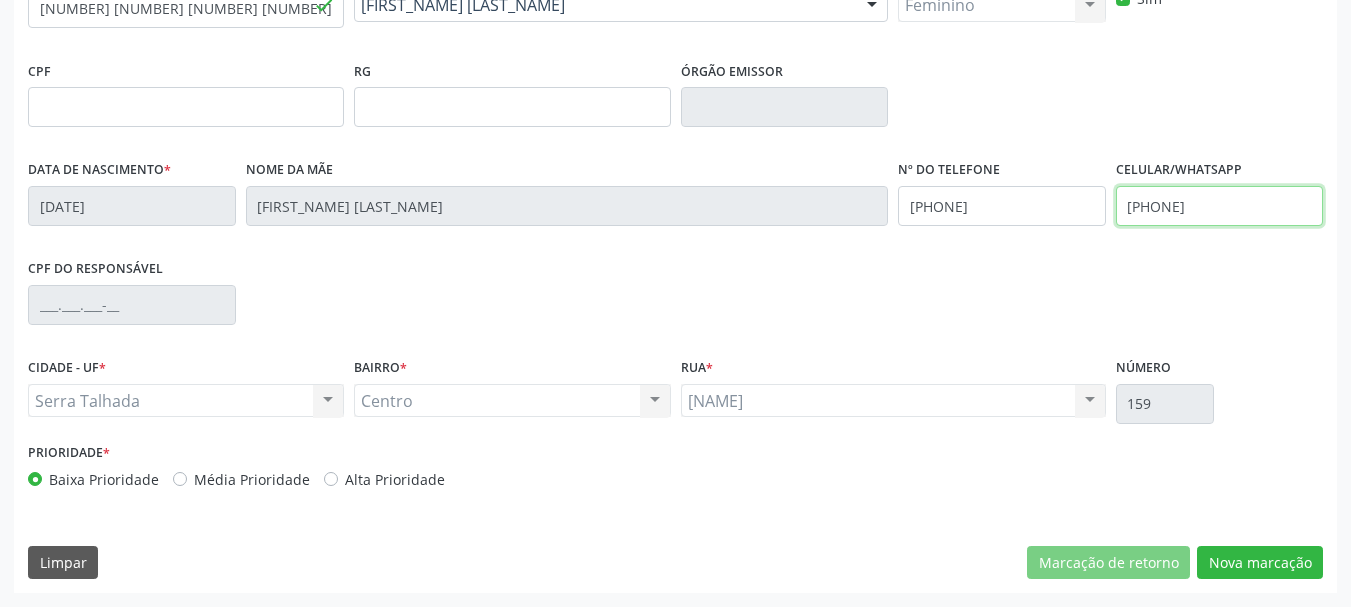 drag, startPoint x: 1238, startPoint y: 212, endPoint x: 927, endPoint y: 240, distance: 312.2579 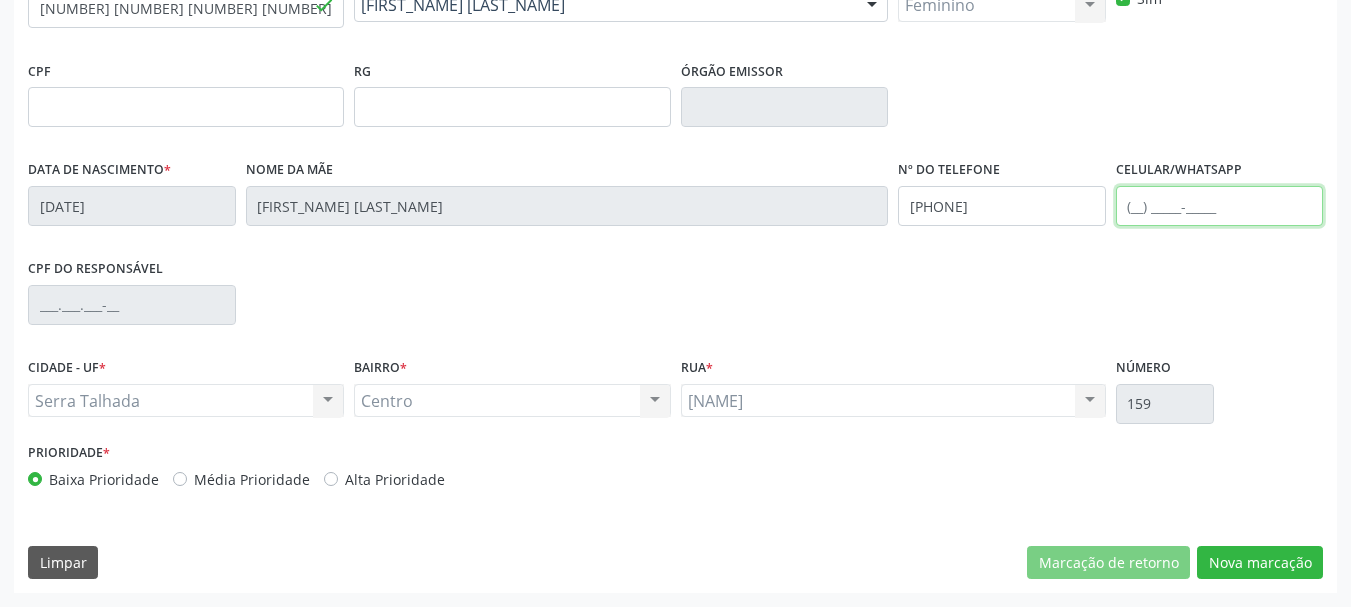 type 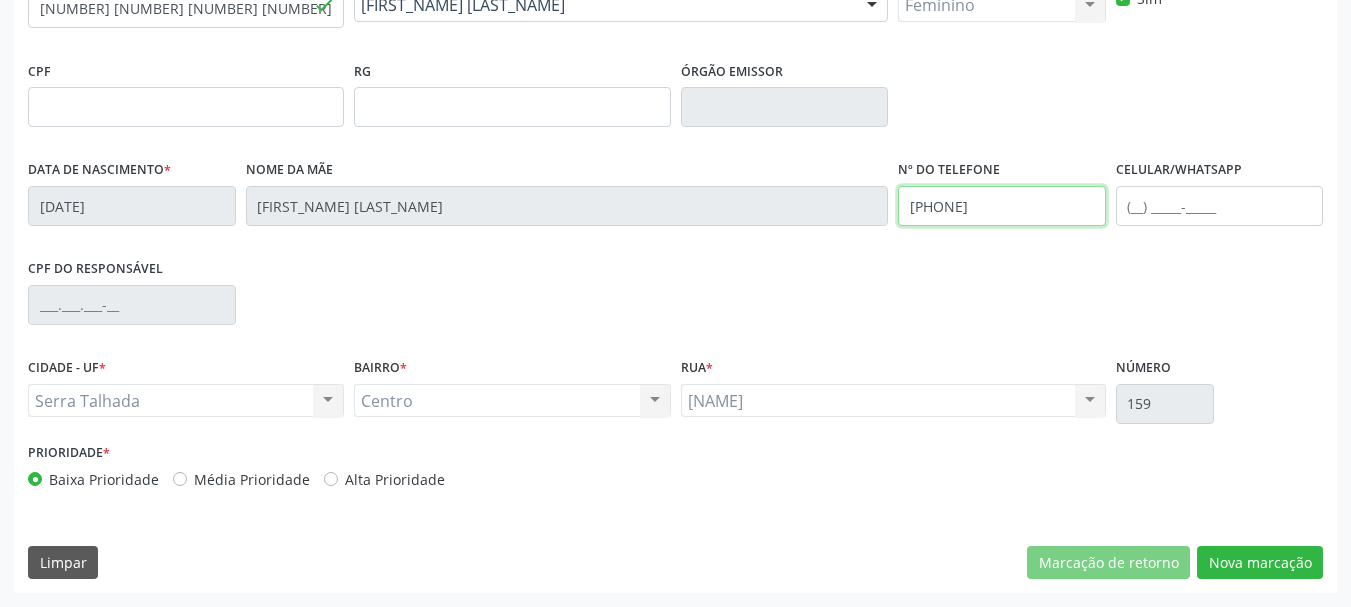 drag, startPoint x: 1028, startPoint y: 222, endPoint x: 793, endPoint y: 288, distance: 244.0922 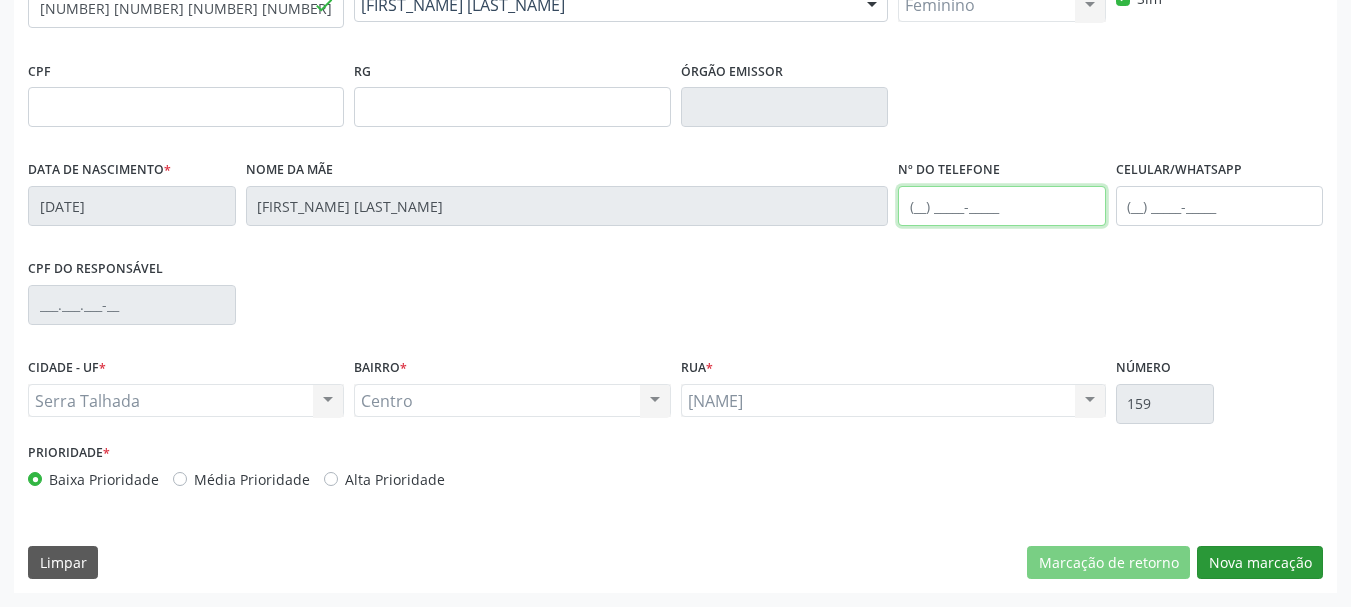 type 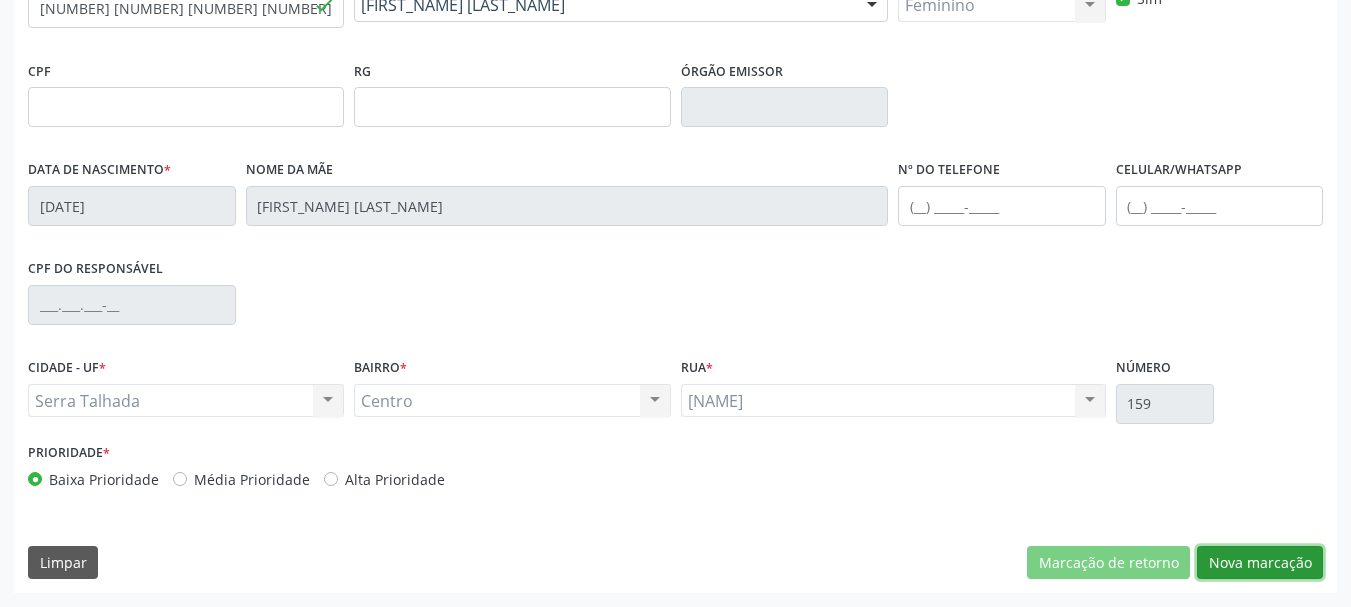 click on "Nova marcação" at bounding box center (1260, 563) 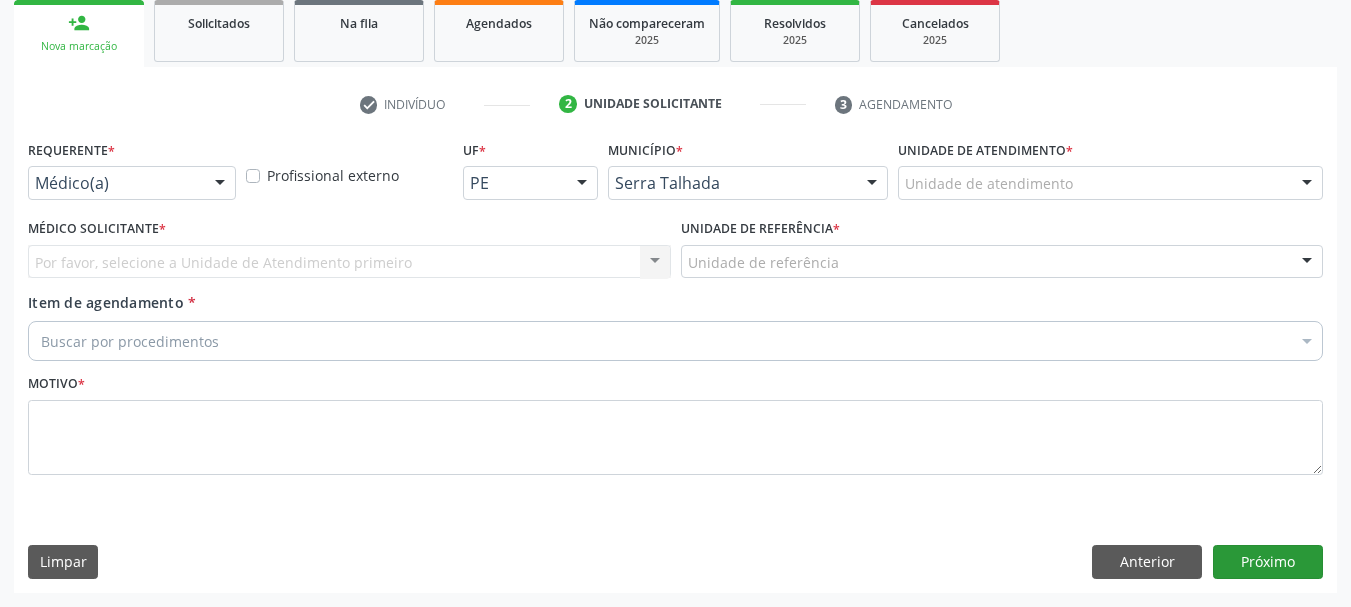 scroll, scrollTop: 299, scrollLeft: 0, axis: vertical 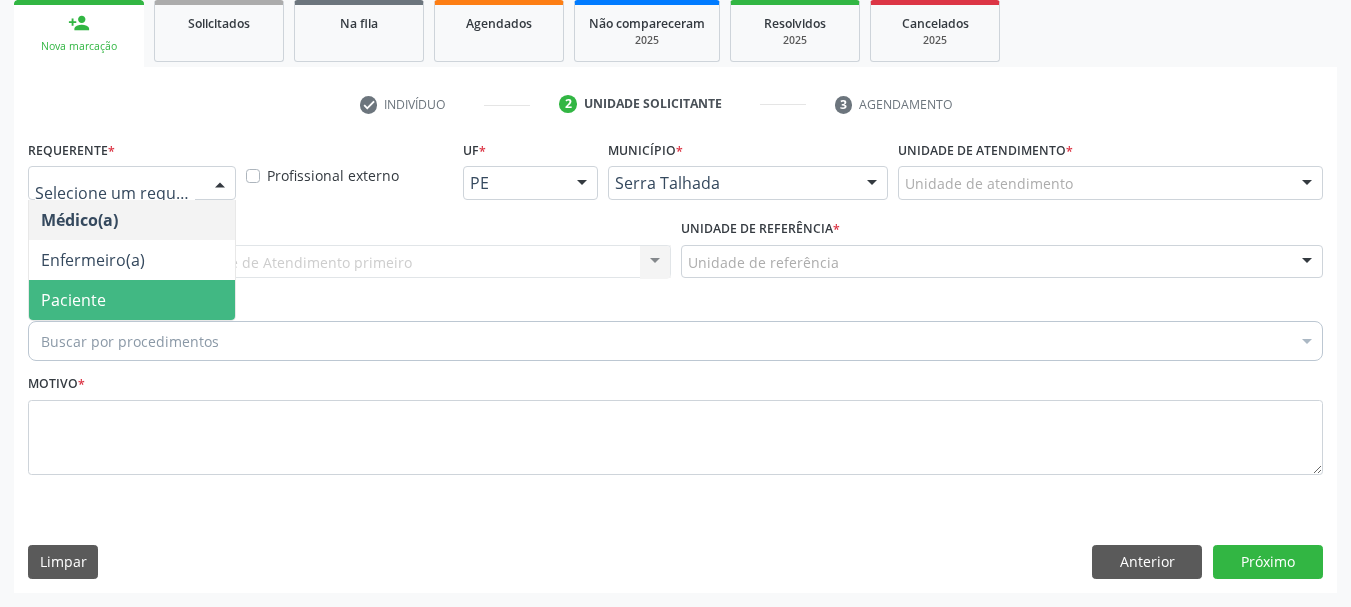 click on "Paciente" at bounding box center [132, 300] 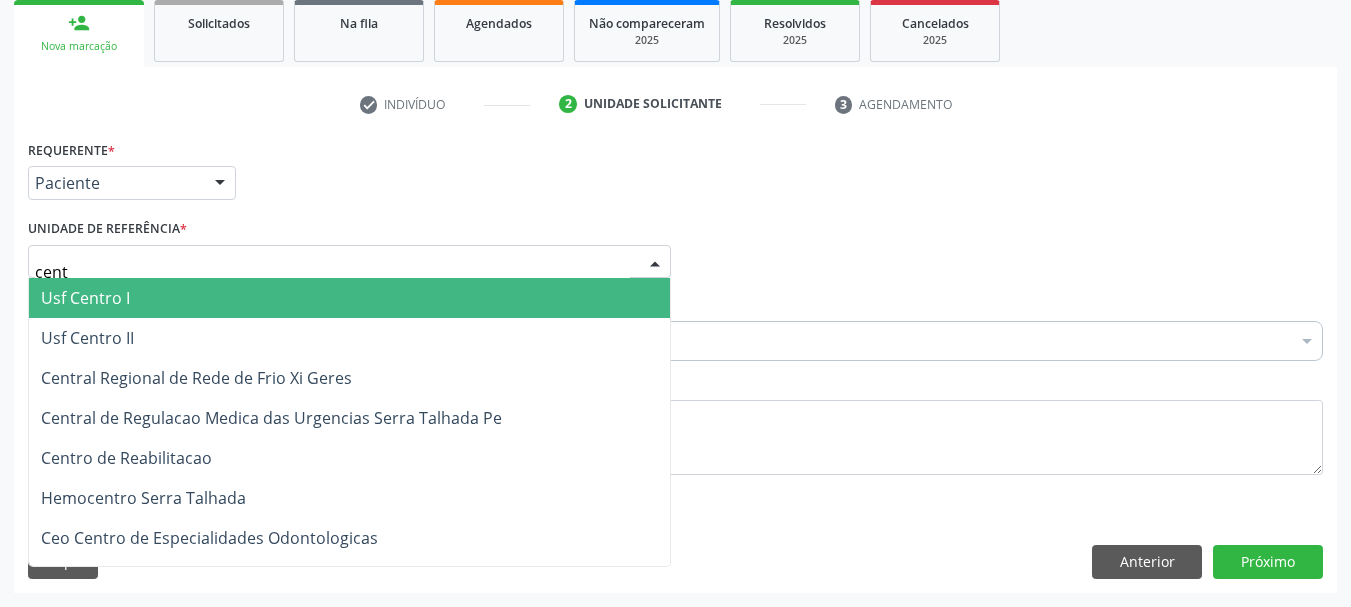 type on "centr" 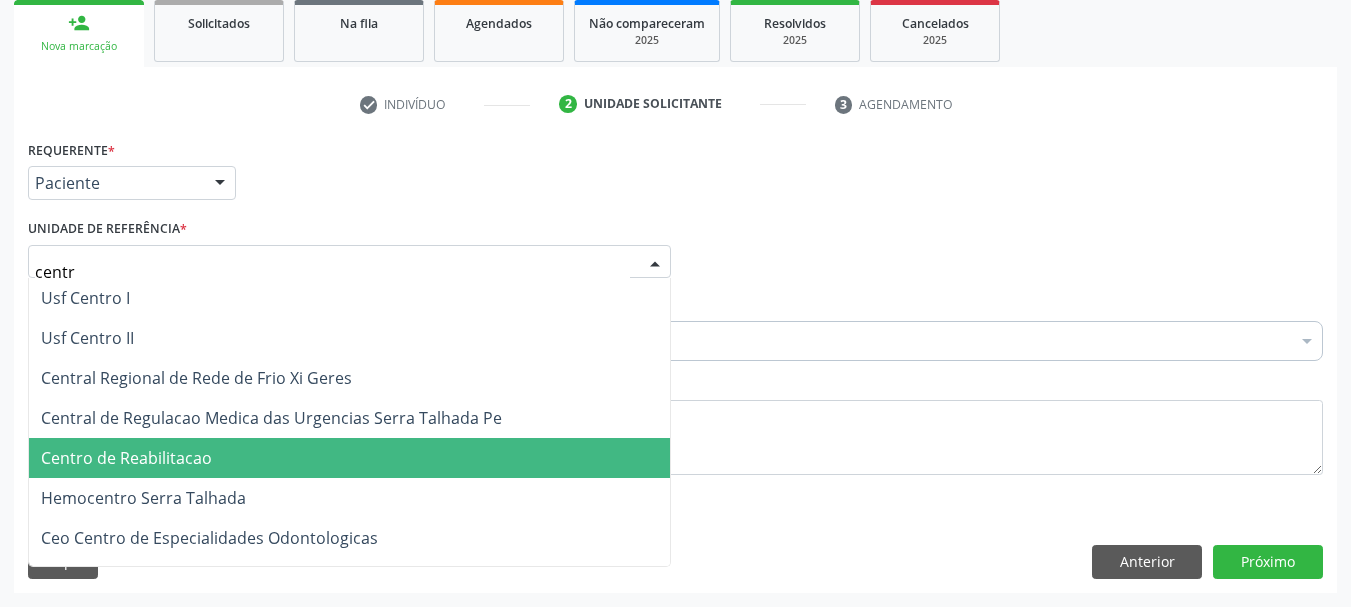 click on "Centro de Reabilitacao" at bounding box center [126, 458] 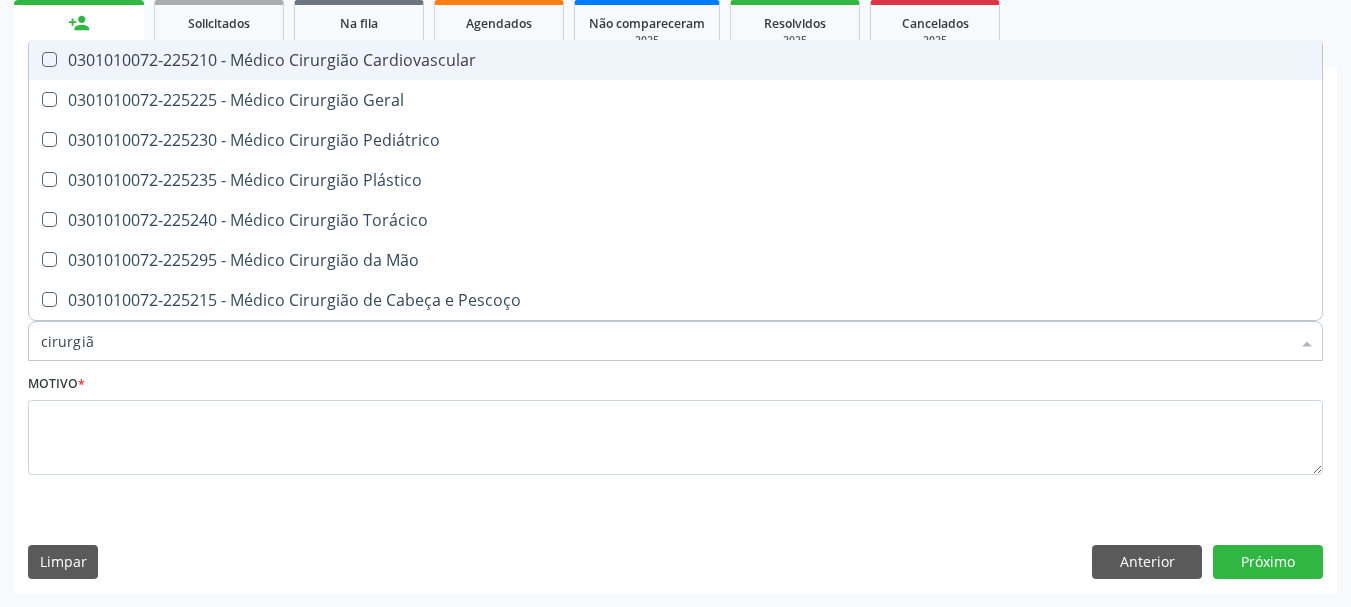 type on "cirurgião" 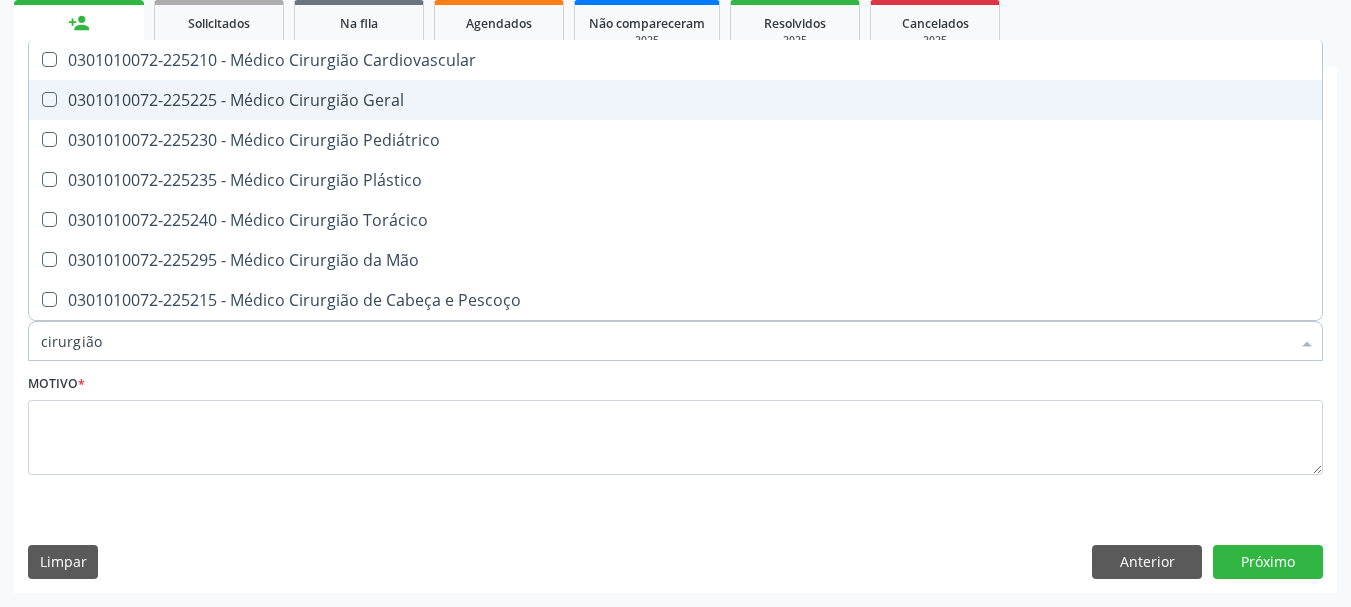click on "0301010072-225225 - Médico Cirurgião Geral" at bounding box center (675, 100) 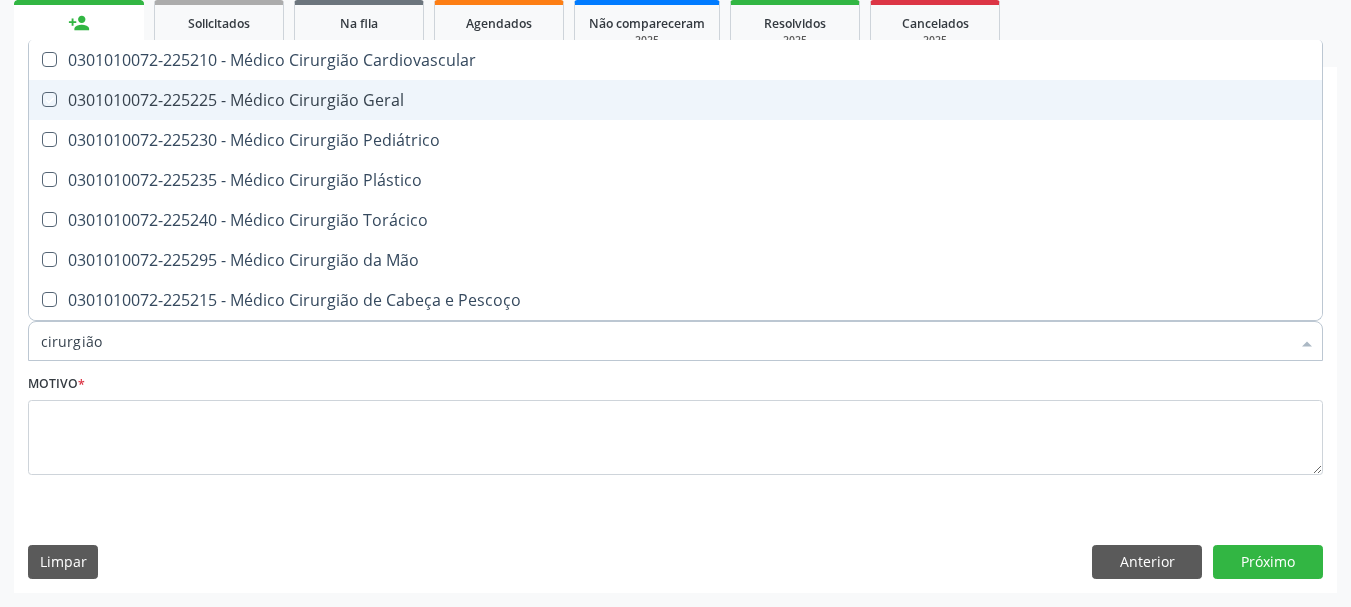 checkbox on "true" 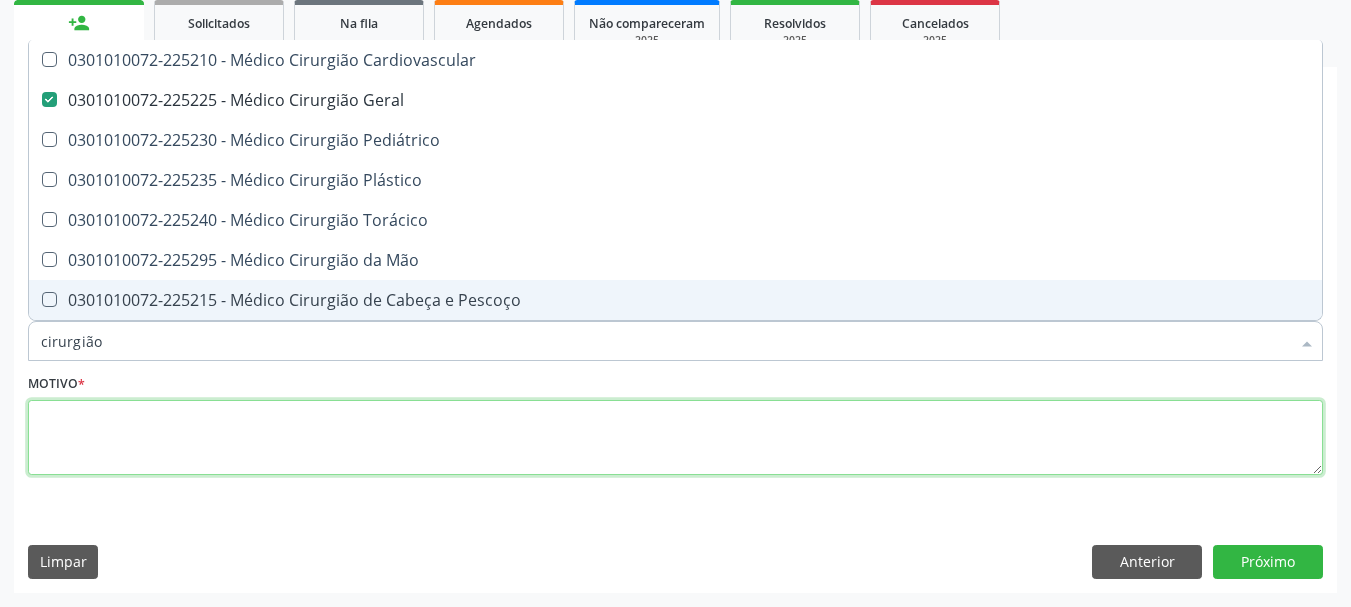 click at bounding box center (675, 438) 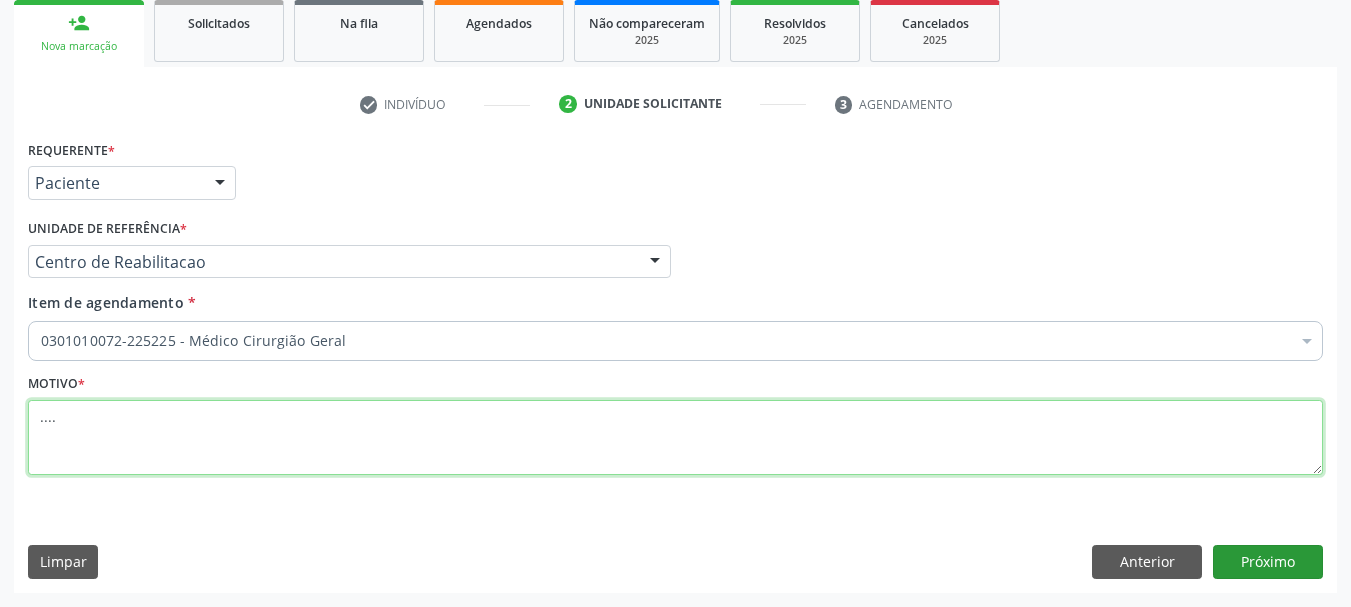type on "...." 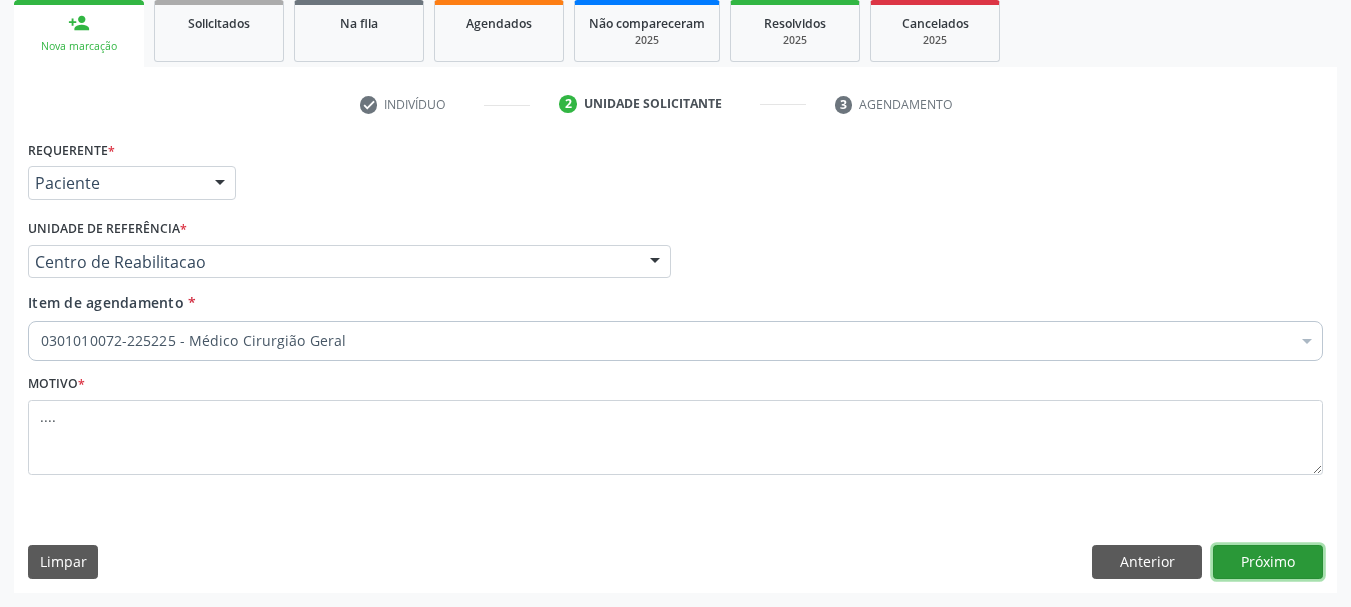 click on "Próximo" at bounding box center [1268, 562] 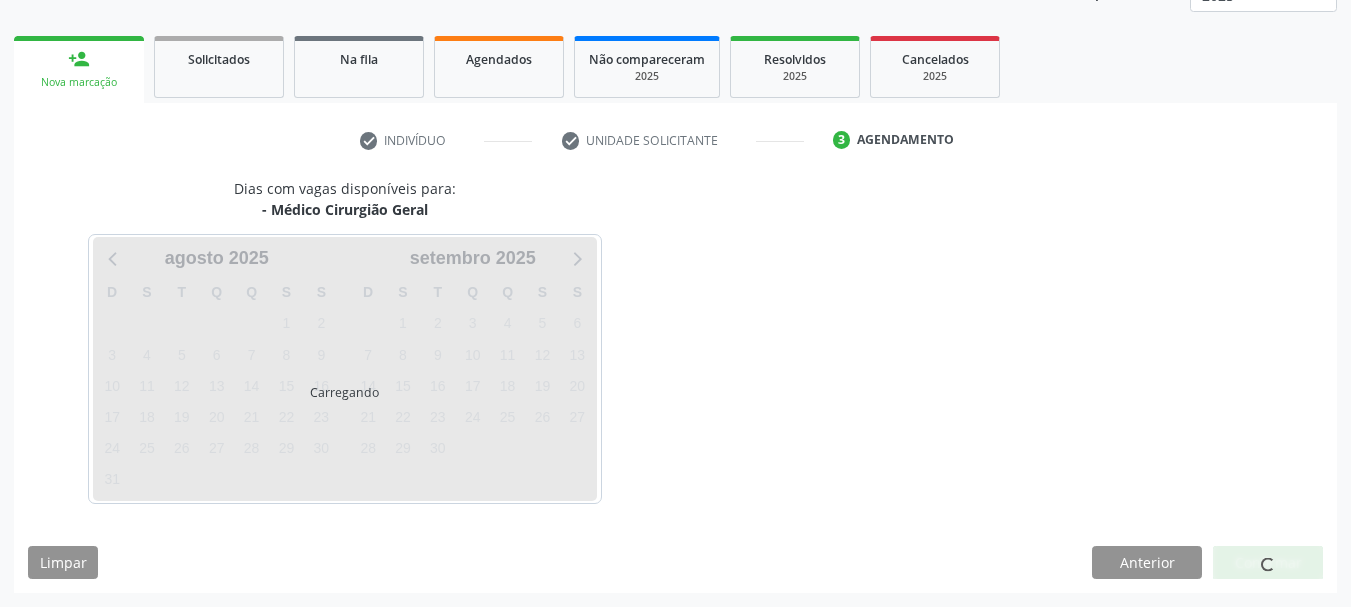 scroll, scrollTop: 263, scrollLeft: 0, axis: vertical 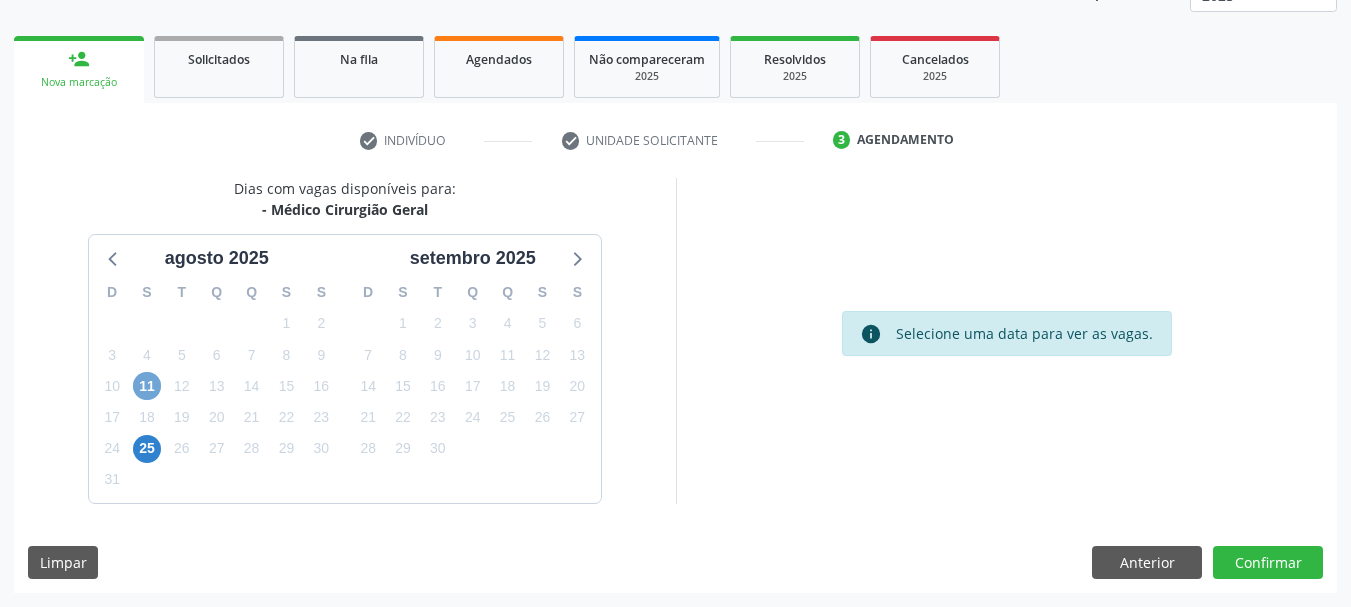 click on "11" at bounding box center (147, 386) 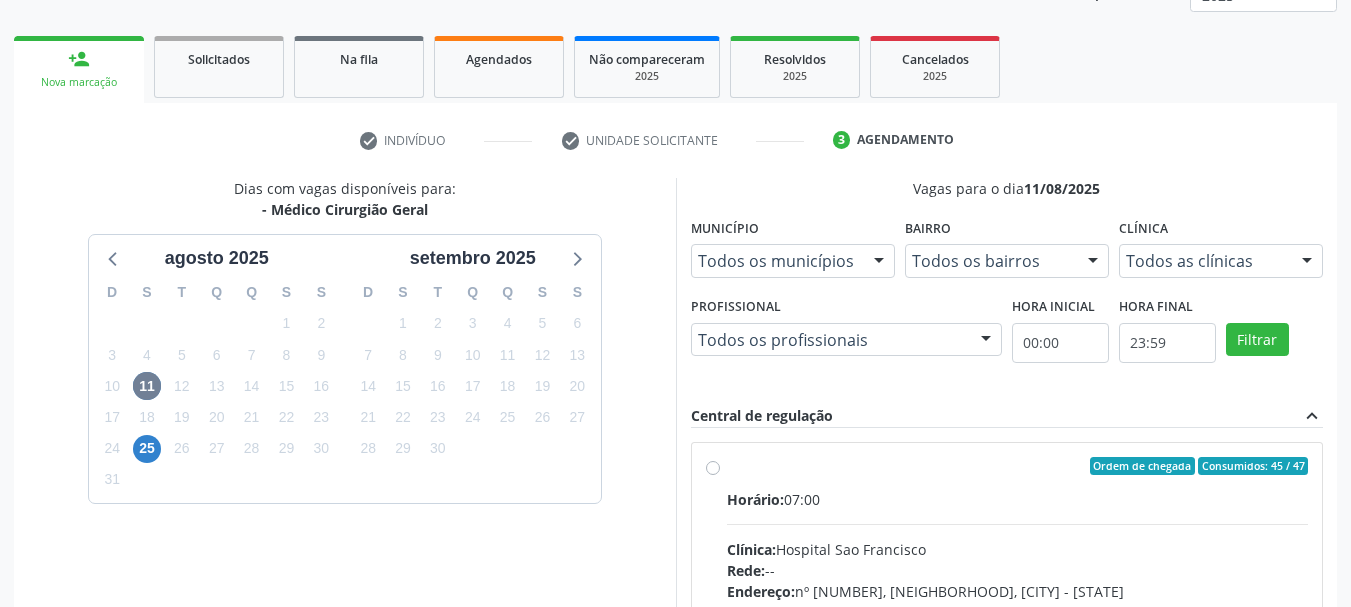 click on "Ordem de chegada
Consumidos: 45 / 47
Horário:   07:00
Clínica:  Hospital Sao Francisco
Rede:
--
Endereço:   nº 384, Varzea, Serra Talhada - PE
Telefone:   (81) 38312142
Profissional:
--
Informações adicionais sobre o atendimento
Idade de atendimento:
Sem restrição
Gênero(s) atendido(s):
Sem restrição
Informações adicionais:
--" at bounding box center (1018, 610) 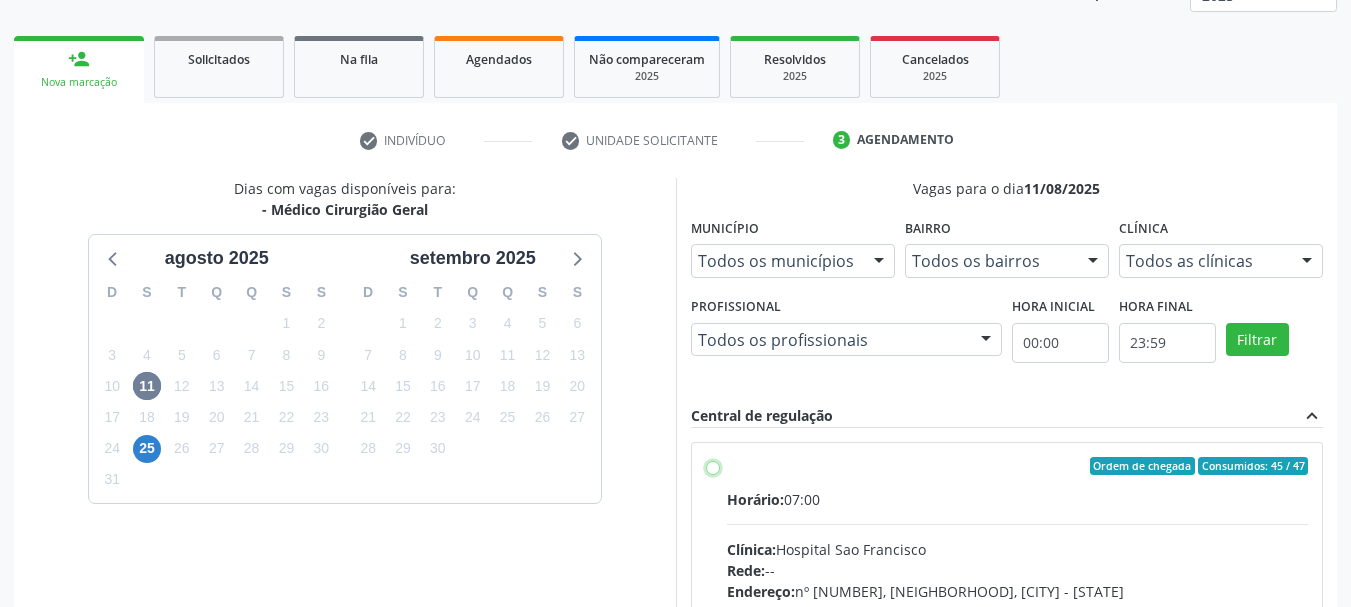 radio on "true" 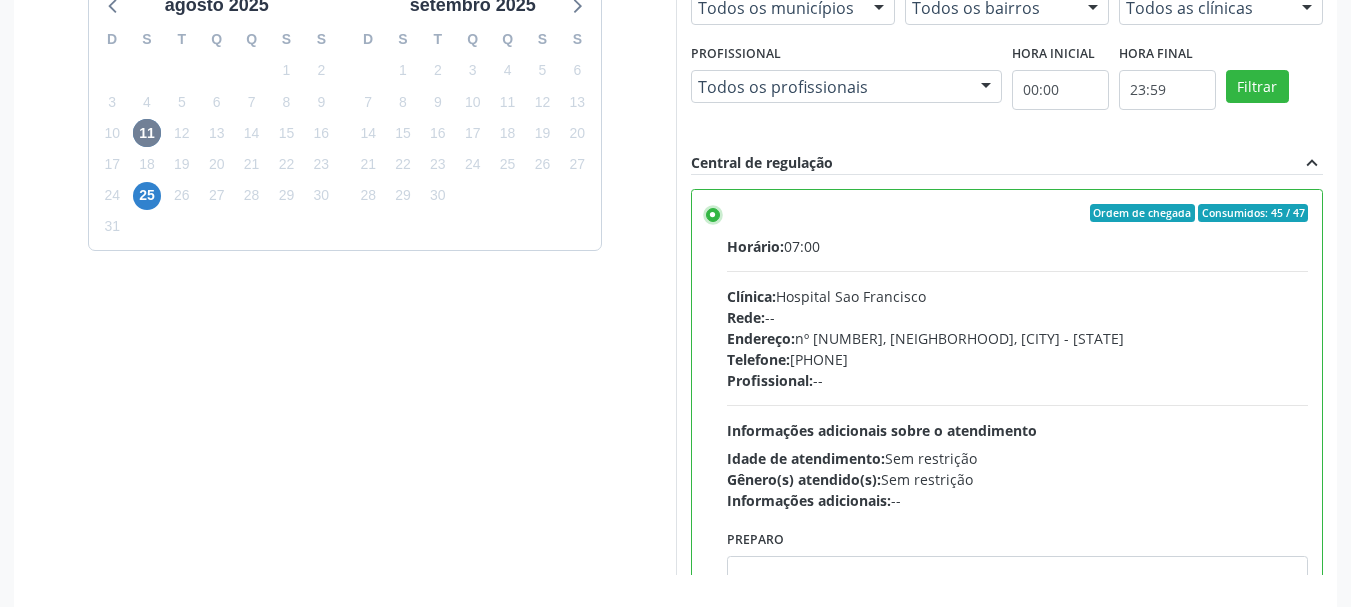 scroll, scrollTop: 588, scrollLeft: 0, axis: vertical 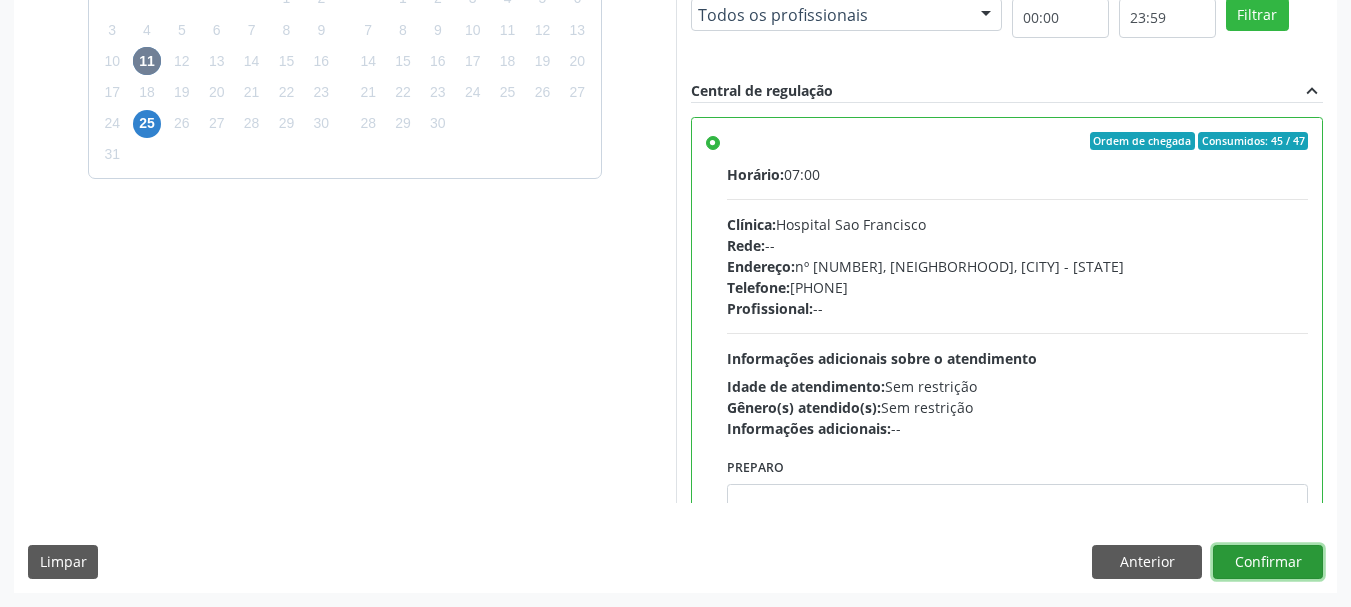 click on "Confirmar" at bounding box center (1268, 562) 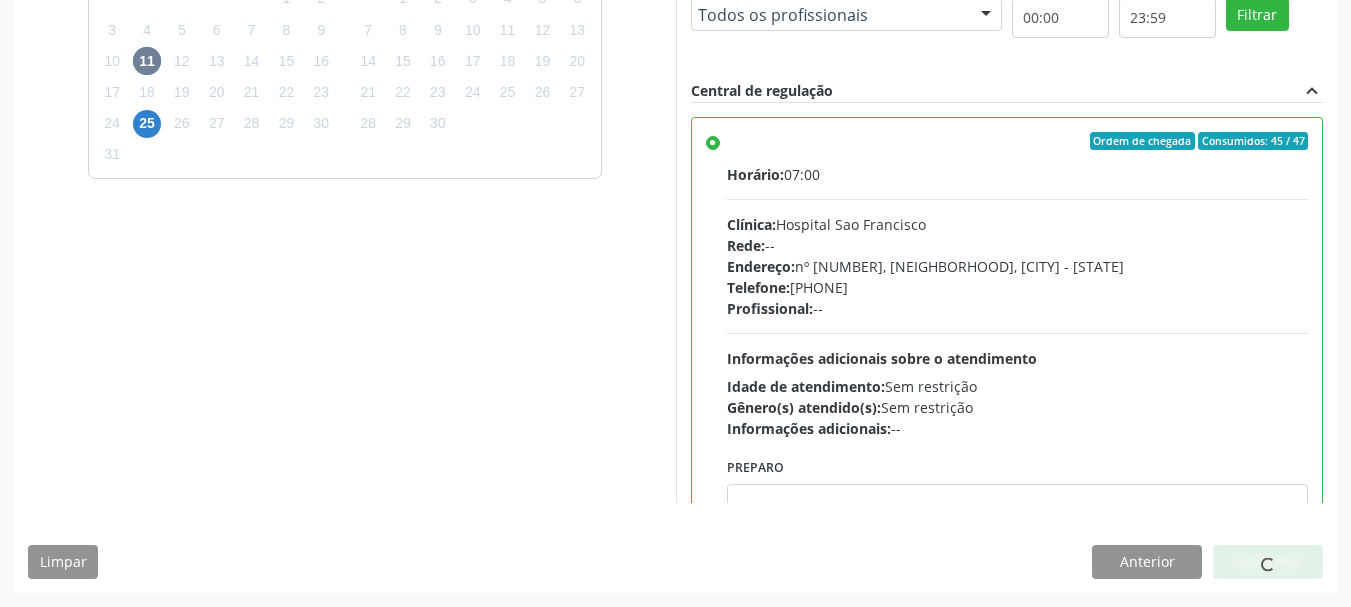 scroll, scrollTop: 60, scrollLeft: 0, axis: vertical 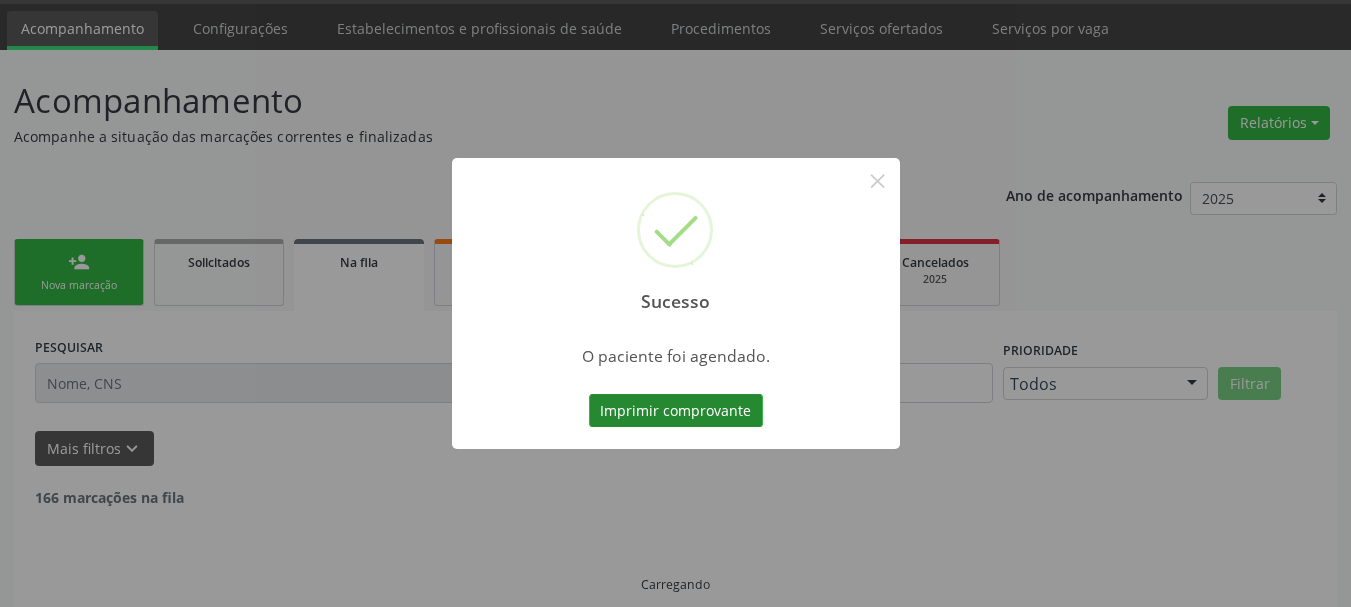 click on "Imprimir comprovante" at bounding box center [676, 411] 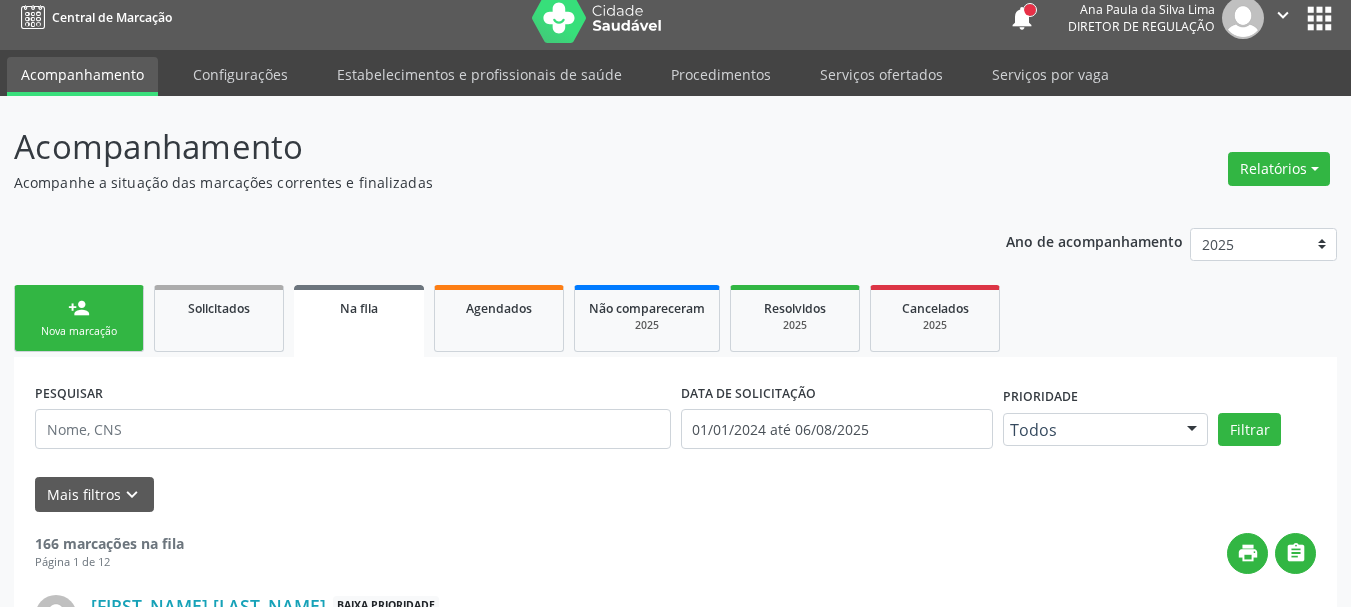 scroll, scrollTop: 0, scrollLeft: 0, axis: both 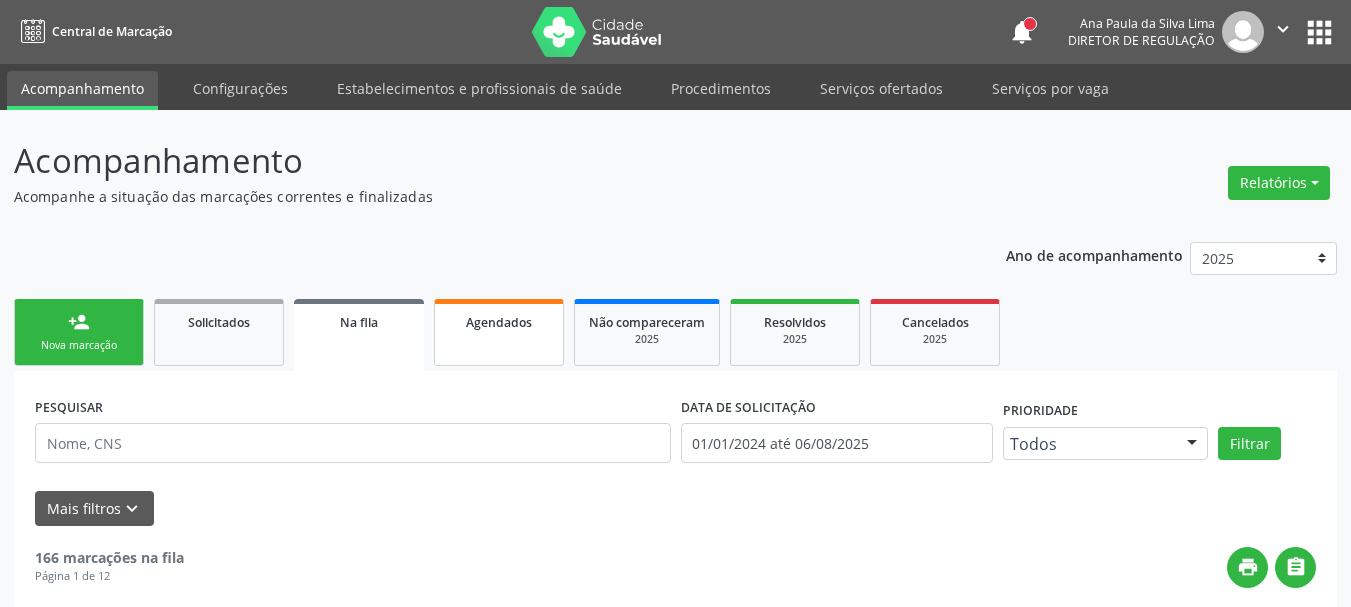 click on "Agendados" at bounding box center [499, 332] 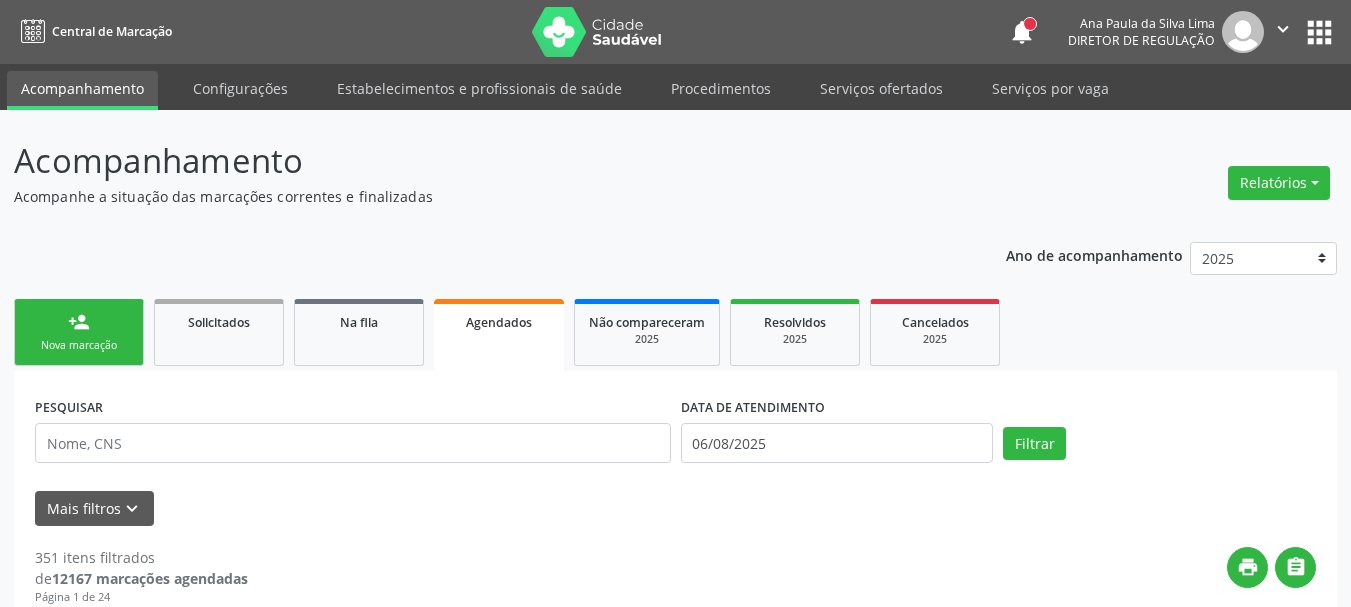 click on "apps" at bounding box center (1319, 32) 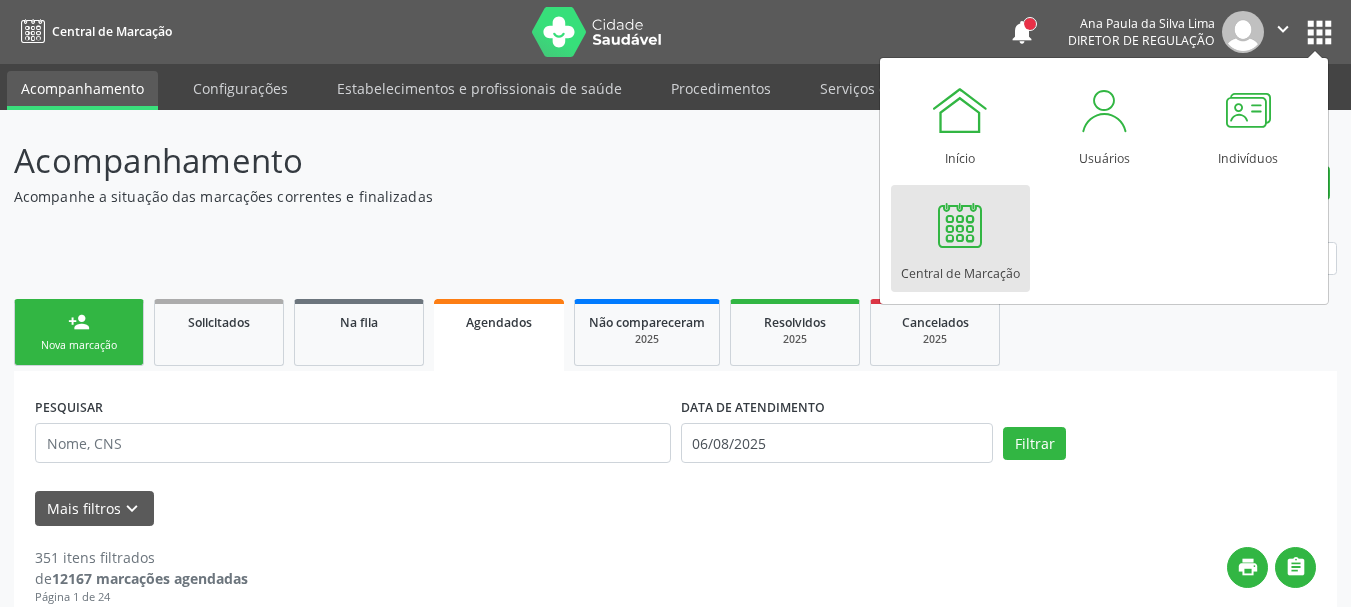click at bounding box center (960, 225) 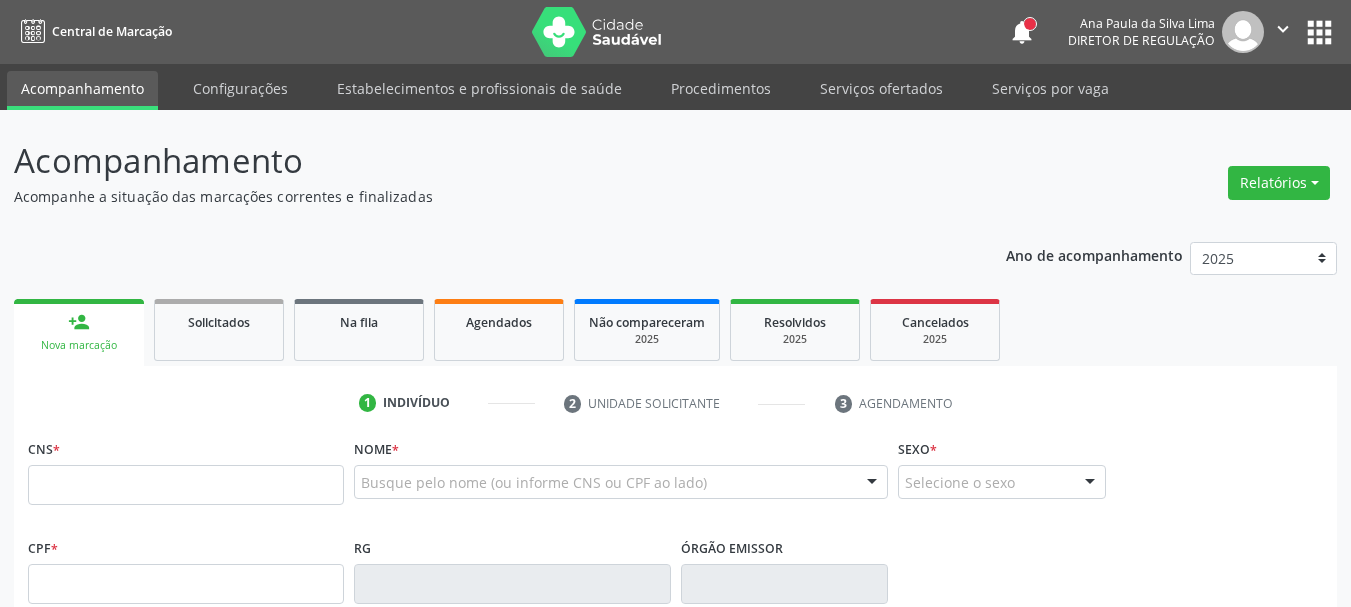 scroll, scrollTop: 0, scrollLeft: 0, axis: both 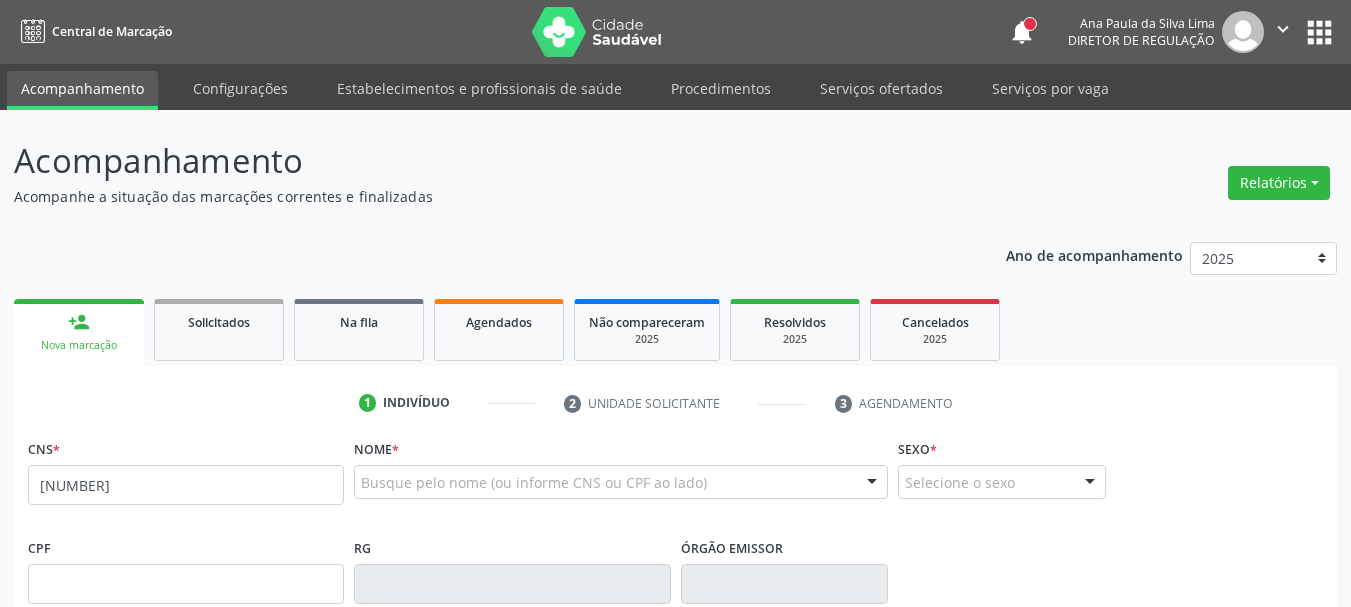 type on "161 2390 1622 0018" 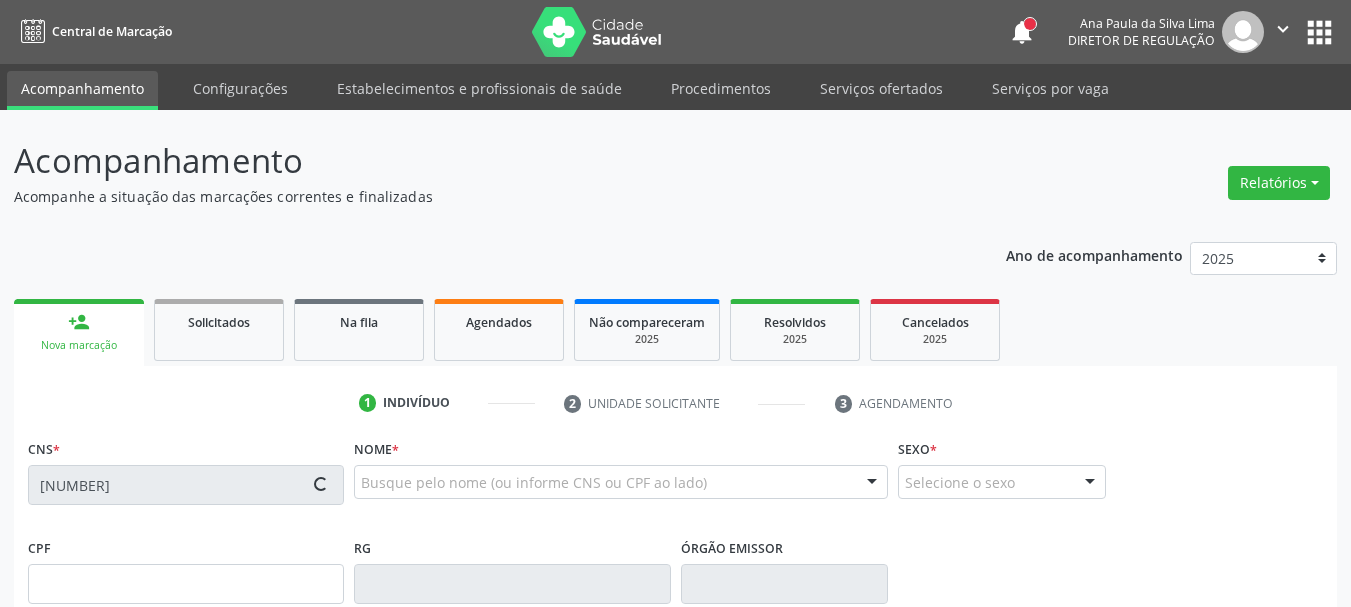 type on "901.576.134-53" 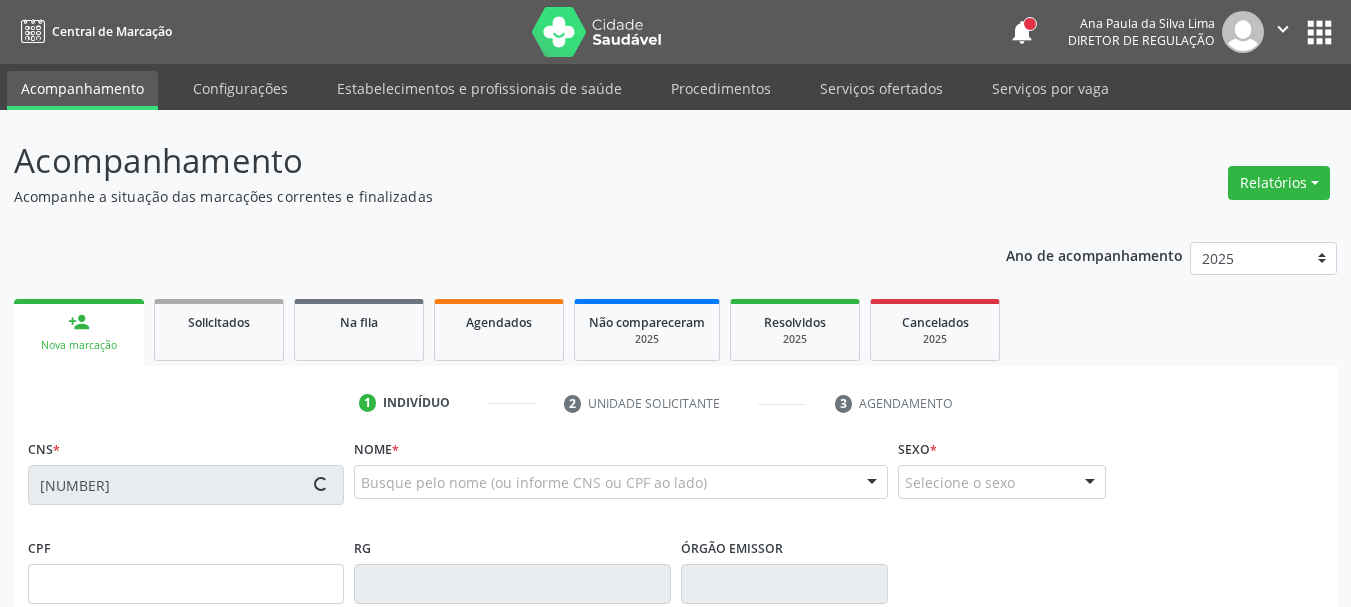type on "16/02/1947" 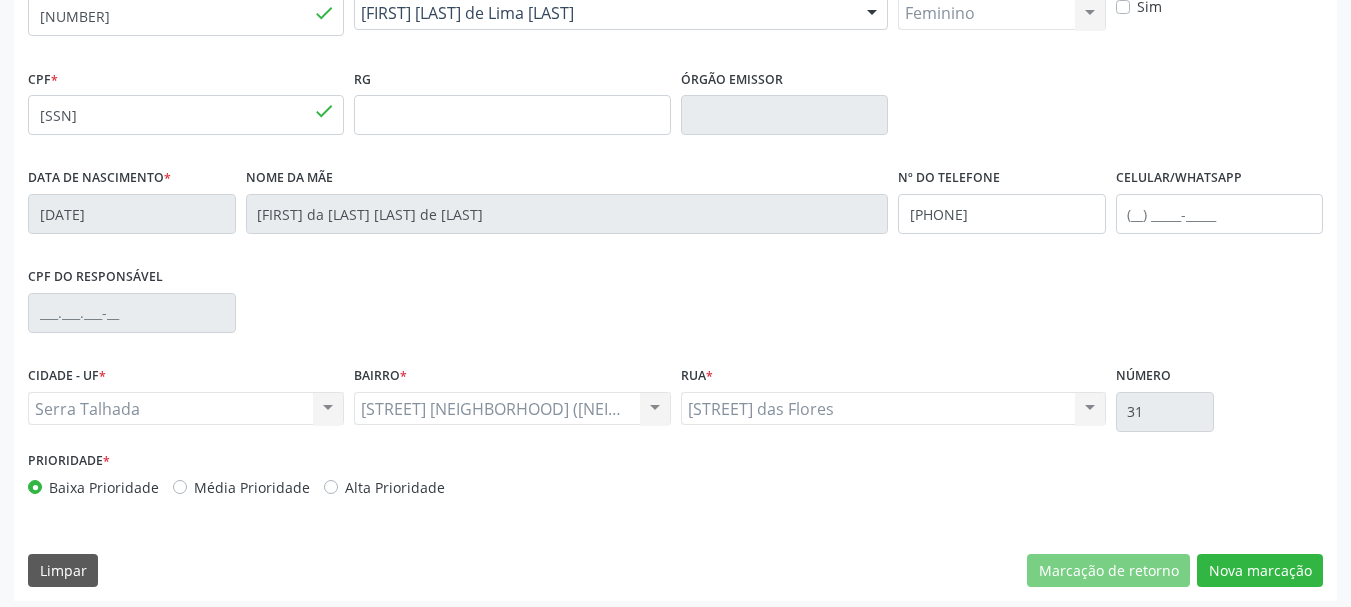 scroll, scrollTop: 477, scrollLeft: 0, axis: vertical 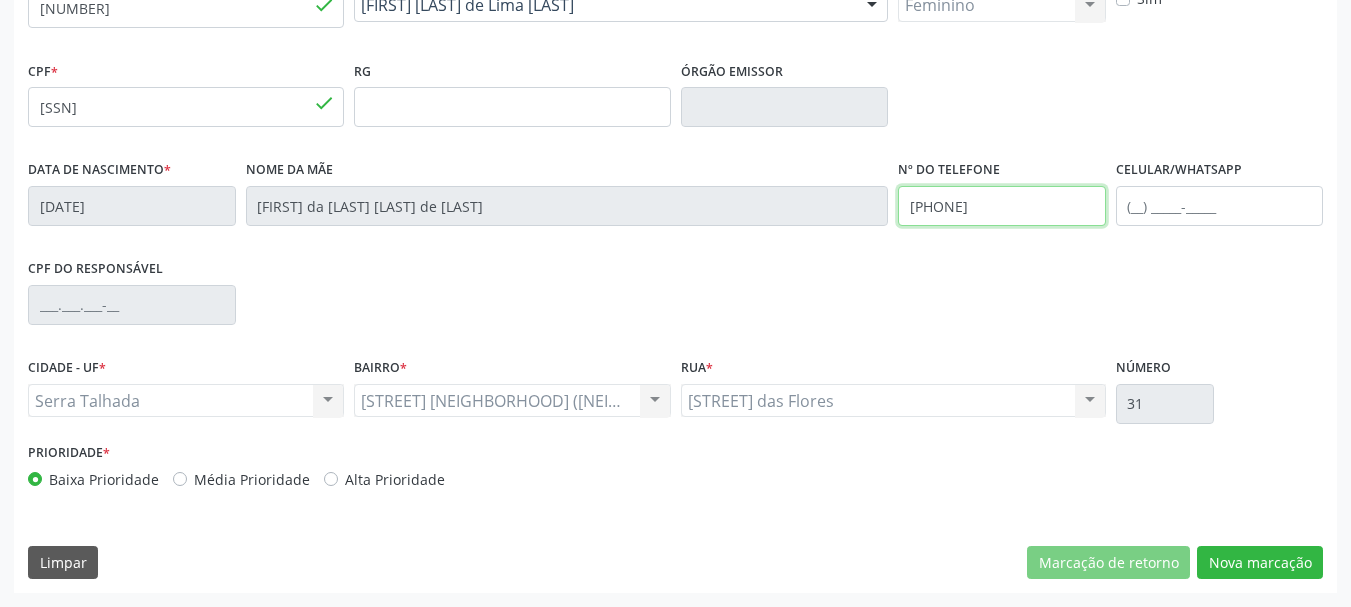 drag, startPoint x: 1019, startPoint y: 216, endPoint x: 817, endPoint y: 234, distance: 202.8004 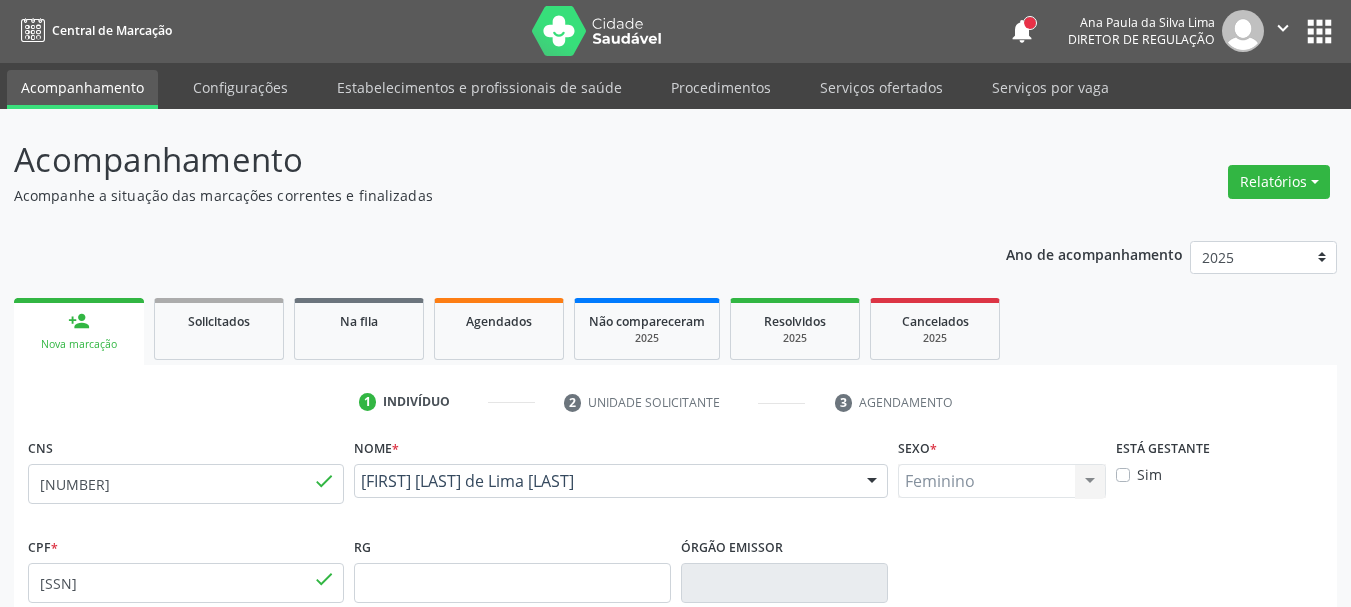 scroll, scrollTop: 0, scrollLeft: 0, axis: both 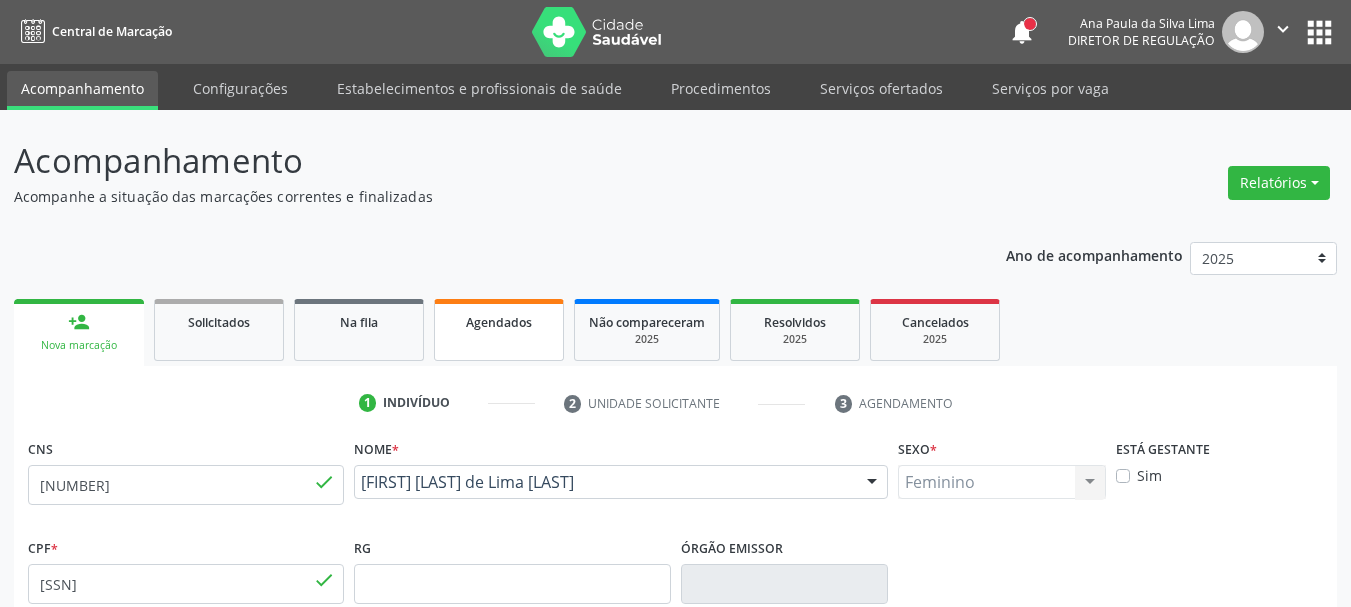 type 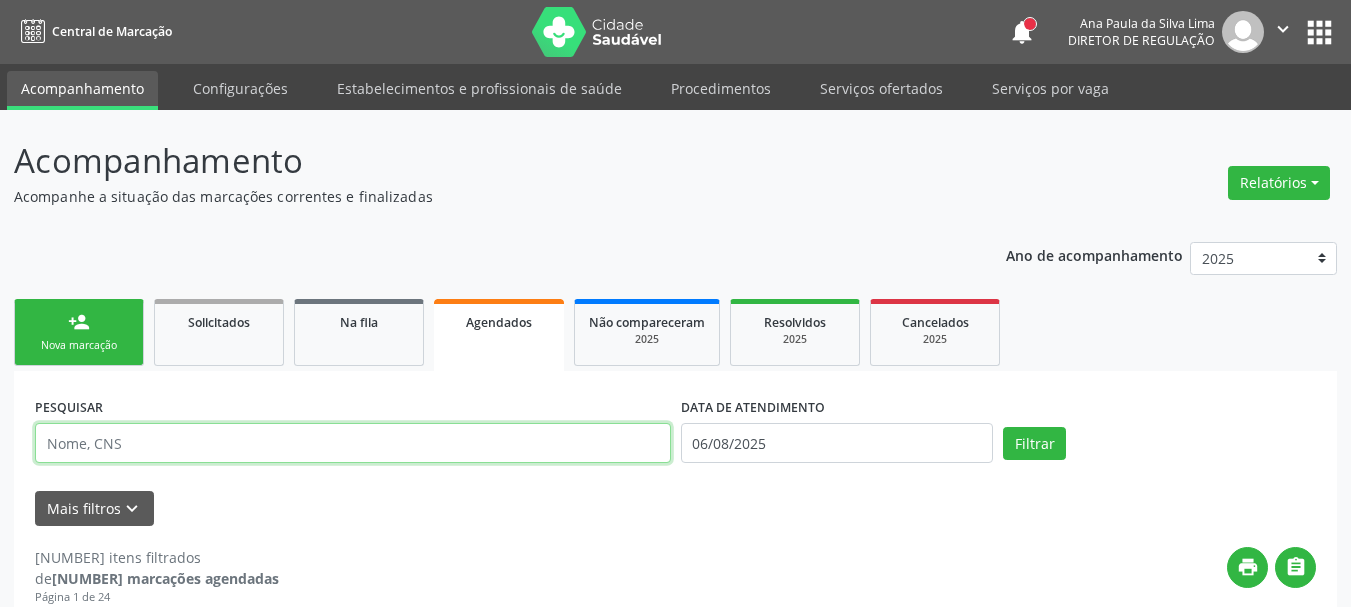 click at bounding box center [353, 443] 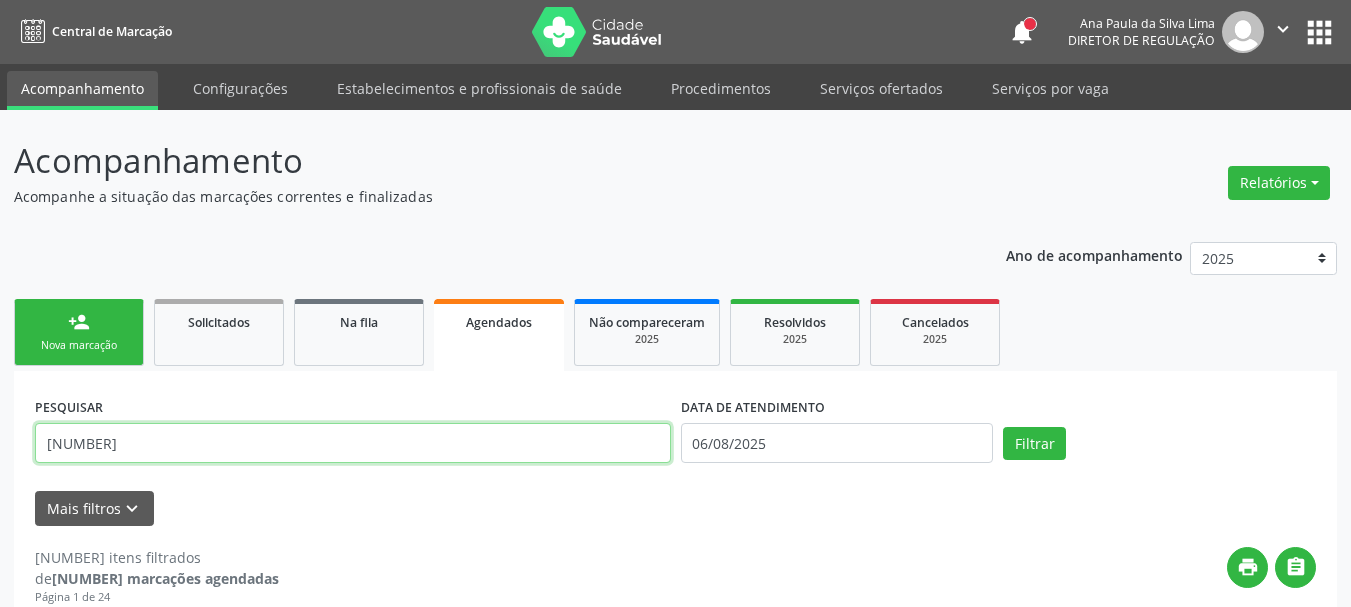 type on "161239016220018" 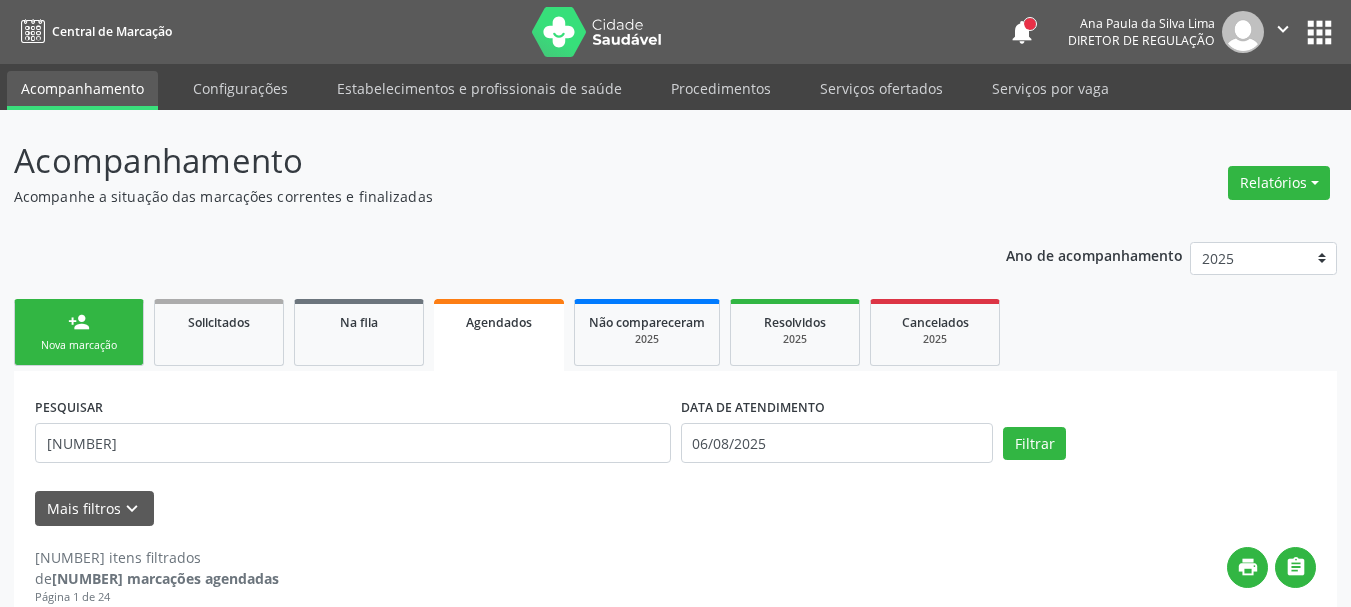 click on "DATA DE ATENDIMENTO
06/08/2025" at bounding box center [837, 434] 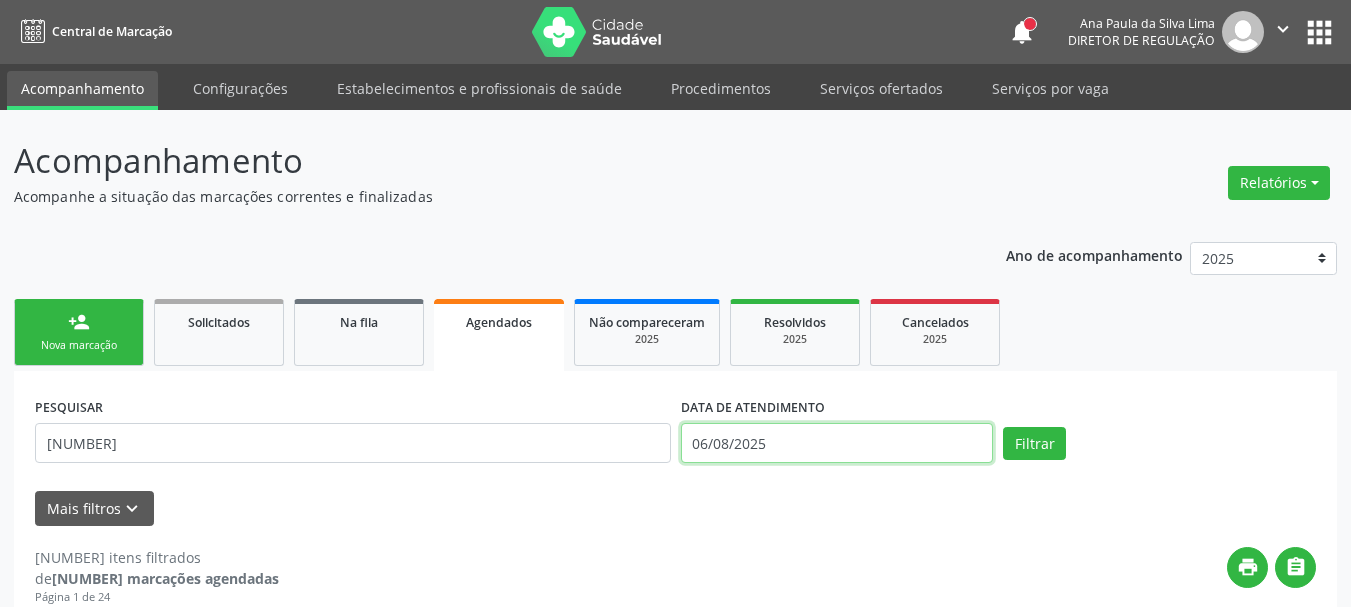 click on "06/08/2025" at bounding box center (837, 443) 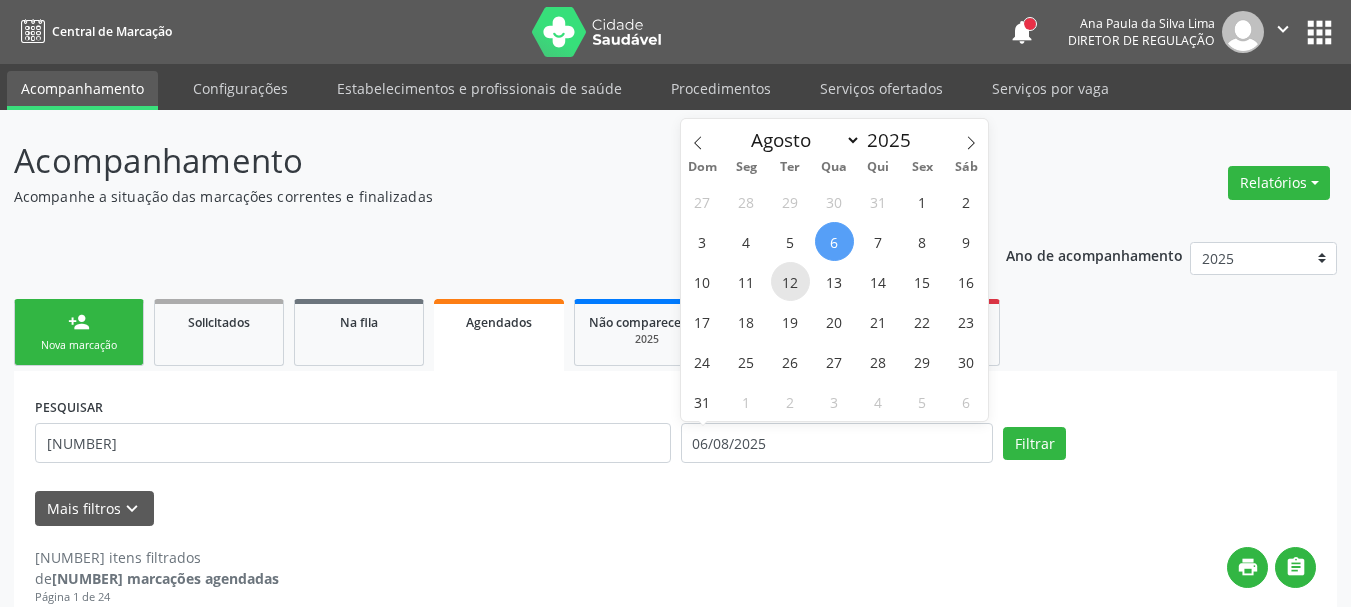 click on "12" at bounding box center [790, 281] 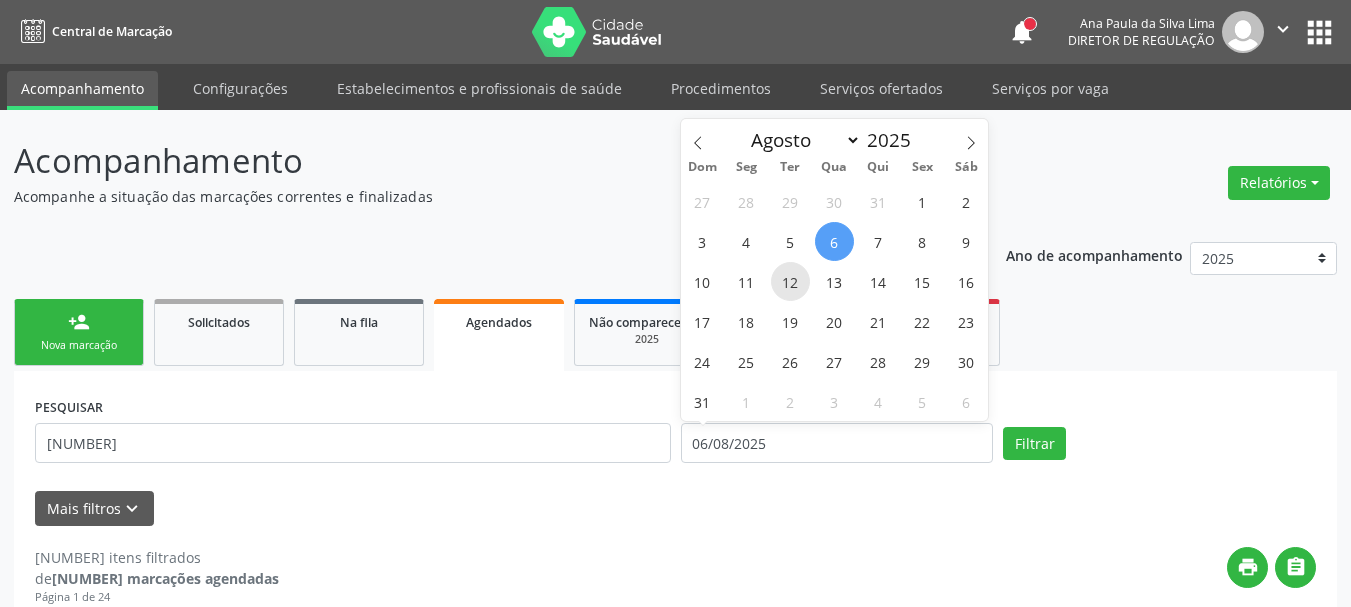 type on "12/08/2025" 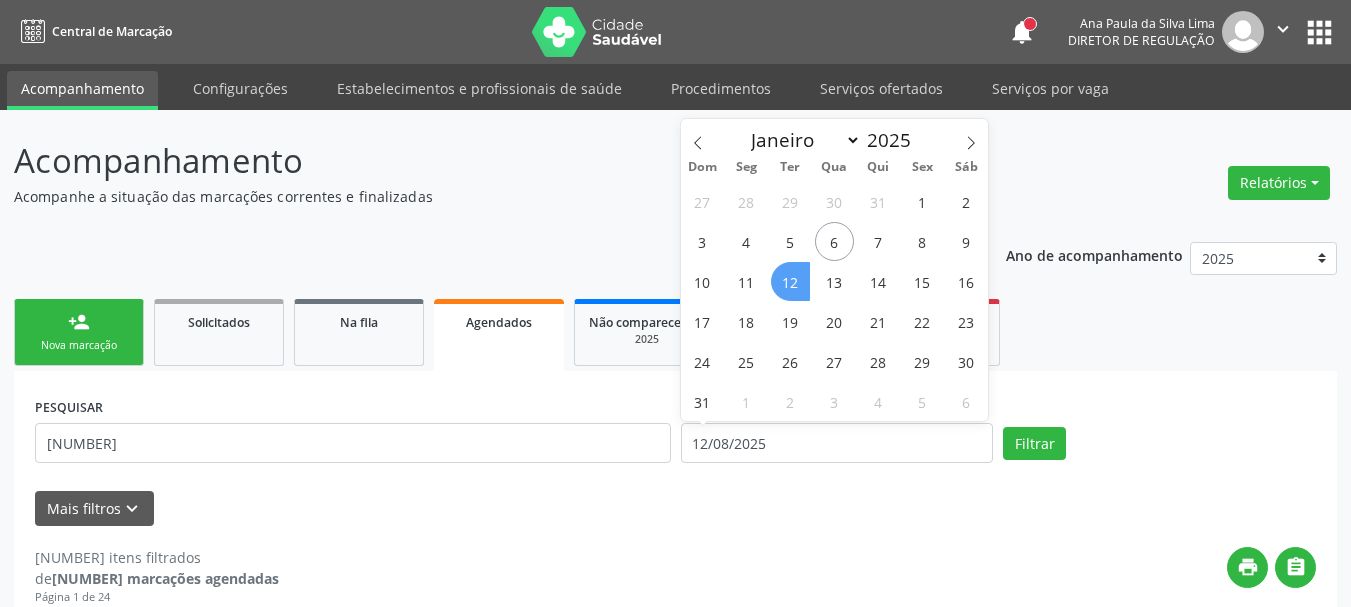 click on "12" at bounding box center [790, 281] 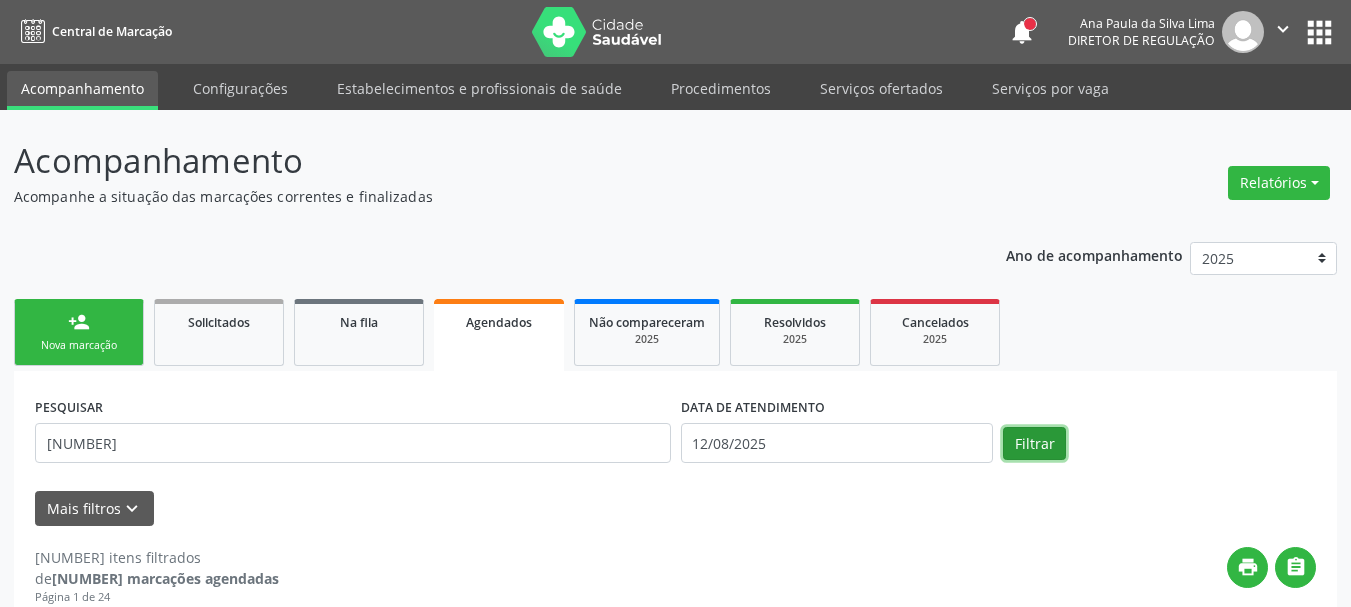 click on "Filtrar" at bounding box center [1034, 444] 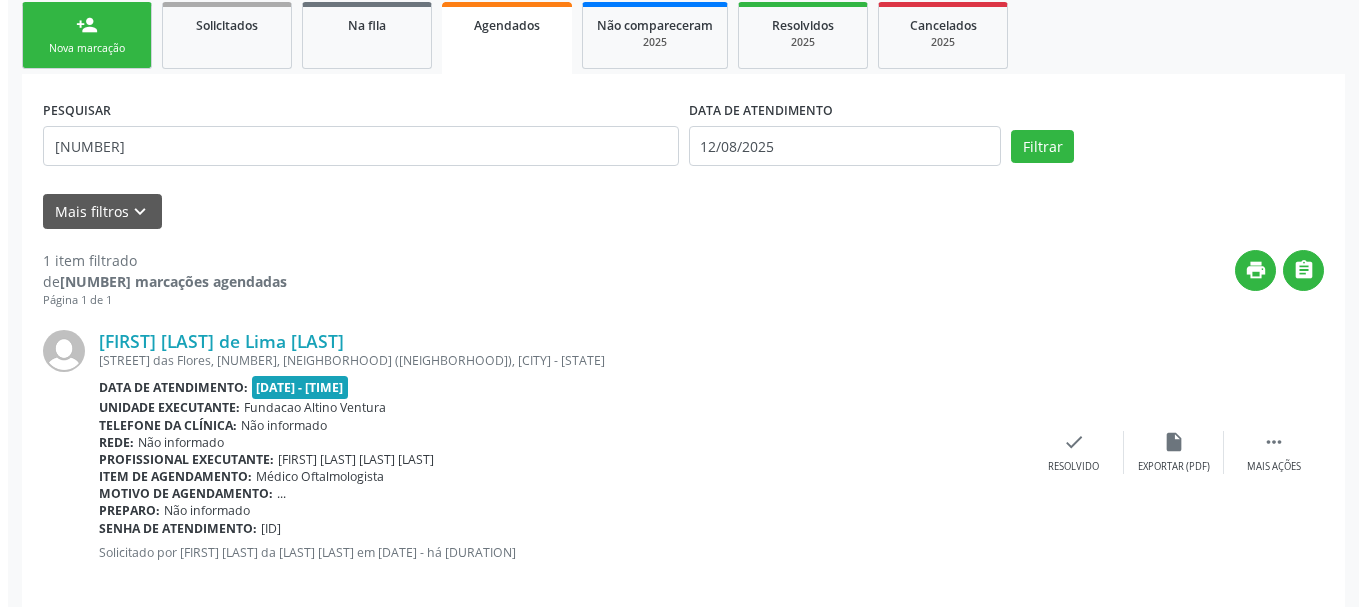 scroll, scrollTop: 321, scrollLeft: 0, axis: vertical 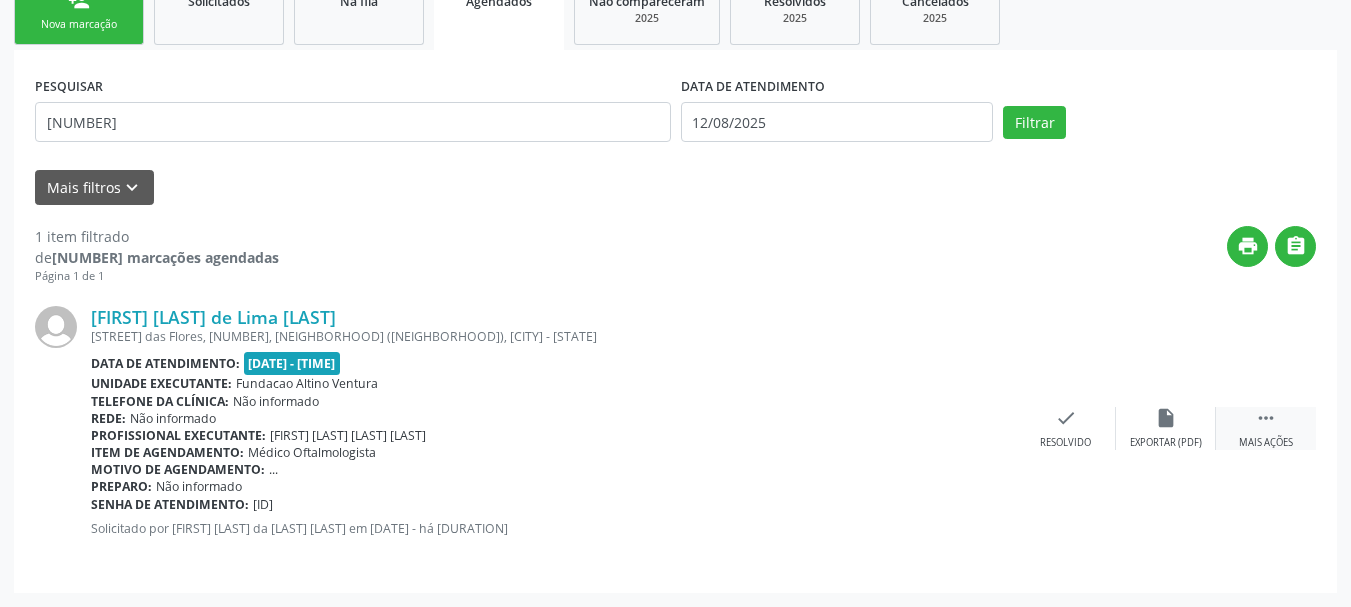 click on "" at bounding box center (1266, 418) 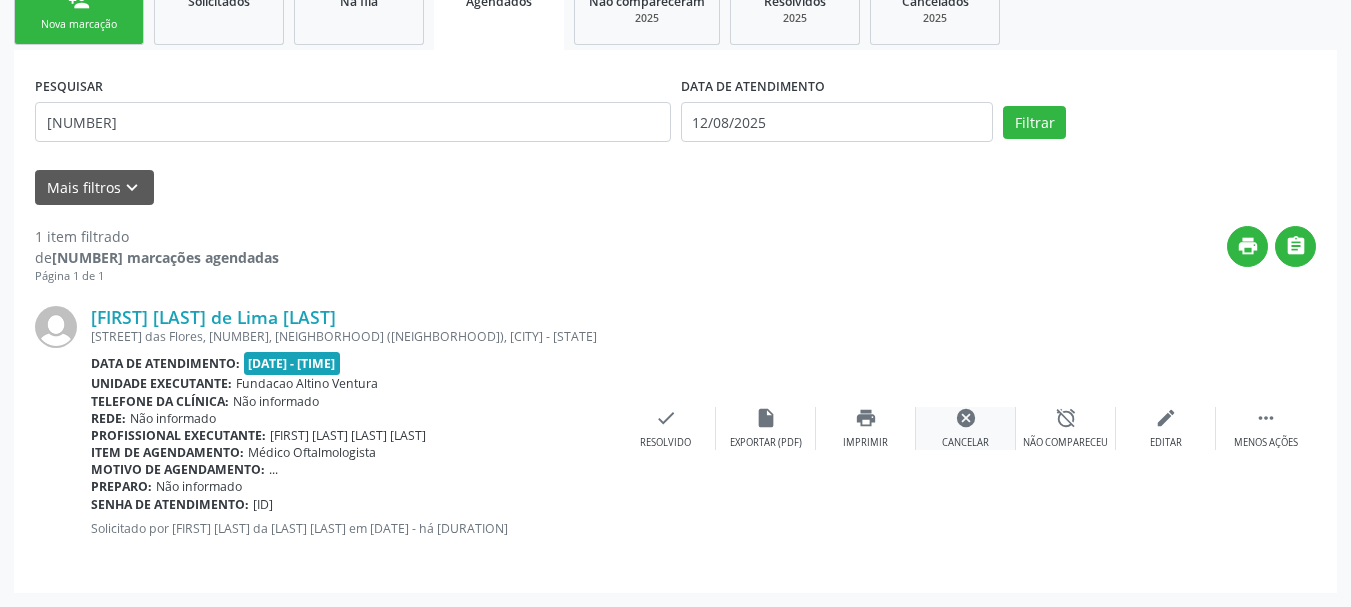 click on "cancel
Cancelar" at bounding box center [966, 428] 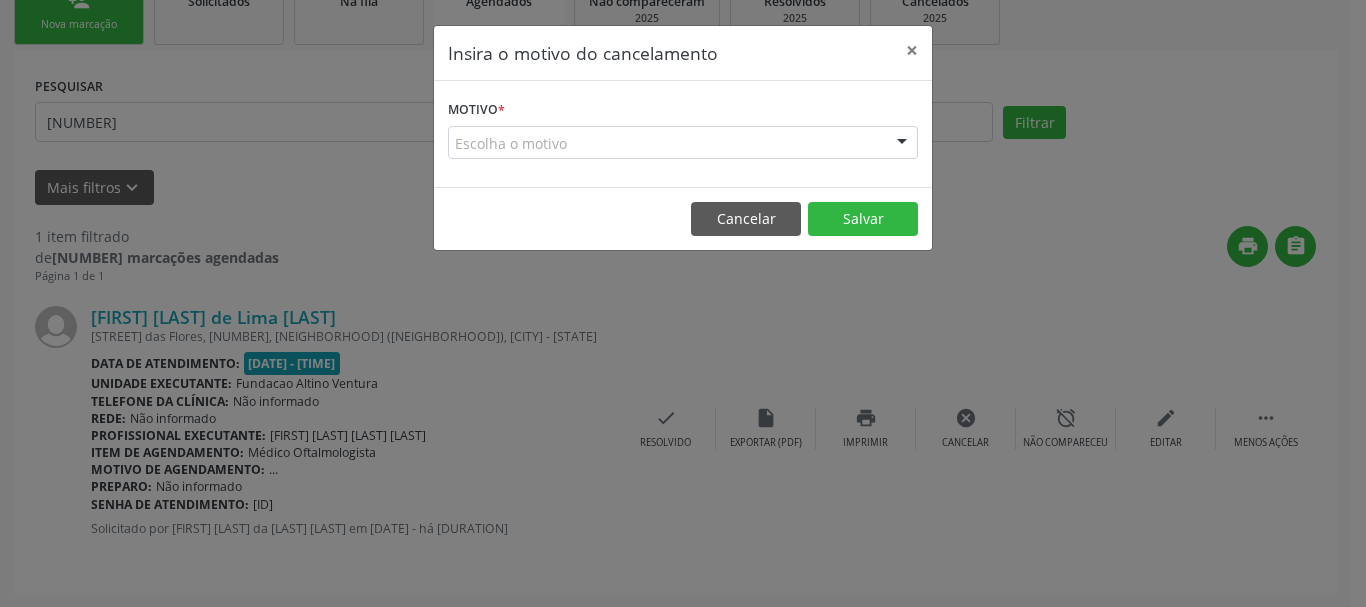 click on "Escolha o motivo" at bounding box center [683, 143] 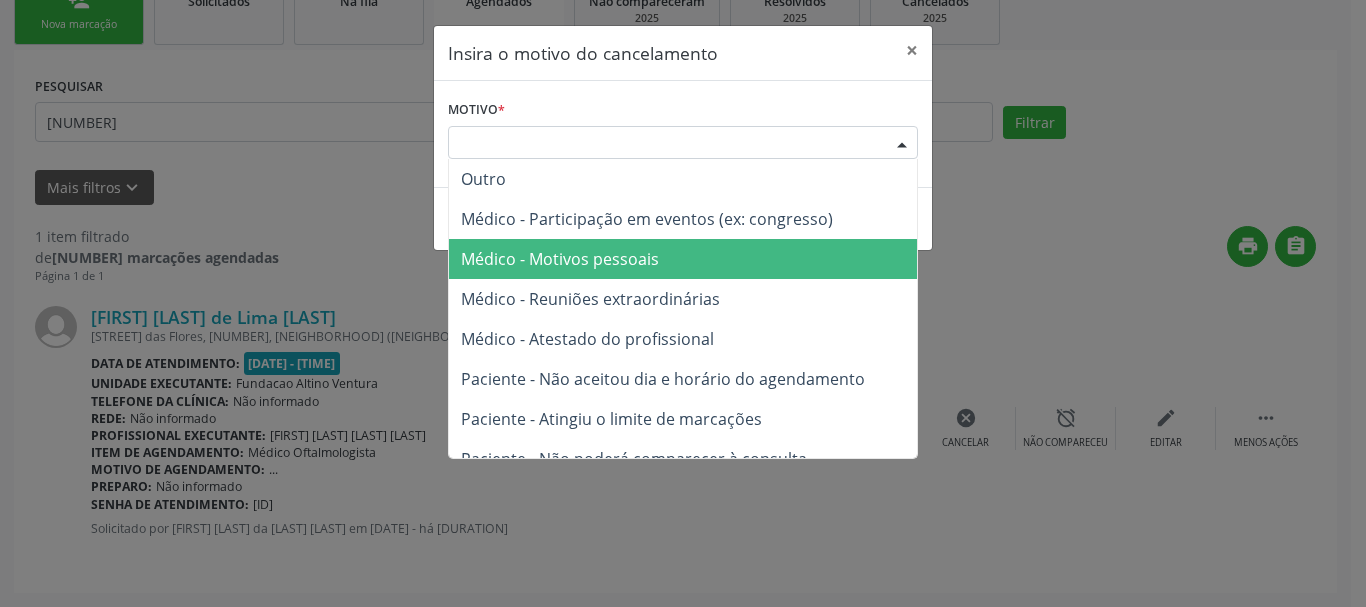 click on "Médico - Motivos pessoais" at bounding box center [560, 259] 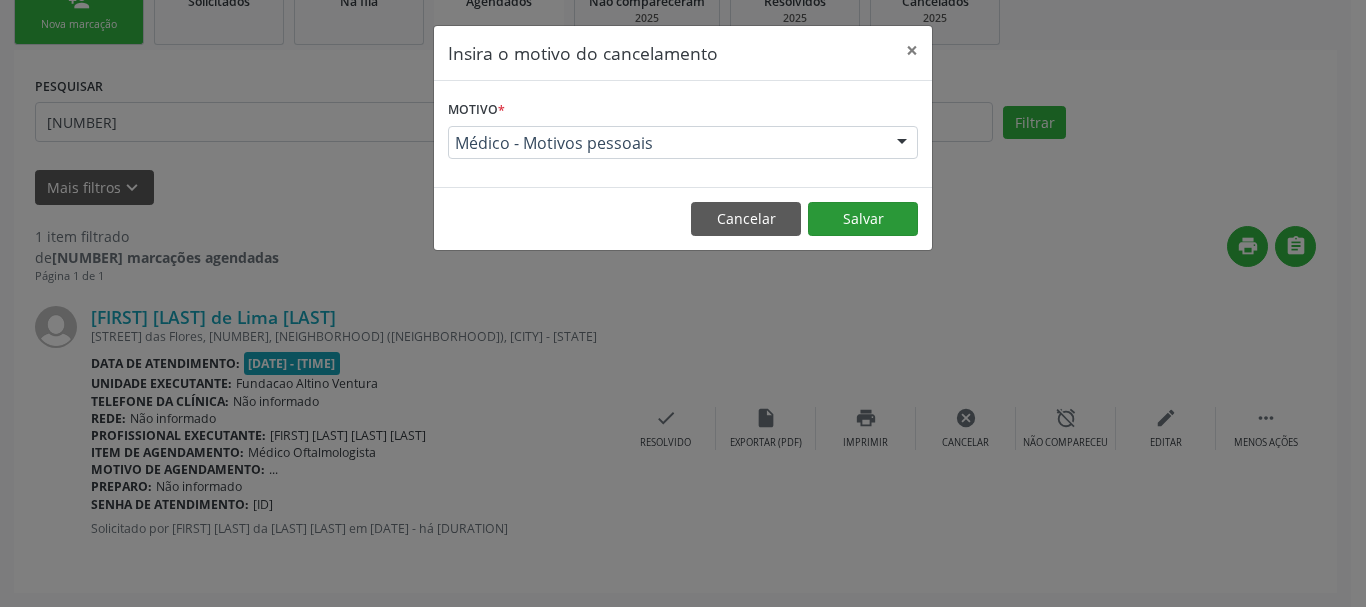 click on "Cancelar Salvar" at bounding box center (683, 218) 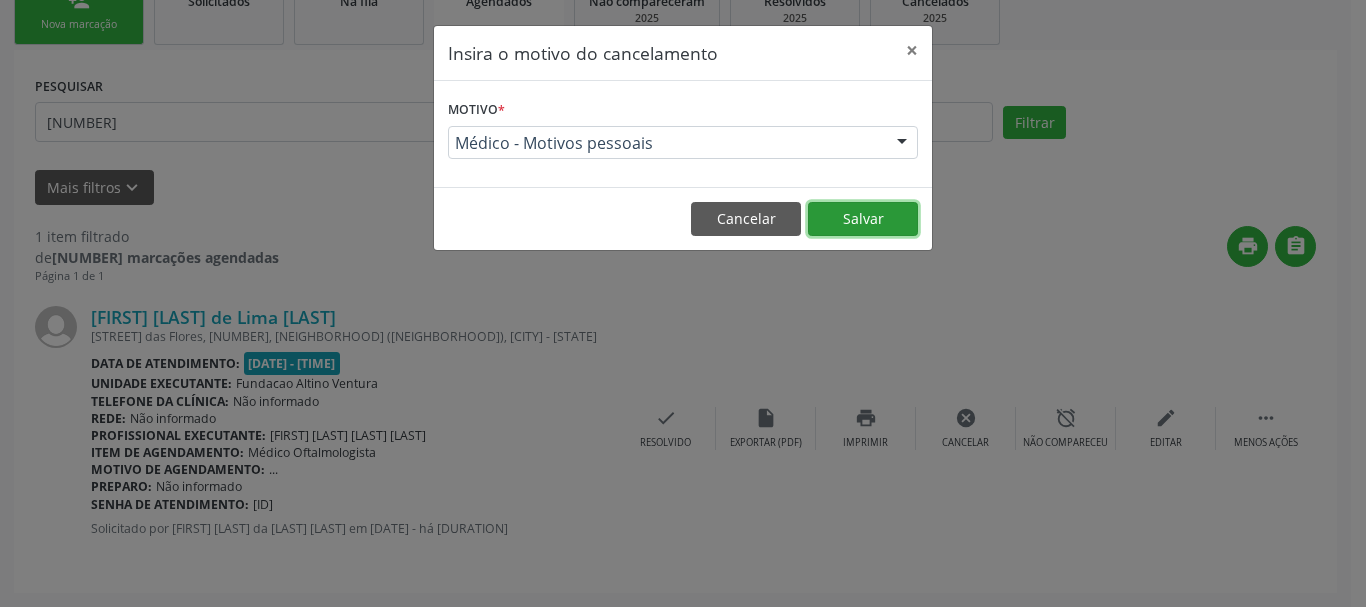 click on "Salvar" at bounding box center (863, 219) 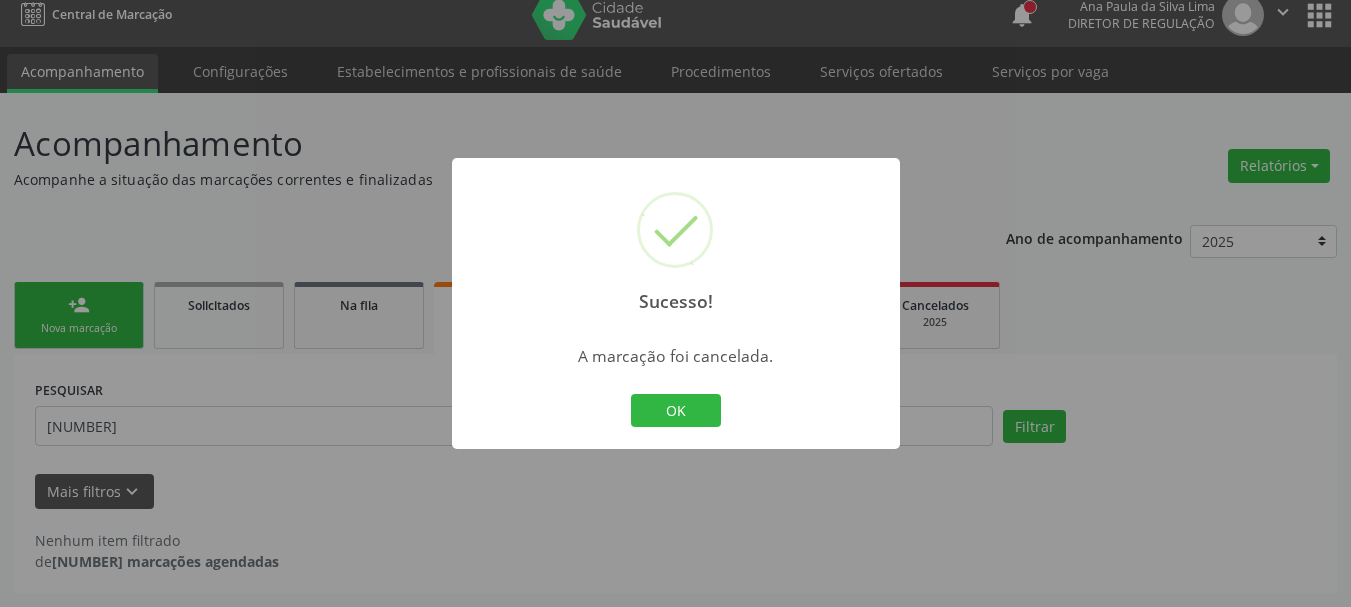 scroll, scrollTop: 17, scrollLeft: 0, axis: vertical 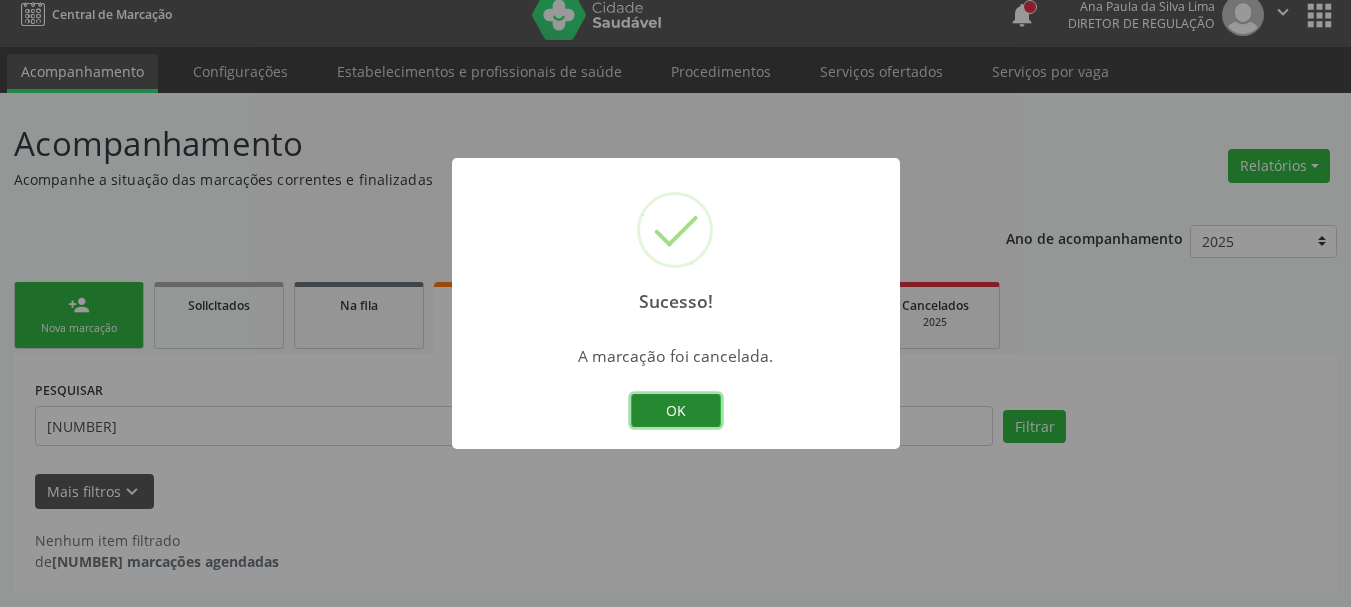 click on "OK" at bounding box center (676, 411) 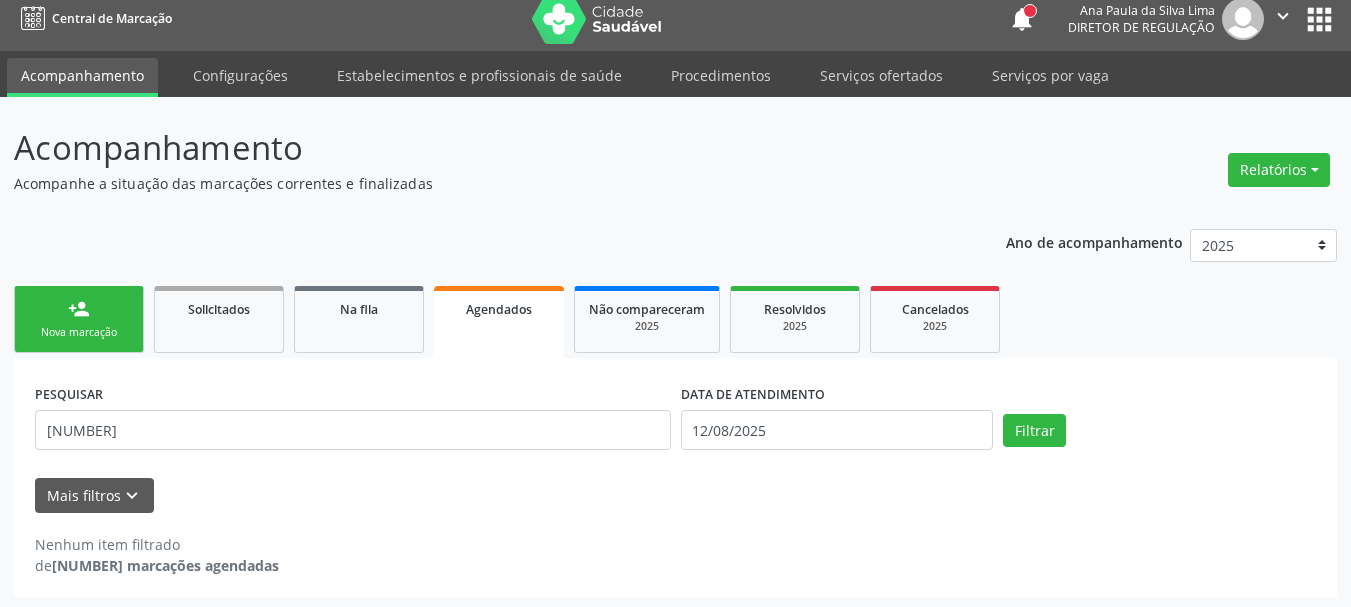 scroll, scrollTop: 17, scrollLeft: 0, axis: vertical 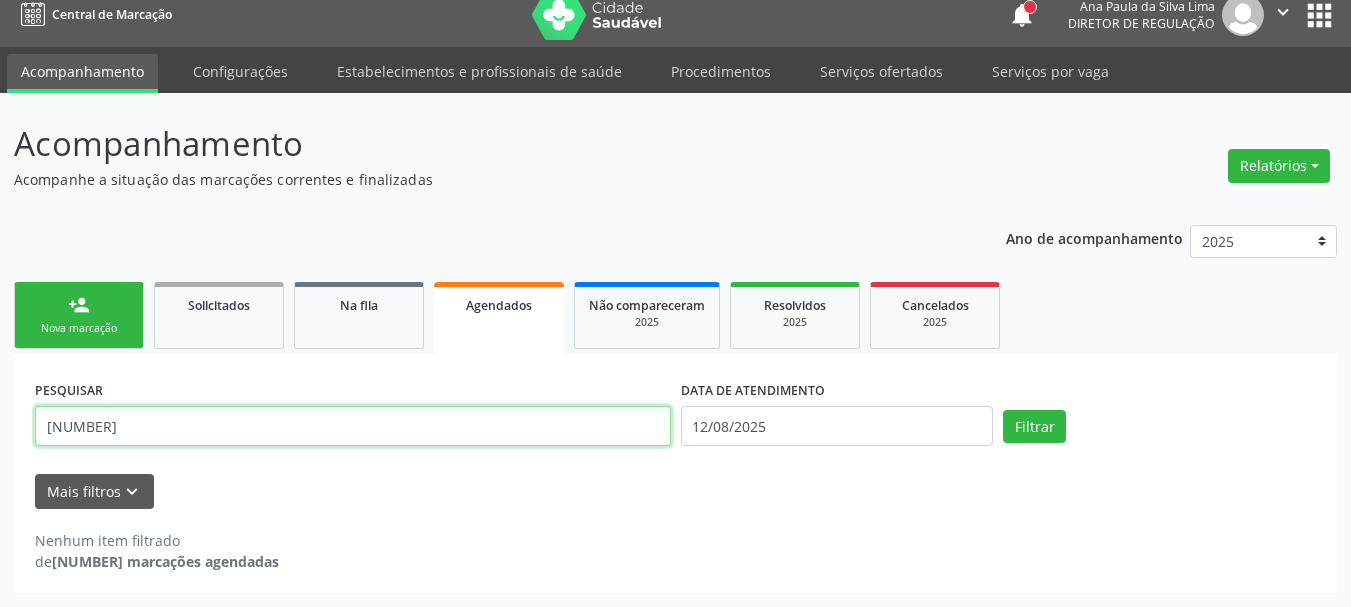 drag, startPoint x: 201, startPoint y: 436, endPoint x: 0, endPoint y: 404, distance: 203.53133 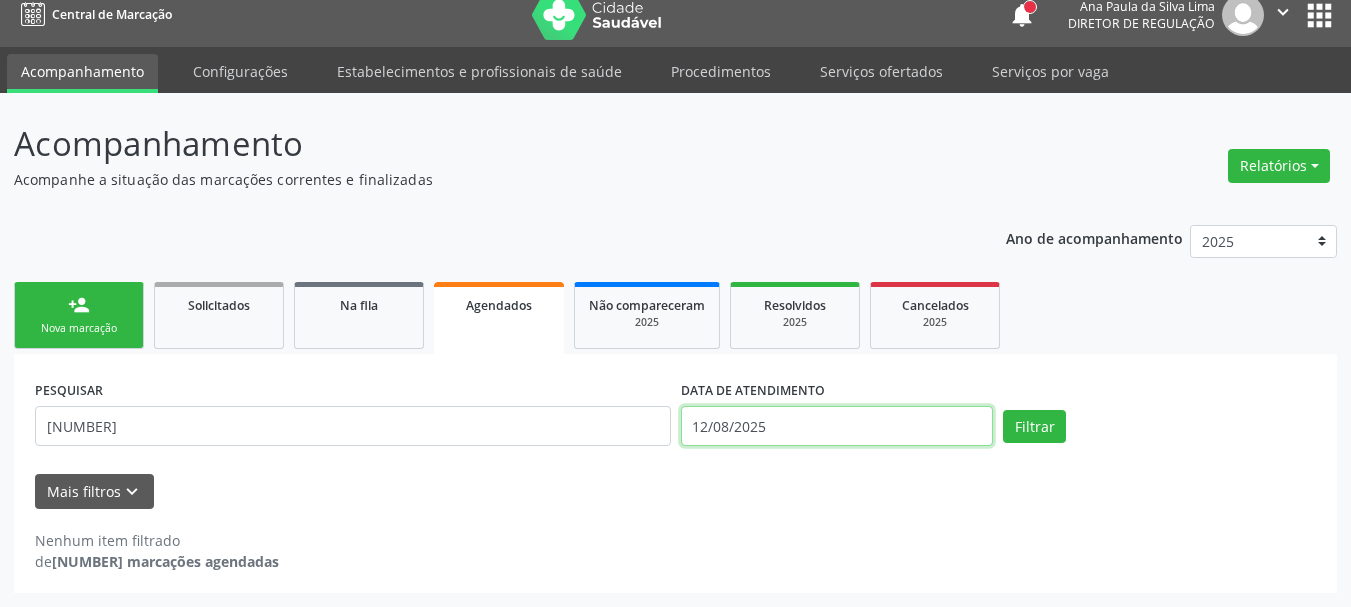click on "12/08/2025" at bounding box center (837, 426) 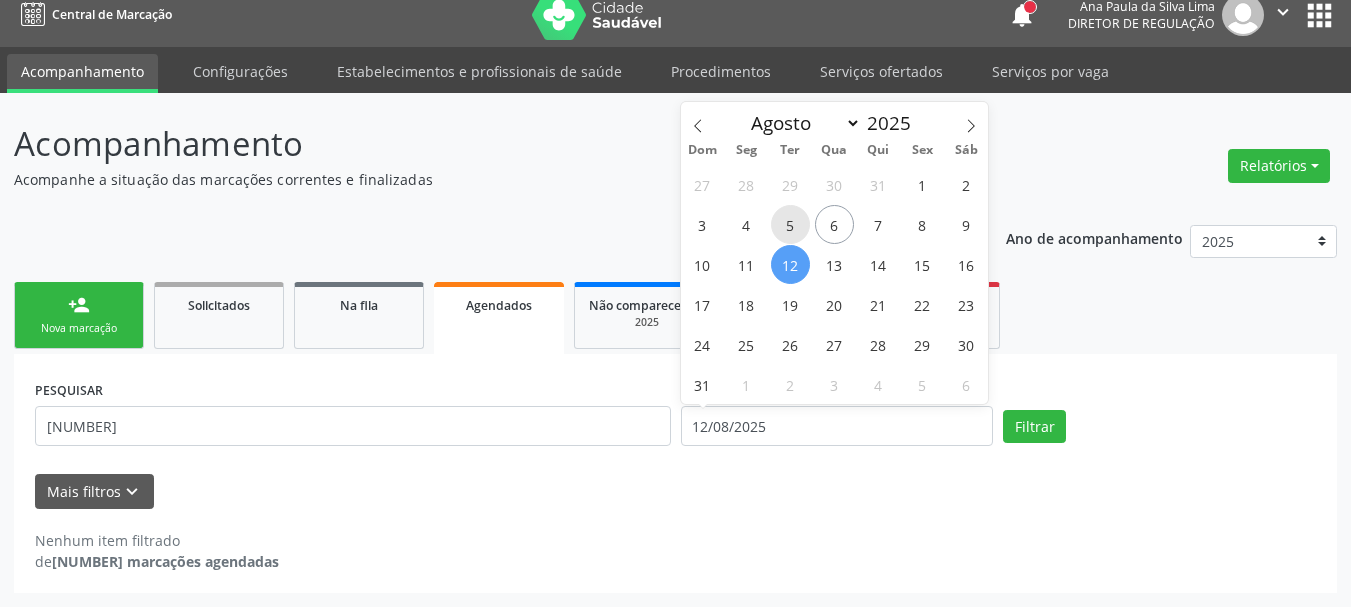 click on "27 28 29 30 31 1 2 3 4 5 6 7 8 9 10 11 12 13 14 15 16 17 18 19 20 21 22 23 24 25 26 27 28 29 30 31 1 2 3 4 5 6" at bounding box center [835, 284] 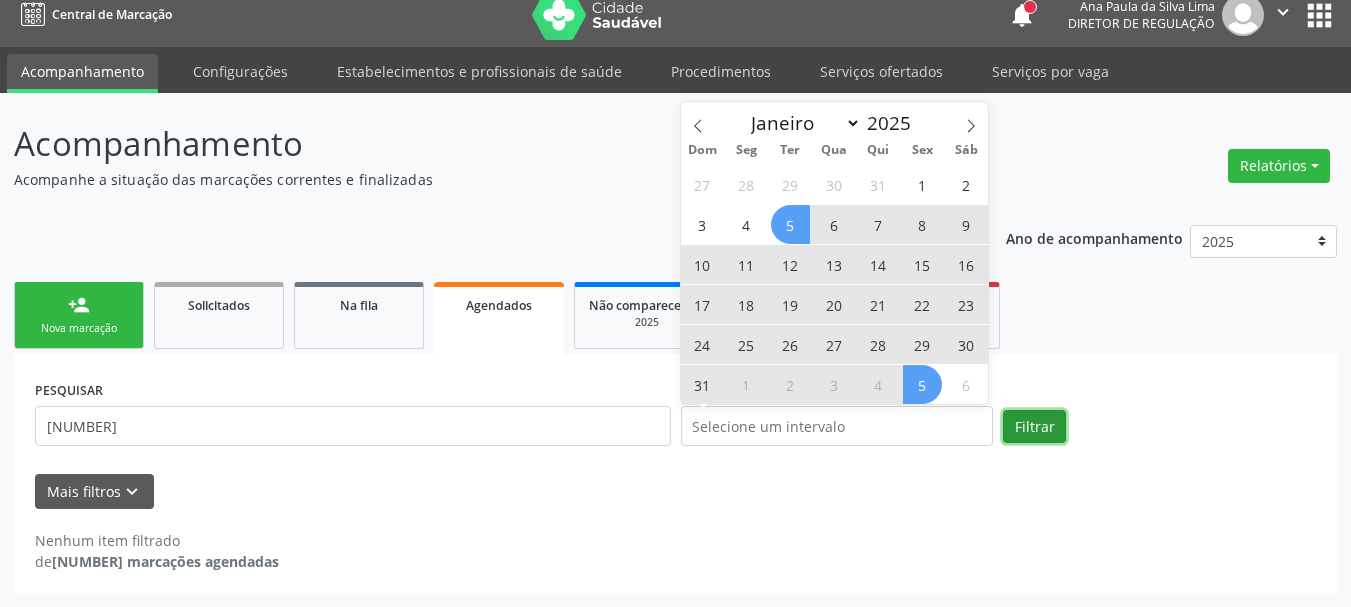click on "Filtrar" at bounding box center (1034, 427) 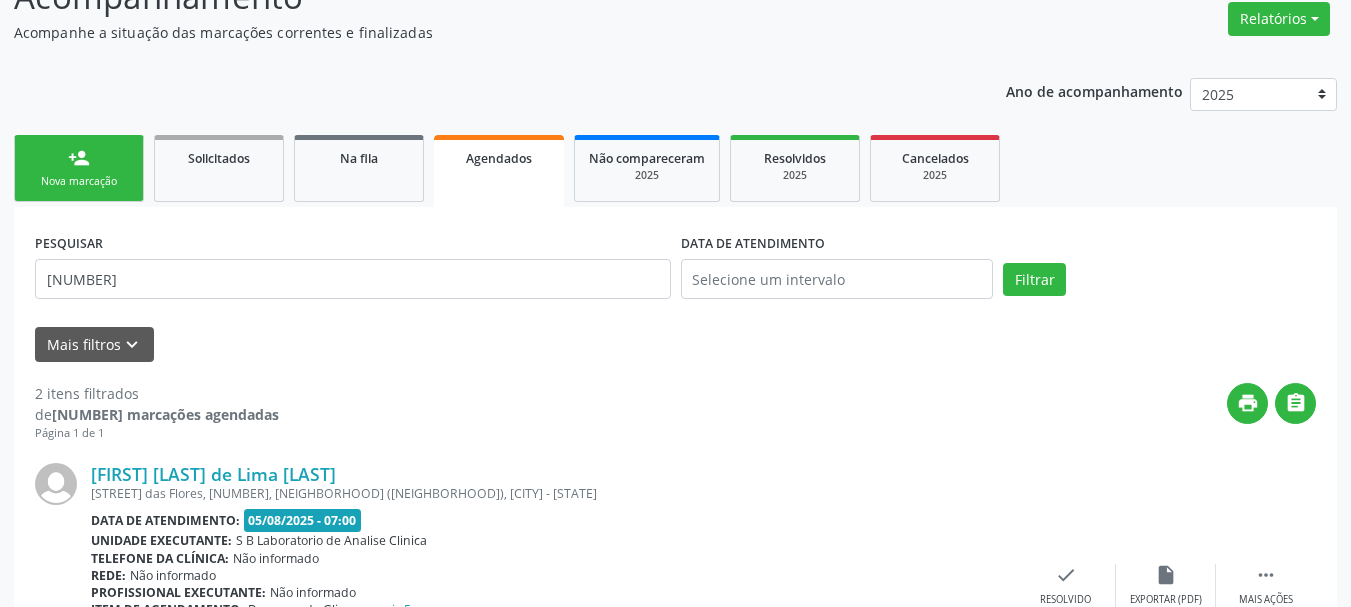 scroll, scrollTop: 217, scrollLeft: 0, axis: vertical 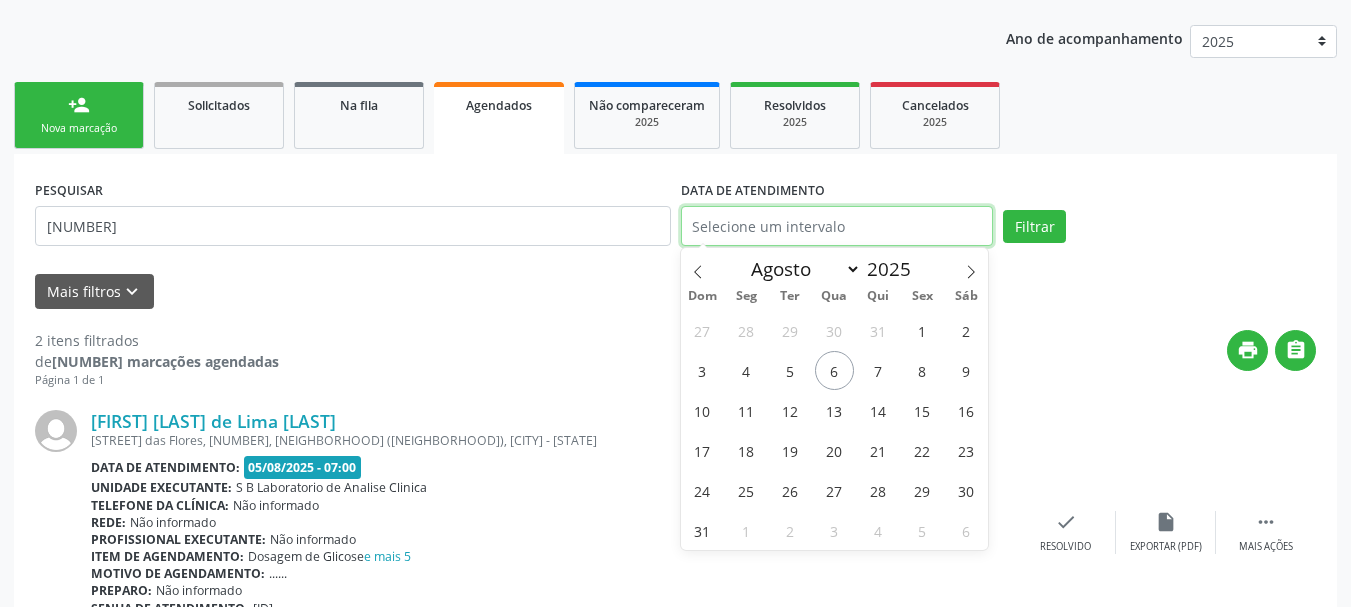 click at bounding box center [837, 226] 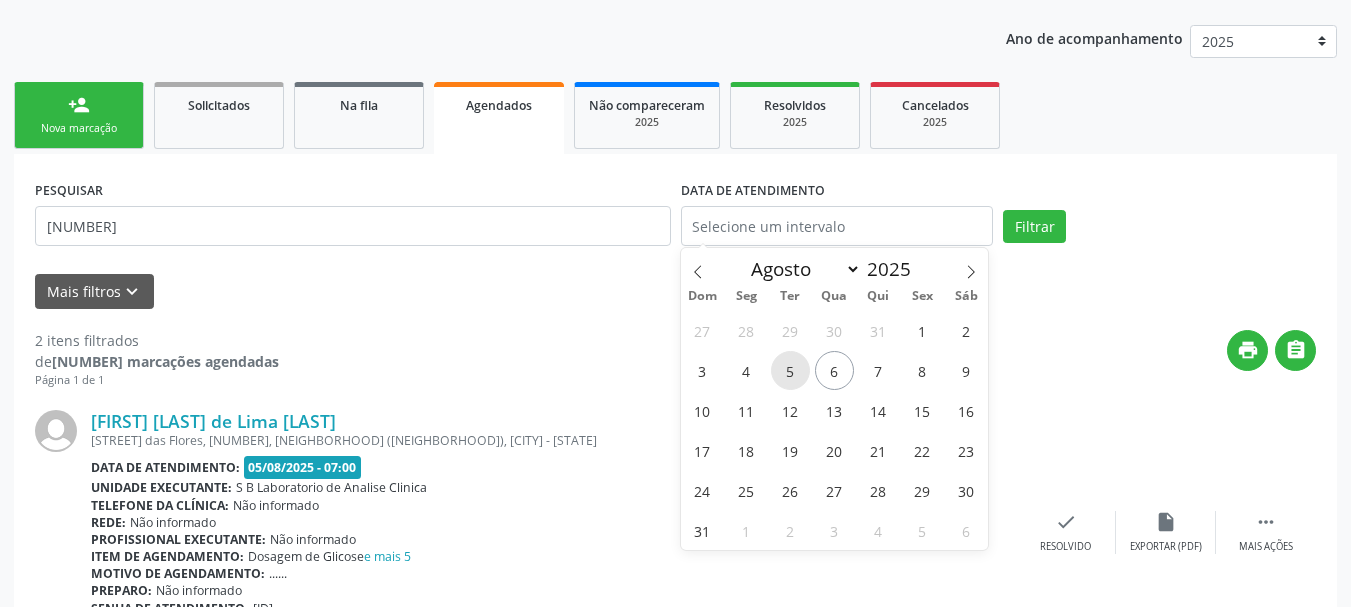 click on "5" at bounding box center (790, 370) 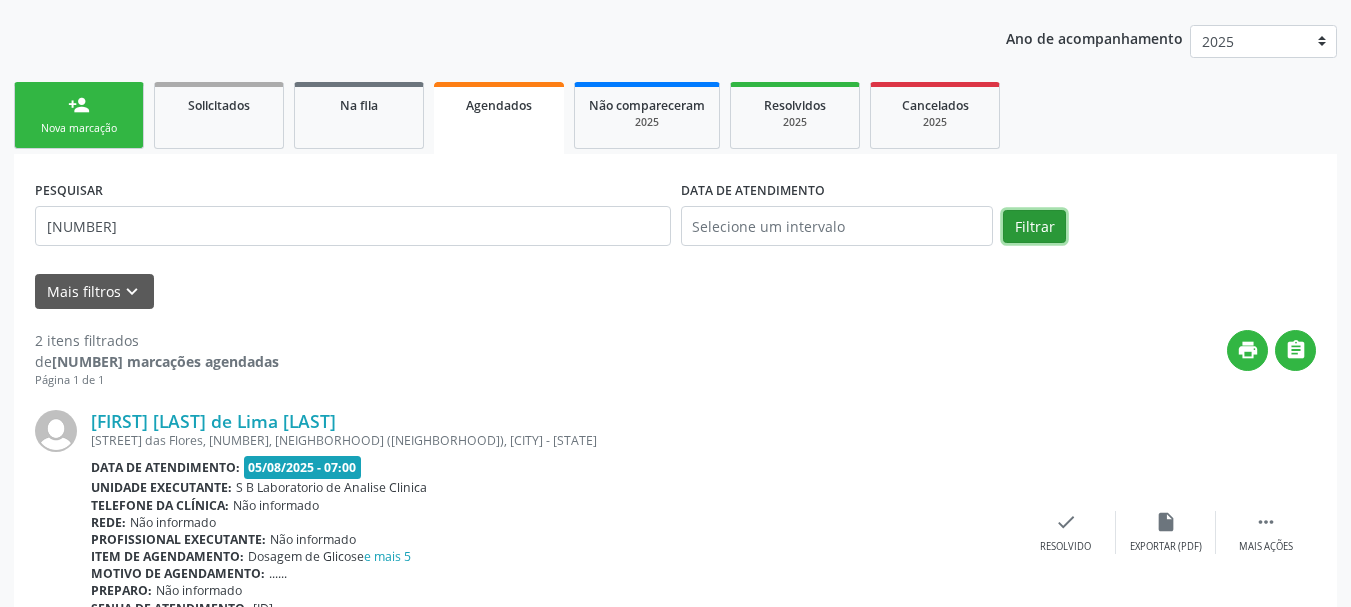 click on "Filtrar" at bounding box center [1034, 227] 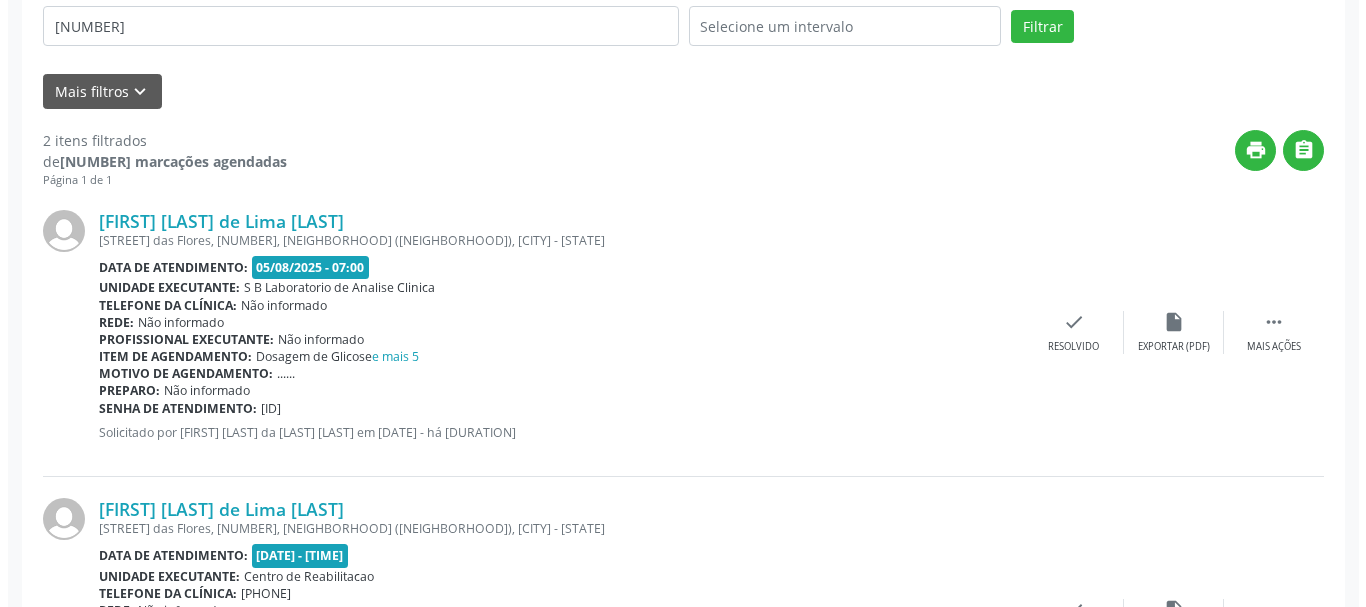 scroll, scrollTop: 609, scrollLeft: 0, axis: vertical 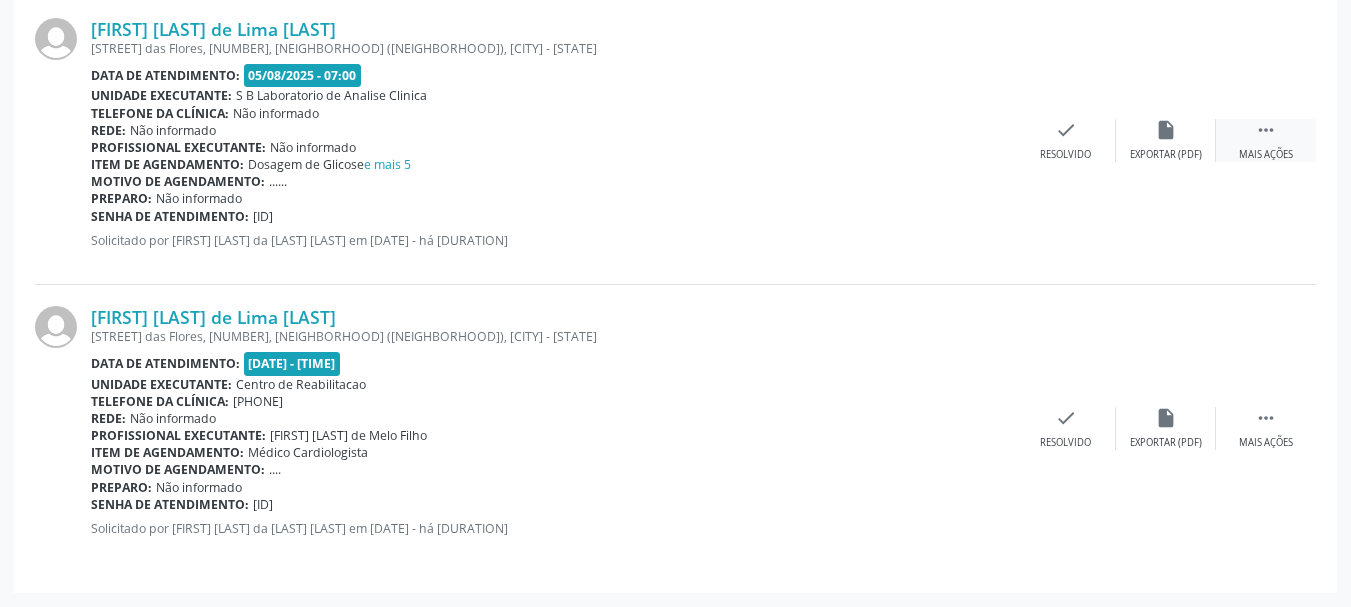 click on "" at bounding box center (1266, 130) 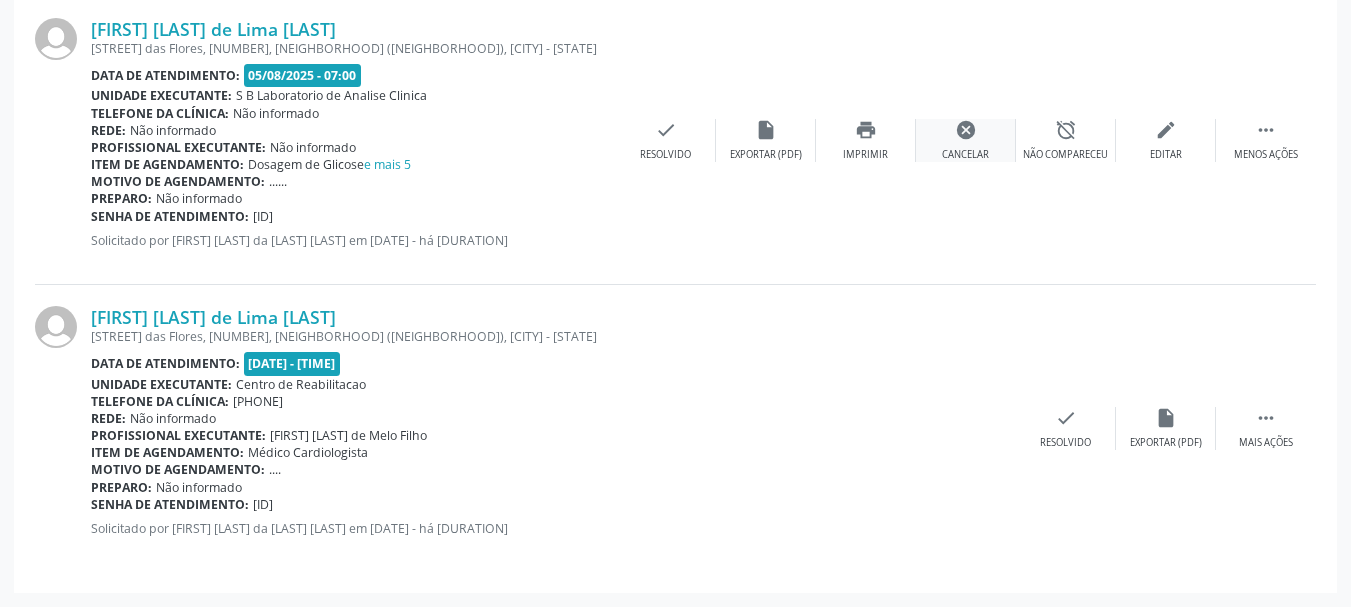 click on "cancel
Cancelar" at bounding box center (966, 140) 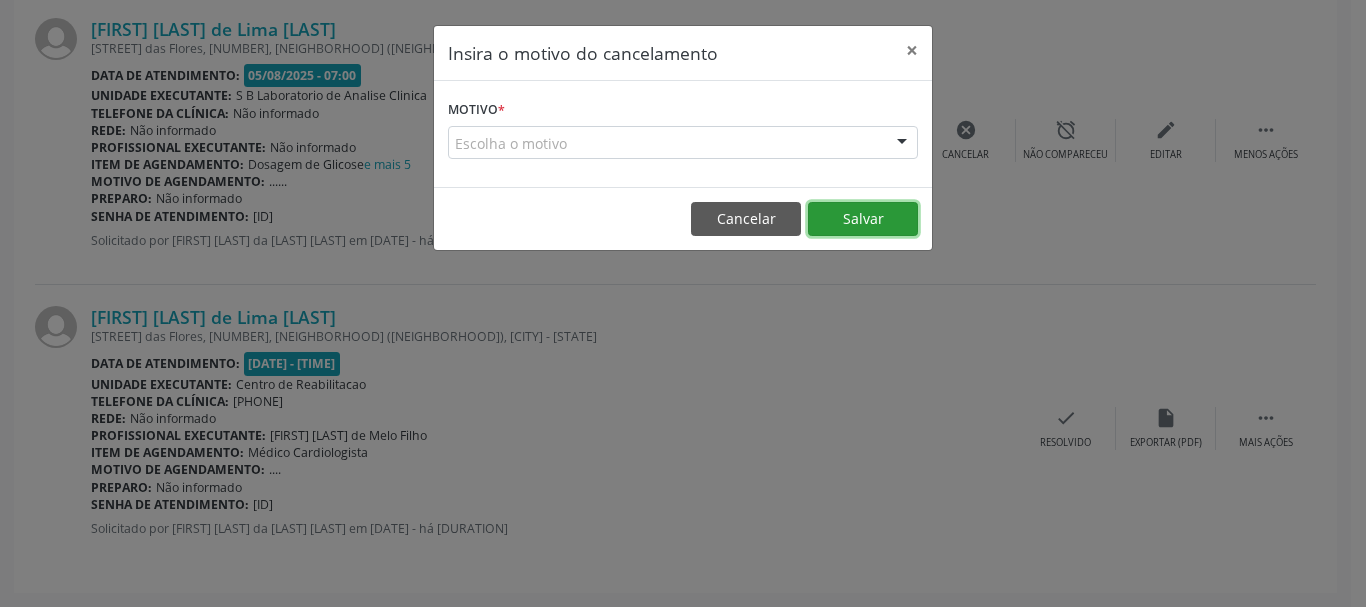 click on "Salvar" at bounding box center [863, 219] 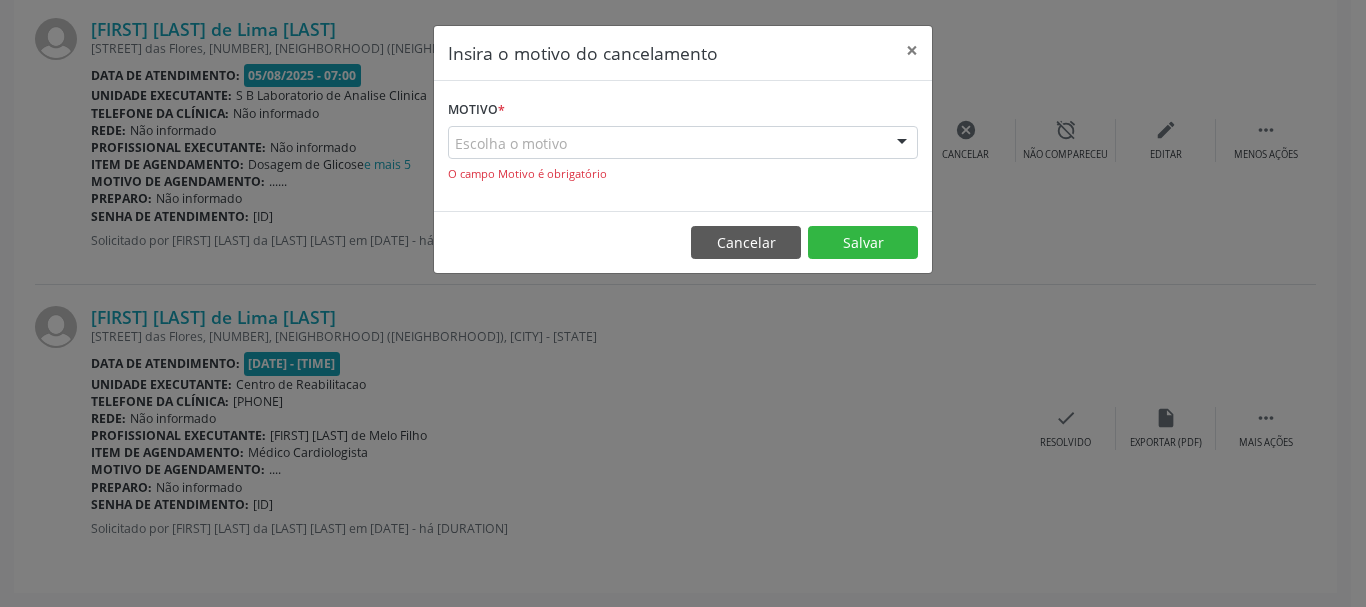 click on "Escolha o motivo" at bounding box center (683, 143) 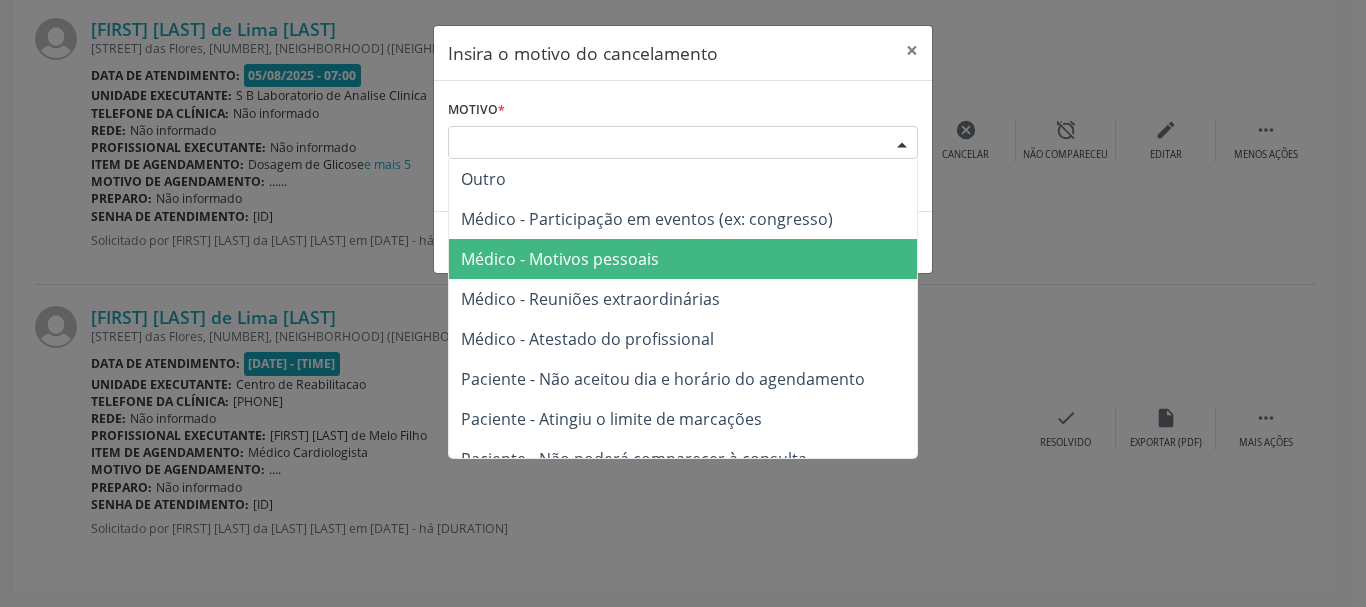 click on "Médico - Motivos pessoais" at bounding box center (560, 259) 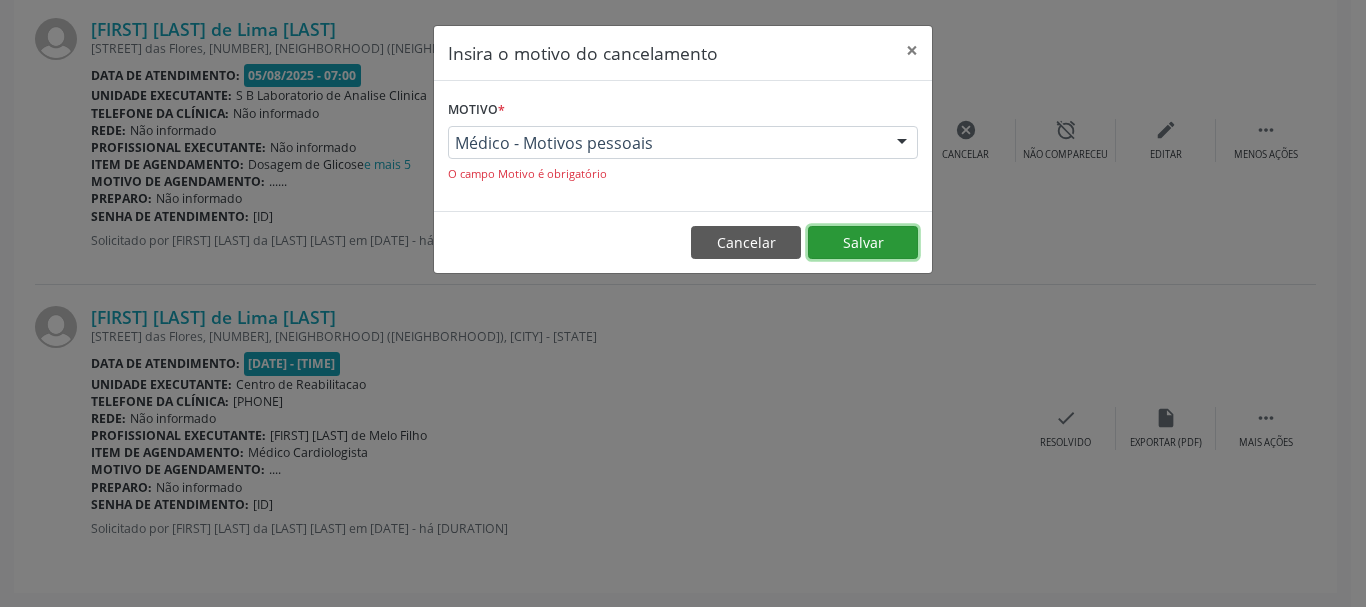 click on "Salvar" at bounding box center (863, 243) 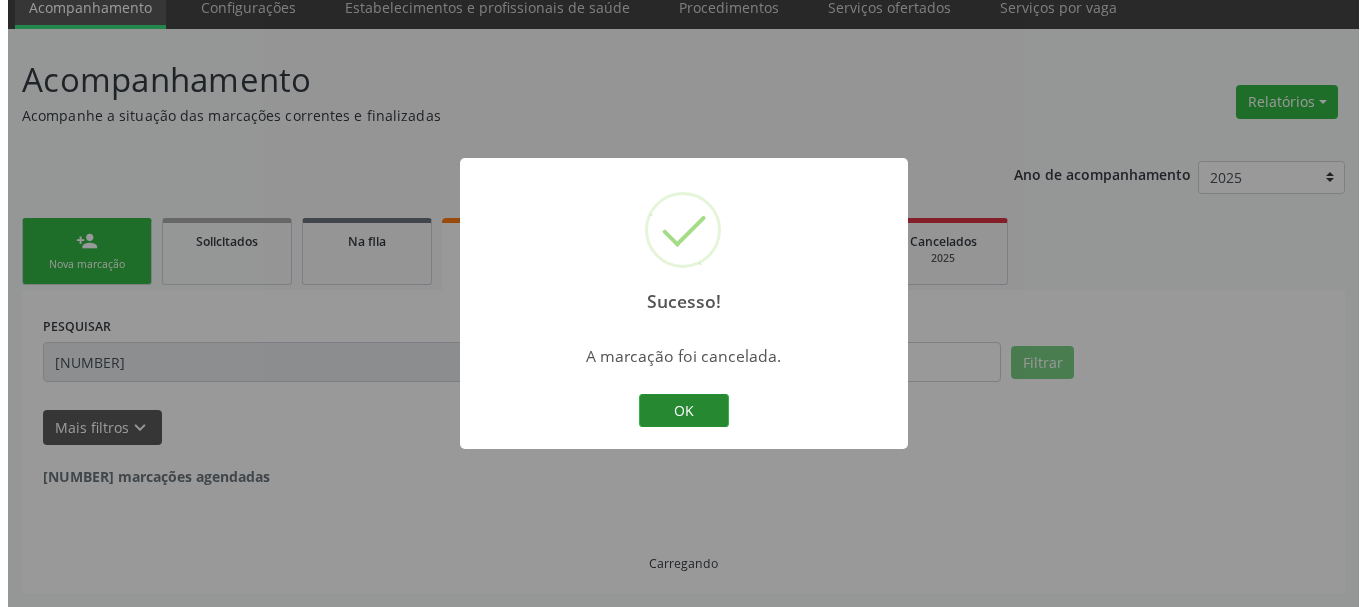 scroll, scrollTop: 321, scrollLeft: 0, axis: vertical 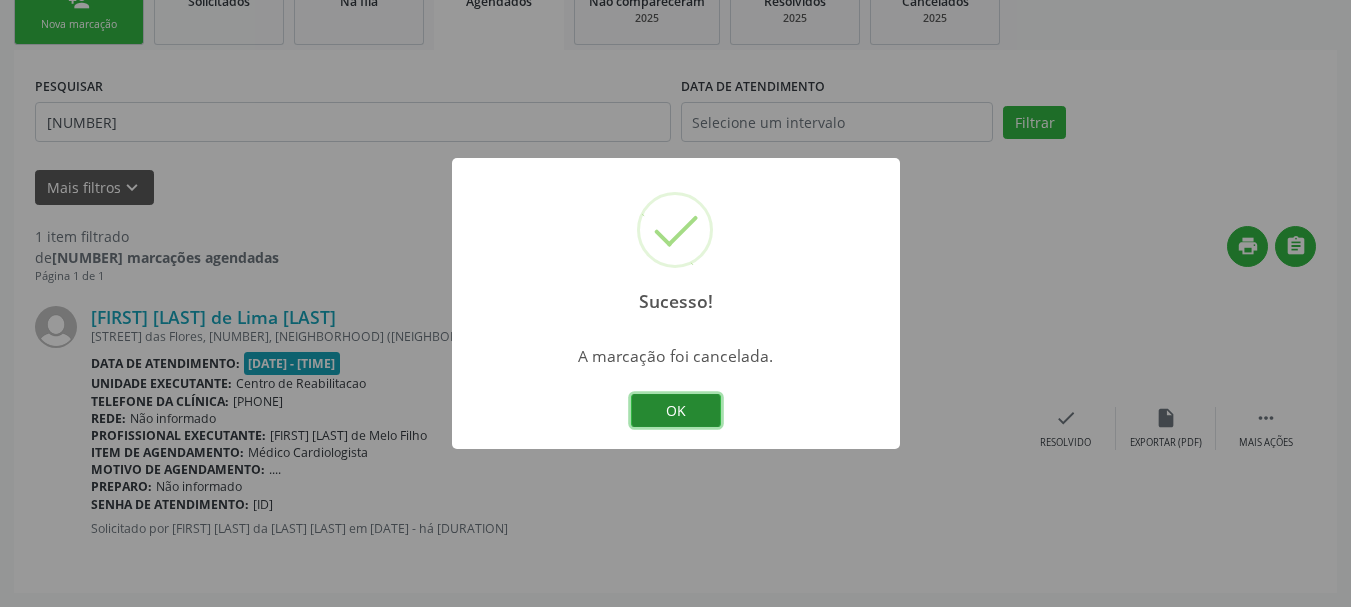 click on "OK" at bounding box center (676, 411) 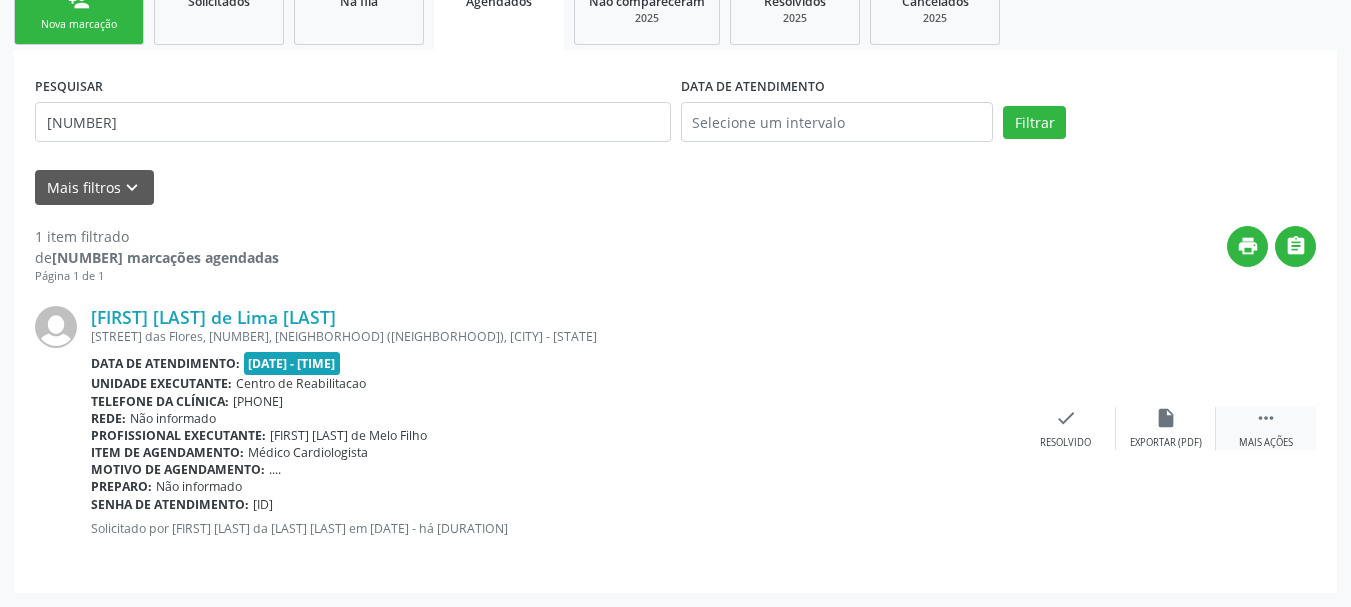 click on "" at bounding box center (1266, 418) 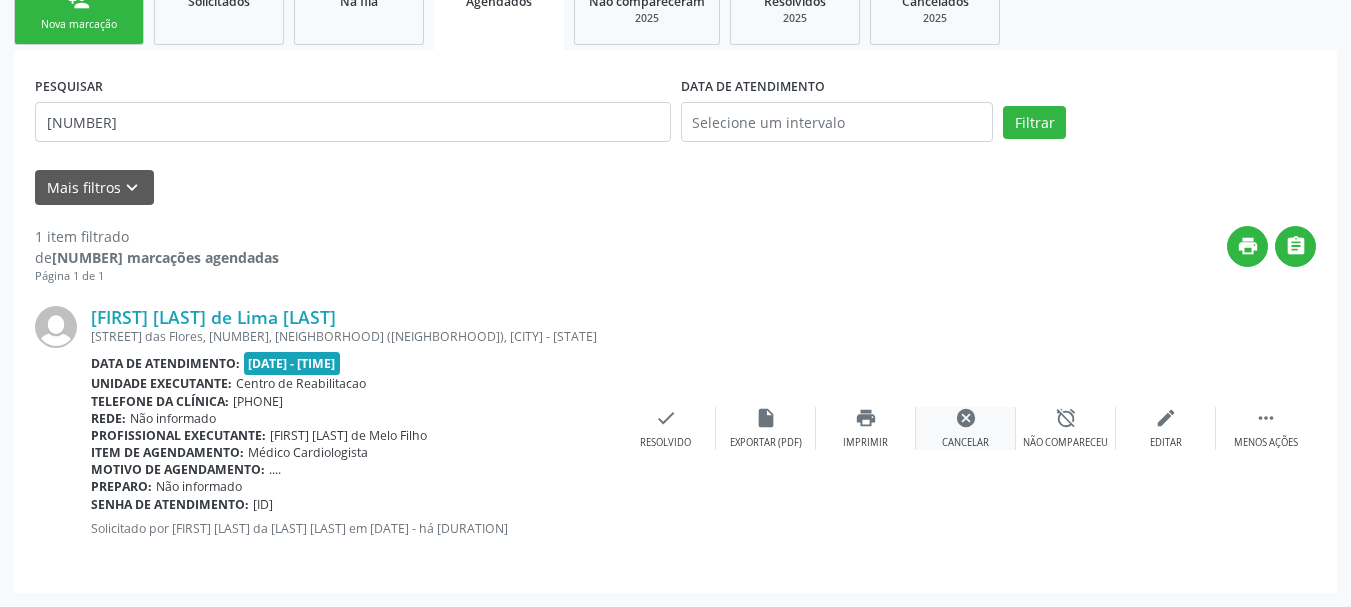 click on "cancel" at bounding box center [966, 418] 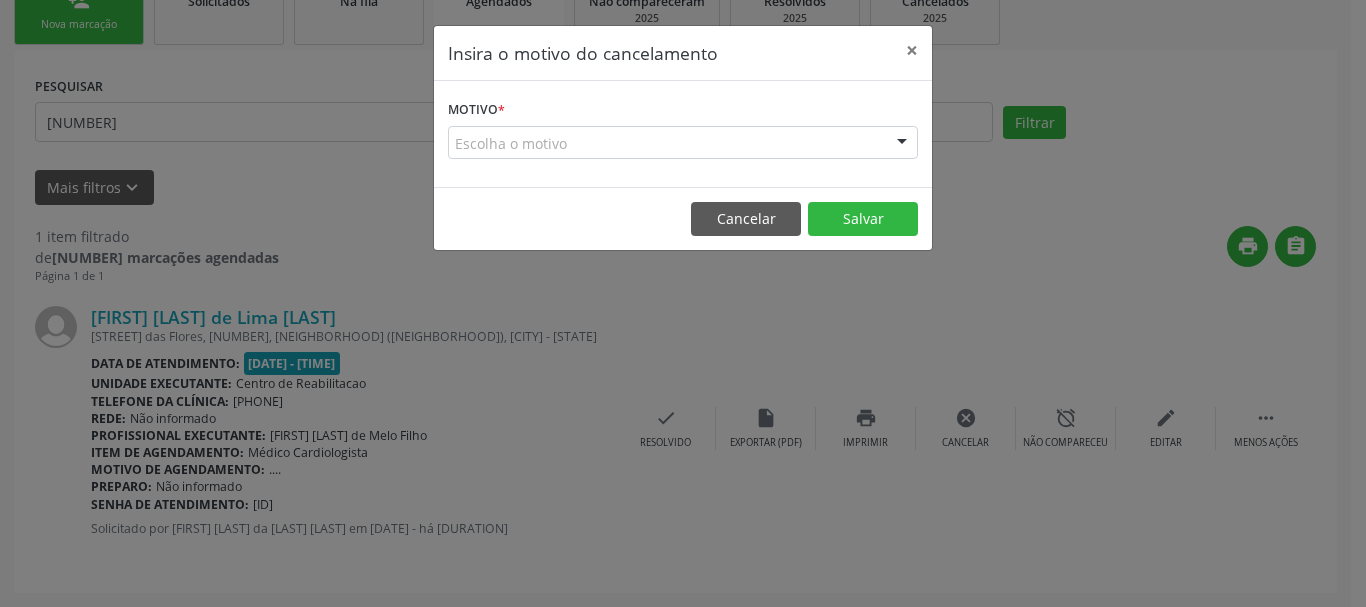 drag, startPoint x: 654, startPoint y: 128, endPoint x: 651, endPoint y: 146, distance: 18.248287 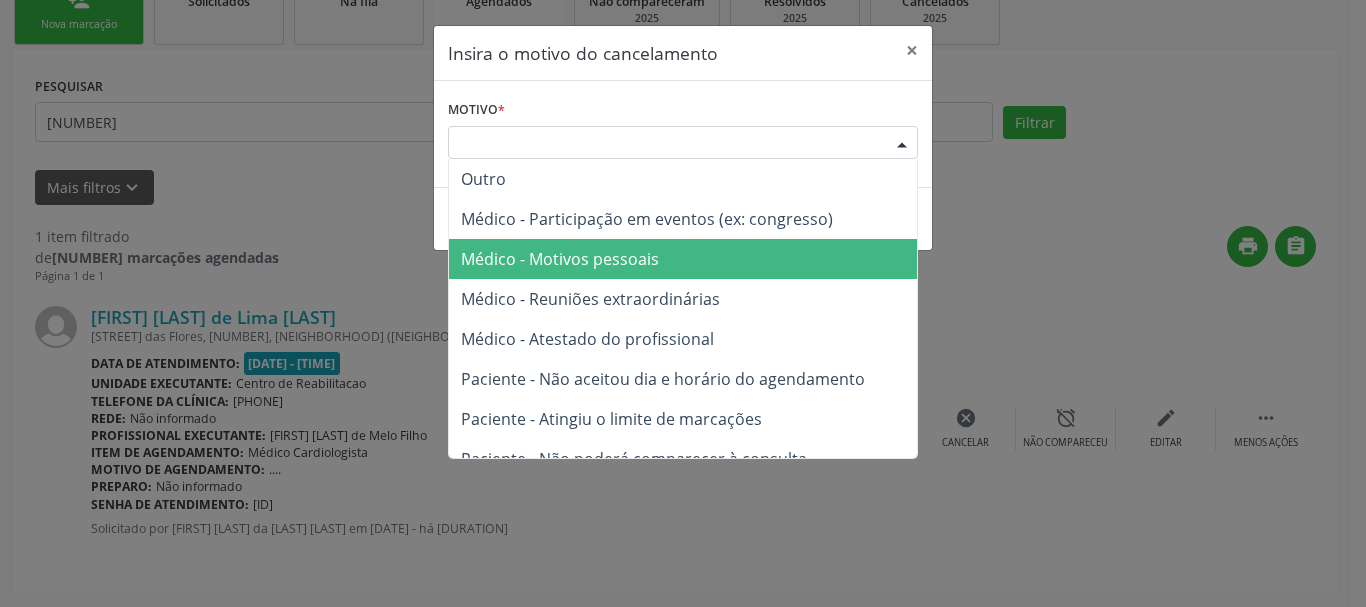 click on "Médico - Motivos pessoais" at bounding box center (560, 259) 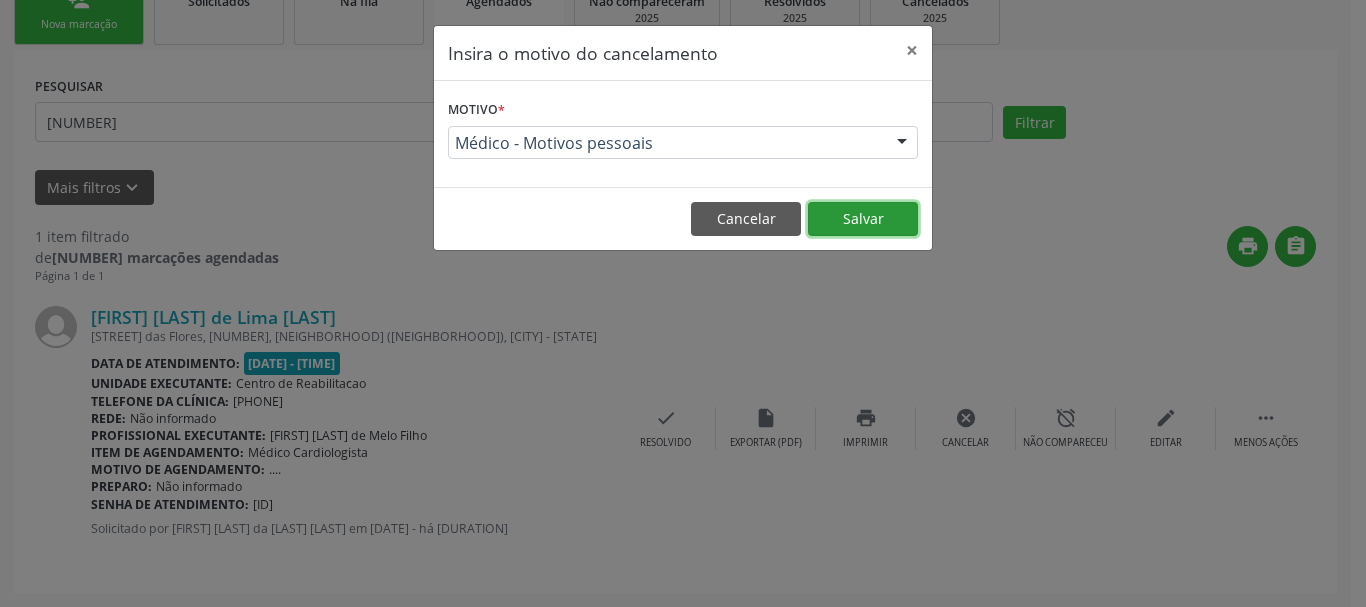 click on "Salvar" at bounding box center [863, 219] 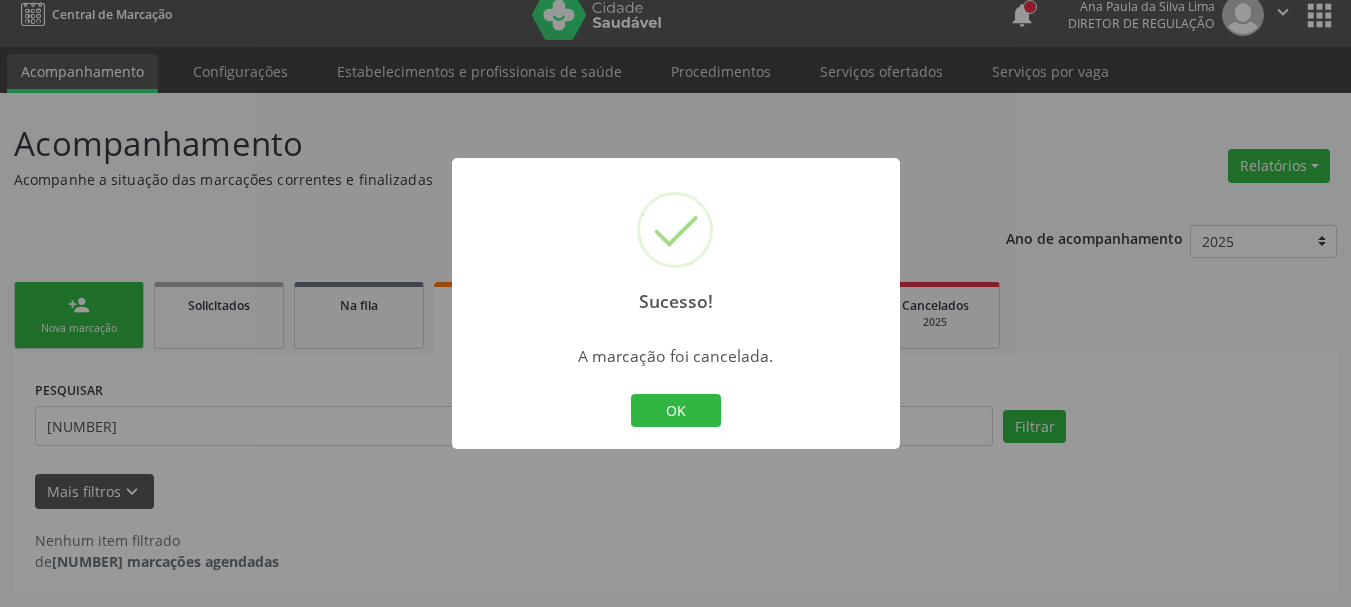 scroll, scrollTop: 17, scrollLeft: 0, axis: vertical 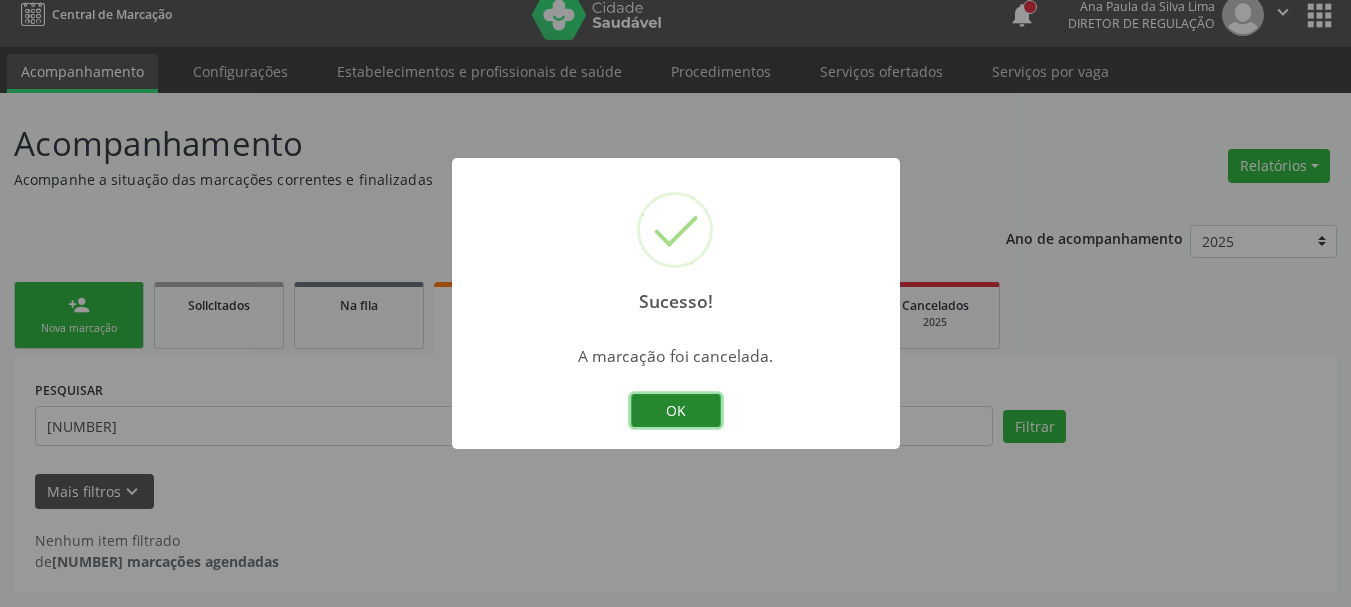 click on "OK" at bounding box center [676, 411] 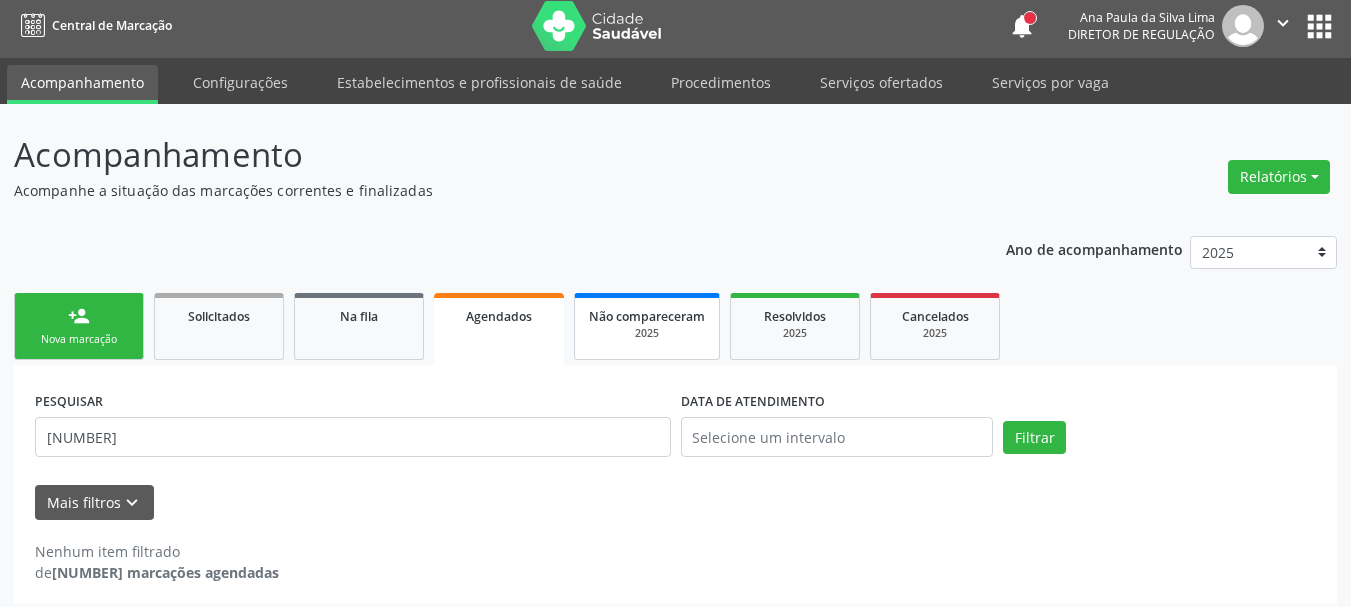 scroll, scrollTop: 0, scrollLeft: 0, axis: both 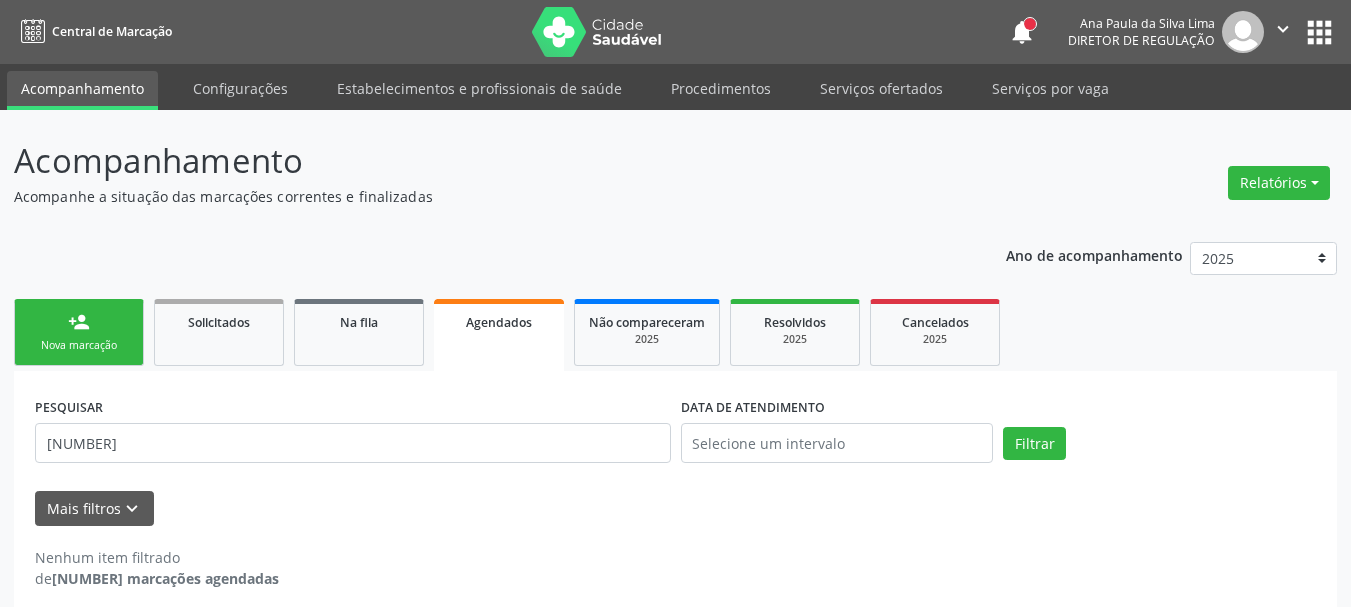 click on "apps" at bounding box center (1319, 32) 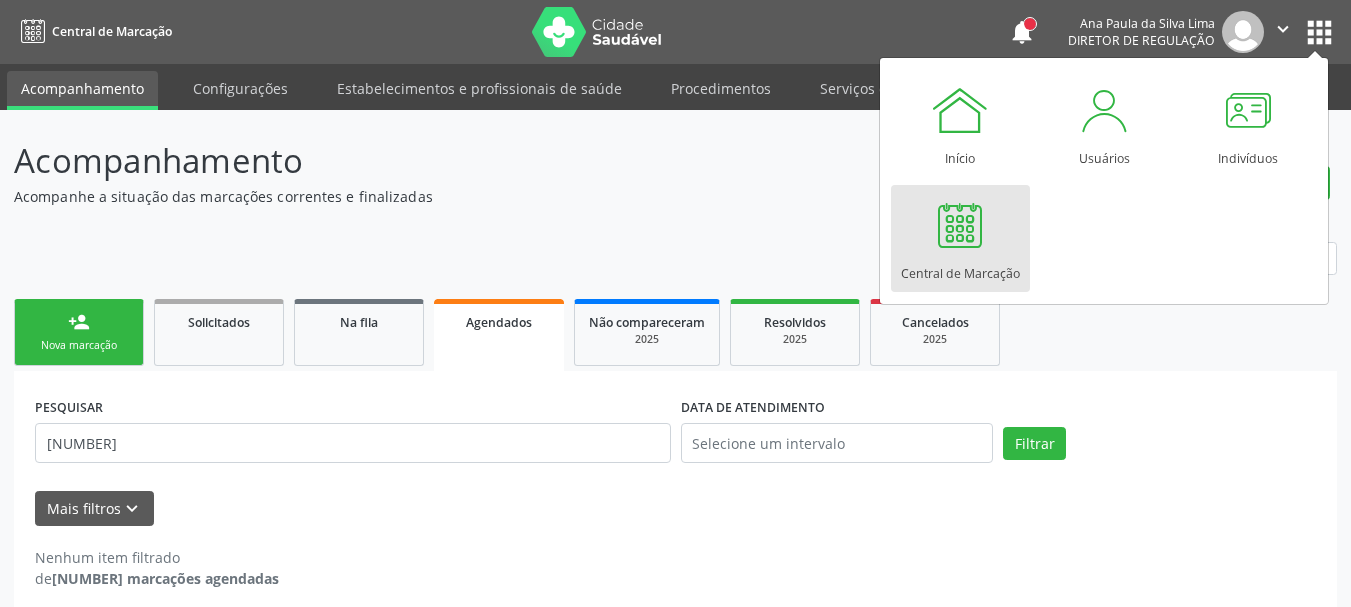 click on "Central de Marcação" at bounding box center [960, 268] 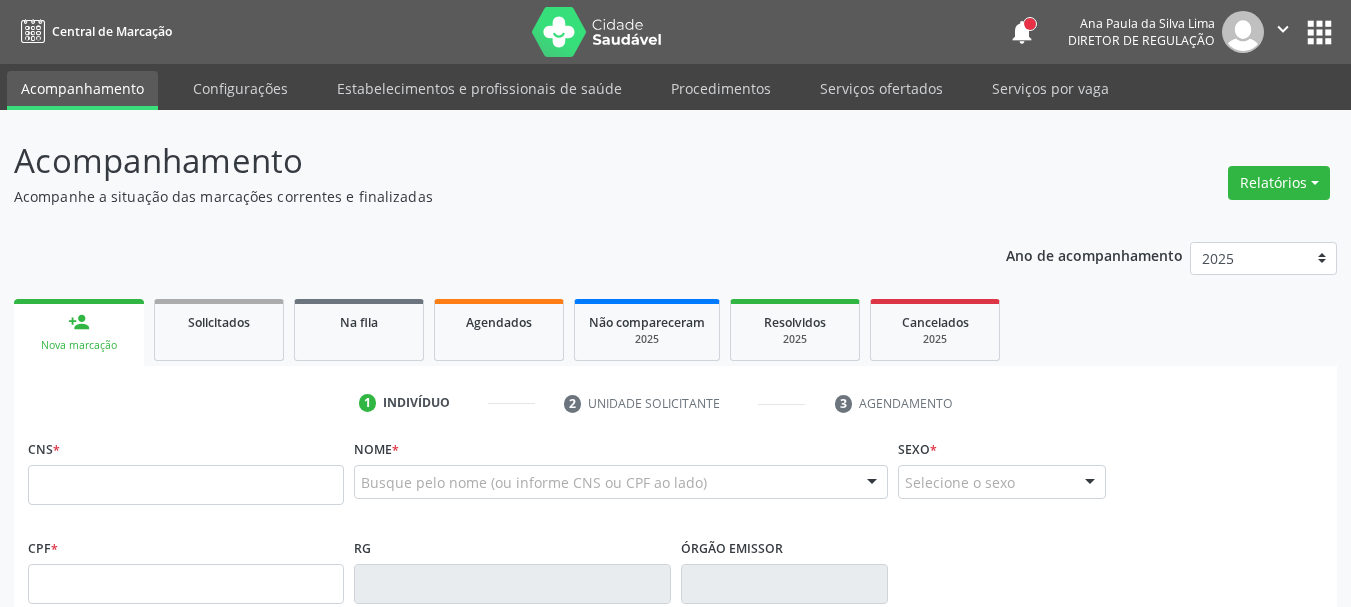 scroll, scrollTop: 0, scrollLeft: 0, axis: both 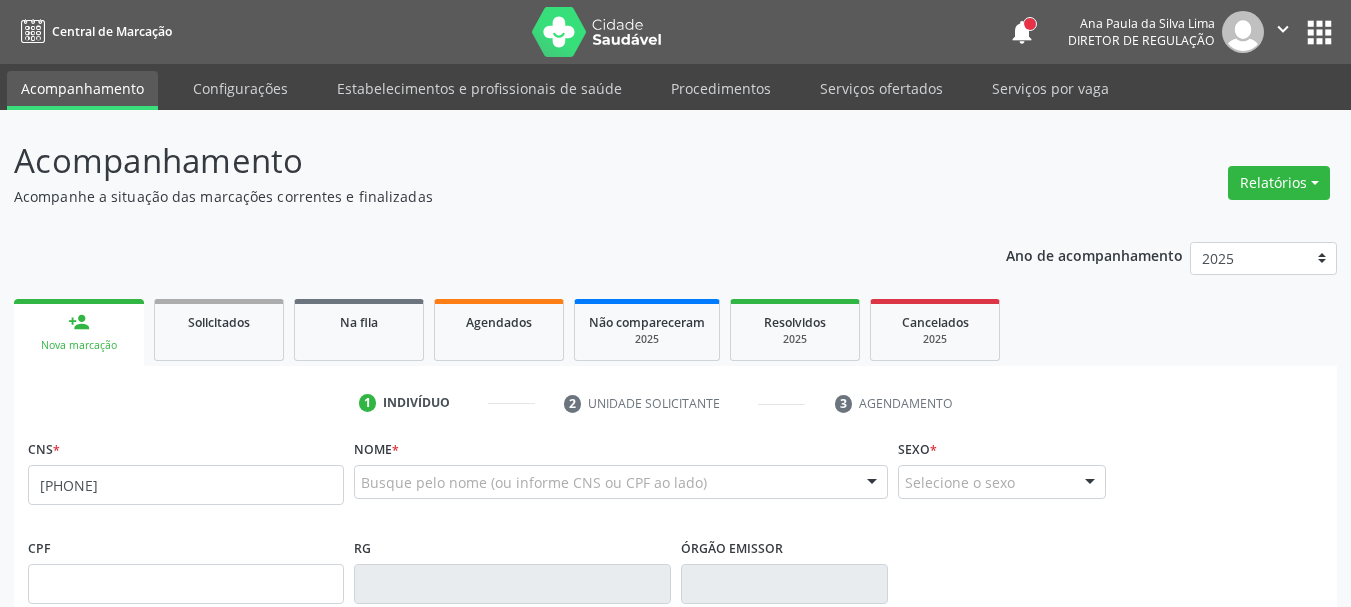 type on "[PHONE]" 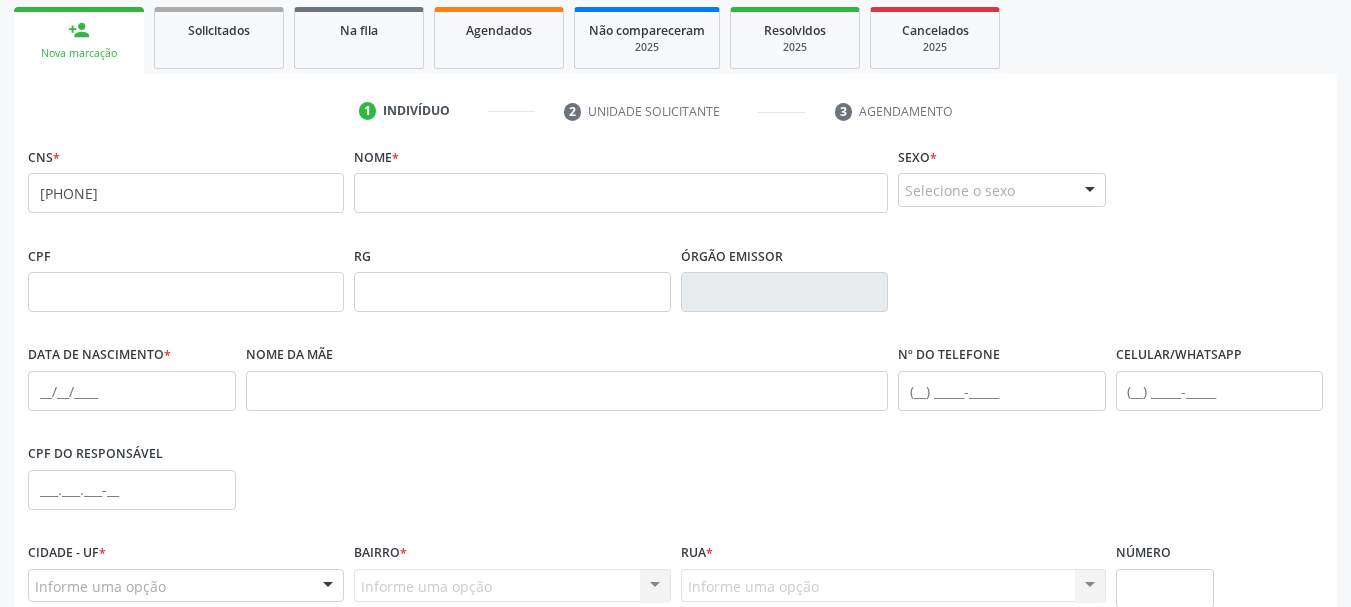 scroll, scrollTop: 277, scrollLeft: 0, axis: vertical 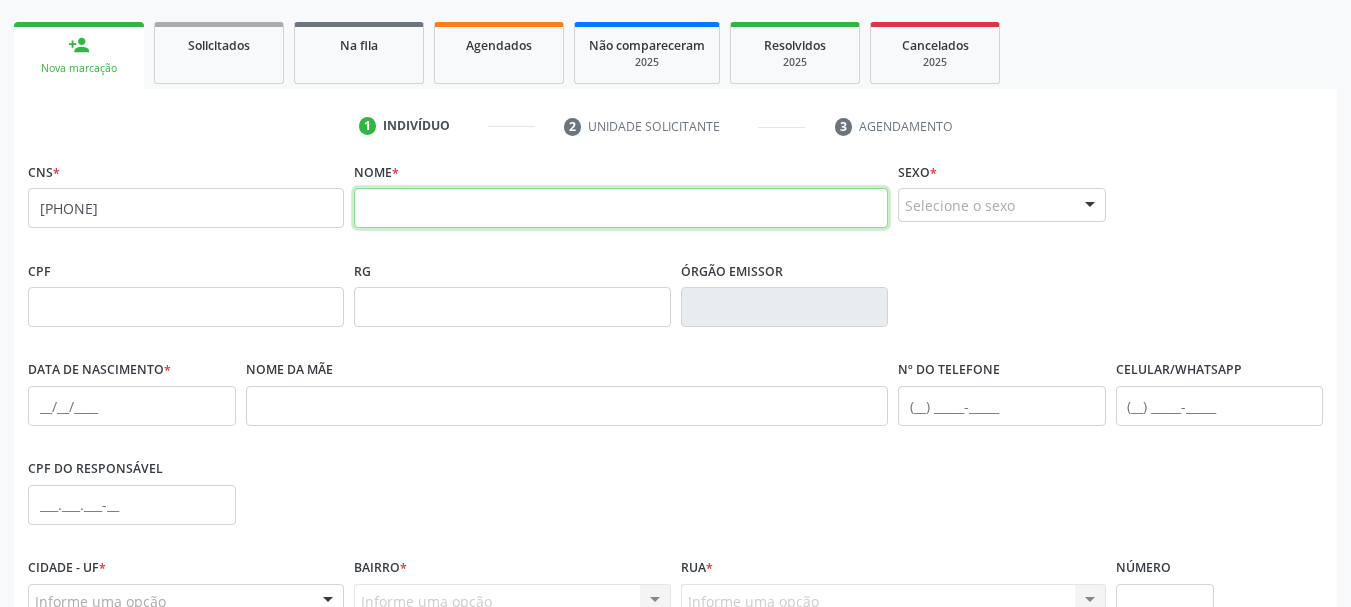 click at bounding box center [621, 208] 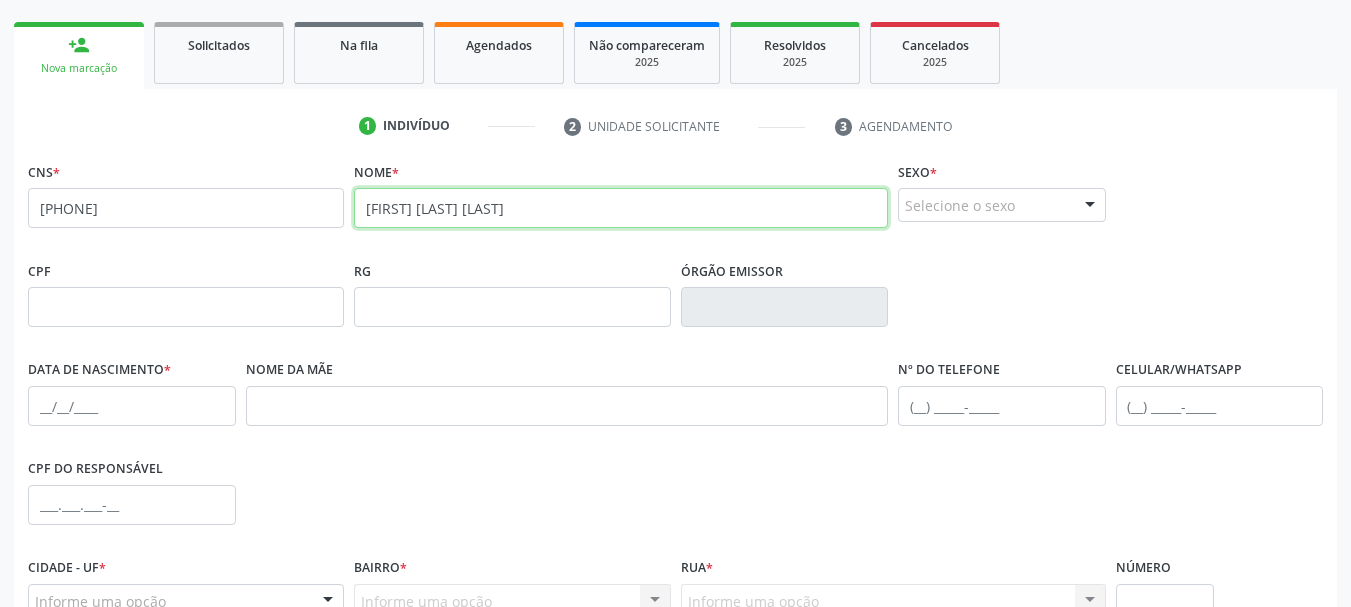 type on "[FIRST] [LAST] [LAST]" 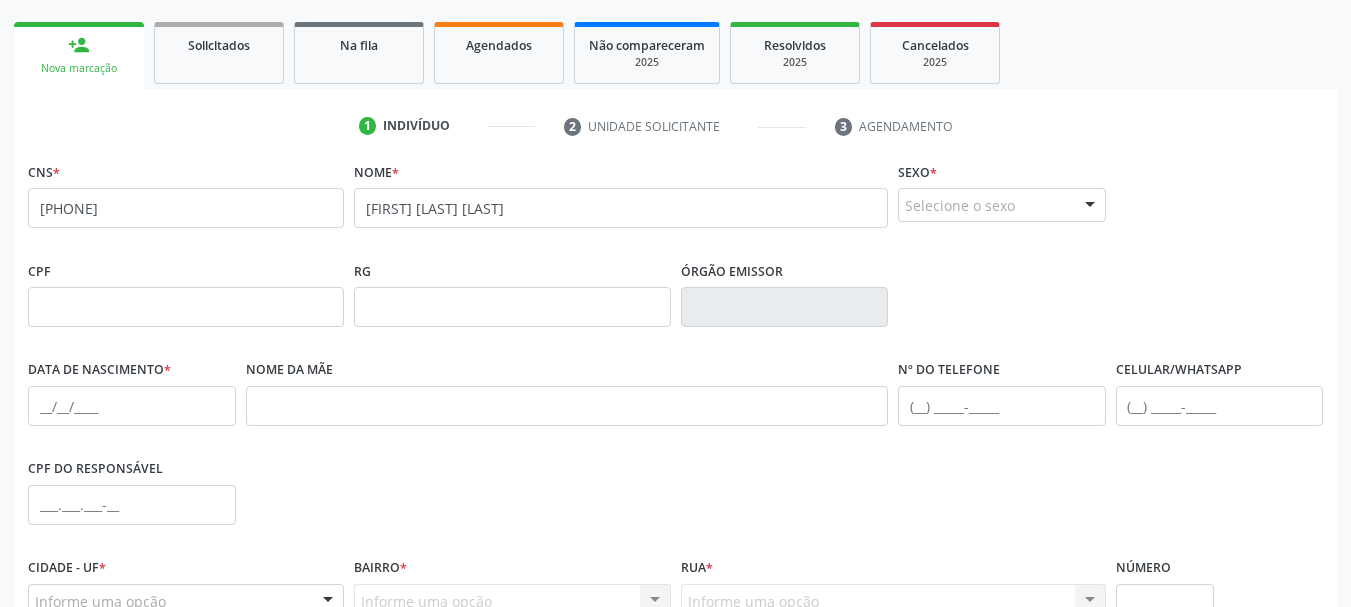 click on "Selecione o sexo" at bounding box center (1002, 205) 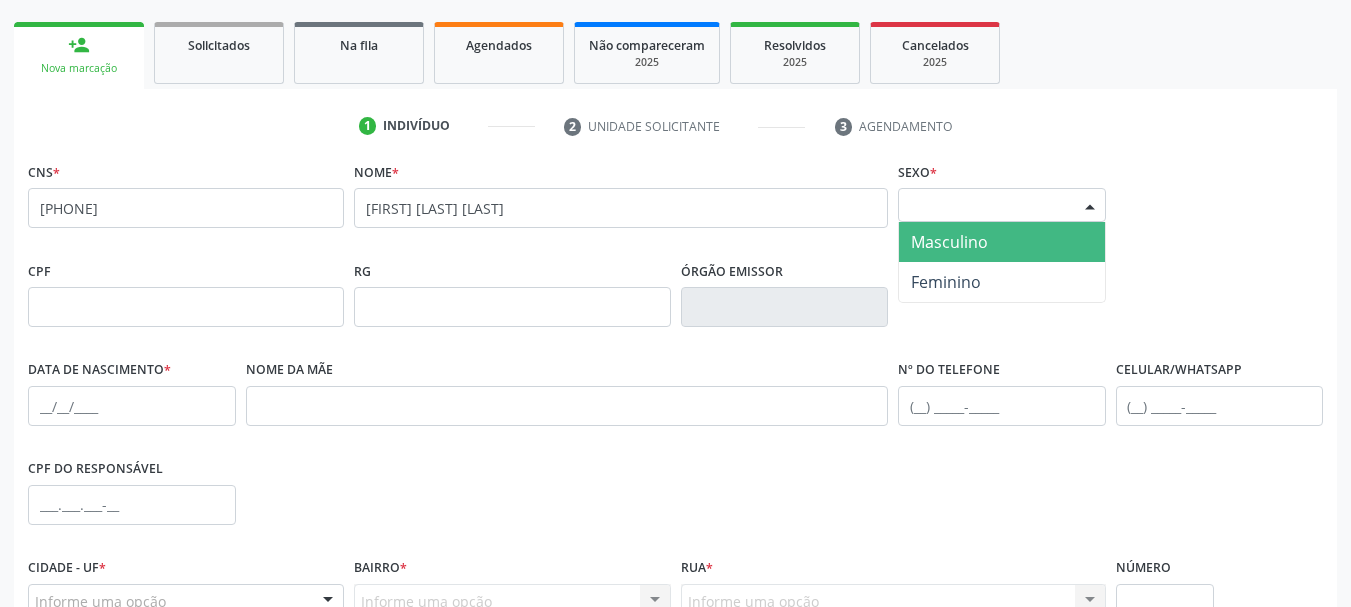 click on "Masculino" at bounding box center (1002, 242) 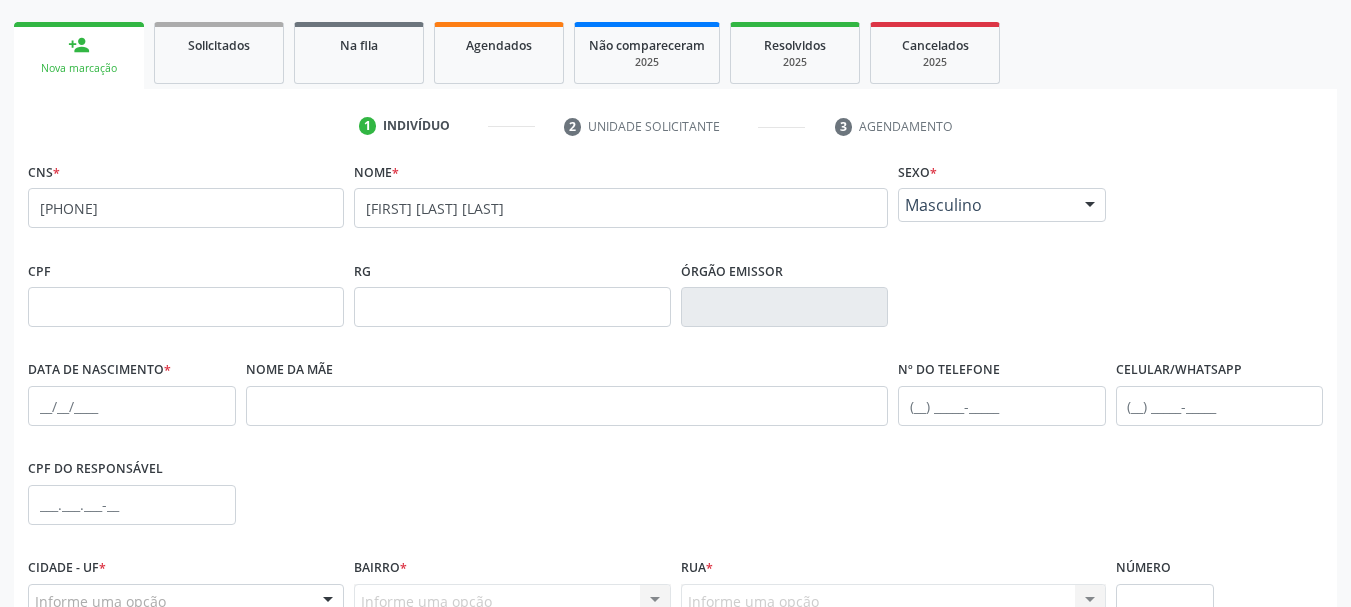 scroll, scrollTop: 377, scrollLeft: 0, axis: vertical 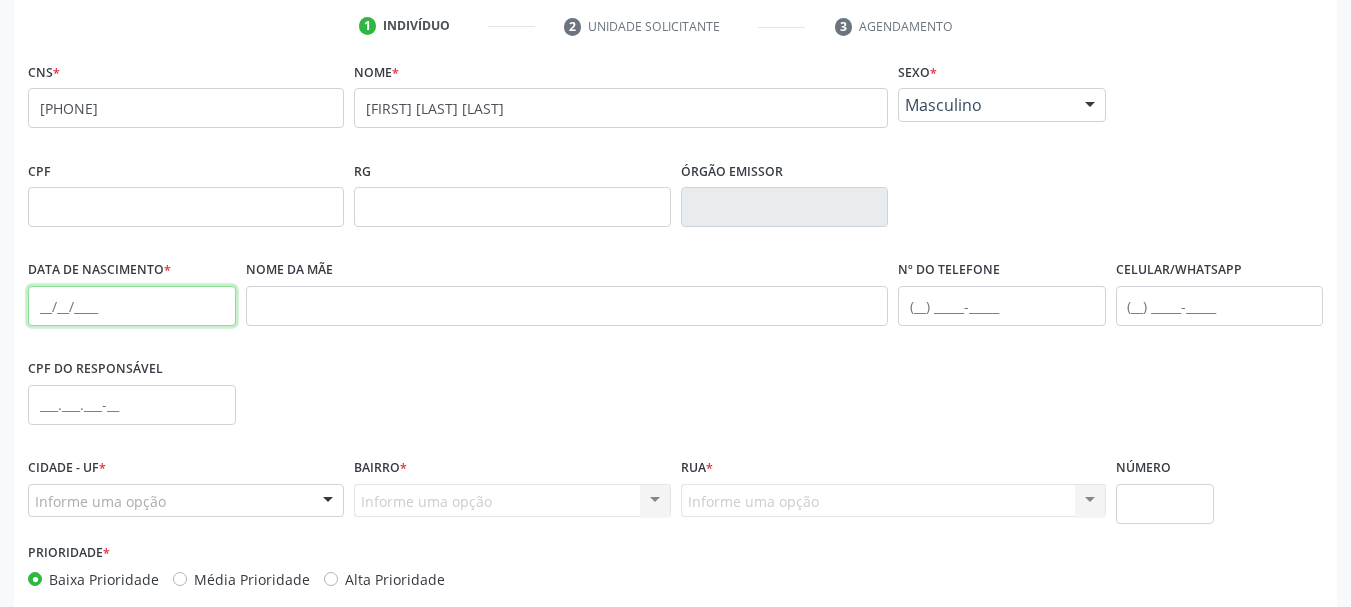 click at bounding box center [132, 306] 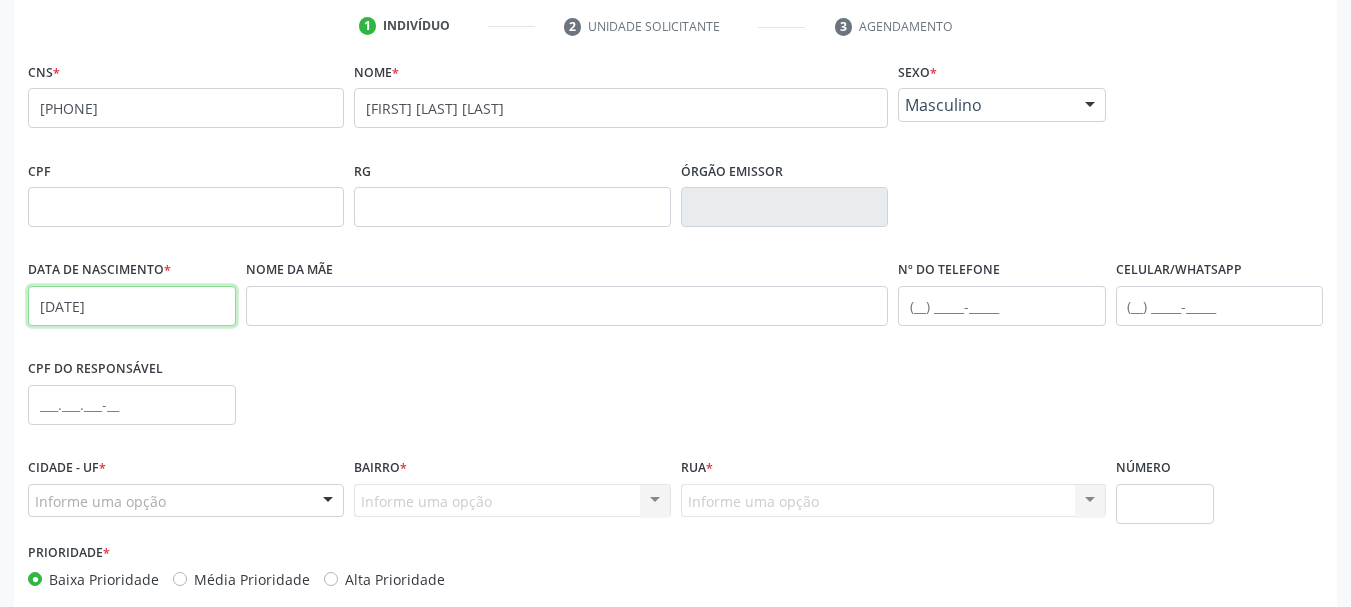 type on "[DATE]" 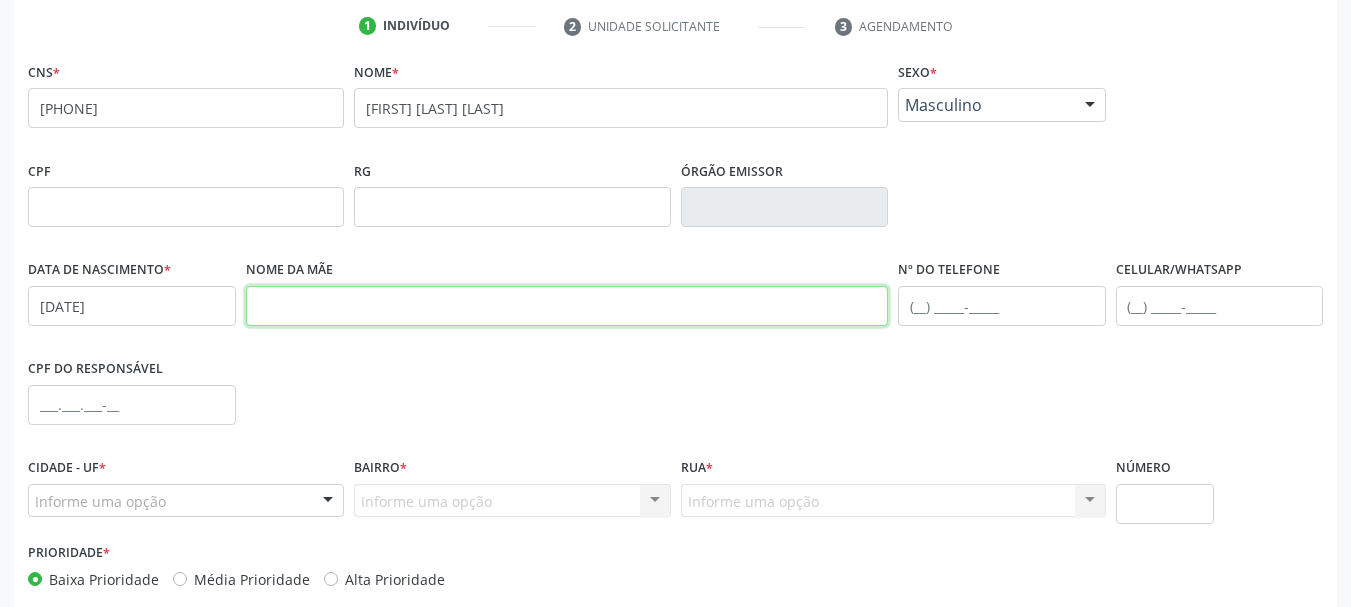 click at bounding box center [567, 306] 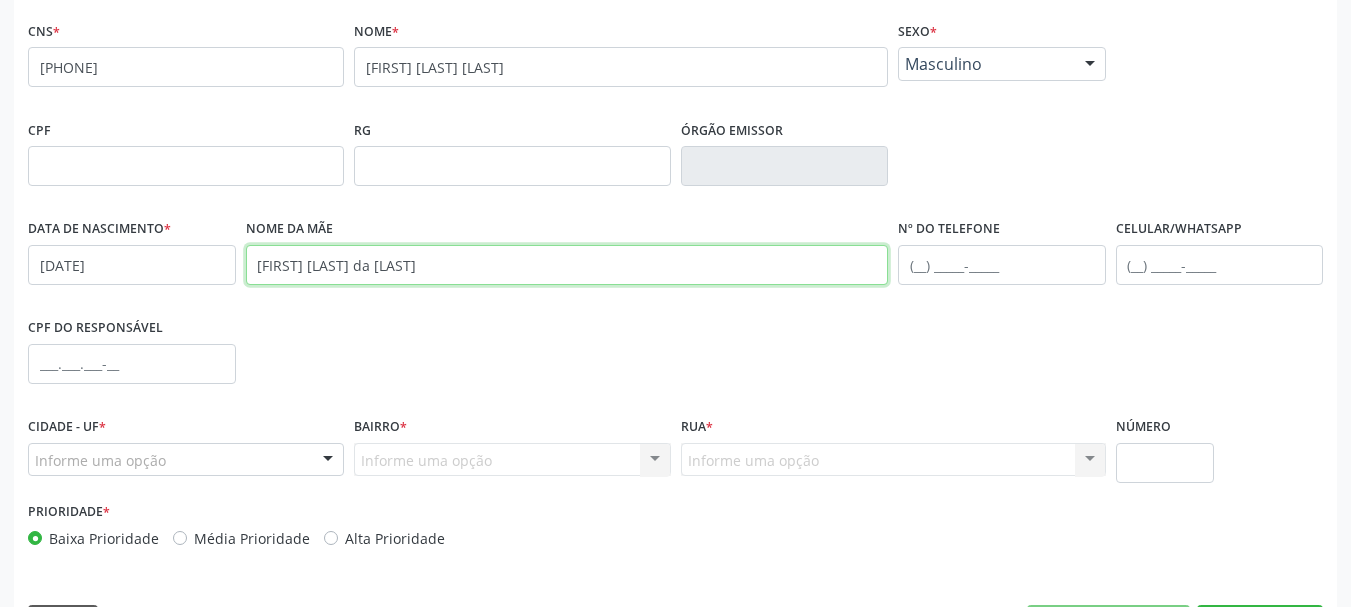 scroll, scrollTop: 477, scrollLeft: 0, axis: vertical 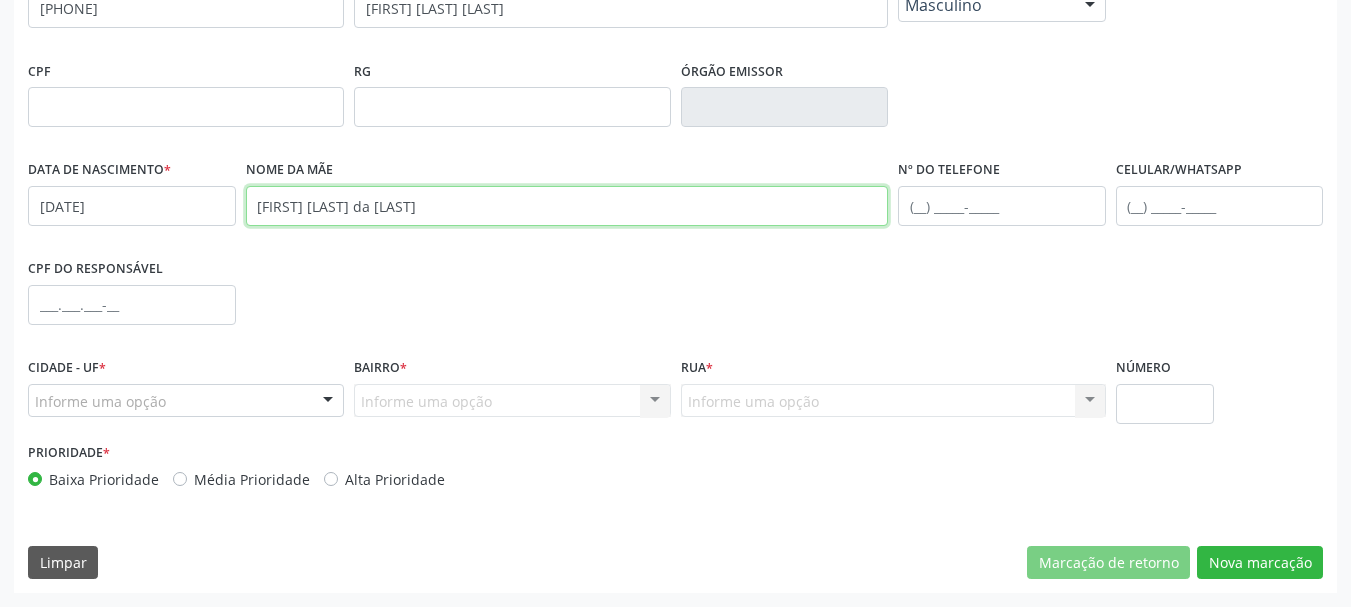 type on "[FIRST] [LAST] da [LAST]" 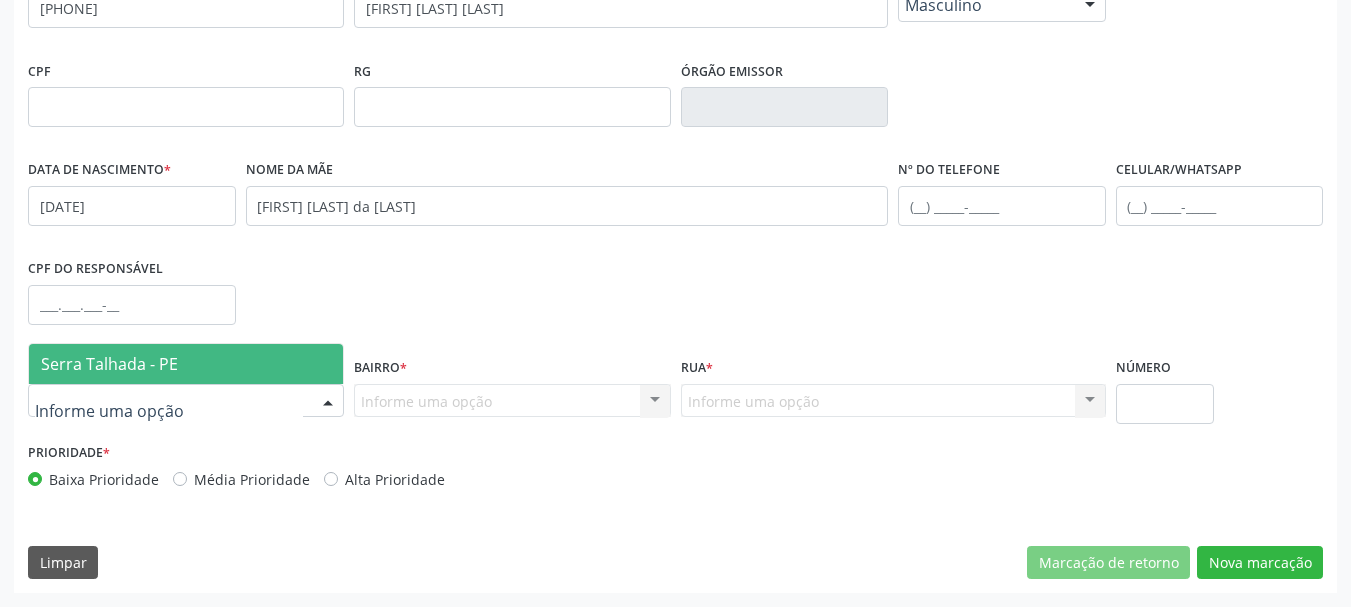 click at bounding box center (186, 401) 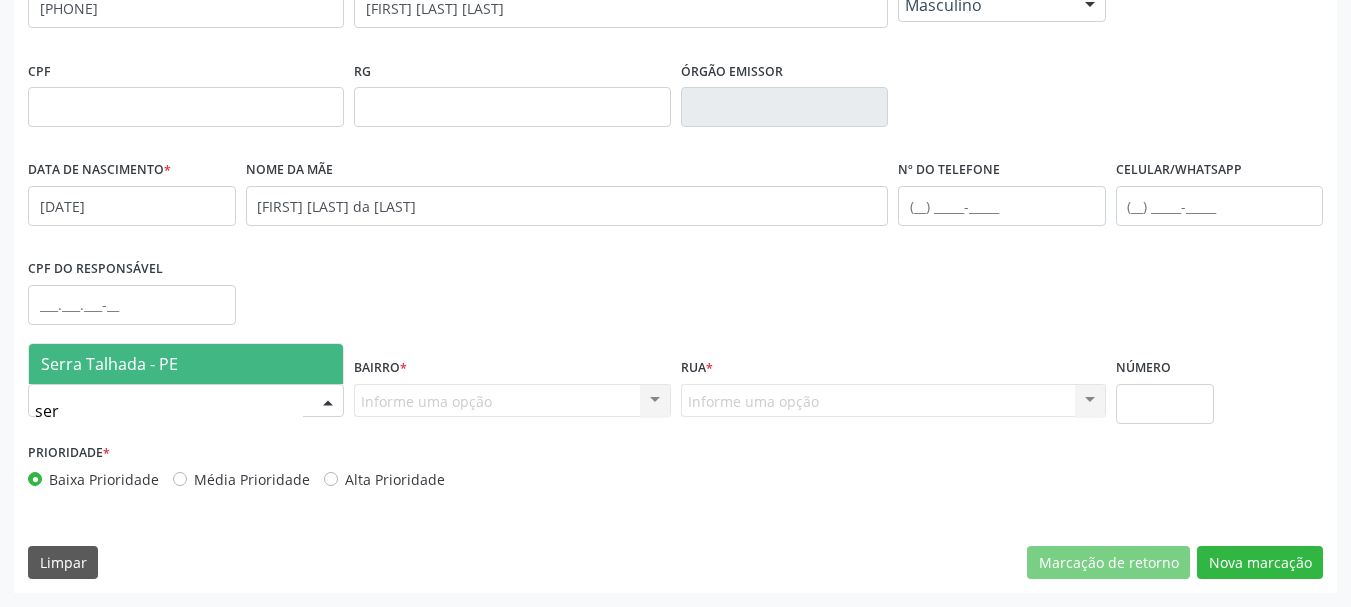 type on "serr" 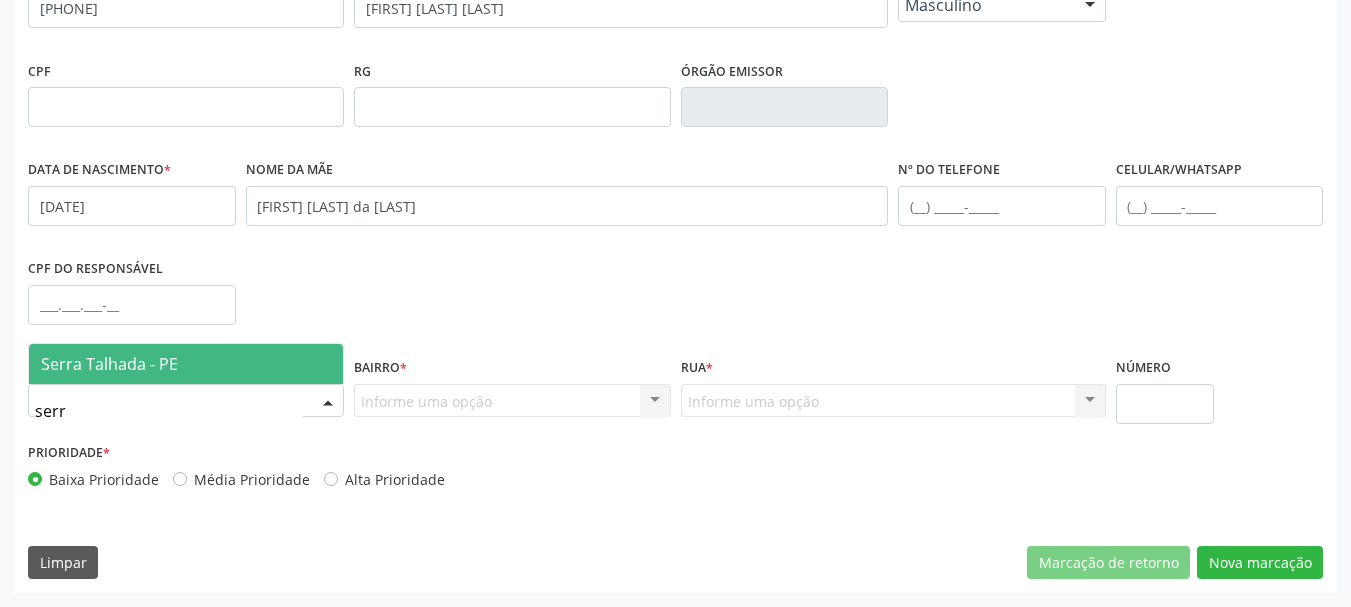 click on "Serra Talhada - PE" at bounding box center (186, 364) 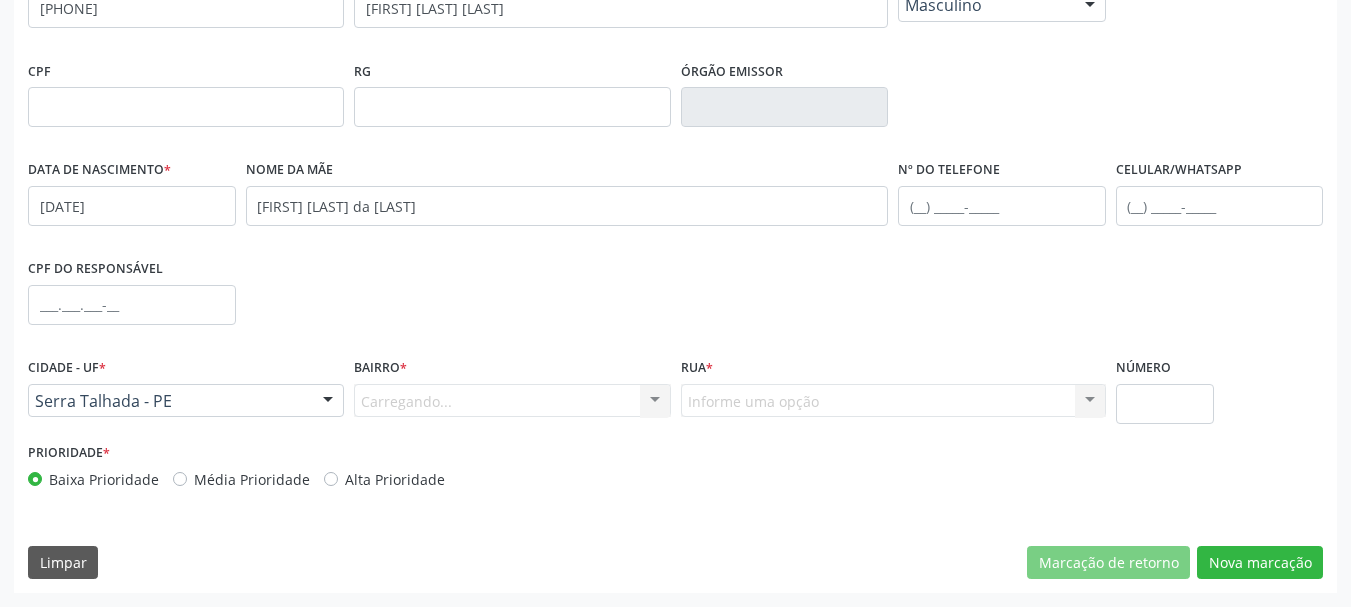 click on "Carregando...
Nenhum resultado encontrado para: "   "
Nenhuma opção encontrada. Digite para adicionar." at bounding box center [512, 401] 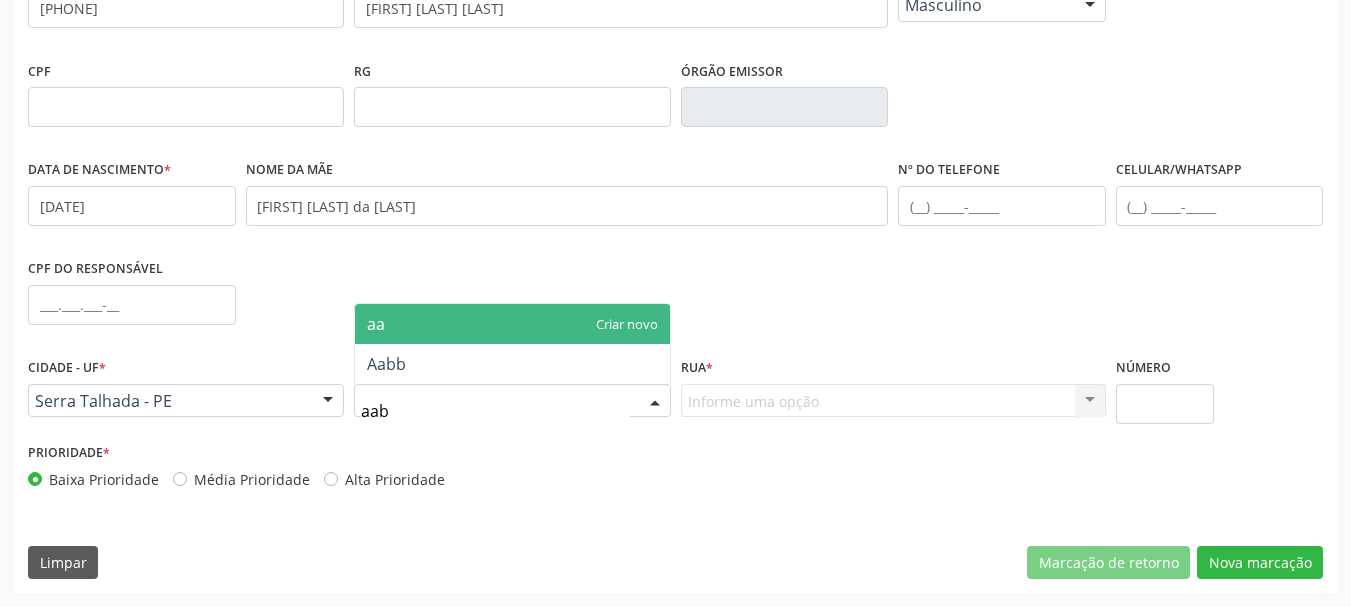 type on "aabb" 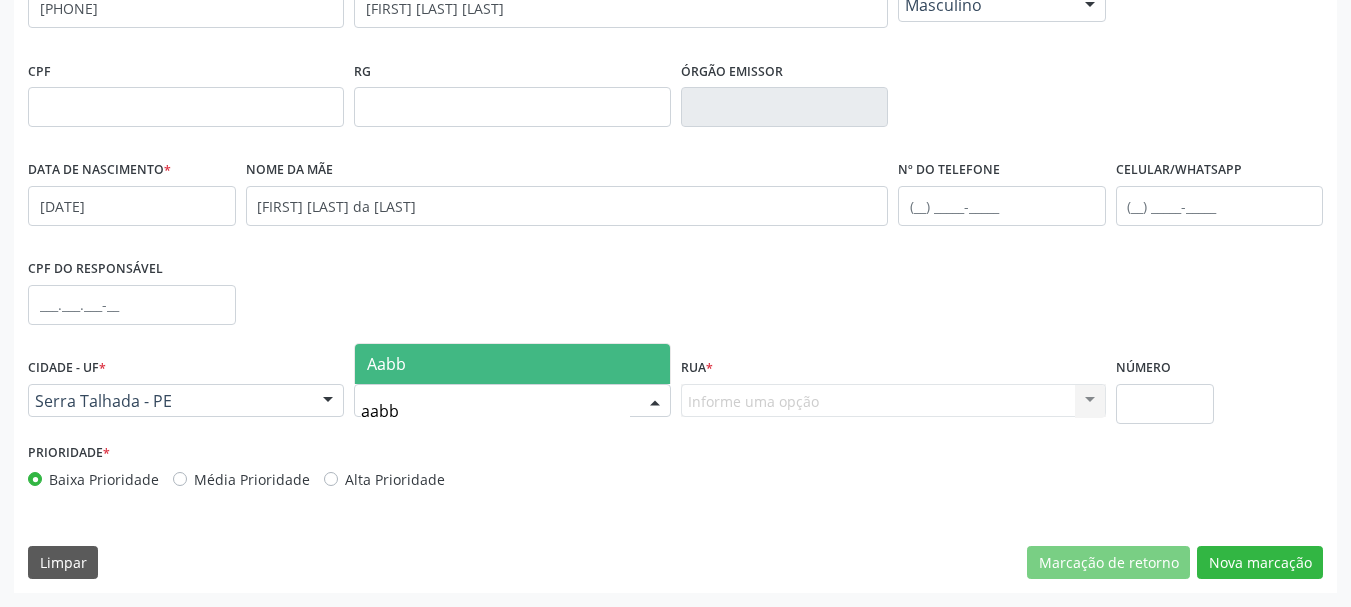 click on "aabb" at bounding box center [495, 411] 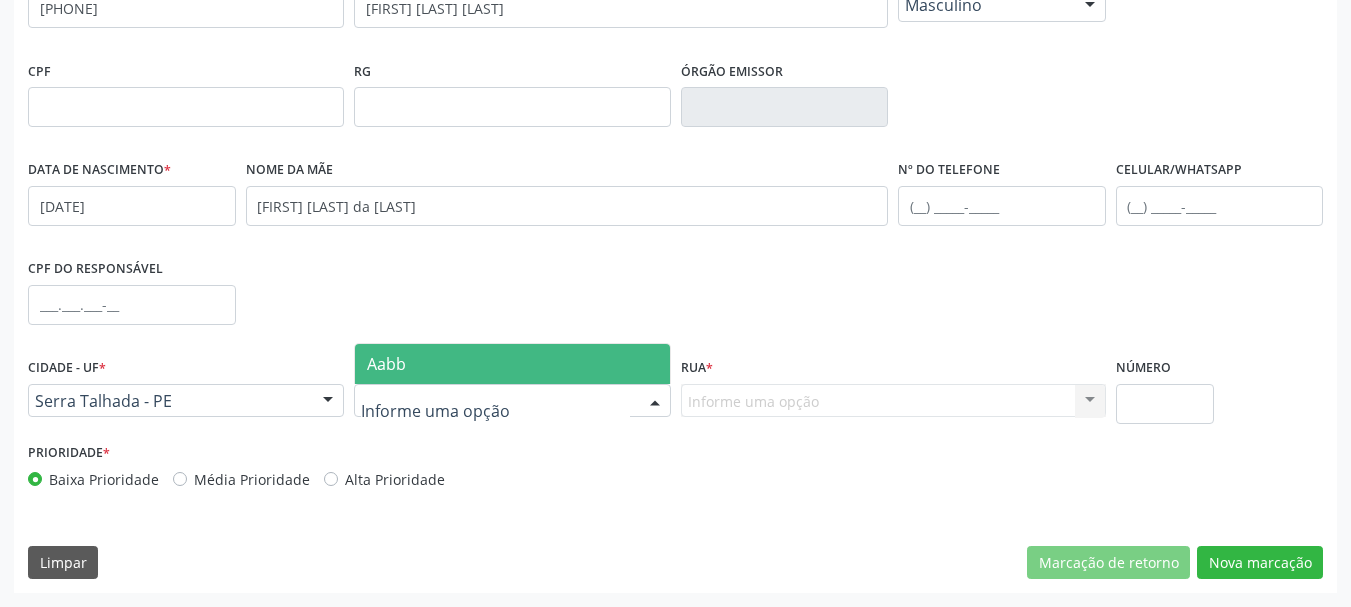click on "Informe uma opção
Nenhum resultado encontrado para: "   "
Nenhuma opção encontrada. Digite para adicionar." at bounding box center (893, 401) 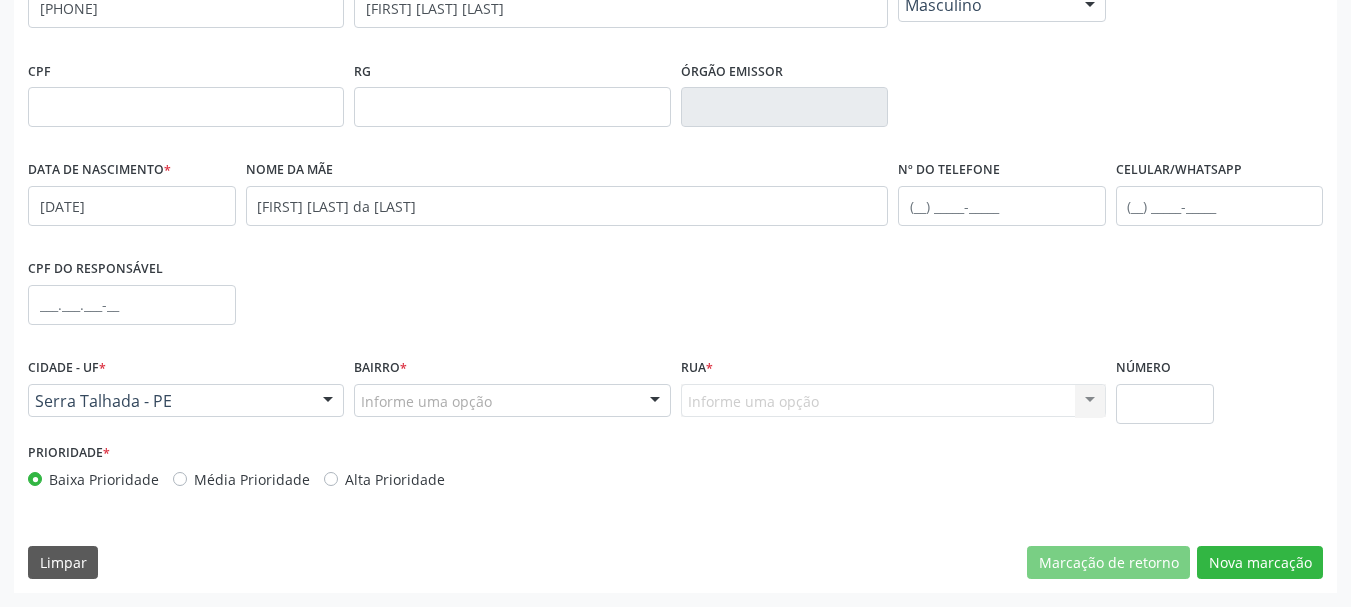 click on "Informe uma opção" at bounding box center (512, 401) 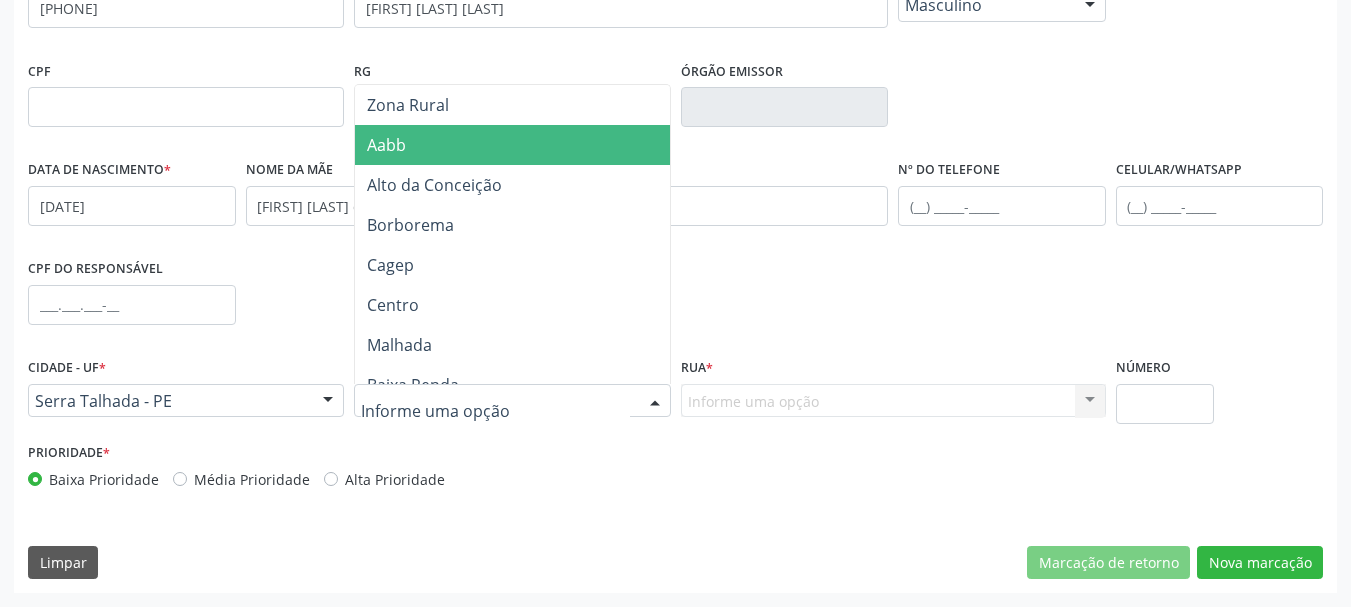 click on "Aabb" at bounding box center (512, 145) 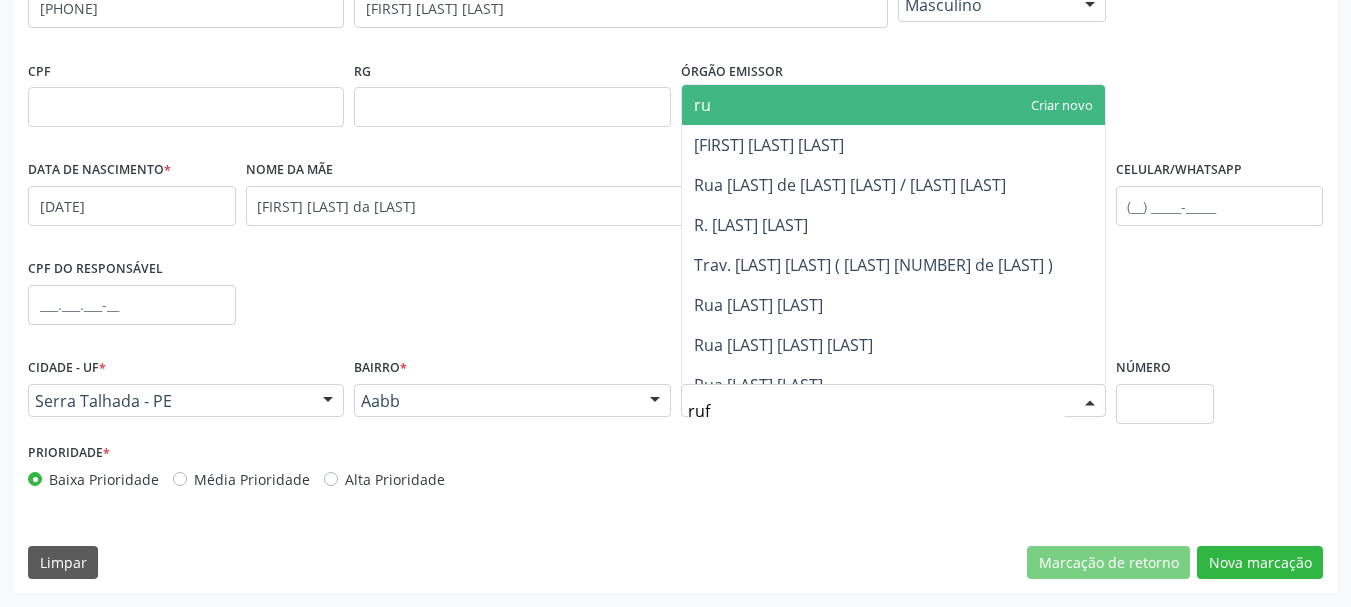 type on "rufi" 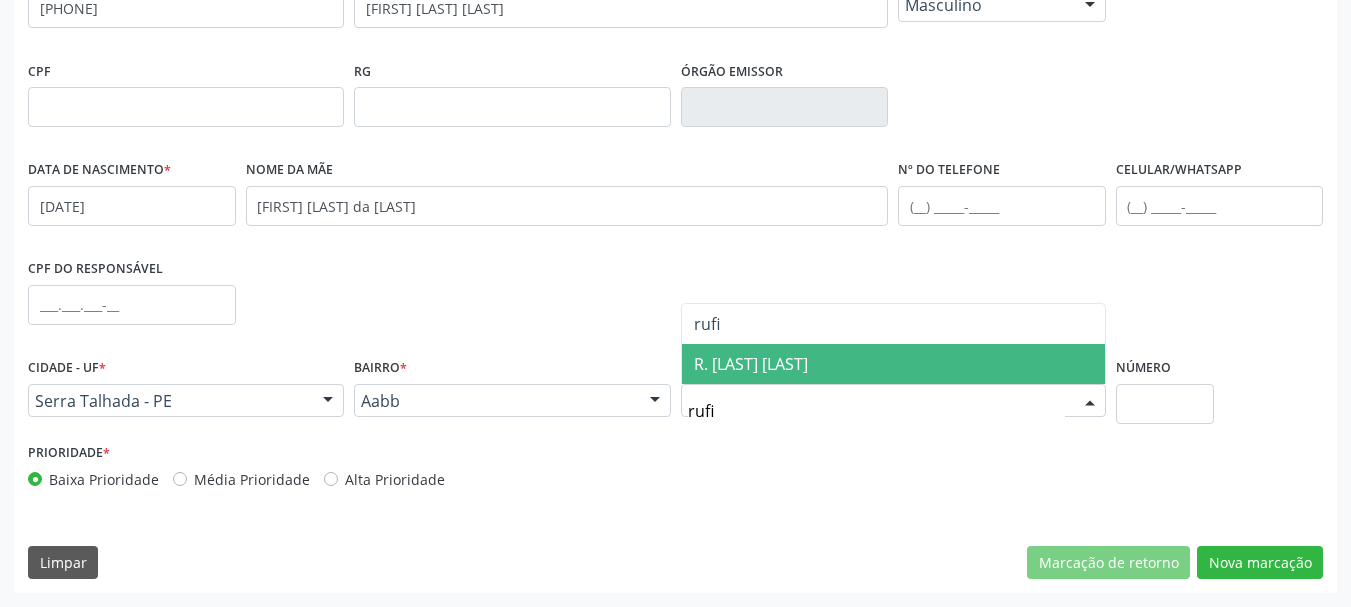 click on "[STREET]" at bounding box center (751, 364) 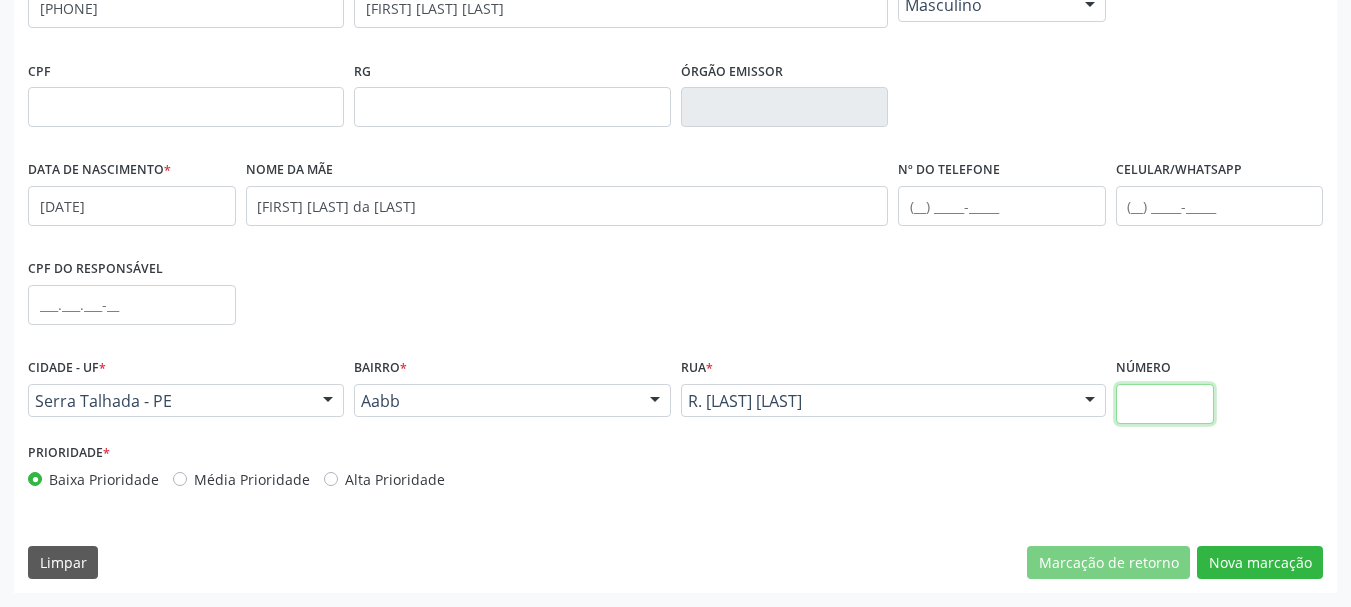 click at bounding box center [1165, 404] 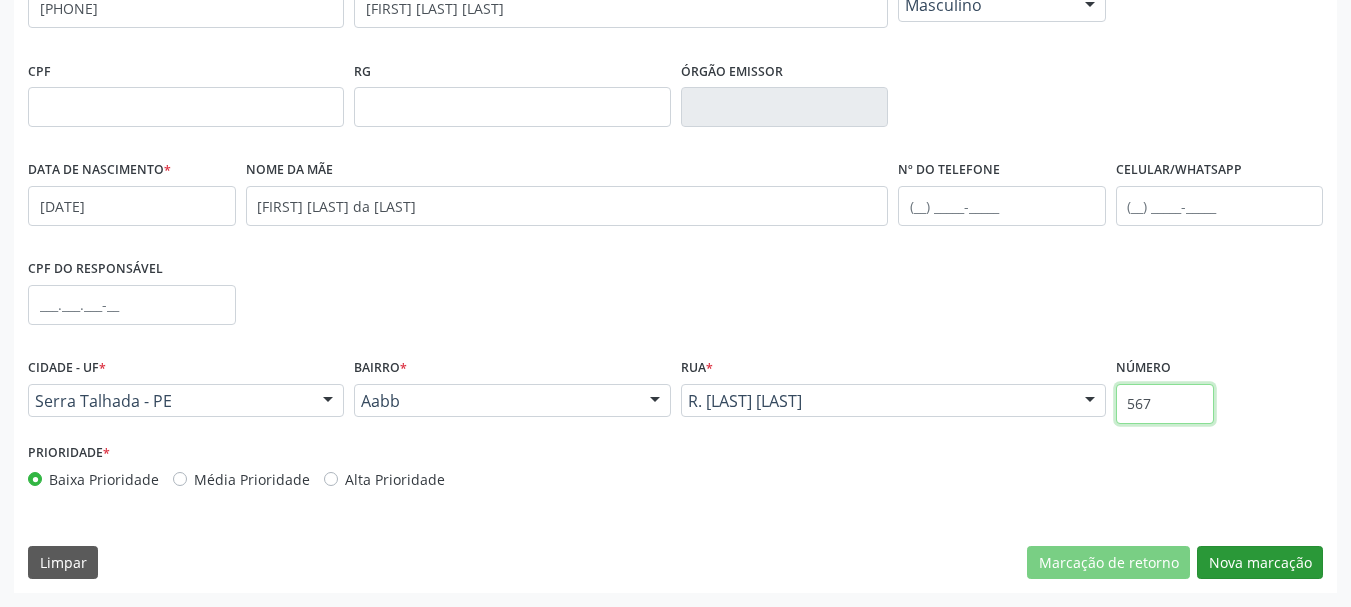 type on "567" 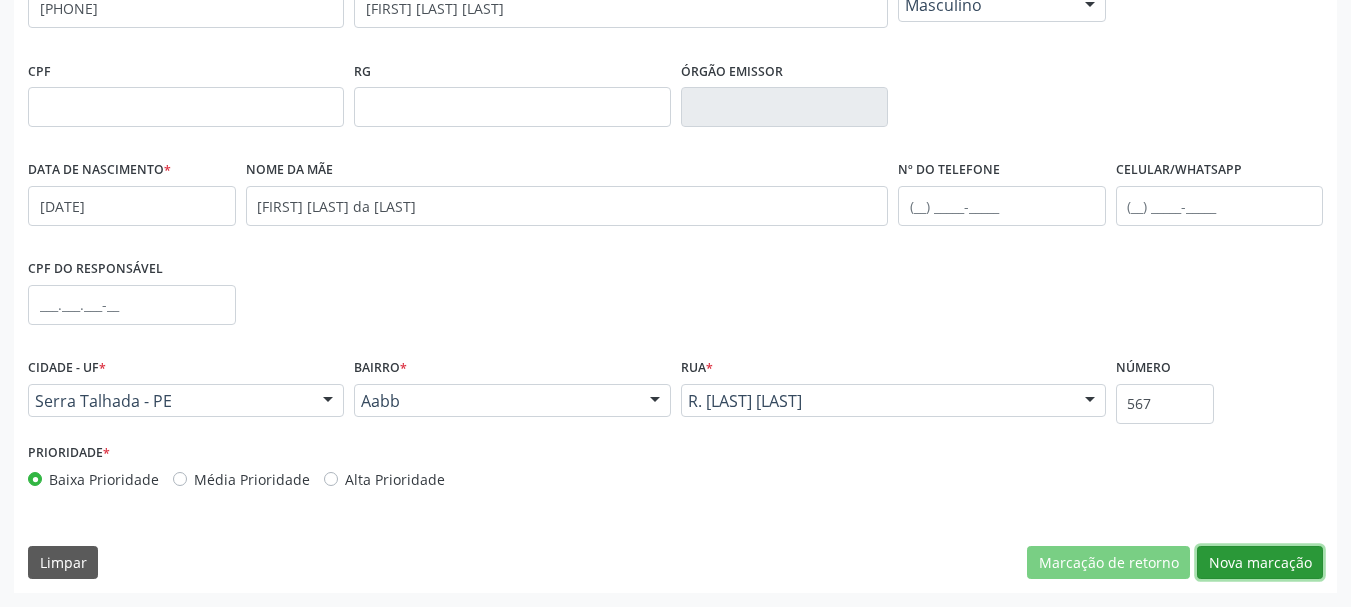 click on "Nova marcação" at bounding box center [1260, 563] 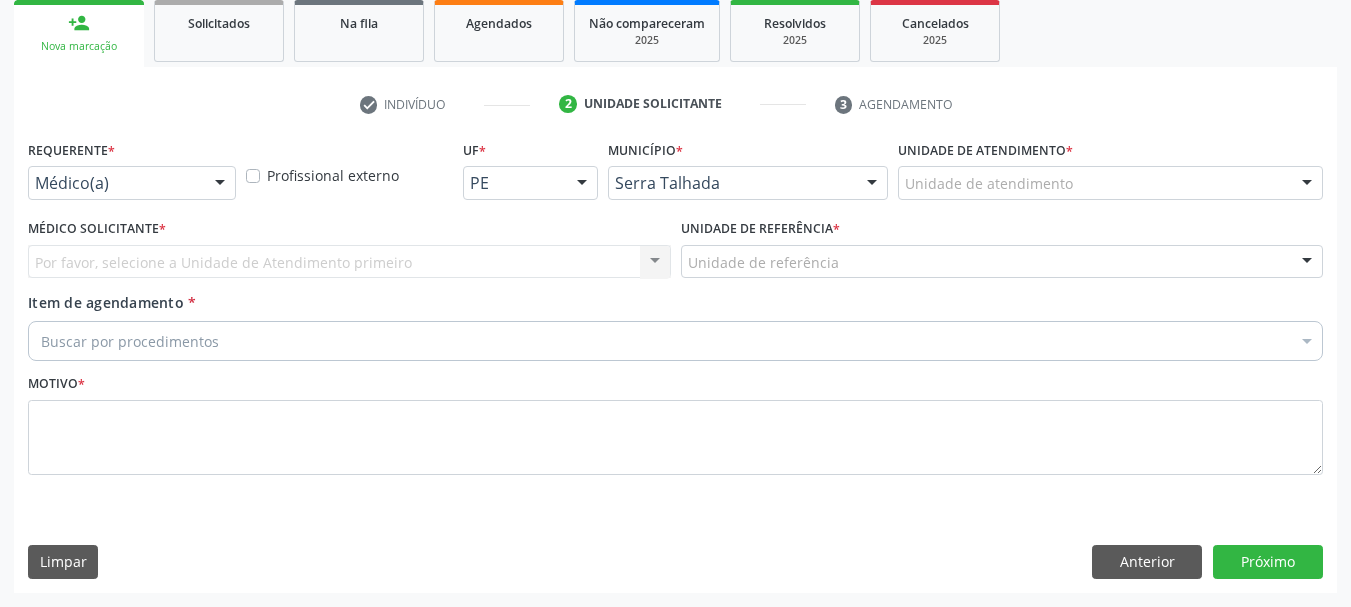 scroll, scrollTop: 299, scrollLeft: 0, axis: vertical 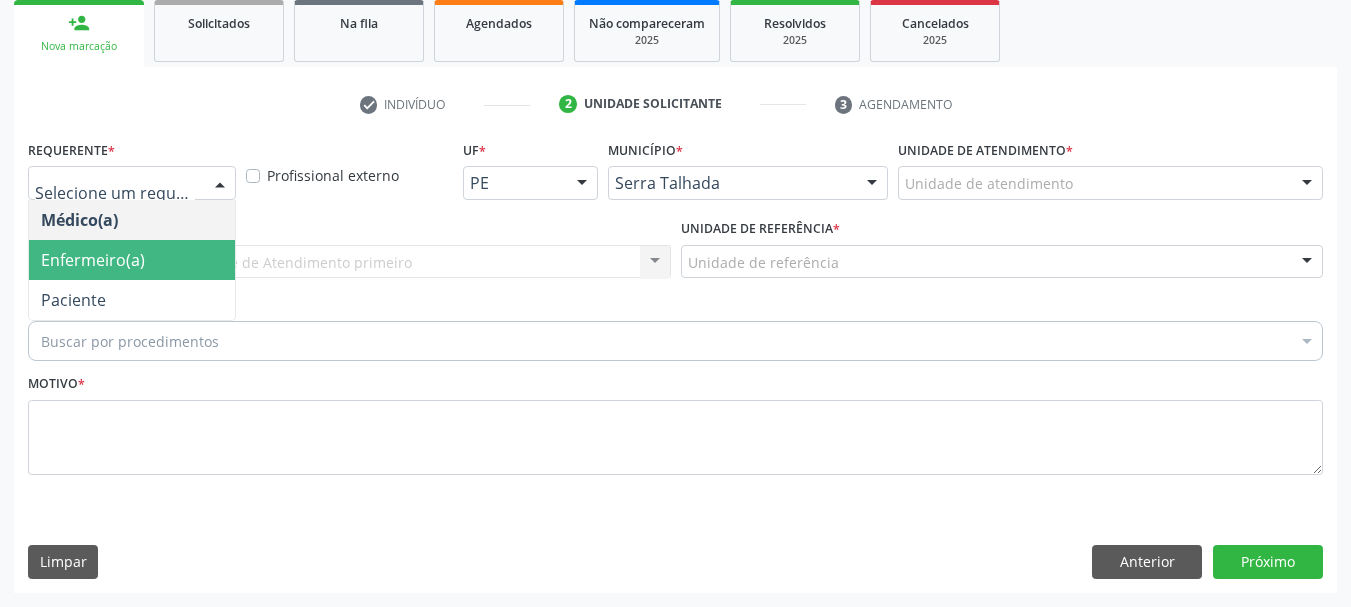 click on "Paciente" at bounding box center [132, 300] 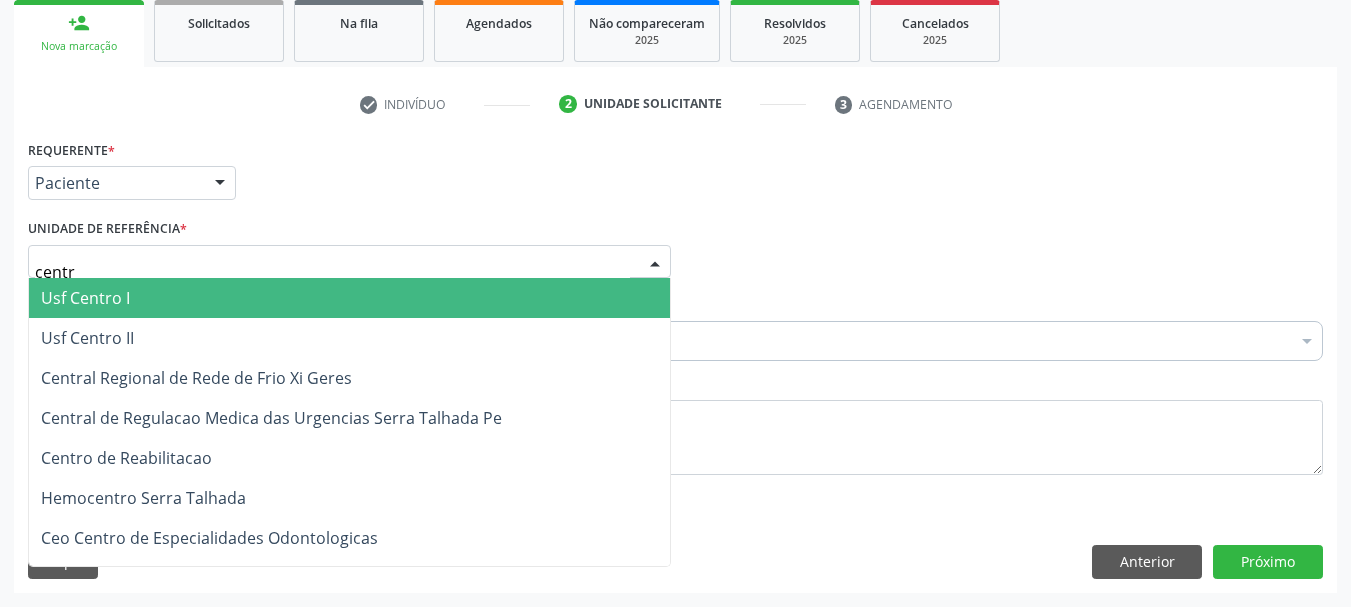 type on "centro" 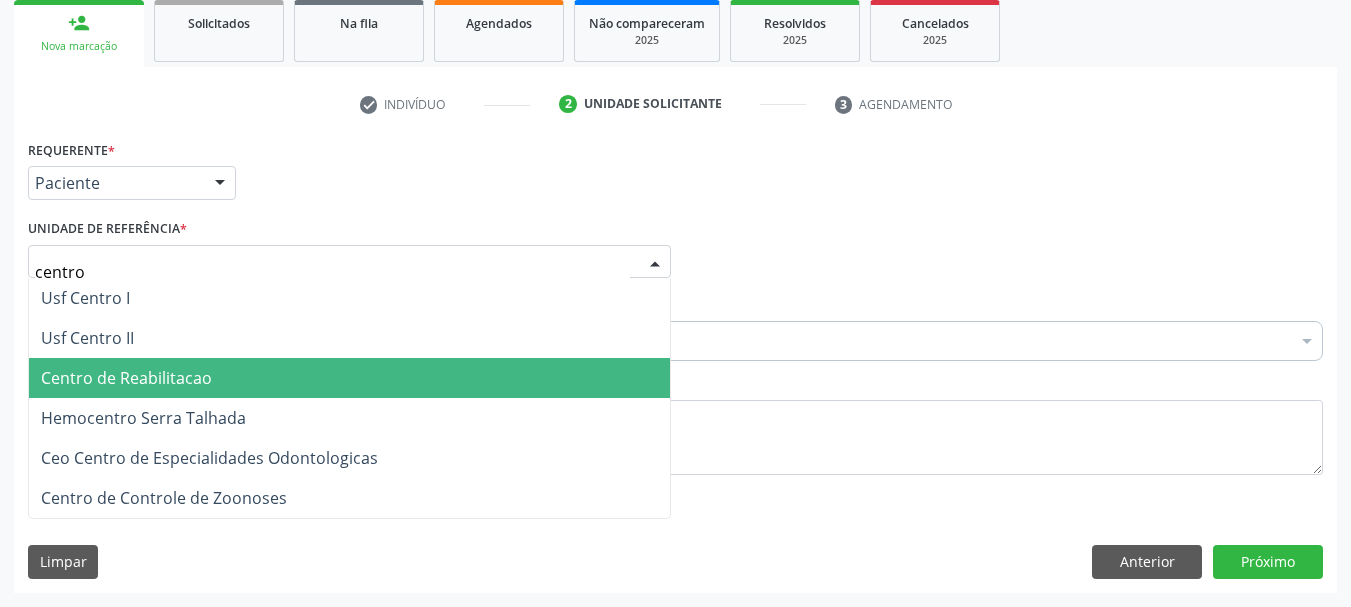click on "Centro de Reabilitacao" at bounding box center [126, 378] 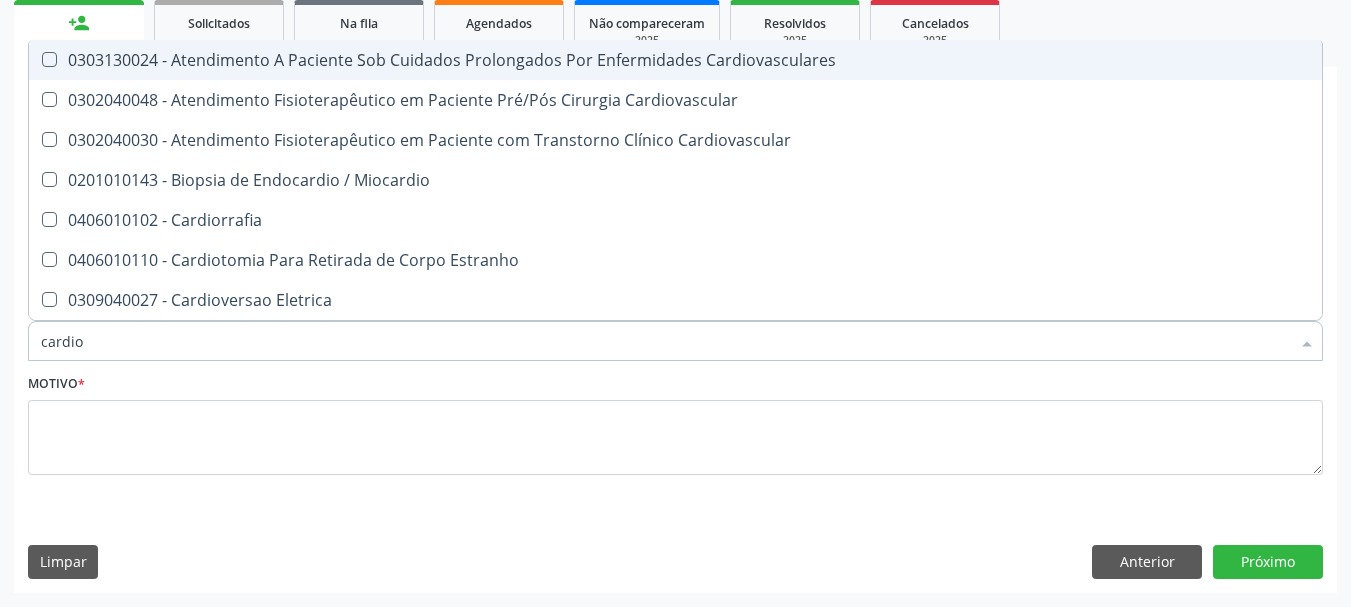type on "cardiol" 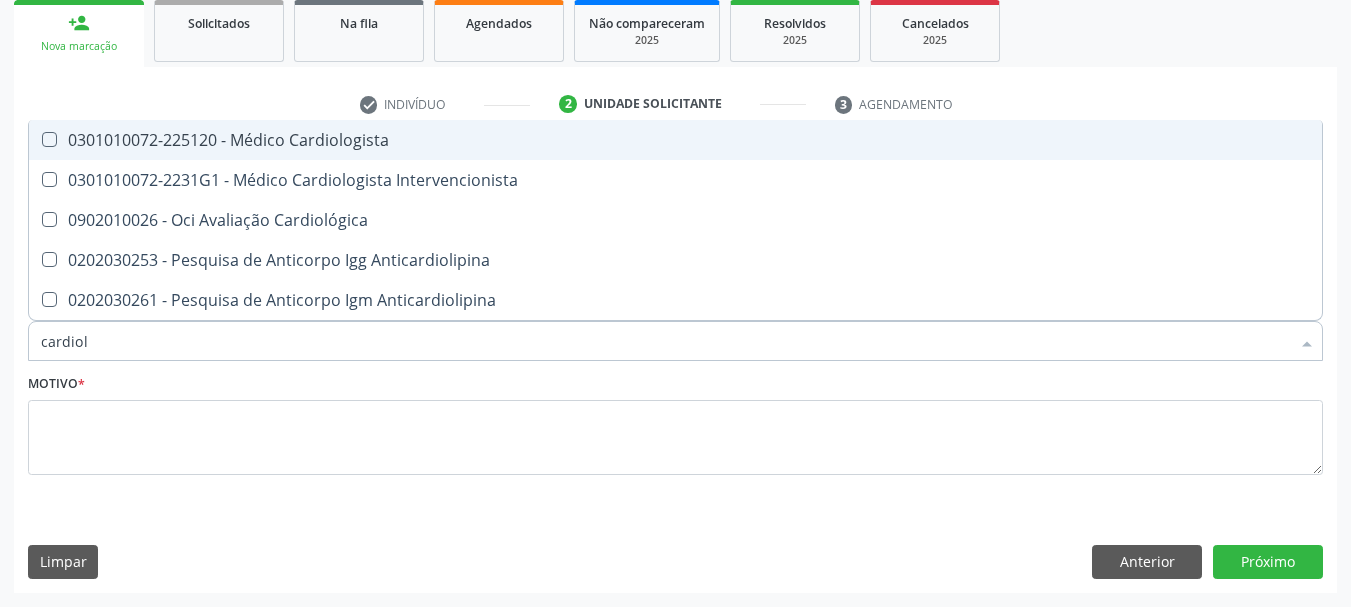 click on "0301010072-225120 - Médico Cardiologista" at bounding box center [675, 140] 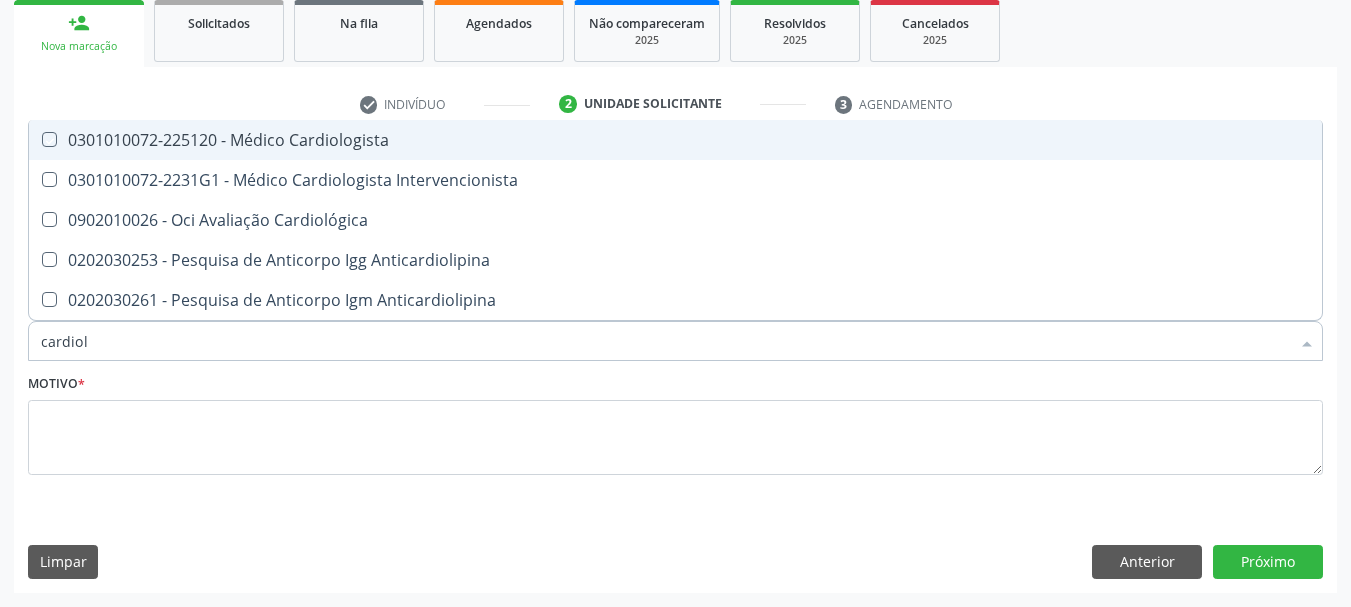 checkbox on "true" 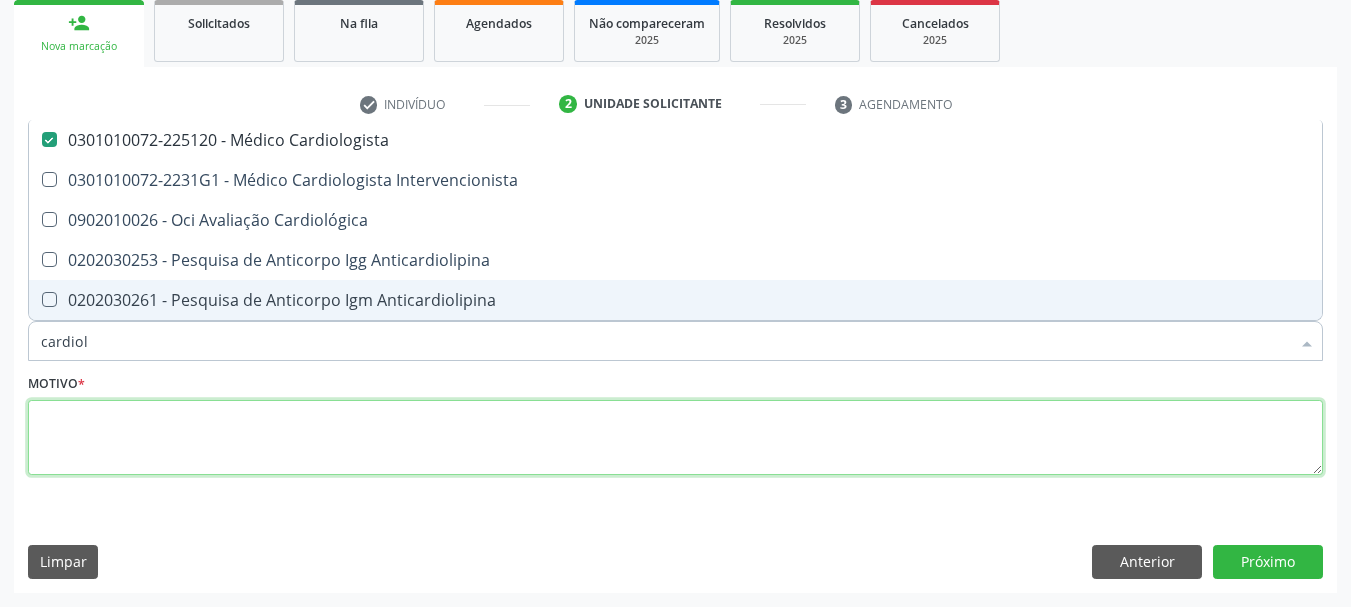 click at bounding box center (675, 438) 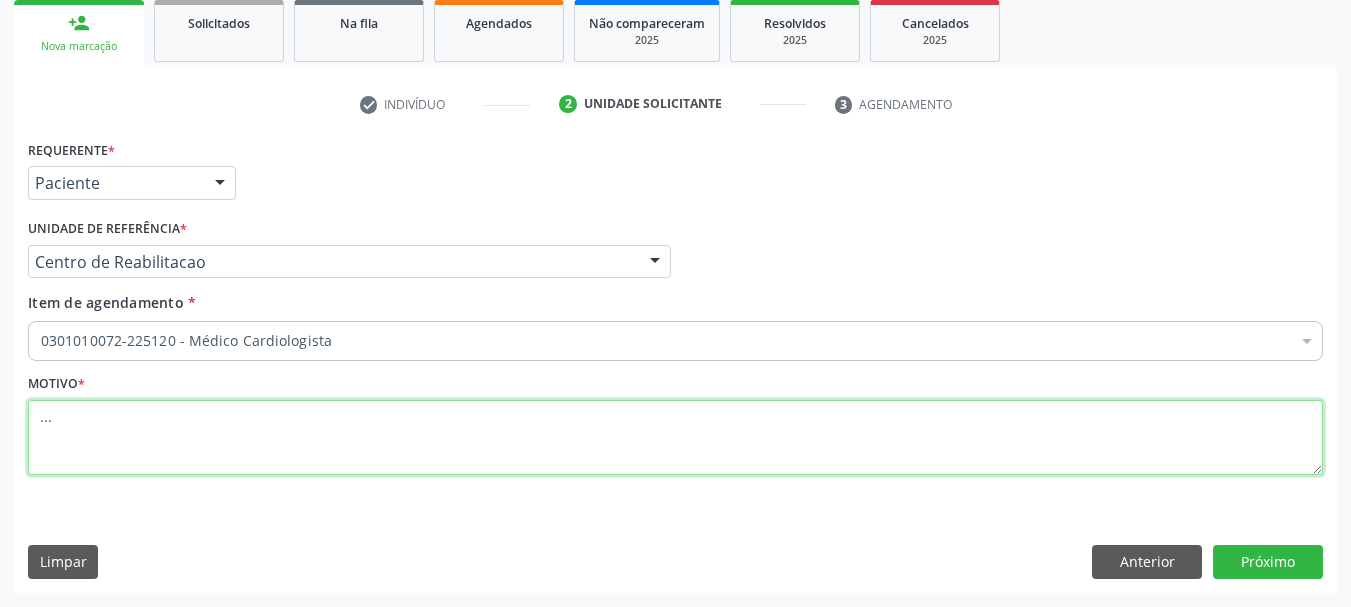 type on "..." 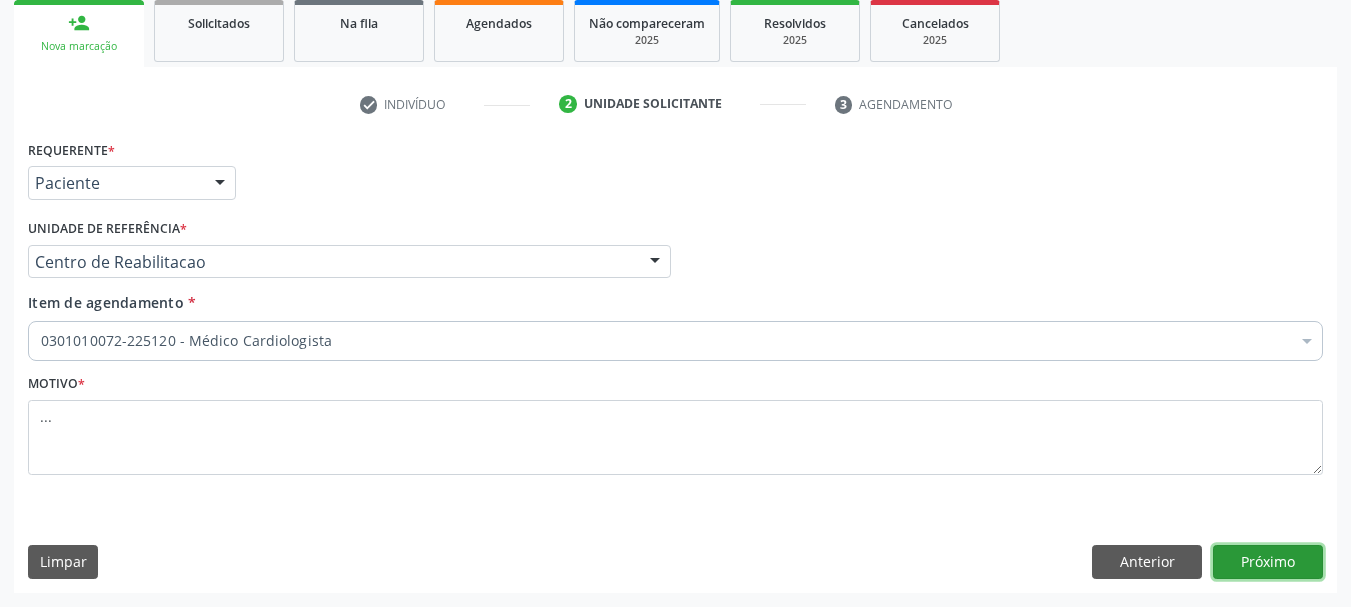 click on "Próximo" at bounding box center [1268, 562] 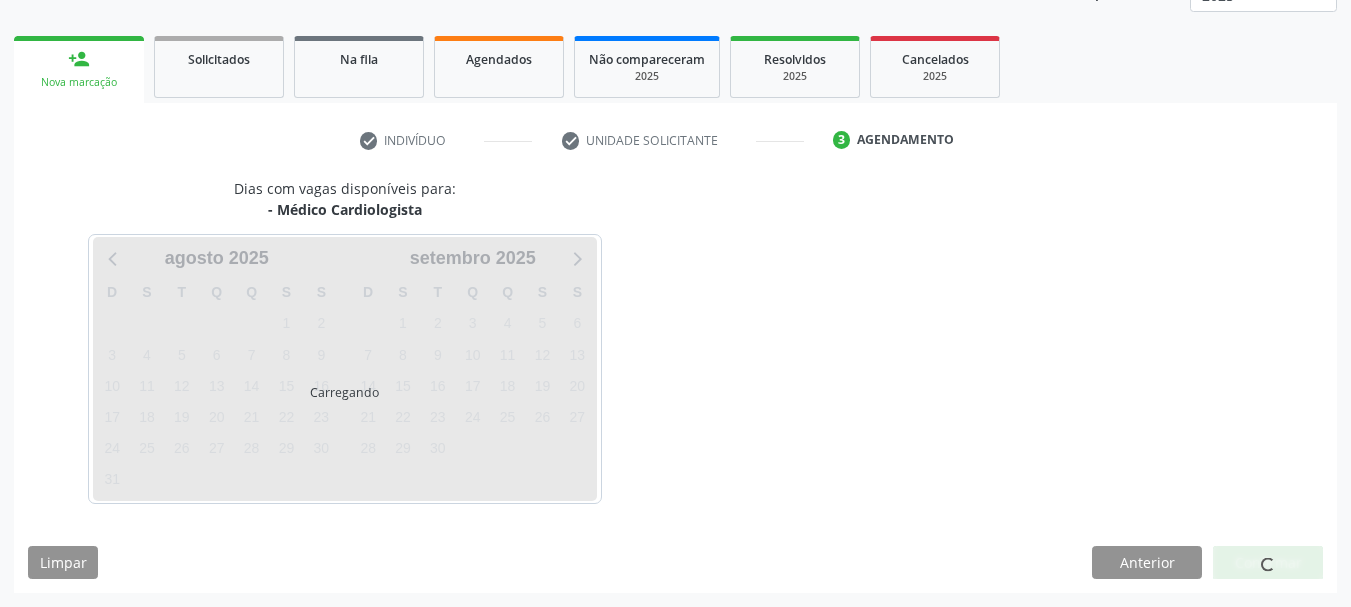 scroll, scrollTop: 263, scrollLeft: 0, axis: vertical 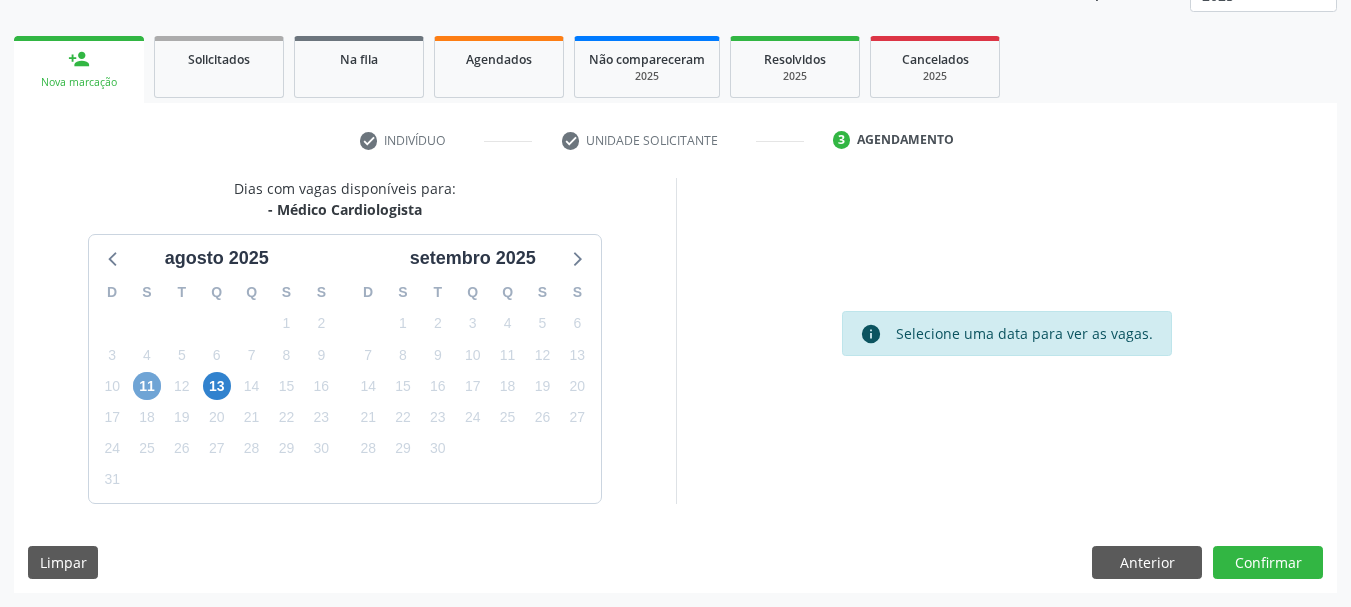 click on "11" at bounding box center (147, 386) 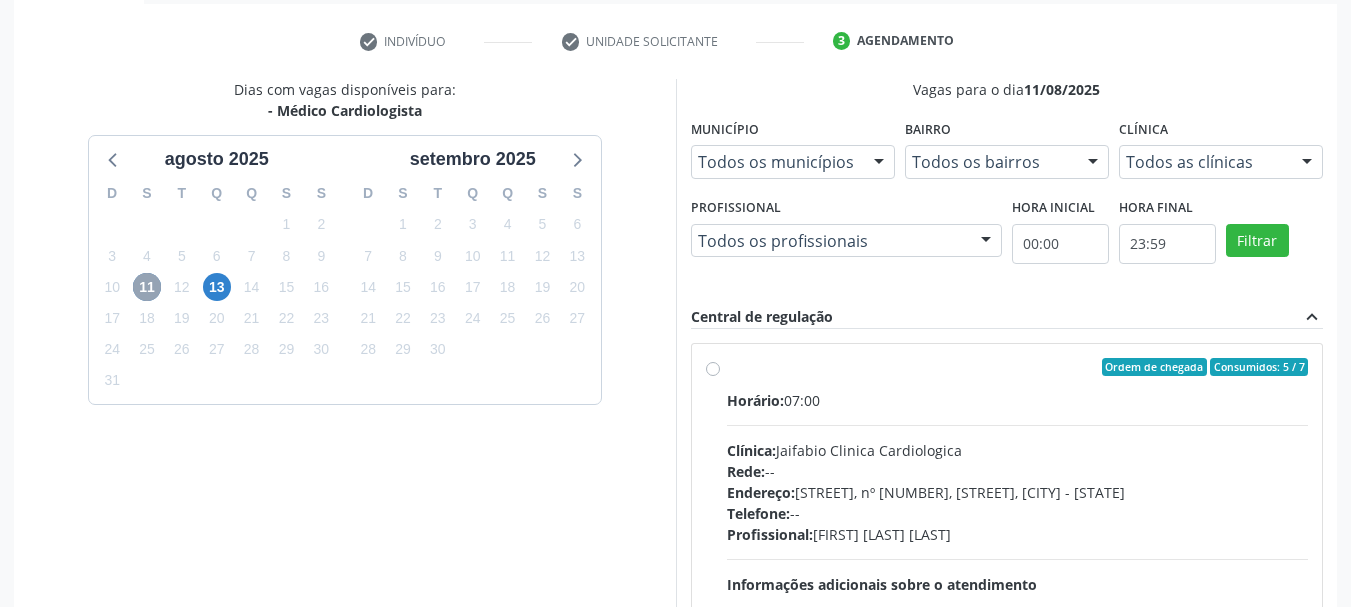 scroll, scrollTop: 363, scrollLeft: 0, axis: vertical 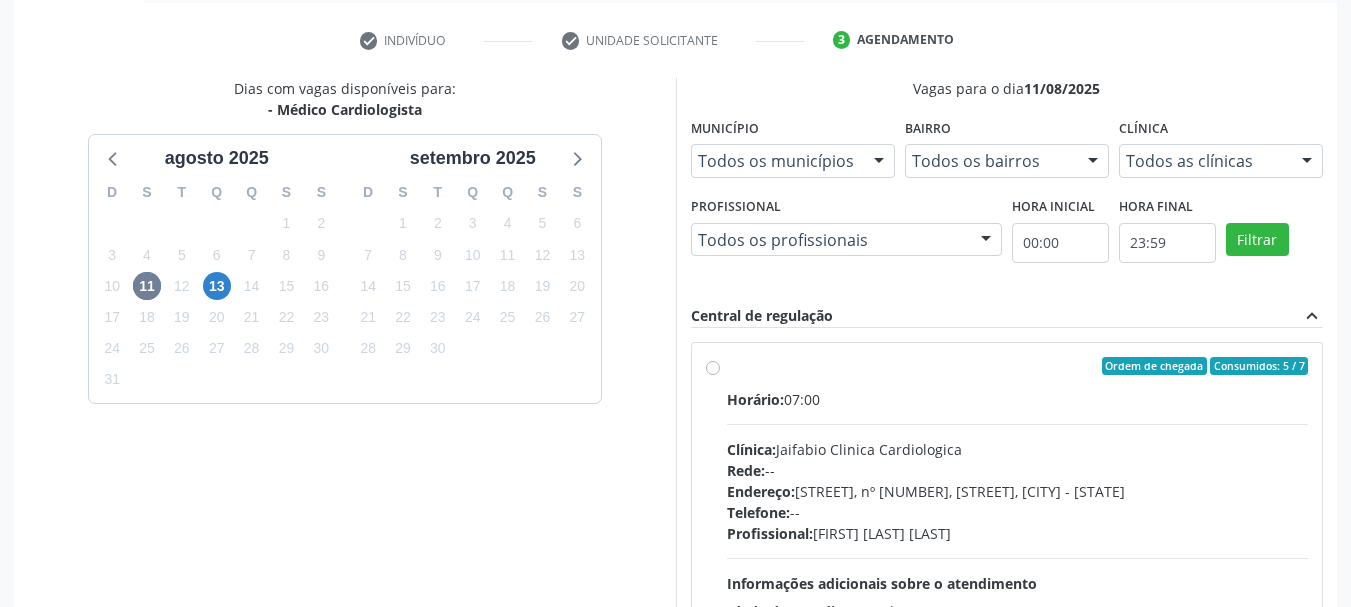 click on "Ordem de chegada
Consumidos: 5 / 7
Horário:   07:00
Clínica:  Jaifabio Clinica Cardiologica
Rede:
--
Endereço:   Sala 03 04 Terreo, nº 312, Nossa Senhora da Pen, Serra Talhada - PE
Telefone:   --
Profissional:
Jaifabio Pereira Lima
Informações adicionais sobre o atendimento
Idade de atendimento:
de 0 a 120 anos
Gênero(s) atendido(s):
Masculino e Feminino
Informações adicionais:
--" at bounding box center [1018, 510] 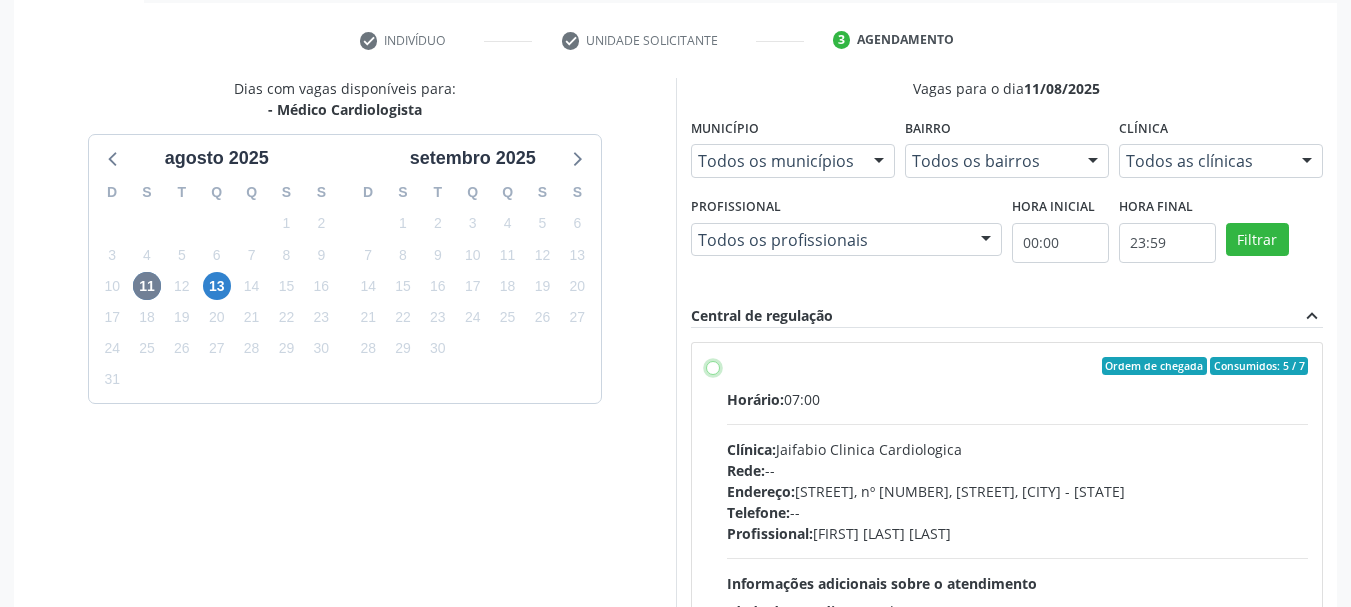 radio on "true" 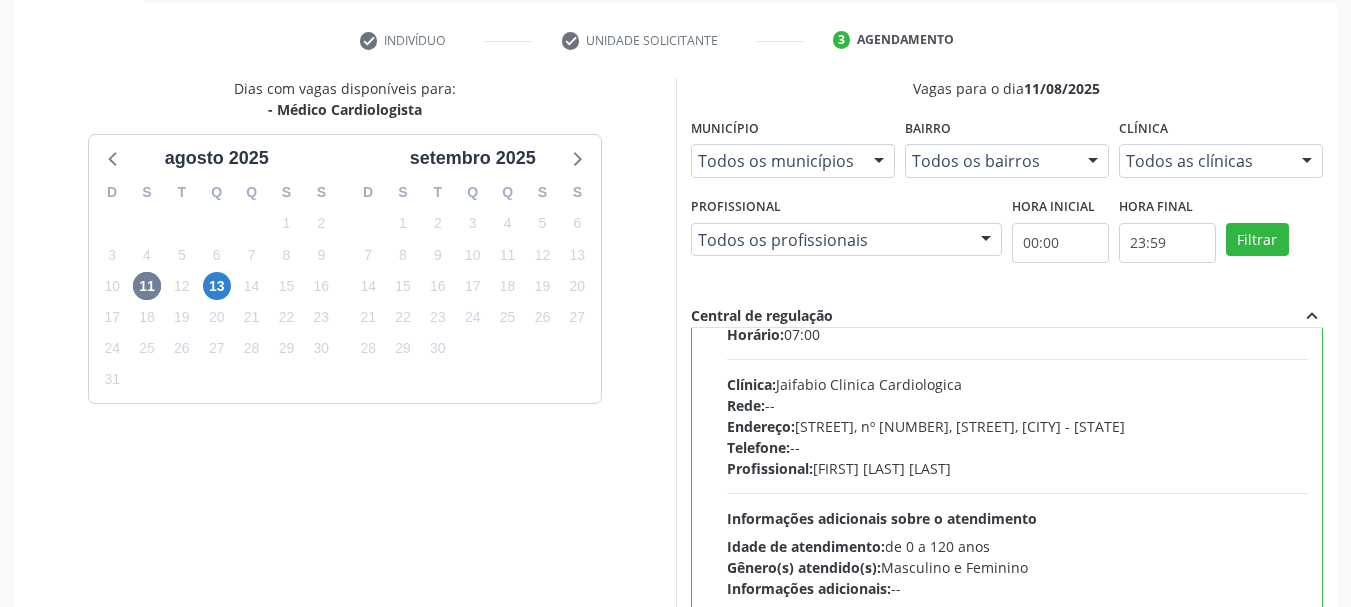 scroll, scrollTop: 99, scrollLeft: 0, axis: vertical 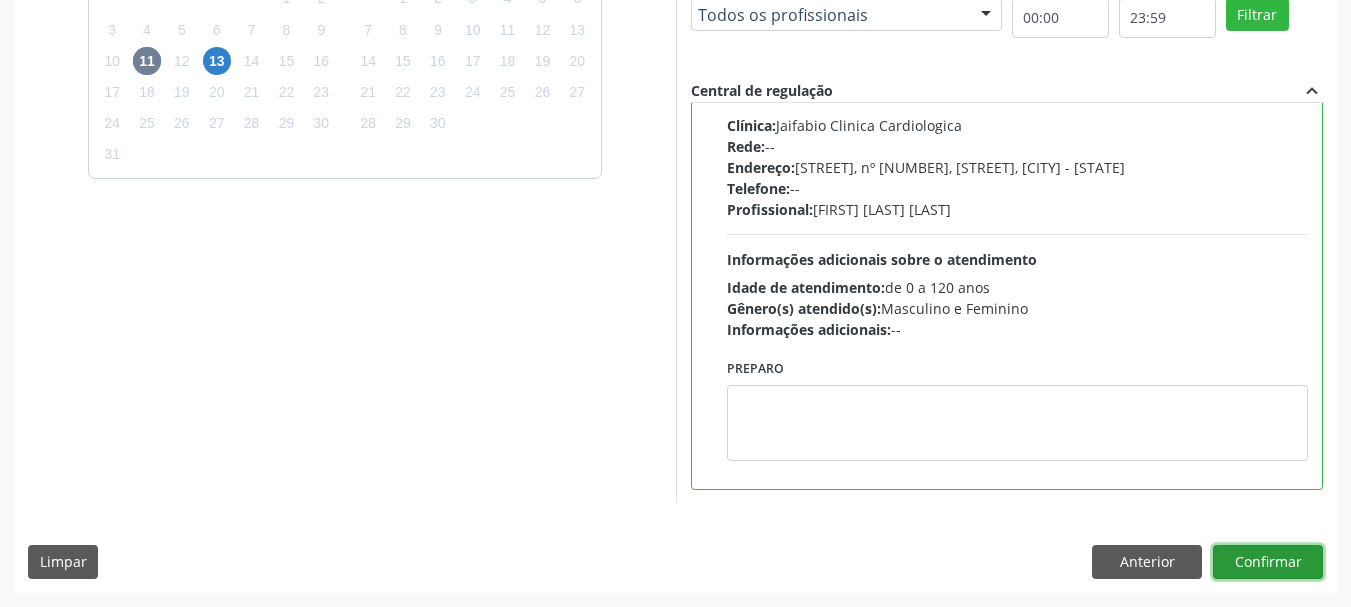 click on "Confirmar" at bounding box center [1268, 562] 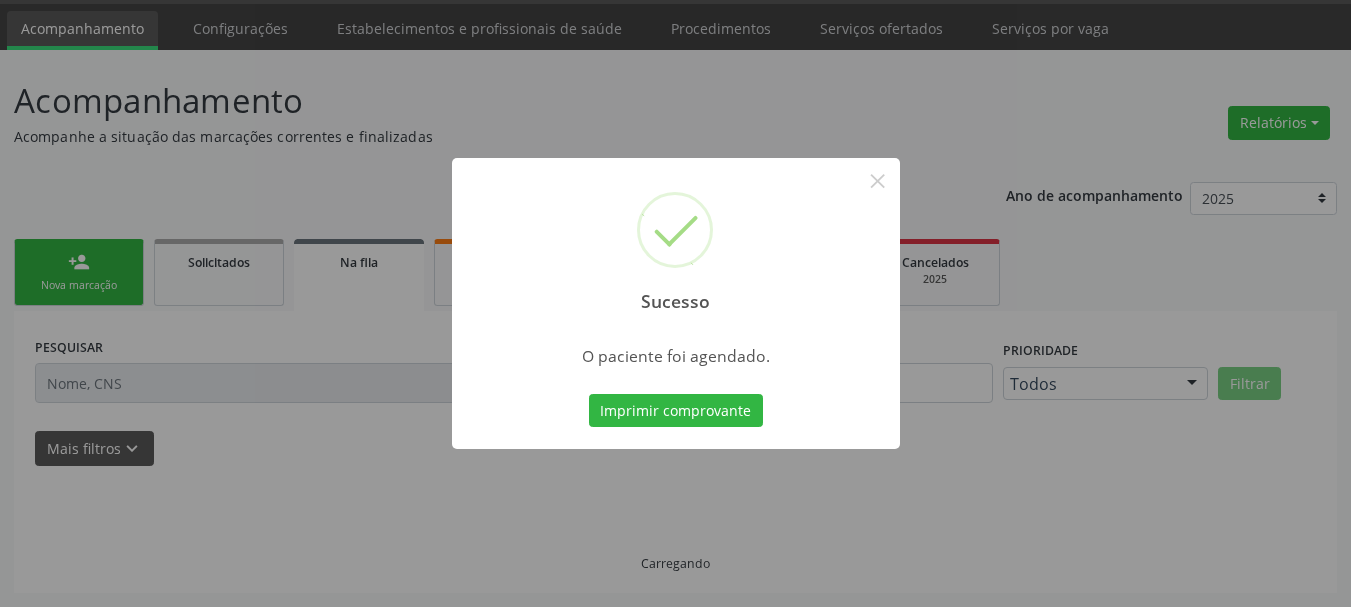 scroll, scrollTop: 60, scrollLeft: 0, axis: vertical 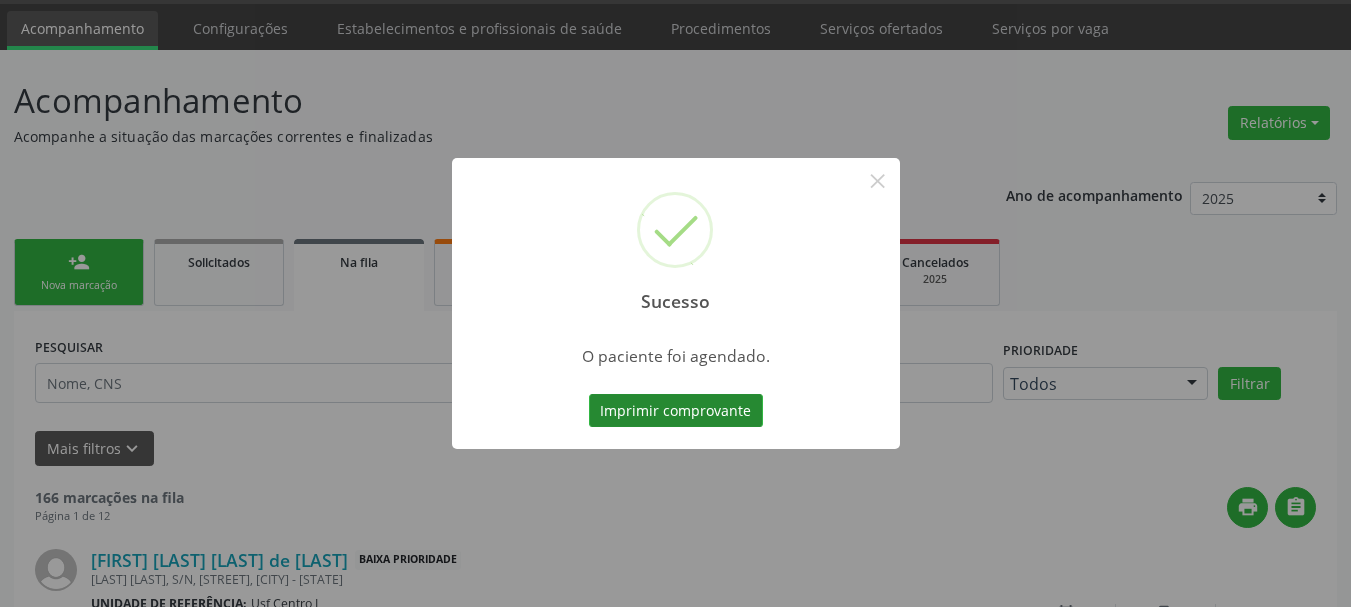 click on "Imprimir comprovante" at bounding box center [676, 411] 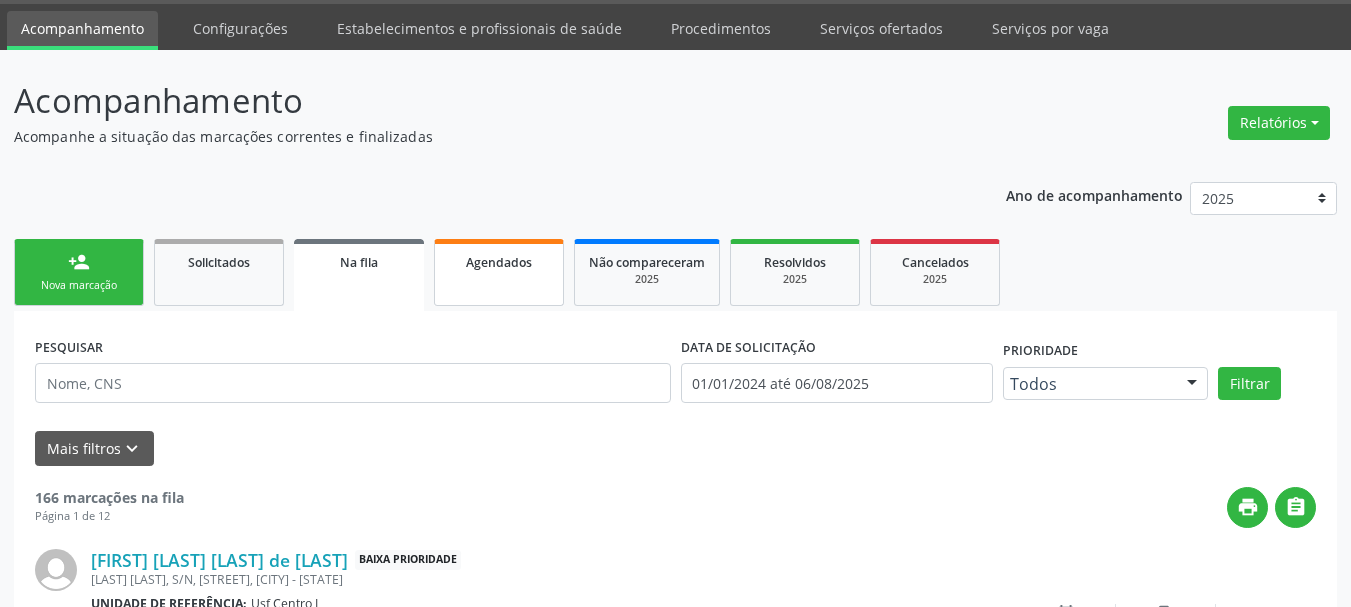 click on "Agendados" at bounding box center [499, 261] 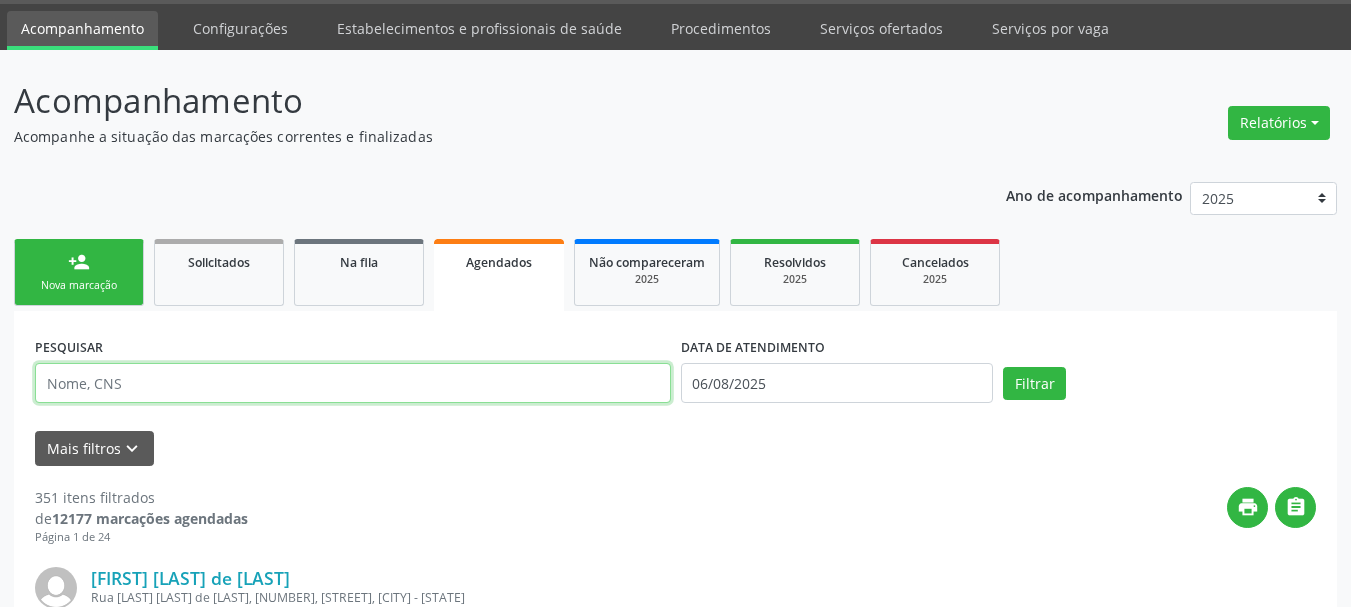paste on "[PHONE]" 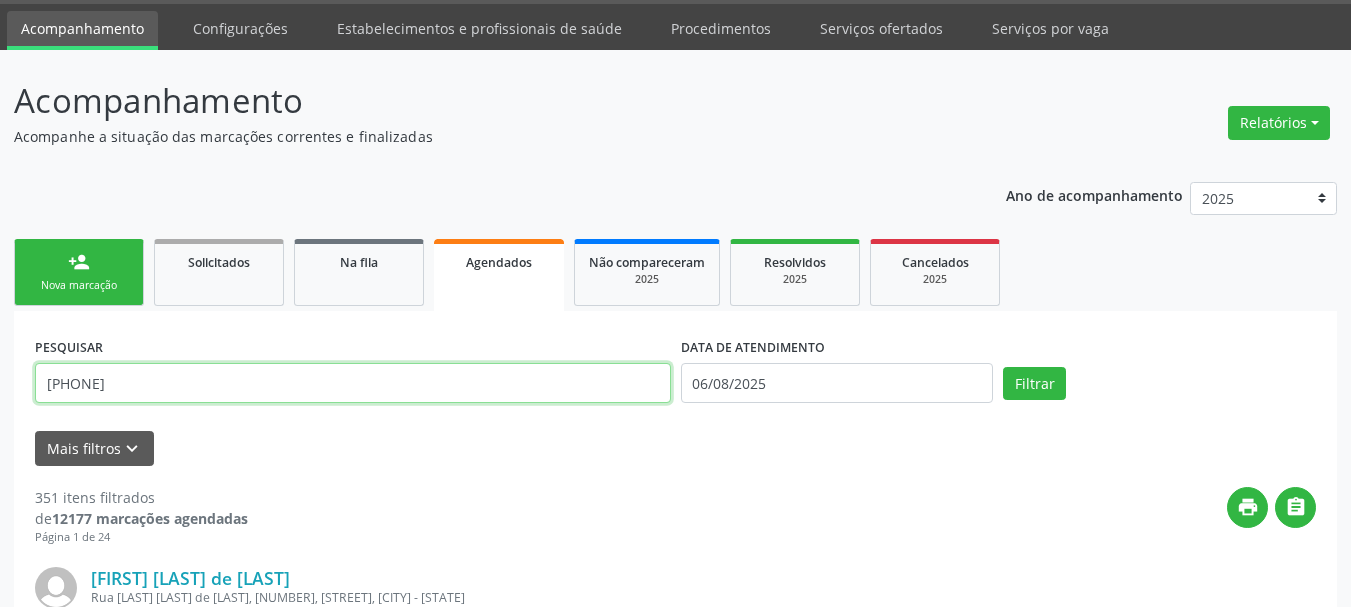 type on "[PHONE]" 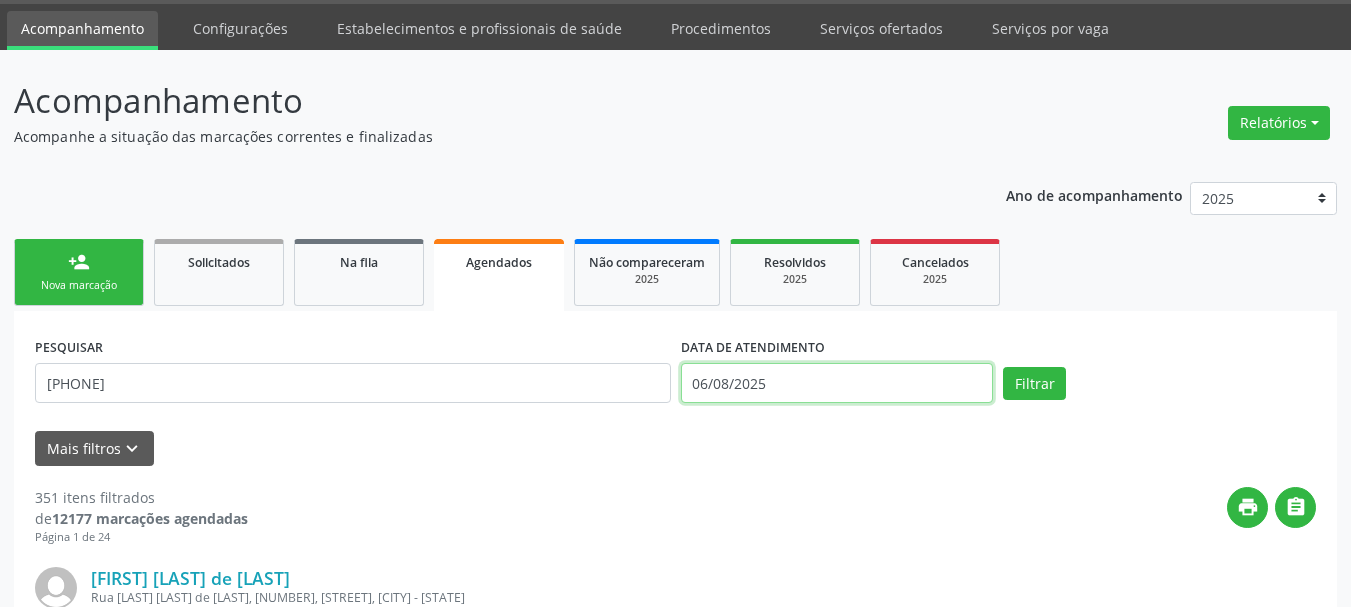 click on "06/08/2025" at bounding box center (837, 383) 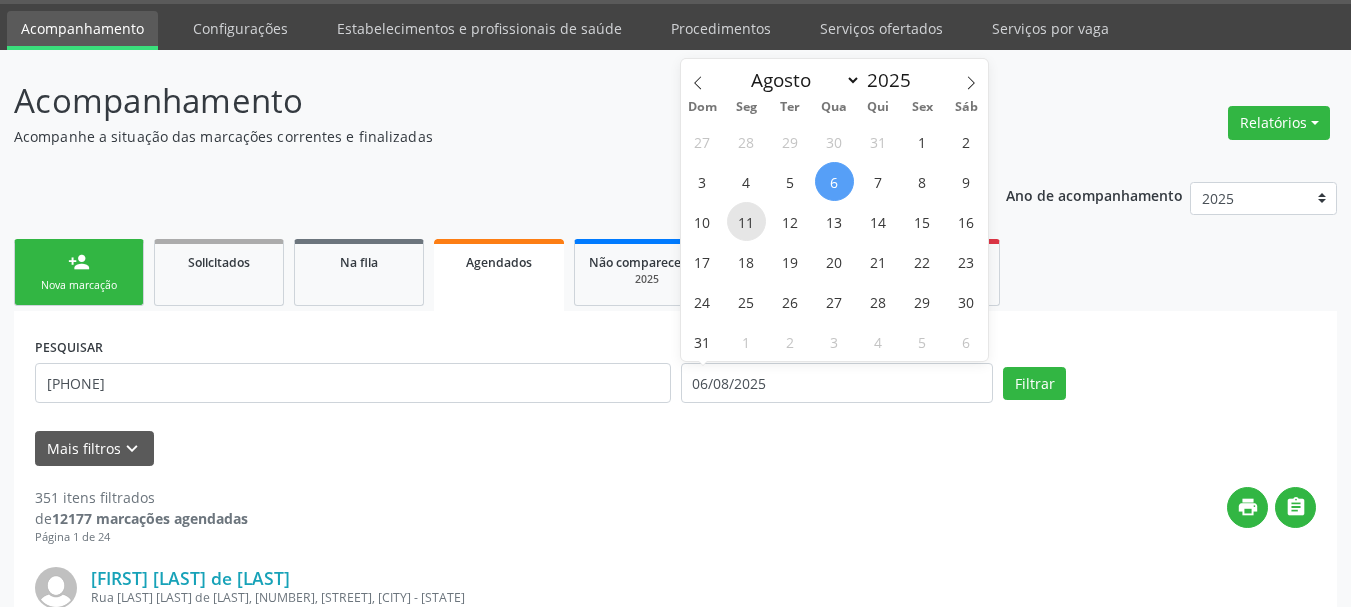 click on "11" at bounding box center (746, 221) 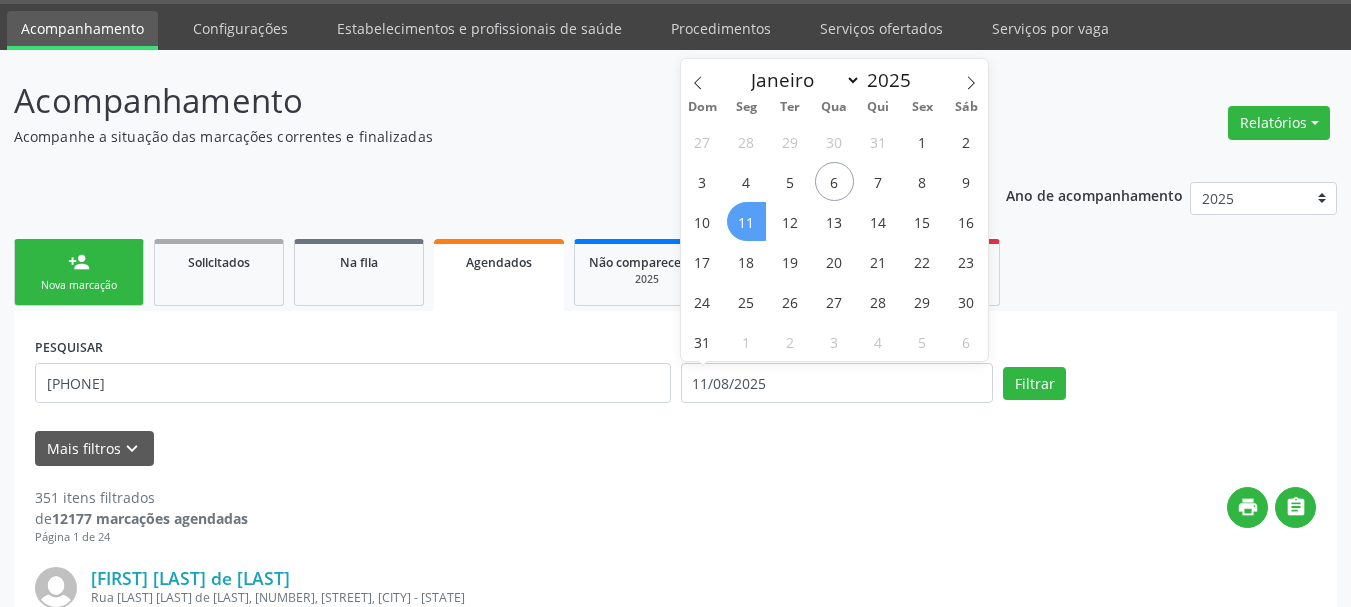 click on "11" at bounding box center [746, 221] 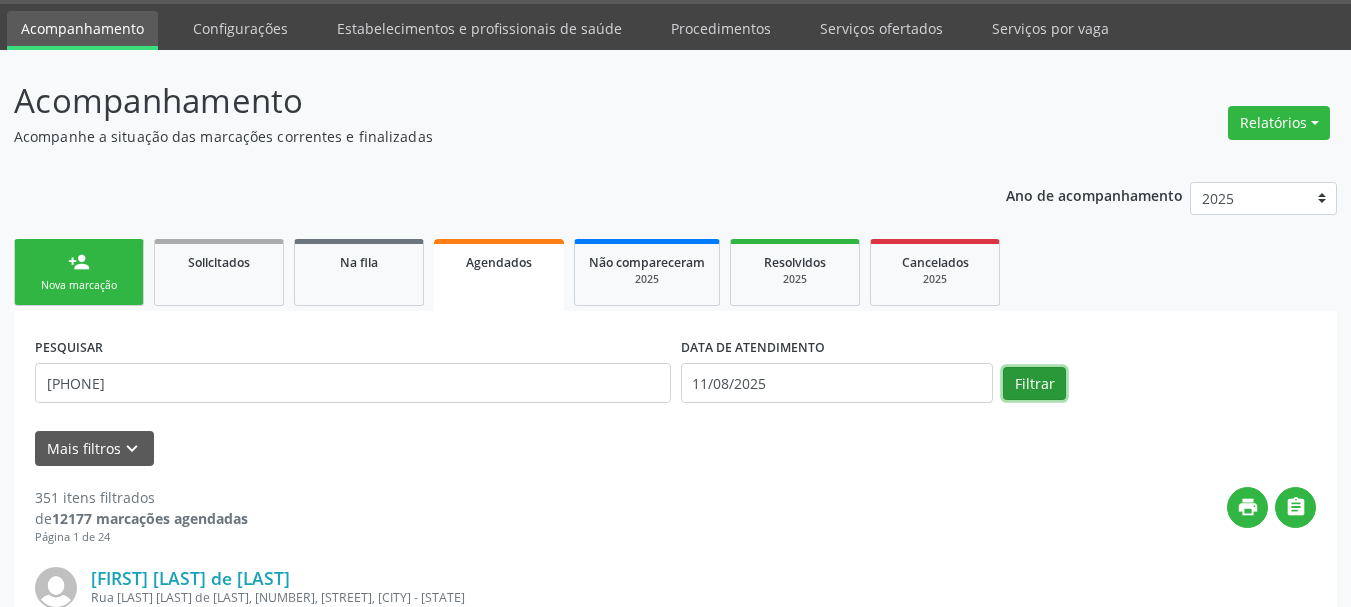 click on "Filtrar" at bounding box center (1034, 384) 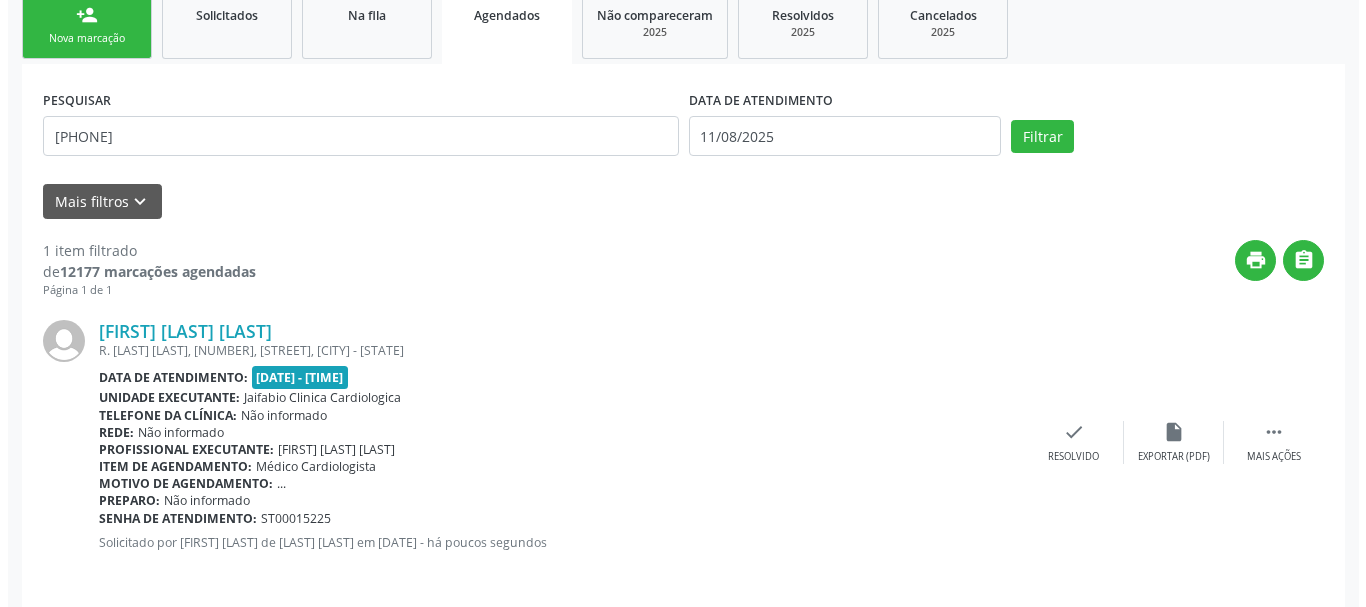 scroll, scrollTop: 321, scrollLeft: 0, axis: vertical 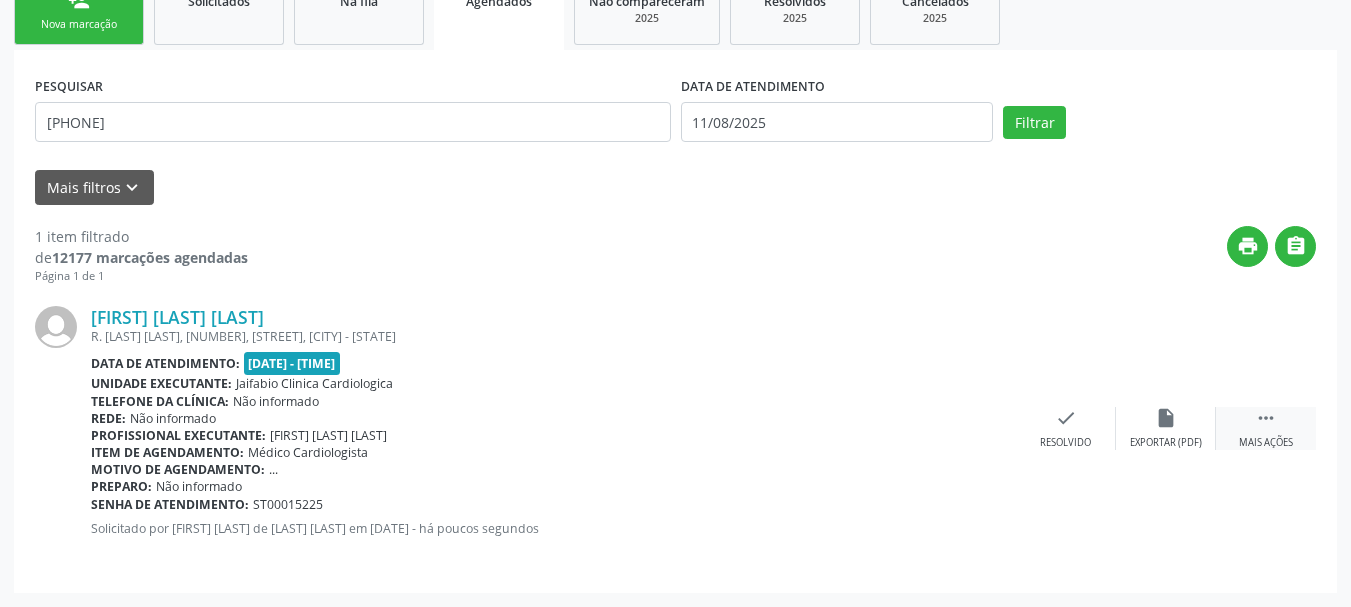 click on "
Mais ações" at bounding box center (1266, 428) 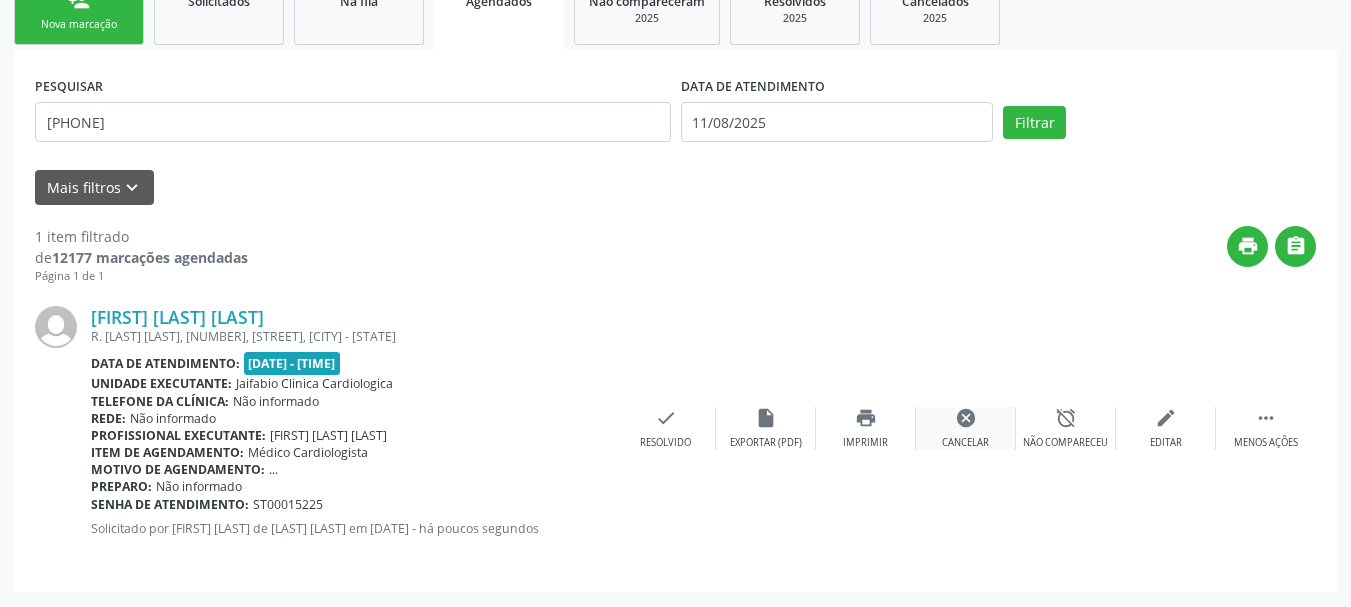click on "cancel
Cancelar" at bounding box center (966, 428) 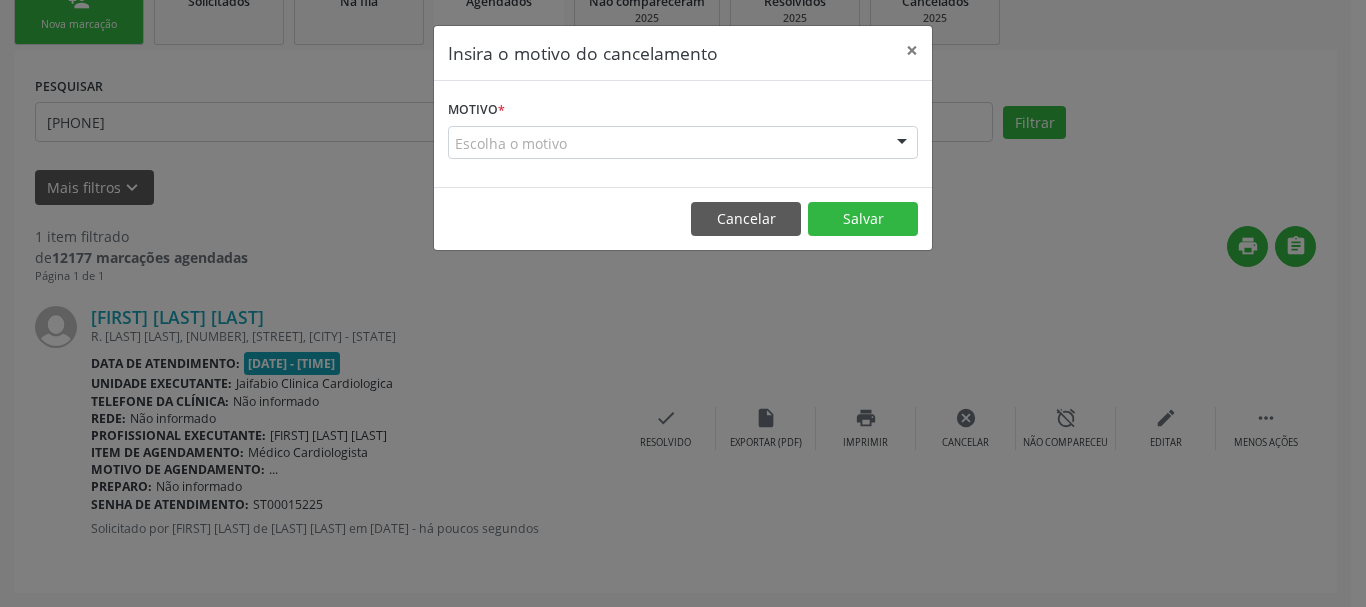 drag, startPoint x: 527, startPoint y: 127, endPoint x: 530, endPoint y: 164, distance: 37.12142 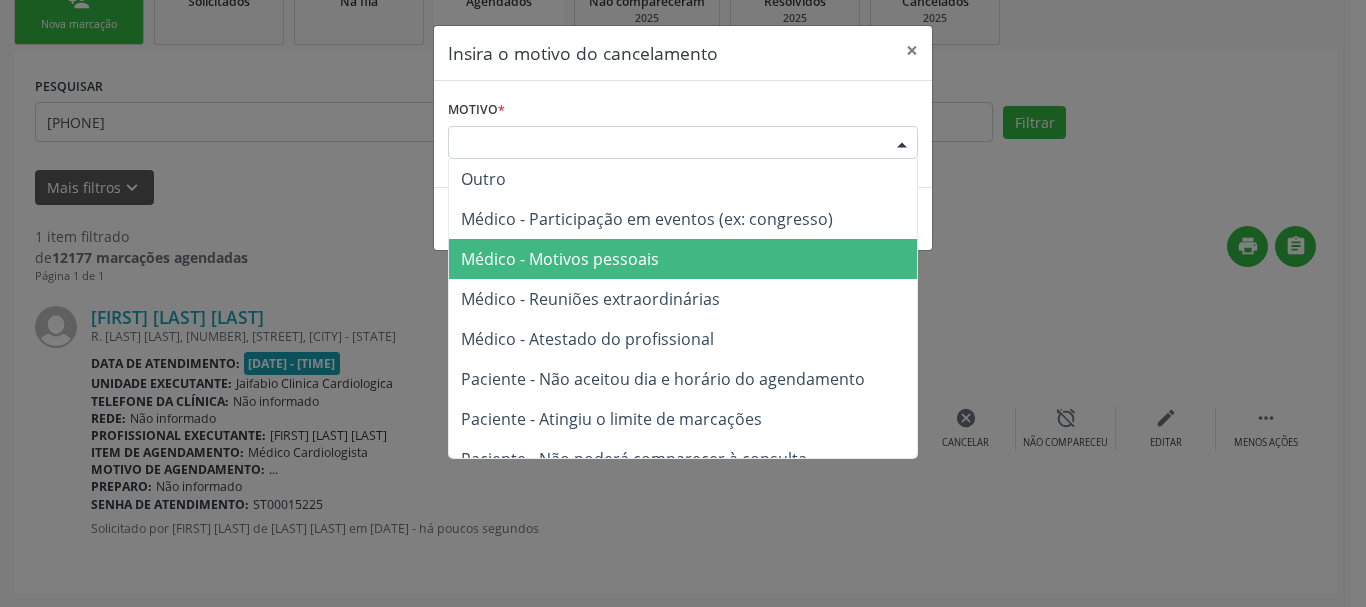 click on "Médico - Motivos pessoais" at bounding box center [560, 259] 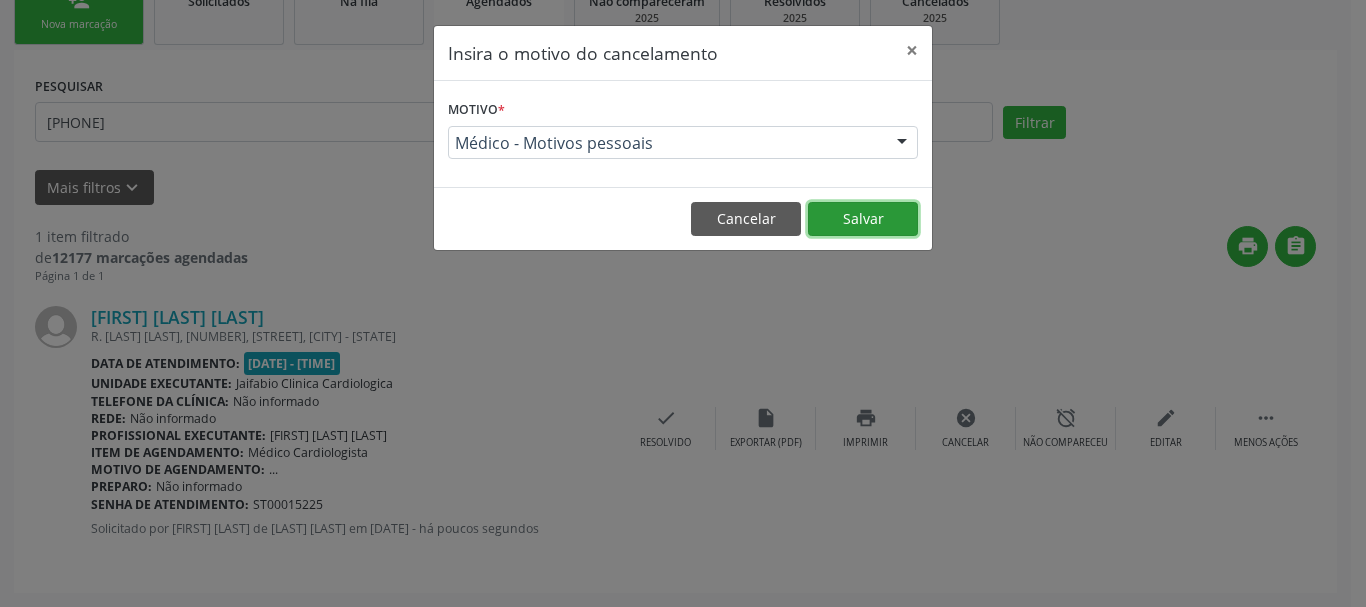 click on "Salvar" at bounding box center (863, 219) 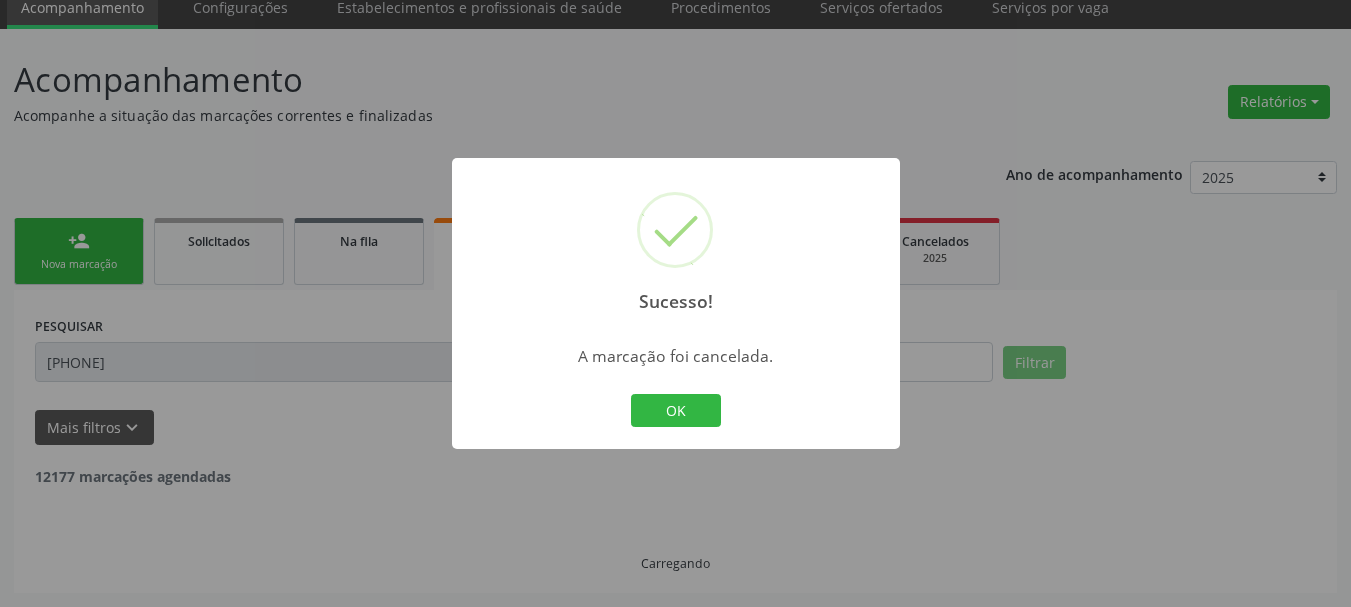 scroll, scrollTop: 17, scrollLeft: 0, axis: vertical 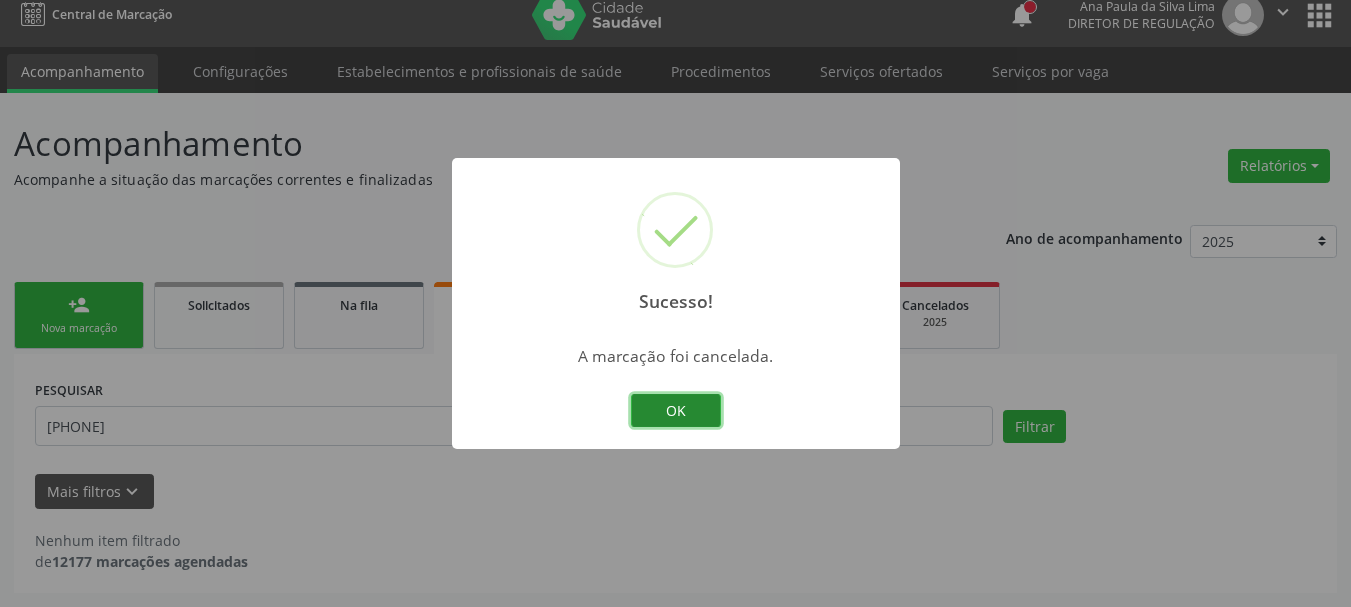 click on "OK" at bounding box center [676, 411] 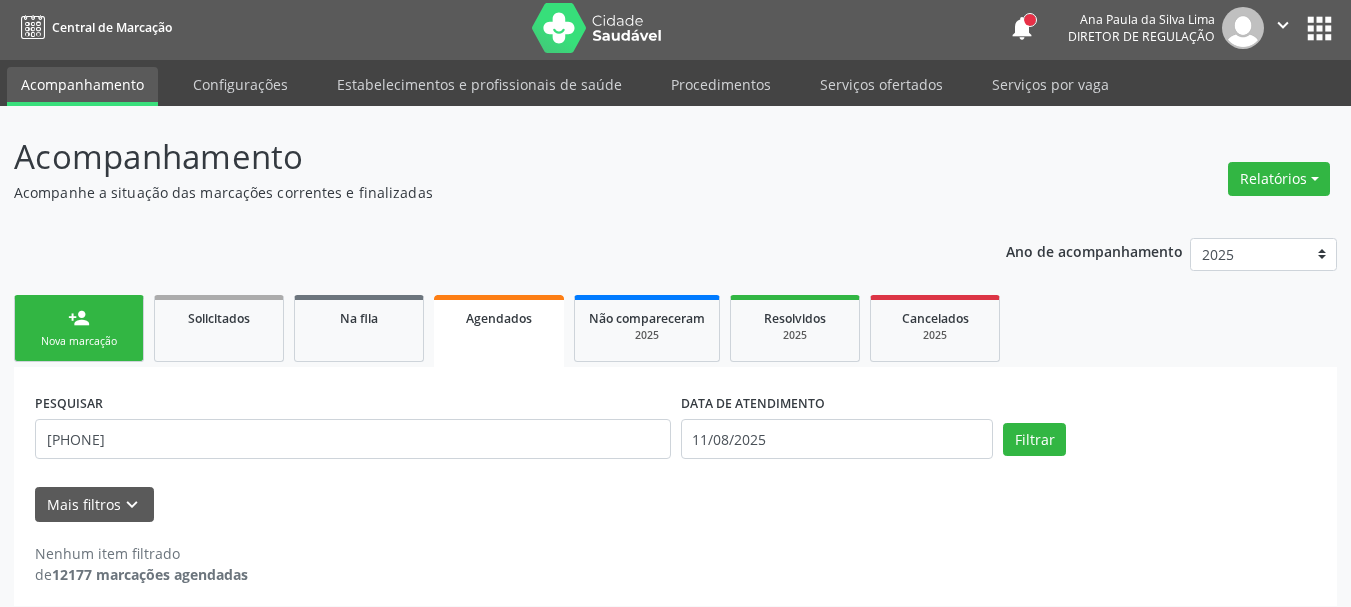 scroll, scrollTop: 0, scrollLeft: 0, axis: both 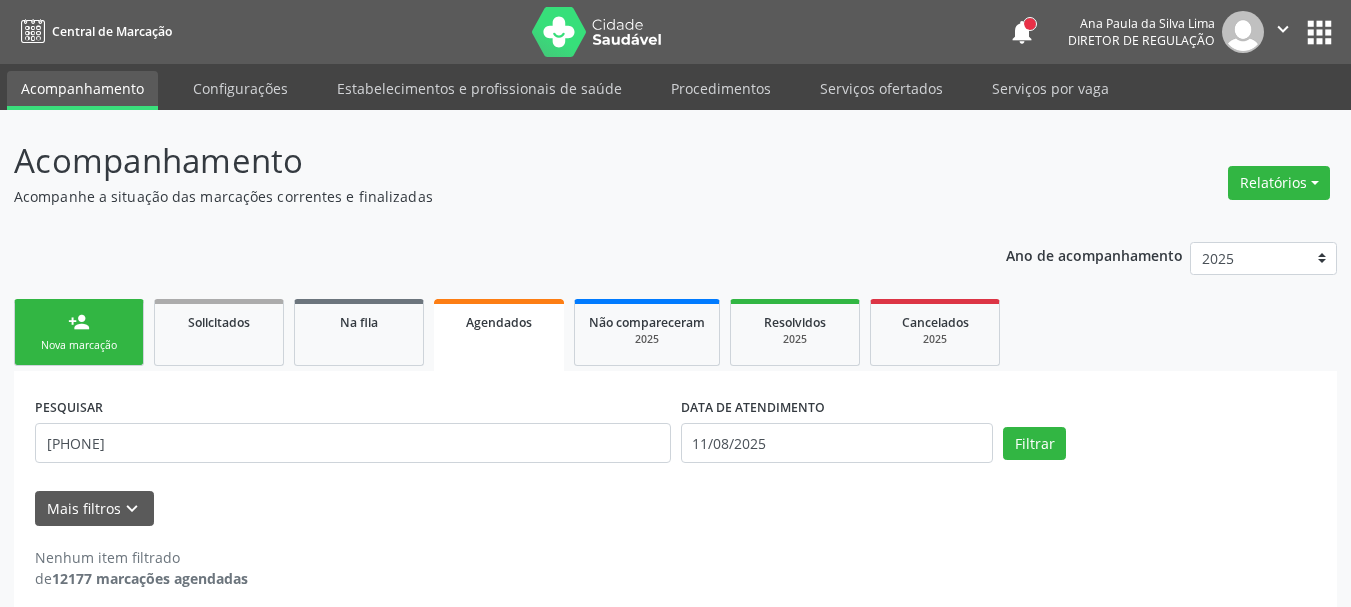 click on "apps" at bounding box center (1319, 32) 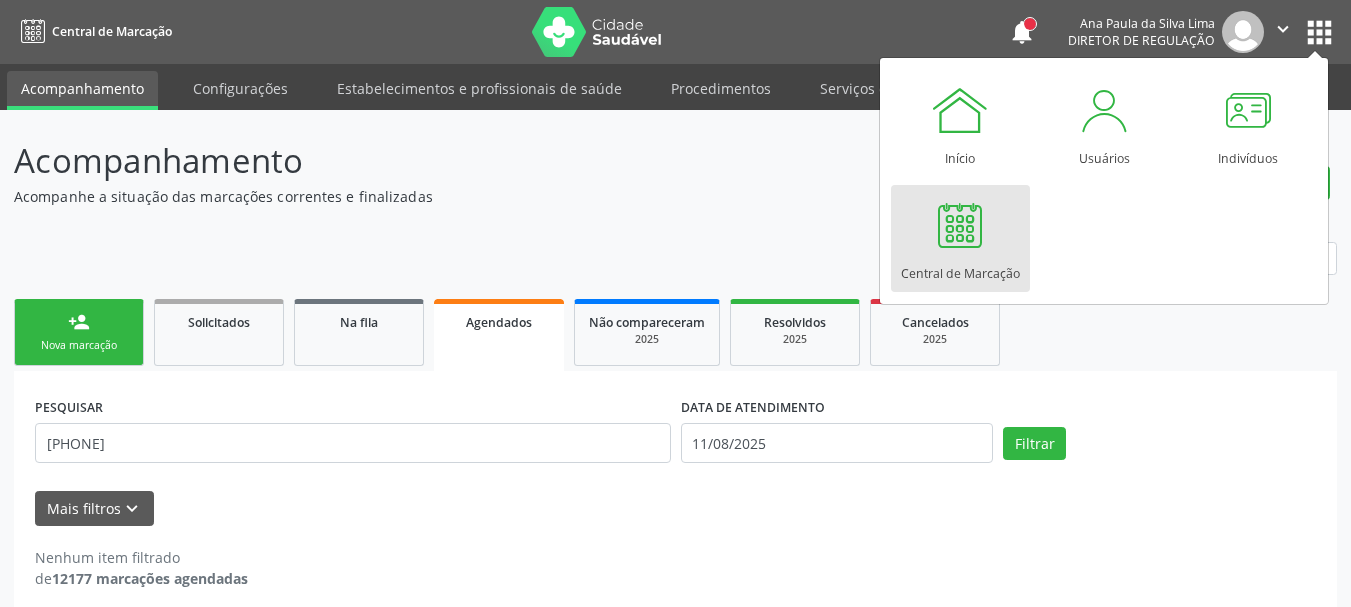 click at bounding box center (960, 225) 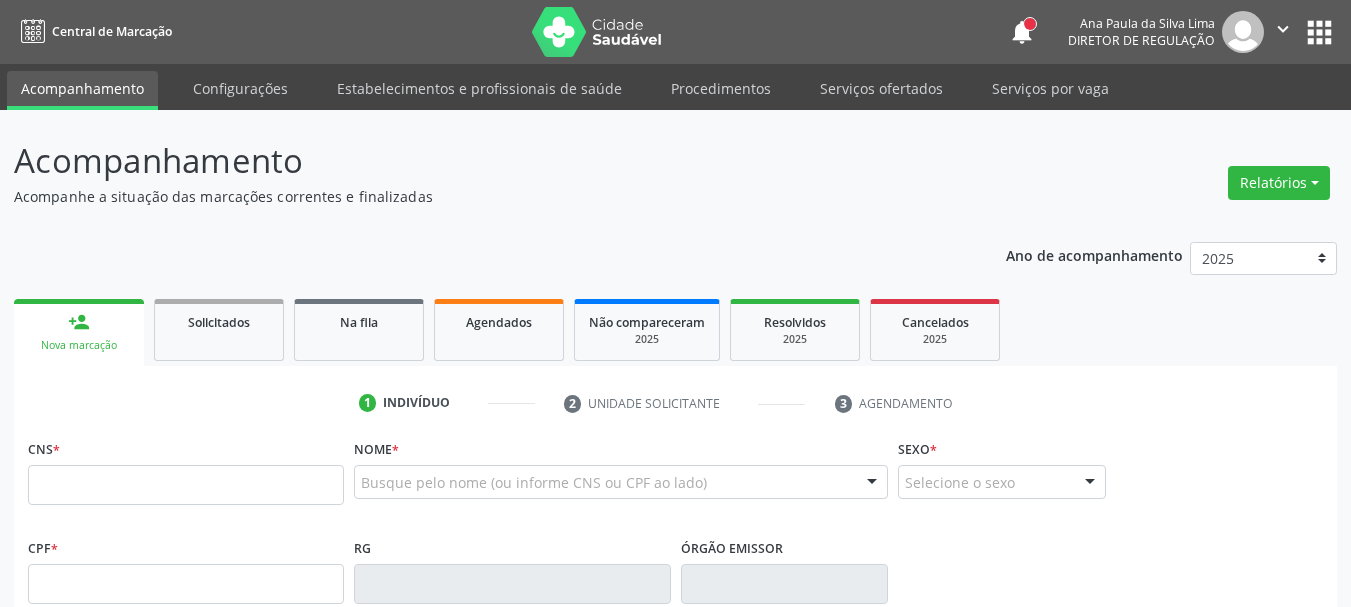 scroll, scrollTop: 0, scrollLeft: 0, axis: both 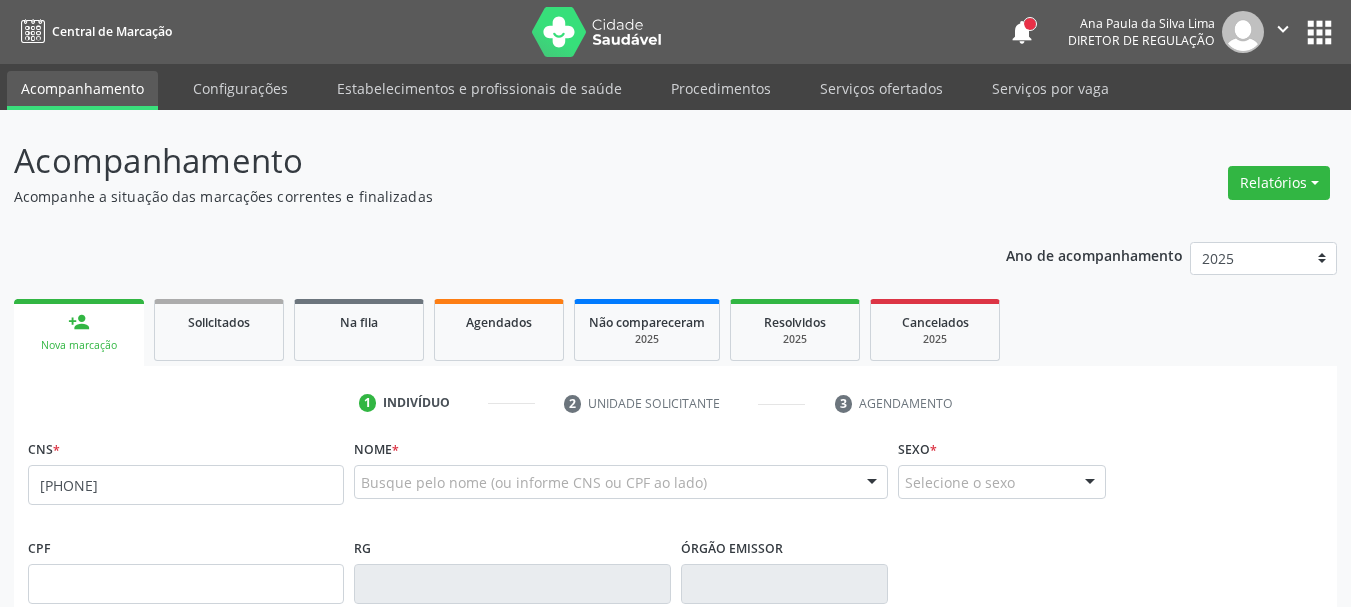 type on "[PHONE]" 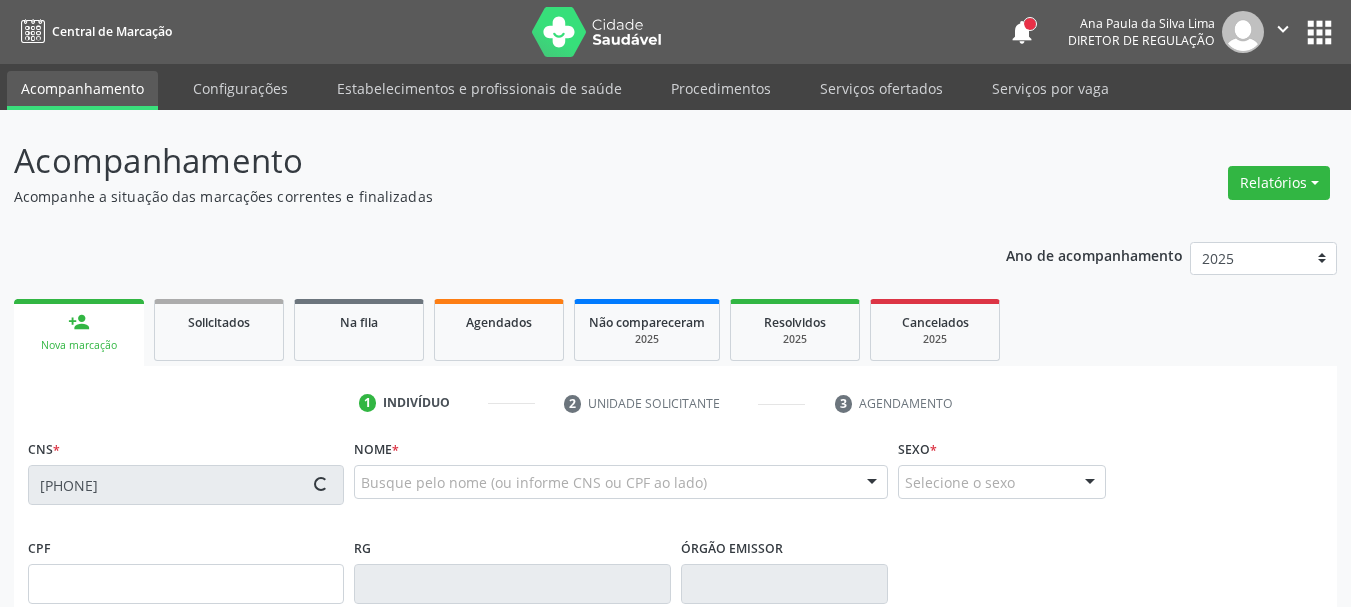 type on "[DATE]" 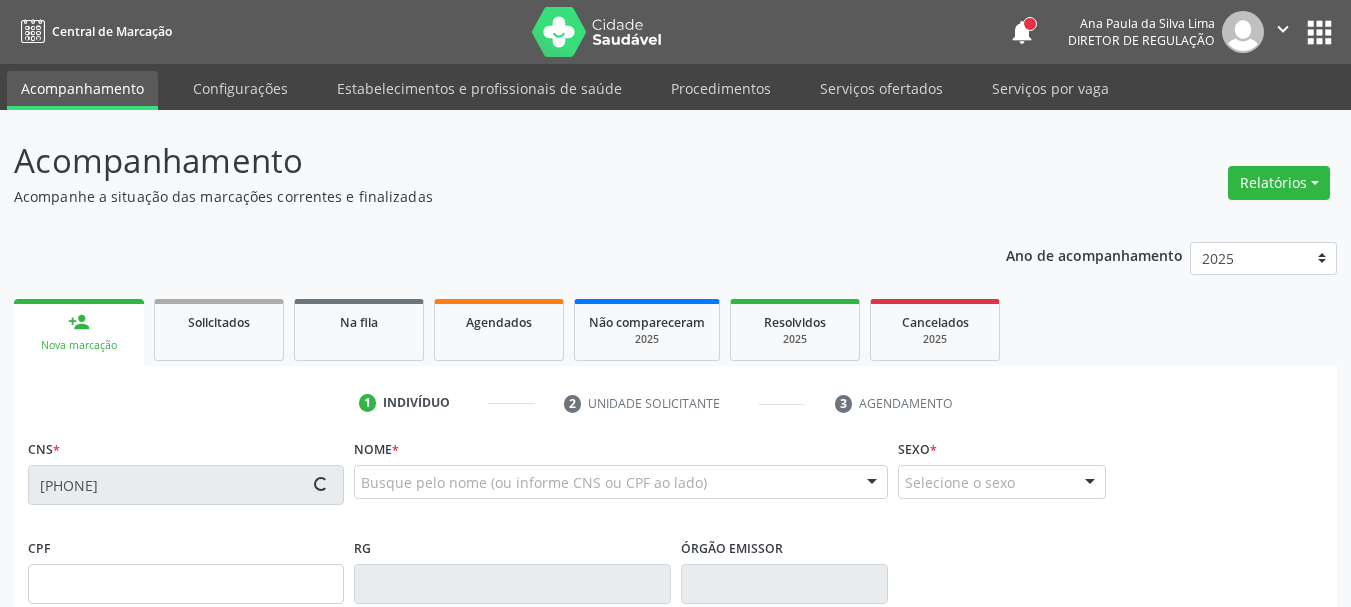 type on "[FIRST] [MIDDLE] [LAST] [LAST]" 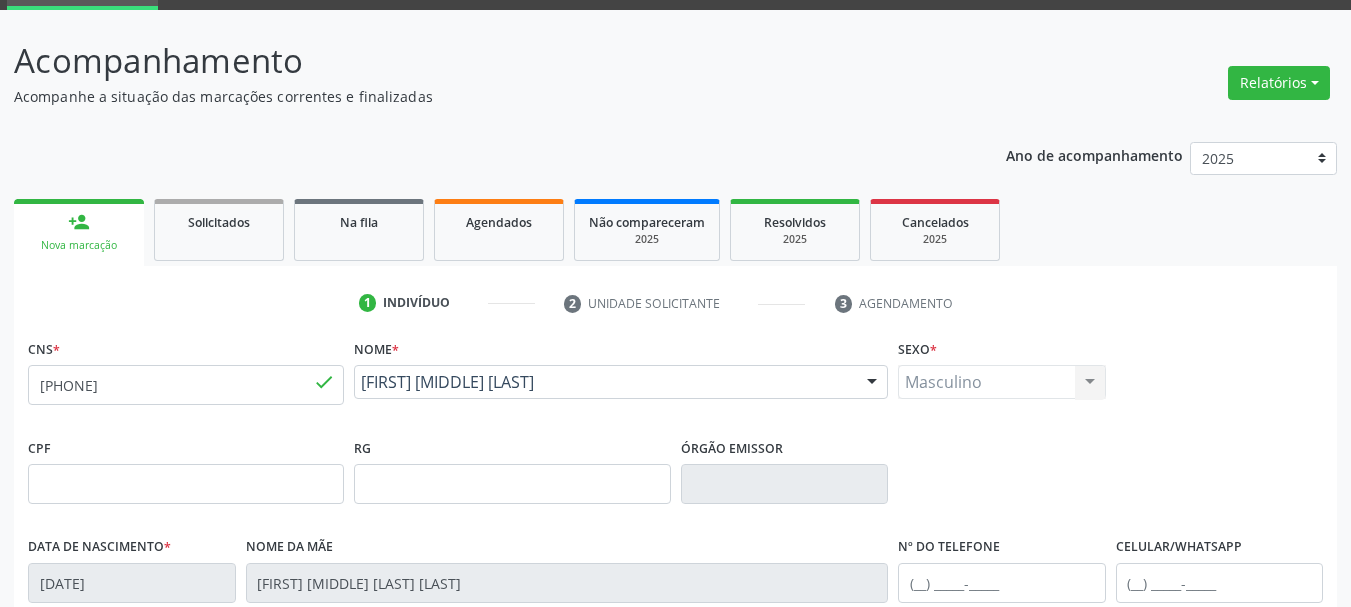 scroll, scrollTop: 200, scrollLeft: 0, axis: vertical 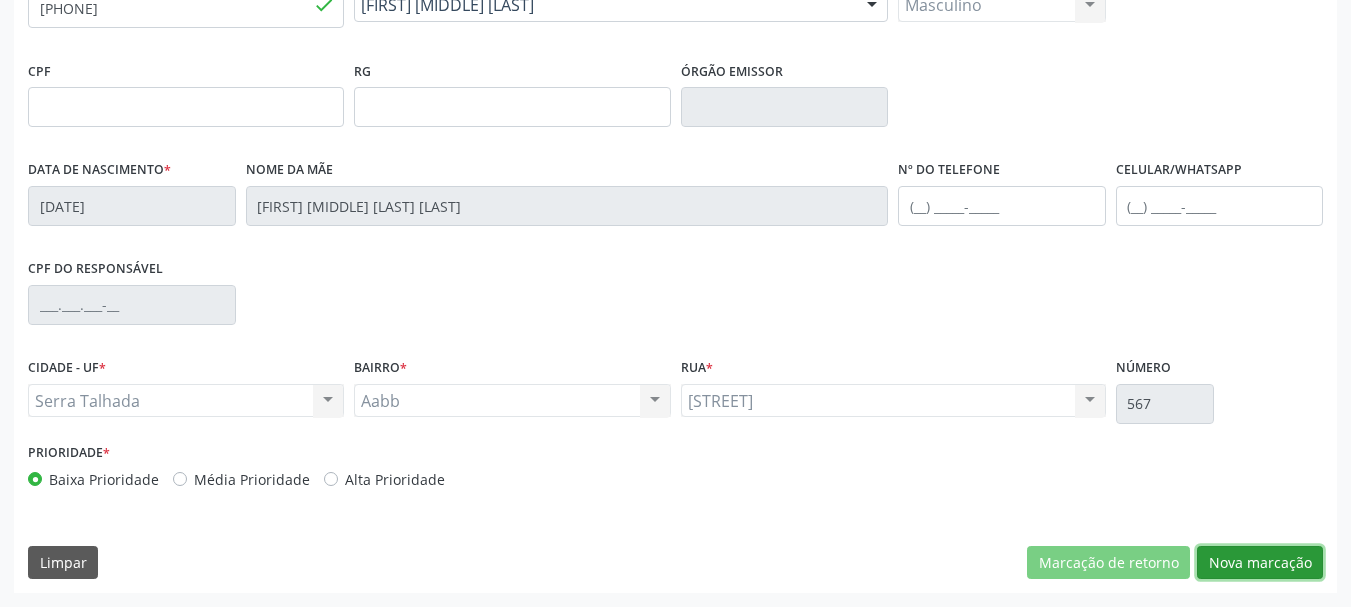 click on "Nova marcação" at bounding box center (1260, 563) 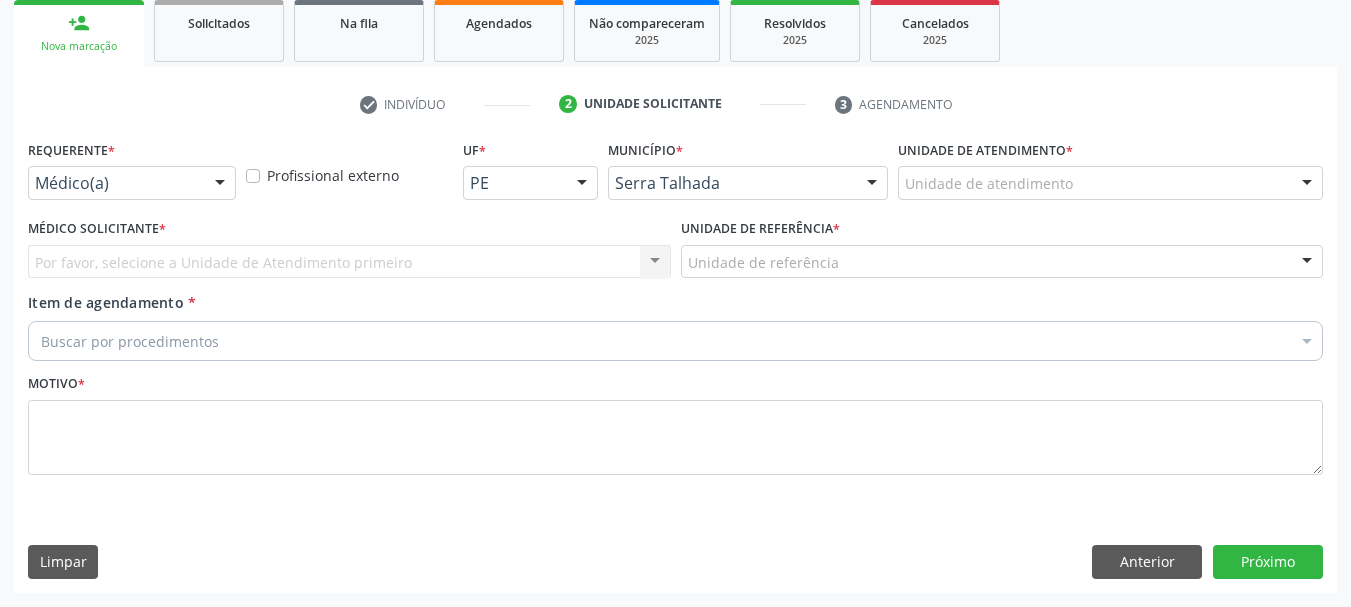 scroll, scrollTop: 299, scrollLeft: 0, axis: vertical 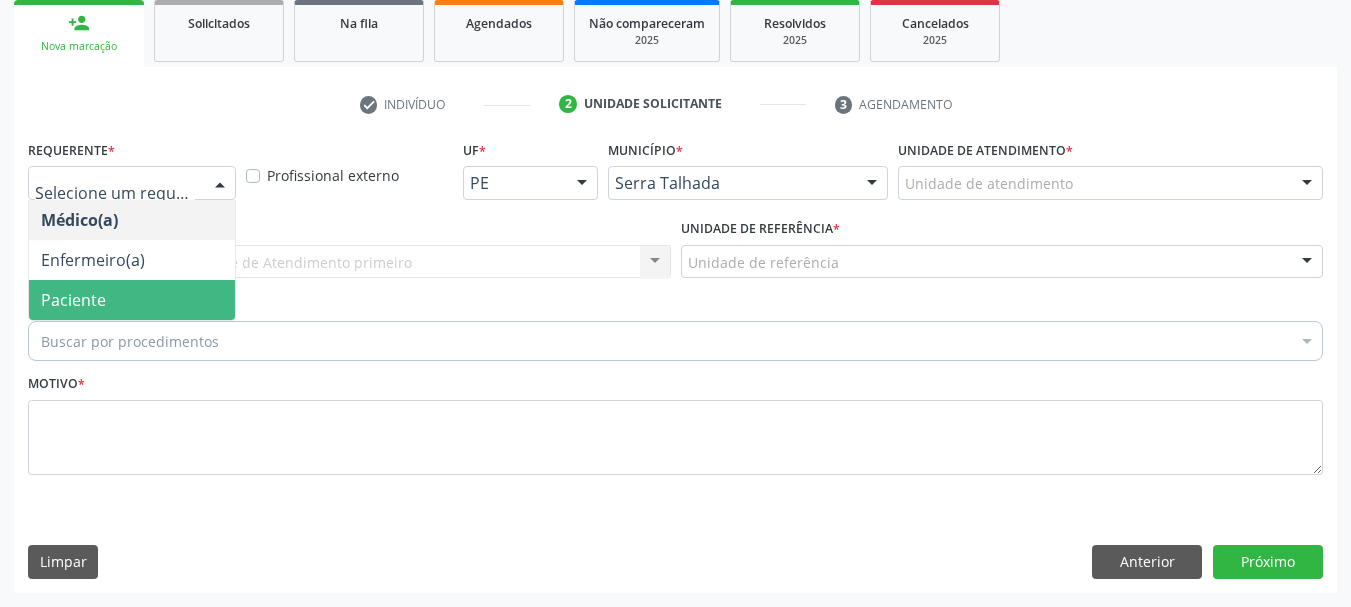click on "Paciente" at bounding box center (73, 300) 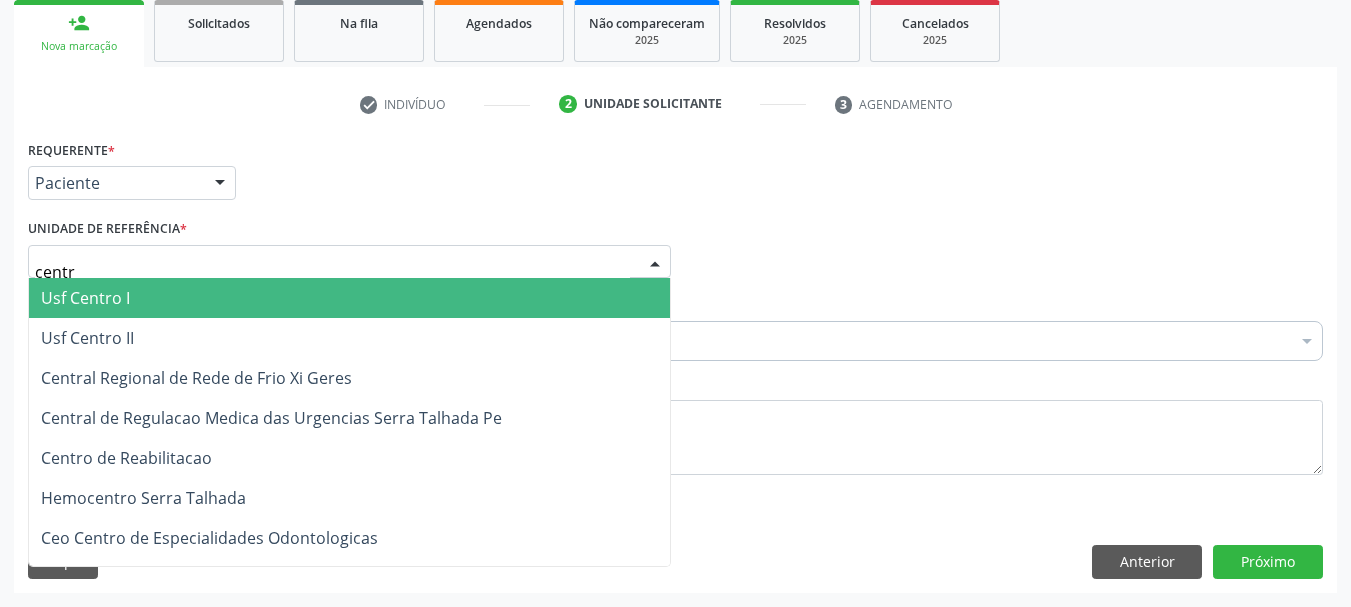 type on "centro" 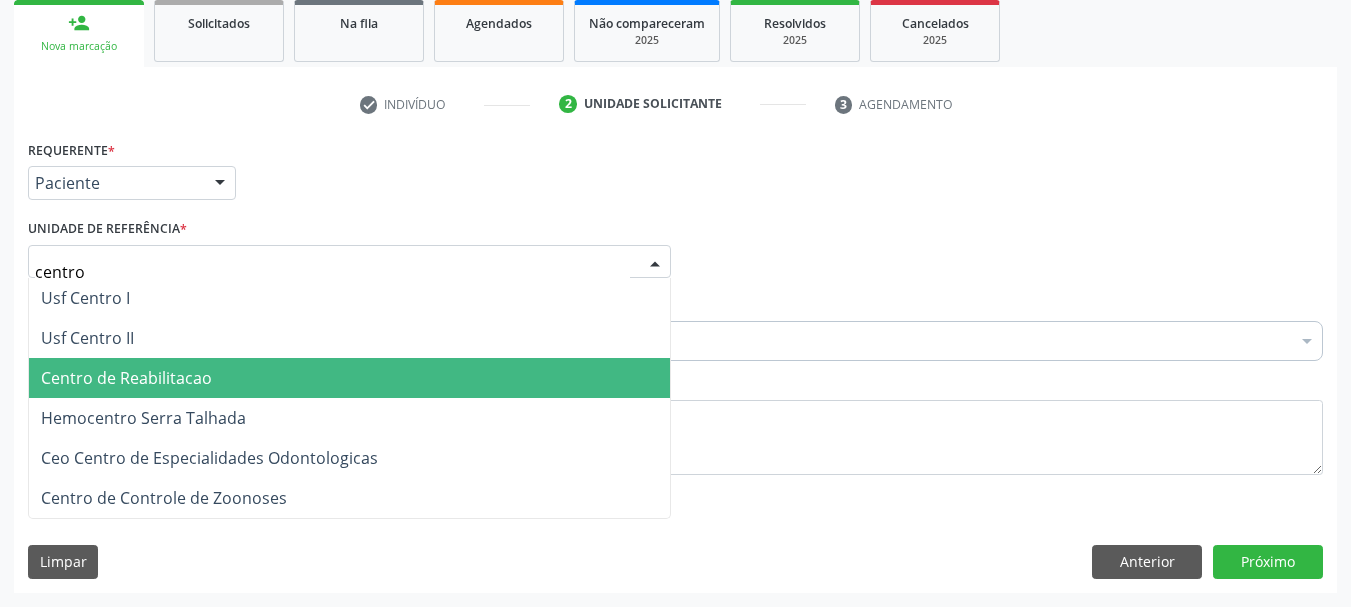 click on "Centro de Reabilitacao" at bounding box center [126, 378] 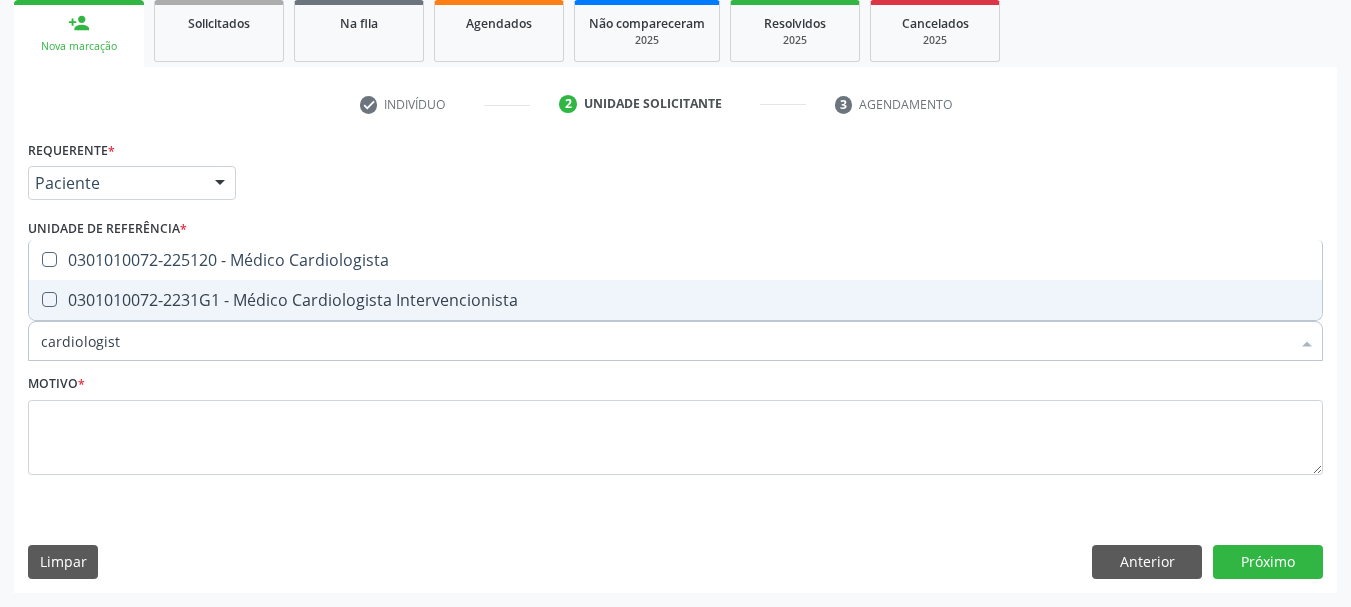 type on "cardiologista" 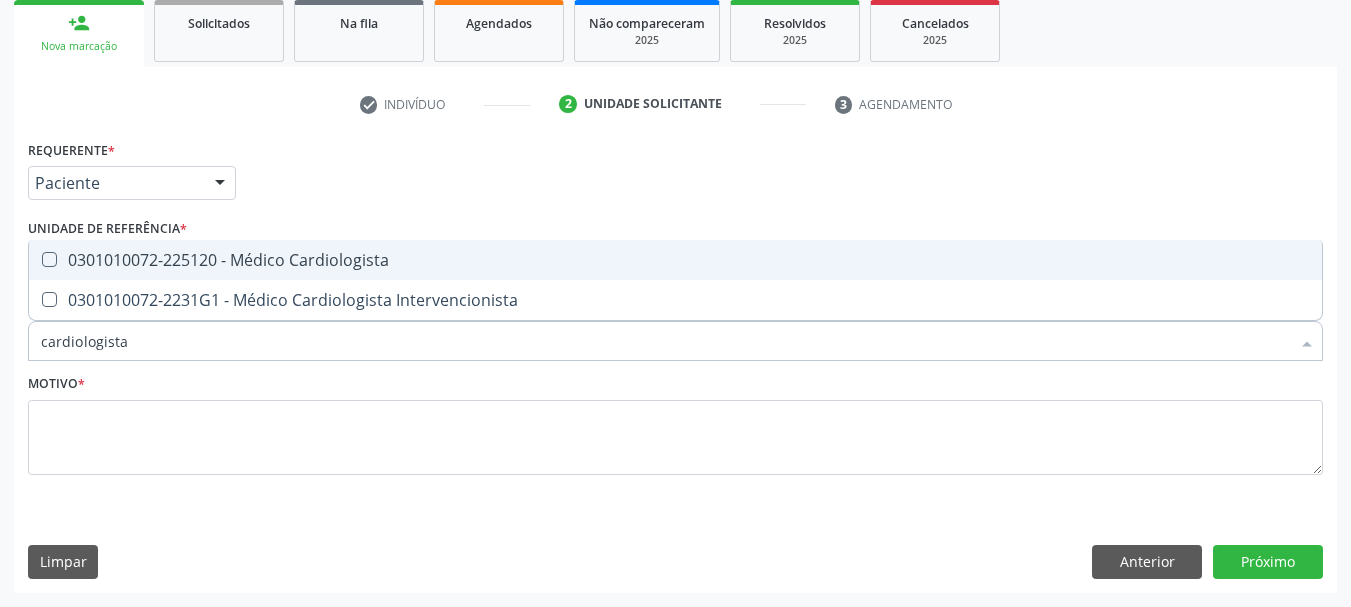 click on "0301010072-225120 - Médico Cardiologista" at bounding box center [675, 260] 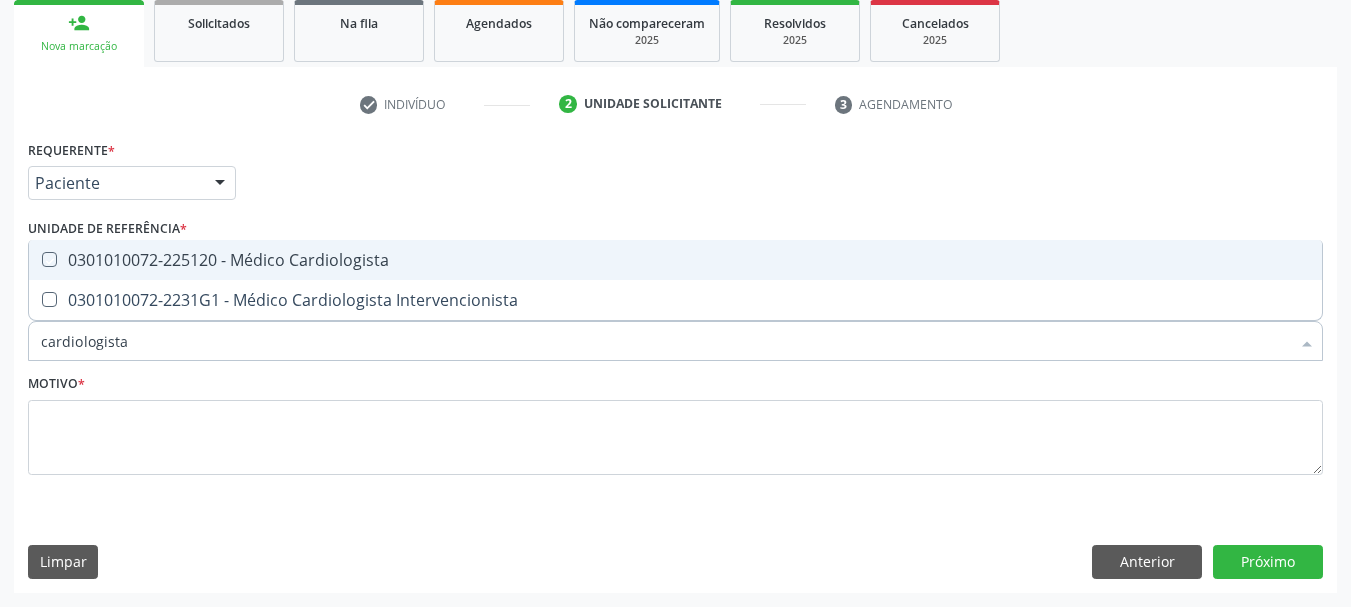 checkbox on "true" 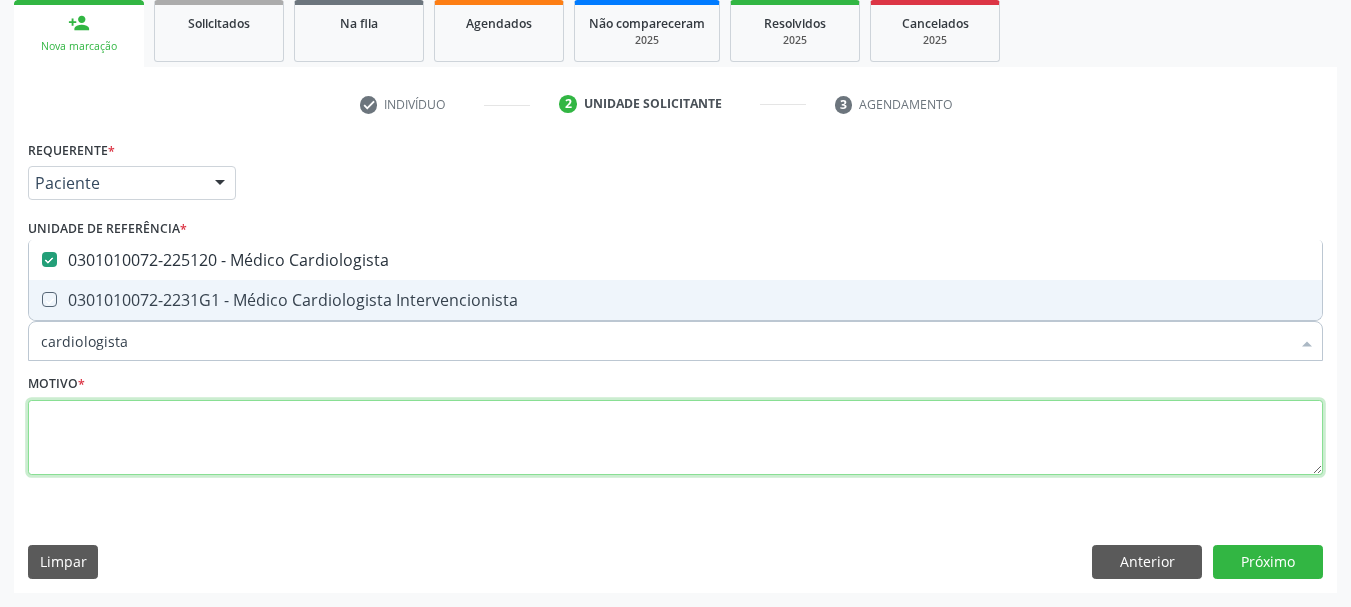 click at bounding box center (675, 438) 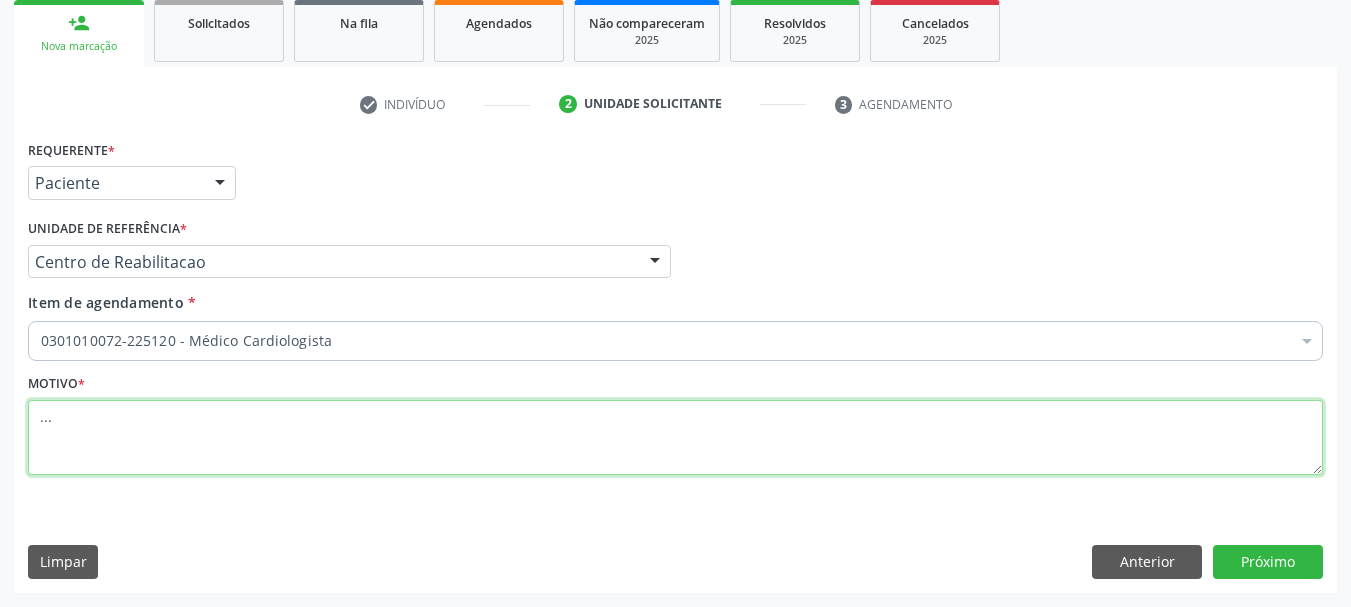 type on "..." 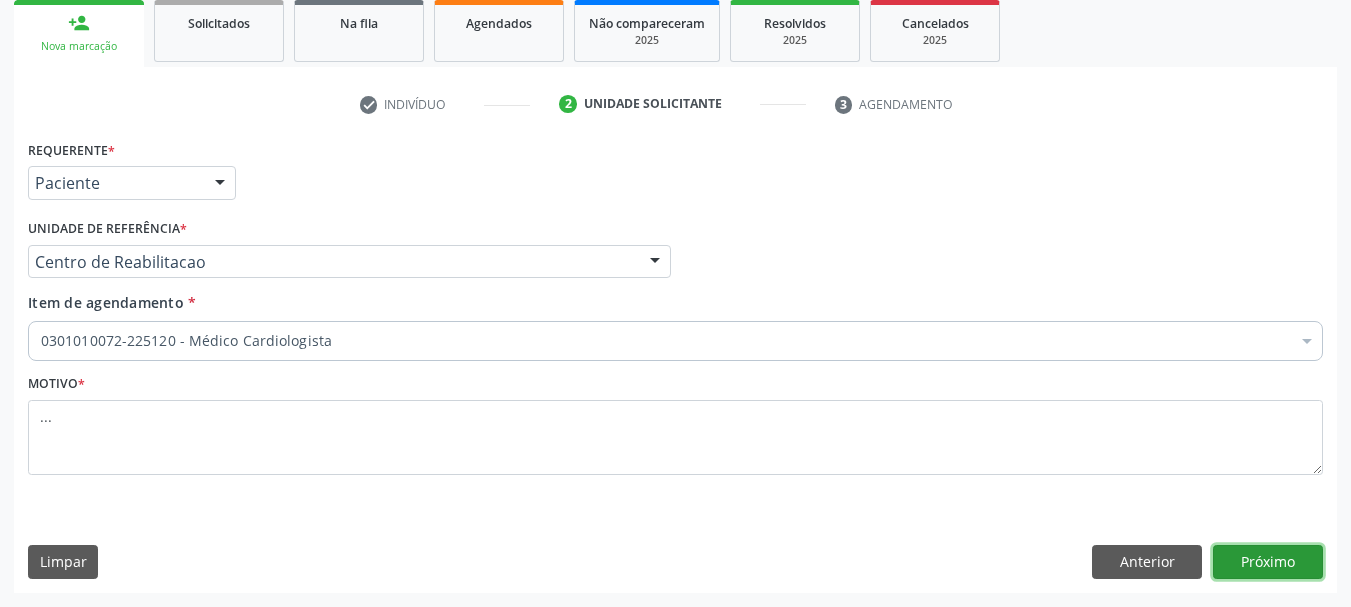 click on "Próximo" at bounding box center (1268, 562) 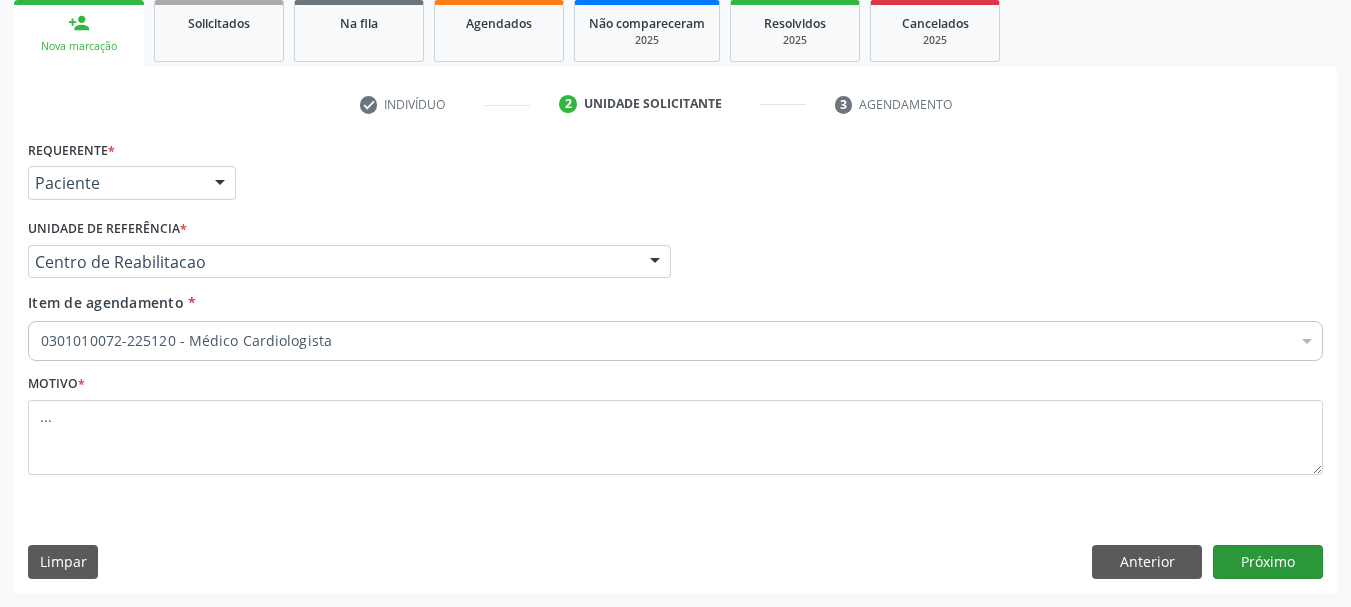 scroll, scrollTop: 263, scrollLeft: 0, axis: vertical 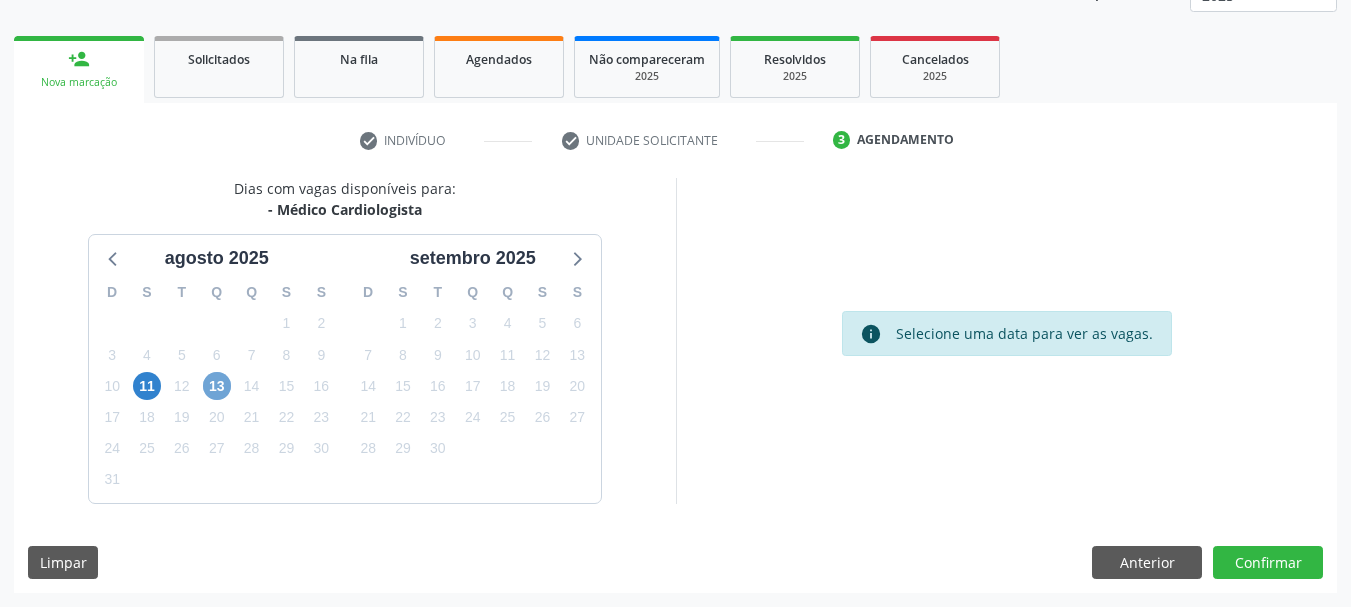 click on "13" at bounding box center (217, 386) 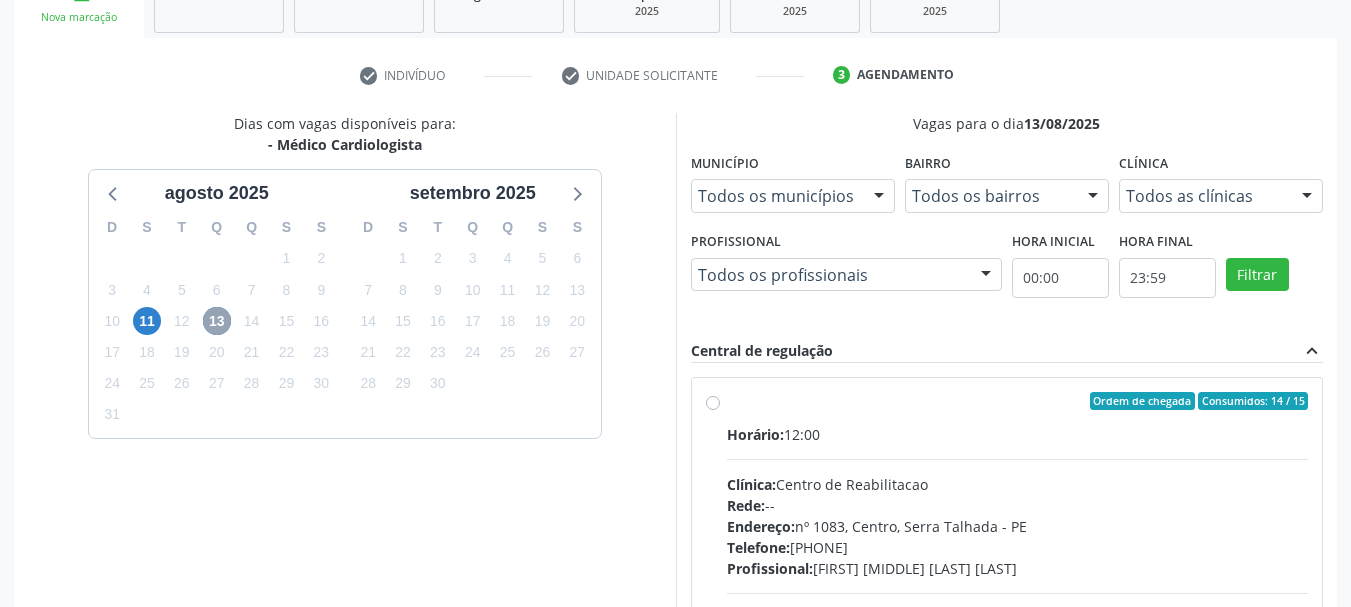 scroll, scrollTop: 363, scrollLeft: 0, axis: vertical 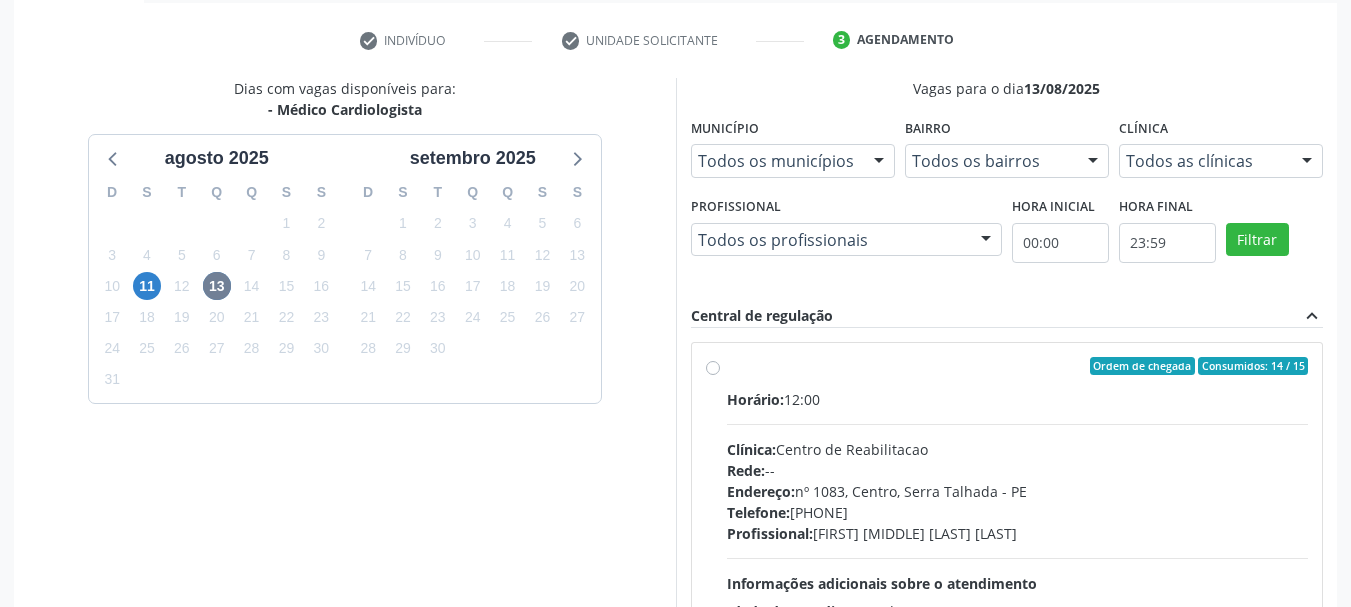 click on "Ordem de chegada
Consumidos: 14 / 15
Horário:   12:00
Clínica:  Centro de Reabilitacao
Rede:
--
Endereço:   nº 1083, [DISTRICT], [CITY] - [STATE]
Telefone:   [PHONE]
Profissional:
[FIRST] [MIDDLE] [LAST] [LAST]
Informações adicionais sobre o atendimento
Idade de atendimento:
de 0 a 120 anos
Gênero(s) atendido(s):
Masculino e Feminino
Informações adicionais:
--" at bounding box center (1018, 510) 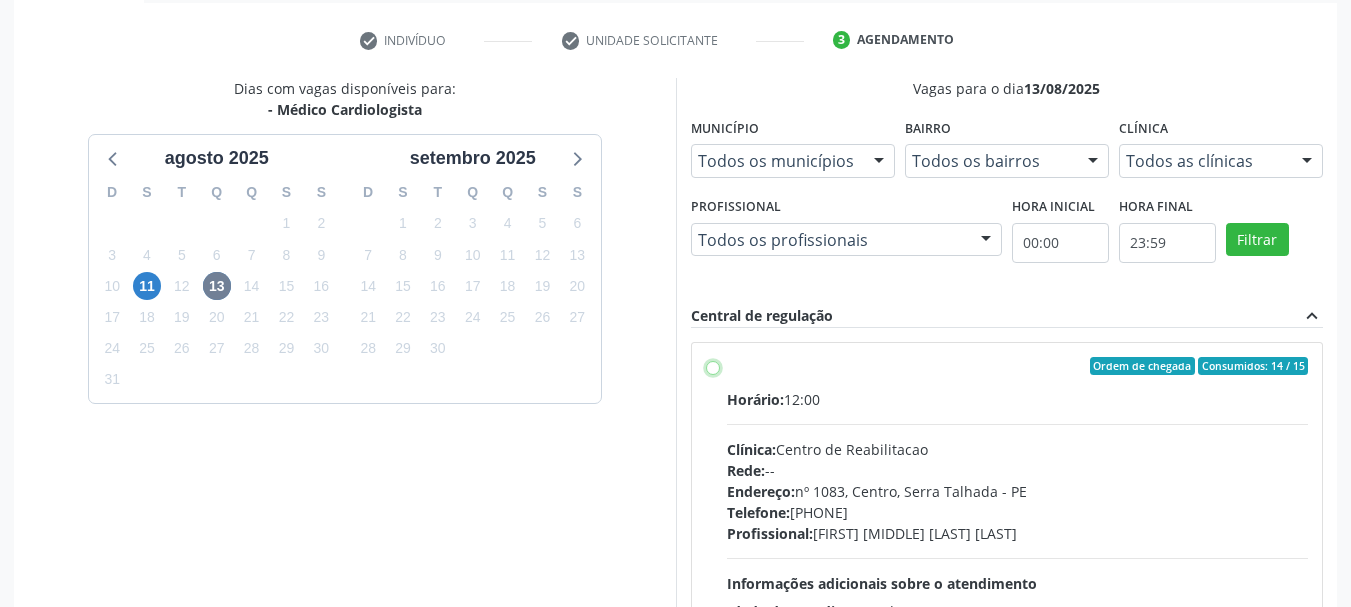 click on "Ordem de chegada
Consumidos: 14 / 15
Horário:   12:00
Clínica:  Centro de Reabilitacao
Rede:
--
Endereço:   nº 1083, [DISTRICT], [CITY] - [STATE]
Telefone:   [PHONE]
Profissional:
[FIRST] [MIDDLE] [LAST] [LAST]
Informações adicionais sobre o atendimento
Idade de atendimento:
de 0 a 120 anos
Gênero(s) atendido(s):
Masculino e Feminino
Informações adicionais:
--" at bounding box center (713, 366) 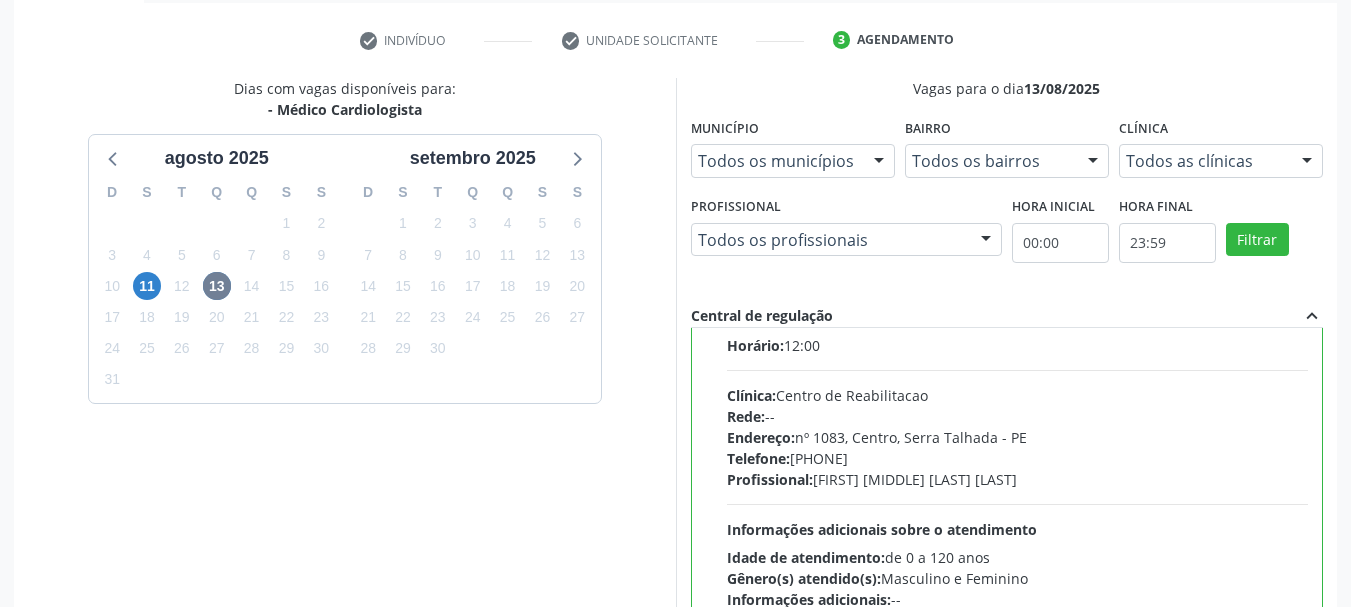 scroll, scrollTop: 99, scrollLeft: 0, axis: vertical 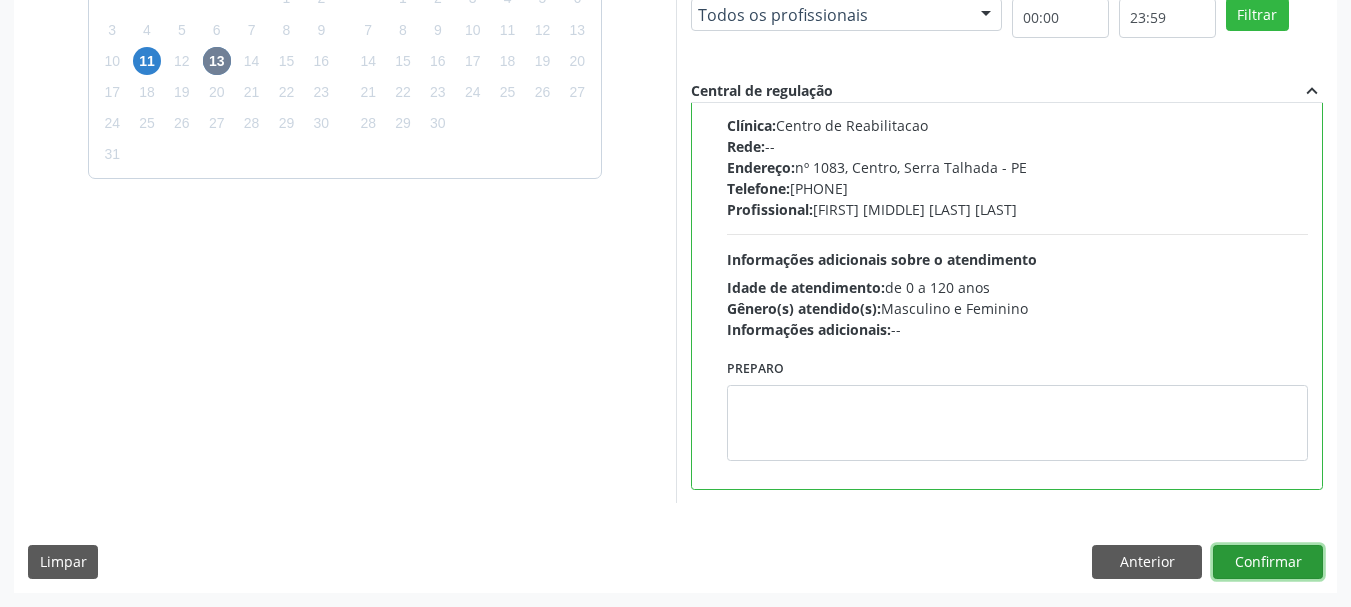 click on "Confirmar" at bounding box center (1268, 562) 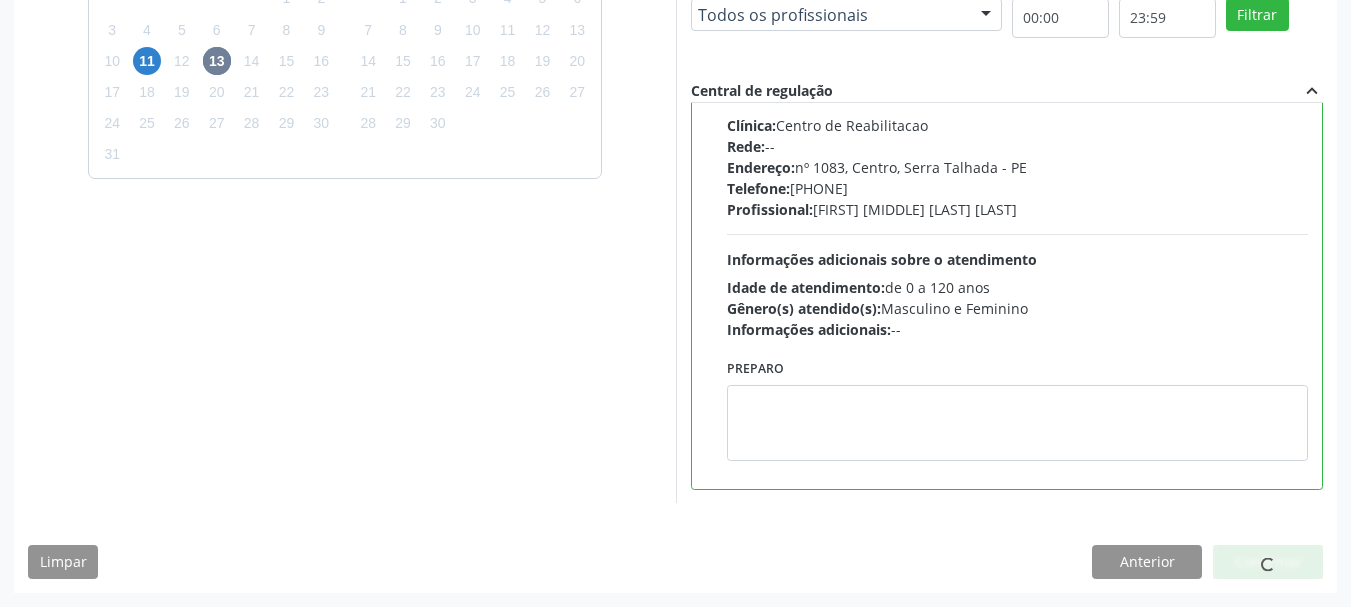 scroll, scrollTop: 60, scrollLeft: 0, axis: vertical 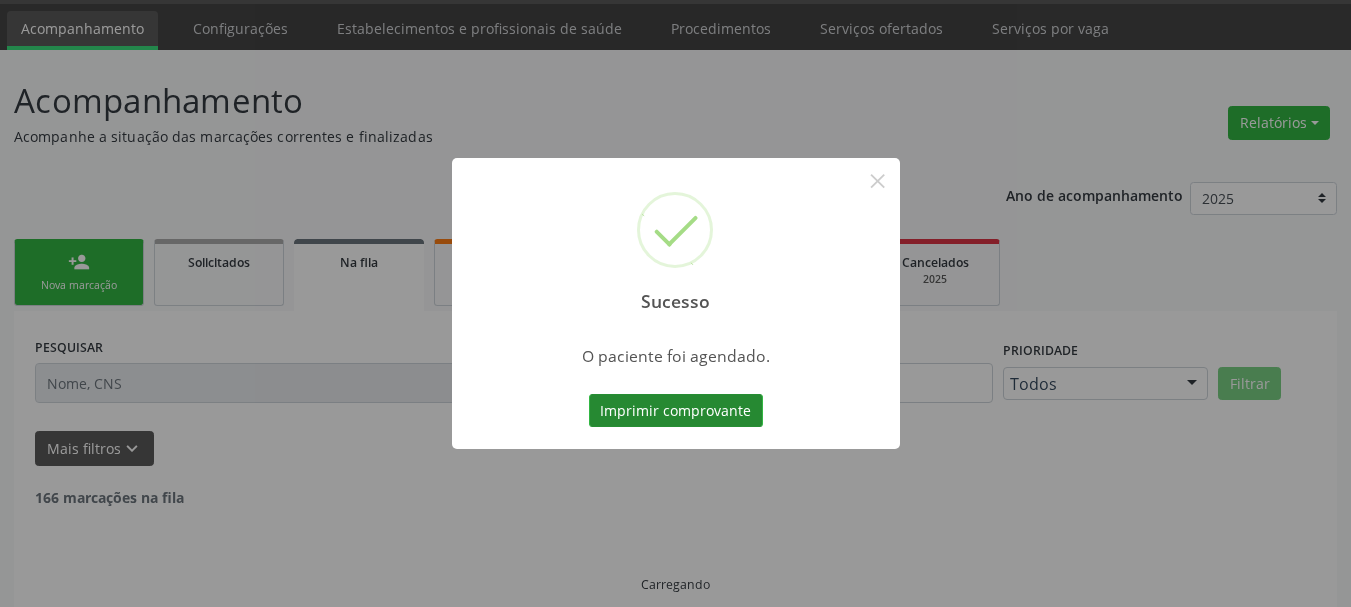 click on "Imprimir comprovante" at bounding box center [676, 411] 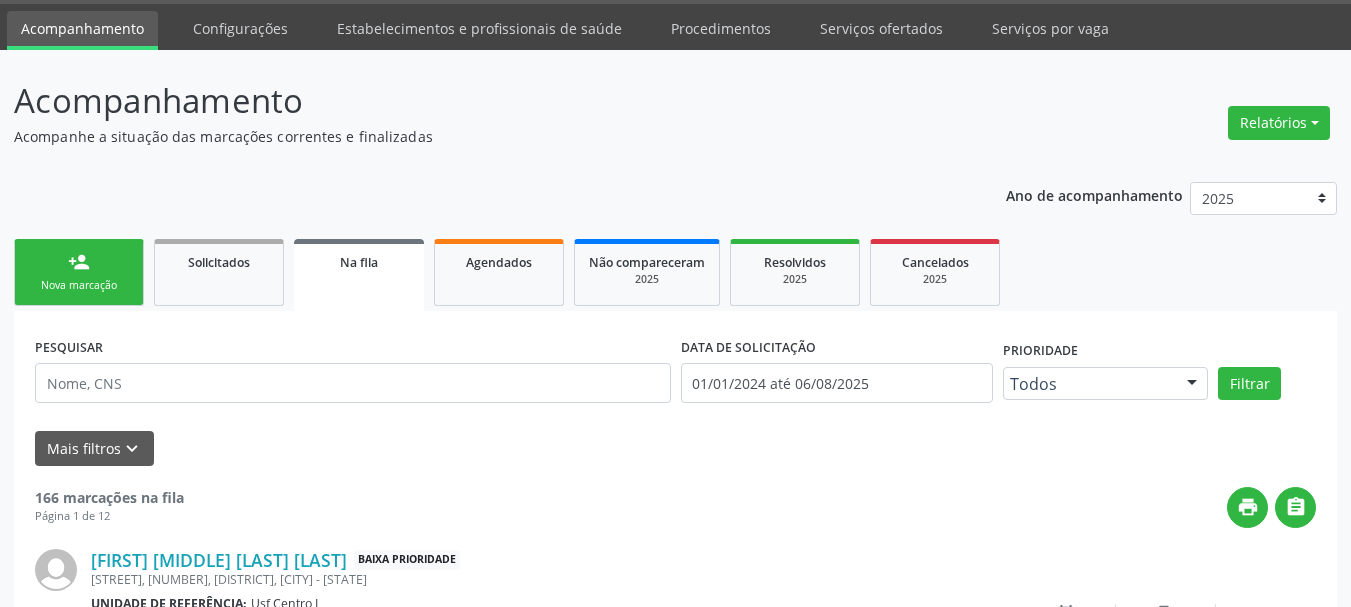 scroll, scrollTop: 0, scrollLeft: 0, axis: both 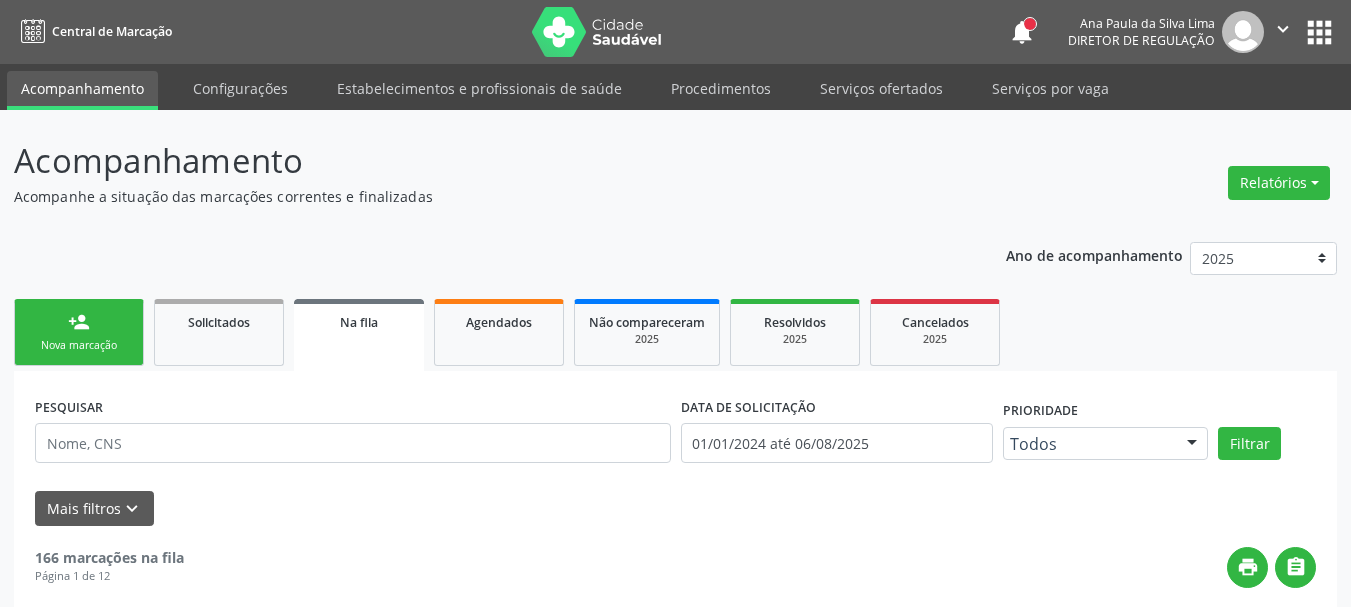 click on "apps" at bounding box center (1319, 32) 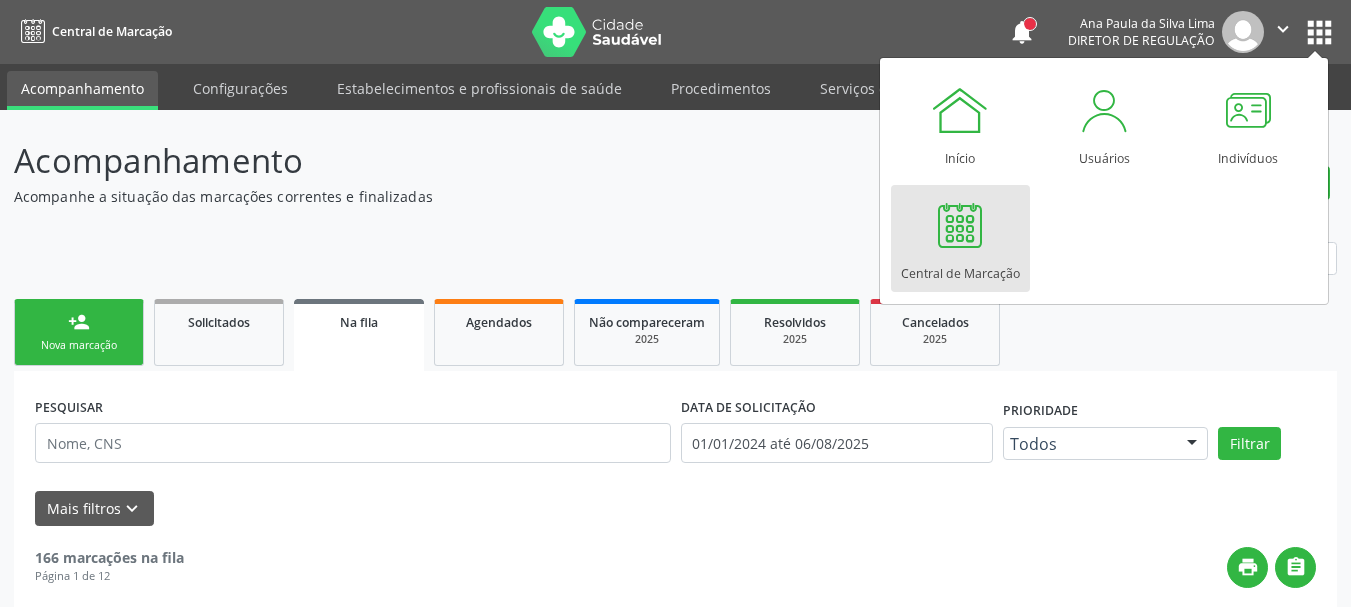 click on "Central de Marcação" at bounding box center [960, 238] 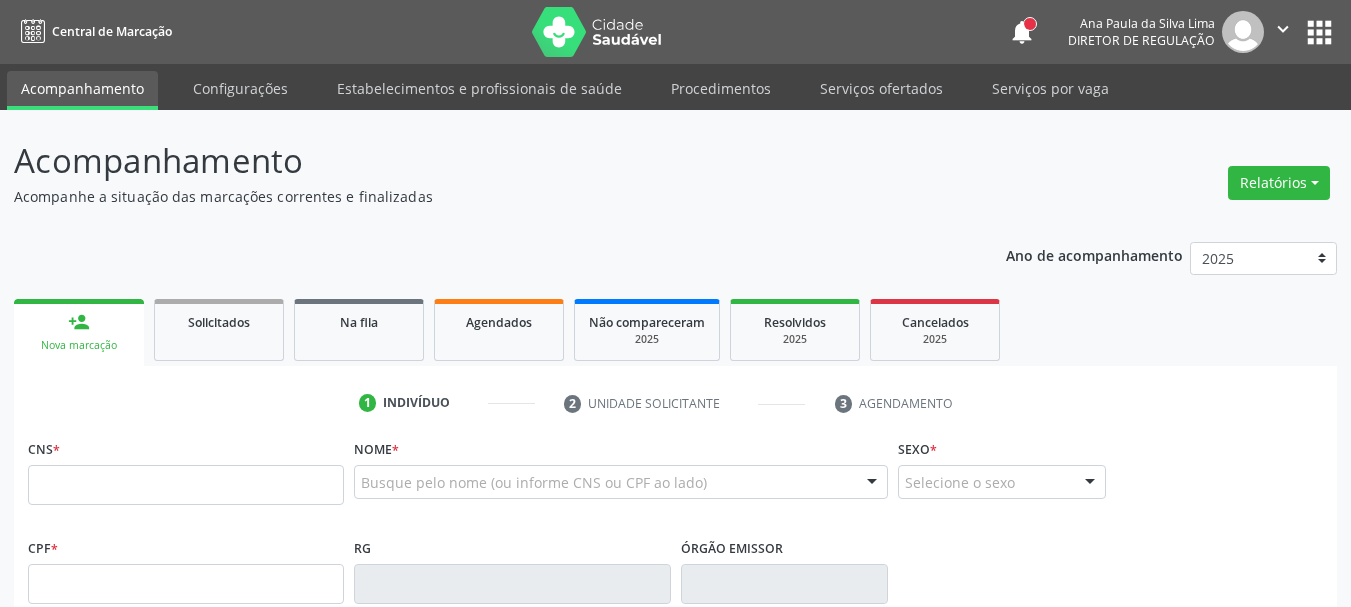 scroll, scrollTop: 0, scrollLeft: 0, axis: both 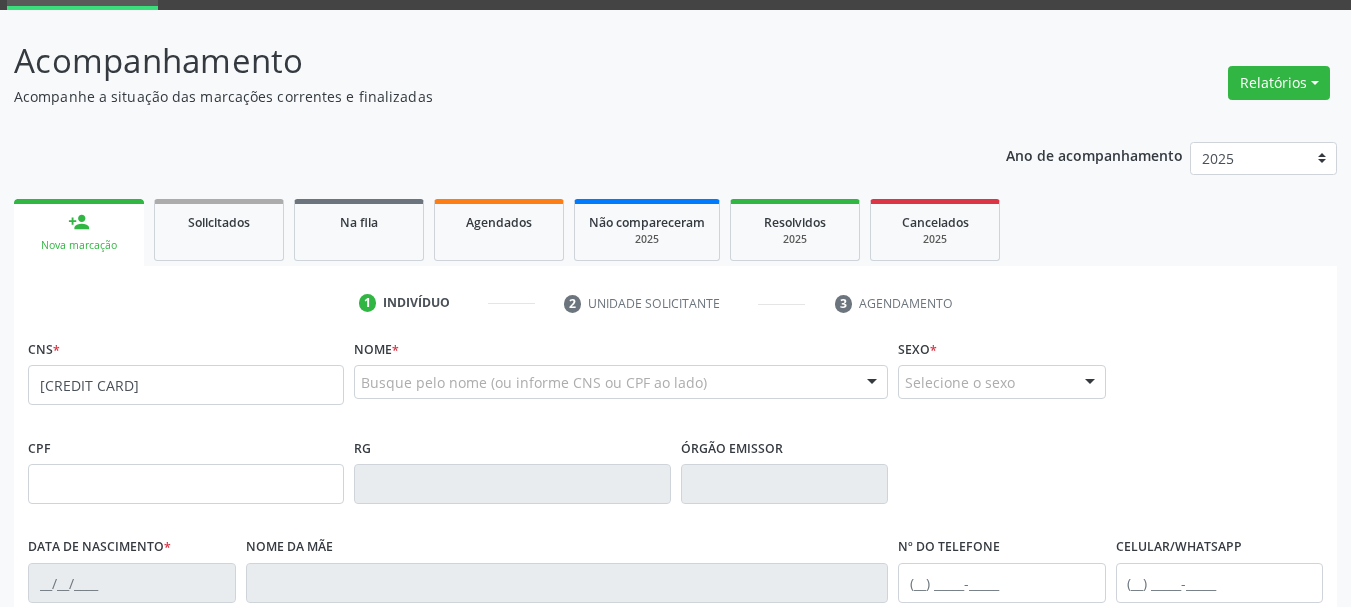 type on "[CREDIT CARD]" 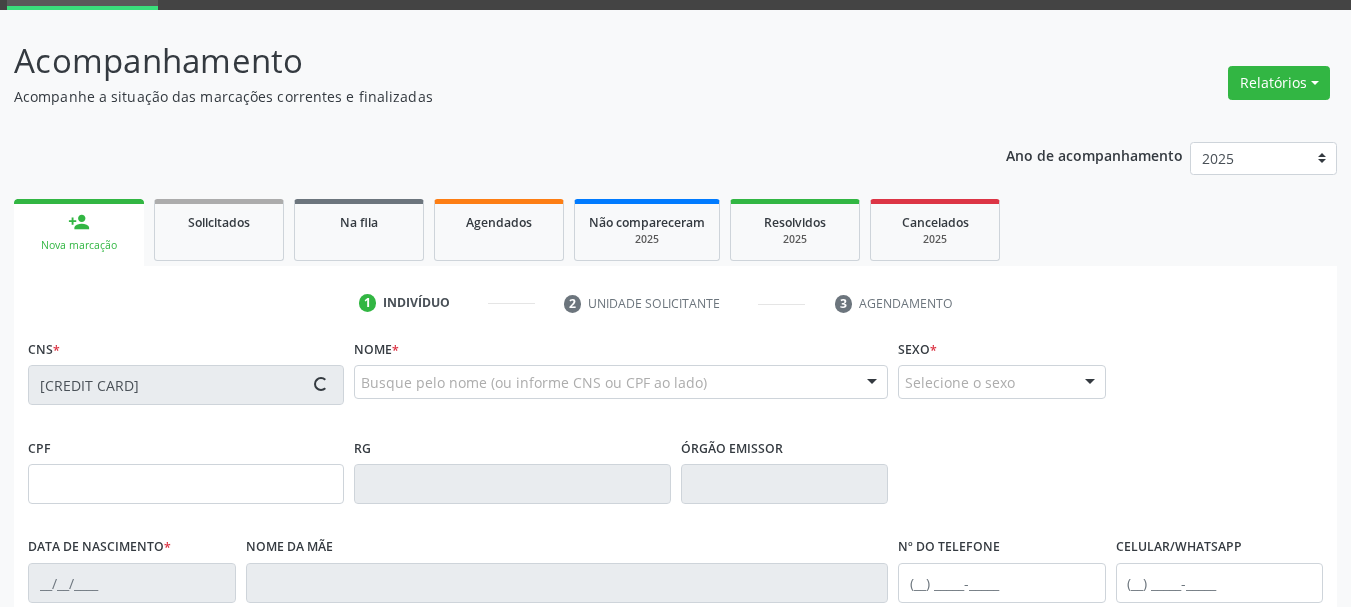 type on "[DATE]" 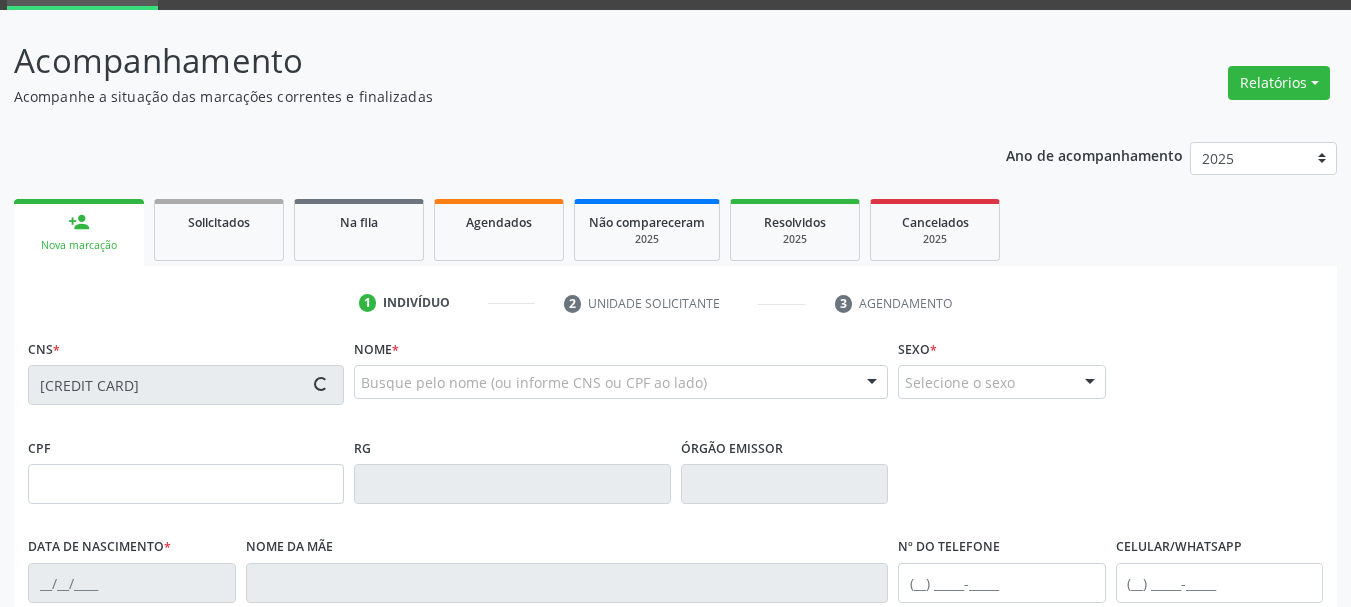 type on "[FIRST NAME] [FIRST NAME] da [LAST NAME]" 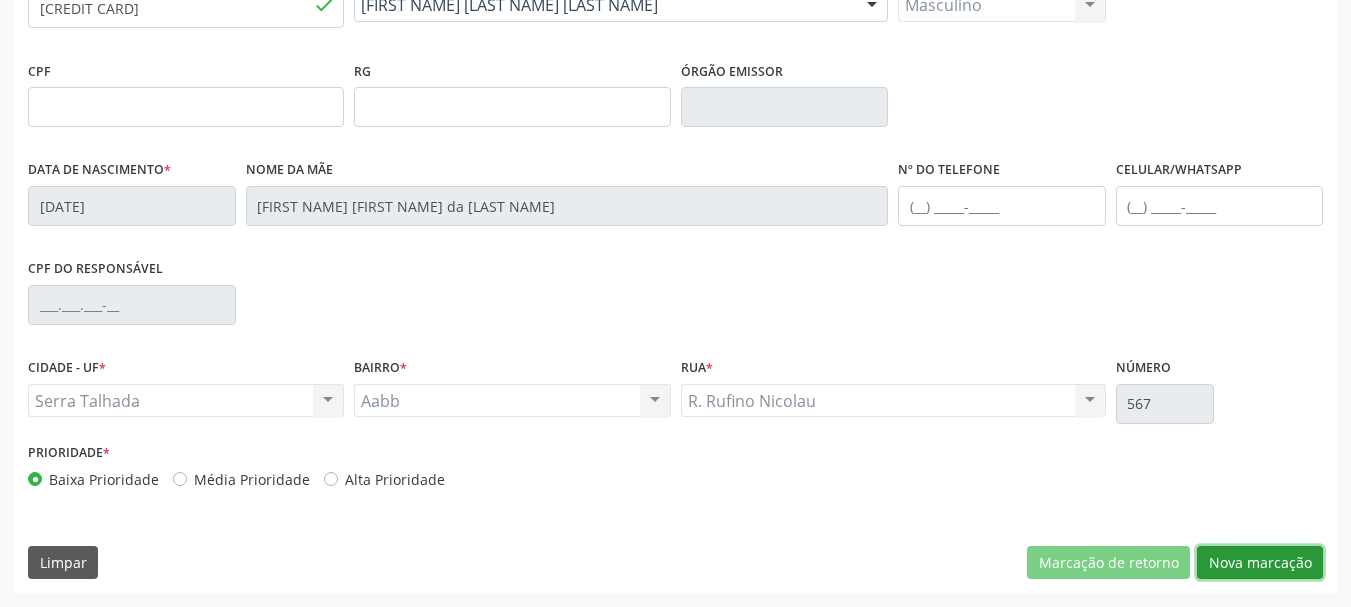 click on "Nova marcação" at bounding box center (1260, 563) 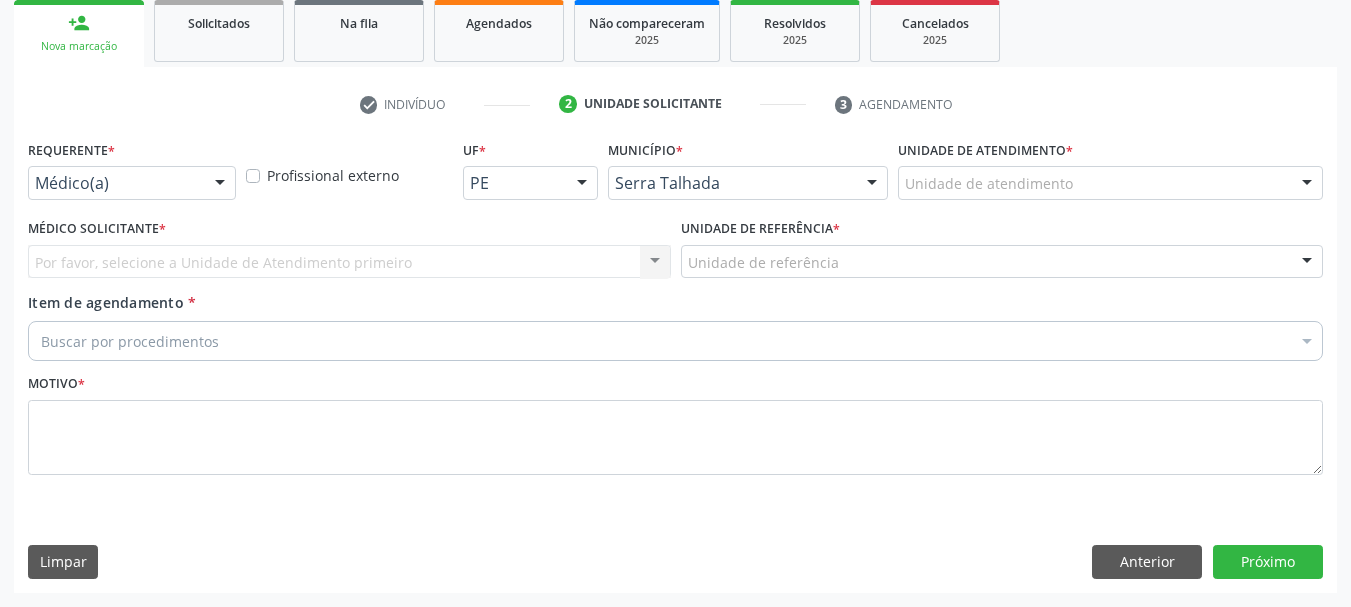 scroll, scrollTop: 299, scrollLeft: 0, axis: vertical 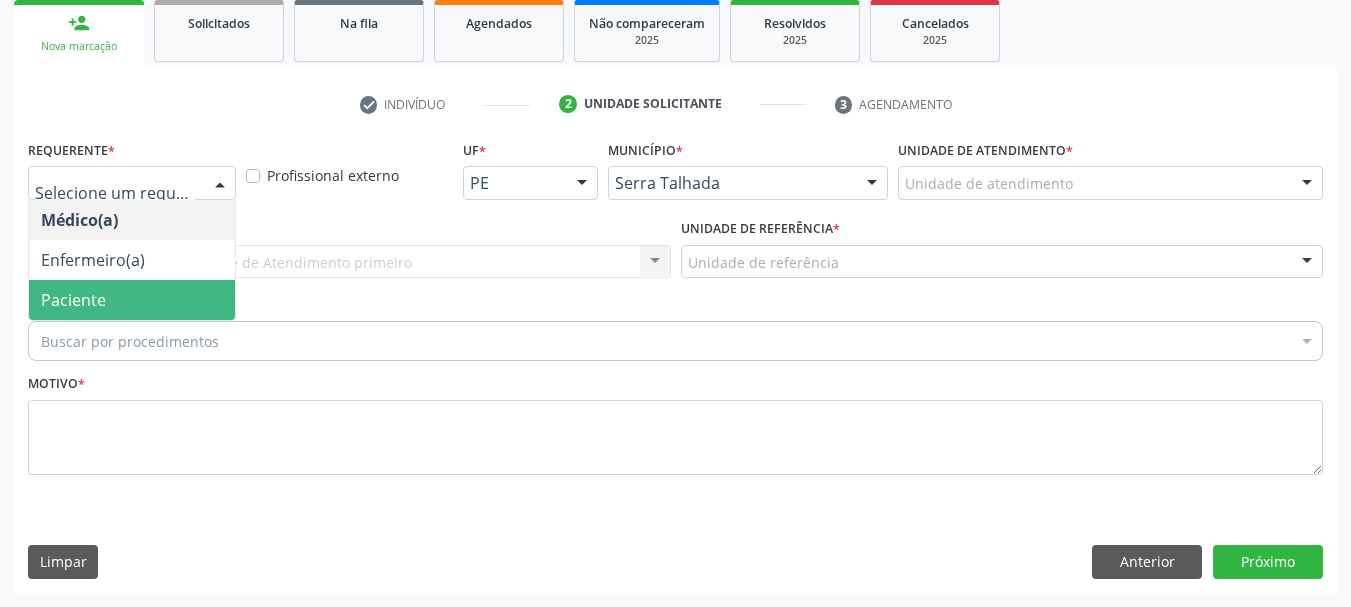 click on "Paciente" at bounding box center (73, 300) 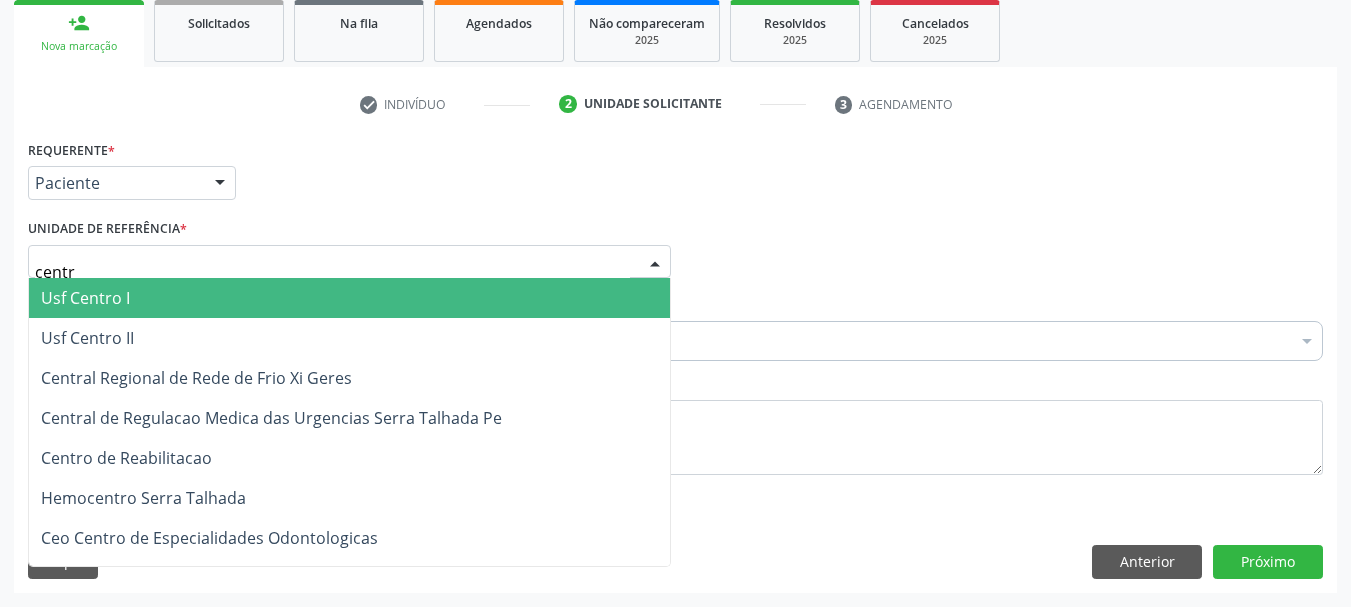 type on "centro" 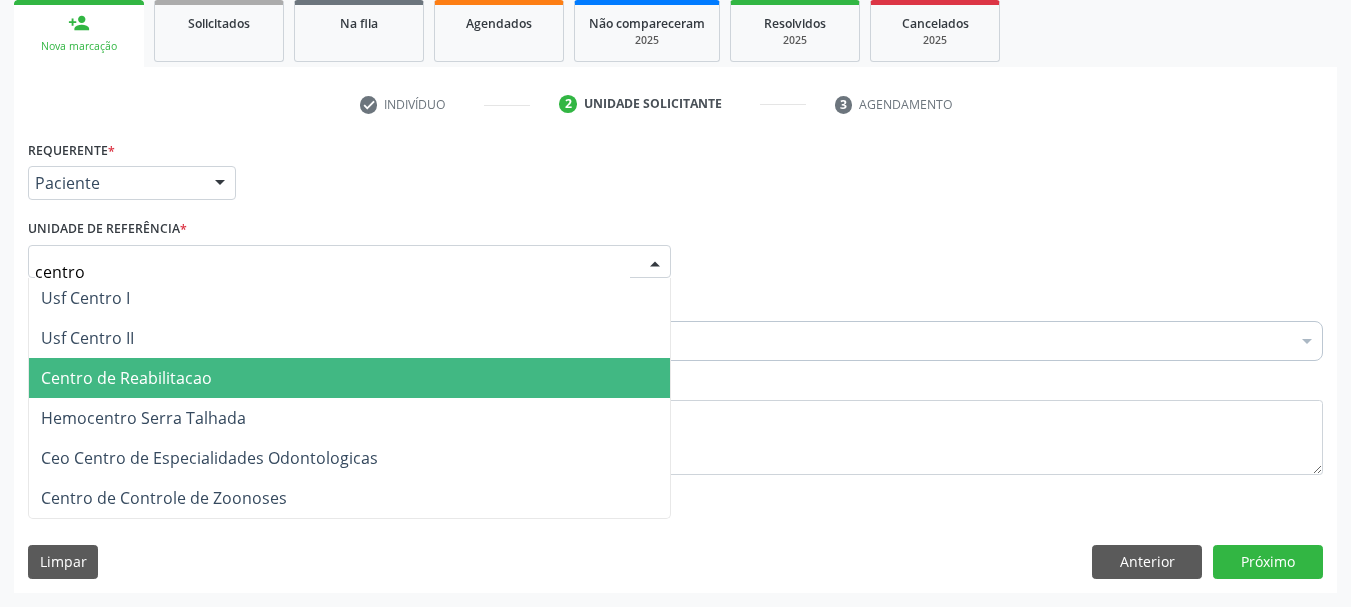 click on "Centro de Reabilitacao" at bounding box center (126, 378) 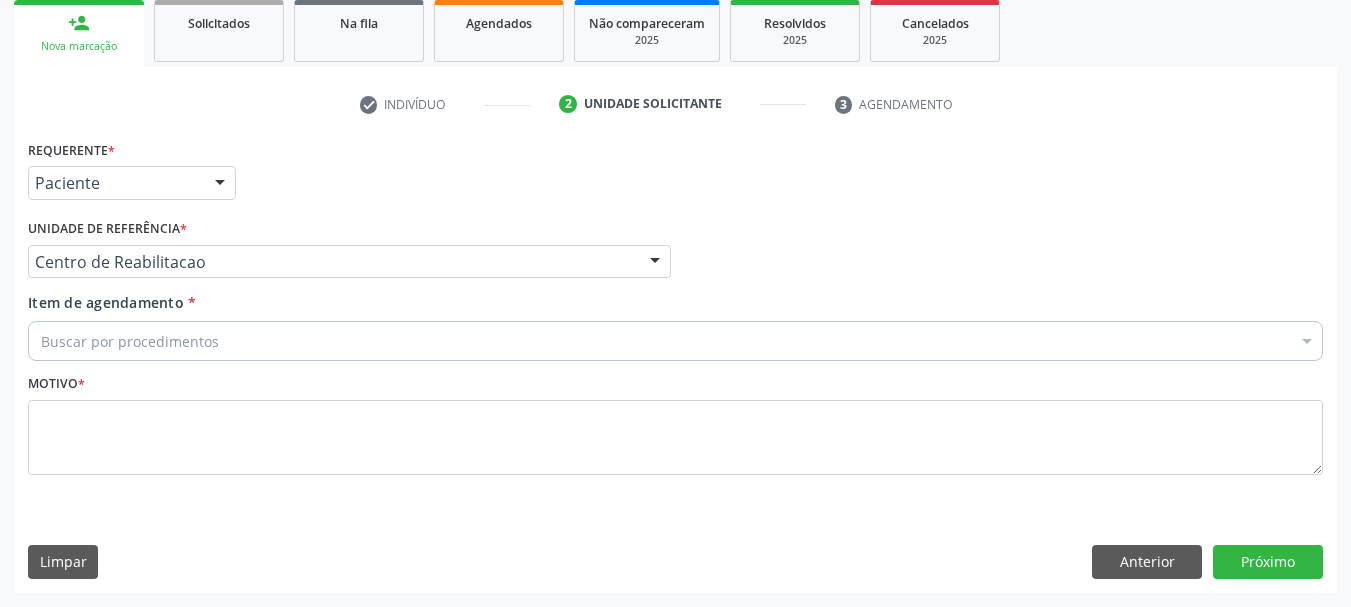 click on "Buscar por procedimentos" at bounding box center (675, 341) 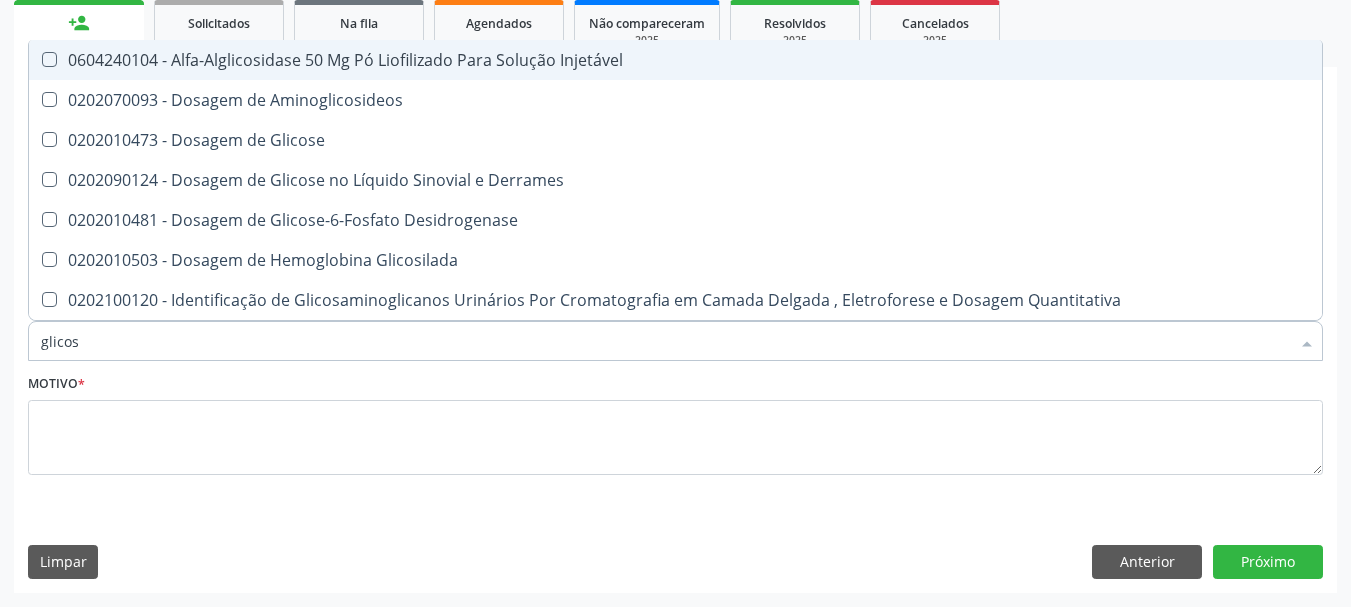 type on "glicose" 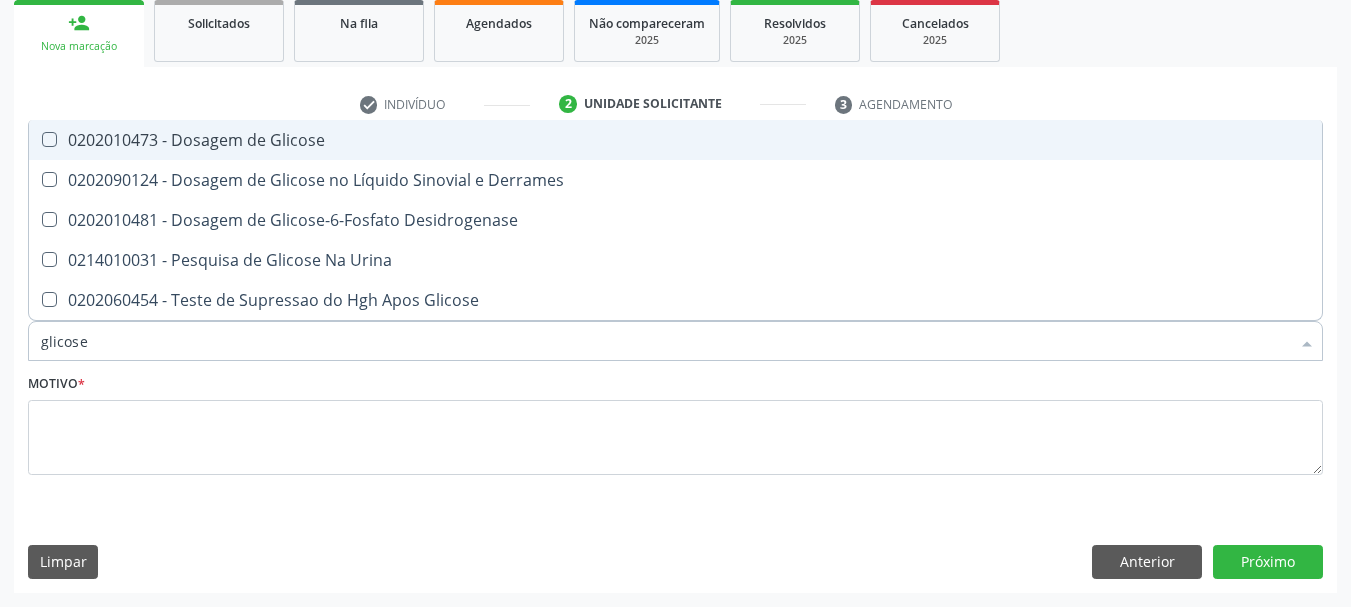 click on "0202010473 - Dosagem de Glicose" at bounding box center [675, 140] 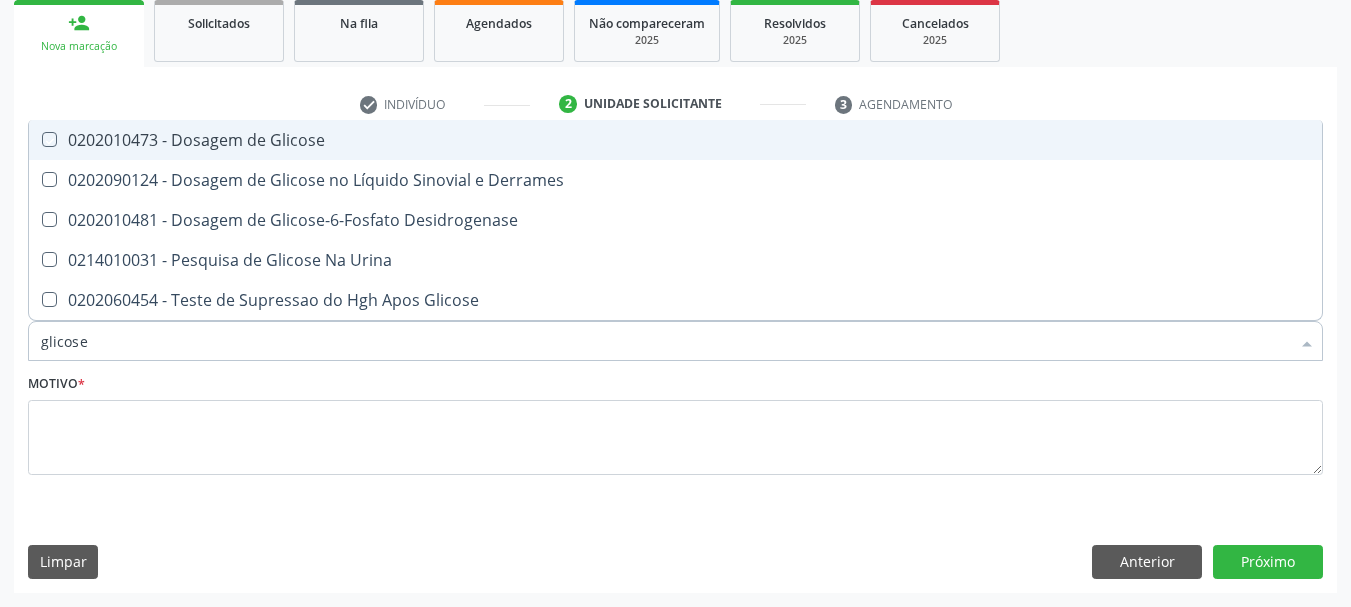 checkbox on "true" 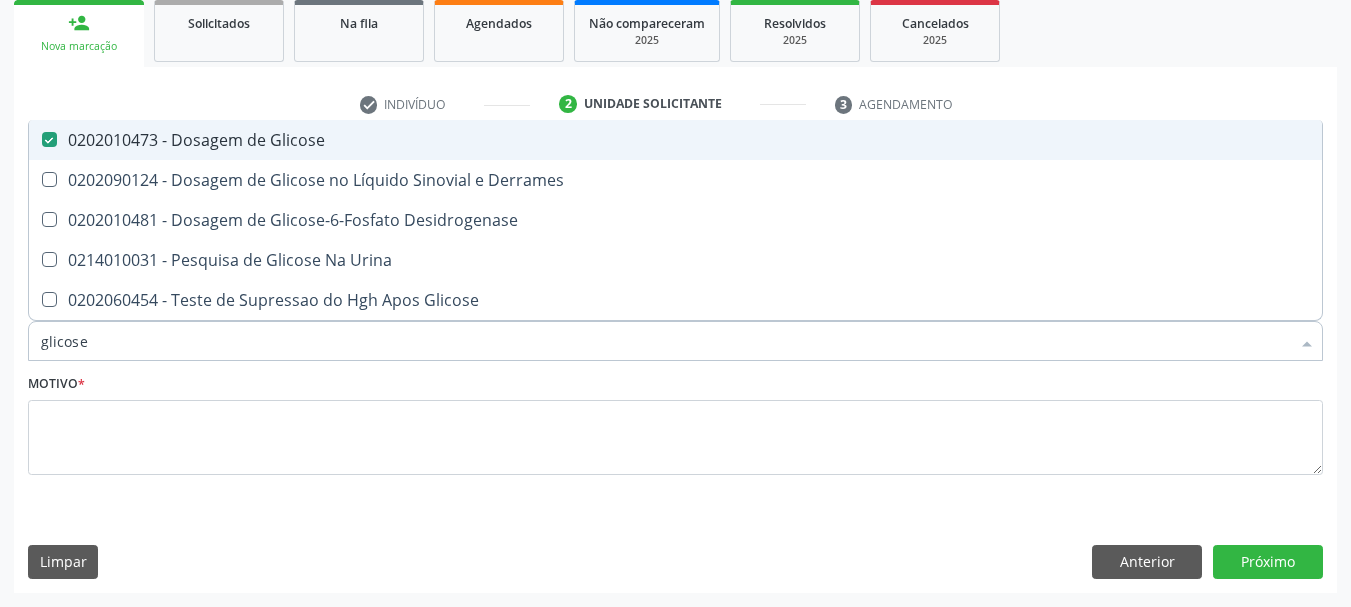 type on "glicos" 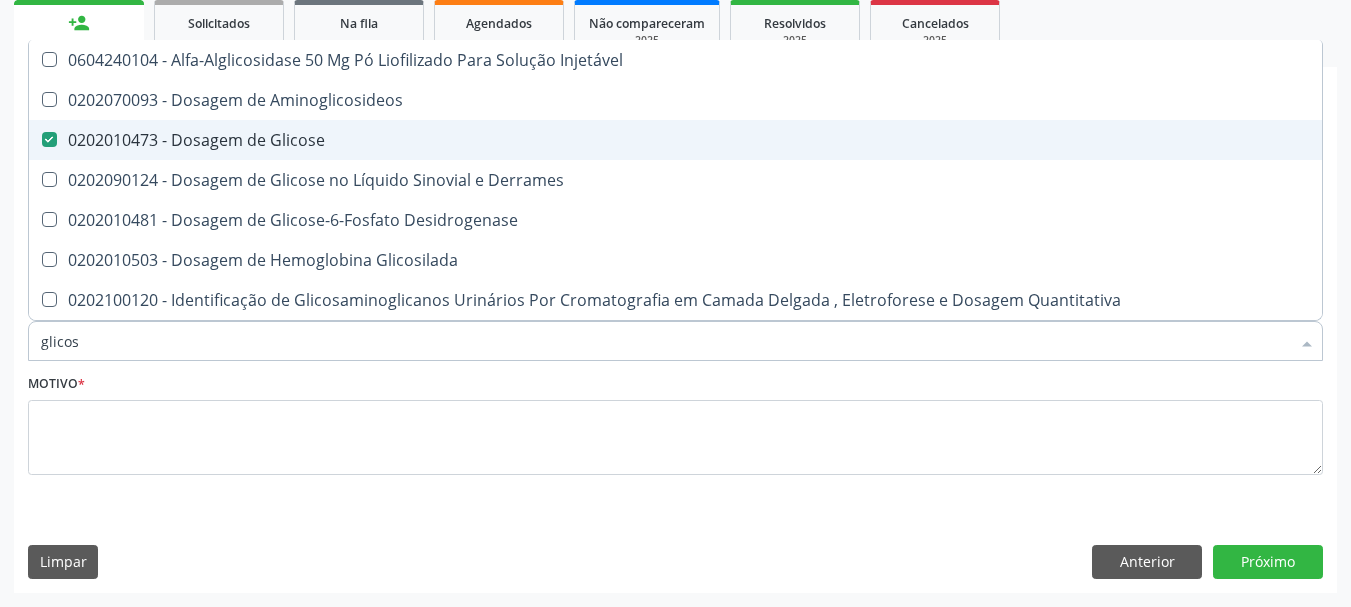 type on "glico" 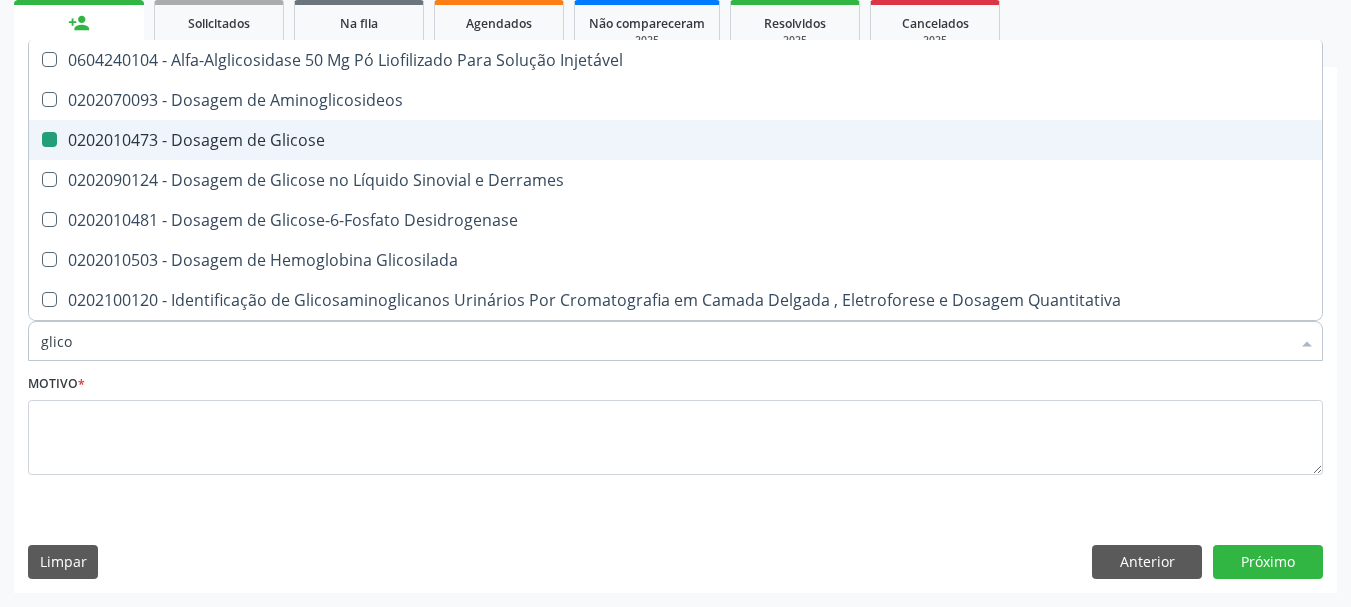 type on "glic" 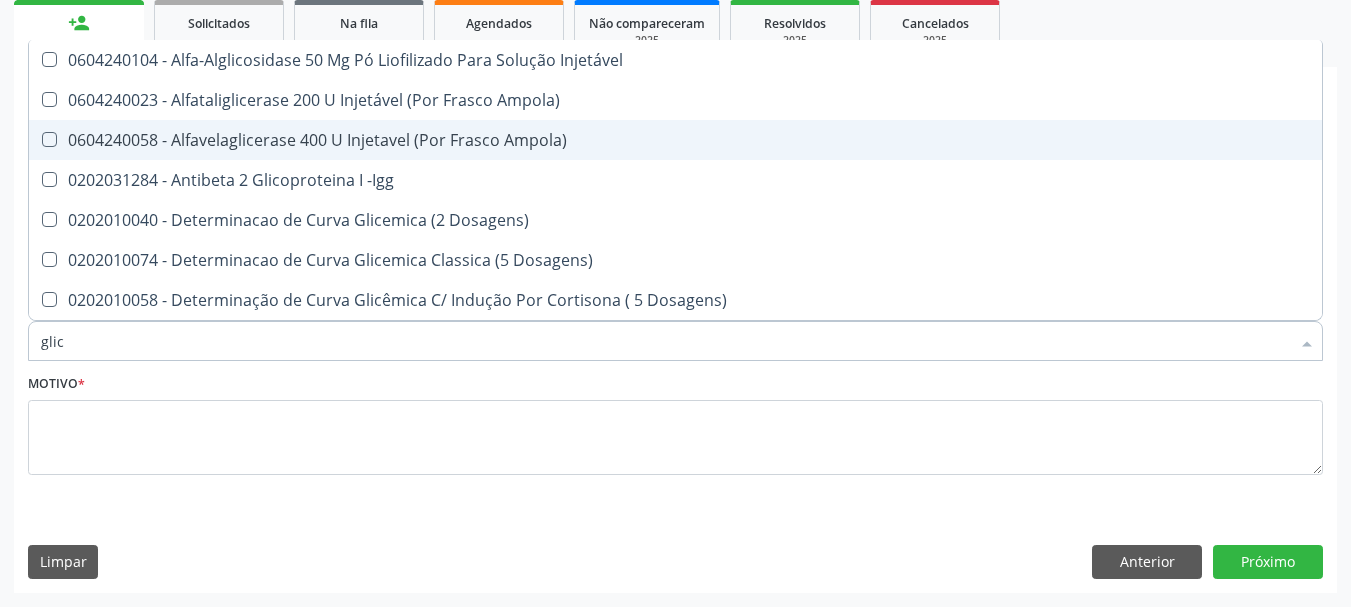 type on "gli" 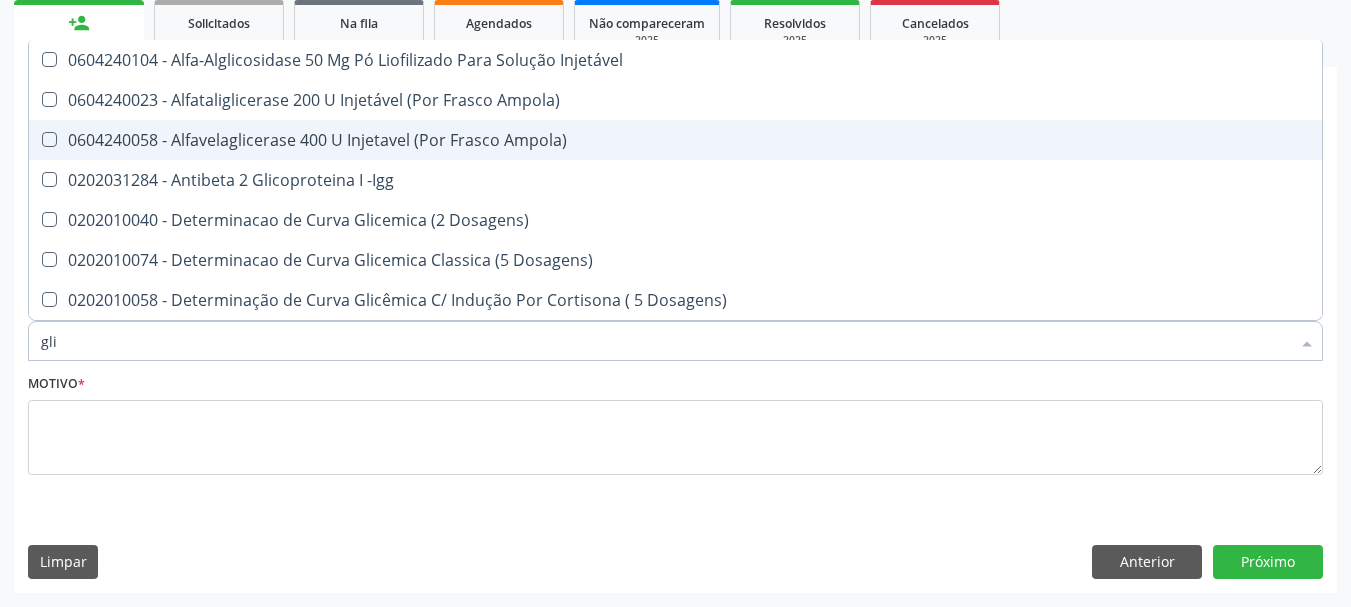type on "gl" 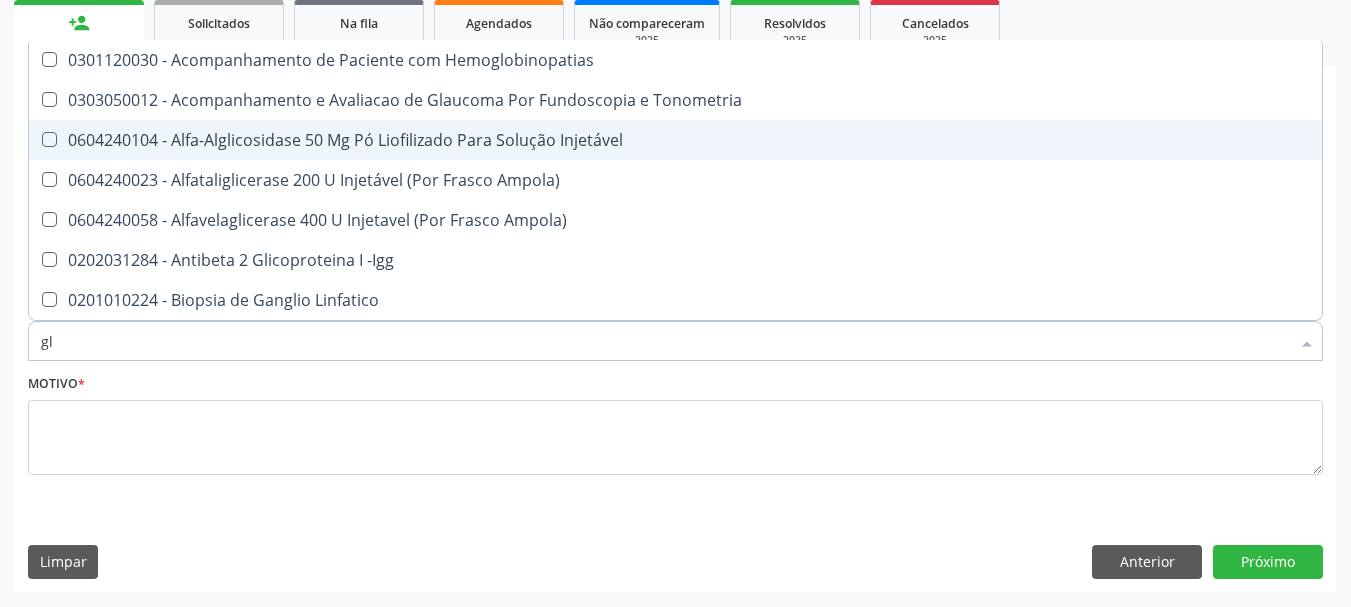 type on "g" 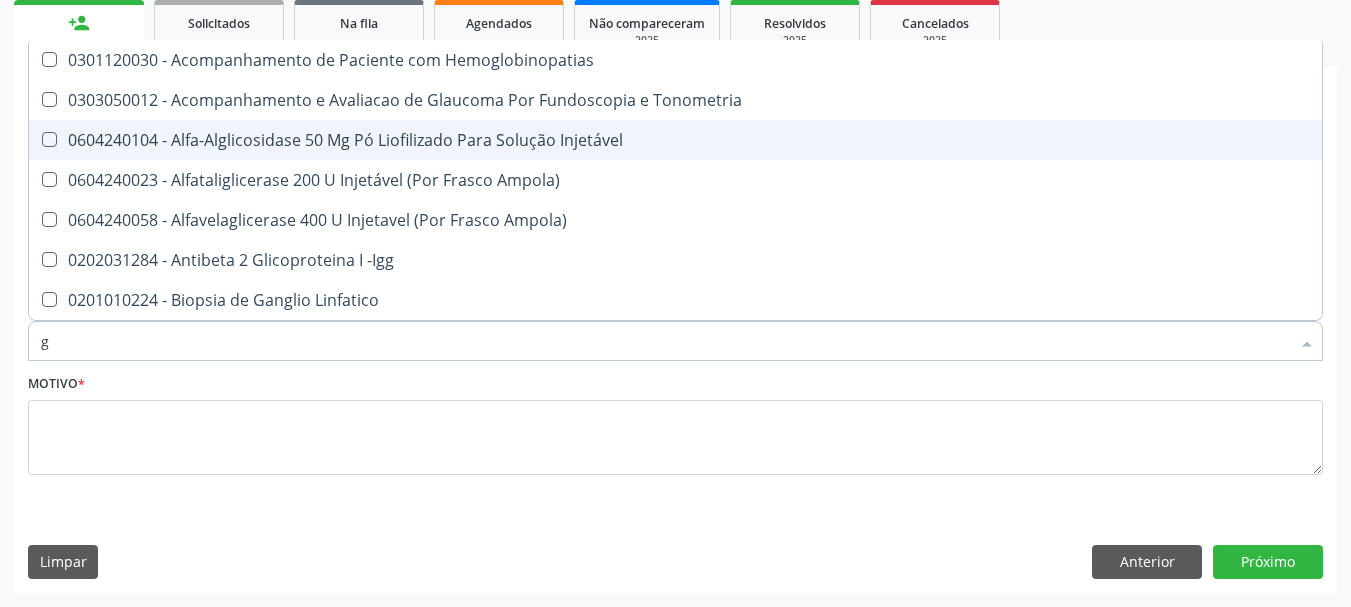 type 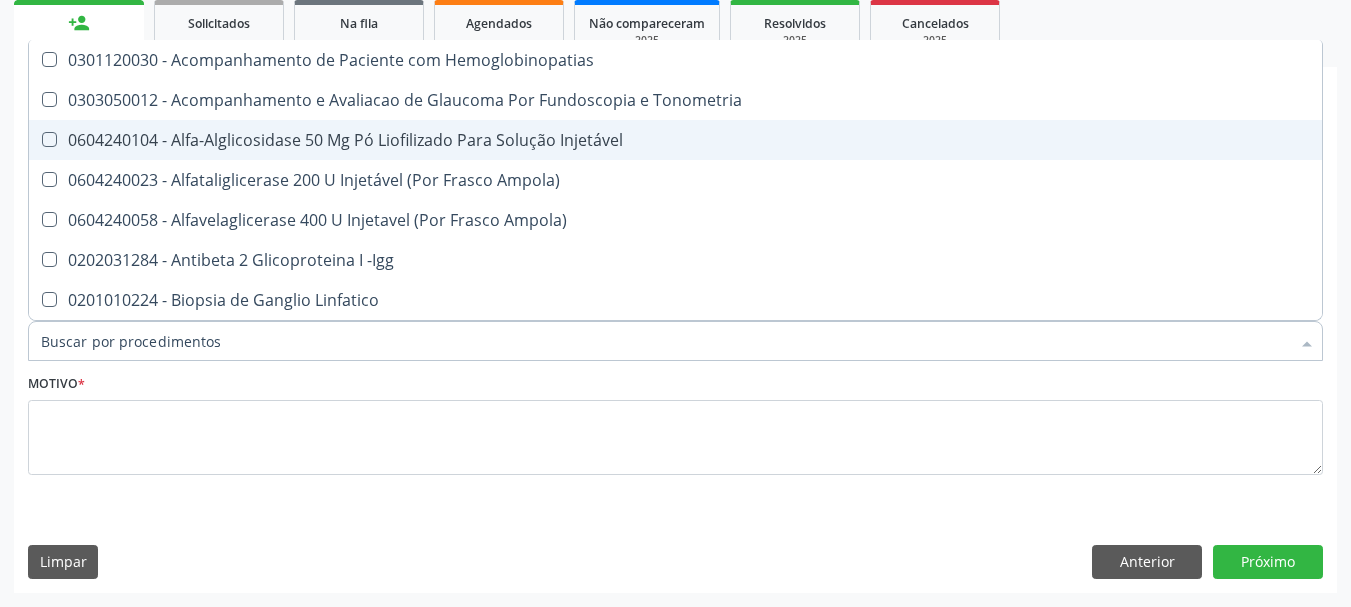 checkbox on "false" 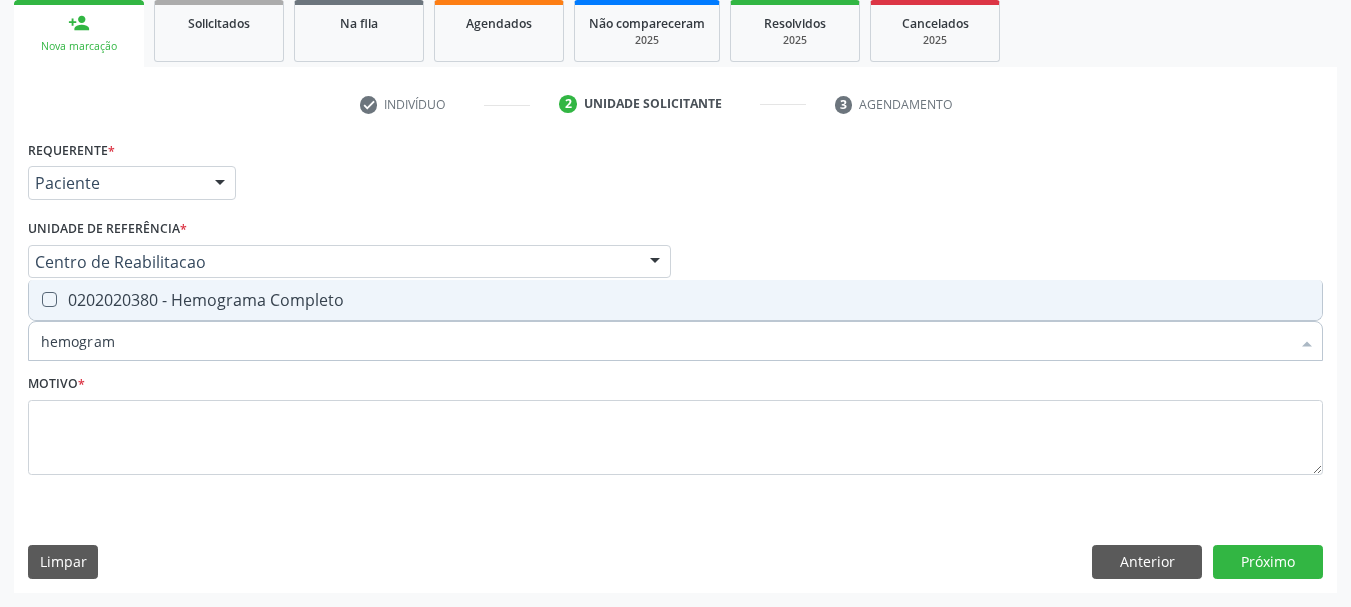 type on "hemograma" 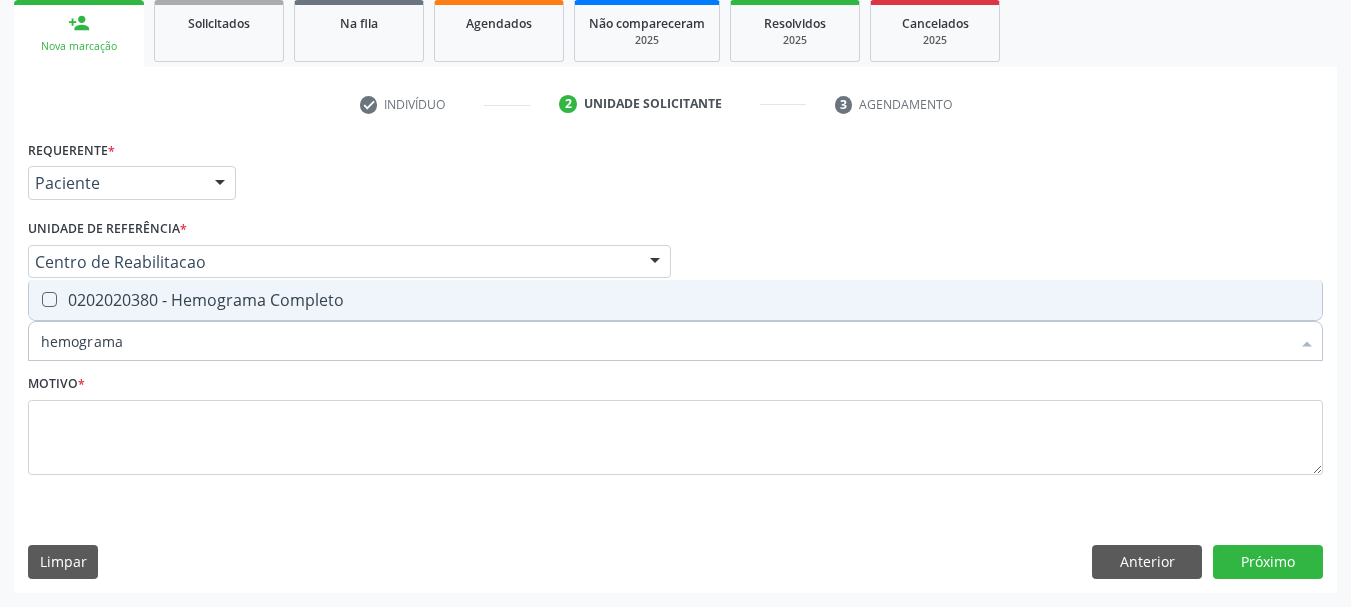 click on "0202020380 - Hemograma Completo" at bounding box center [675, 300] 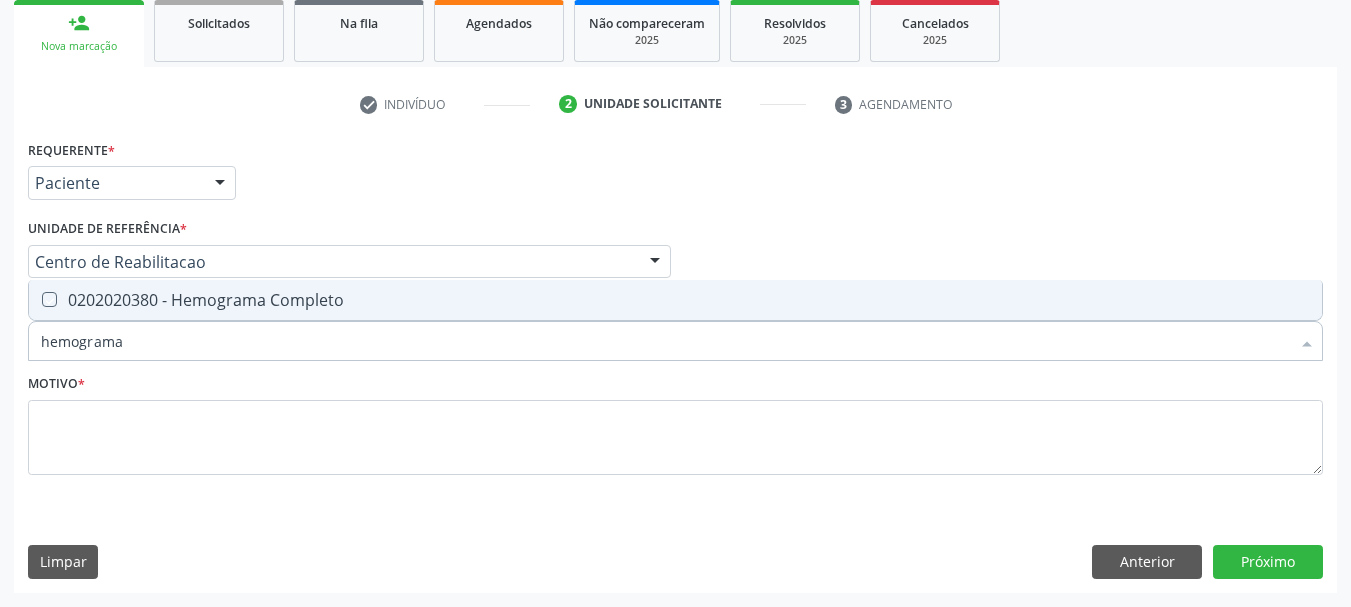 checkbox on "true" 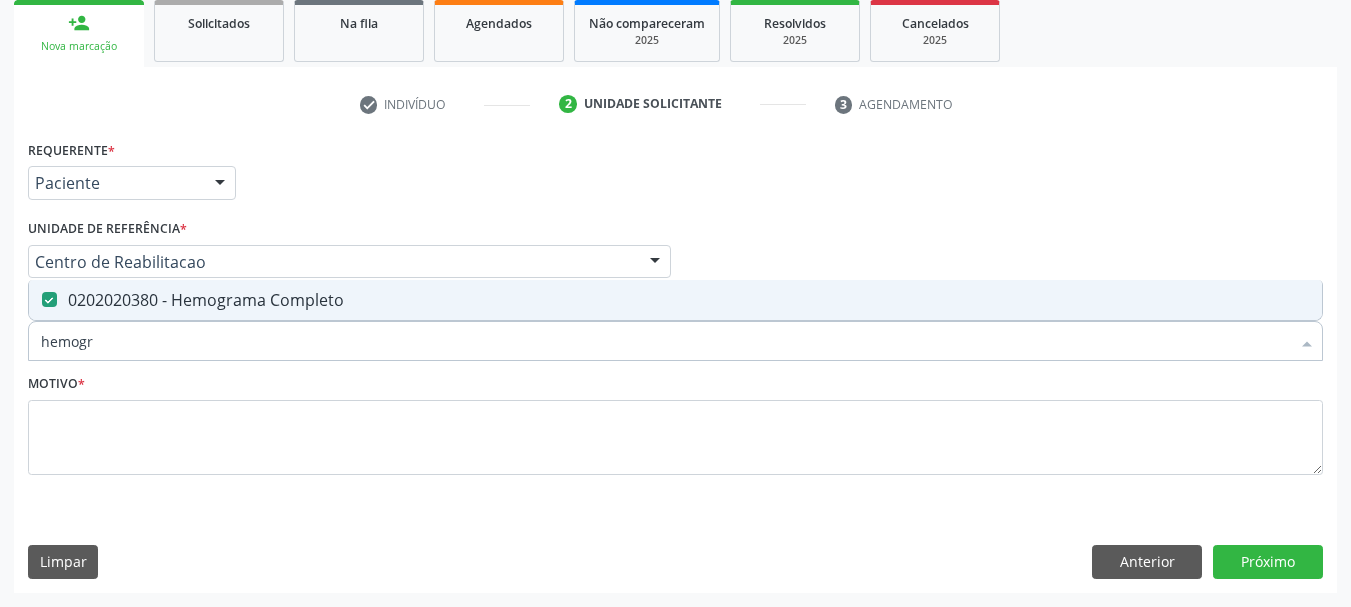 type on "hemog" 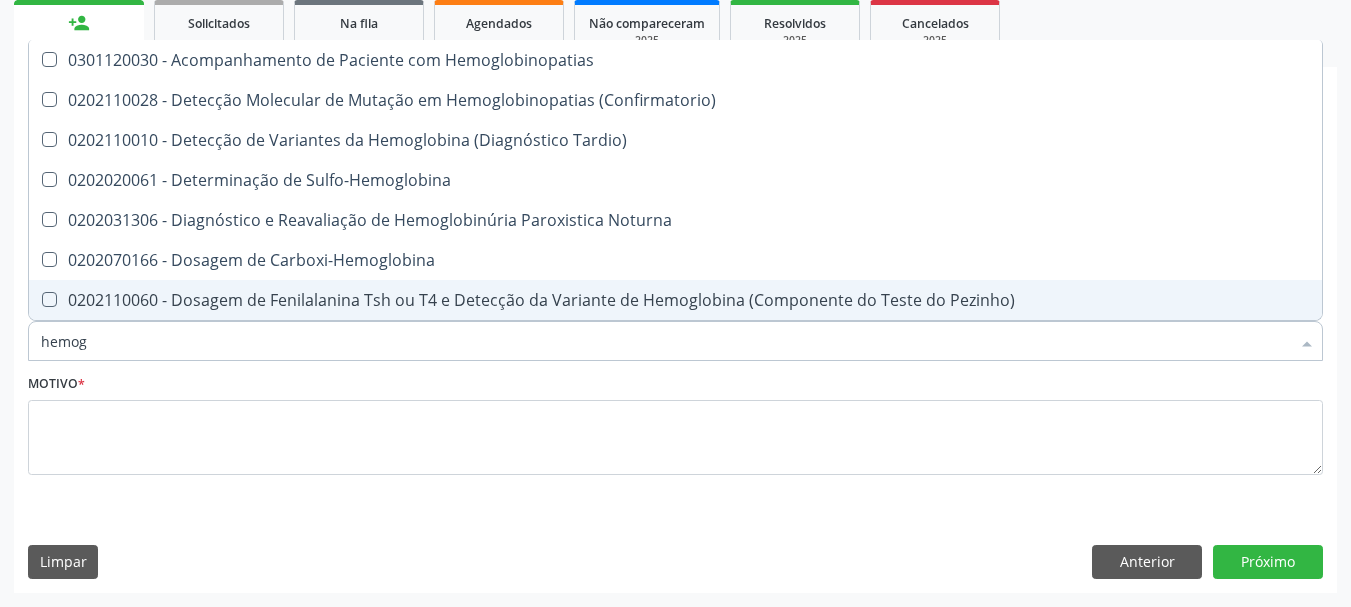 type on "hemo" 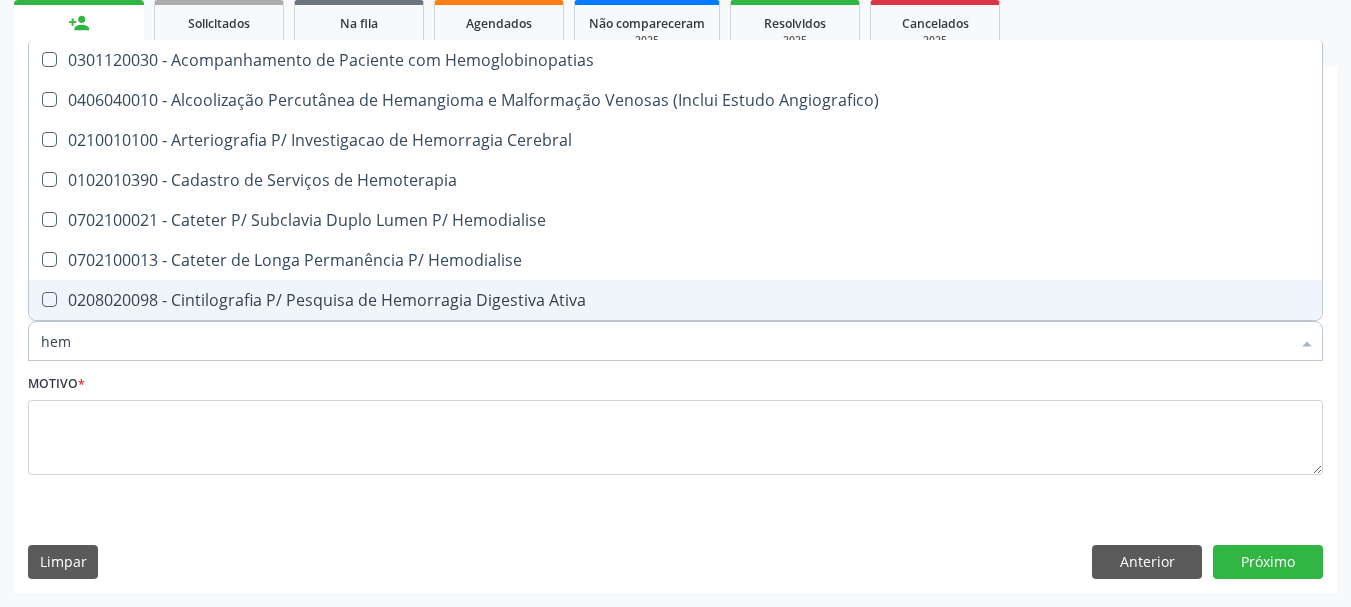 type on "he" 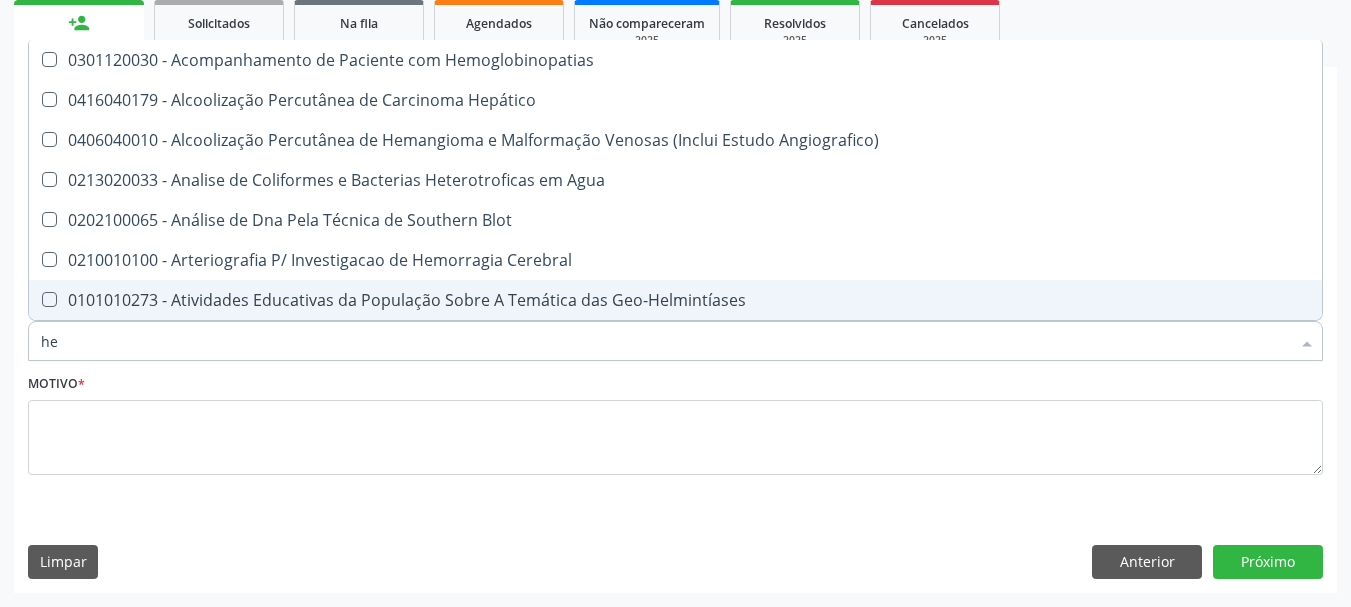 type on "h" 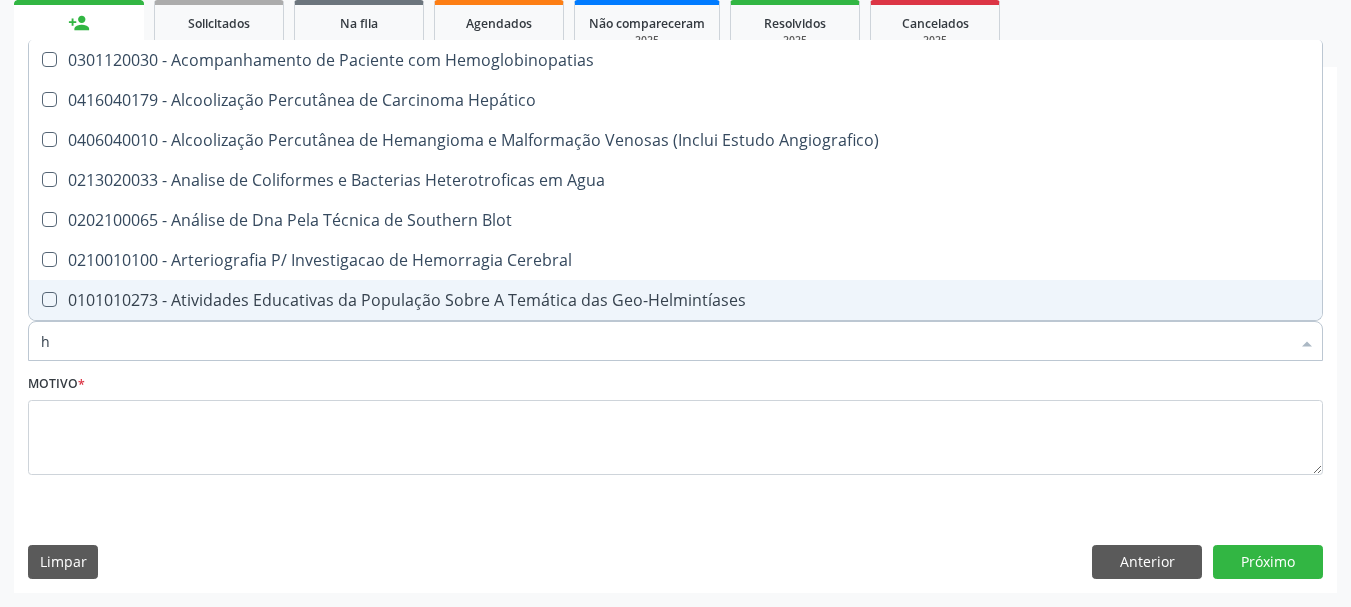 checkbox on "false" 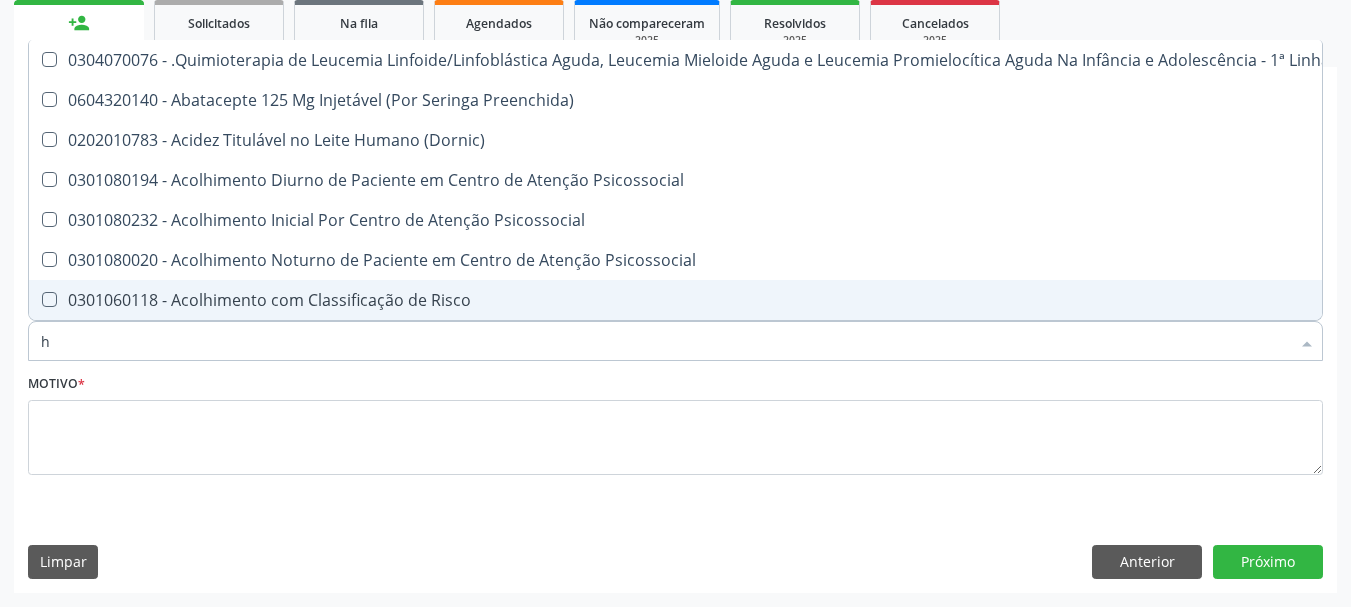 type 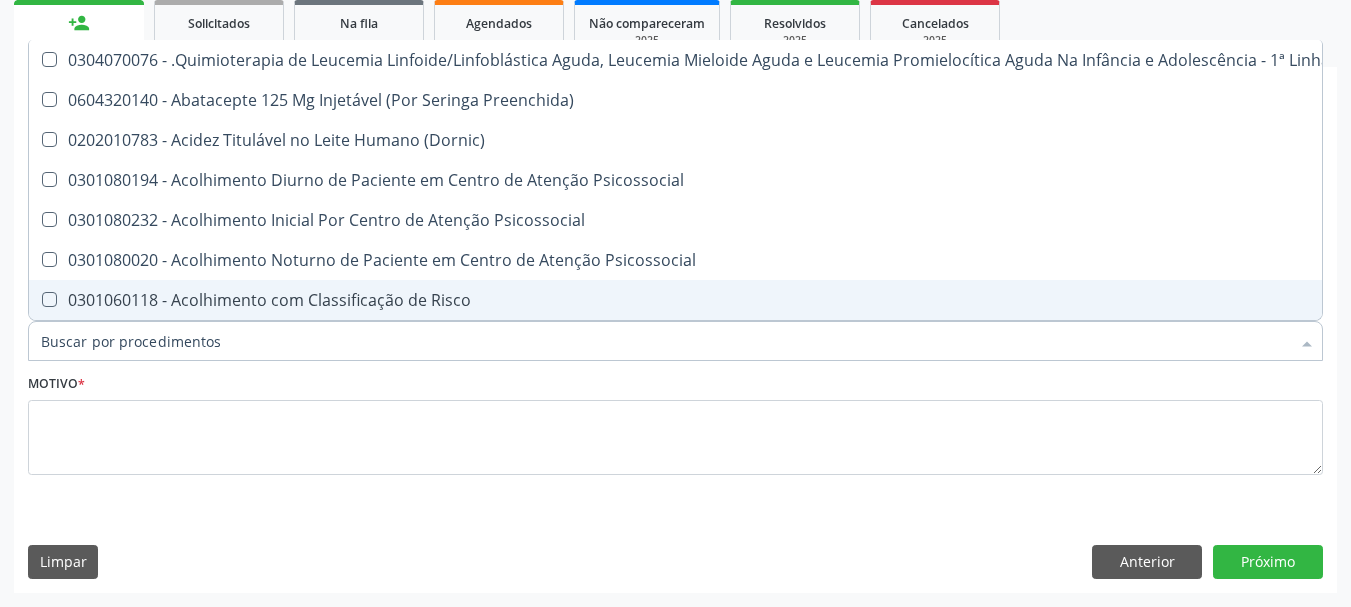 checkbox on "false" 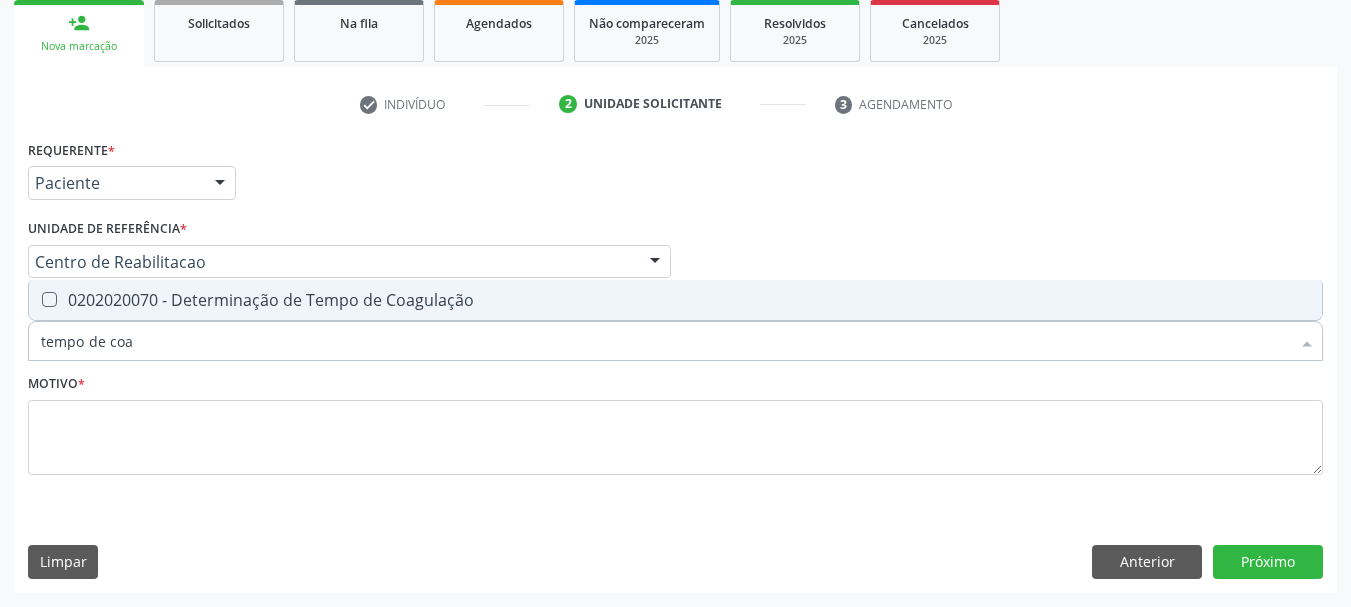 type on "tempo de coag" 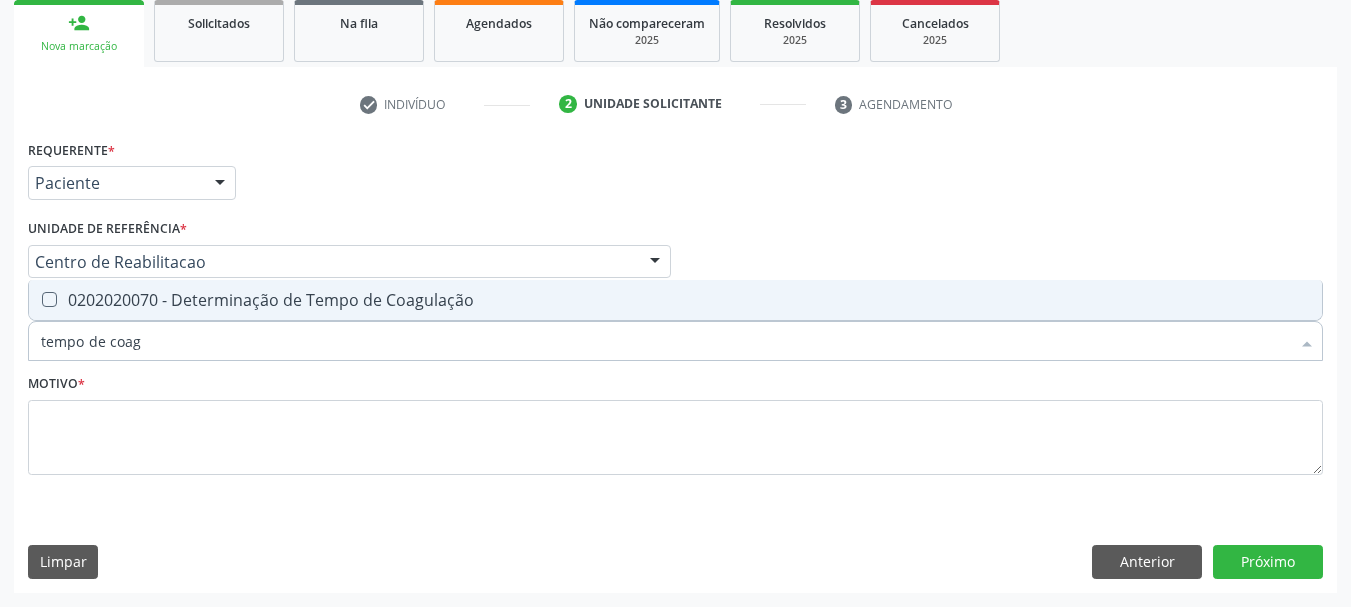 click on "0202020070 - Determinação de Tempo de Coagulação" at bounding box center [675, 300] 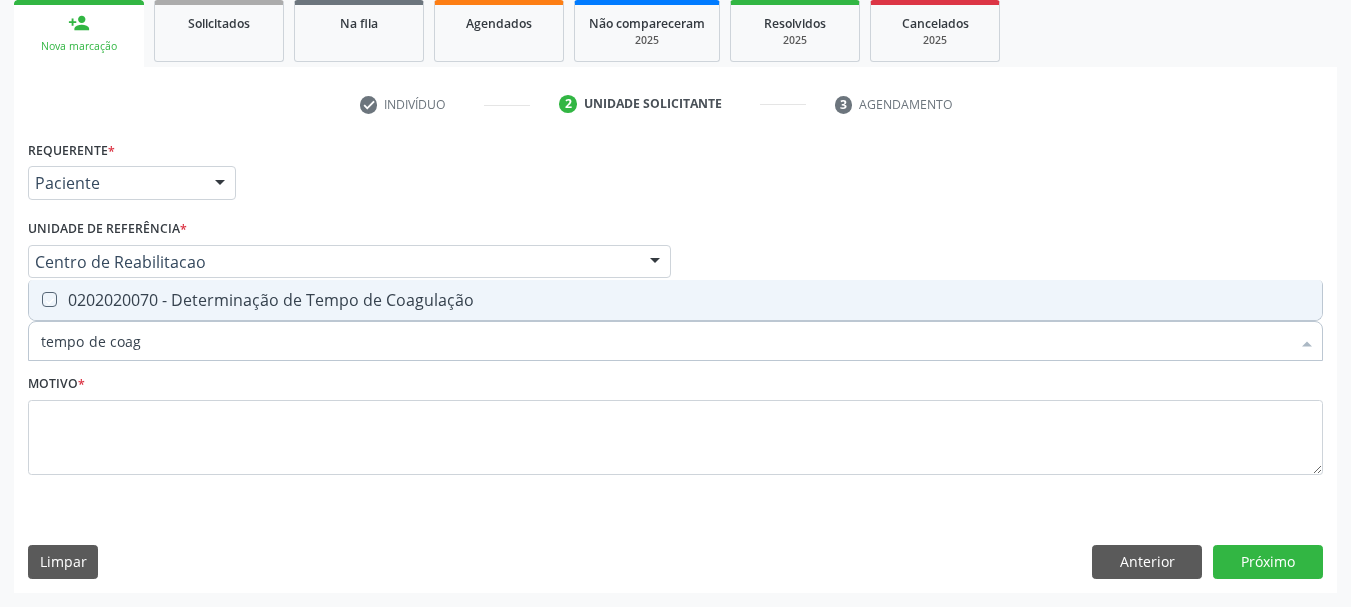 checkbox on "true" 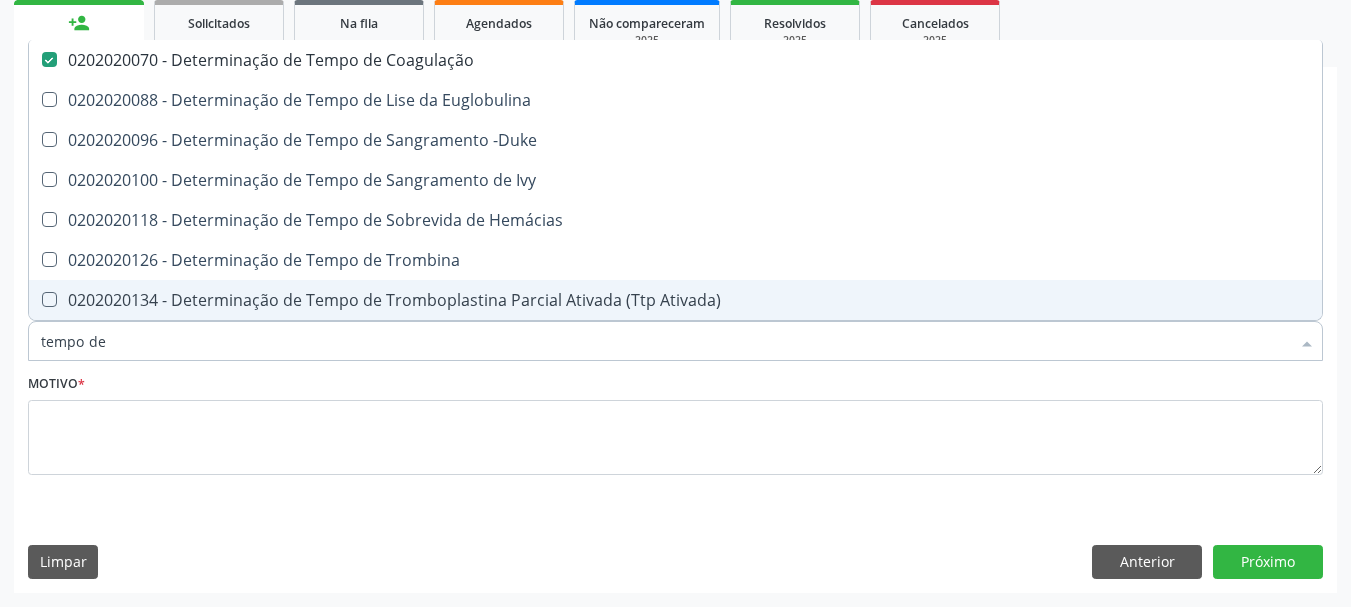 type on "tempo de s" 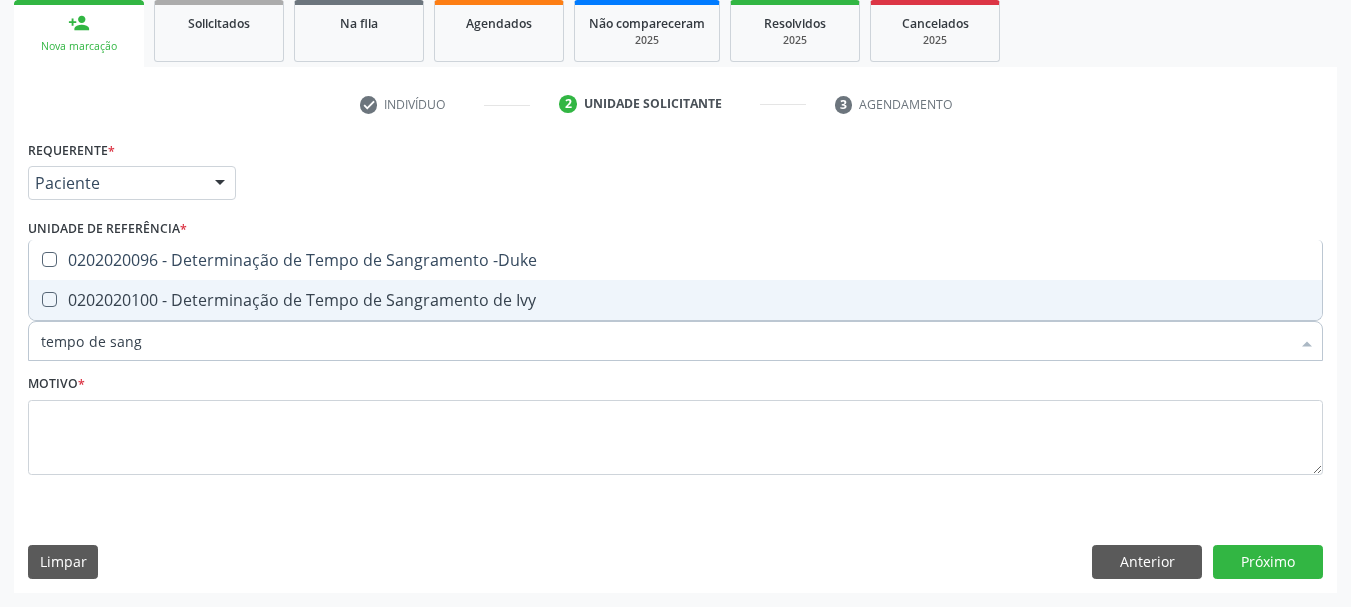 type on "tempo de sangr" 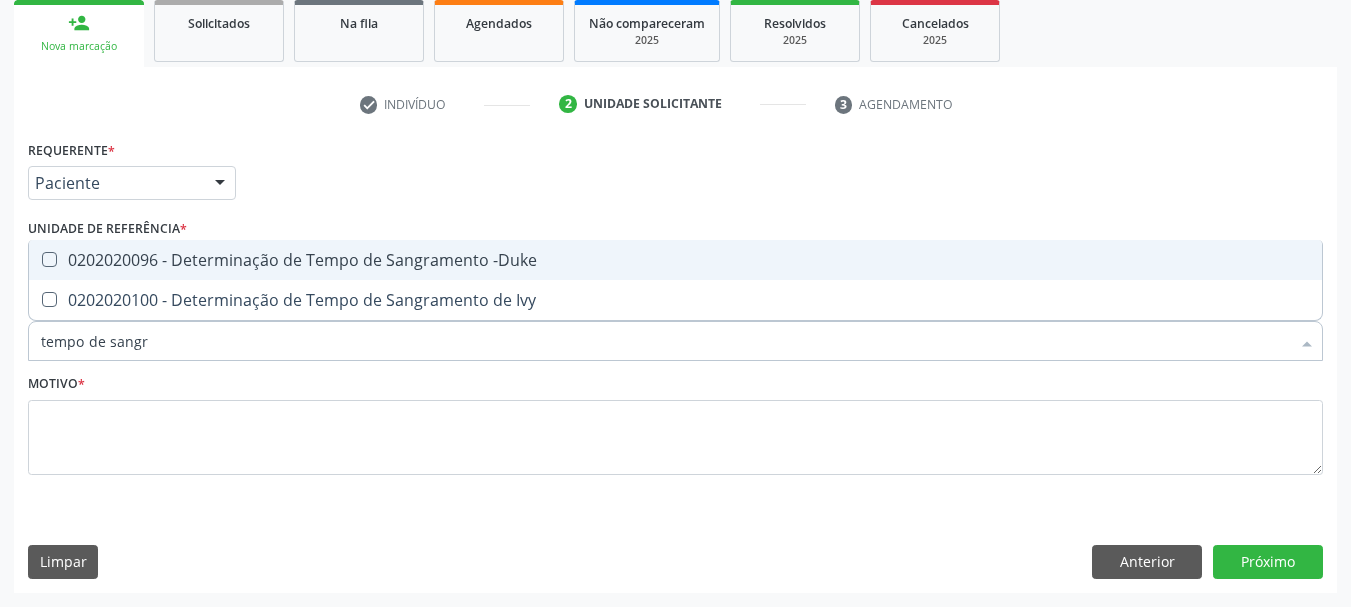 click on "0202020096 - Determinação de Tempo de Sangramento -Duke" at bounding box center [675, 260] 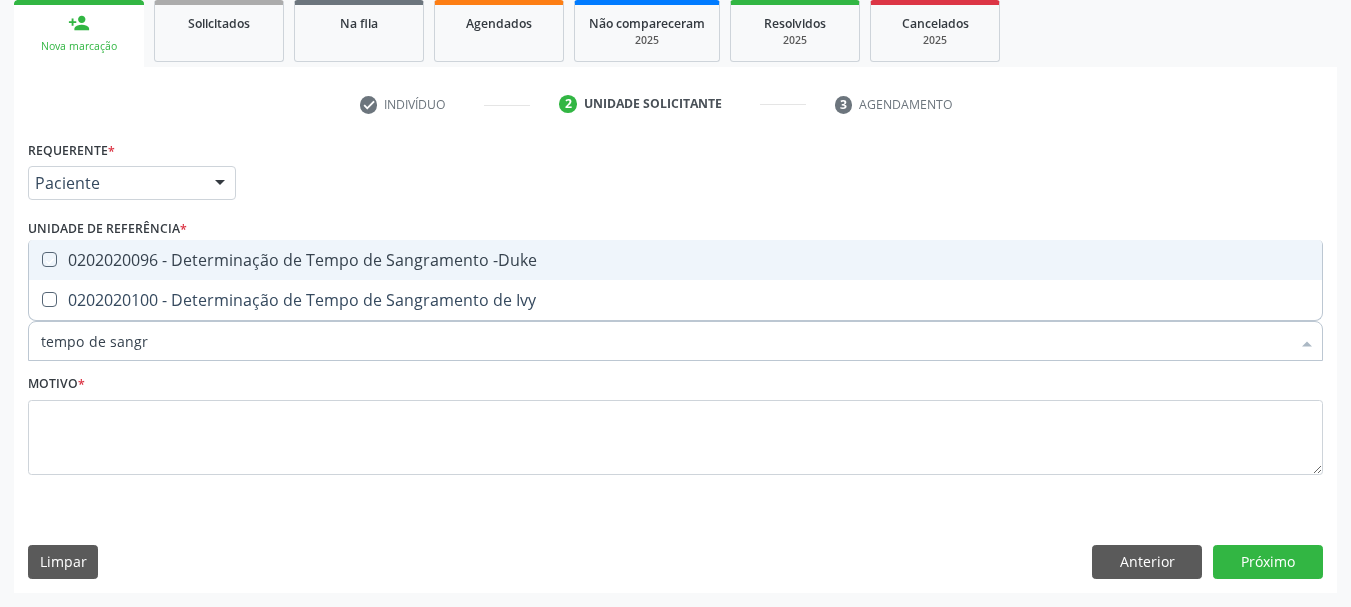 checkbox on "true" 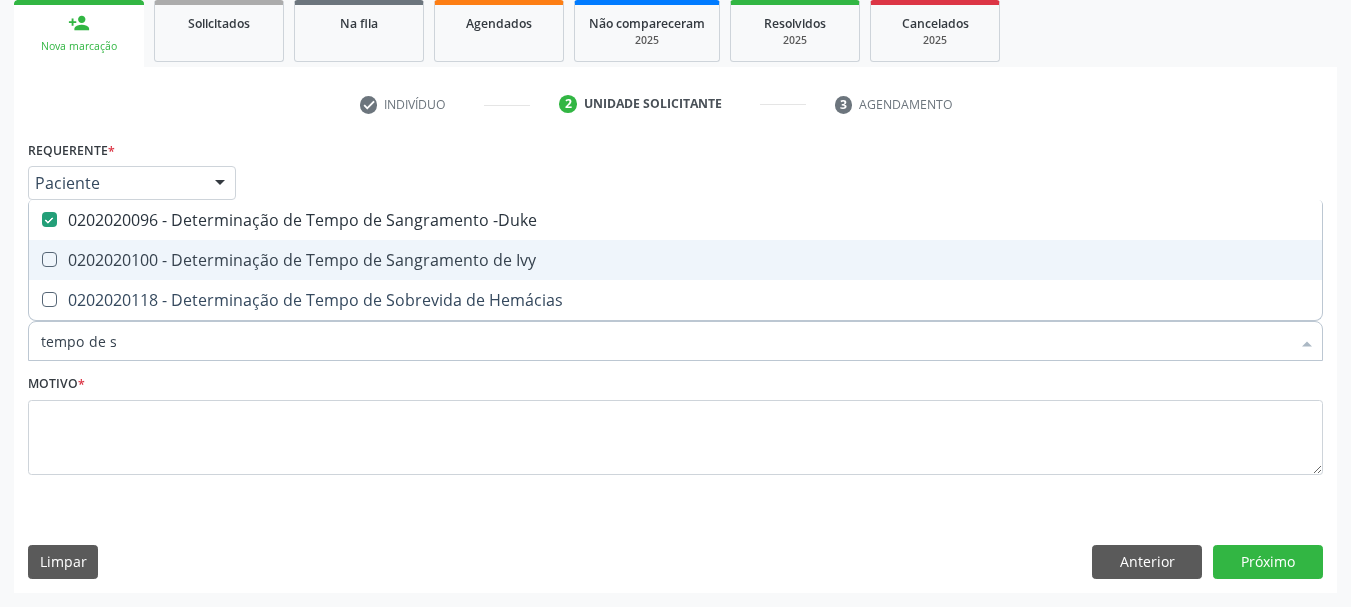type on "tempo de" 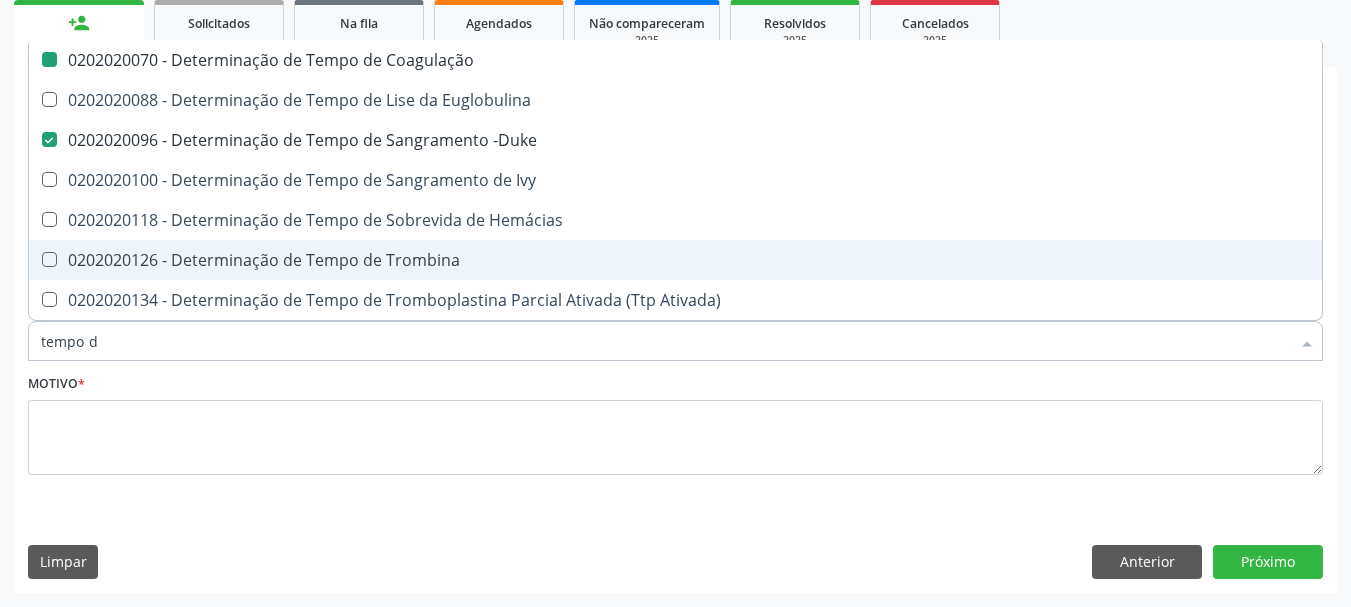 type on "tempo" 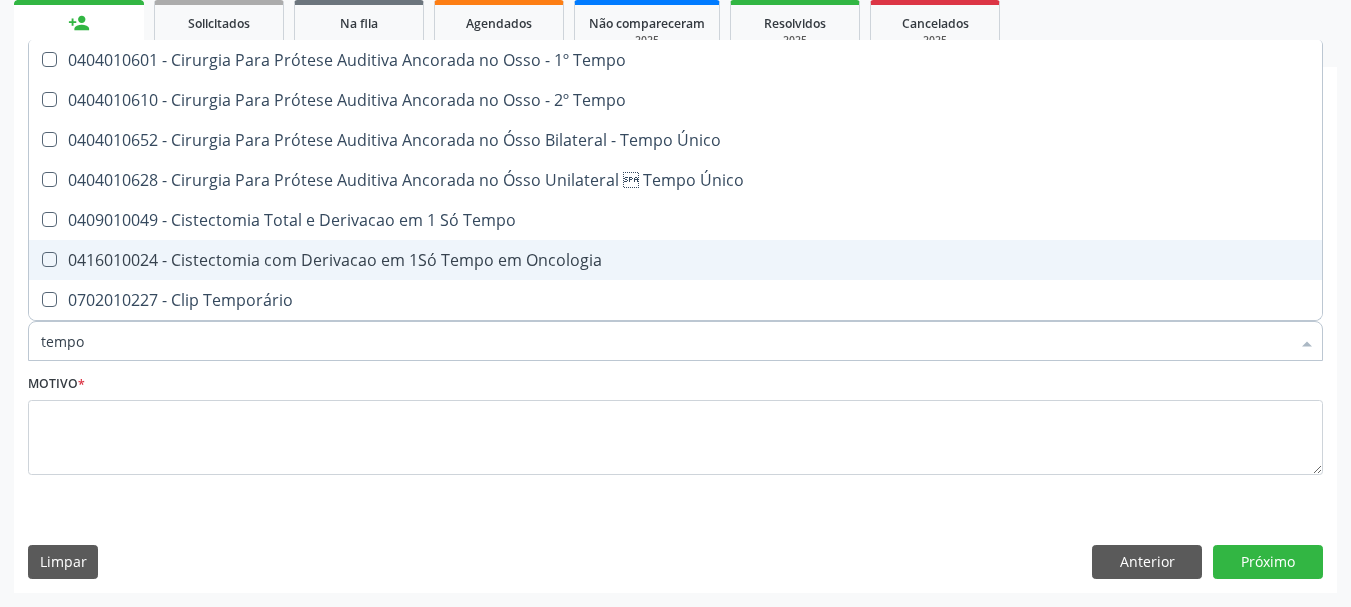 type on "temp" 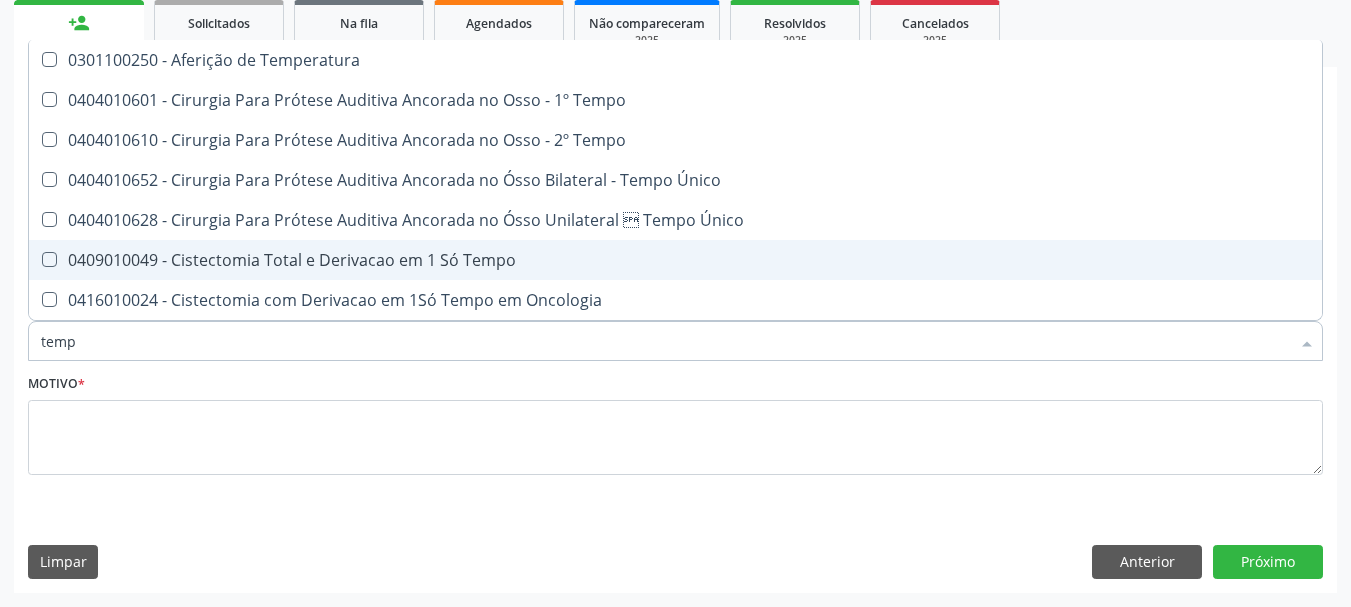 type on "tem" 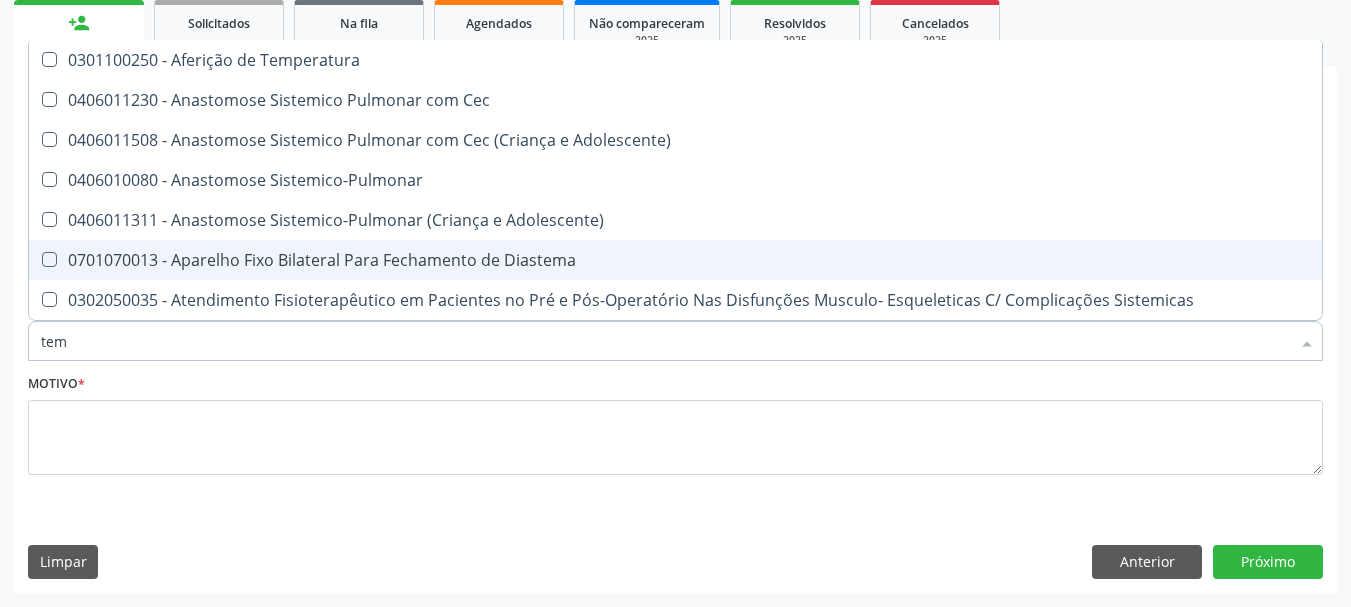 type on "te" 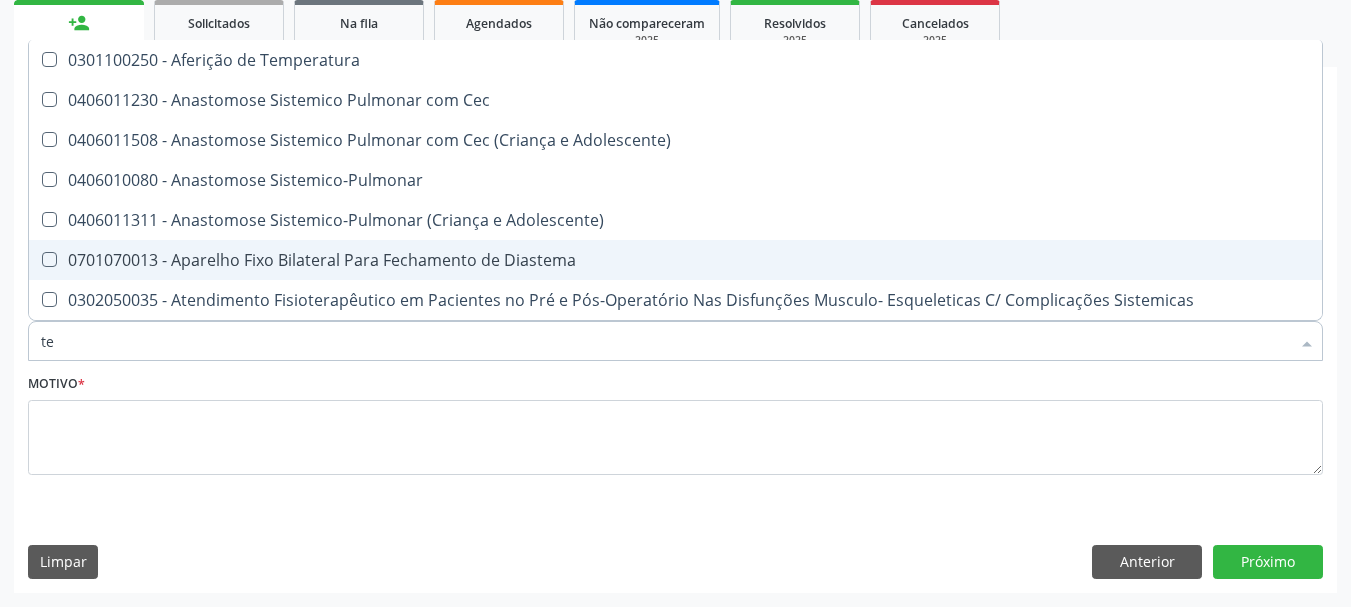 checkbox on "false" 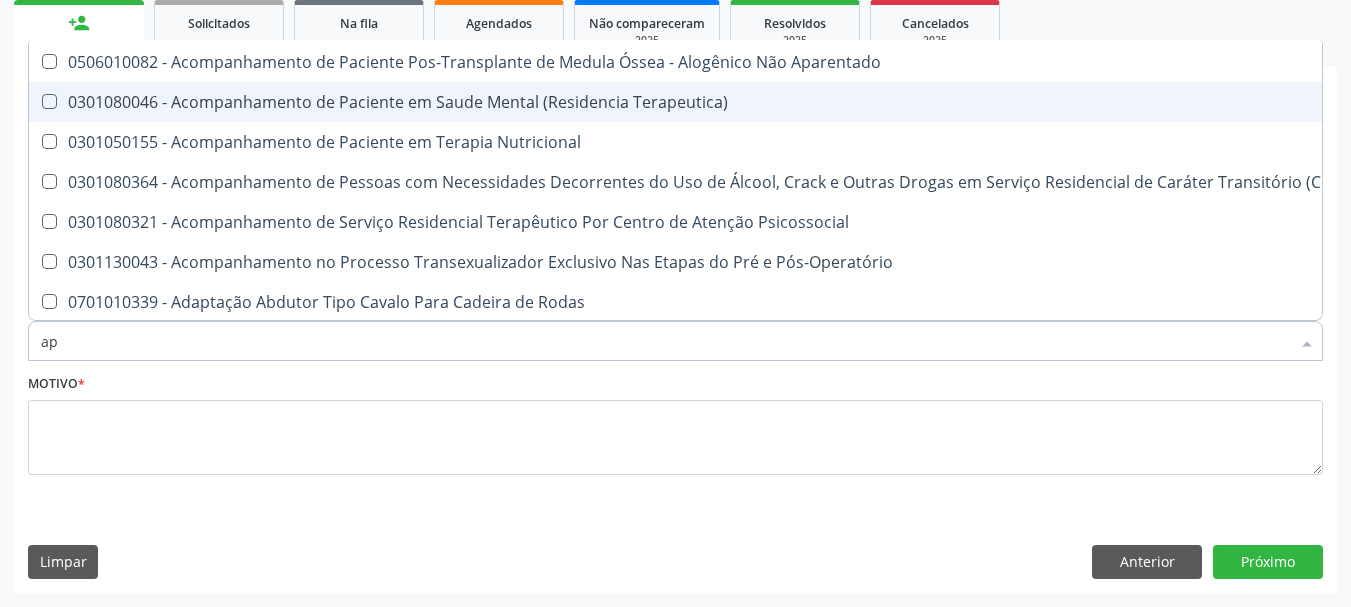 scroll, scrollTop: 200, scrollLeft: 0, axis: vertical 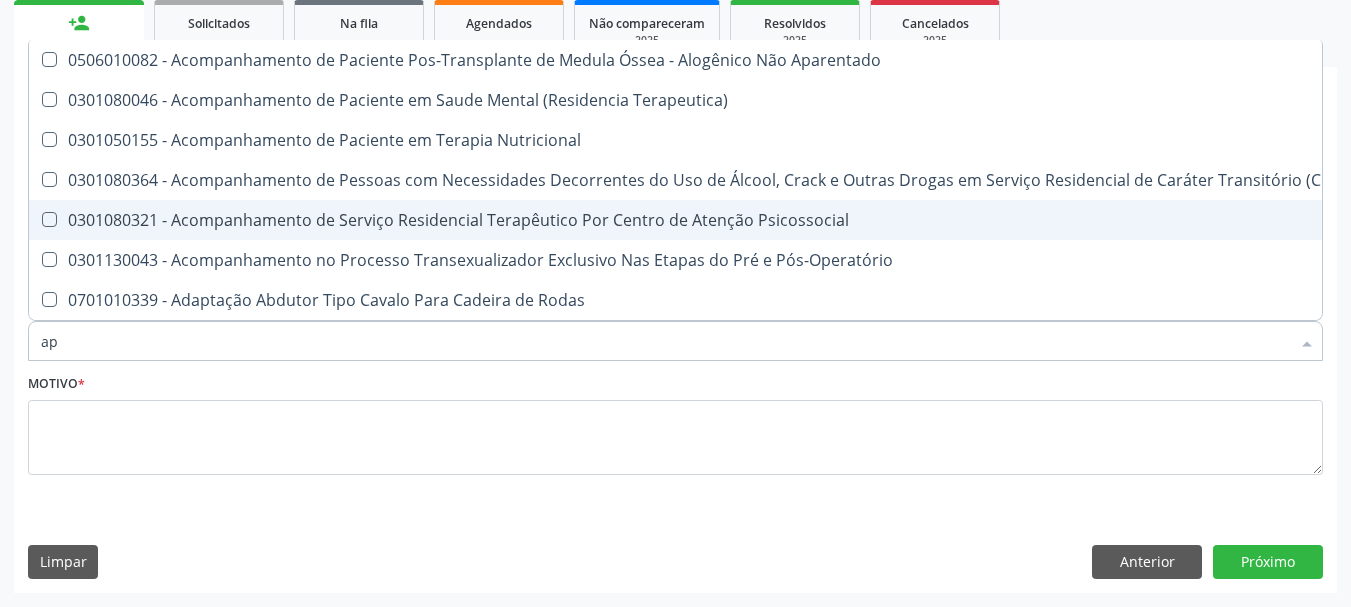 type on "a" 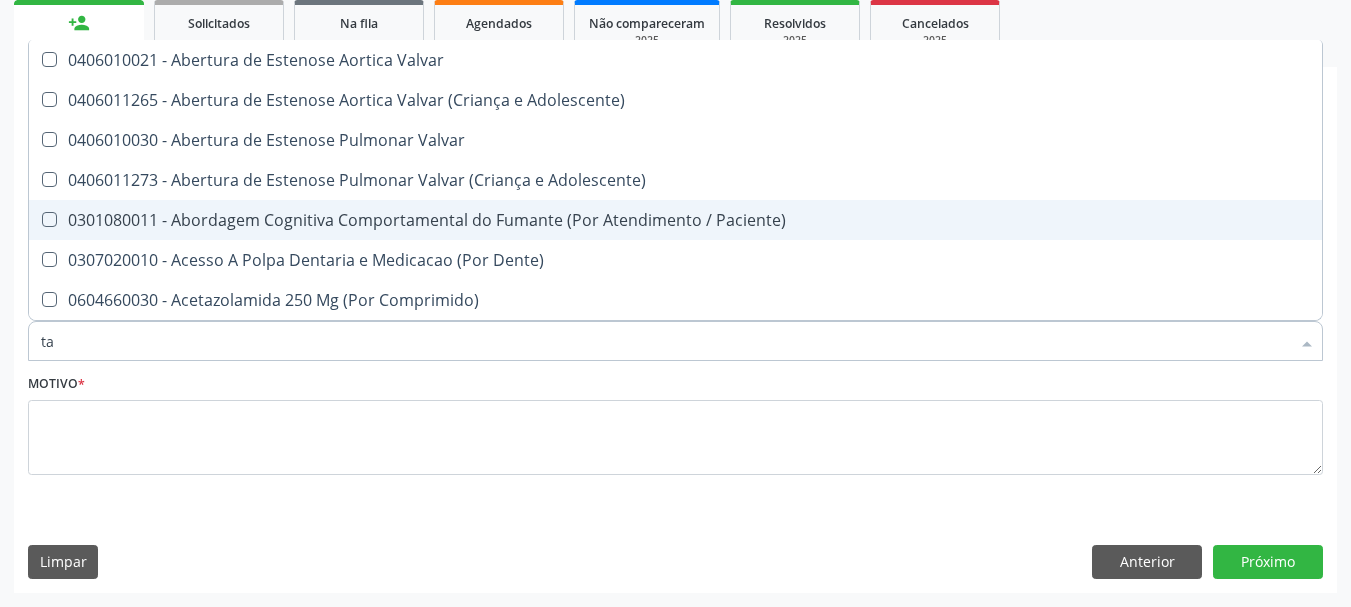 scroll, scrollTop: 200, scrollLeft: 0, axis: vertical 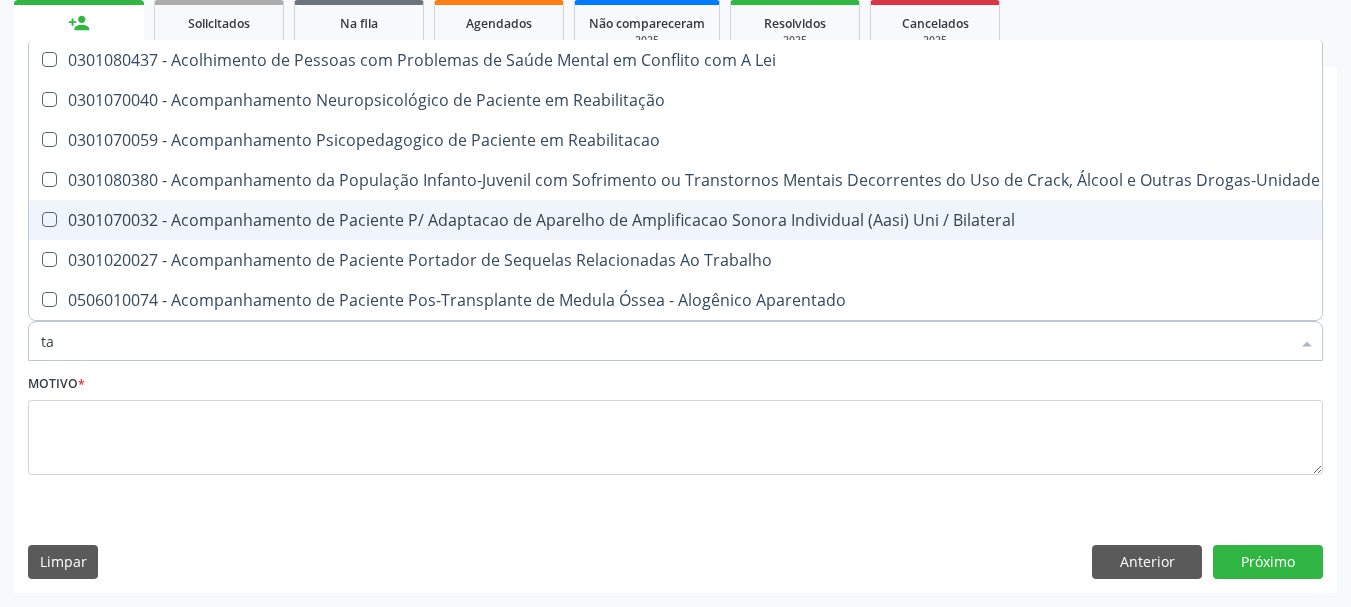 type on "tap" 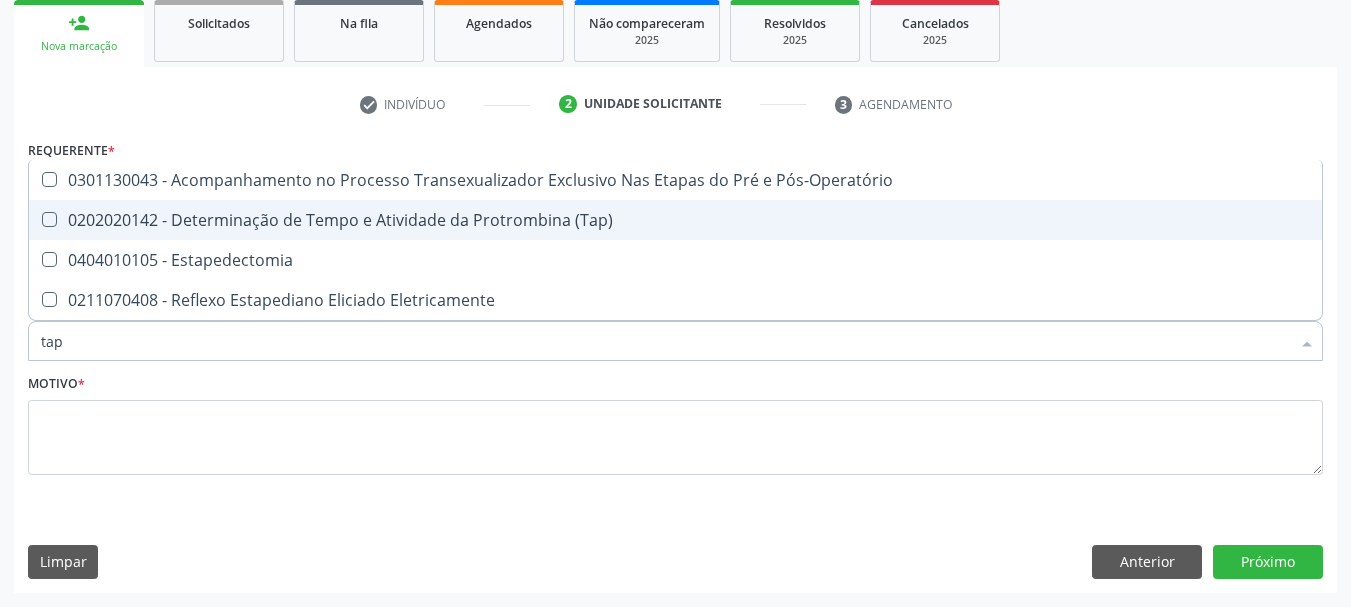 scroll, scrollTop: 0, scrollLeft: 0, axis: both 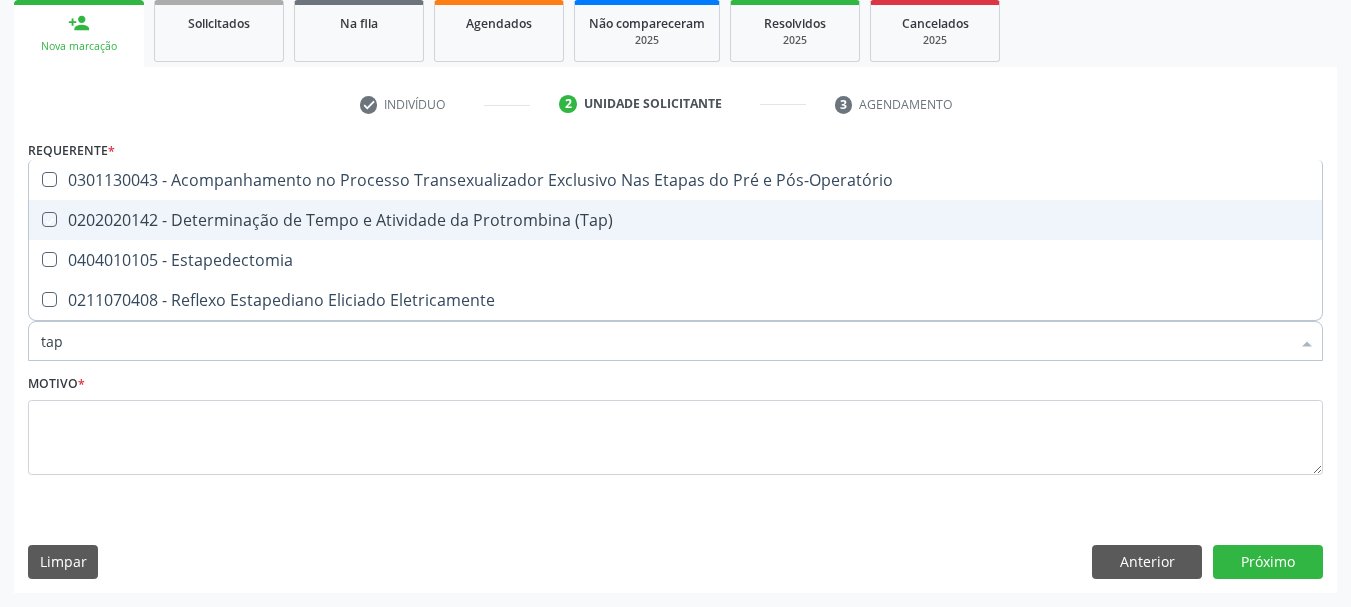 checkbox on "true" 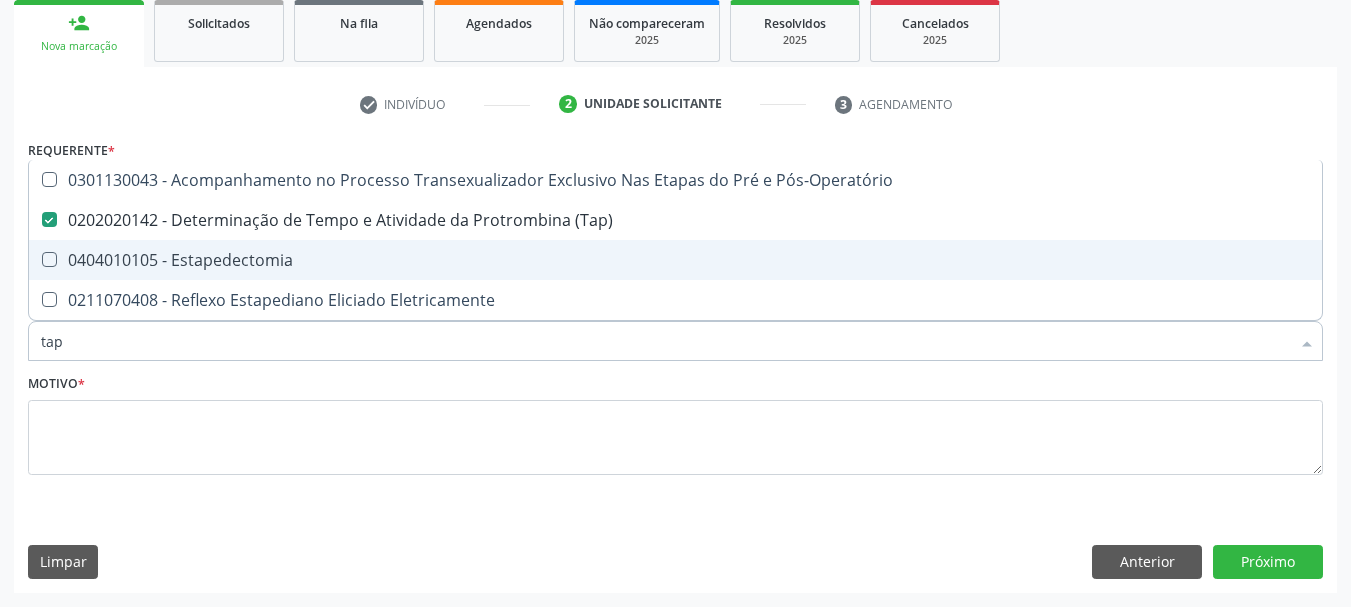 type on "ta" 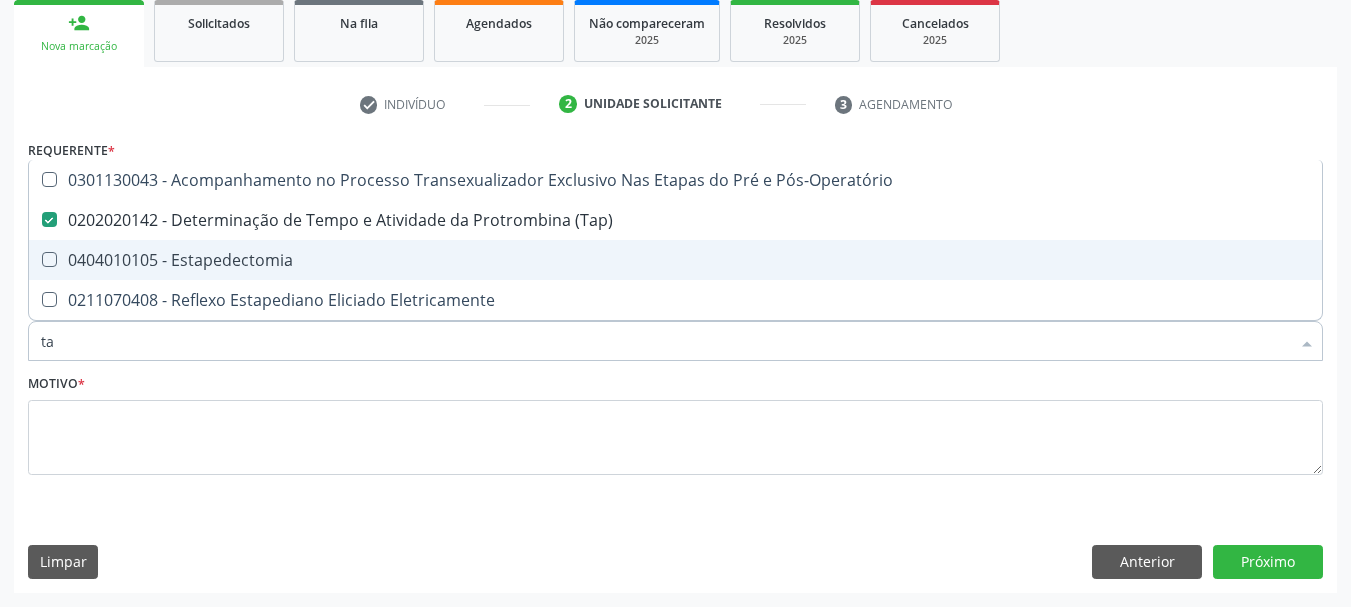 checkbox on "false" 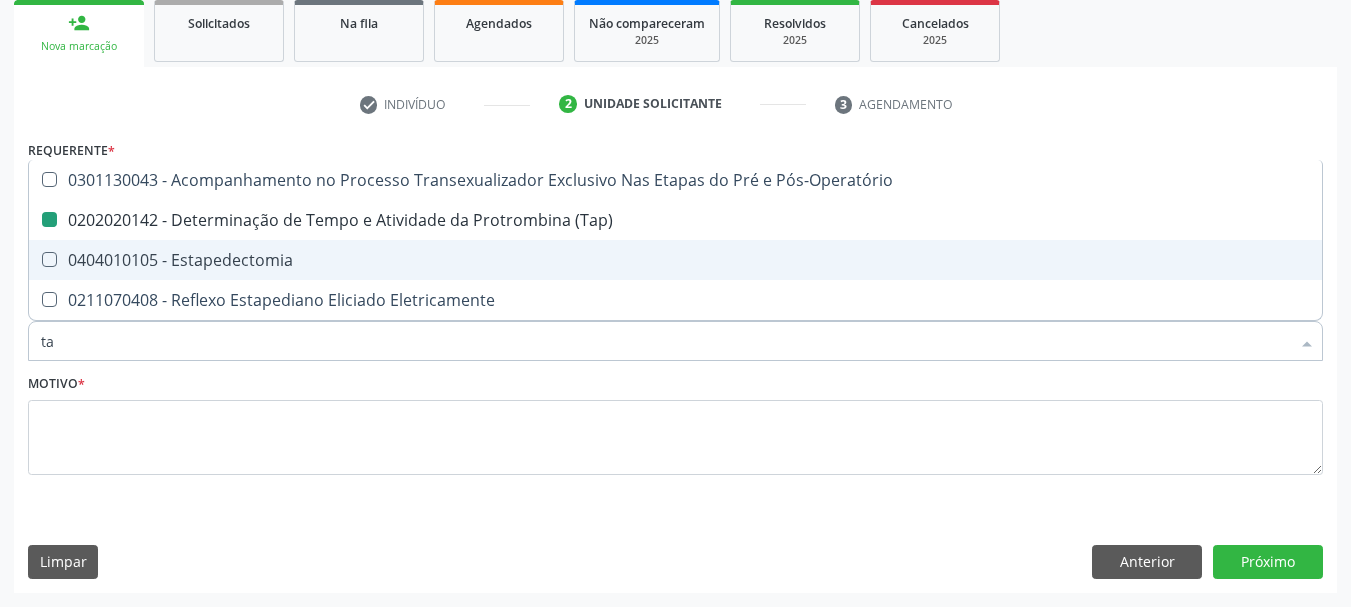 type on "t" 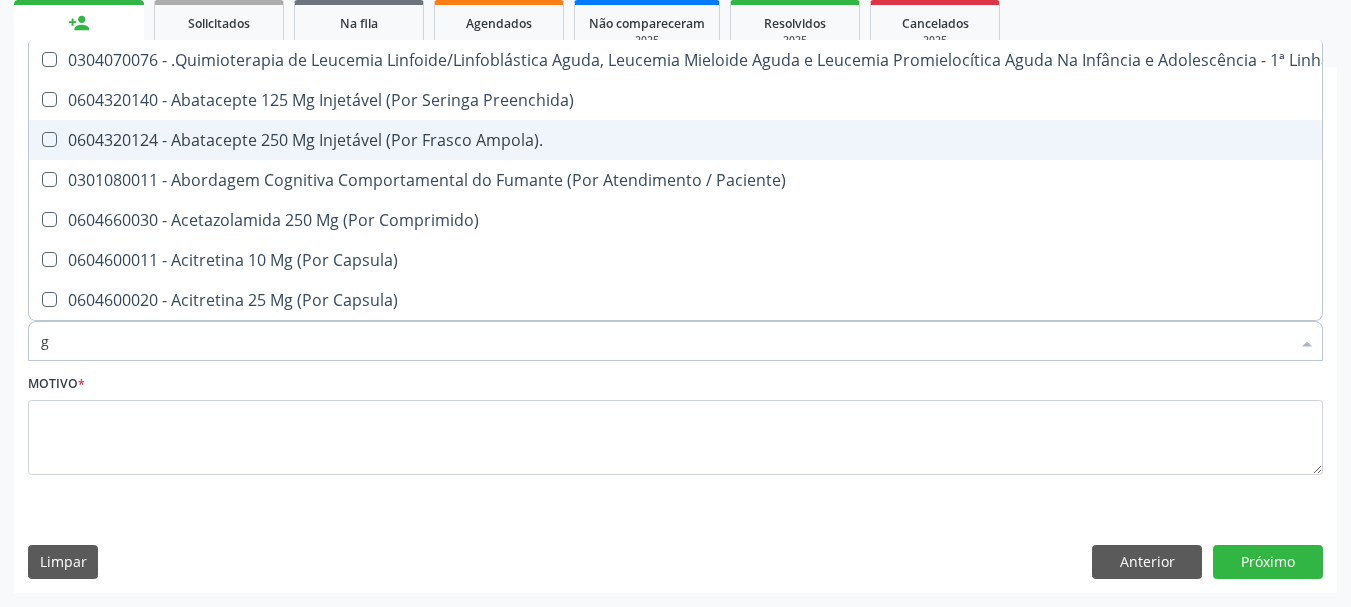 type on "gl" 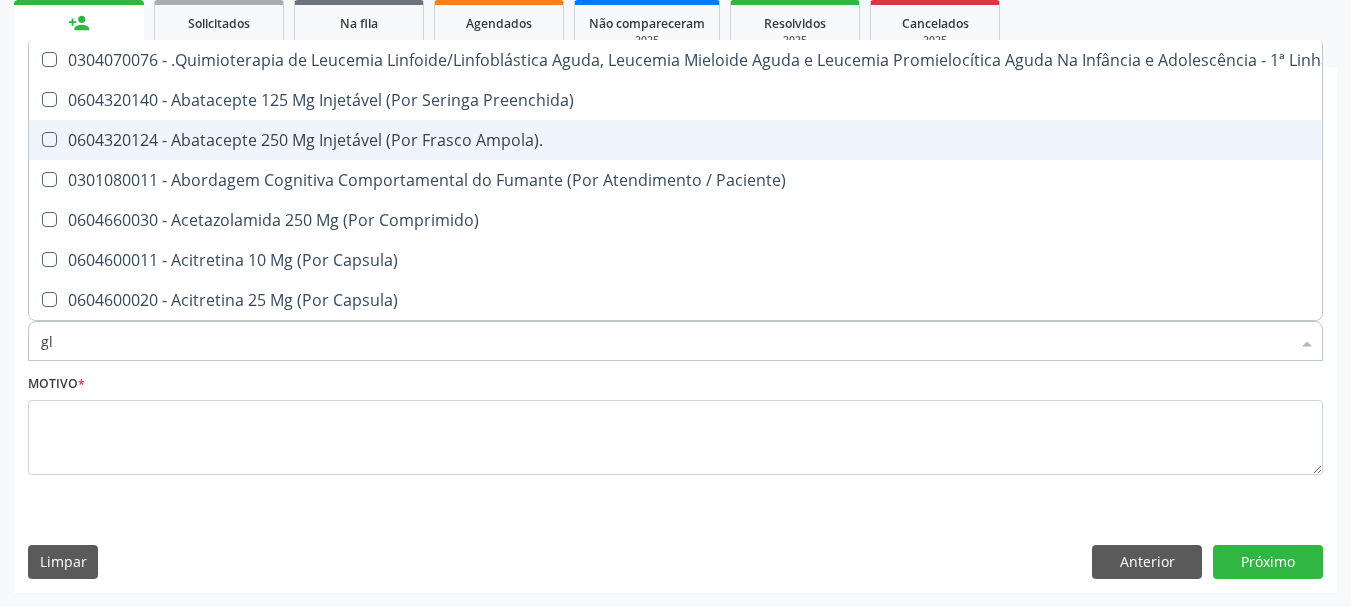 checkbox on "true" 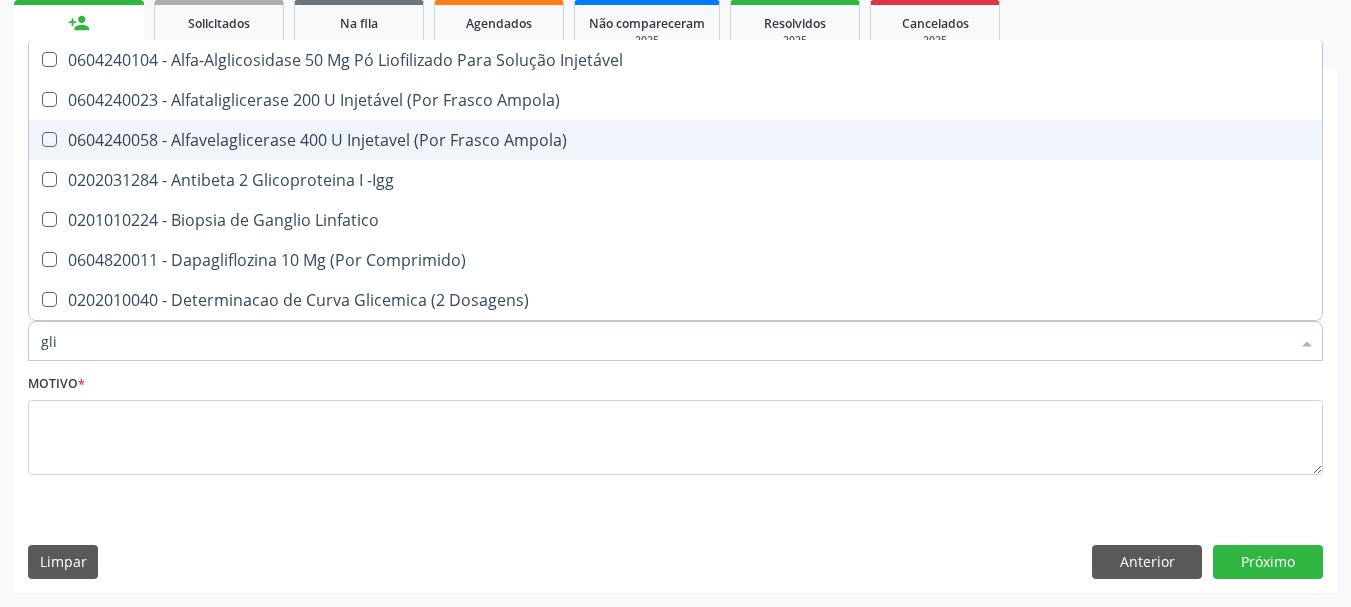 type on "glic" 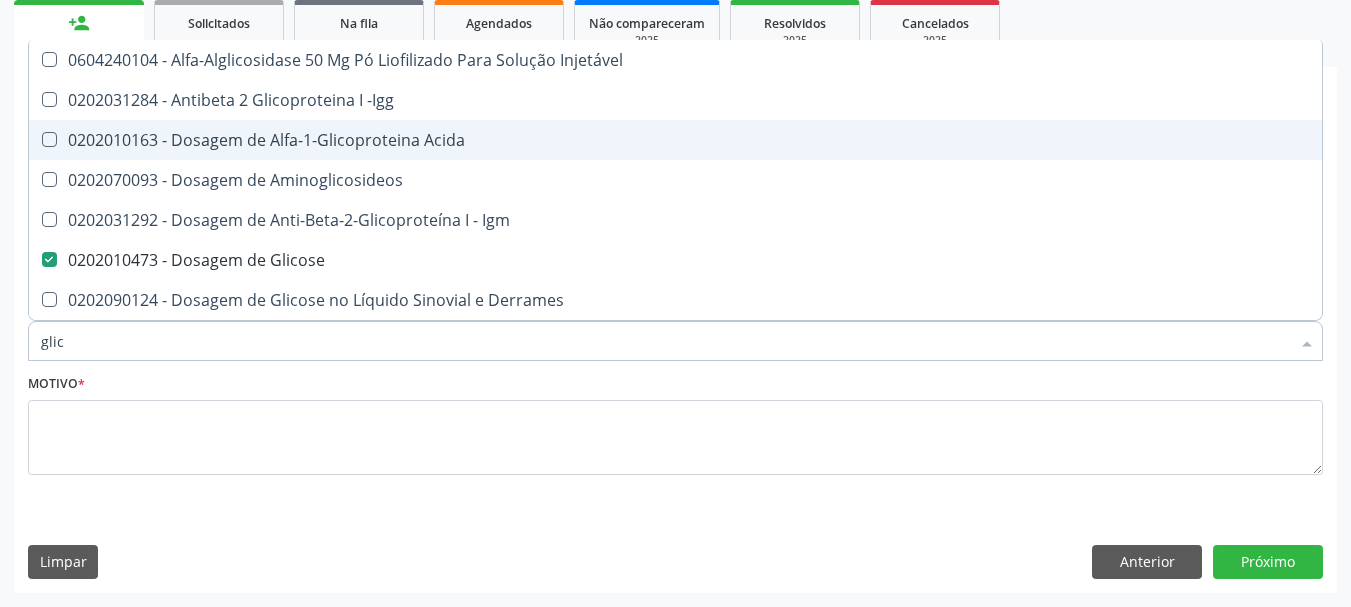 type on "glico" 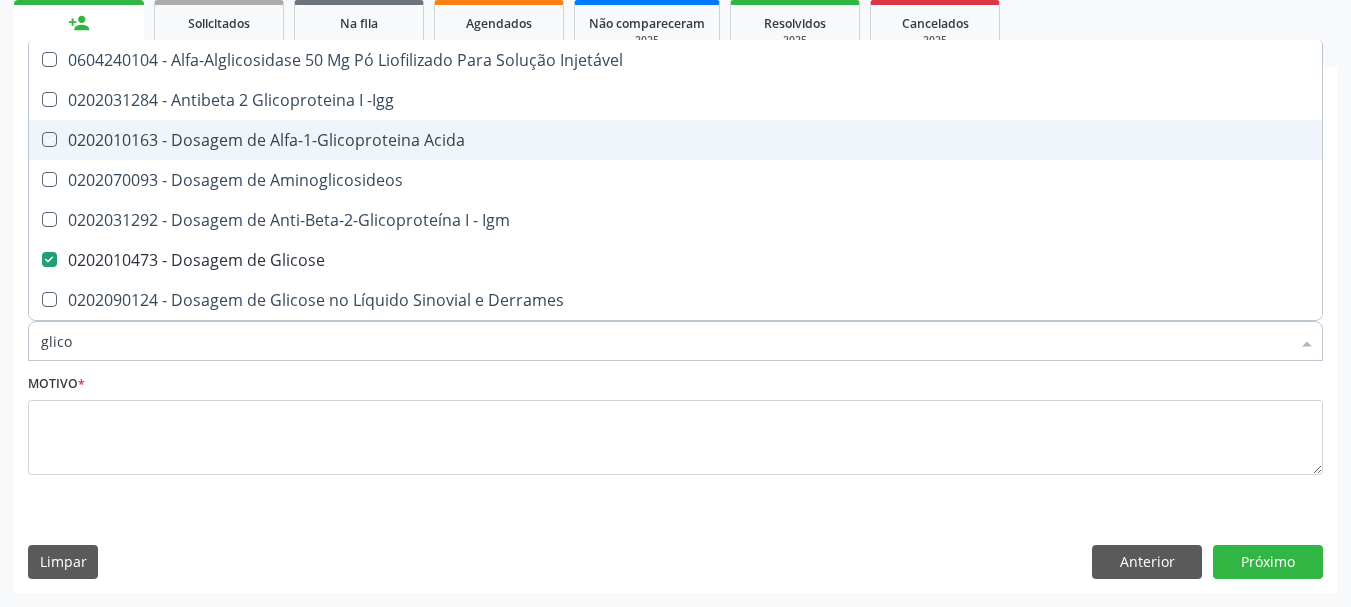 type on "glicos" 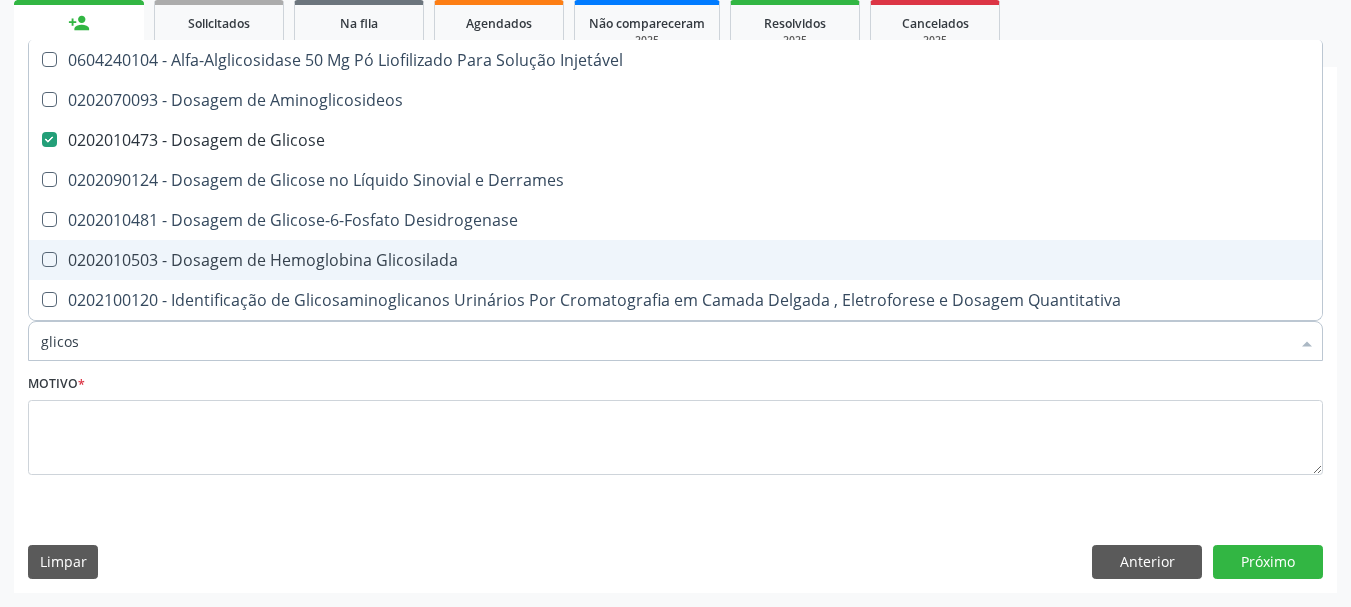 click on "0202010503 - Dosagem de Hemoglobina Glicosilada" at bounding box center [675, 260] 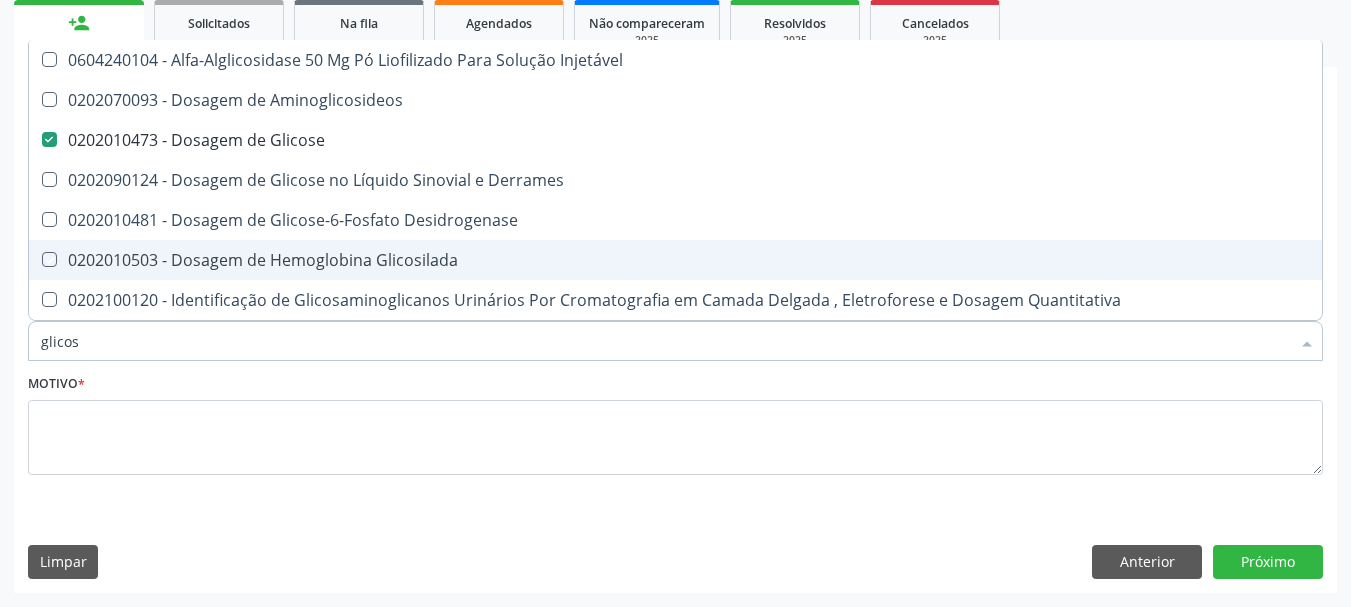 checkbox on "true" 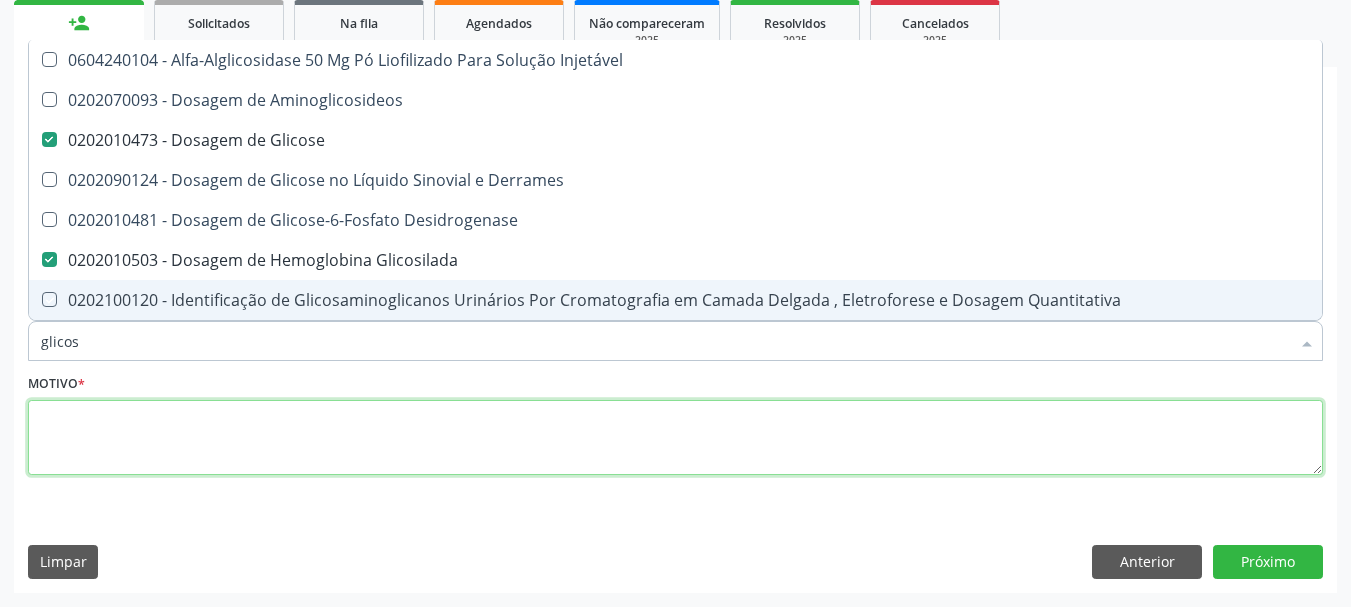 click at bounding box center [675, 438] 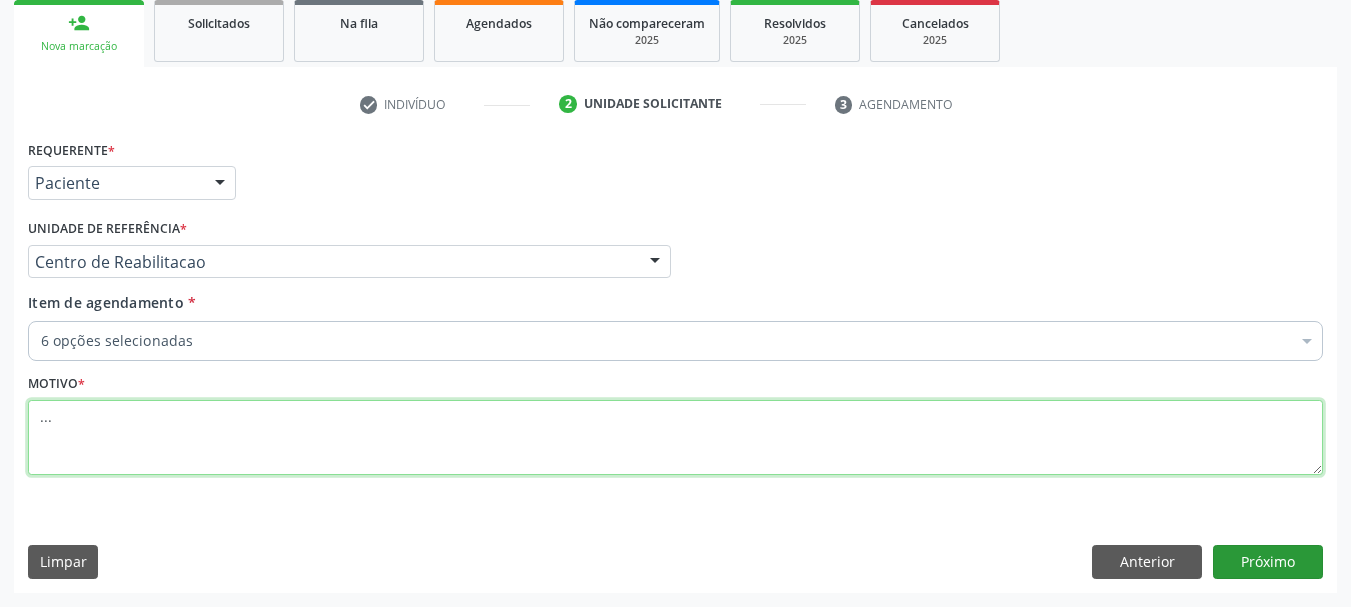 type on "..." 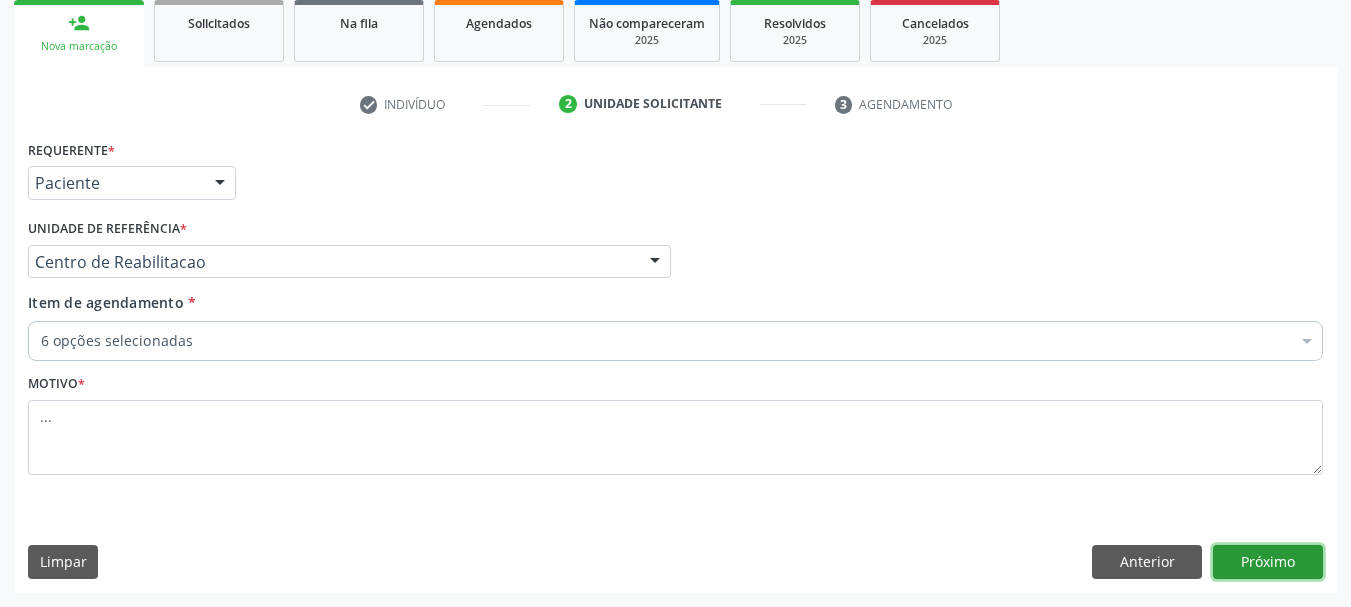 click on "Próximo" at bounding box center [1268, 562] 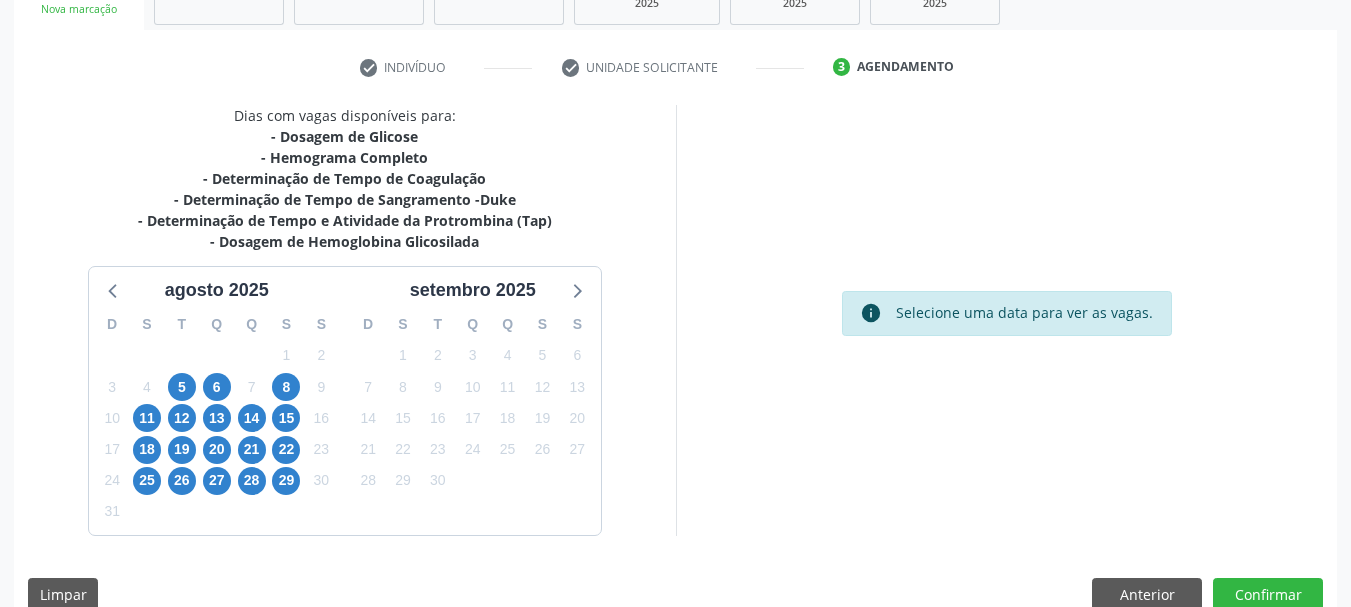 scroll, scrollTop: 368, scrollLeft: 0, axis: vertical 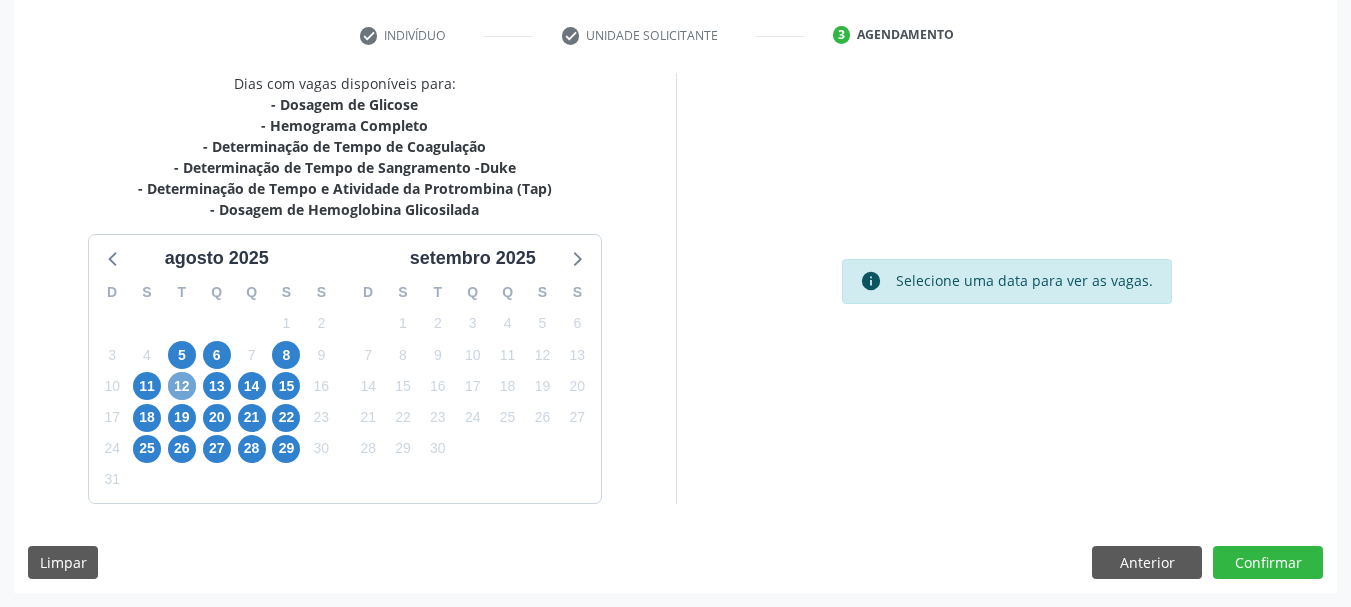 click on "12" at bounding box center (182, 386) 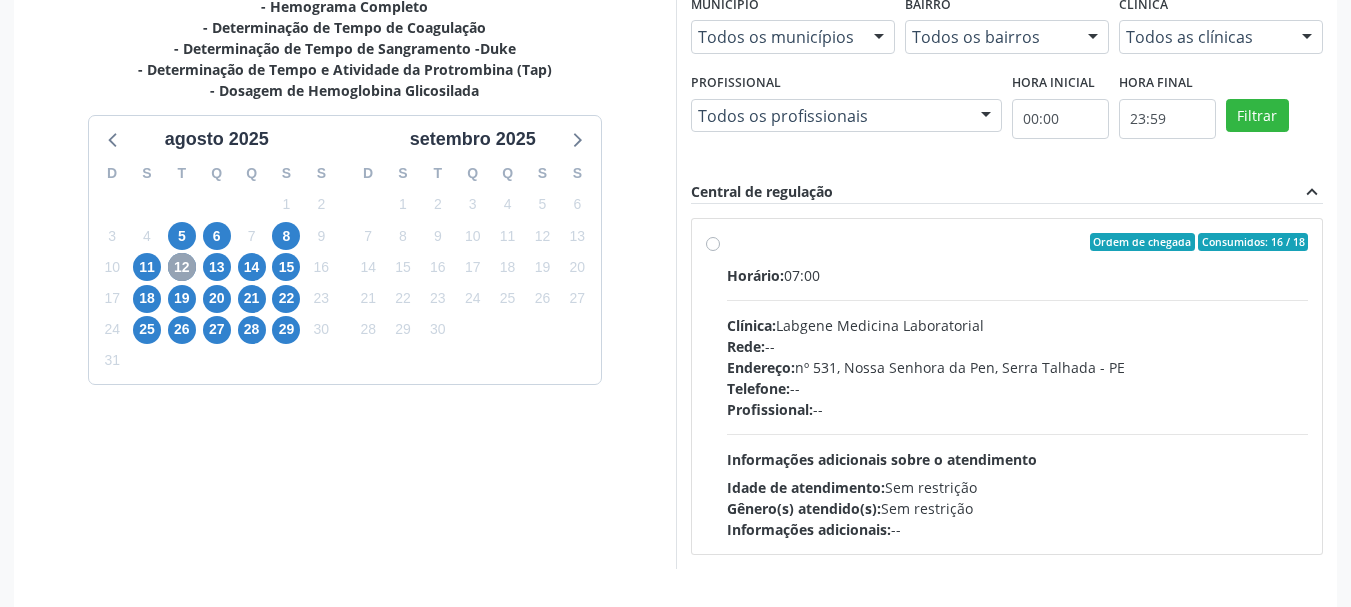 scroll, scrollTop: 452, scrollLeft: 0, axis: vertical 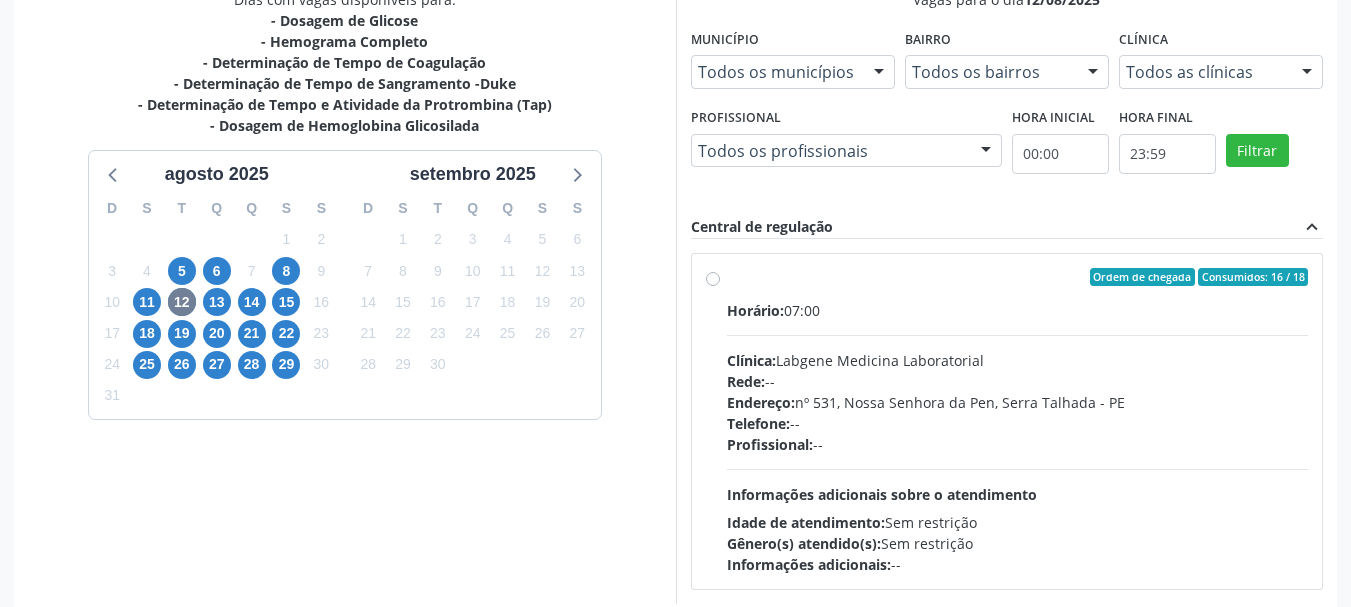 click on "Ordem de chegada
Consumidos: 16 / 18
Horário:   07:00
Clínica:  Labgene Medicina Laboratorial
Rede:
--
Endereço:   nº 531, Nossa Senhora da Pen, Serra Talhada - PE
Telefone:   --
Profissional:
--
Informações adicionais sobre o atendimento
Idade de atendimento:
Sem restrição
Gênero(s) atendido(s):
Sem restrição
Informações adicionais:
--" at bounding box center (1018, 421) 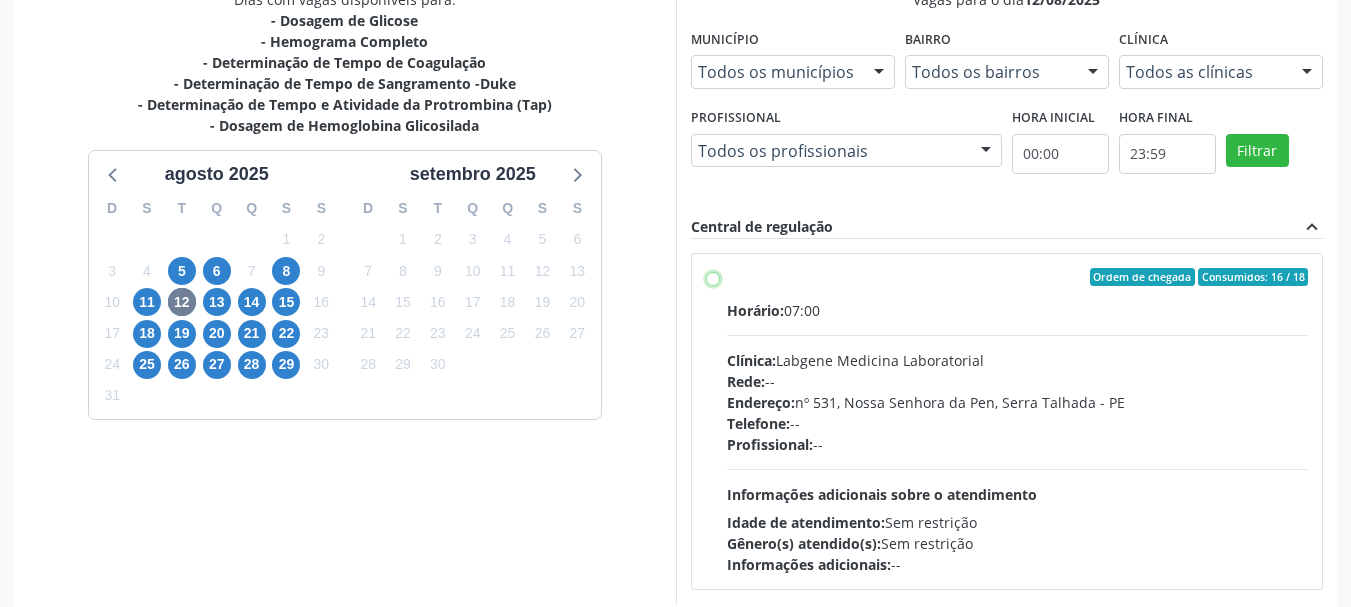 radio on "true" 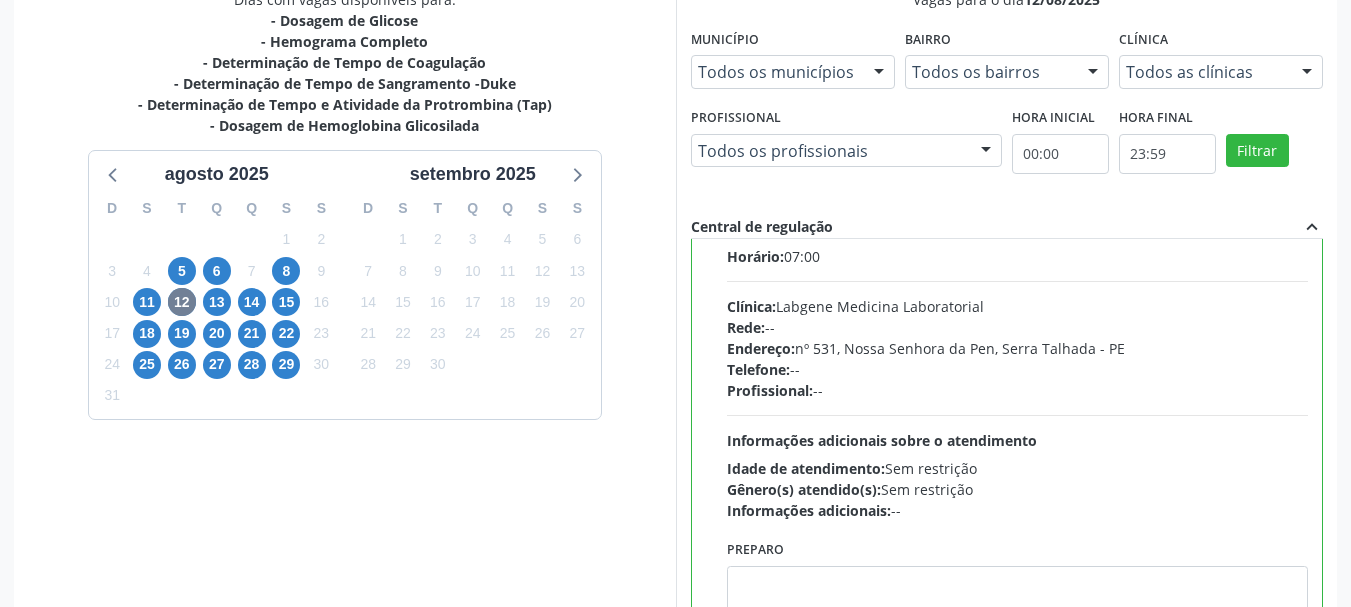 scroll, scrollTop: 99, scrollLeft: 0, axis: vertical 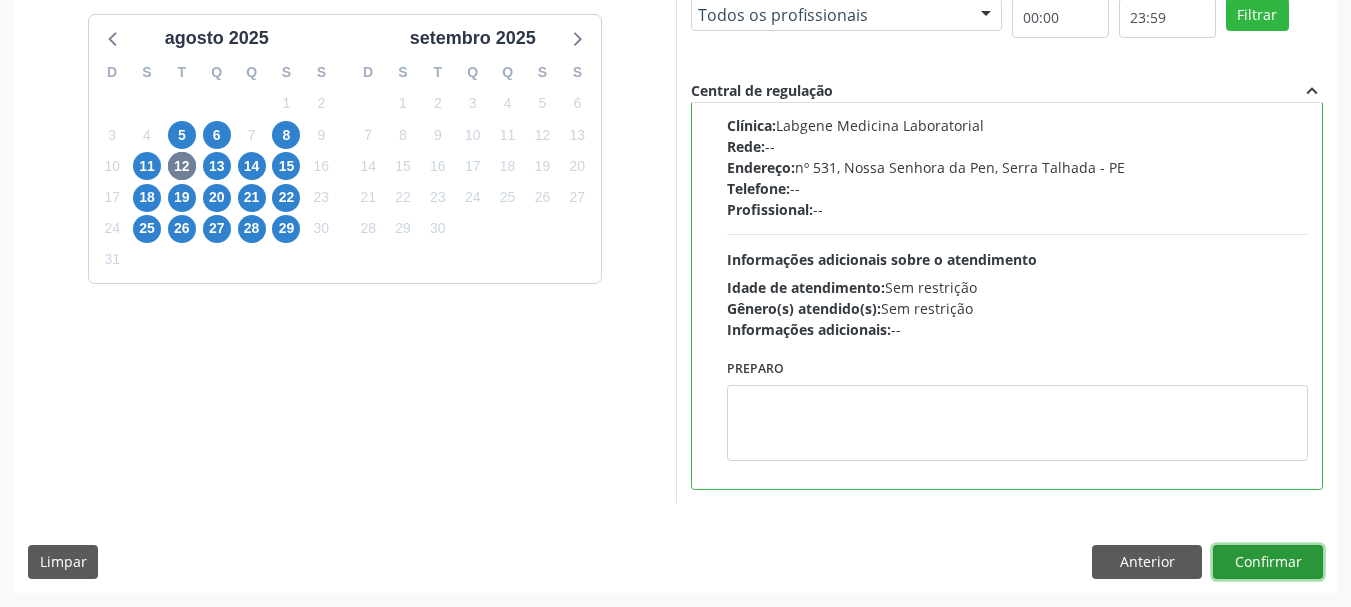 click on "Confirmar" at bounding box center (1268, 562) 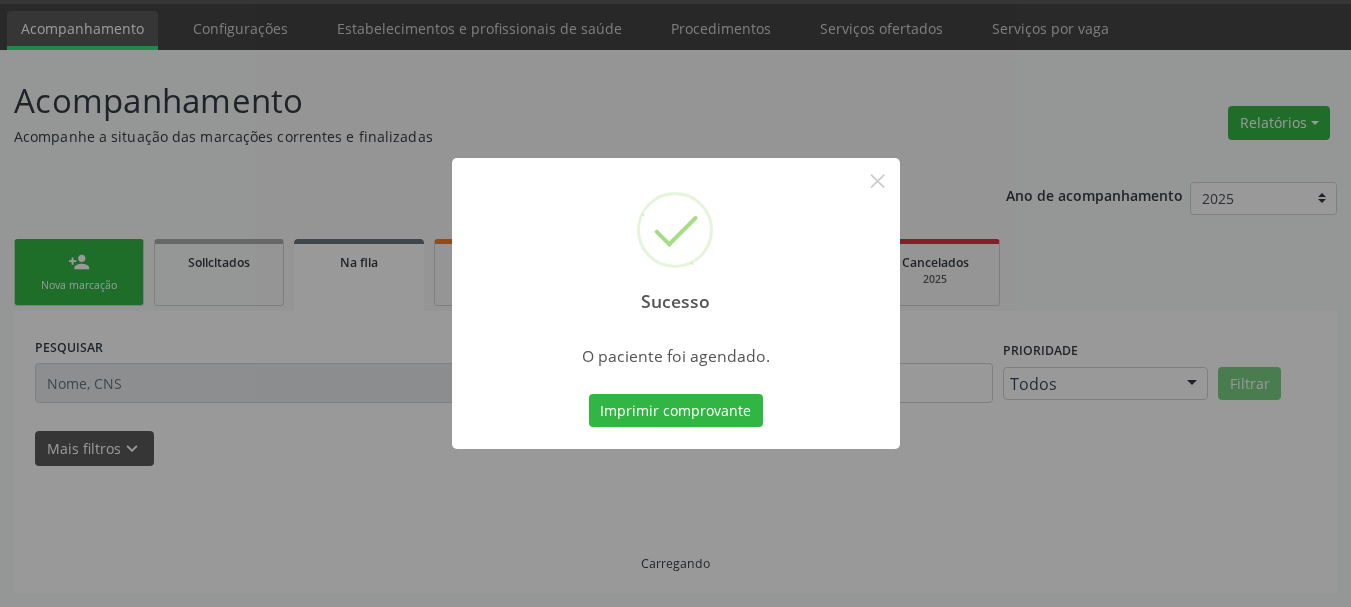 scroll, scrollTop: 60, scrollLeft: 0, axis: vertical 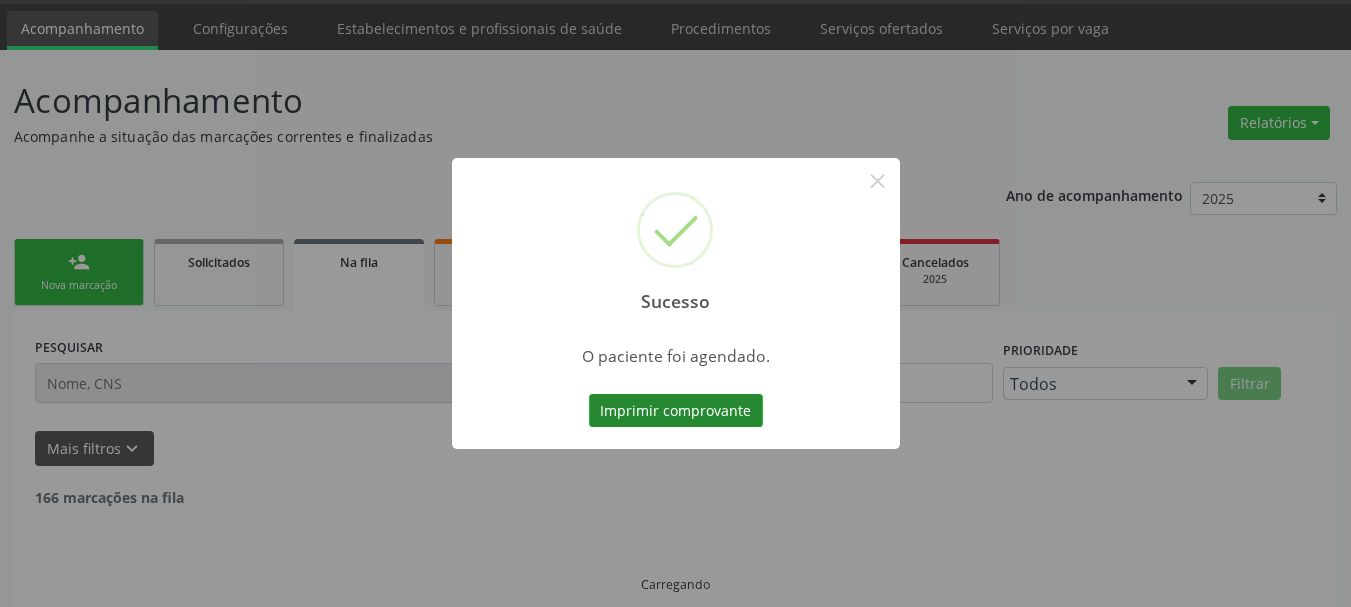 click on "Imprimir comprovante" at bounding box center (676, 411) 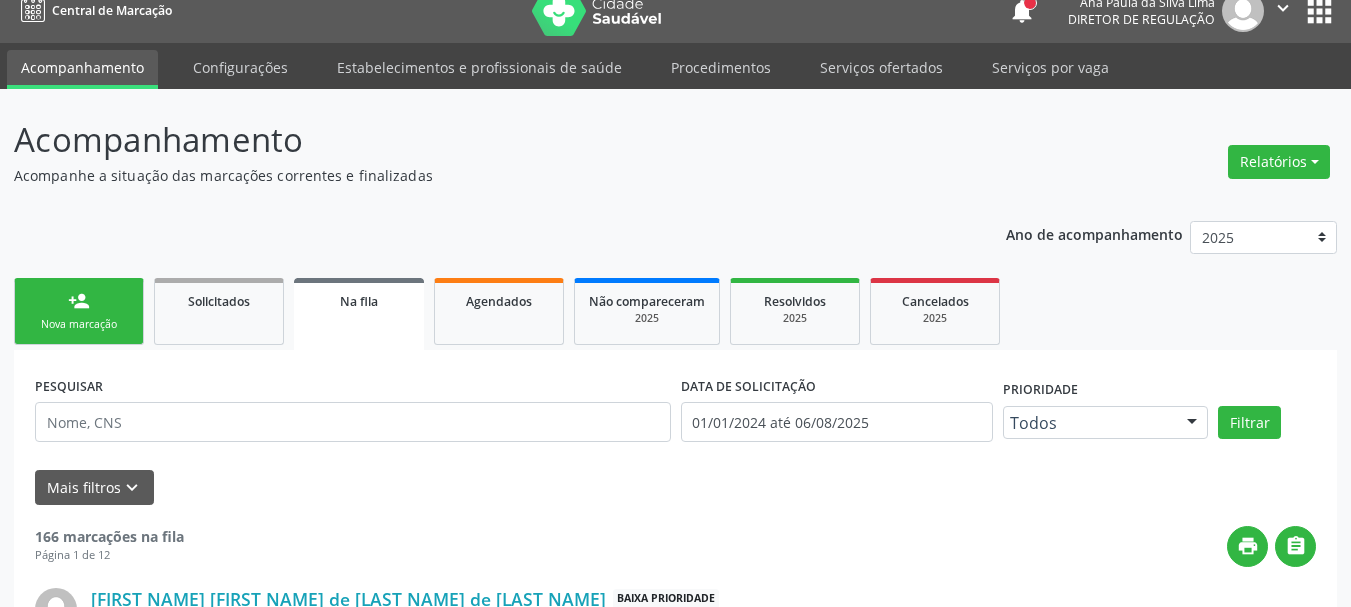 scroll, scrollTop: 0, scrollLeft: 0, axis: both 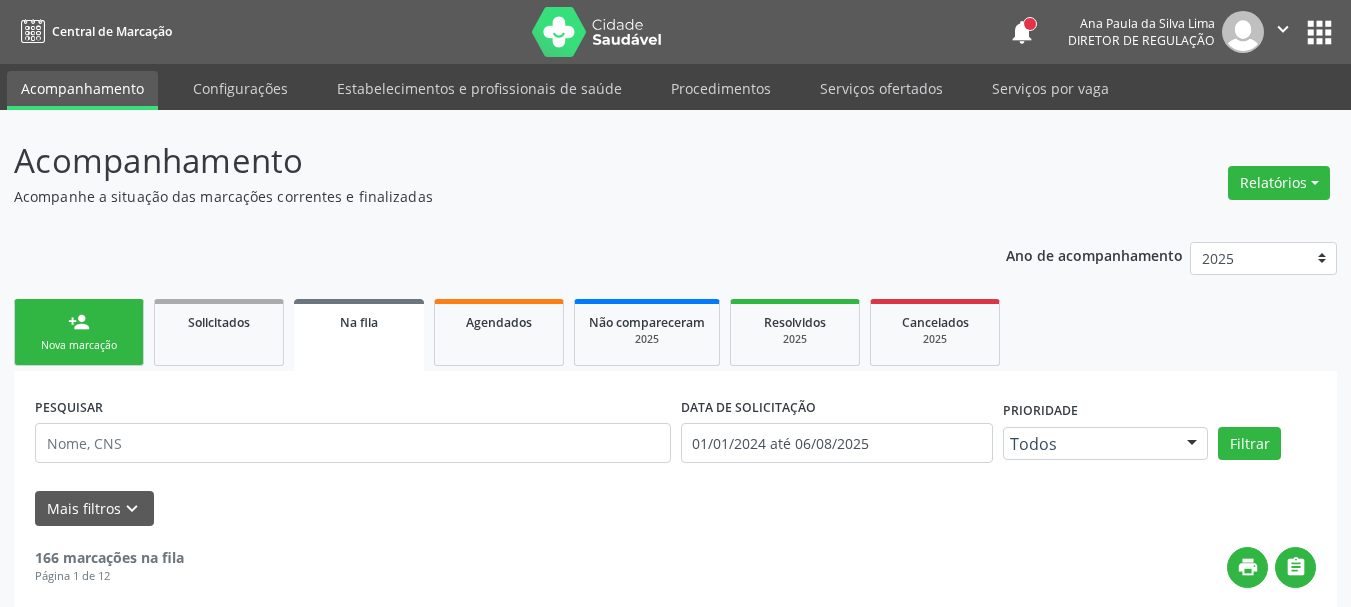 click on "apps" at bounding box center [1319, 32] 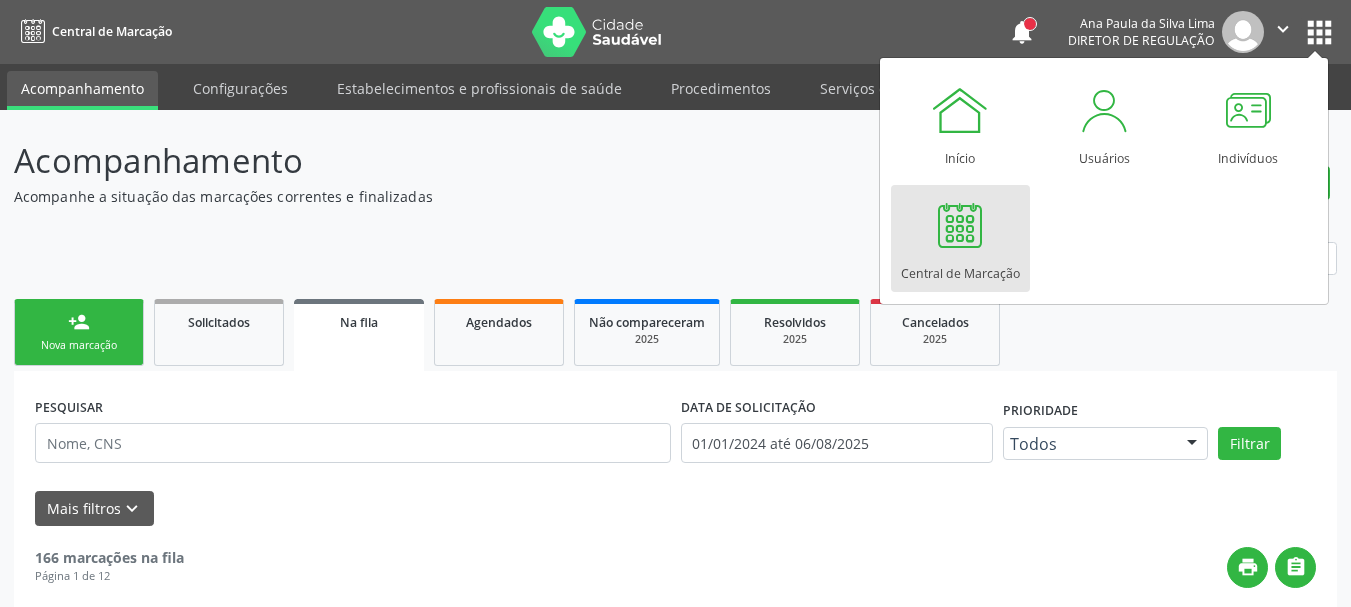click on "Central de Marcação" at bounding box center (960, 268) 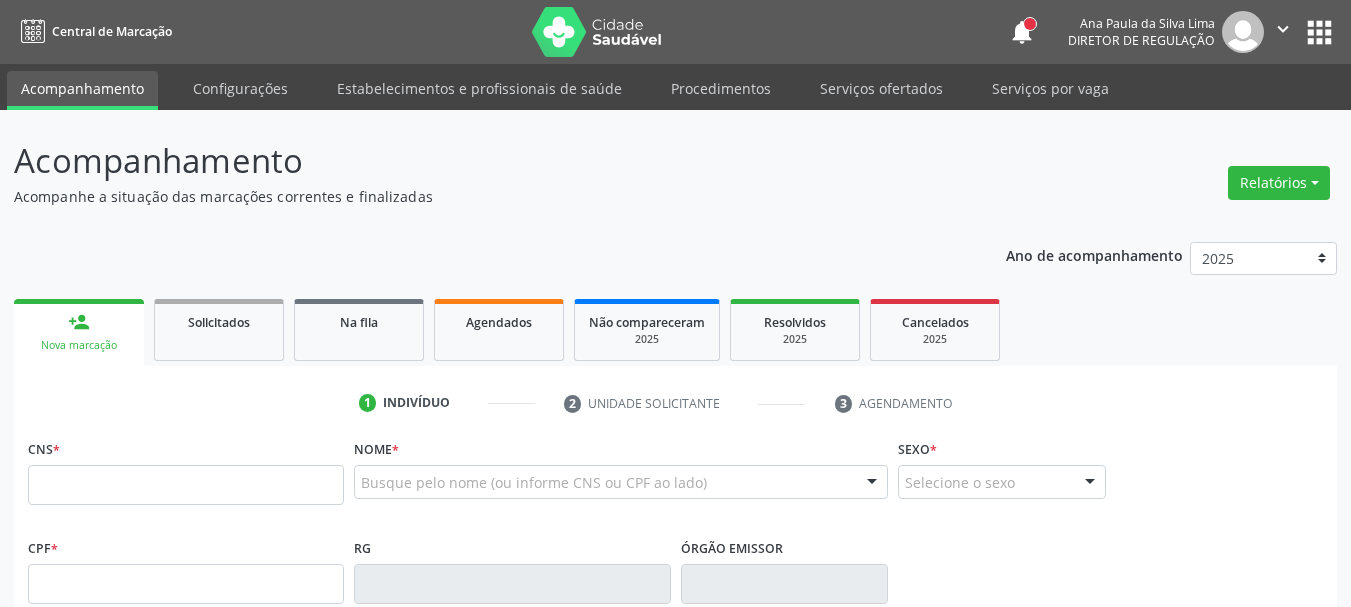 scroll, scrollTop: 0, scrollLeft: 0, axis: both 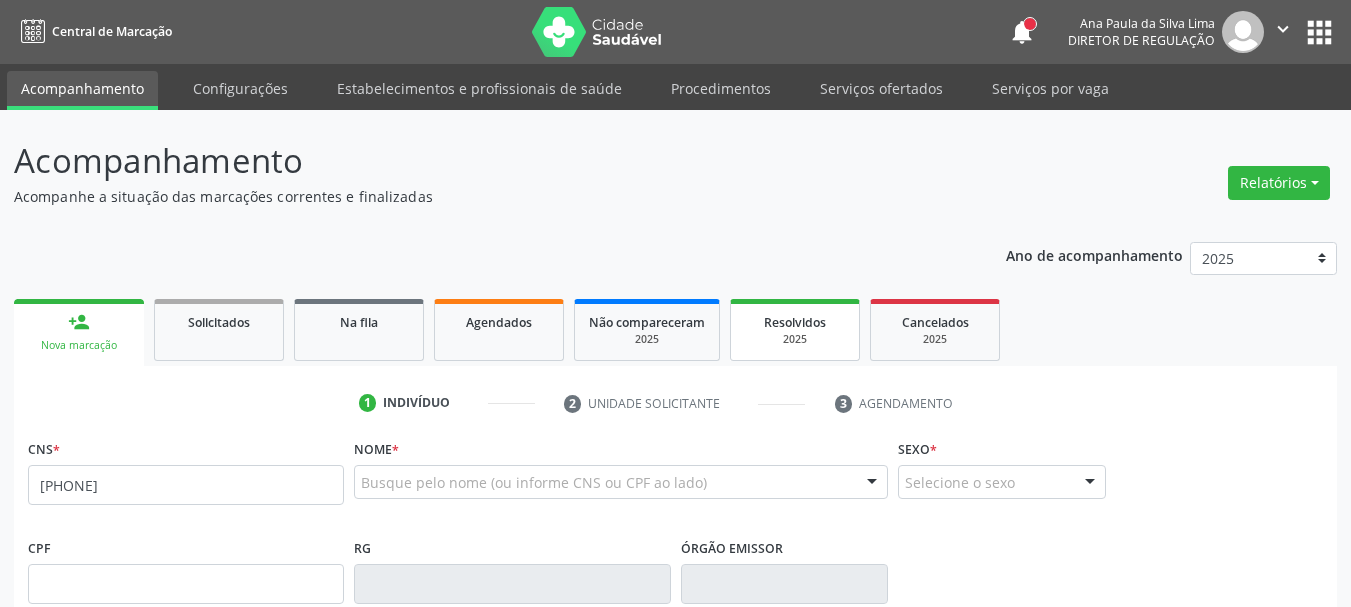 type on "[PHONE]" 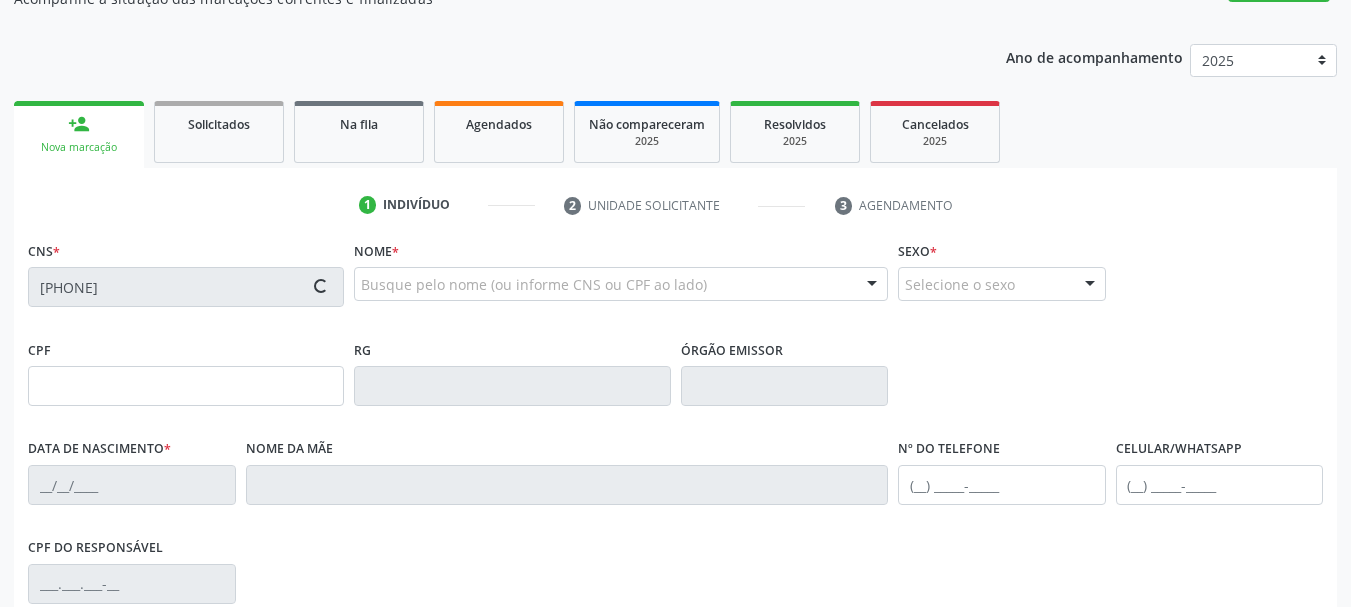 scroll, scrollTop: 200, scrollLeft: 0, axis: vertical 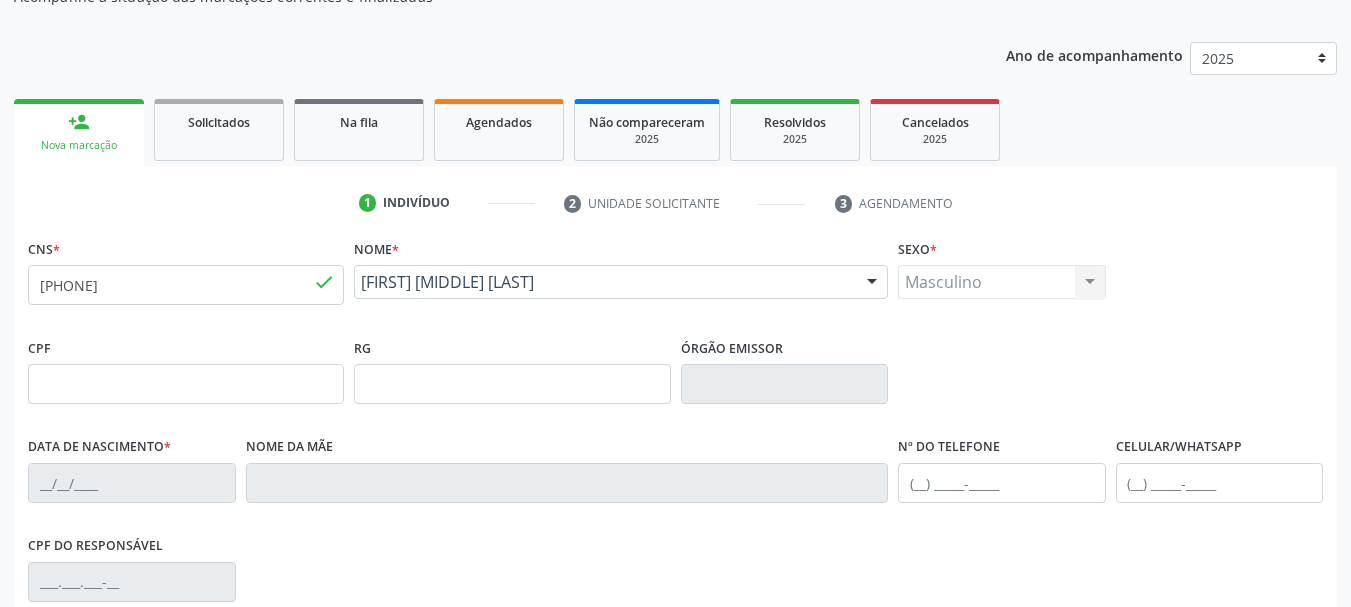 type on "[DATE]" 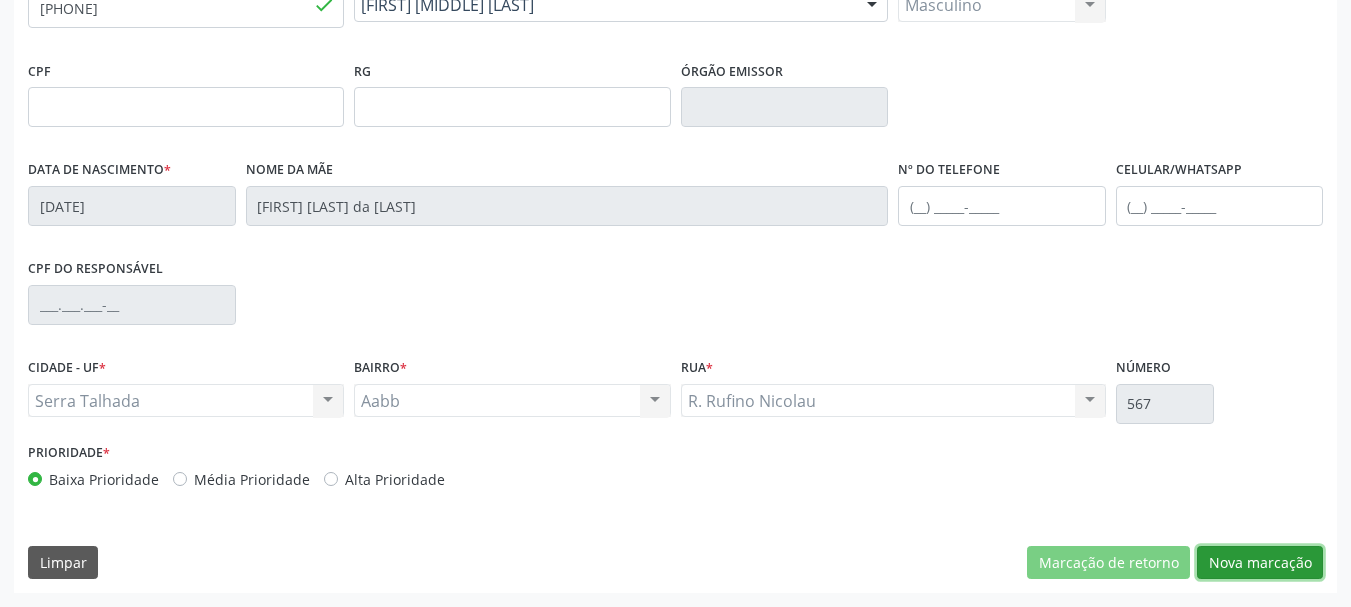 click on "Nova marcação" at bounding box center [1260, 563] 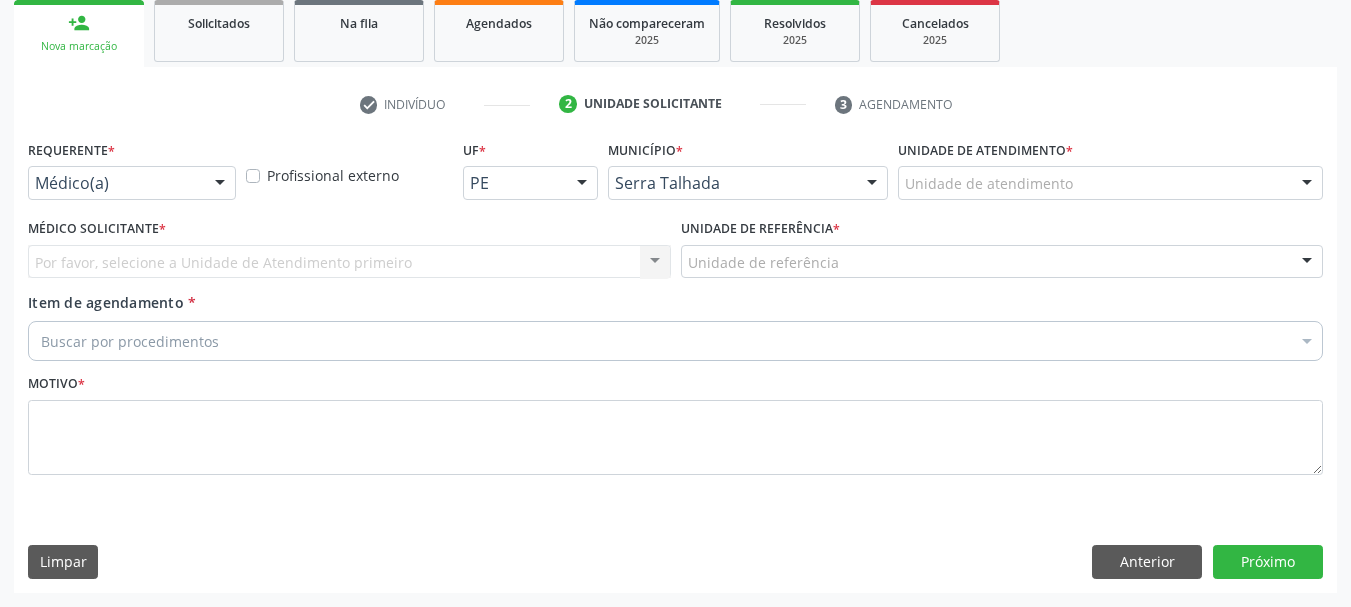 scroll, scrollTop: 299, scrollLeft: 0, axis: vertical 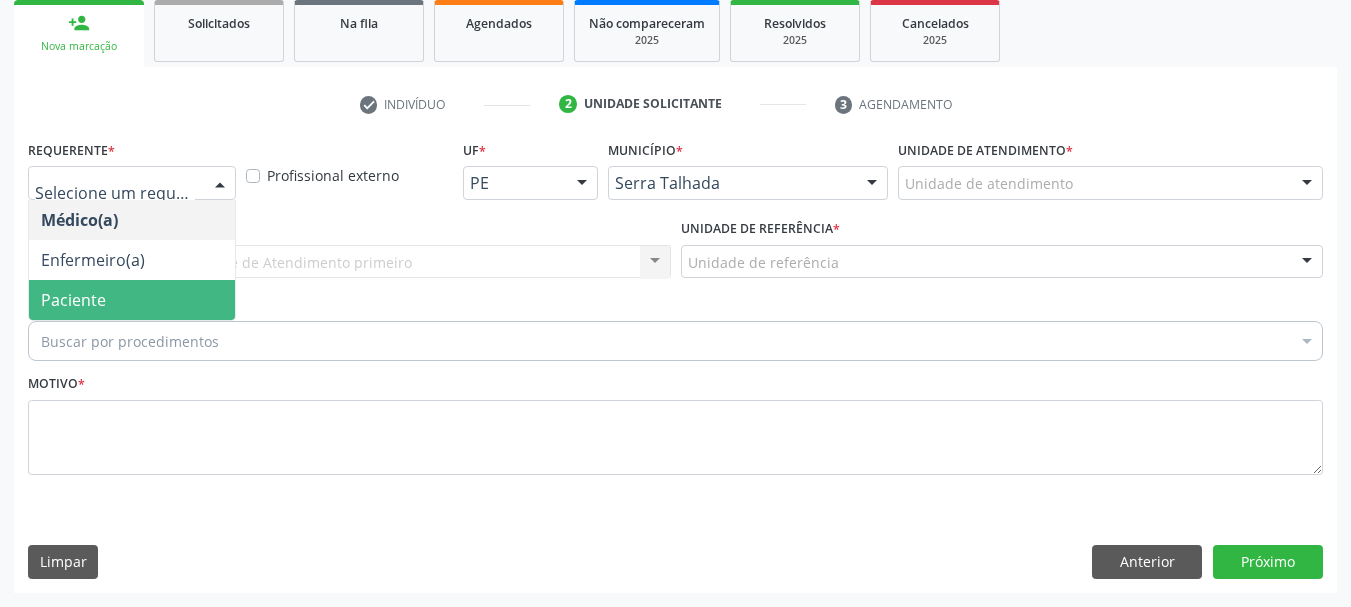 click on "Paciente" at bounding box center [132, 300] 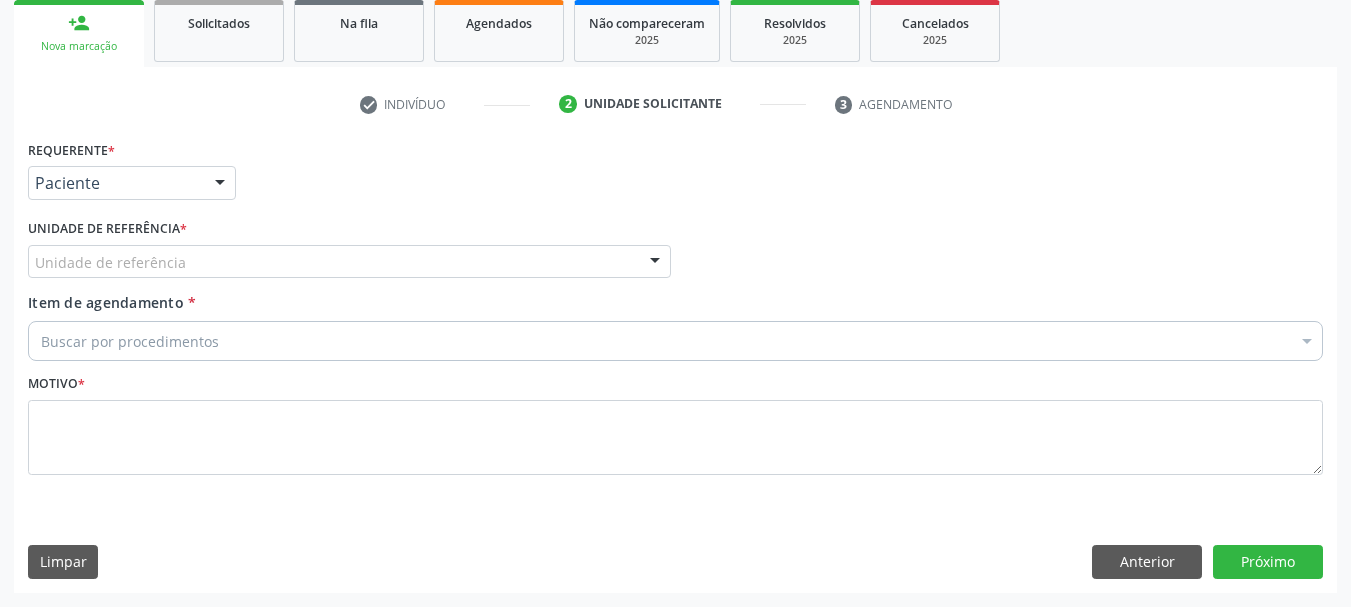 click on "Unidade de referência" at bounding box center [349, 262] 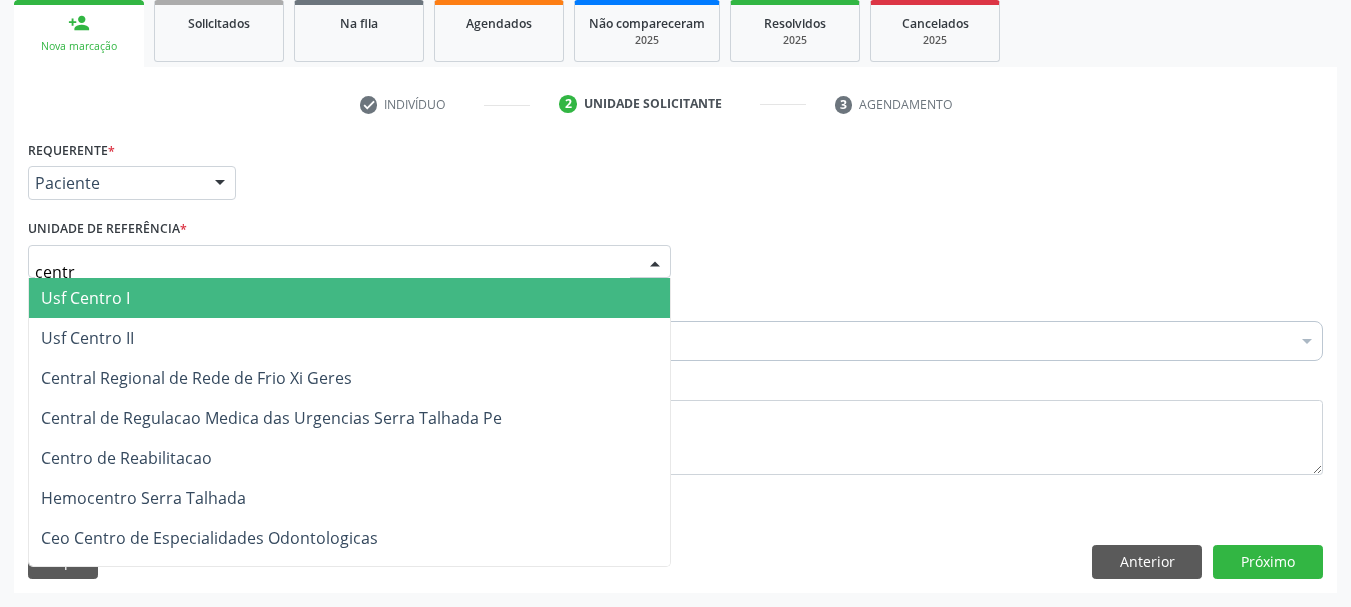 type on "centro" 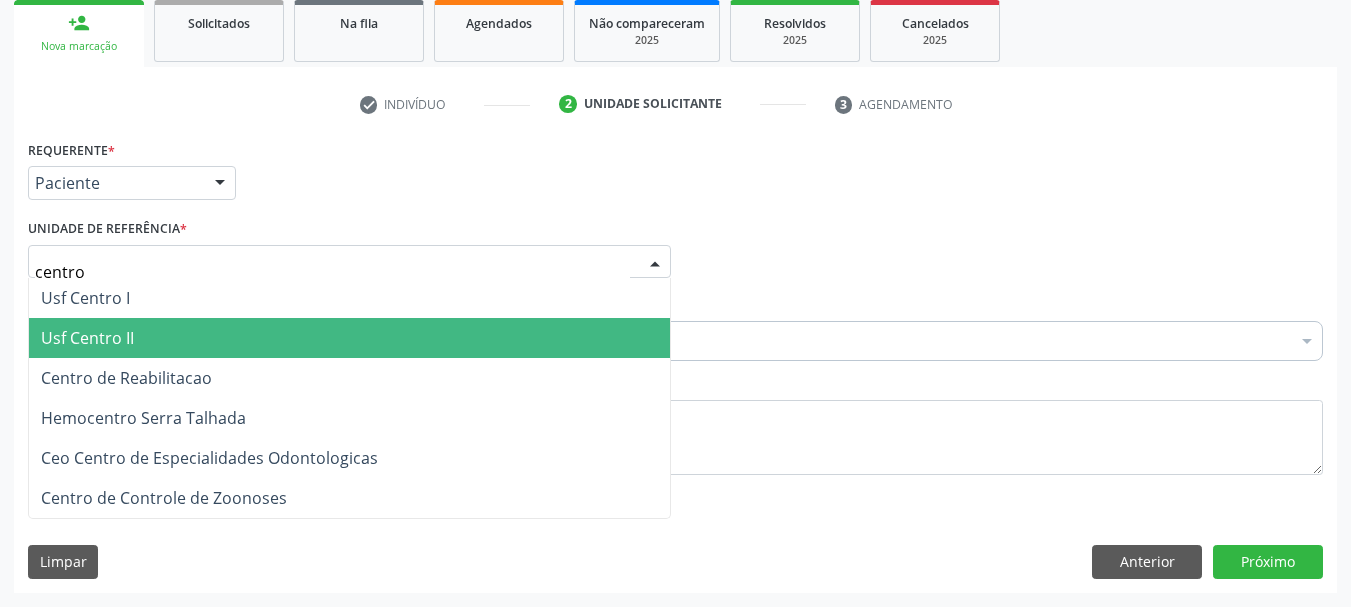 click on "Centro de Reabilitacao" at bounding box center (349, 378) 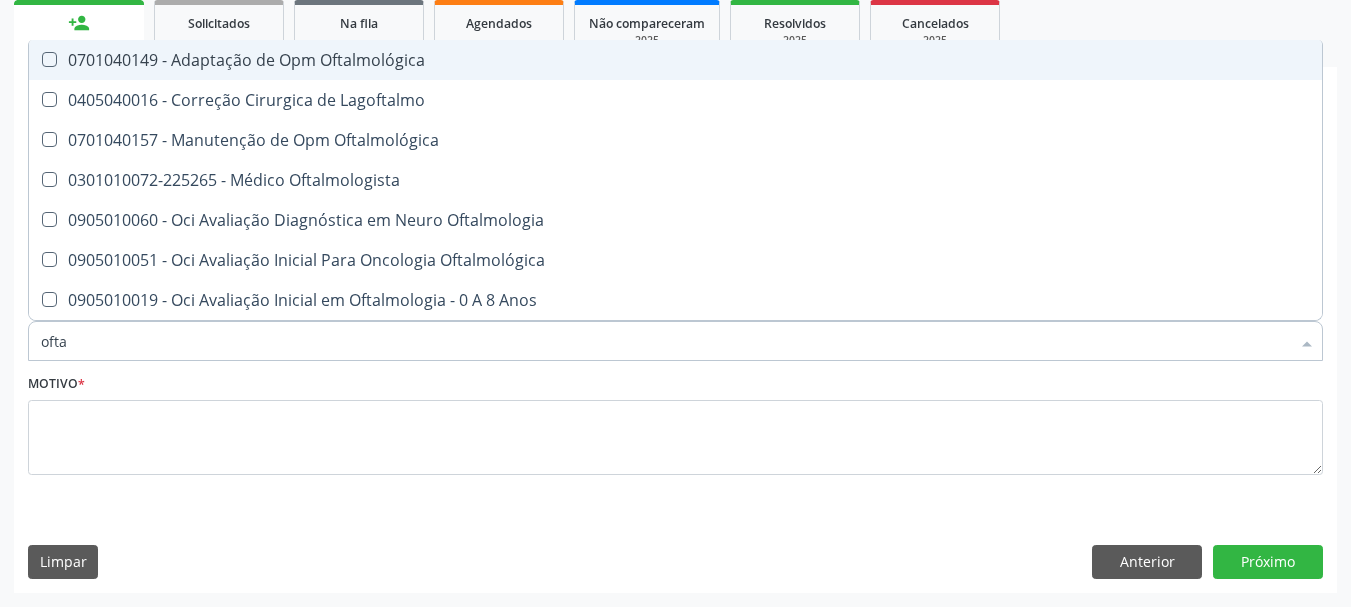 type on "oftal" 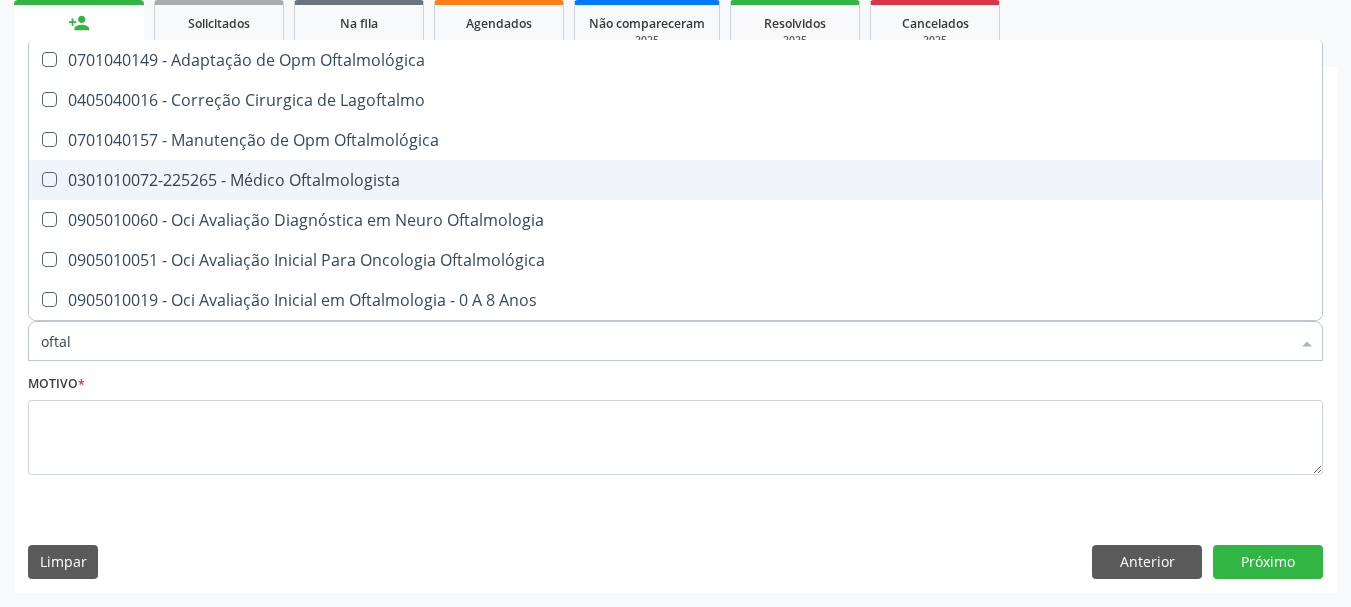 click on "0301010072-225265 - Médico Oftalmologista" at bounding box center (675, 180) 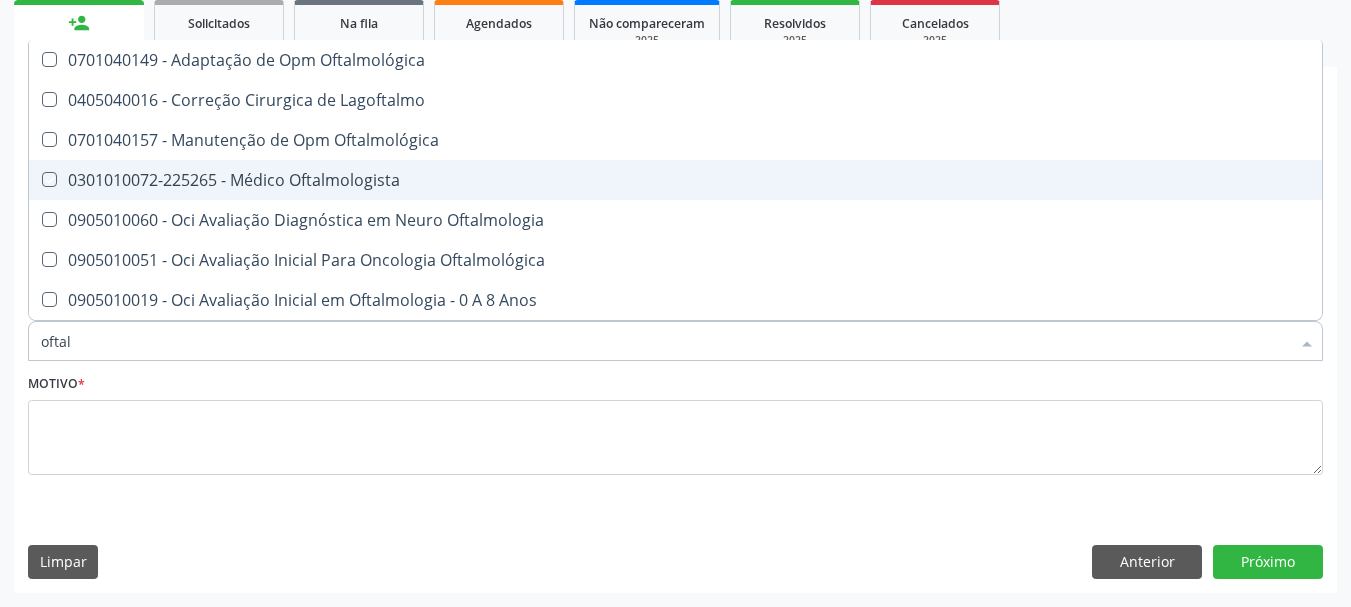 checkbox on "true" 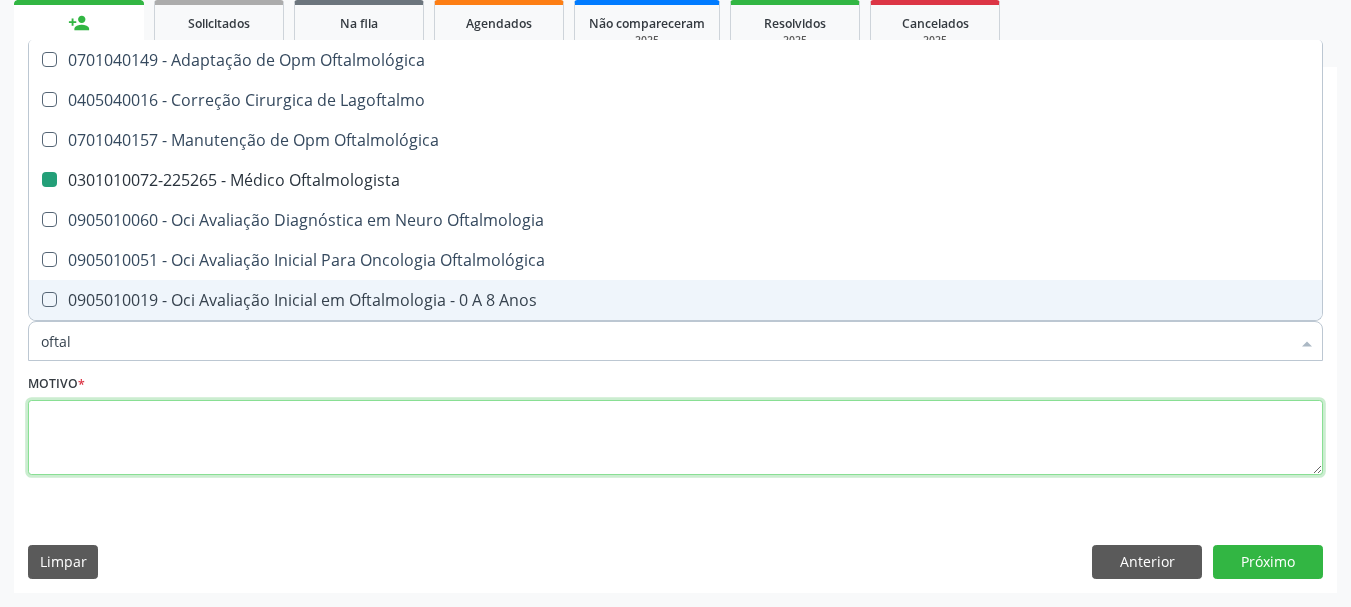 click at bounding box center (675, 438) 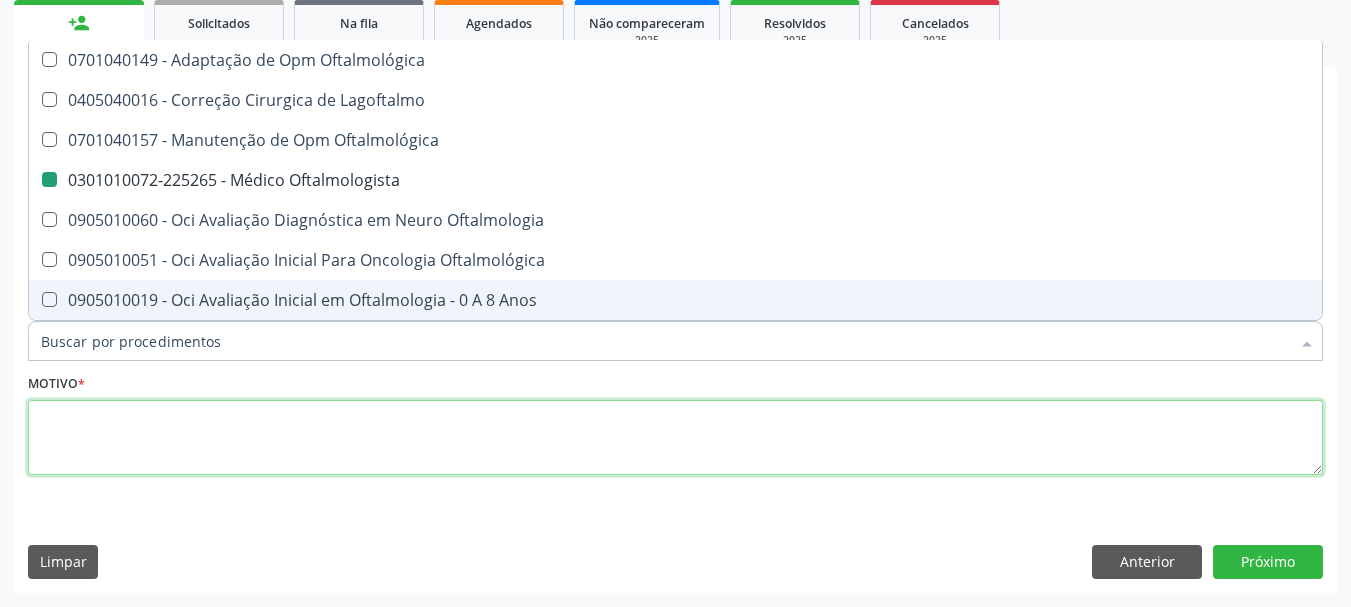 checkbox on "true" 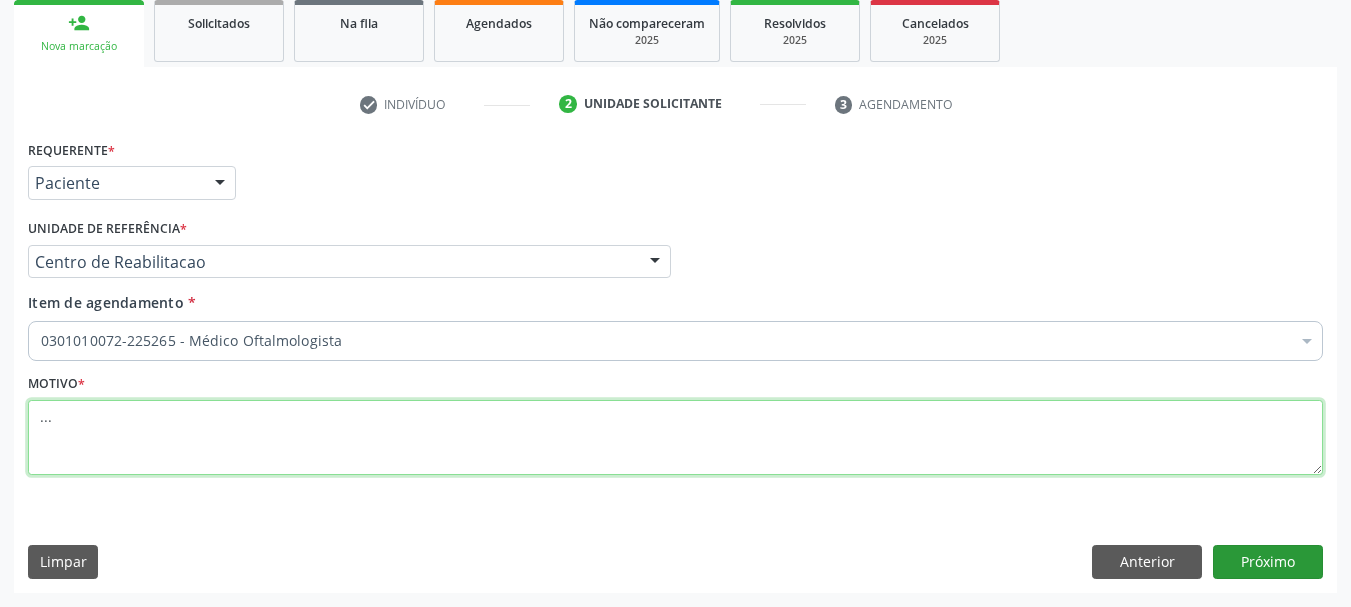 type on "..." 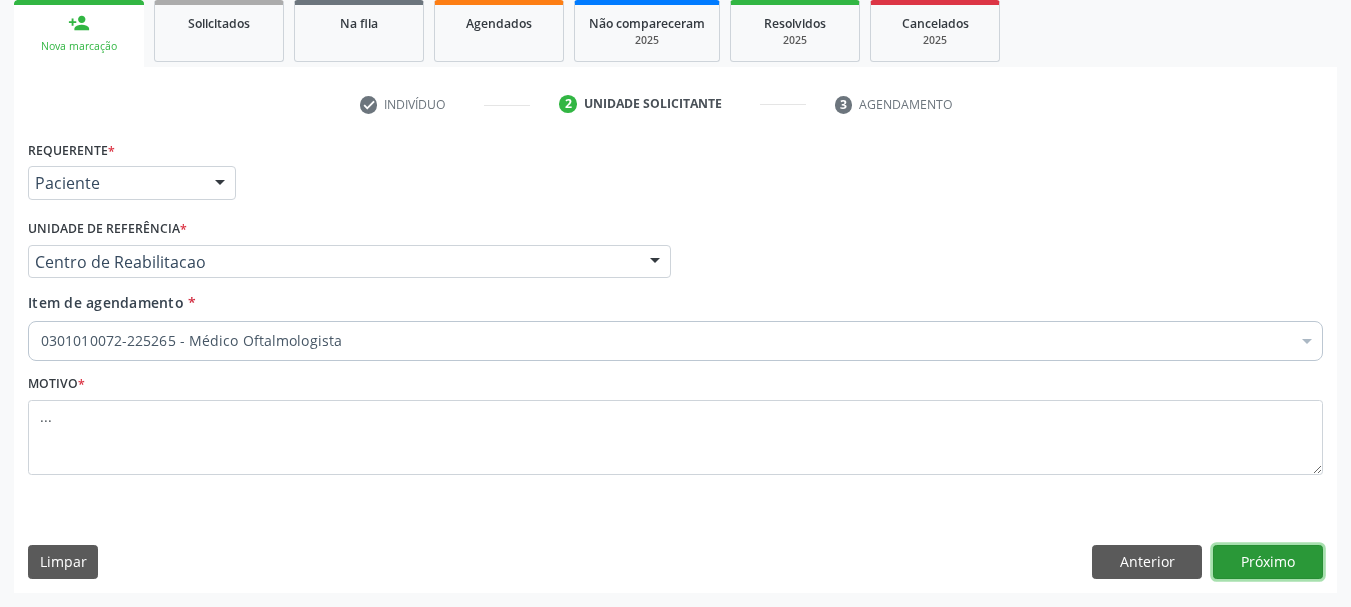 click on "Próximo" at bounding box center [1268, 562] 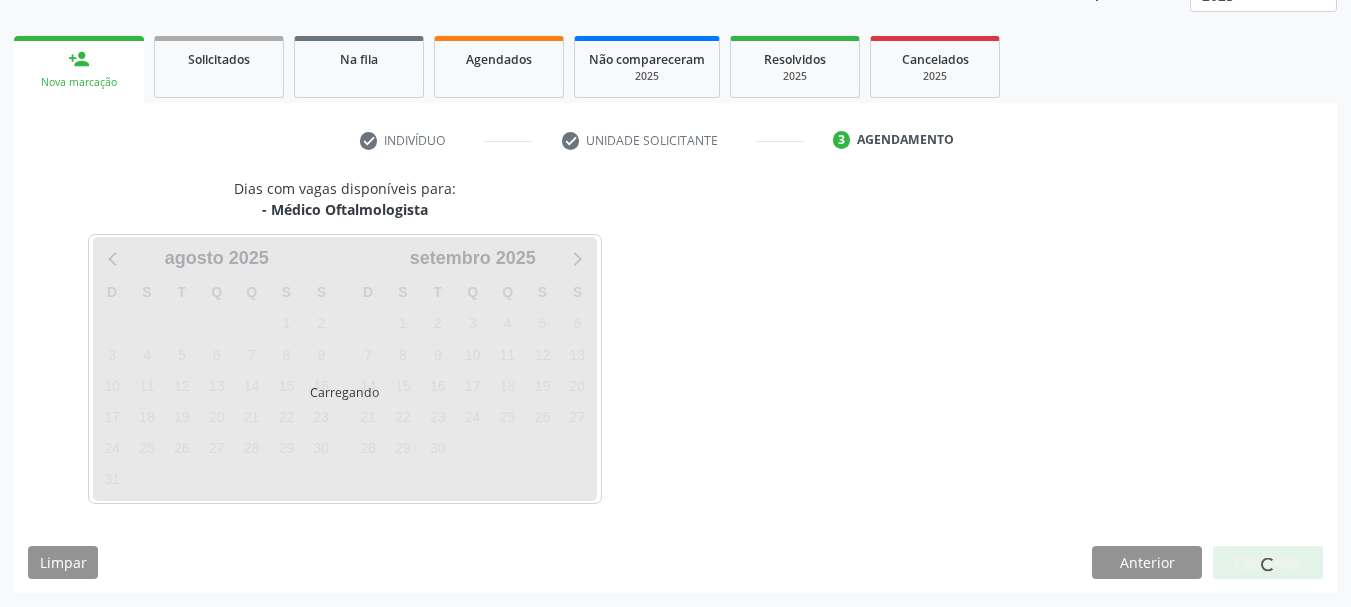 scroll, scrollTop: 263, scrollLeft: 0, axis: vertical 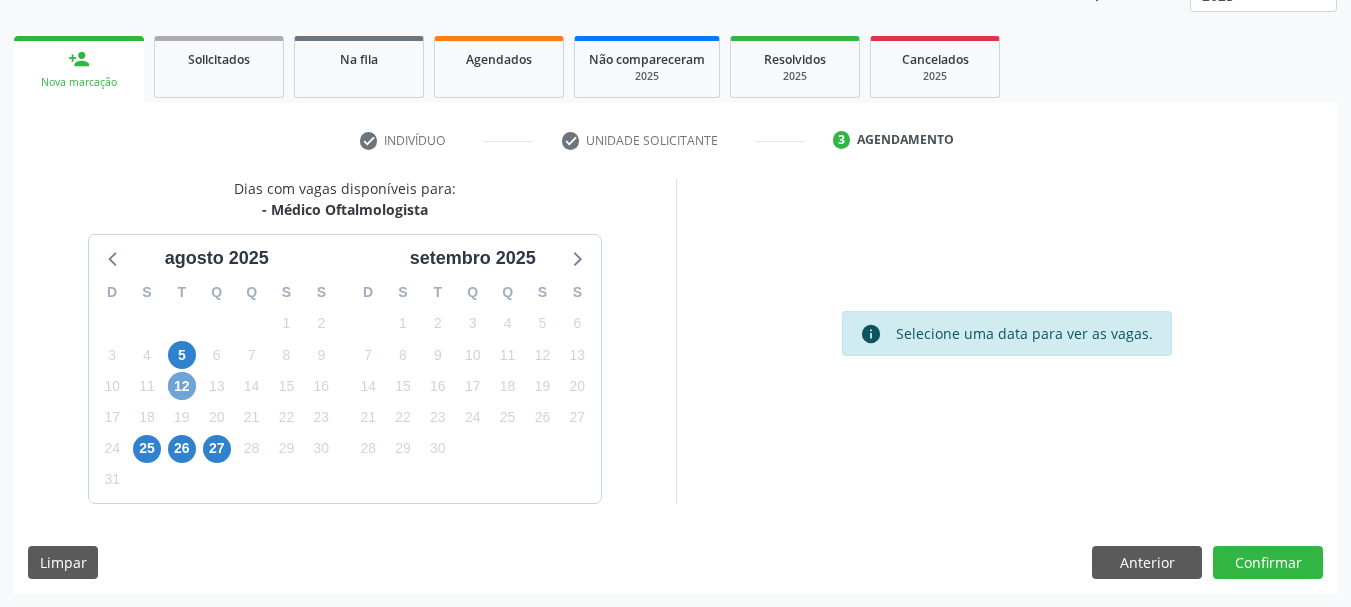 click on "12" at bounding box center [182, 386] 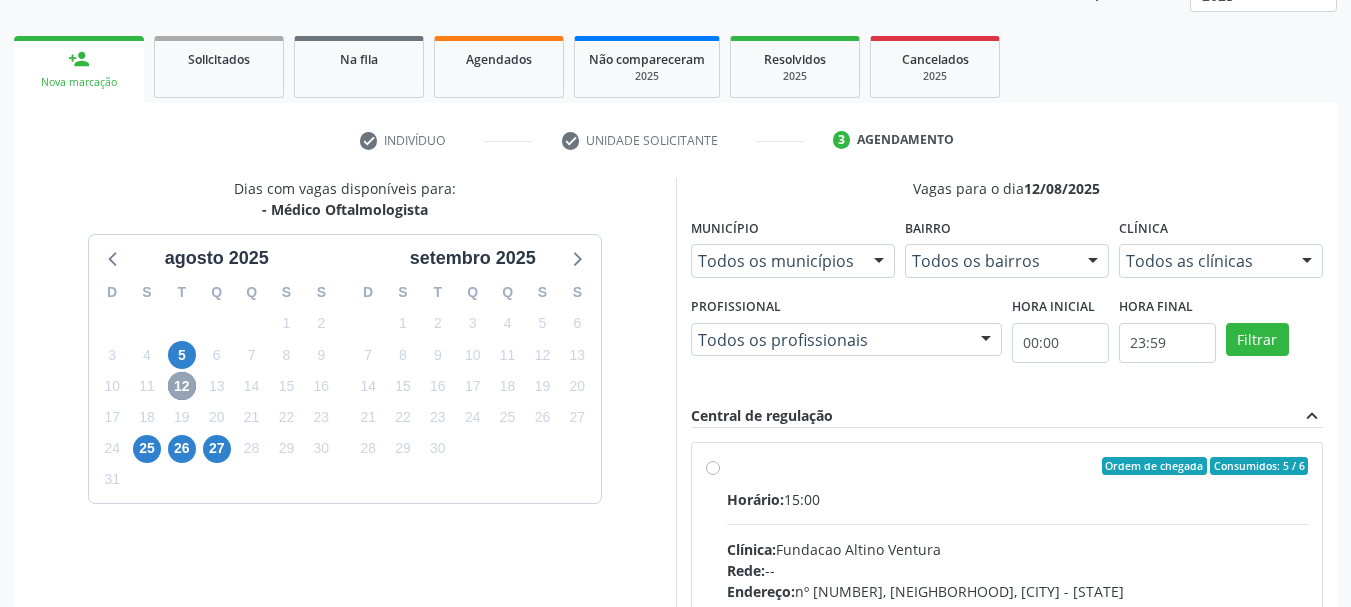 scroll, scrollTop: 363, scrollLeft: 0, axis: vertical 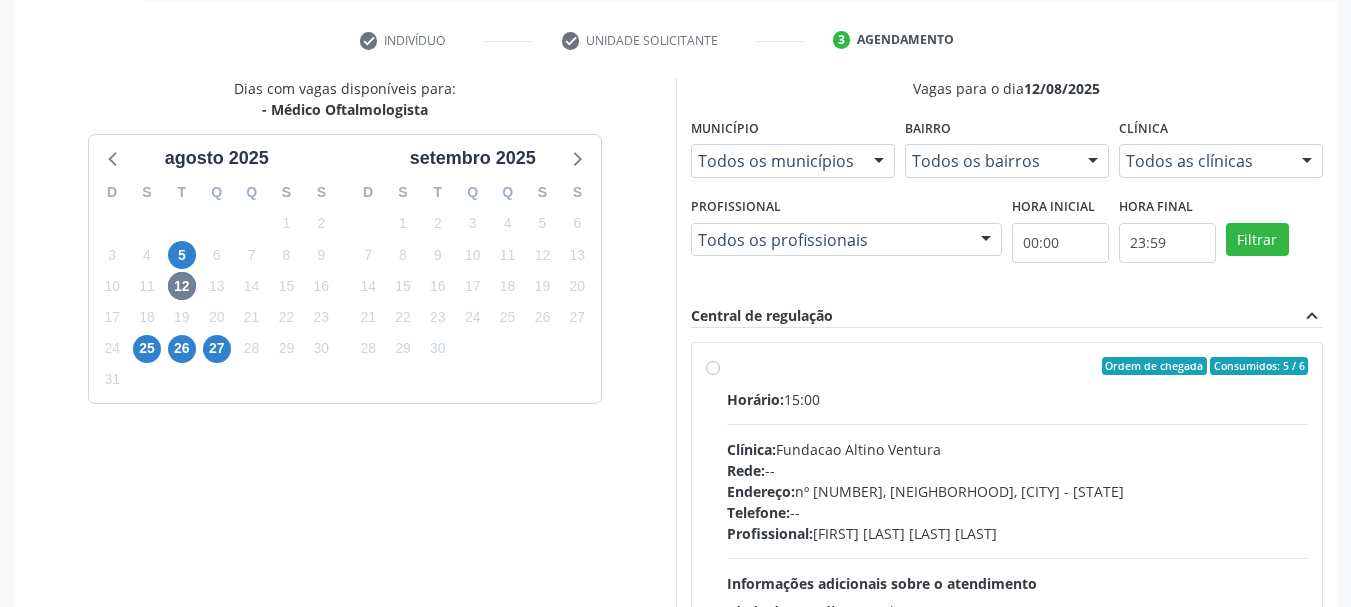 click on "Ordem de chegada
Consumidos: 5 / 6
Horário:   15:00
Clínica:  Fundacao Altino Ventura
Rede:
--
Endereço:   nº [NUMBER], [NEIGHBORHOOD], [CITY] - [STATE]
Telefone:   --
Profissional:
[FIRST] [LAST] [LAST] [LAST]
Informações adicionais sobre o atendimento
Idade de atendimento:
de 0 a 120 anos
Gênero(s) atendido(s):
Masculino e Feminino
Informações adicionais:
--" at bounding box center (1018, 510) 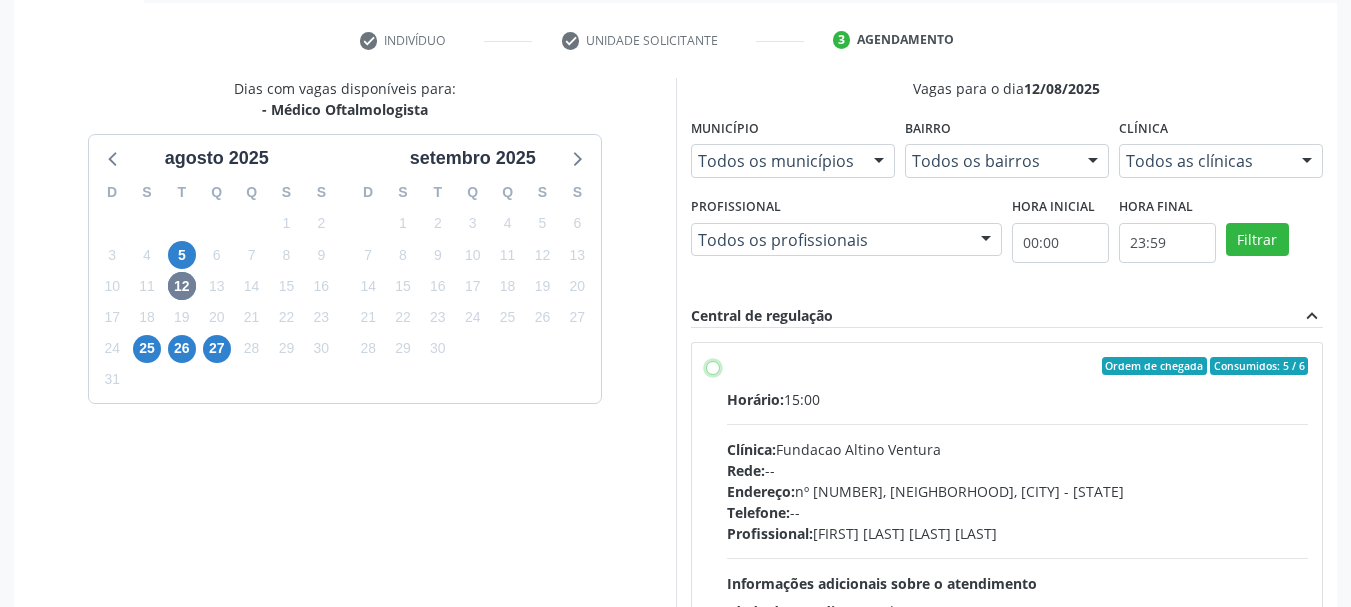 radio on "true" 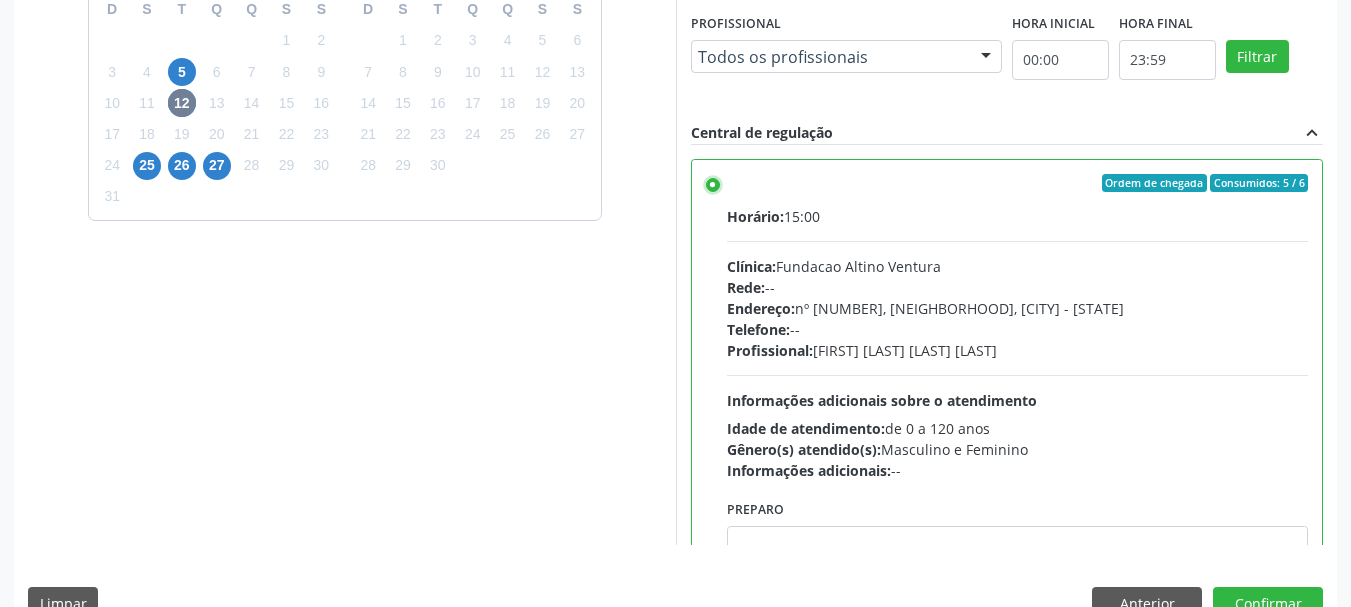 scroll, scrollTop: 588, scrollLeft: 0, axis: vertical 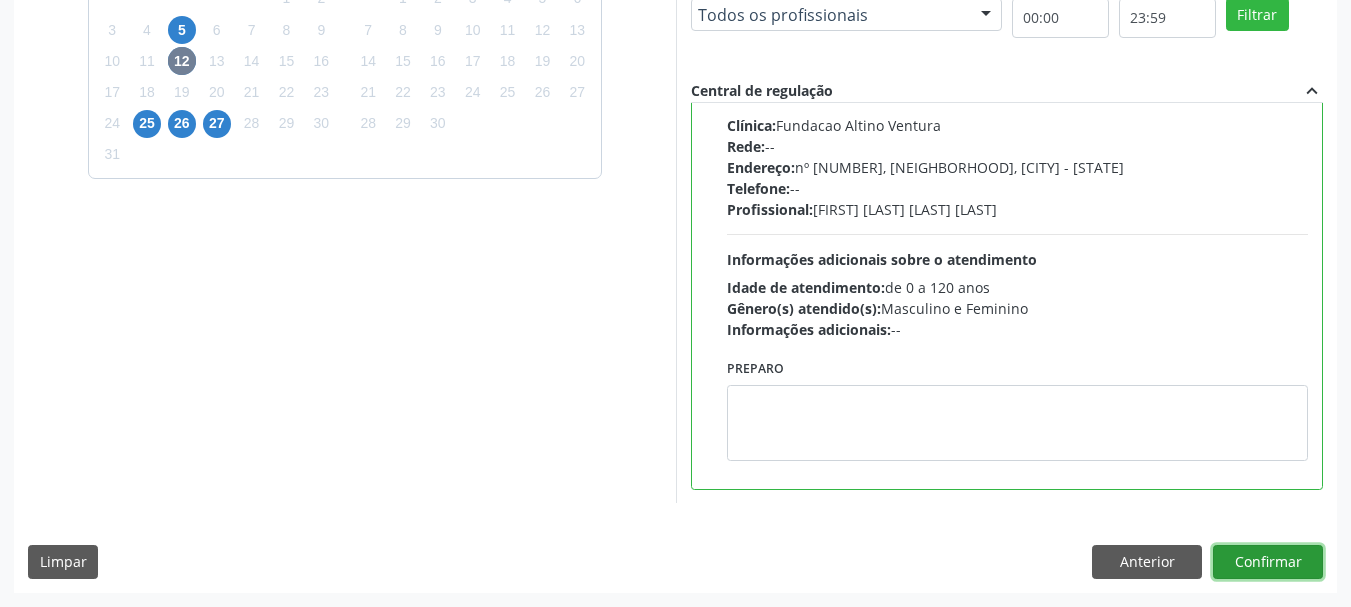 click on "Confirmar" at bounding box center [1268, 562] 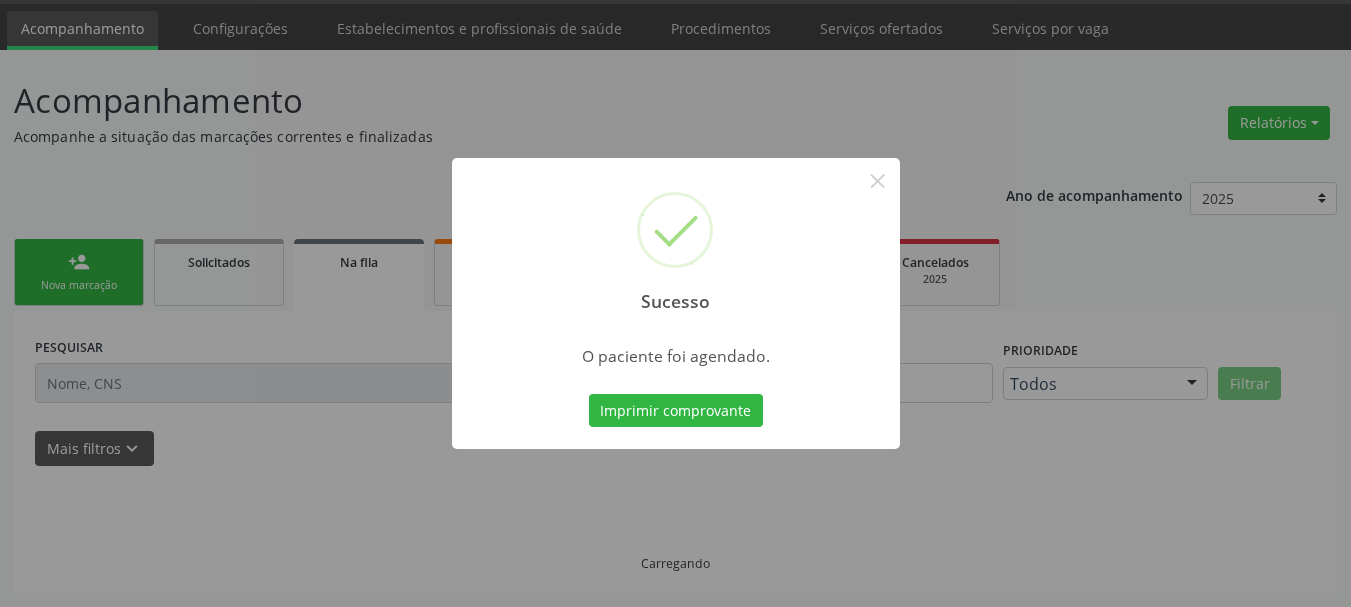 scroll, scrollTop: 60, scrollLeft: 0, axis: vertical 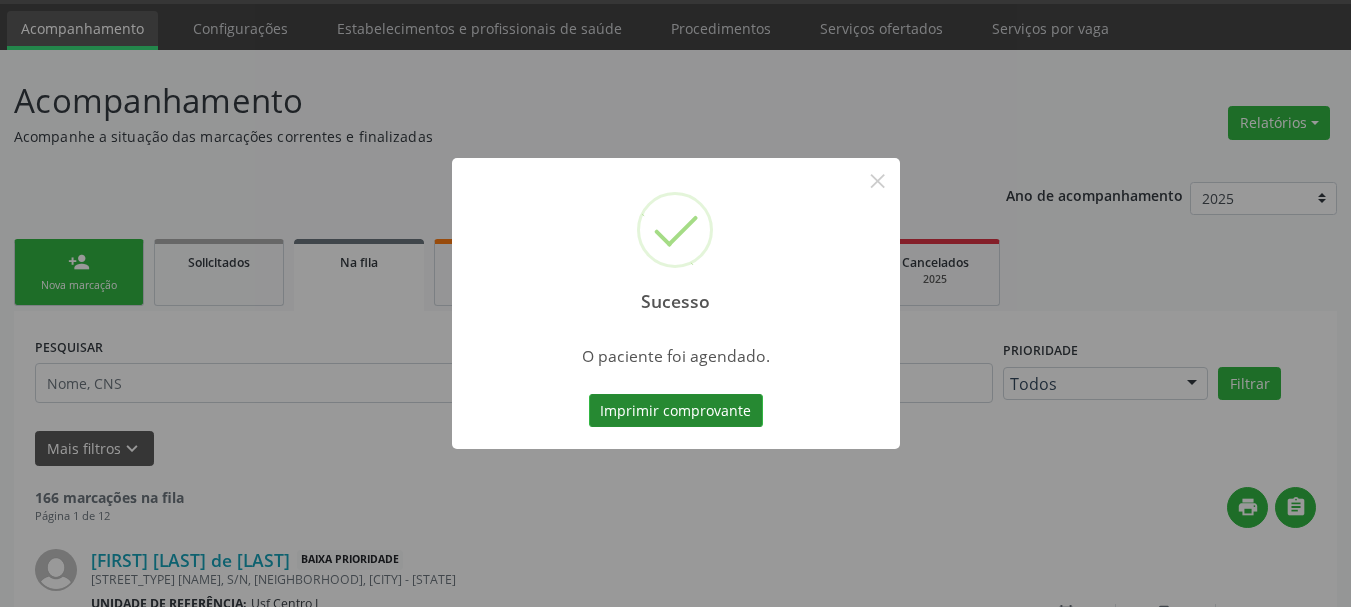 click on "Imprimir comprovante" at bounding box center [676, 411] 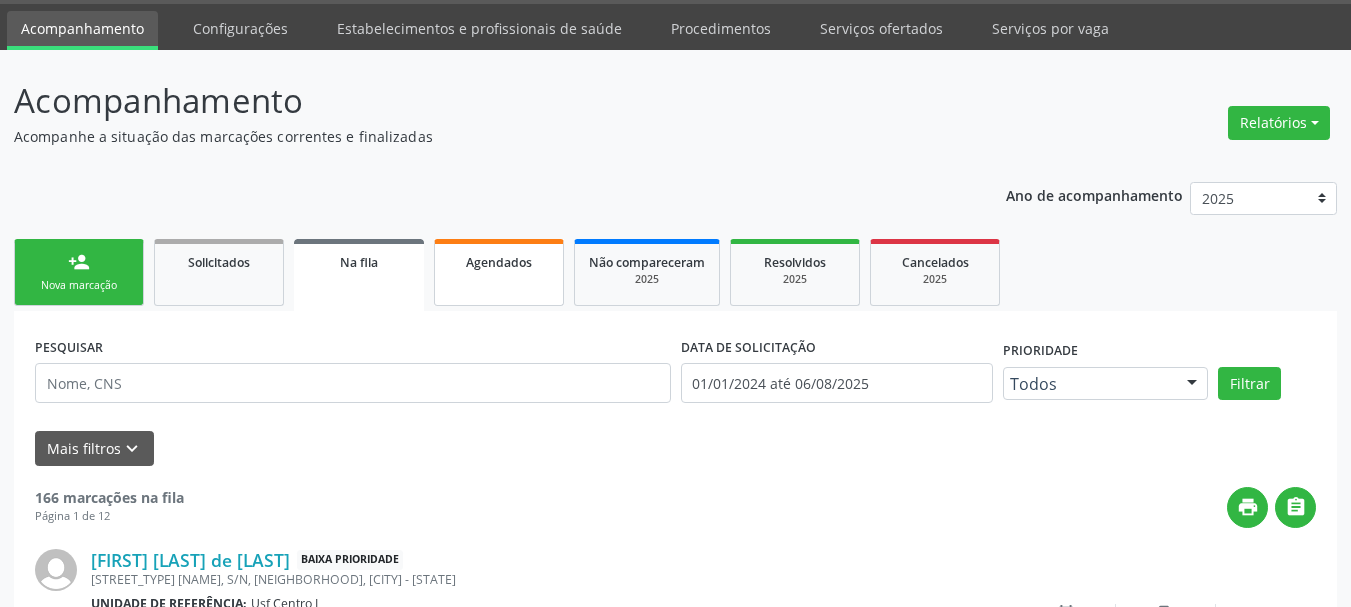 click on "Agendados" at bounding box center [499, 272] 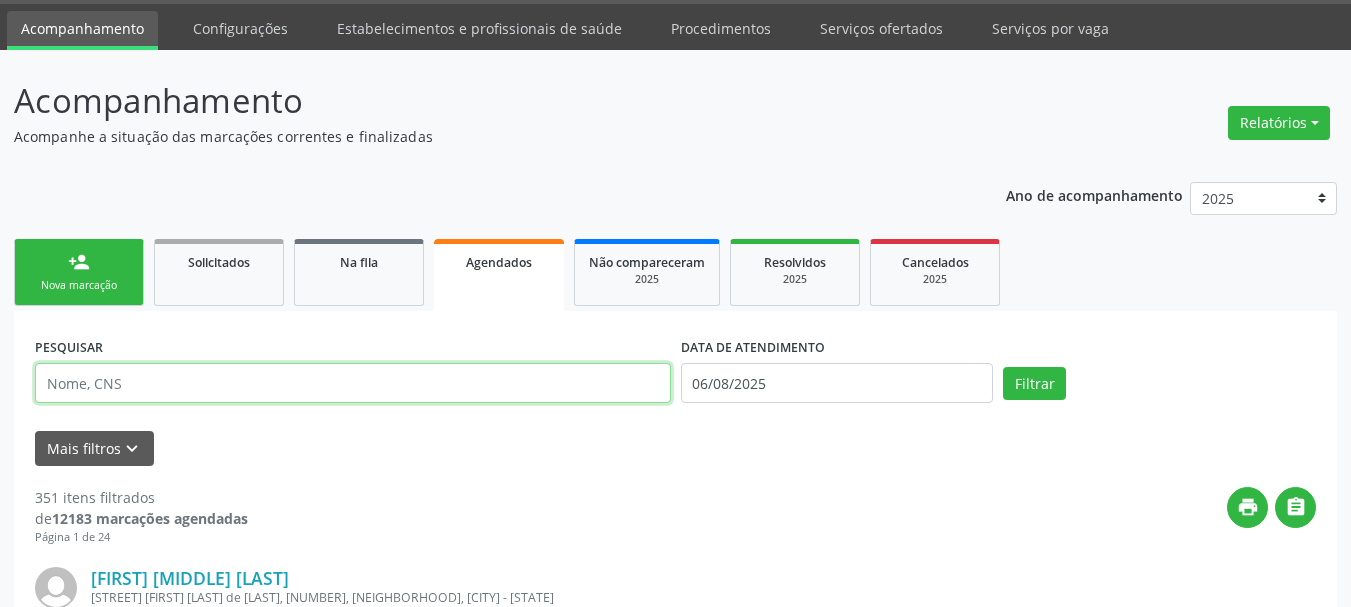 paste on "[PHONE]" 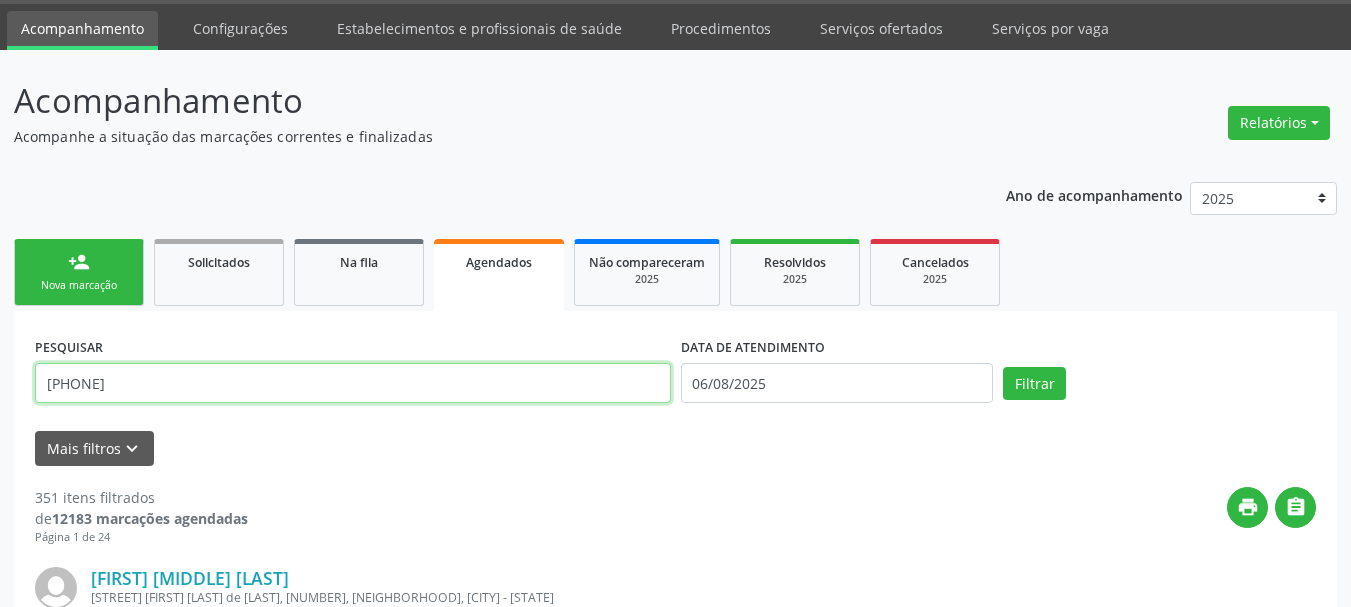 type on "[PHONE]" 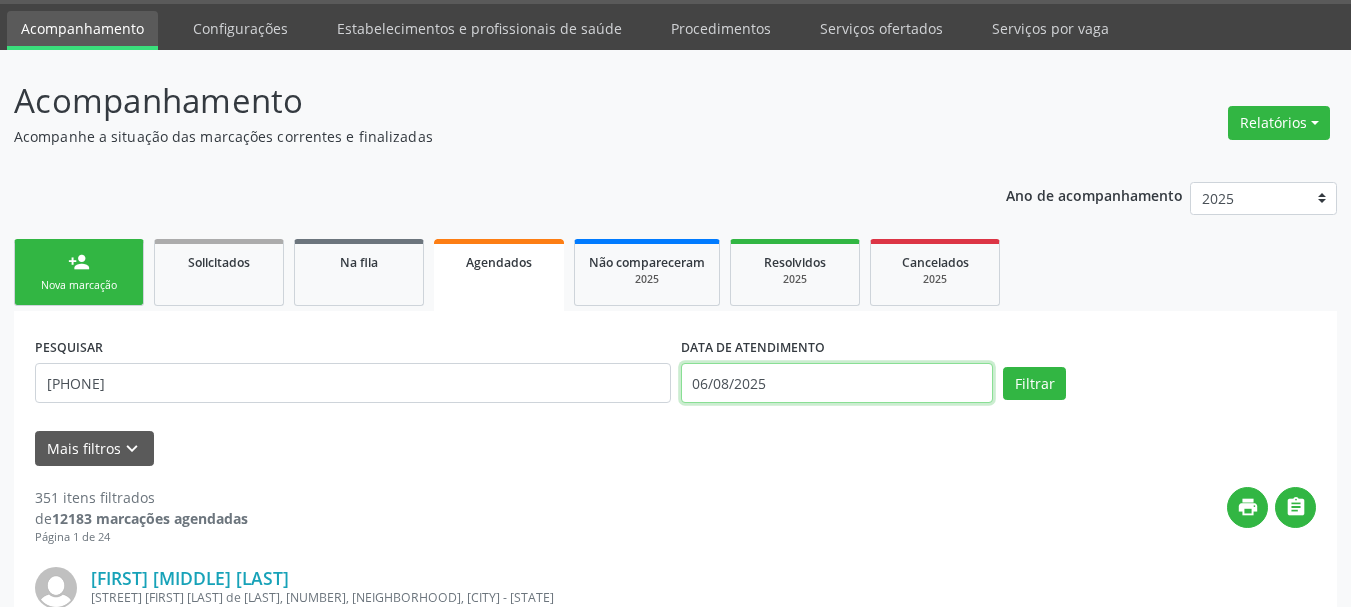 click on "06/08/2025" at bounding box center (837, 383) 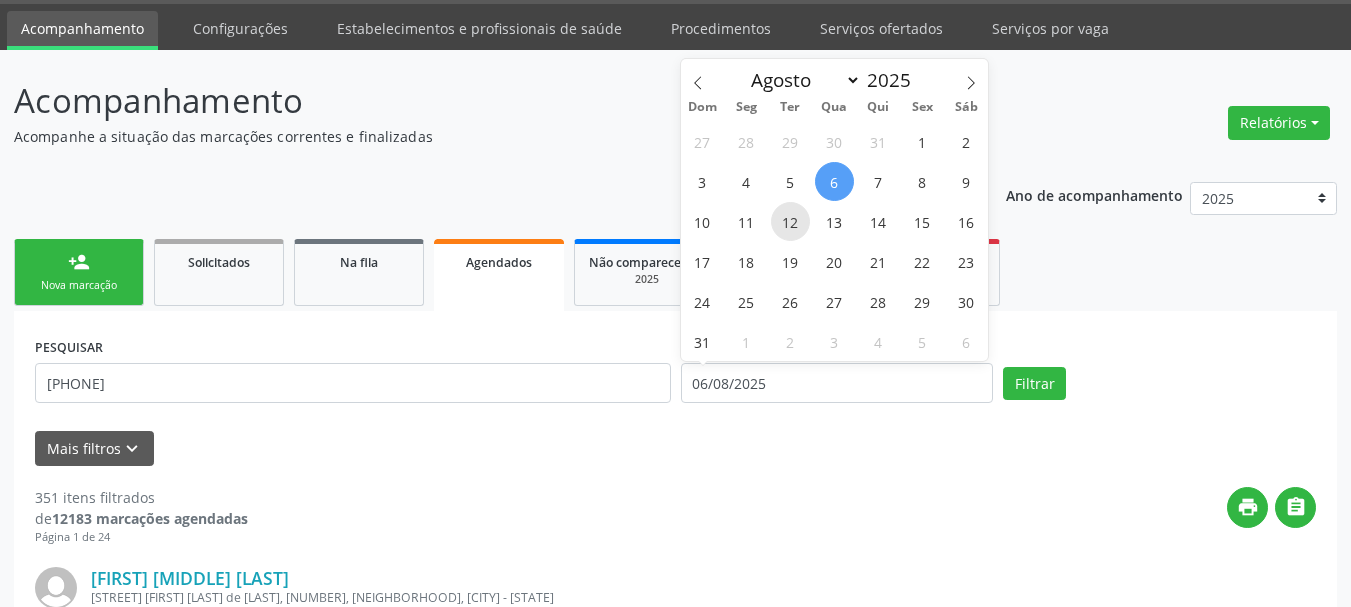 click on "12" at bounding box center [790, 221] 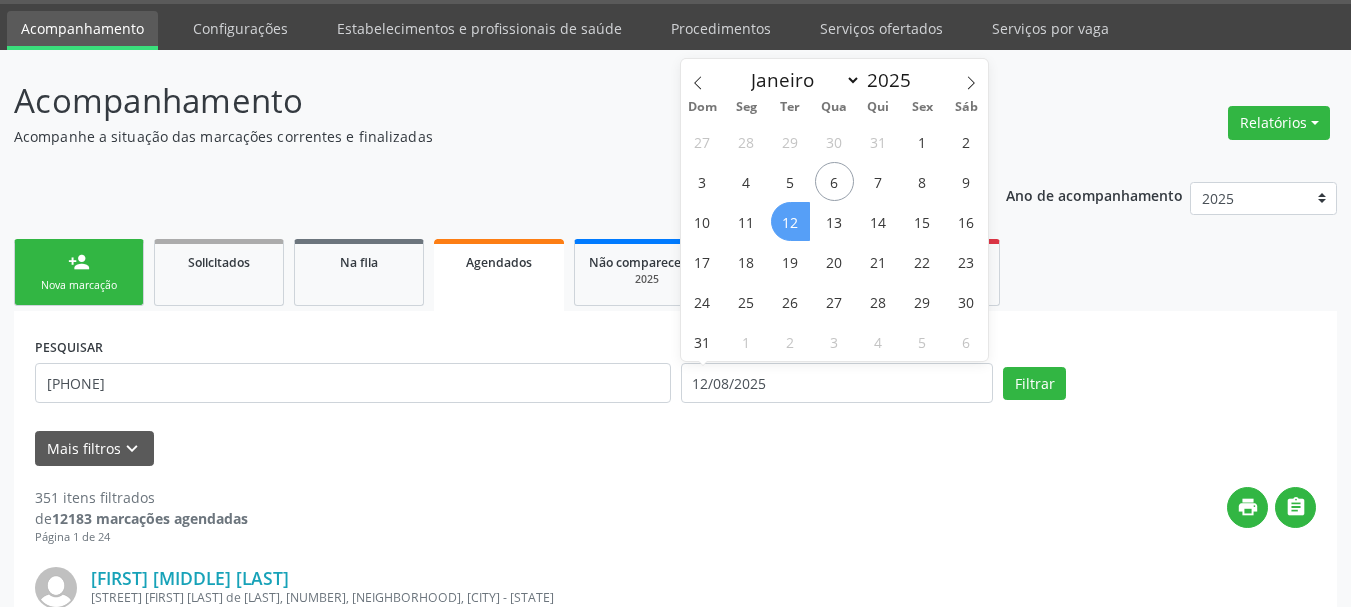 click on "12" at bounding box center [790, 221] 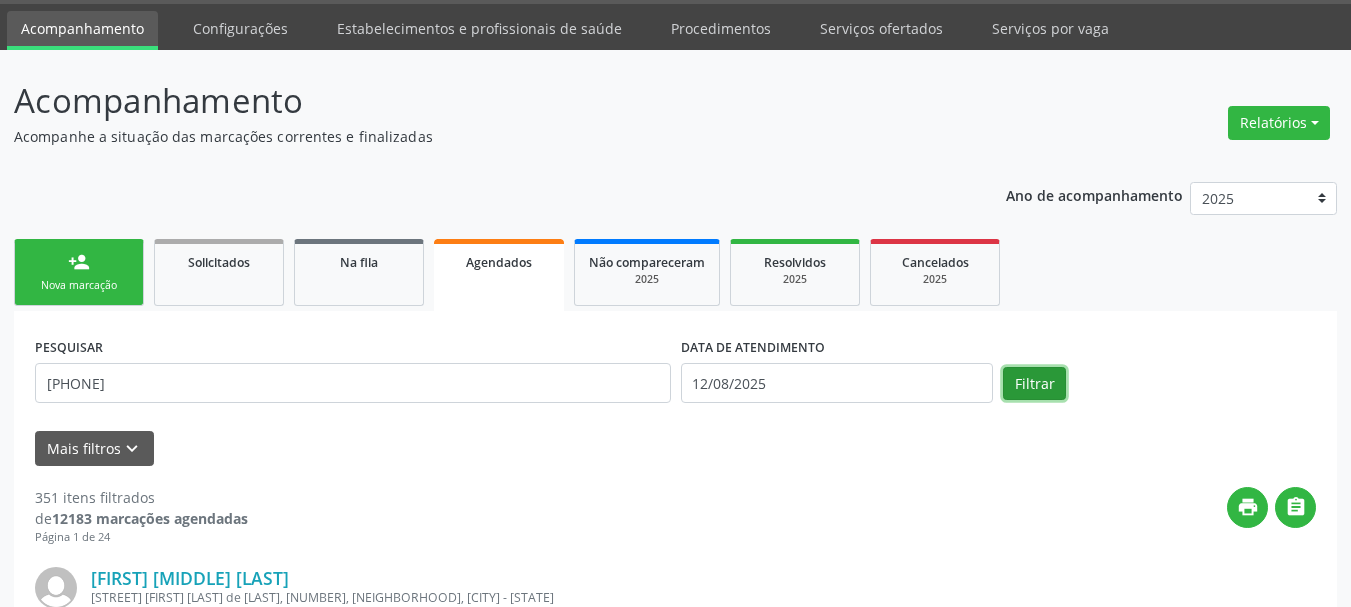 click on "Filtrar" at bounding box center (1034, 384) 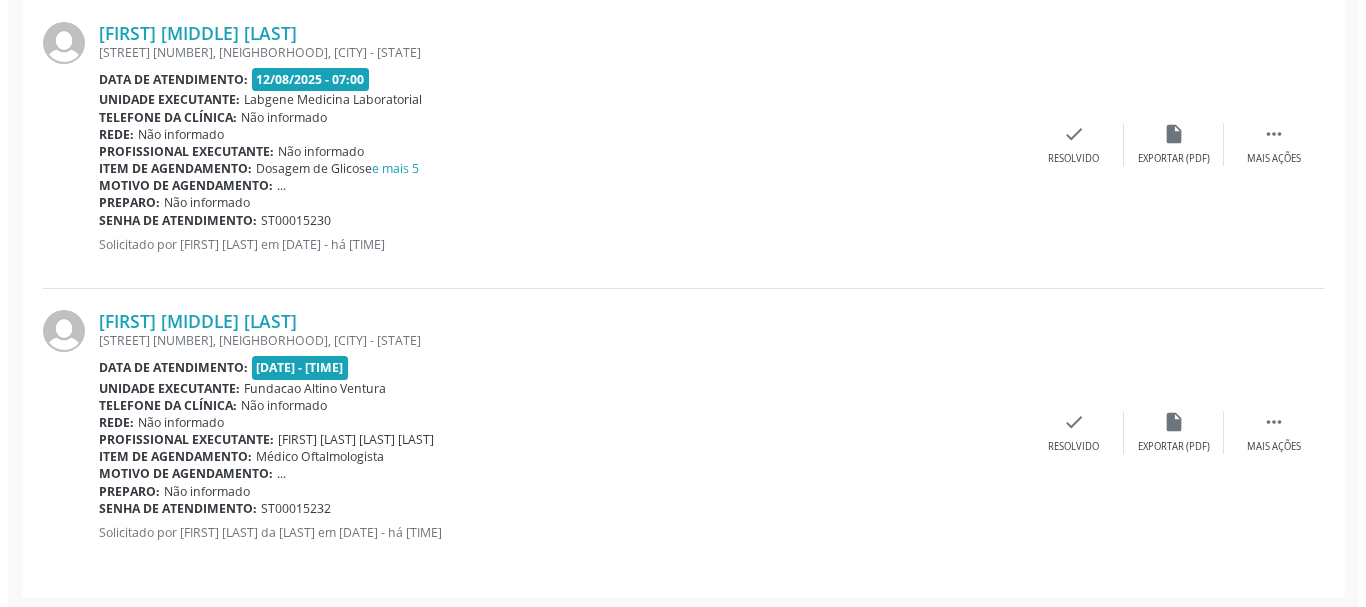 scroll, scrollTop: 609, scrollLeft: 0, axis: vertical 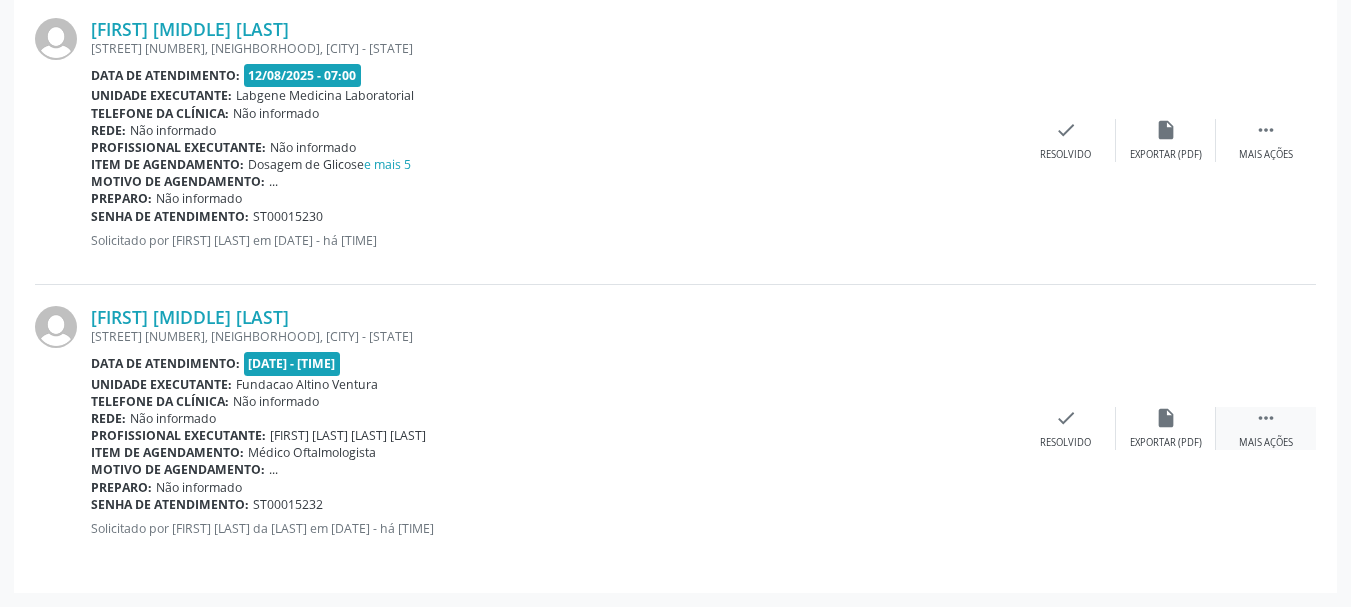 click on "
Mais ações" at bounding box center [1266, 428] 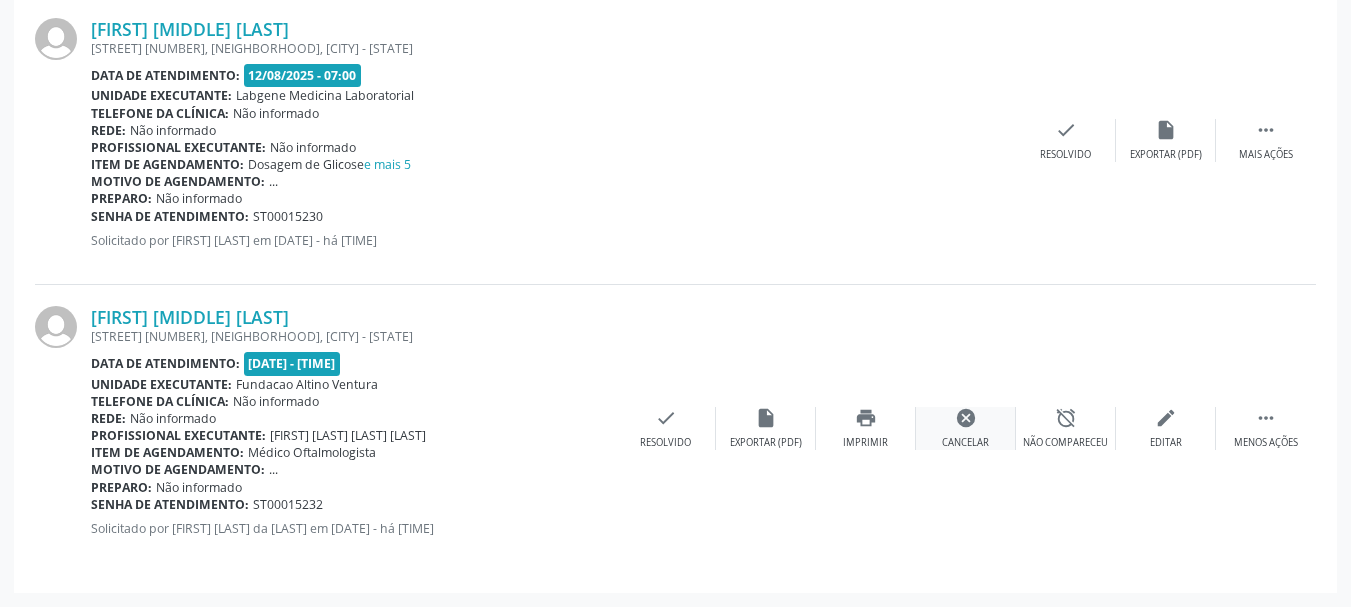 click on "cancel
Cancelar" at bounding box center (966, 428) 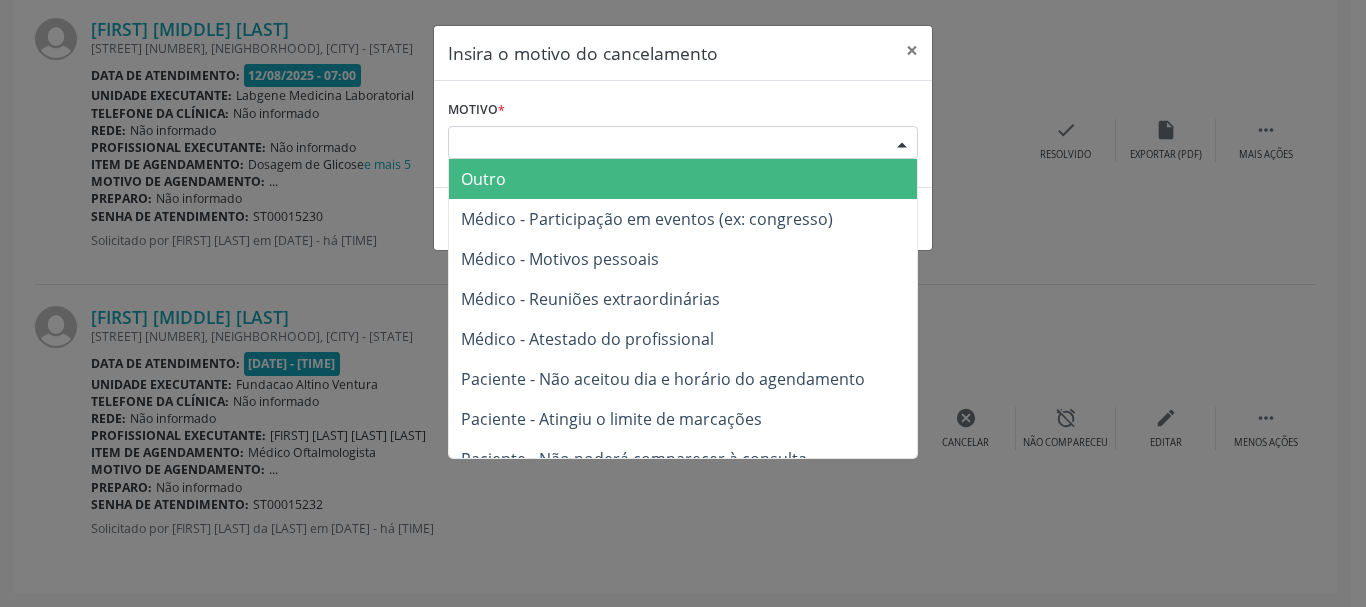 click on "Escolha o motivo" at bounding box center [683, 143] 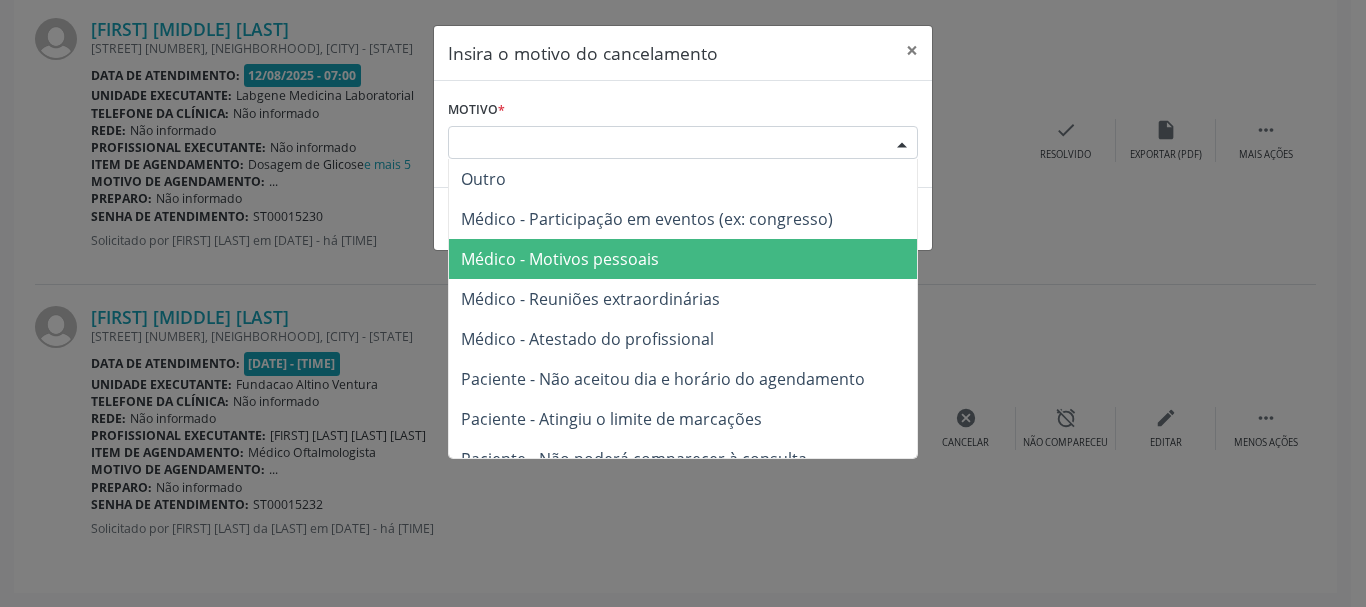 click on "Médico - Motivos pessoais" at bounding box center [560, 259] 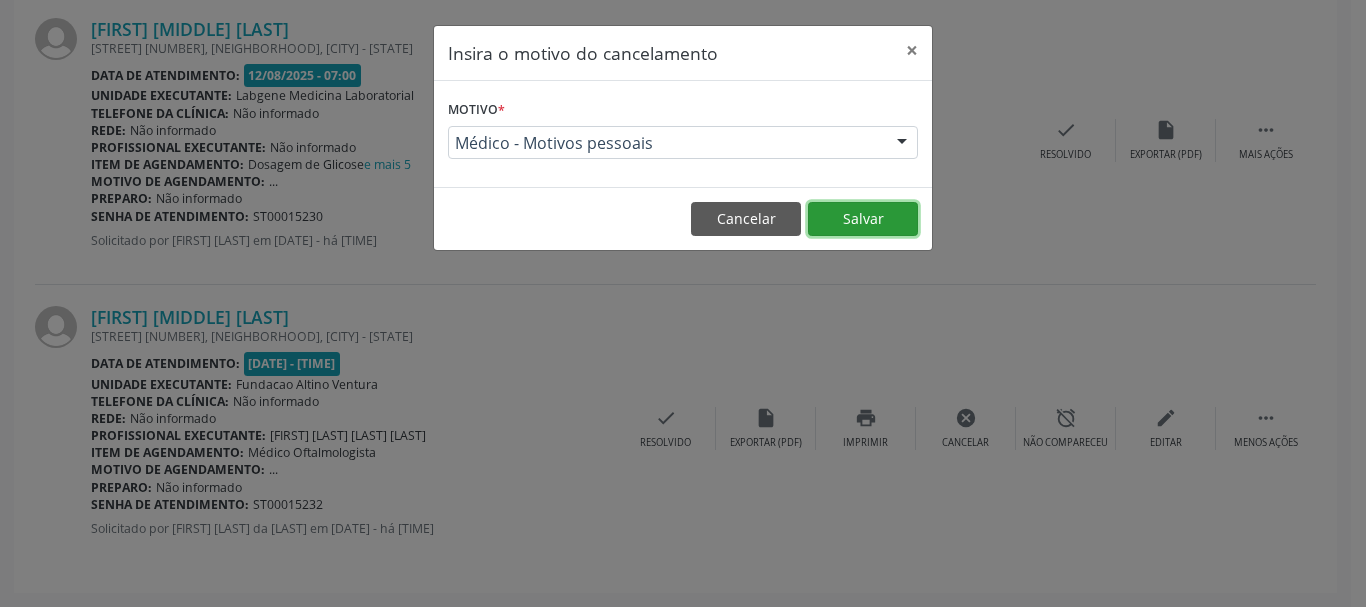 click on "Salvar" at bounding box center [863, 219] 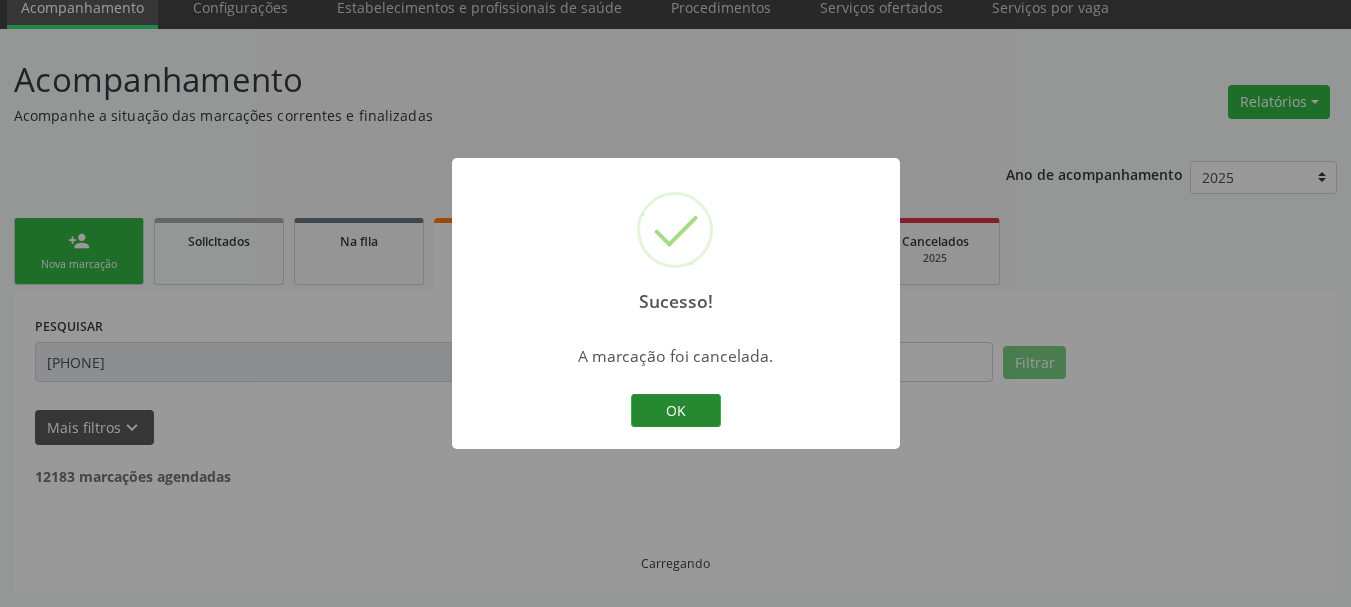 scroll, scrollTop: 321, scrollLeft: 0, axis: vertical 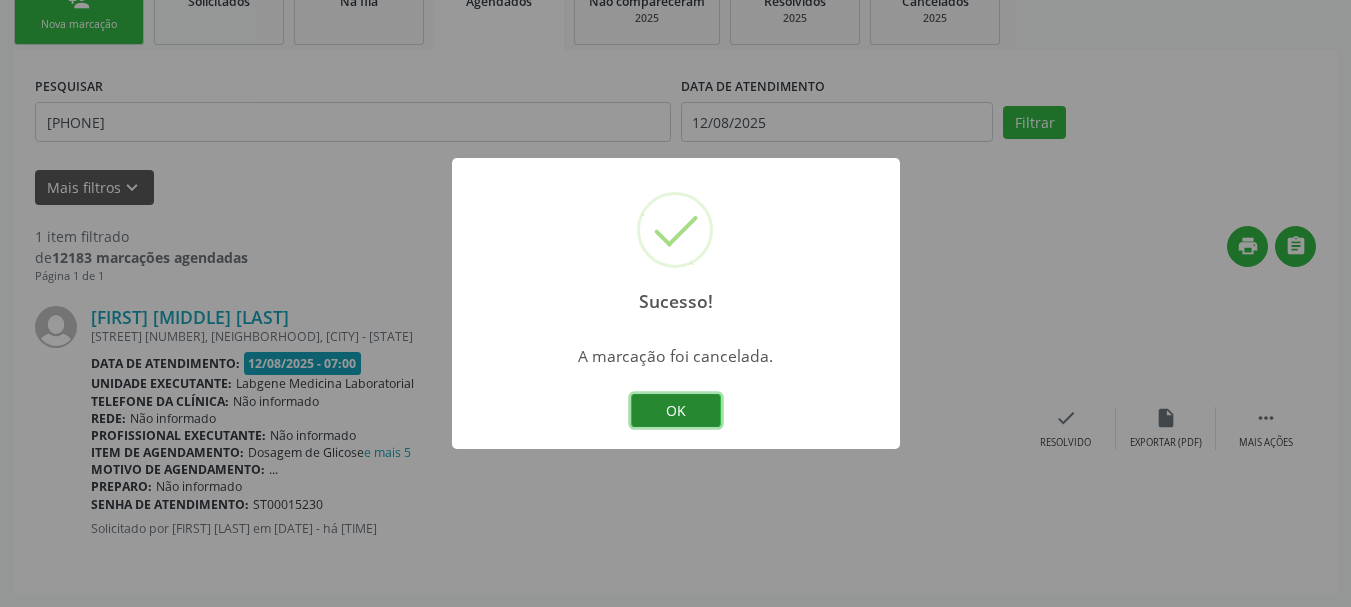 click on "OK" at bounding box center (676, 411) 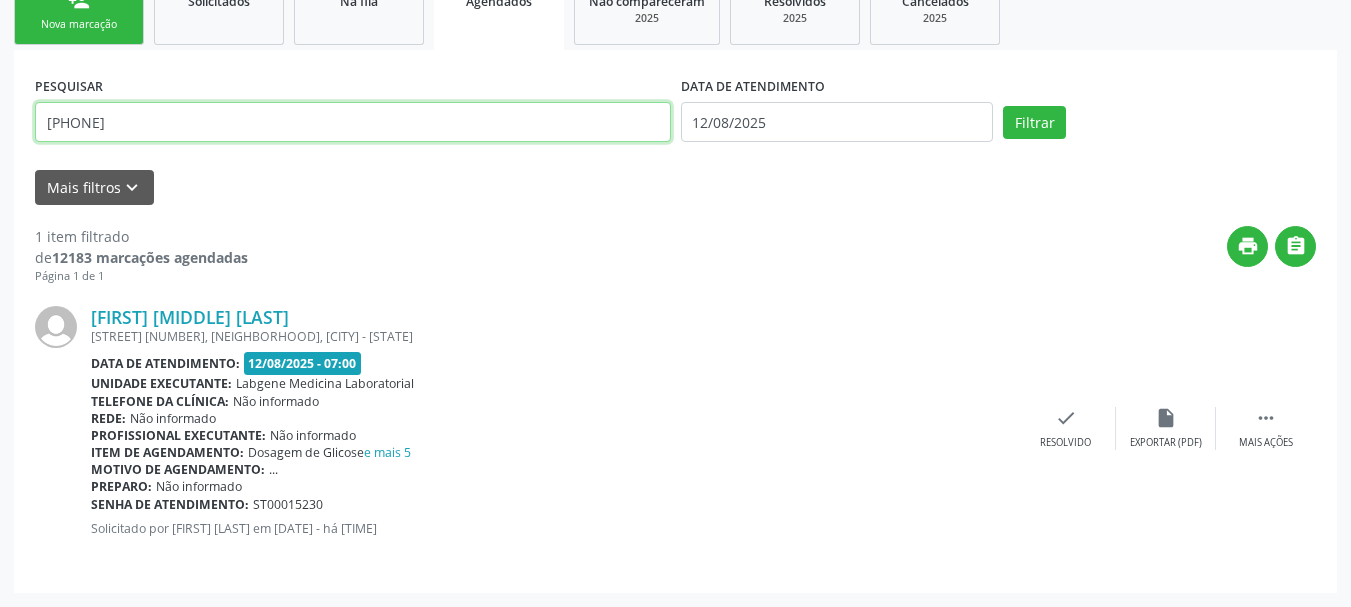 drag, startPoint x: 204, startPoint y: 125, endPoint x: 17, endPoint y: 110, distance: 187.60065 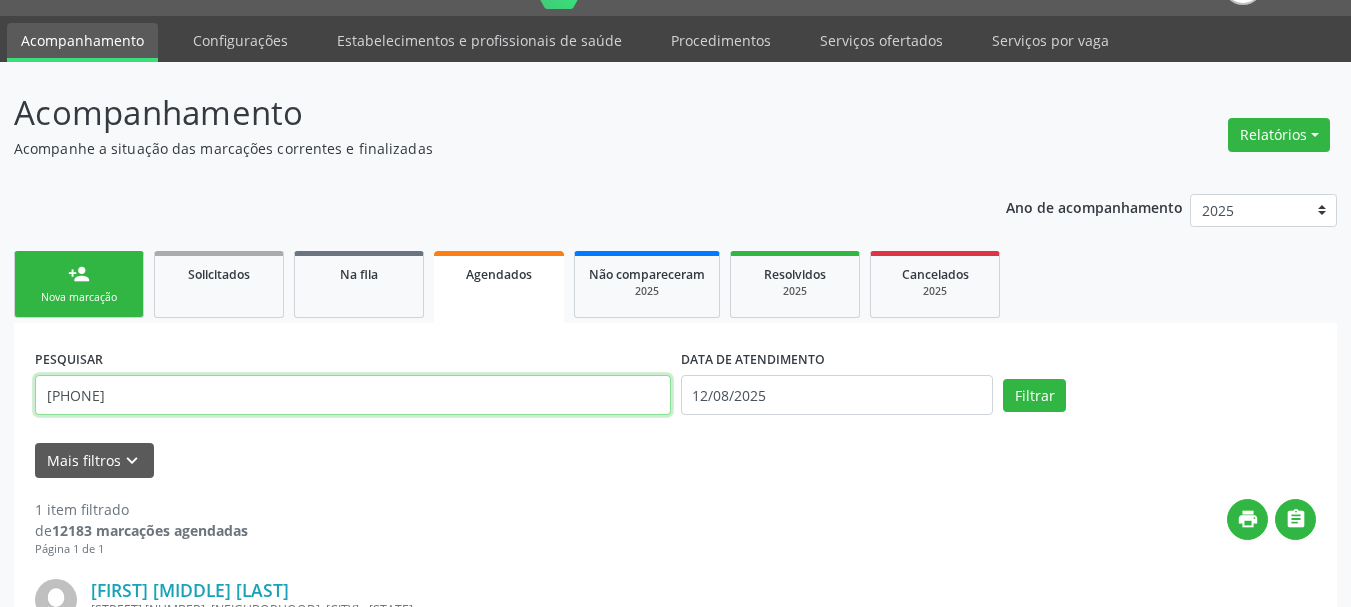 scroll, scrollTop: 0, scrollLeft: 0, axis: both 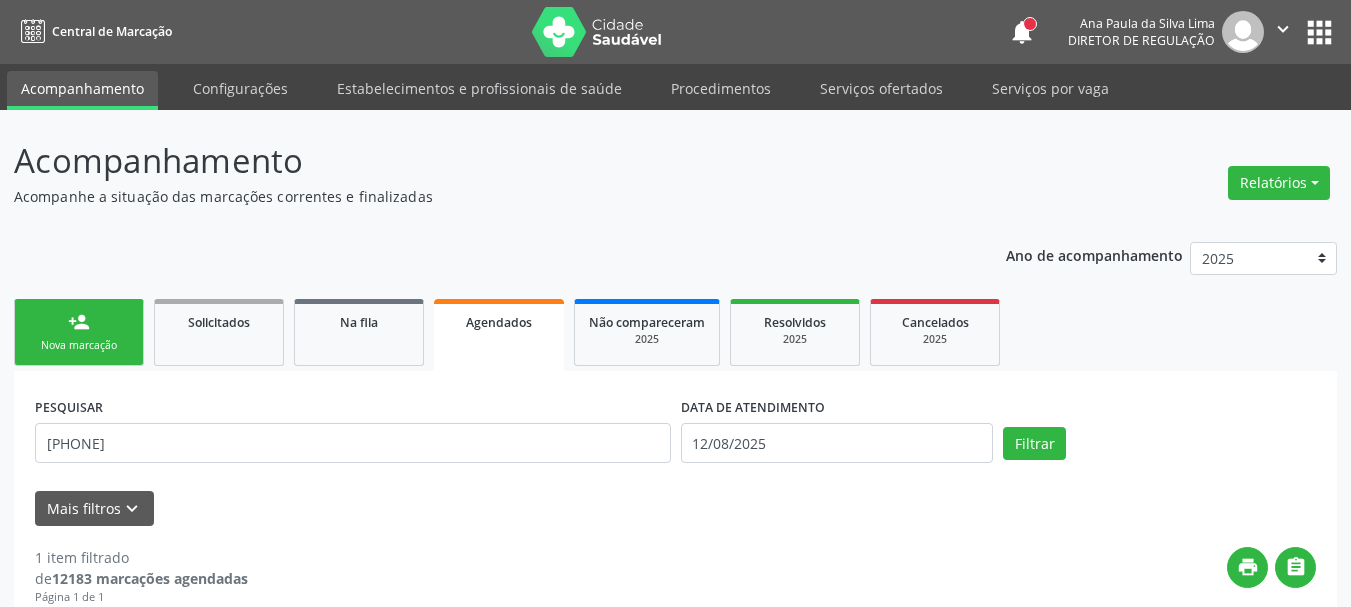 click on "apps" at bounding box center [1319, 32] 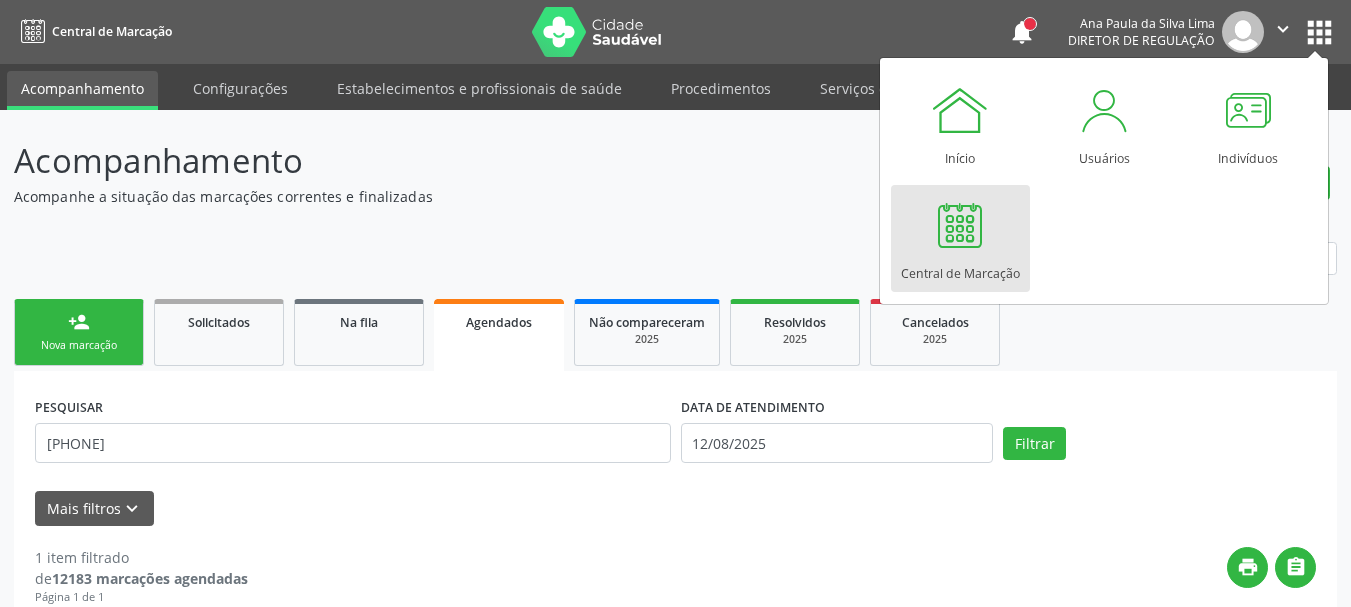 click at bounding box center (960, 225) 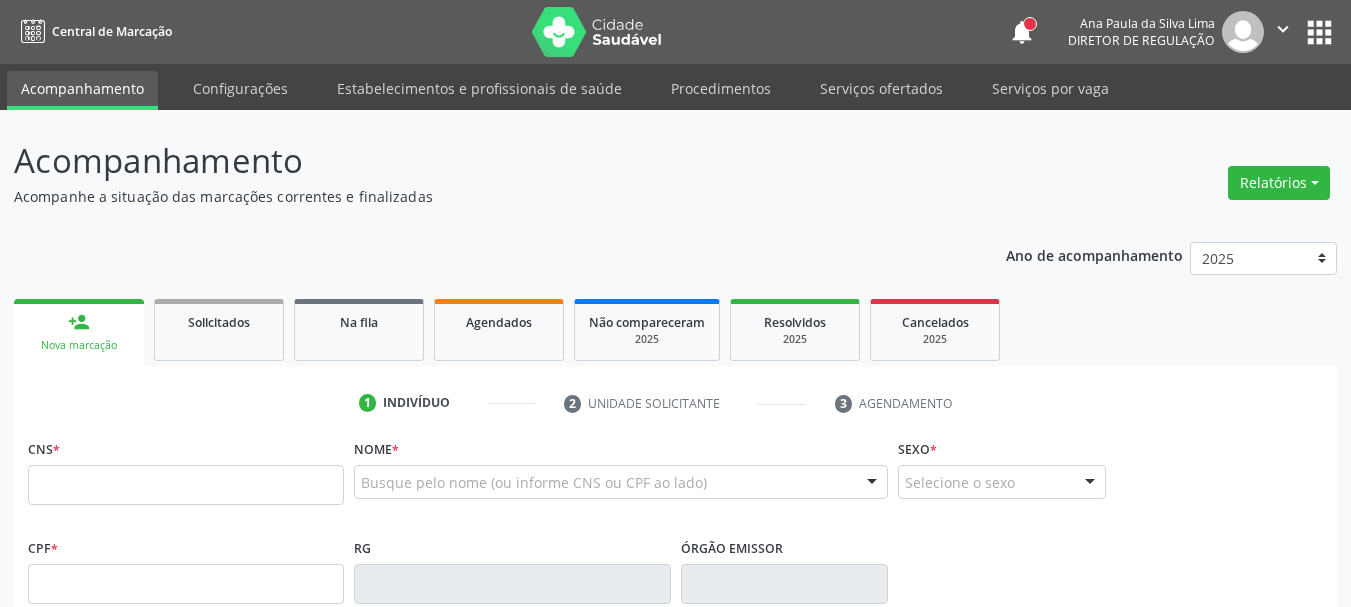 scroll, scrollTop: 0, scrollLeft: 0, axis: both 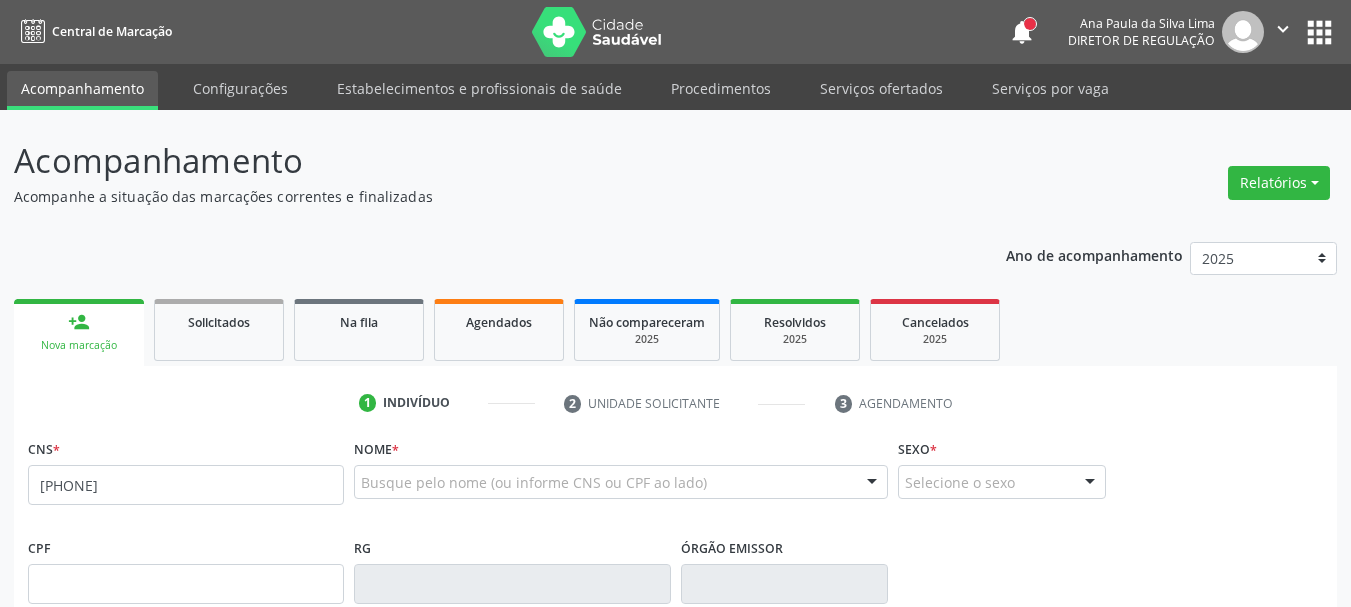 type on "[PHONE]" 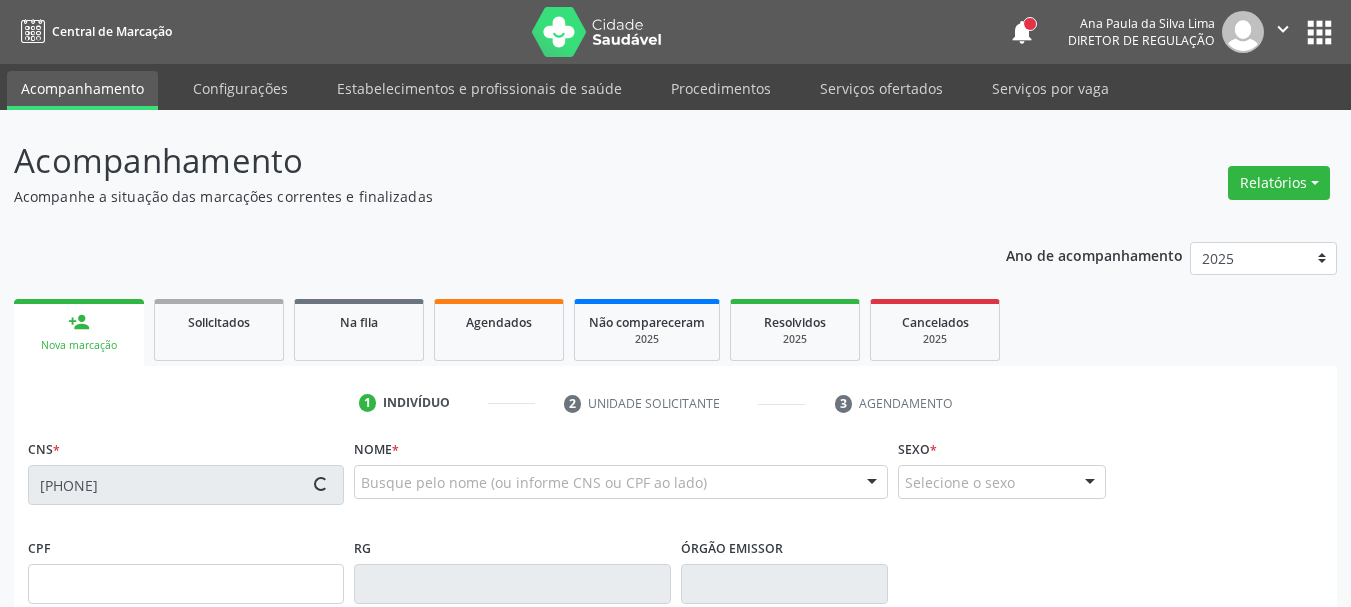type on "[DATE]" 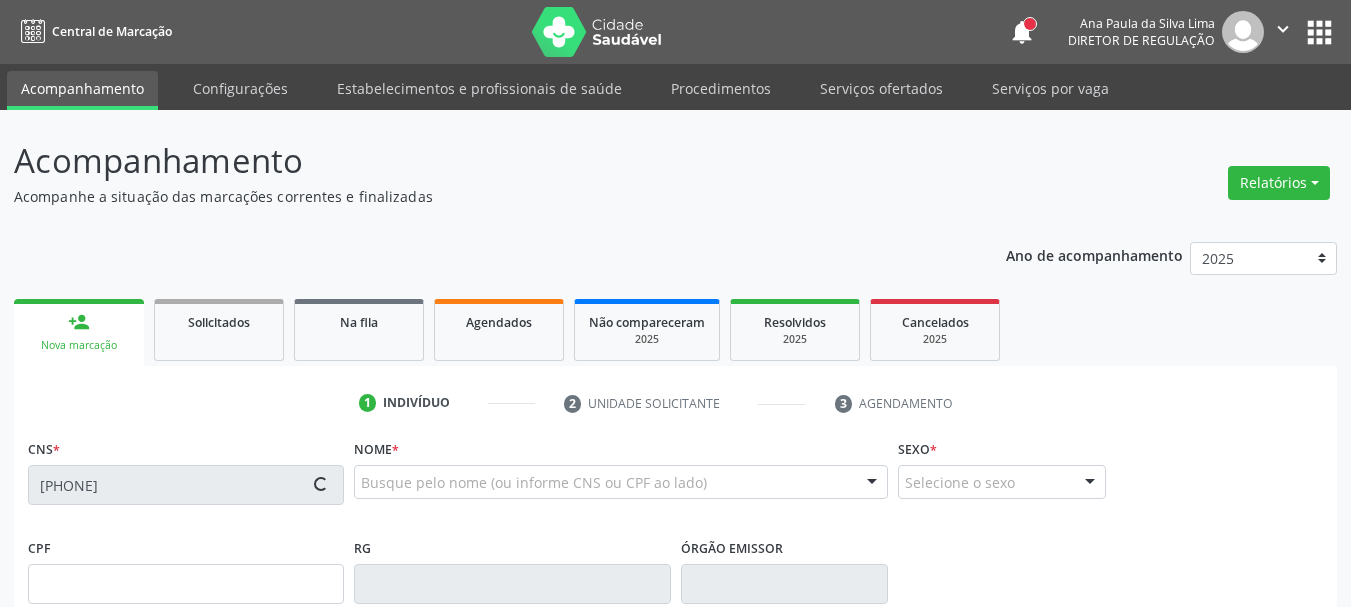 type on "[FIRST] [LAST] da [LAST]" 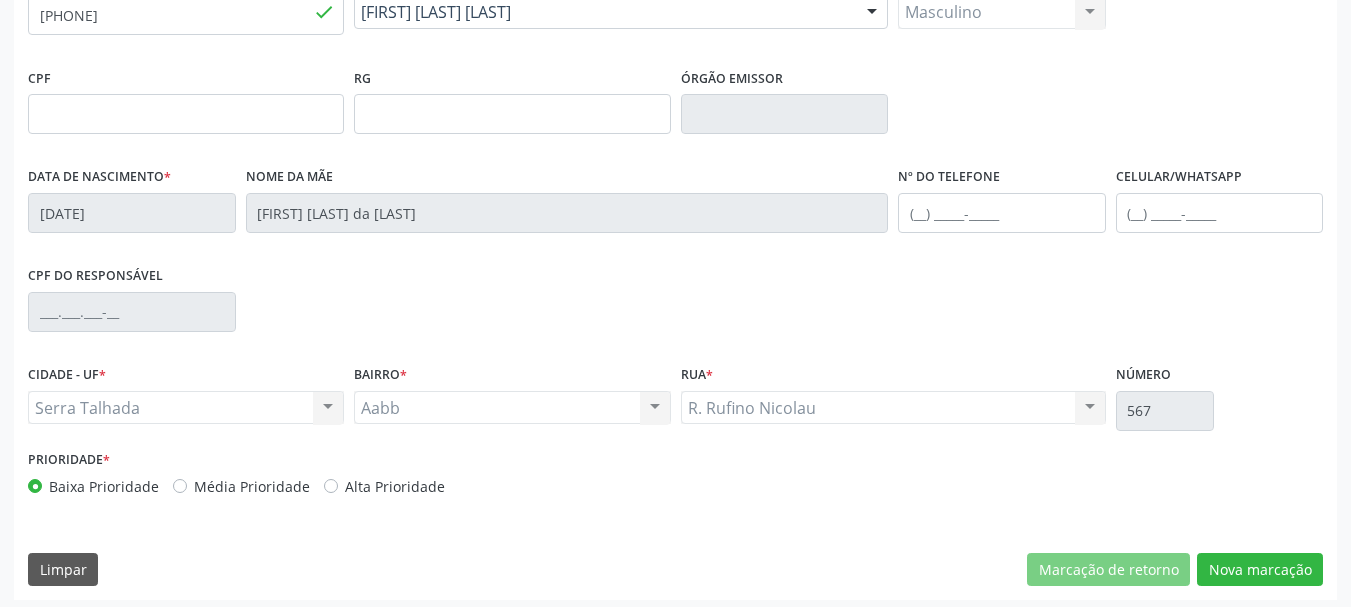 scroll, scrollTop: 477, scrollLeft: 0, axis: vertical 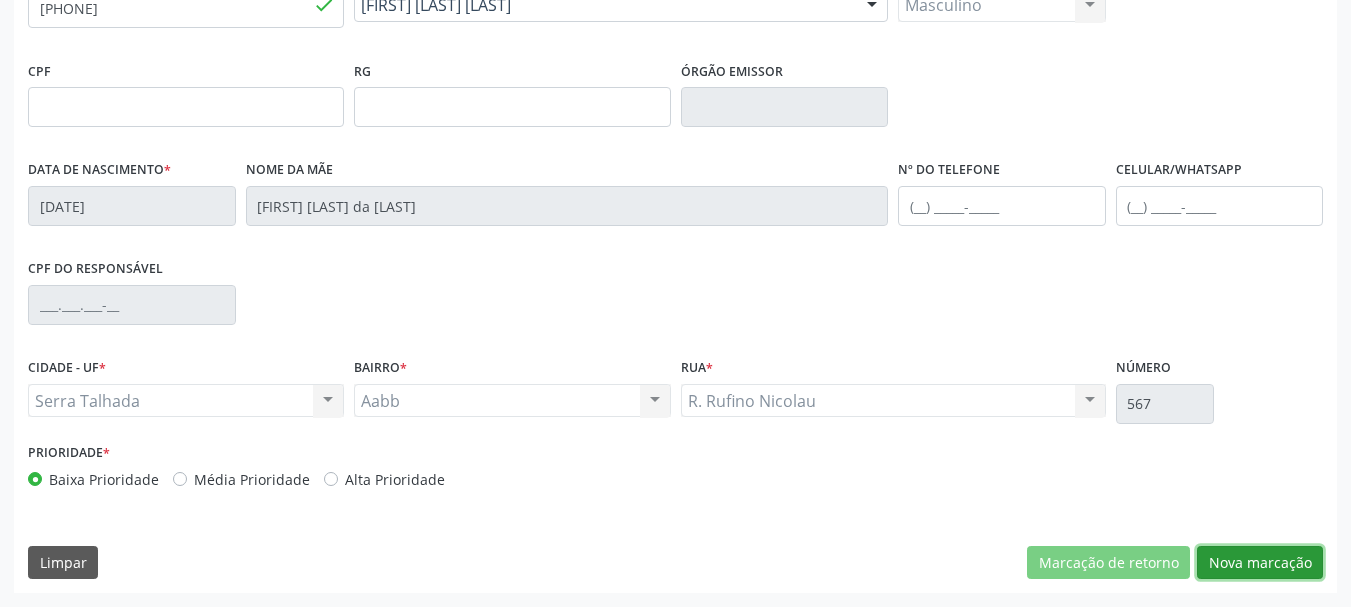 click on "Nova marcação" at bounding box center [1260, 563] 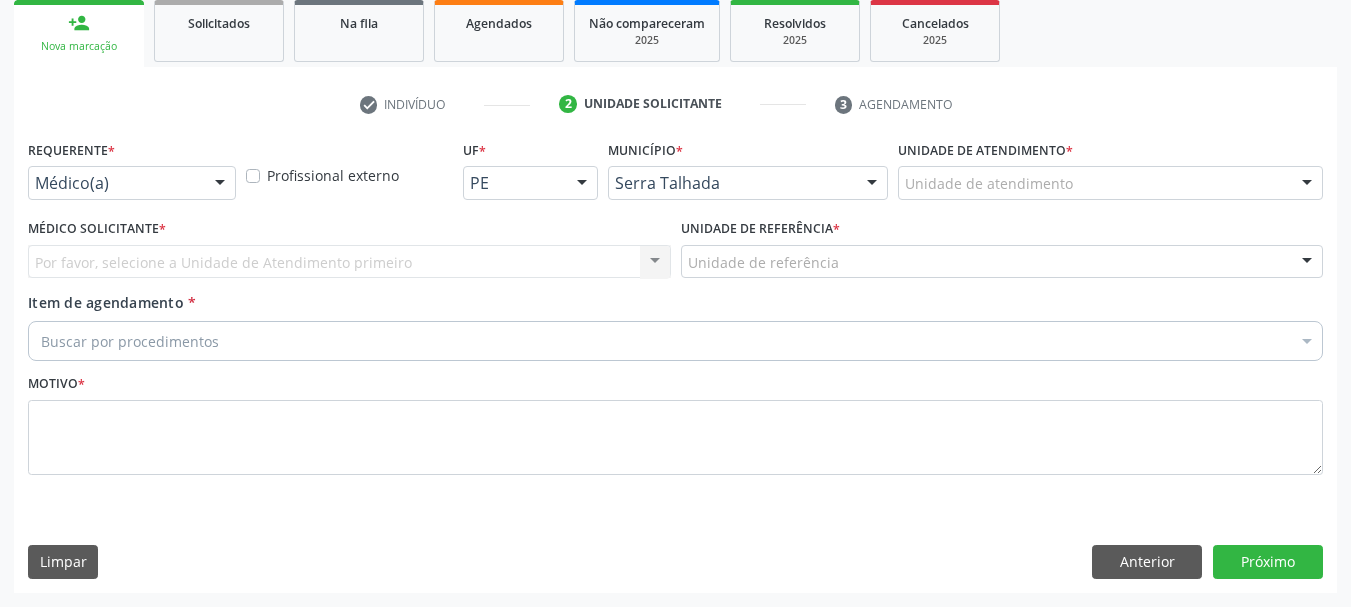 scroll, scrollTop: 299, scrollLeft: 0, axis: vertical 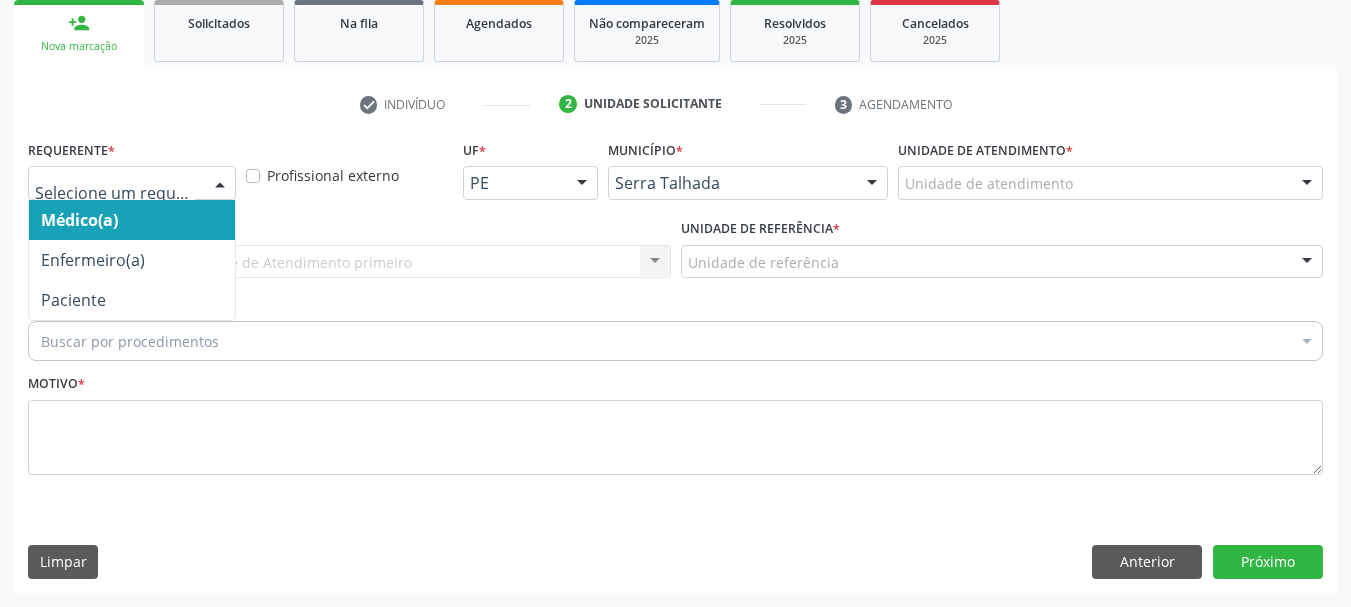 click at bounding box center (132, 183) 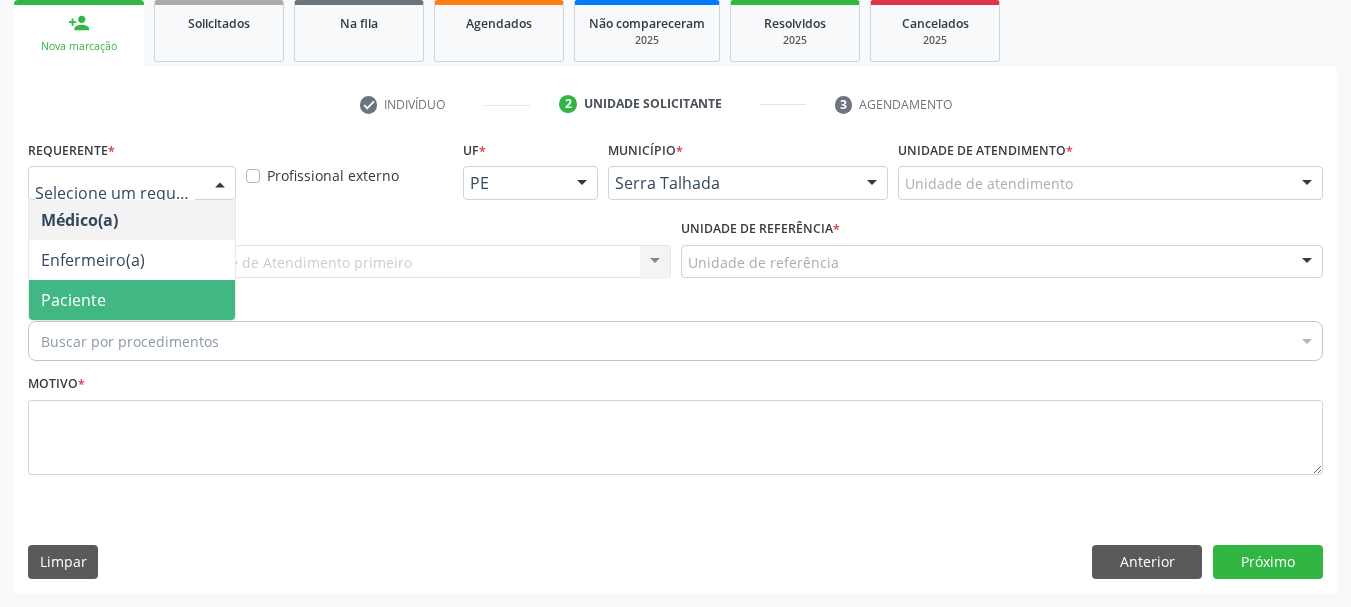 click on "Paciente" at bounding box center (73, 300) 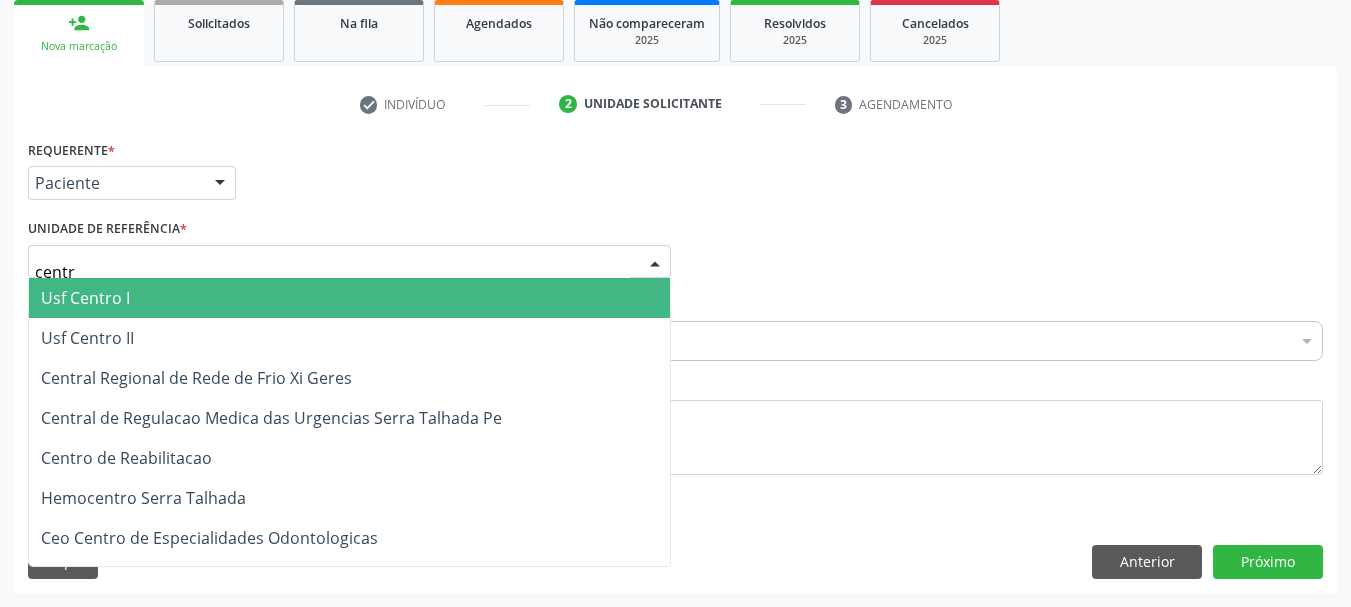 type on "centro" 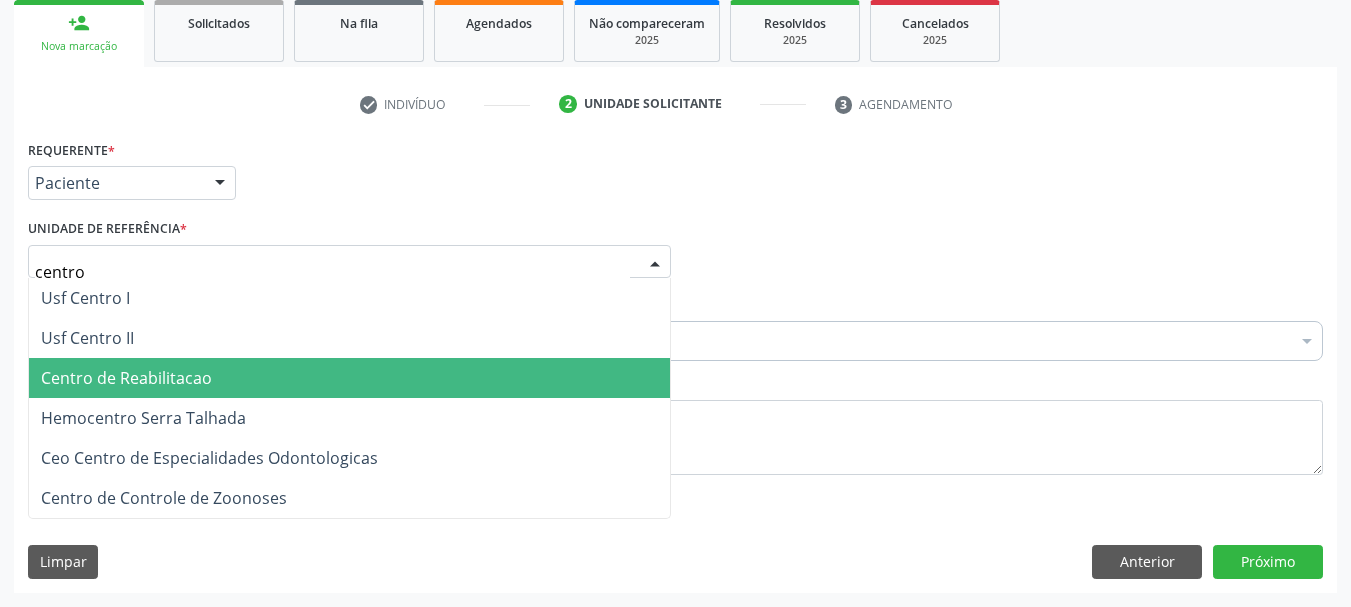 click on "Centro de Reabilitacao" at bounding box center (126, 378) 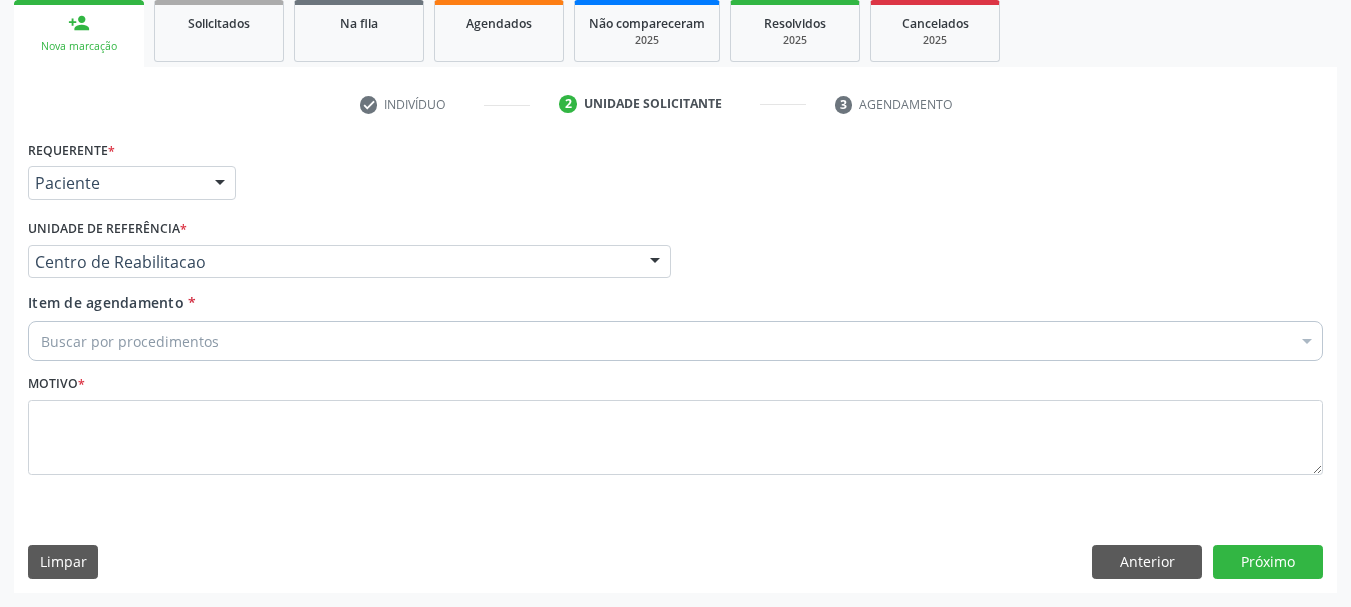 click on "Requerente
*
Paciente         Médico(a)   Enfermeiro(a)   Paciente
Nenhum resultado encontrado para: "   "
Não há nenhuma opção para ser exibida.
UF
PE         PE
Nenhum resultado encontrado para: "   "
Não há nenhuma opção para ser exibida.
Município
Serra Talhada         Serra Talhada
Nenhum resultado encontrado para: "   "
Não há nenhuma opção para ser exibida.
Médico Solicitante
Por favor, selecione a Unidade de Atendimento primeiro
Nenhum resultado encontrado para: "   "
Não há nenhuma opção para ser exibida.
Unidade de referência
*
Centro de Reabilitacao         Usf do Mutirao   Usf Cohab   Usf Caicarinha da Penha Tauapiranga   Posto de Saude Bernardo Vieira   Usf Borborema   Usf Bom Jesus I   Usf Ipsep   Usf Sao Cristovao" at bounding box center (675, 319) 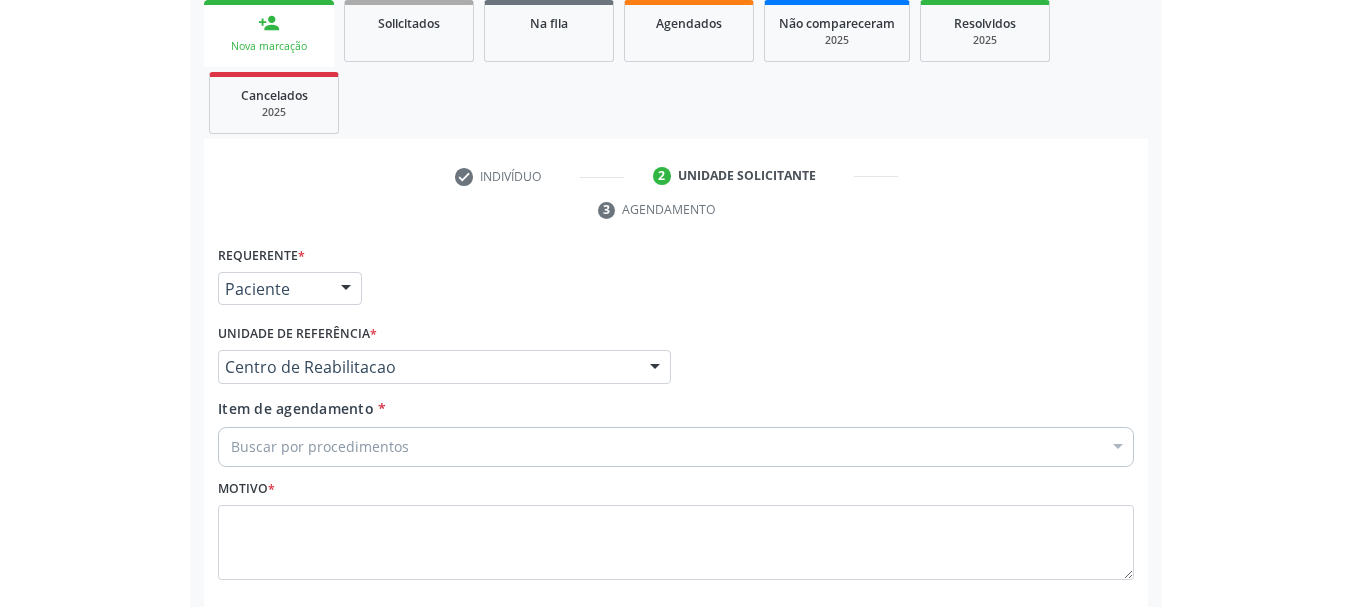 scroll, scrollTop: 299, scrollLeft: 0, axis: vertical 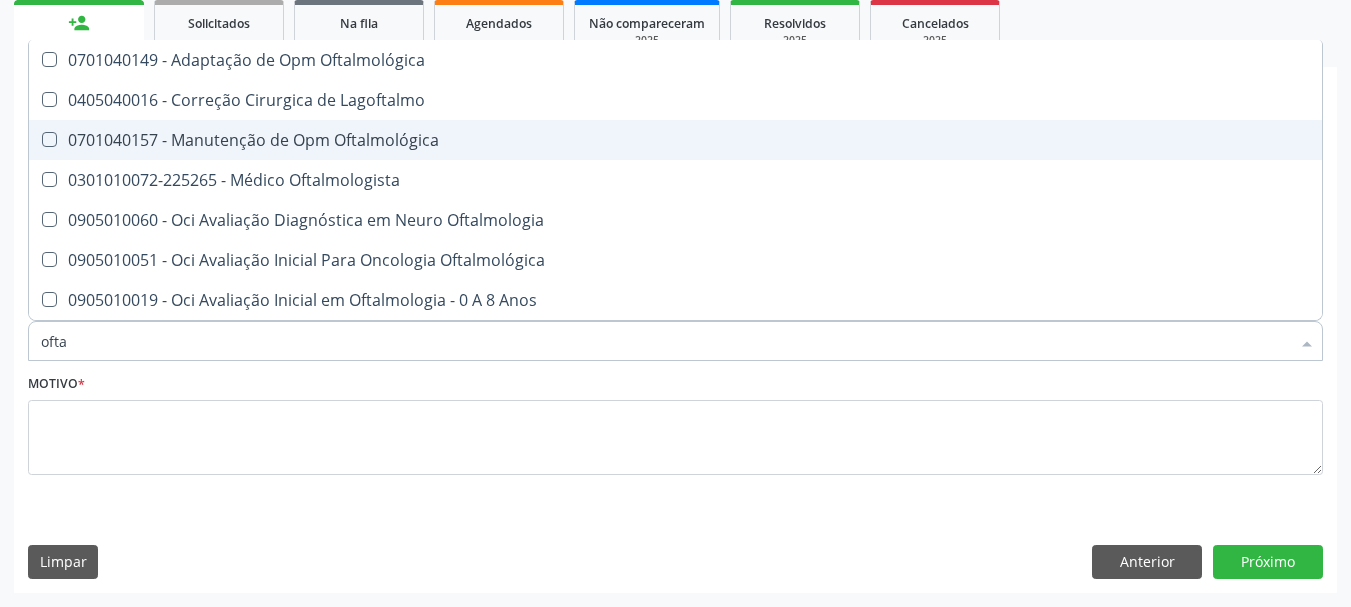 type on "oftal" 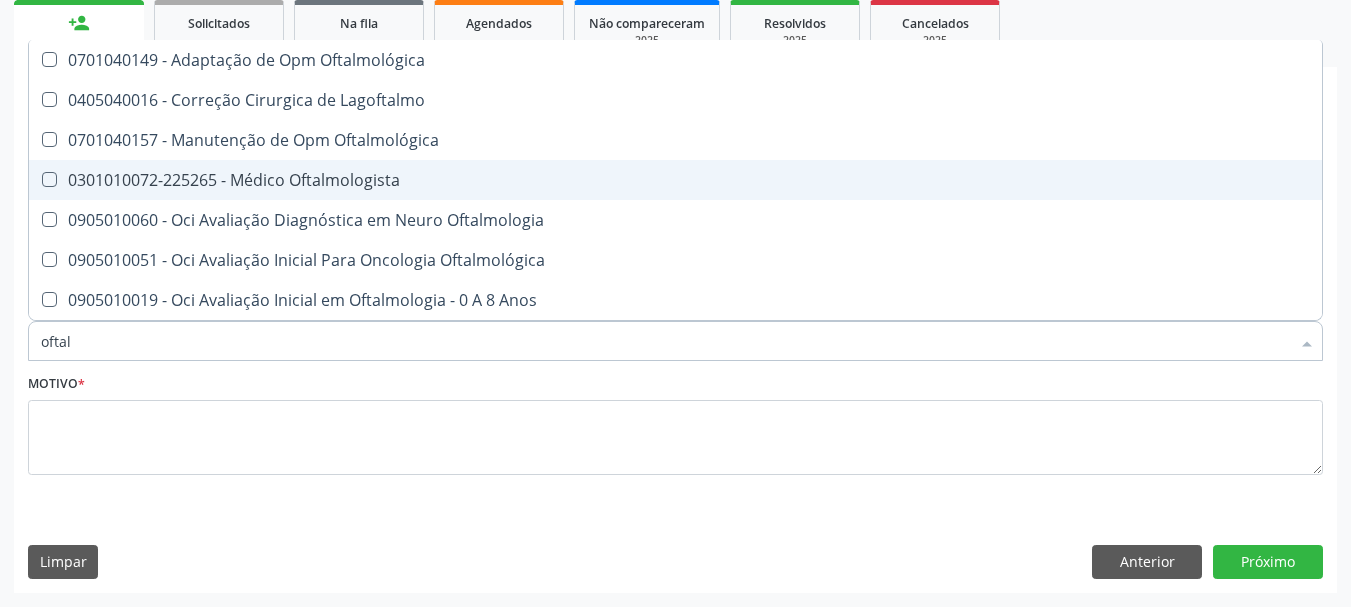 click on "0301010072-225265 - Médico Oftalmologista" at bounding box center [675, 180] 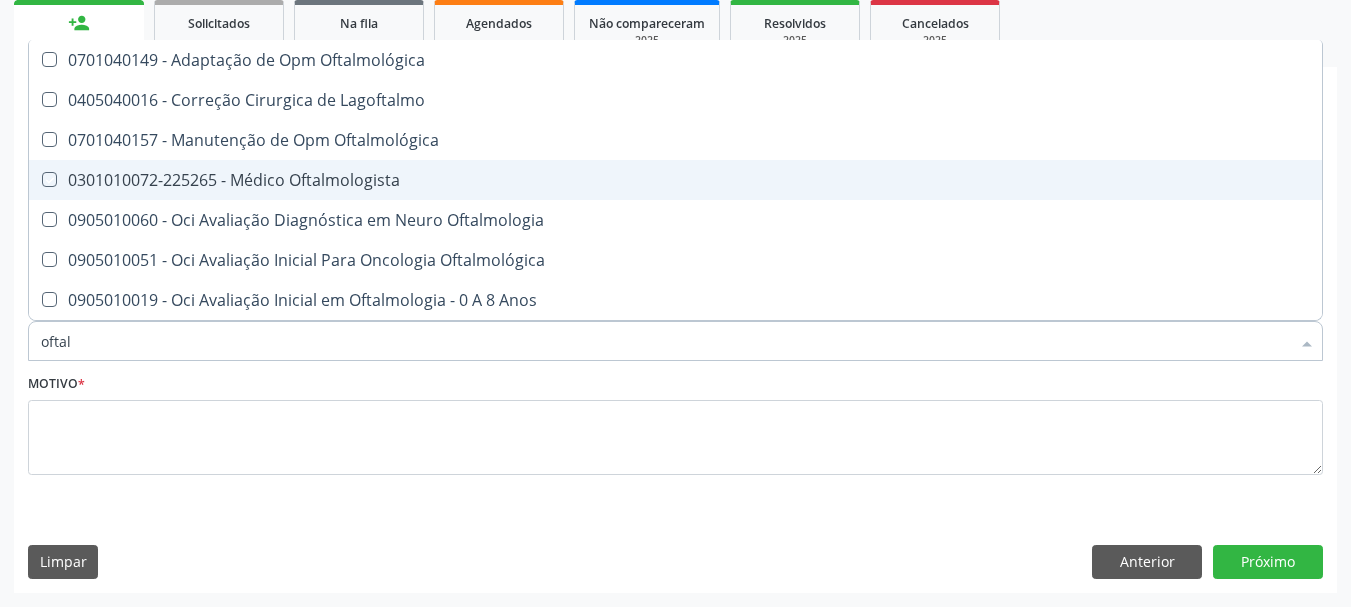 checkbox on "true" 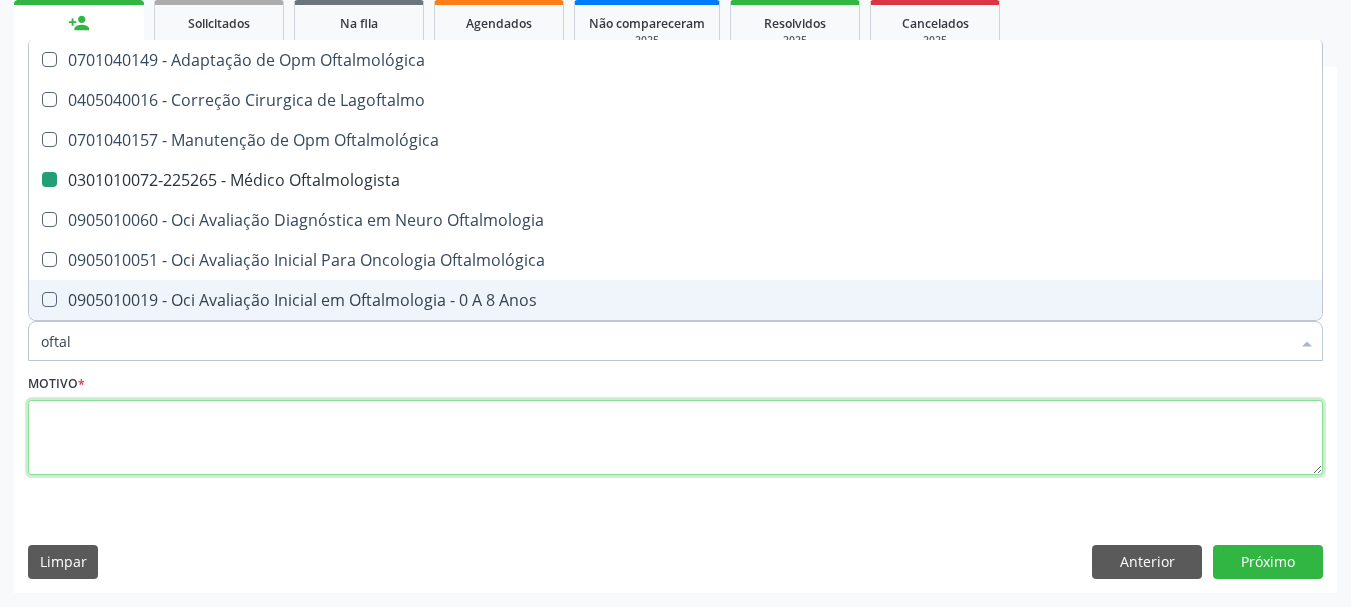 click at bounding box center [675, 438] 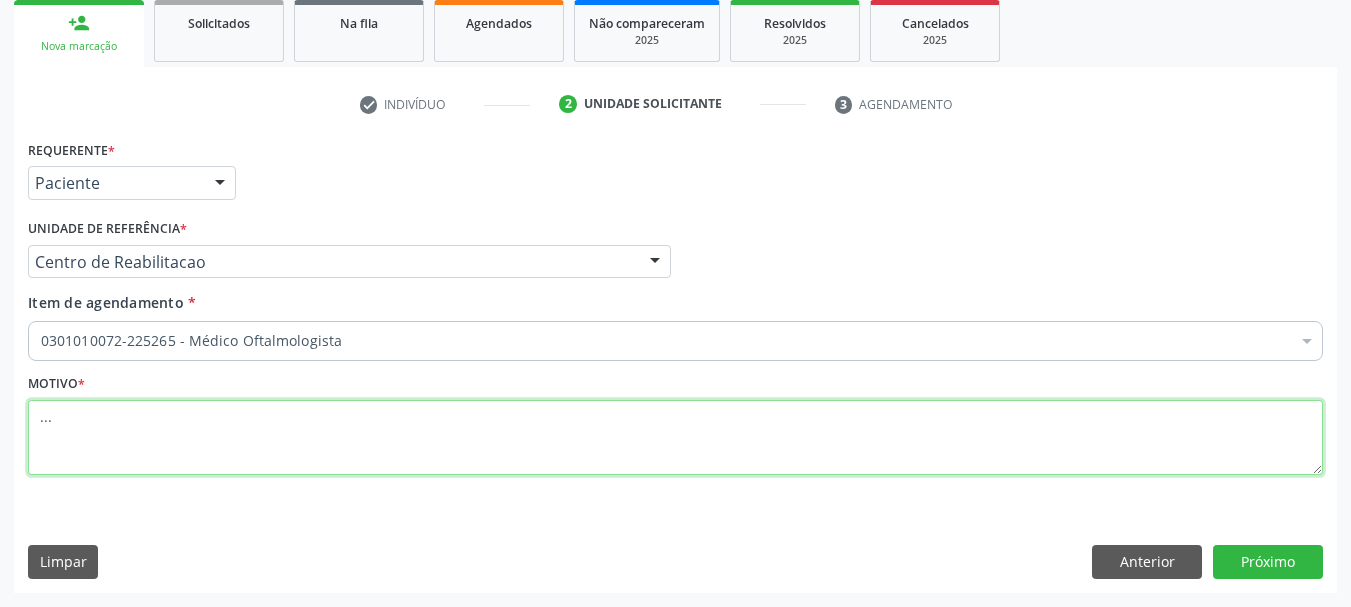 type on "..." 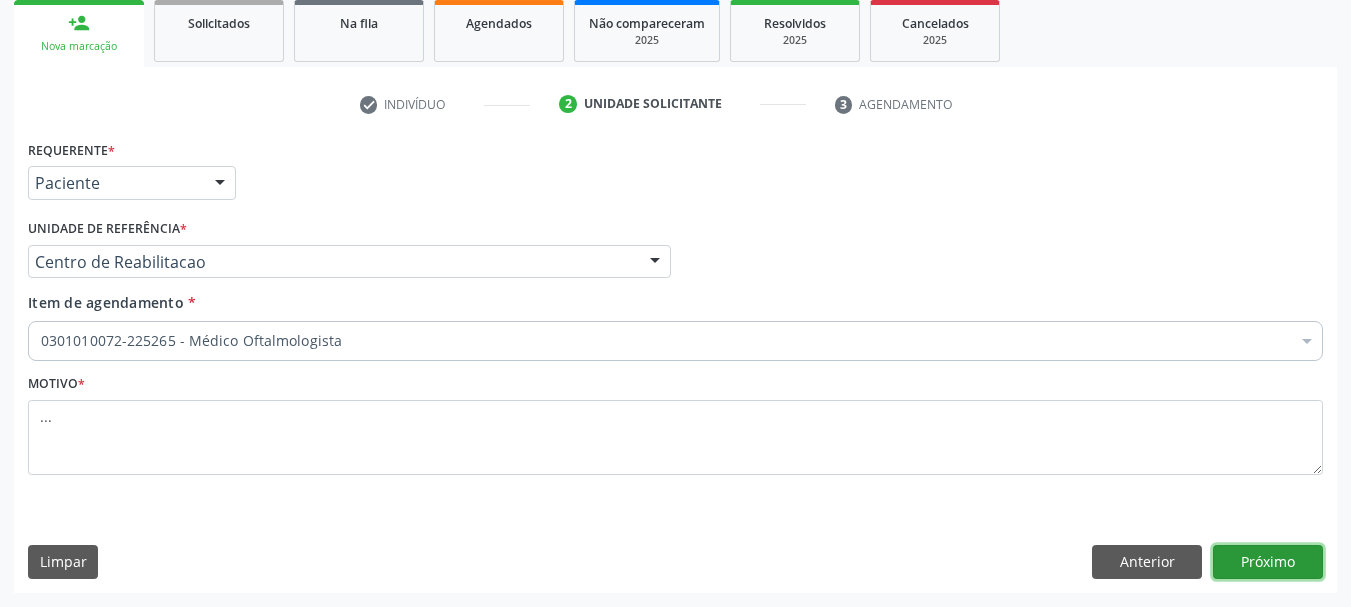 click on "Próximo" at bounding box center [1268, 562] 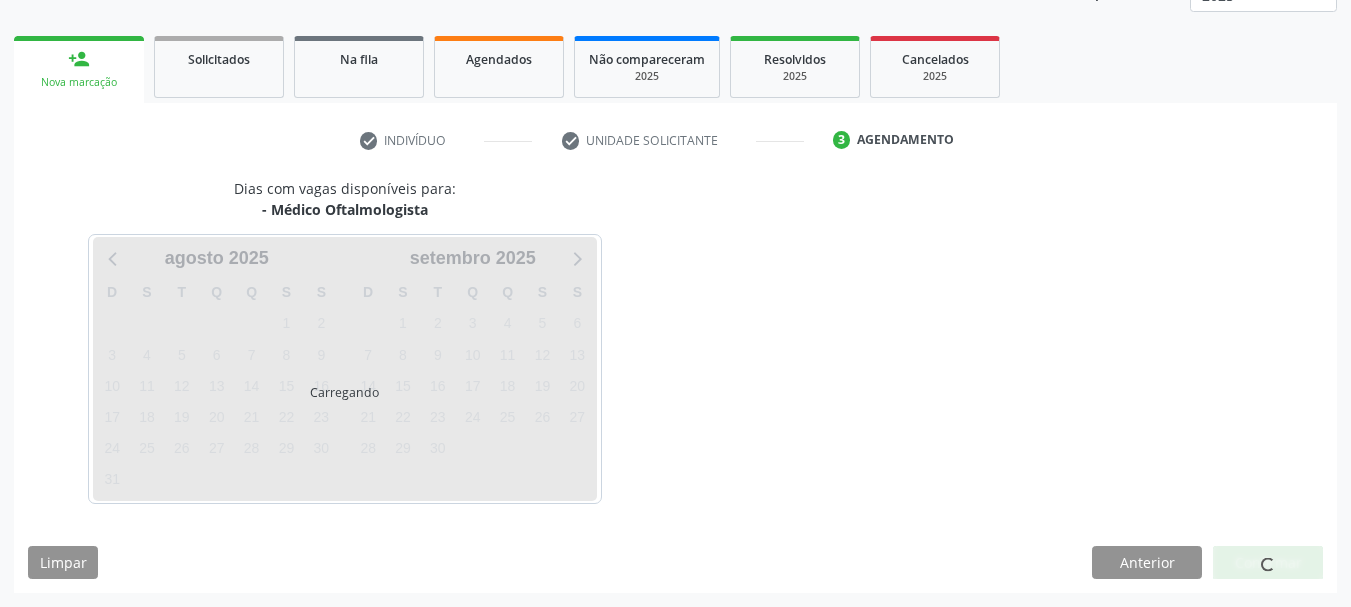 scroll, scrollTop: 263, scrollLeft: 0, axis: vertical 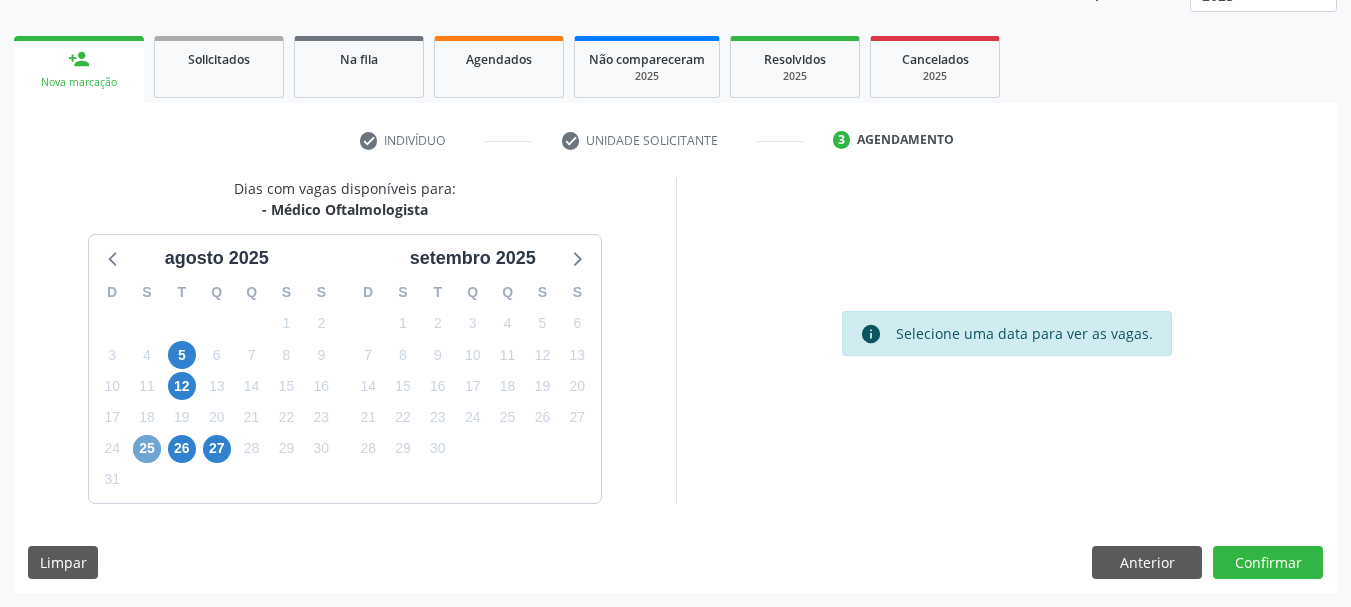 click on "25" at bounding box center (147, 449) 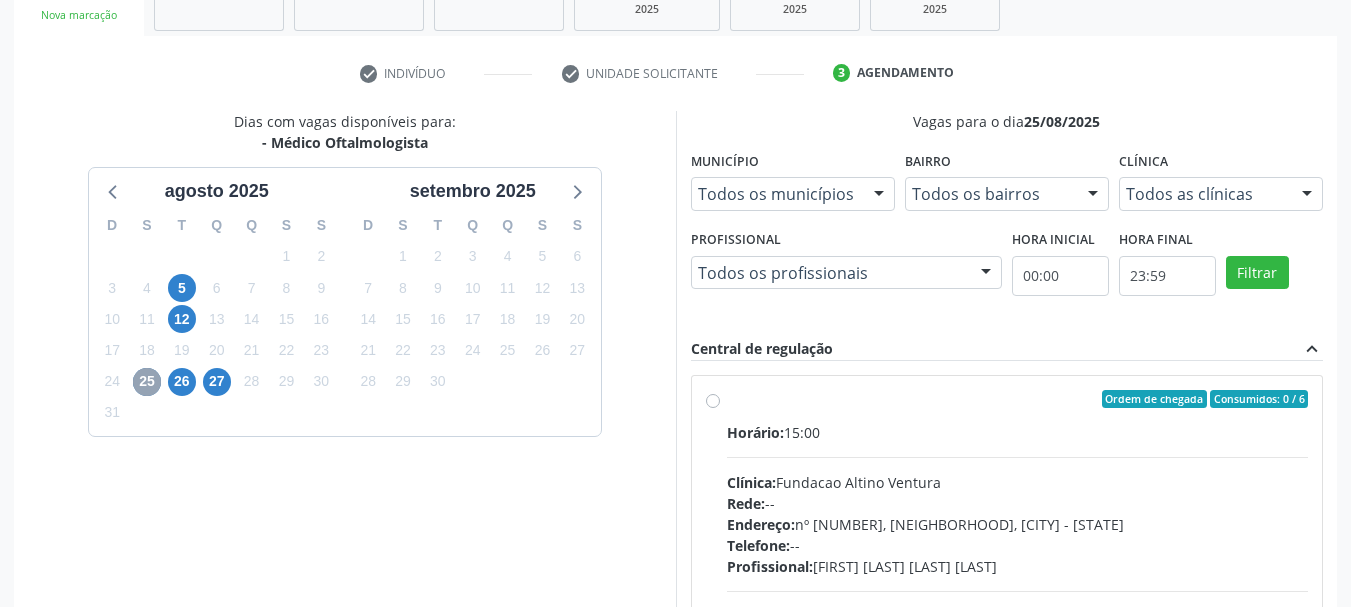 scroll, scrollTop: 363, scrollLeft: 0, axis: vertical 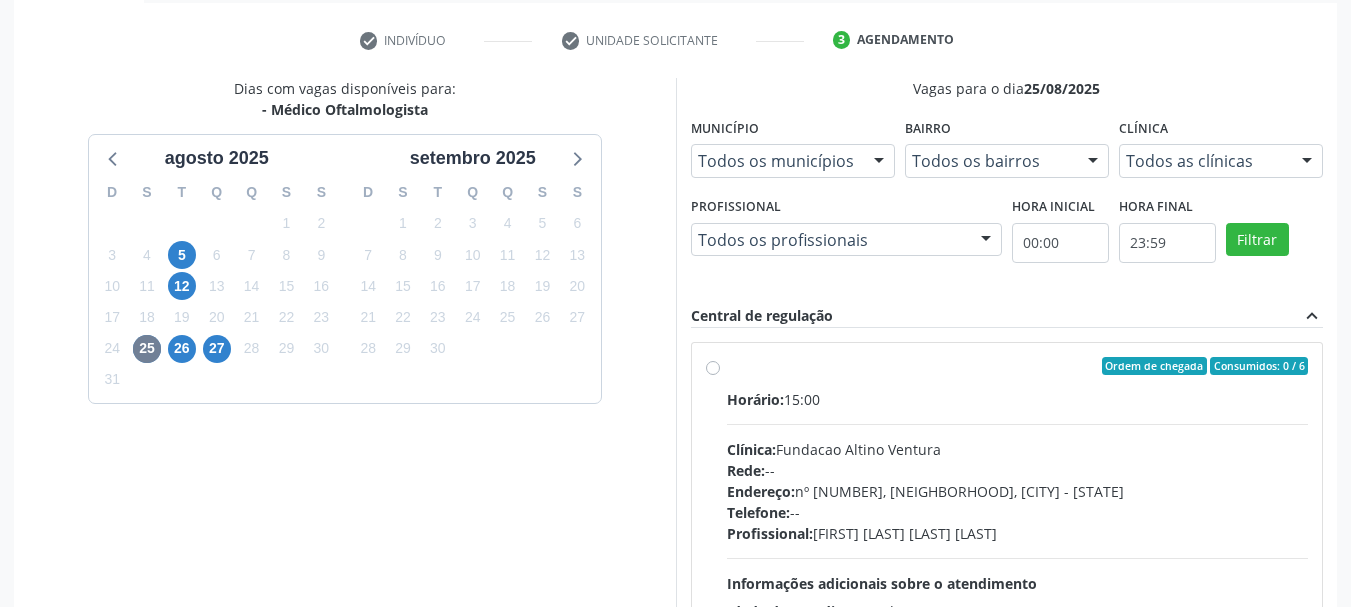 click on "Ordem de chegada
Consumidos: 0 / 6
Horário:   15:00
Clínica:  Fundacao Altino Ventura
Rede:
--
Endereço:   nº 335, Nossa Senhora da Con, Serra Talhada - PE
Telefone:   --
Profissional:
Bruna Vieira Oliveira Carvalho Ventura
Informações adicionais sobre o atendimento
Idade de atendimento:
de 0 a 120 anos
Gênero(s) atendido(s):
Masculino e Feminino
Informações adicionais:
--" at bounding box center [1018, 510] 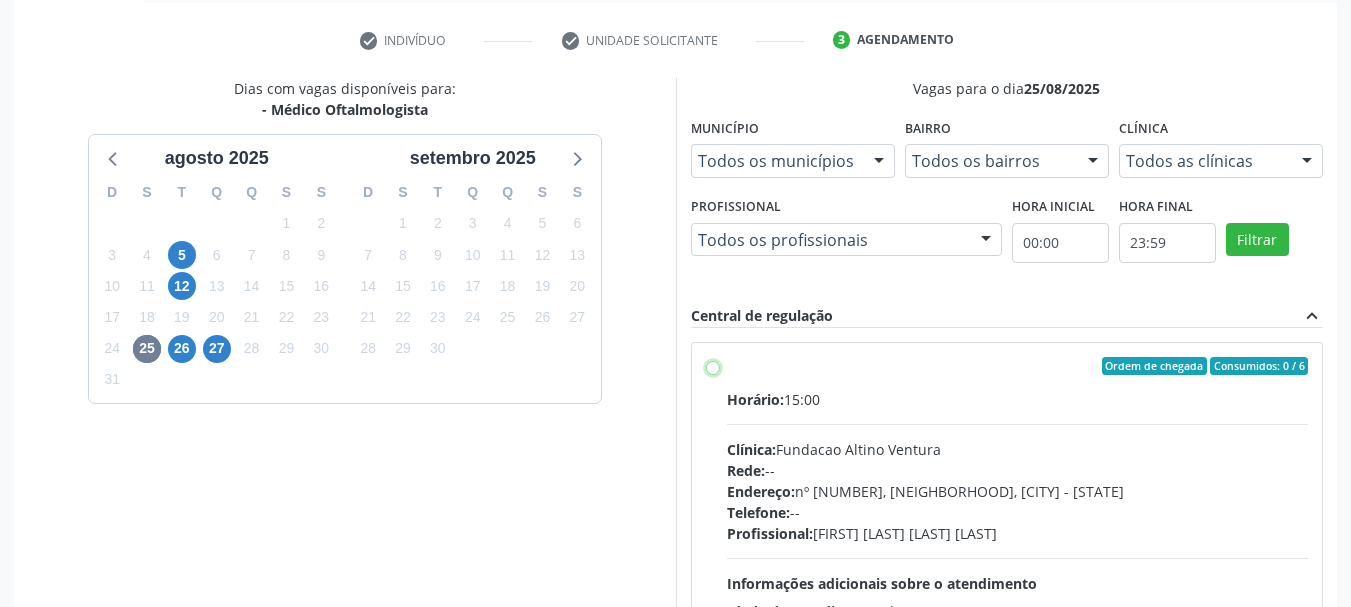 radio on "true" 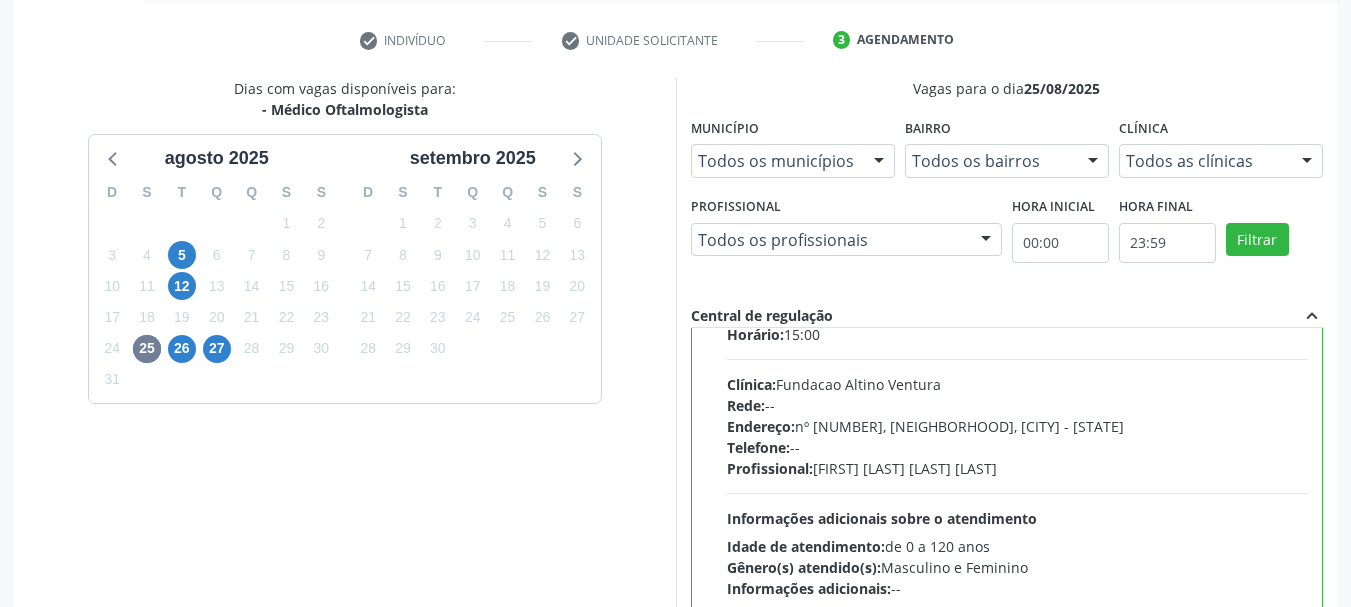 scroll, scrollTop: 99, scrollLeft: 0, axis: vertical 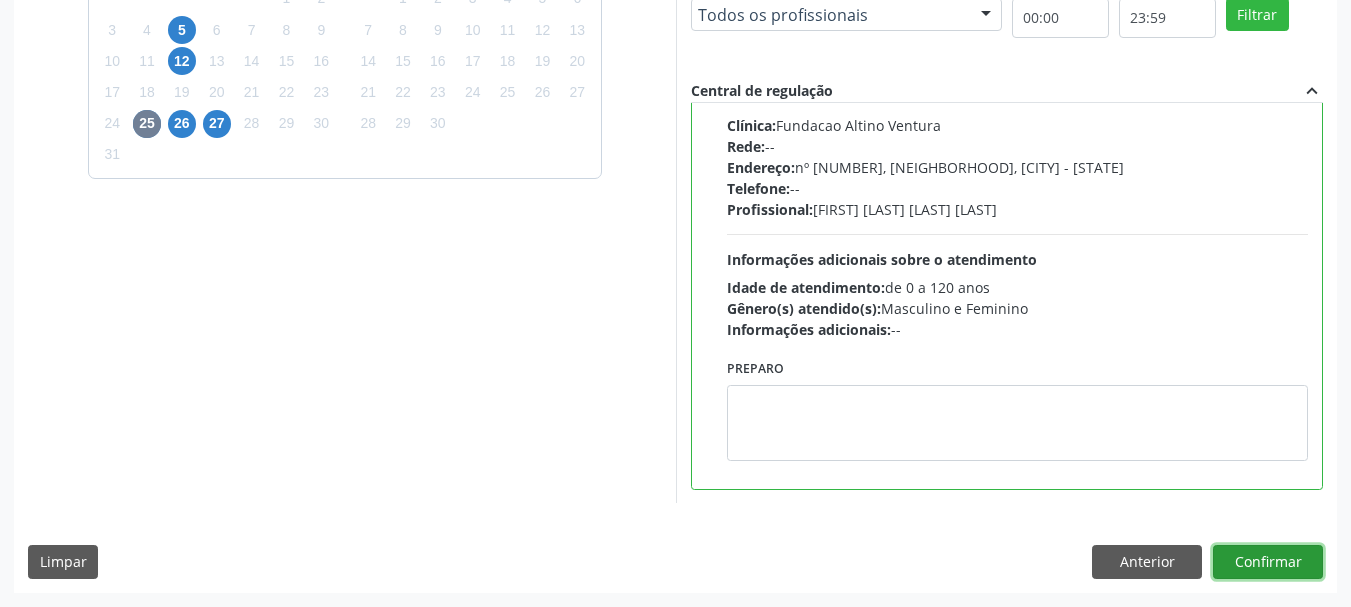 click on "Confirmar" at bounding box center (1268, 562) 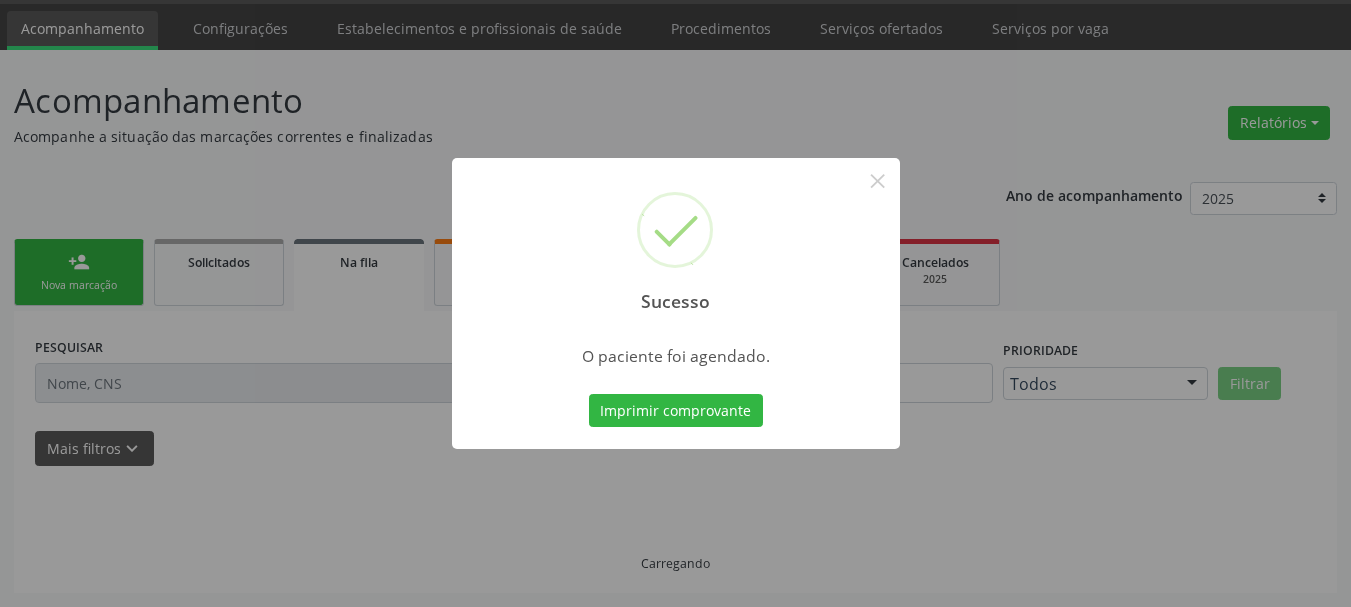 scroll, scrollTop: 60, scrollLeft: 0, axis: vertical 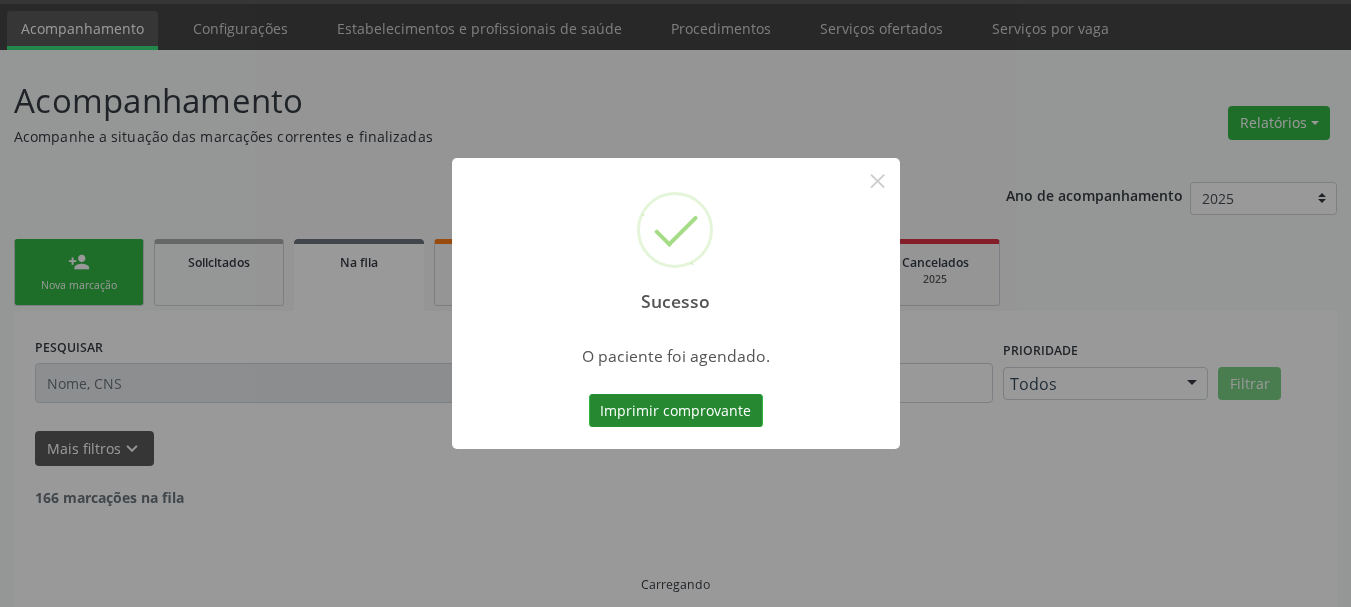 click on "Imprimir comprovante" at bounding box center (676, 411) 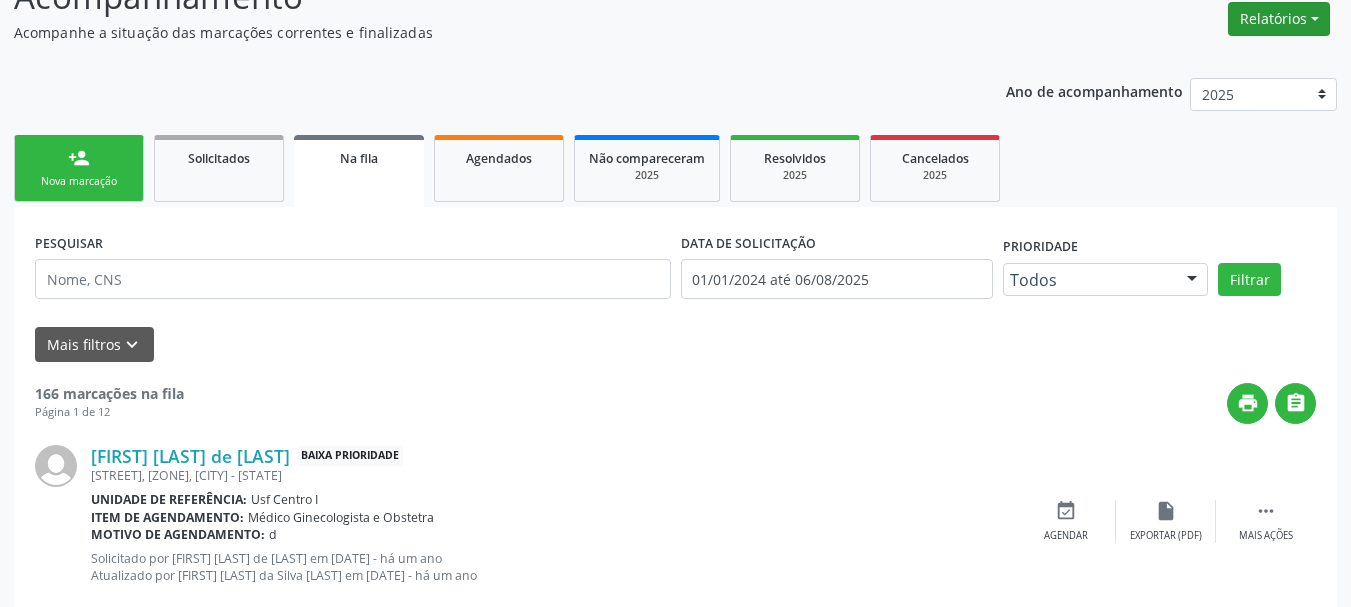 scroll, scrollTop: 0, scrollLeft: 0, axis: both 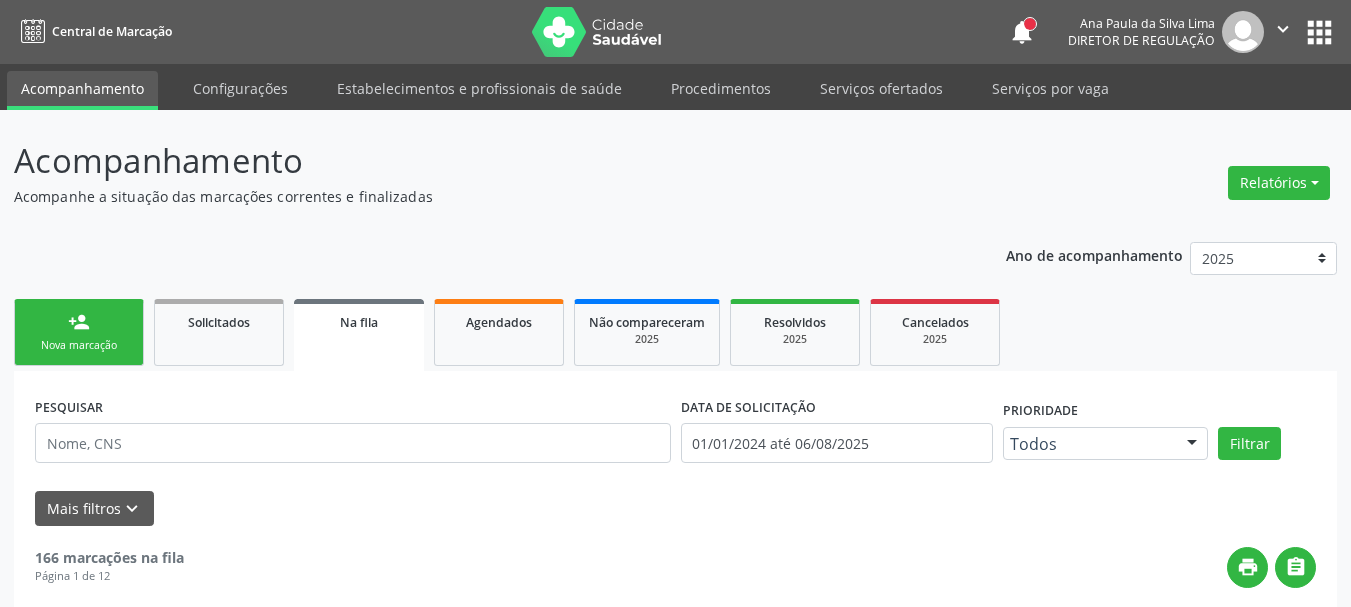 click on "apps" at bounding box center [1319, 32] 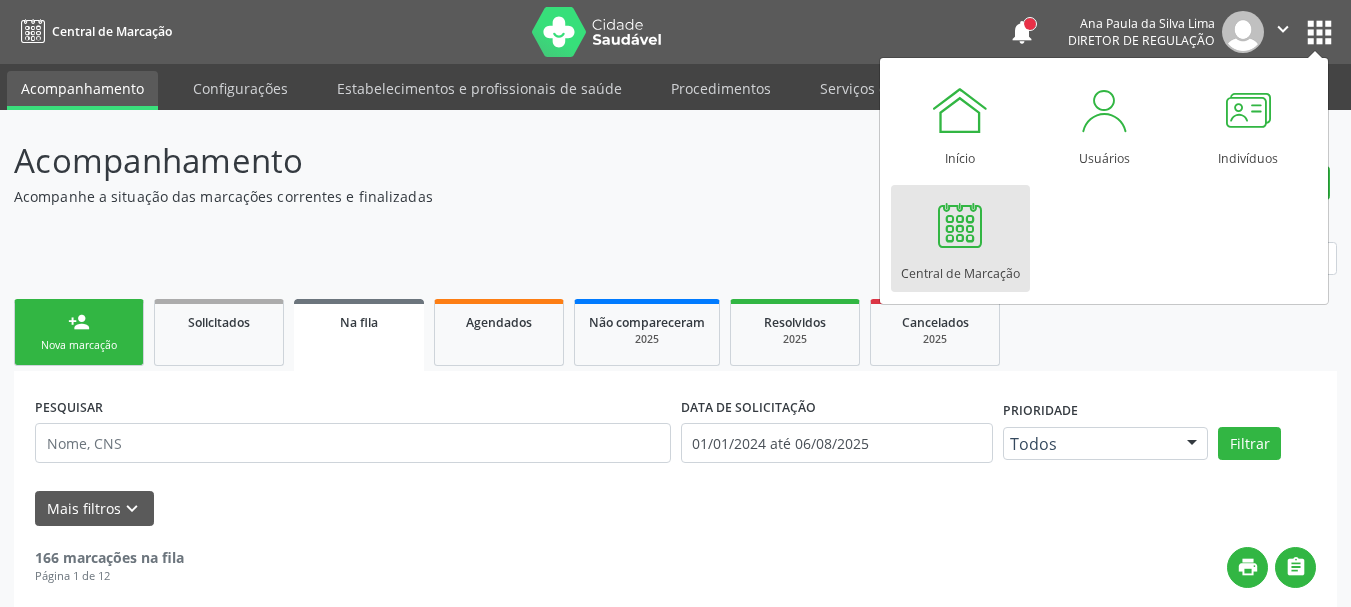 click at bounding box center (960, 225) 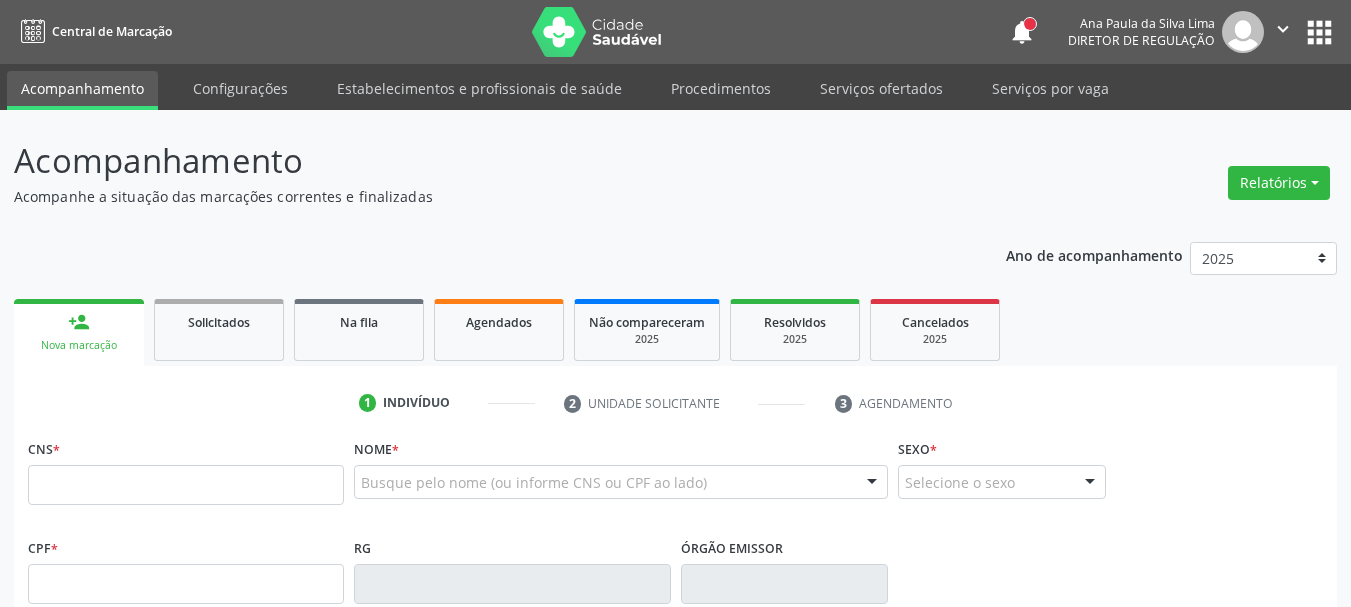 scroll, scrollTop: 0, scrollLeft: 0, axis: both 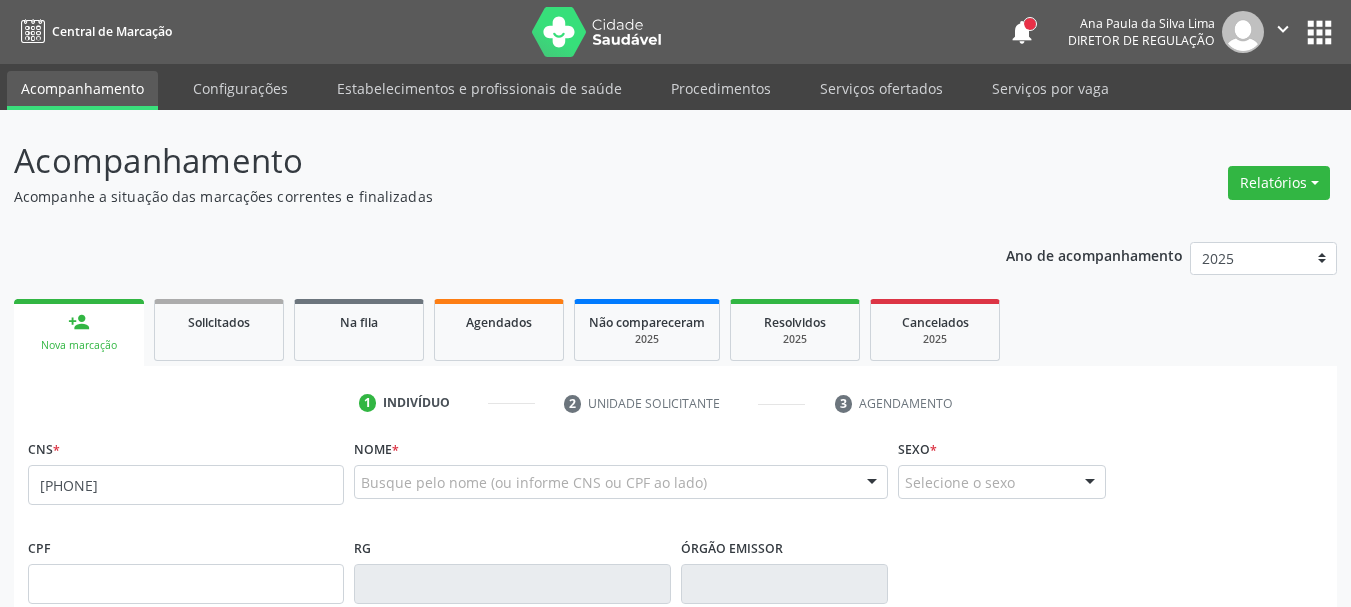 type on "[PHONE]" 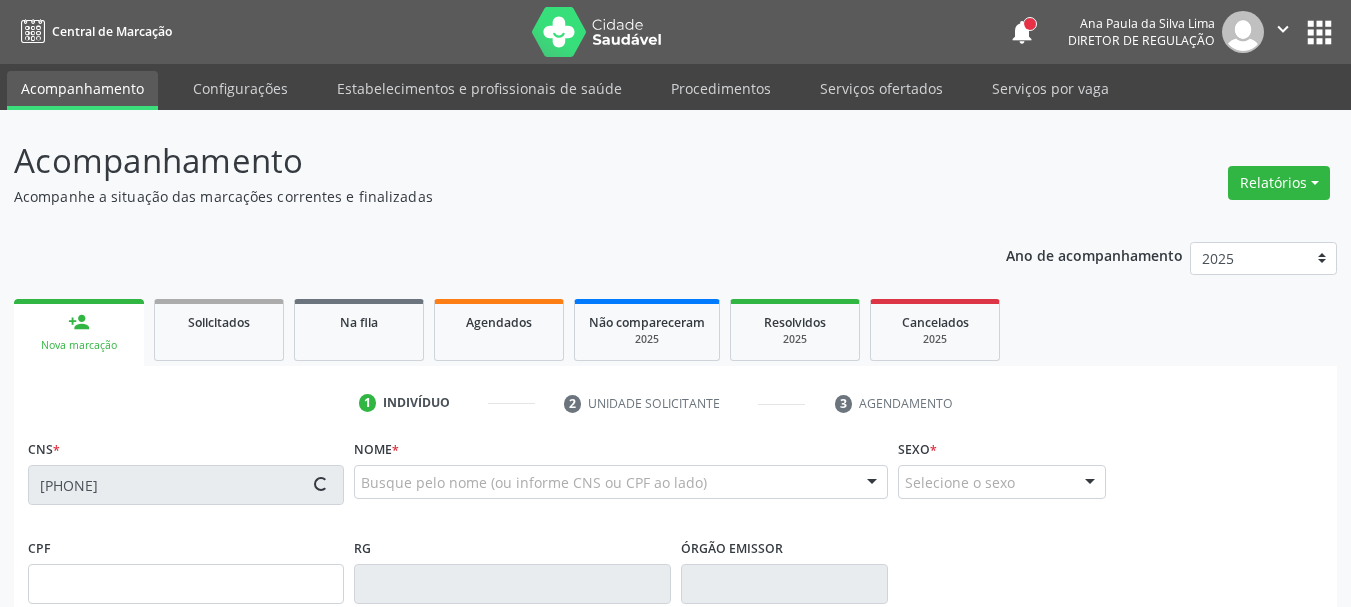 type on "[SSN]" 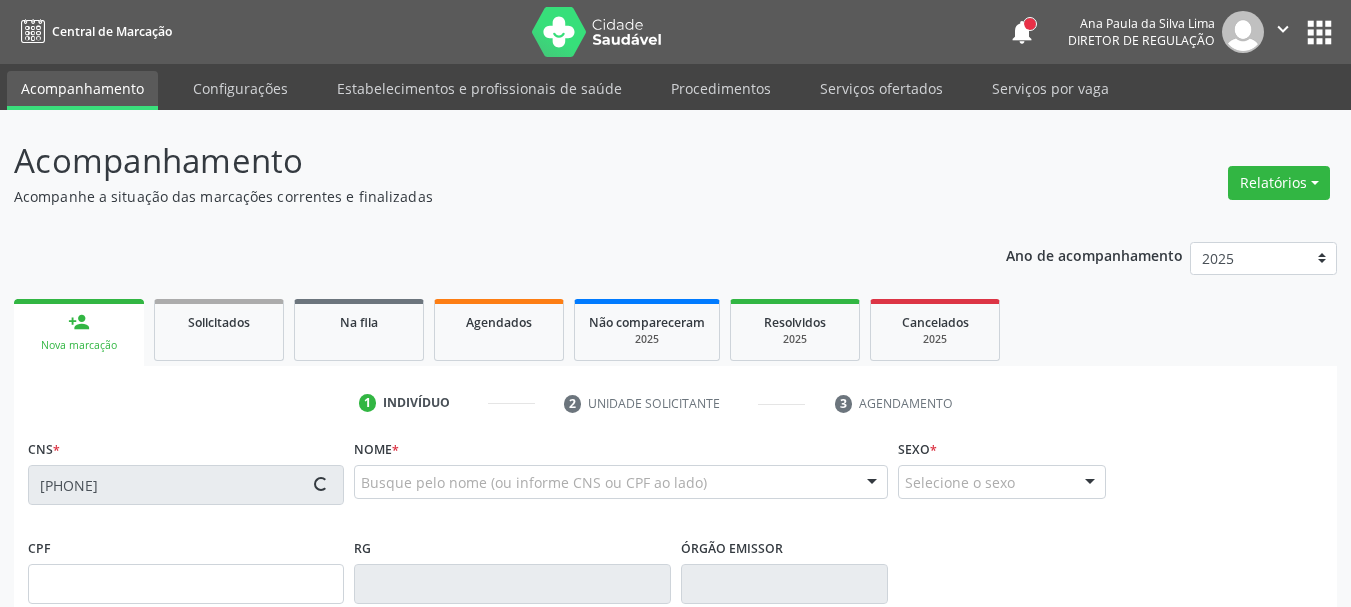 type on "[DATE]" 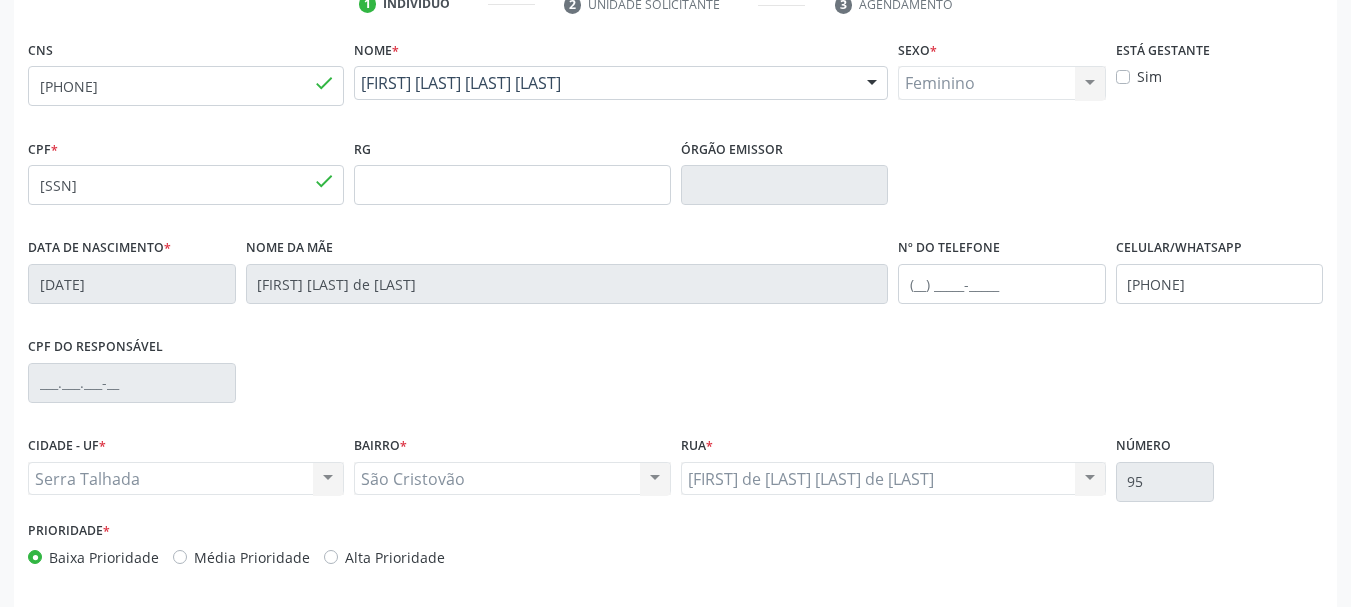 scroll, scrollTop: 400, scrollLeft: 0, axis: vertical 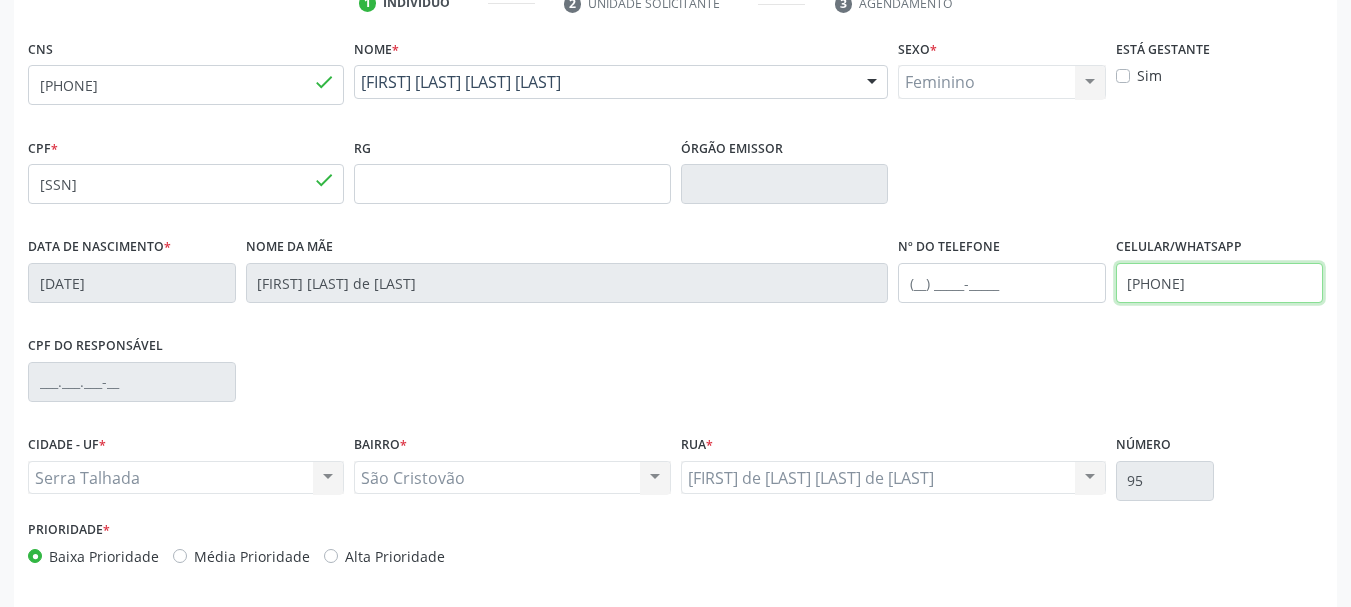 drag, startPoint x: 1241, startPoint y: 280, endPoint x: 976, endPoint y: 304, distance: 266.08456 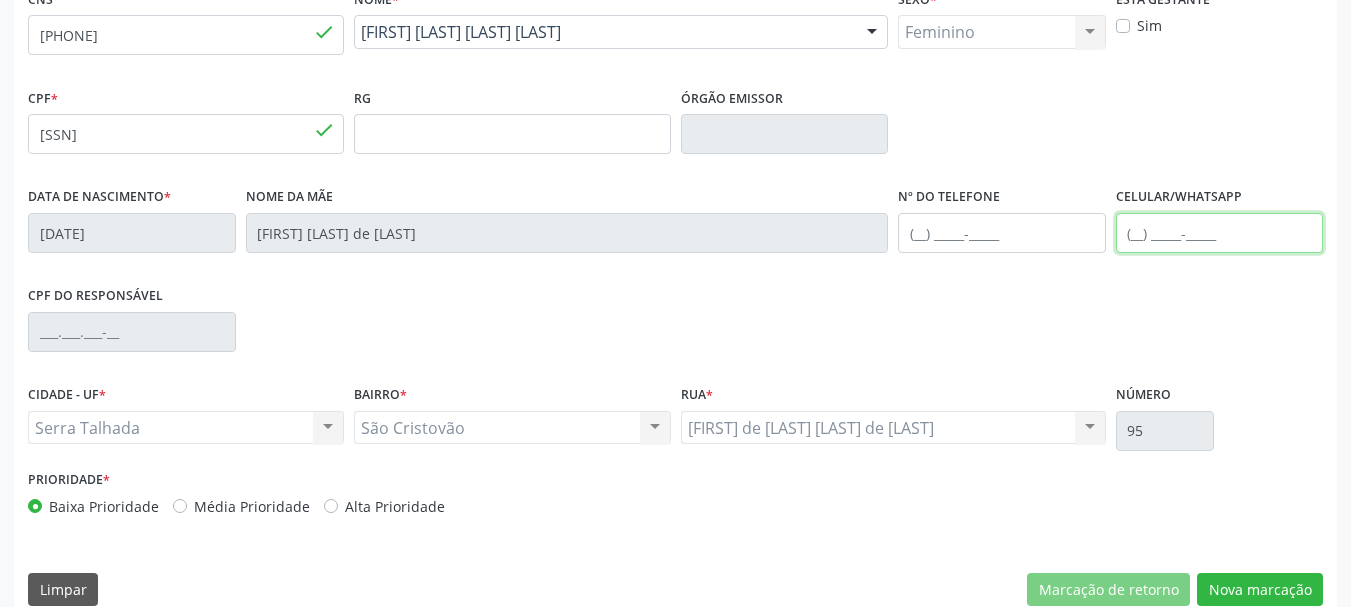 scroll, scrollTop: 477, scrollLeft: 0, axis: vertical 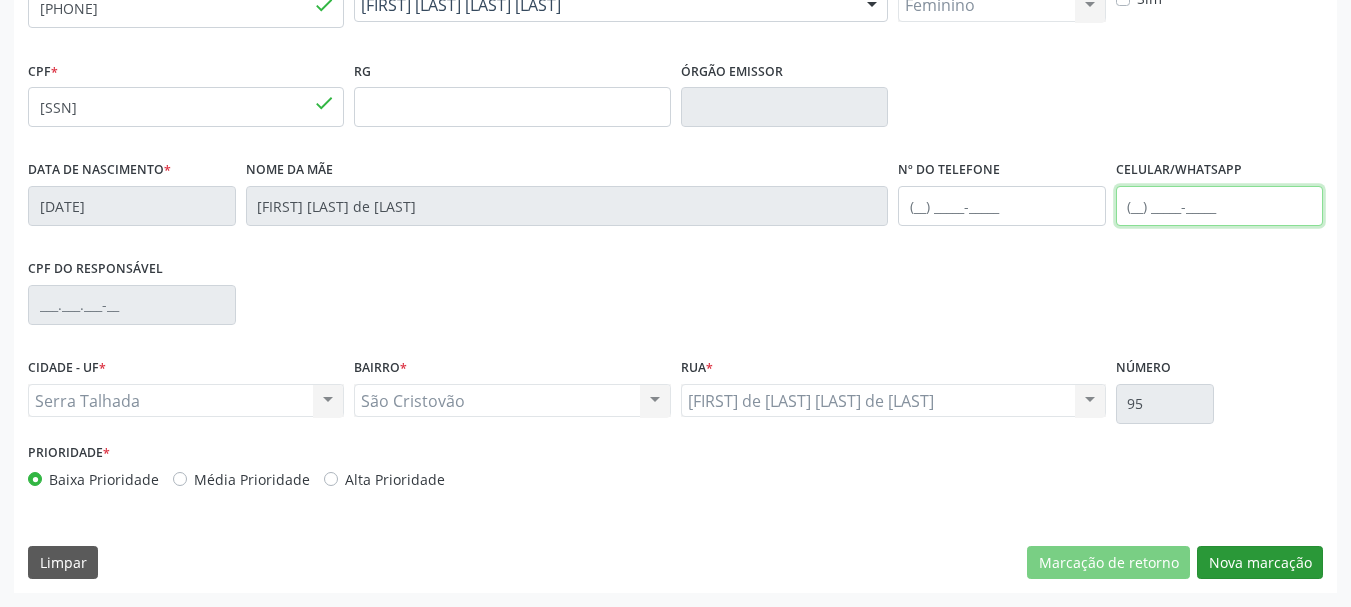 type 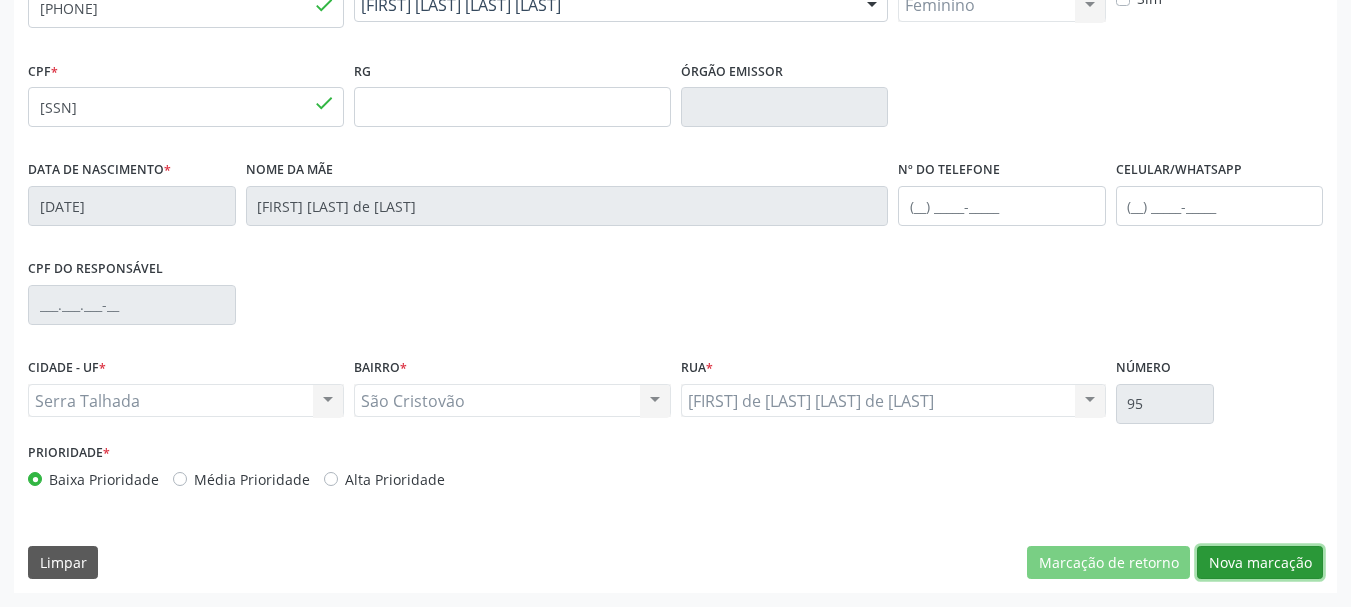 click on "Nova marcação" at bounding box center [1260, 563] 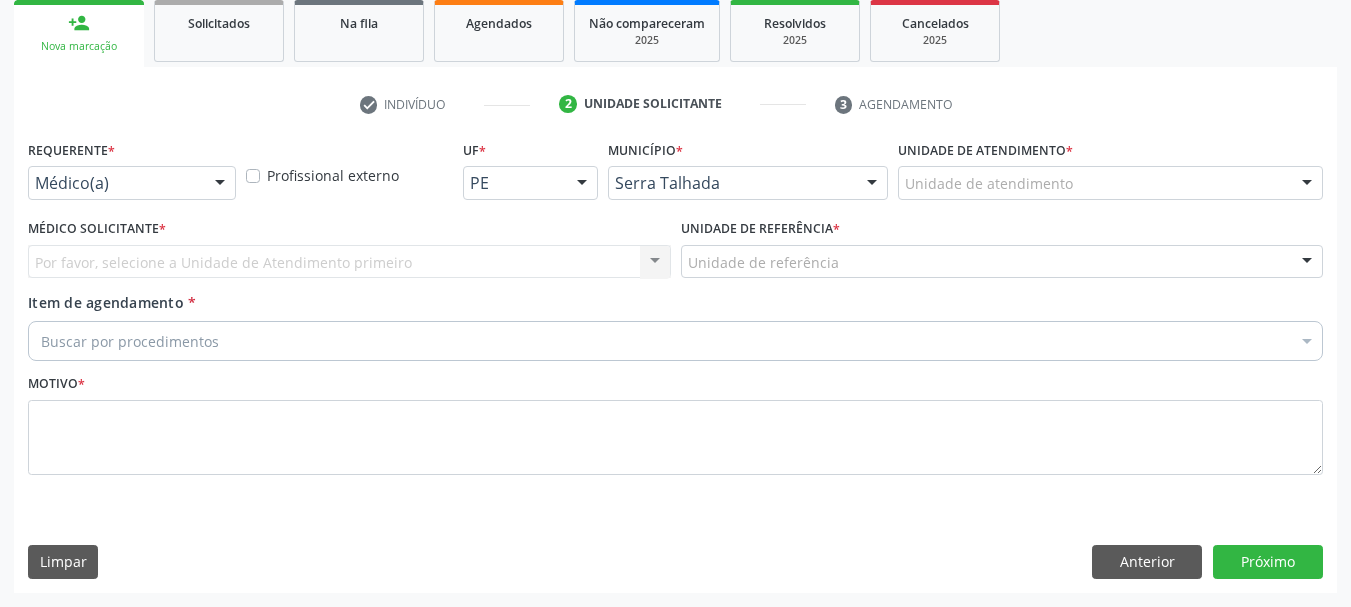 scroll, scrollTop: 299, scrollLeft: 0, axis: vertical 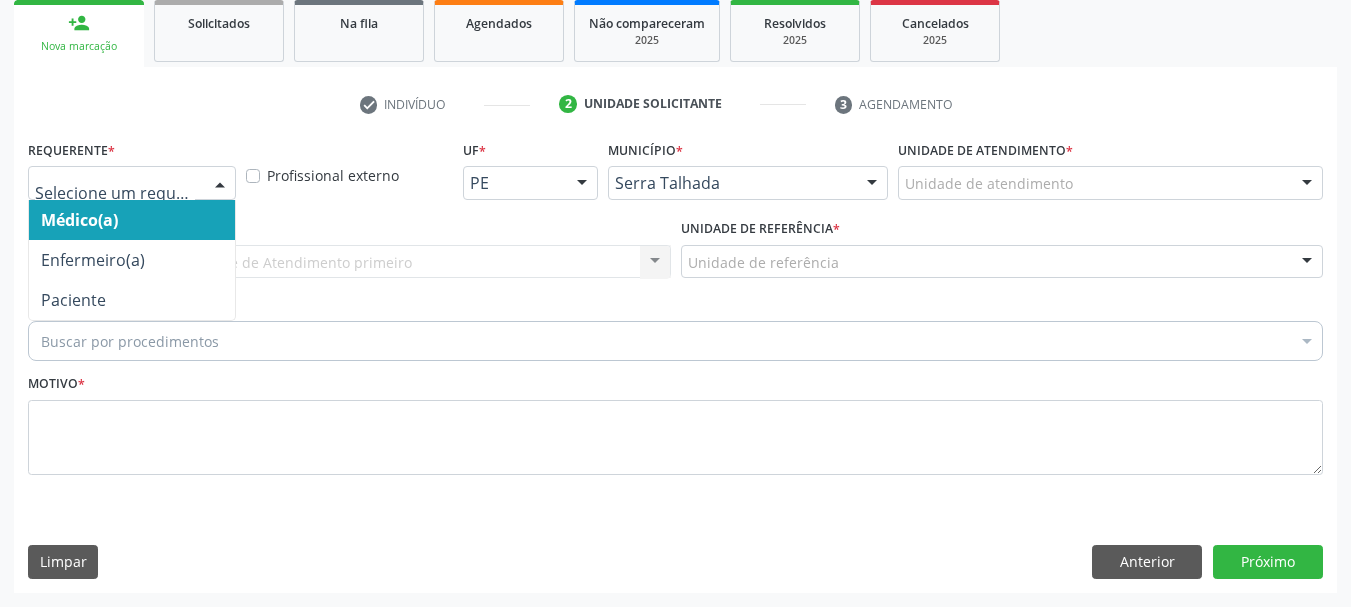 click at bounding box center (132, 183) 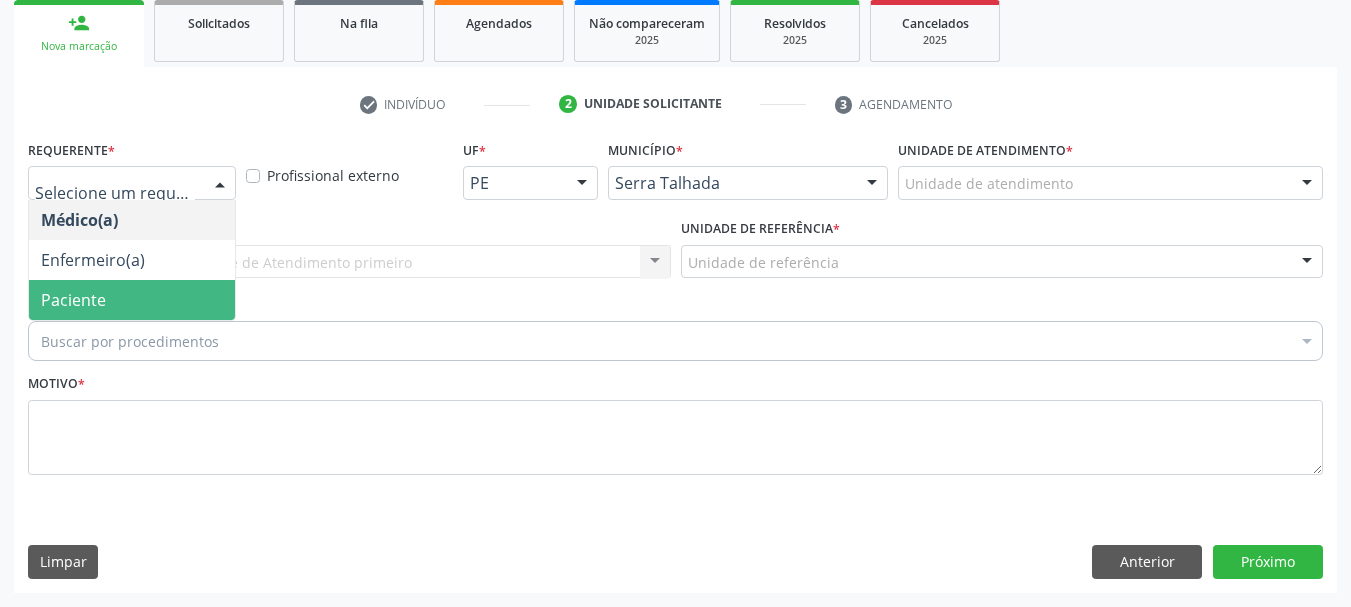 click on "Paciente" at bounding box center [132, 300] 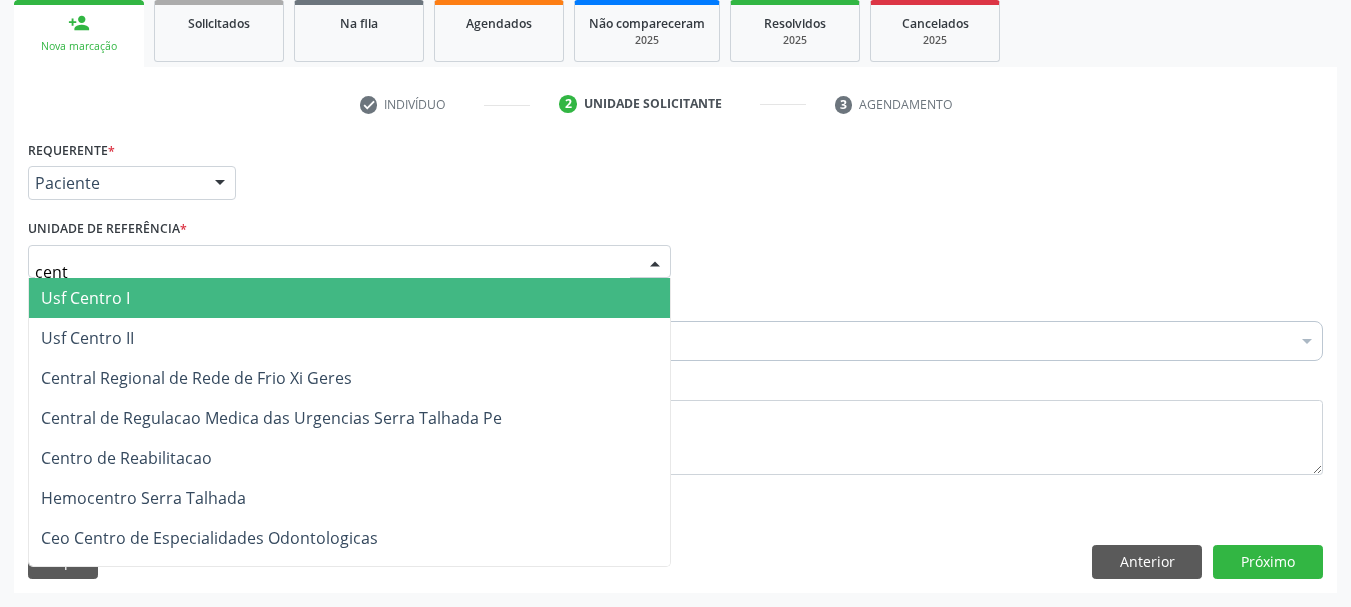 type on "centr" 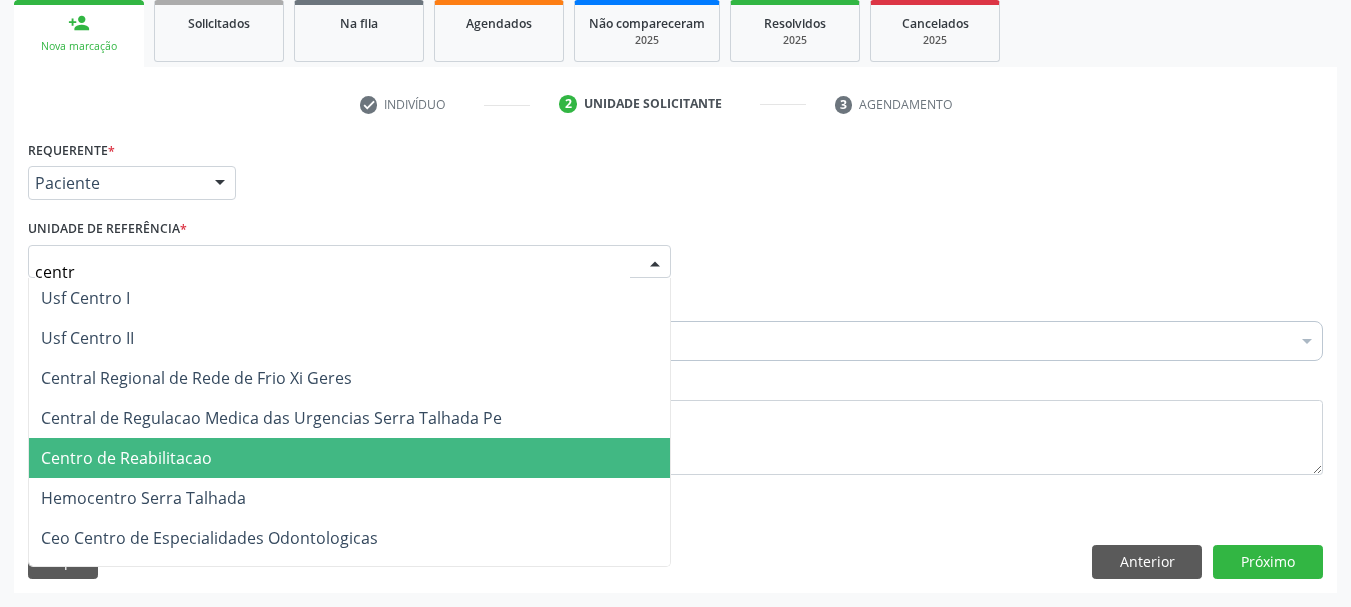 click on "Centro de Reabilitacao" at bounding box center (126, 458) 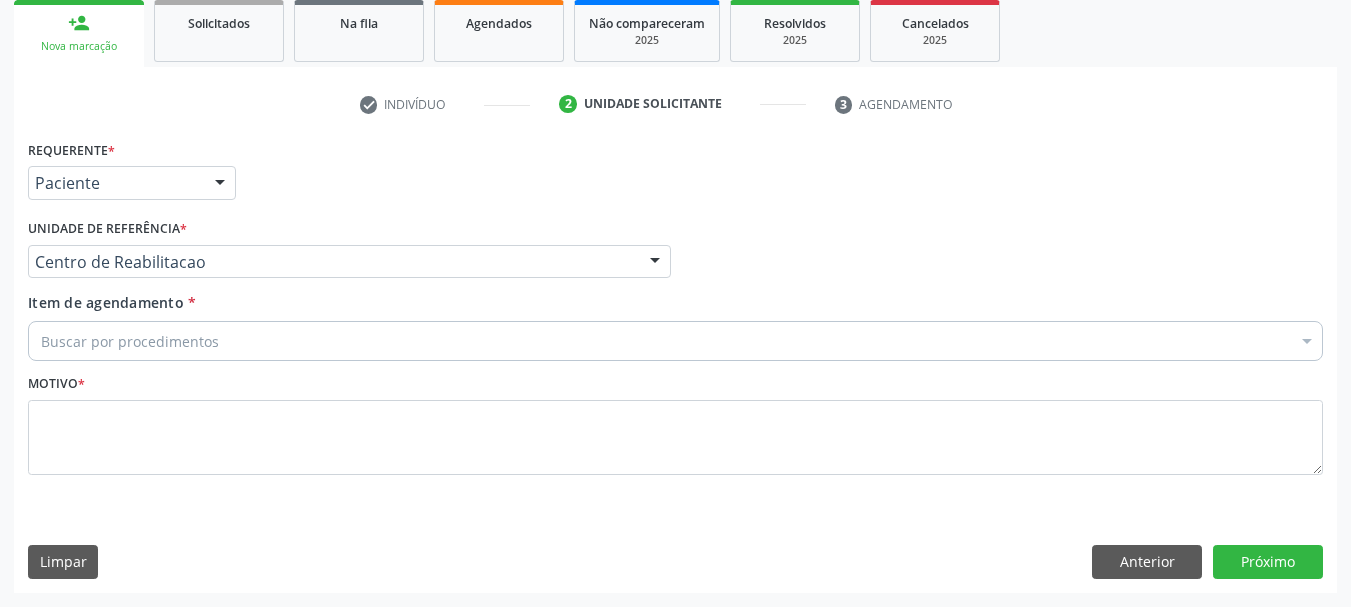 click on "Buscar por procedimentos" at bounding box center [675, 341] 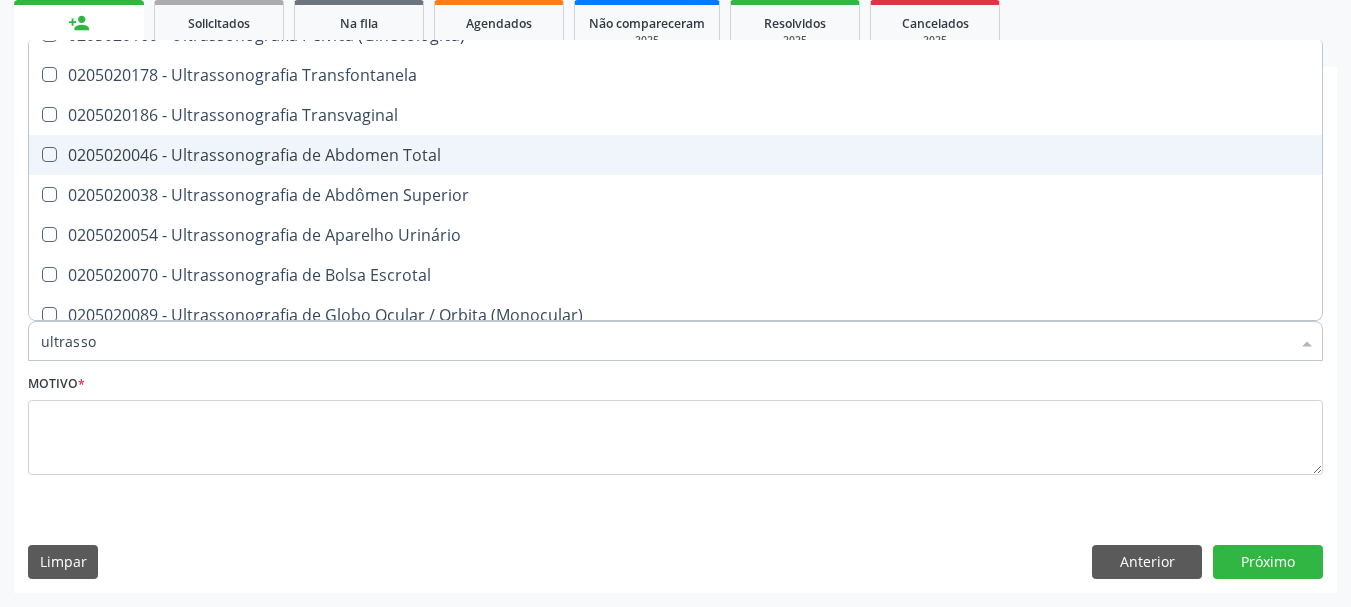 scroll, scrollTop: 417, scrollLeft: 0, axis: vertical 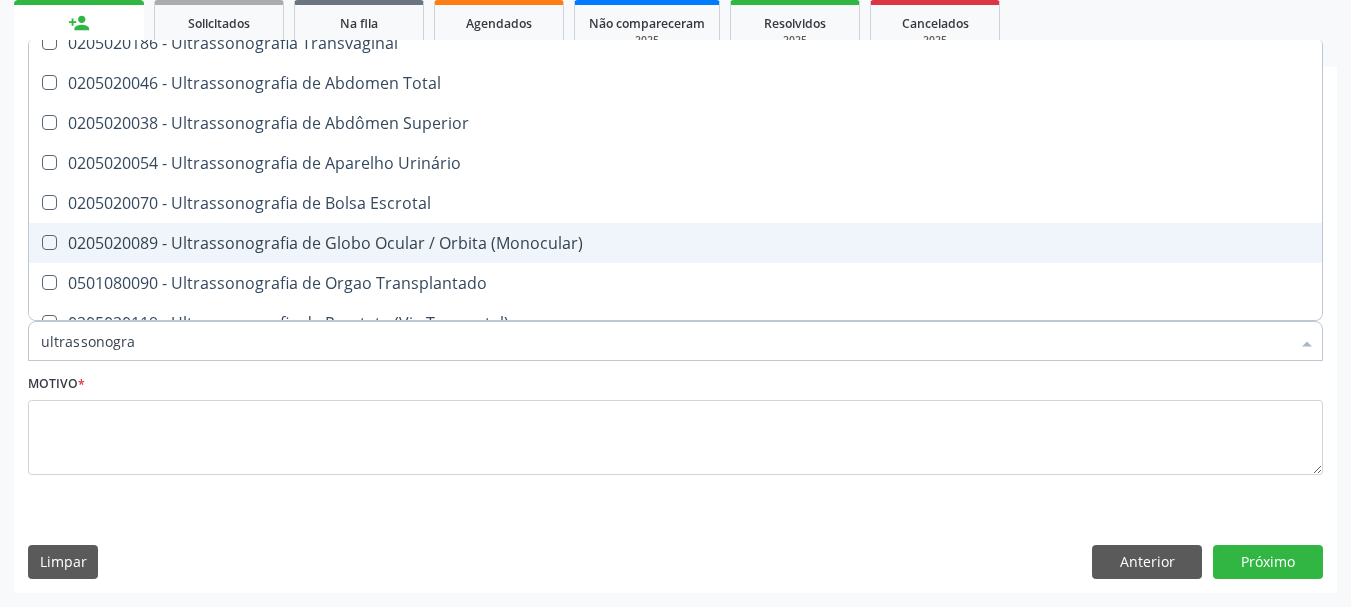 type on "ultrassonograf" 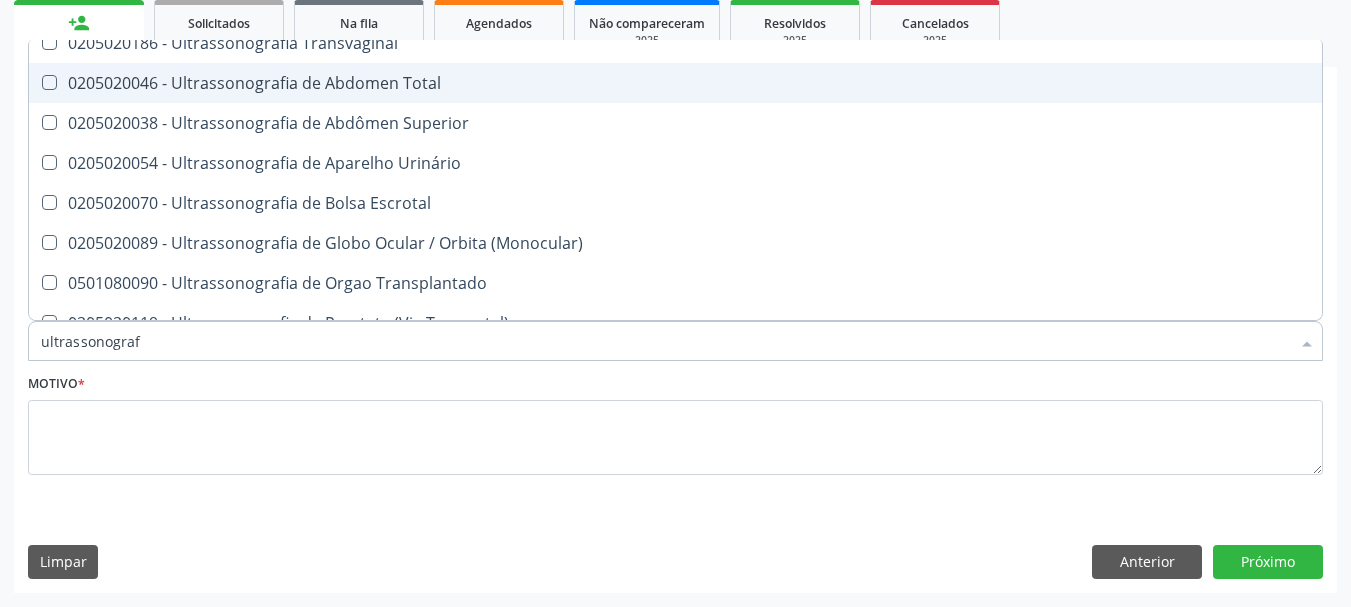 click on "0205020046 - Ultrassonografia de Abdomen Total" at bounding box center (675, 83) 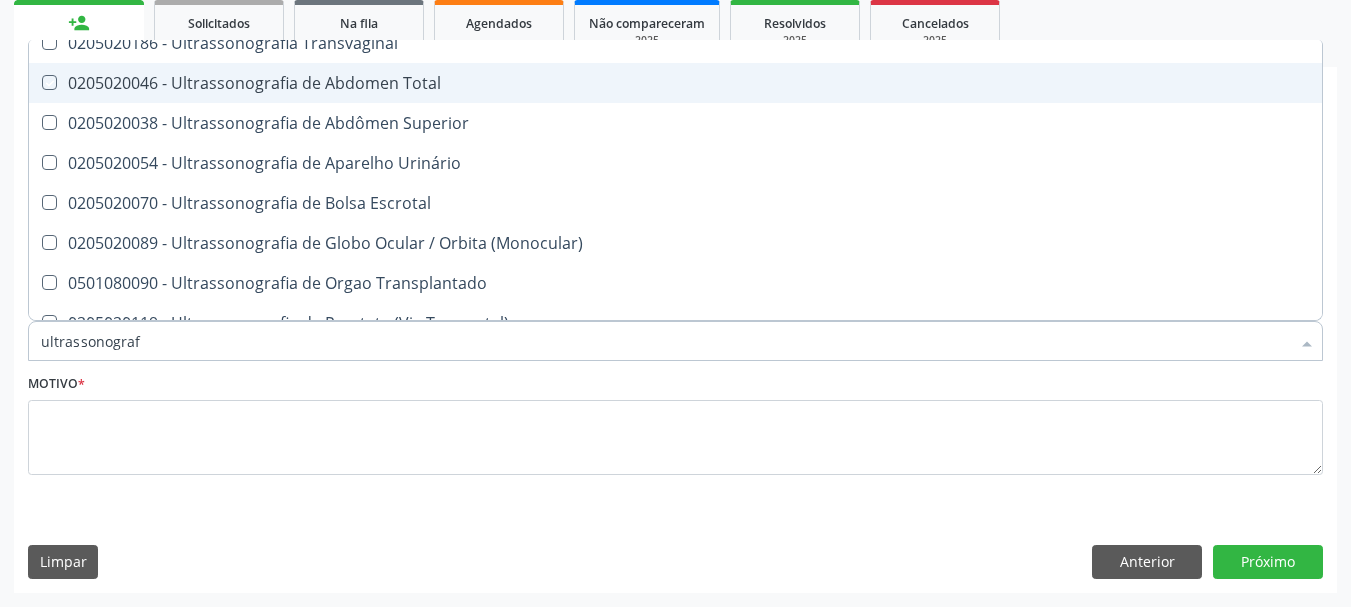 checkbox on "true" 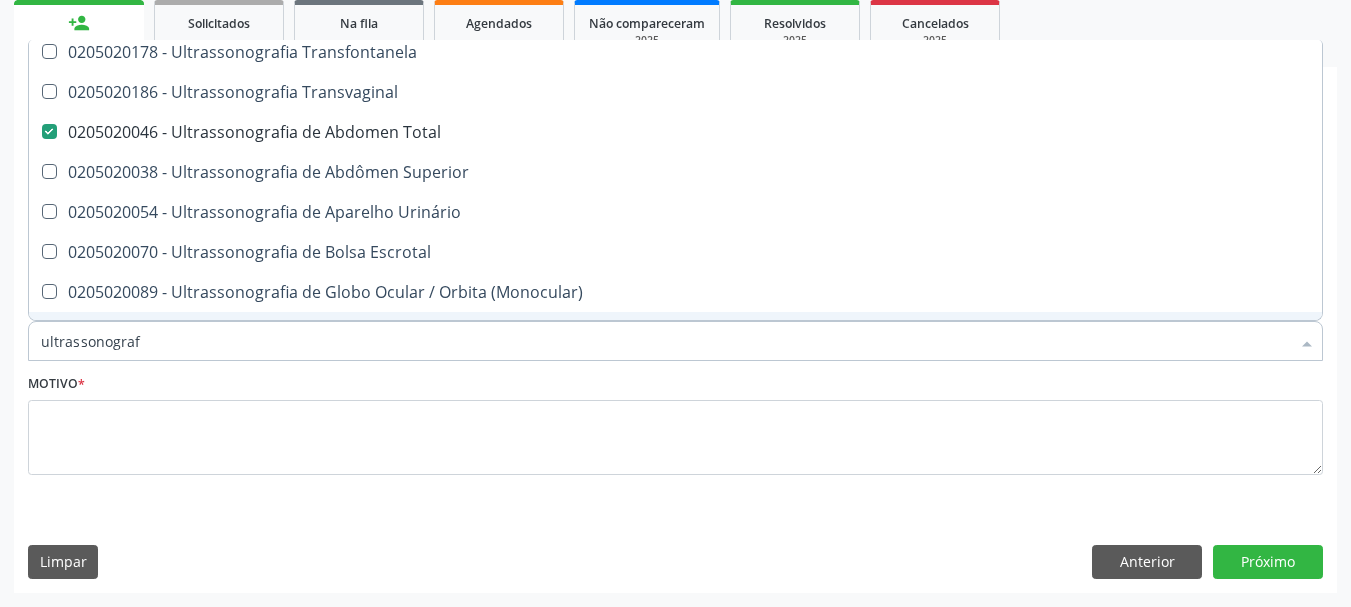 scroll, scrollTop: 360, scrollLeft: 0, axis: vertical 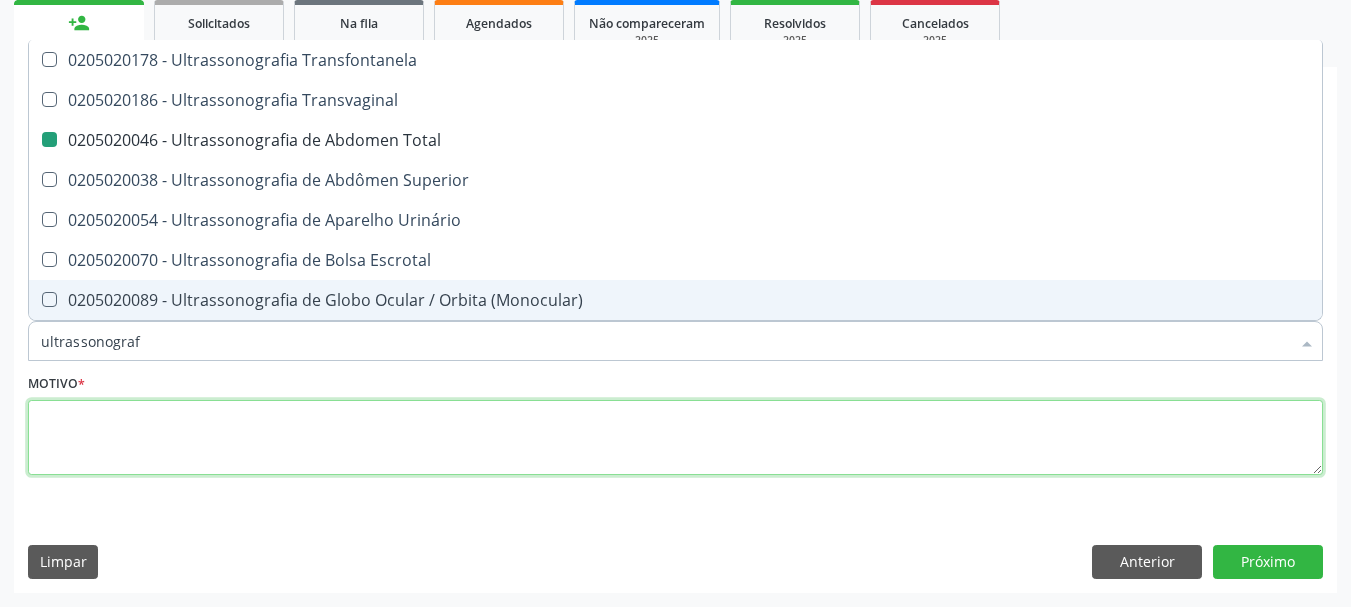 click at bounding box center [675, 438] 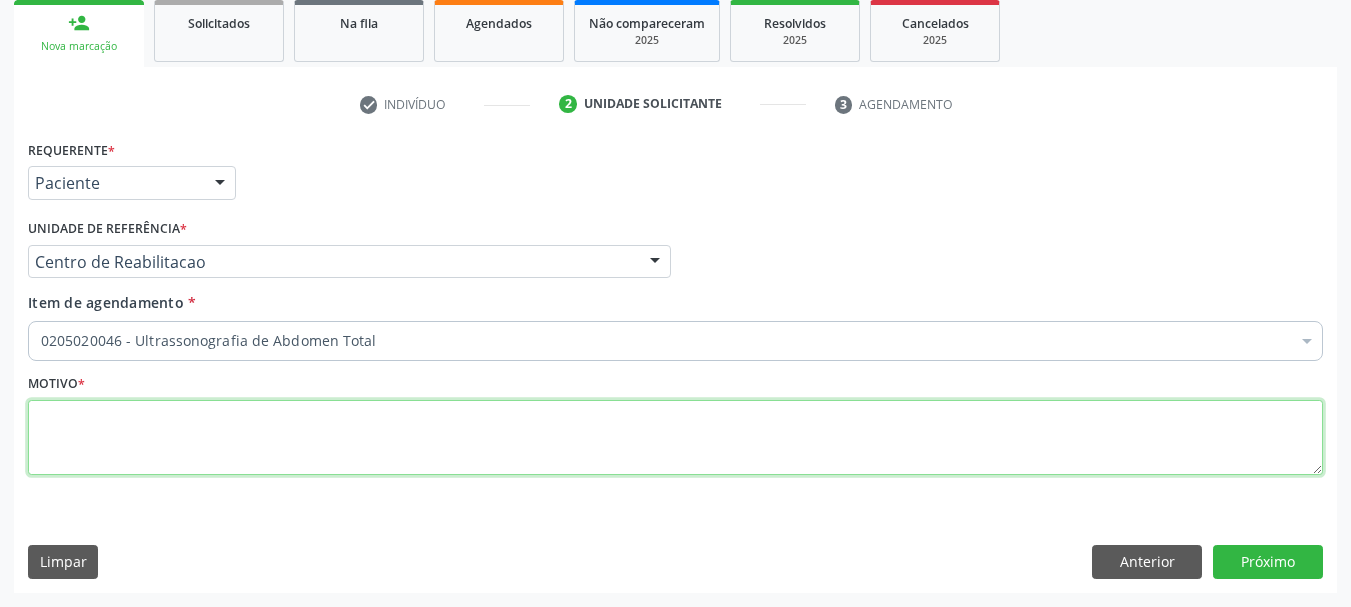 scroll, scrollTop: 0, scrollLeft: 0, axis: both 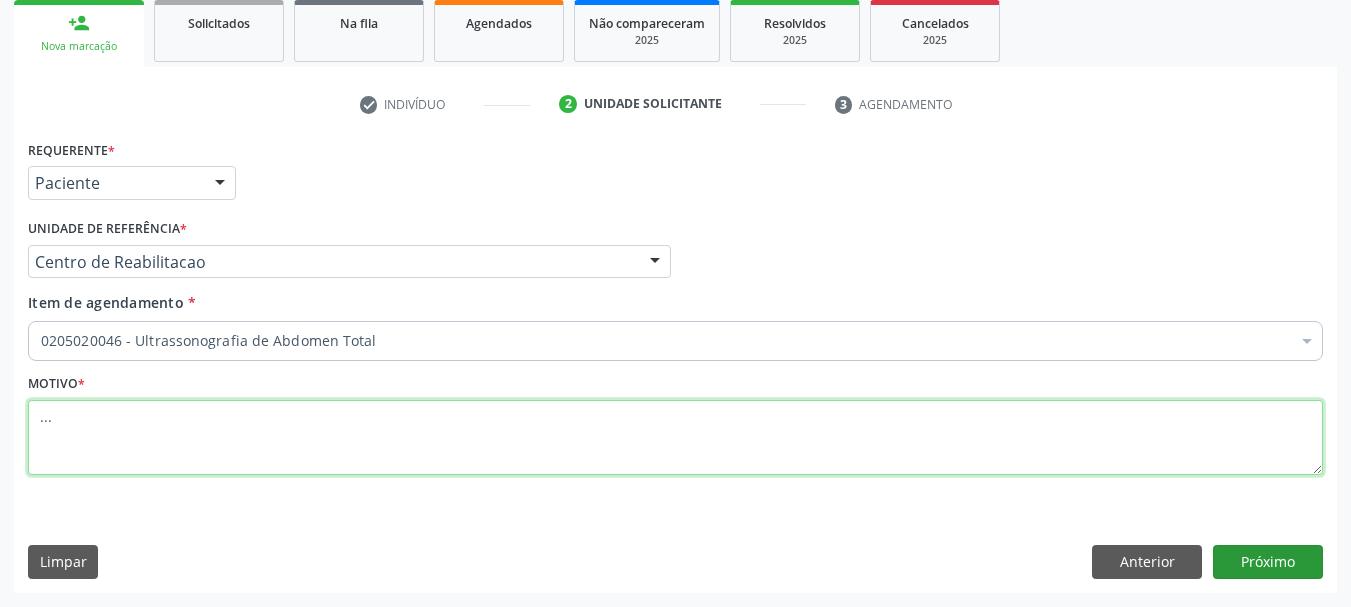 type on "..." 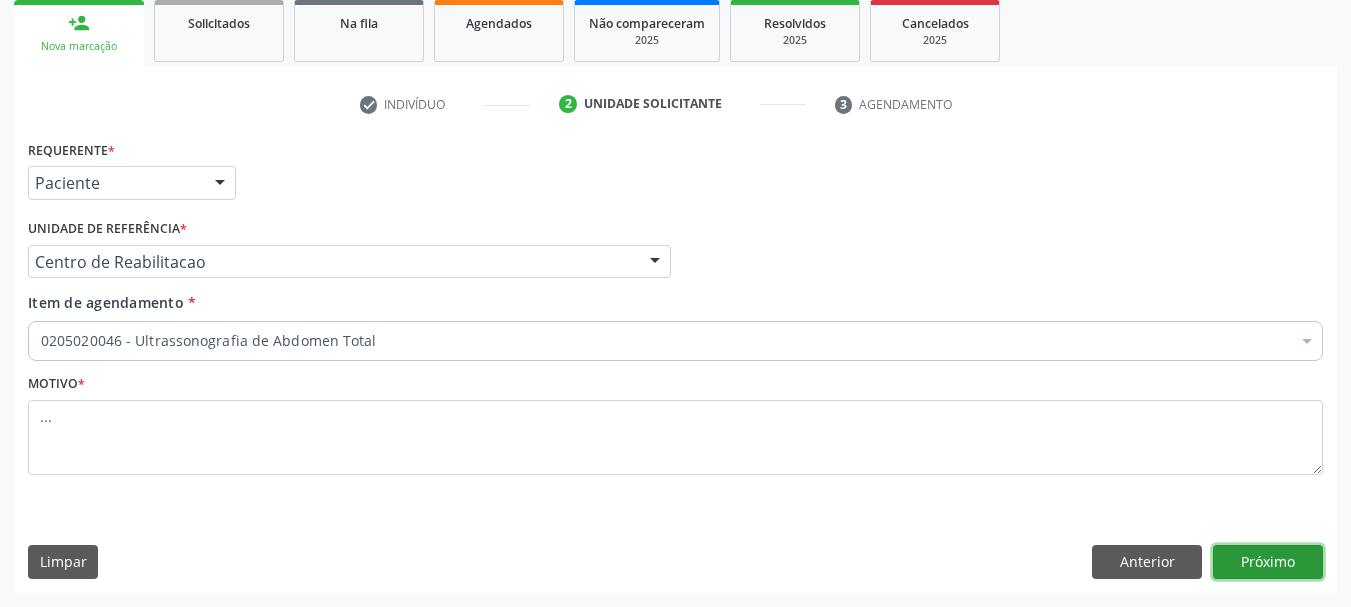 click on "Próximo" at bounding box center (1268, 562) 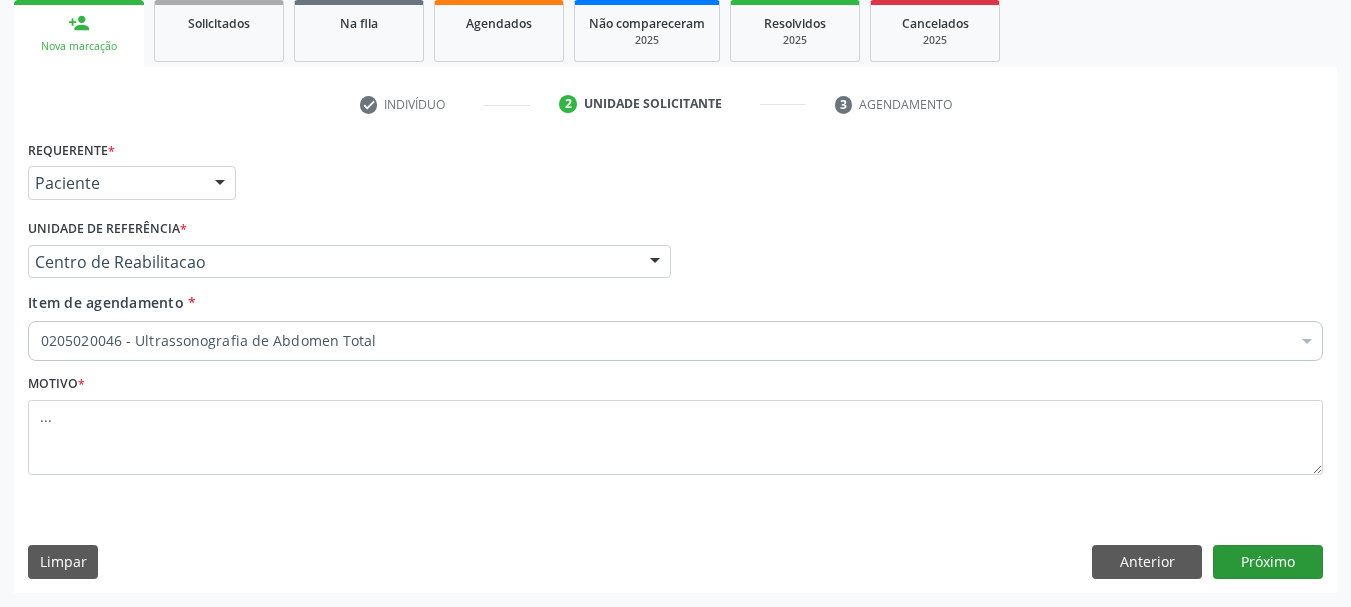 scroll, scrollTop: 263, scrollLeft: 0, axis: vertical 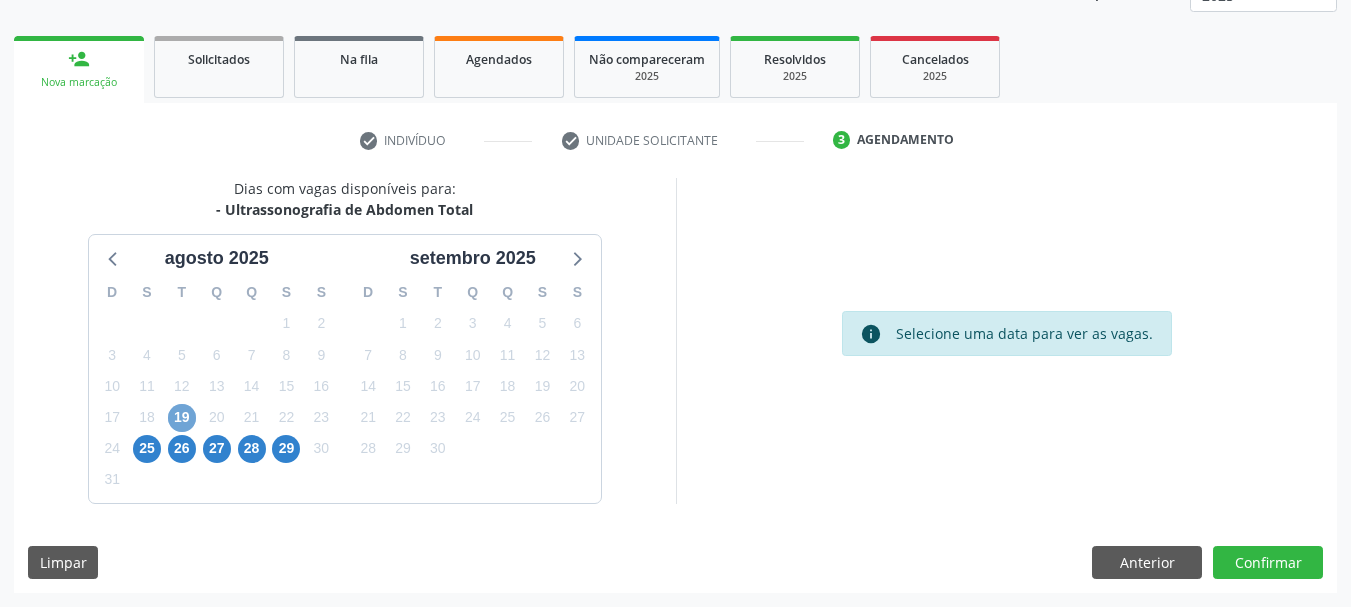 click on "19" at bounding box center [182, 418] 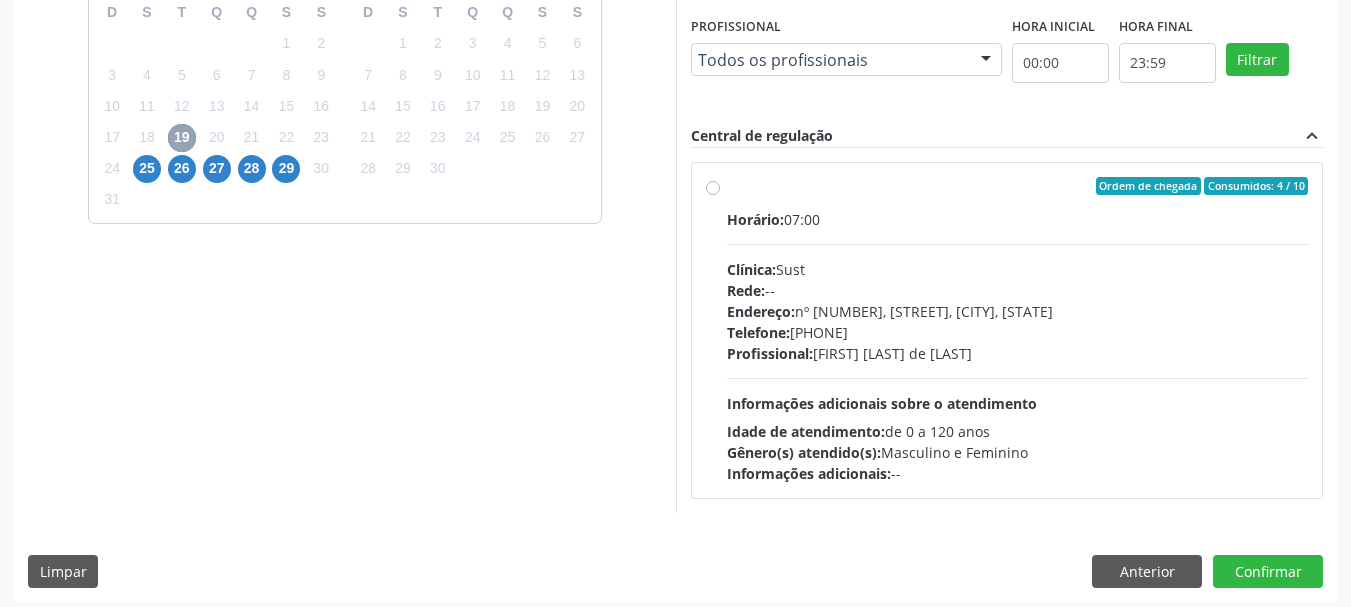 scroll, scrollTop: 552, scrollLeft: 0, axis: vertical 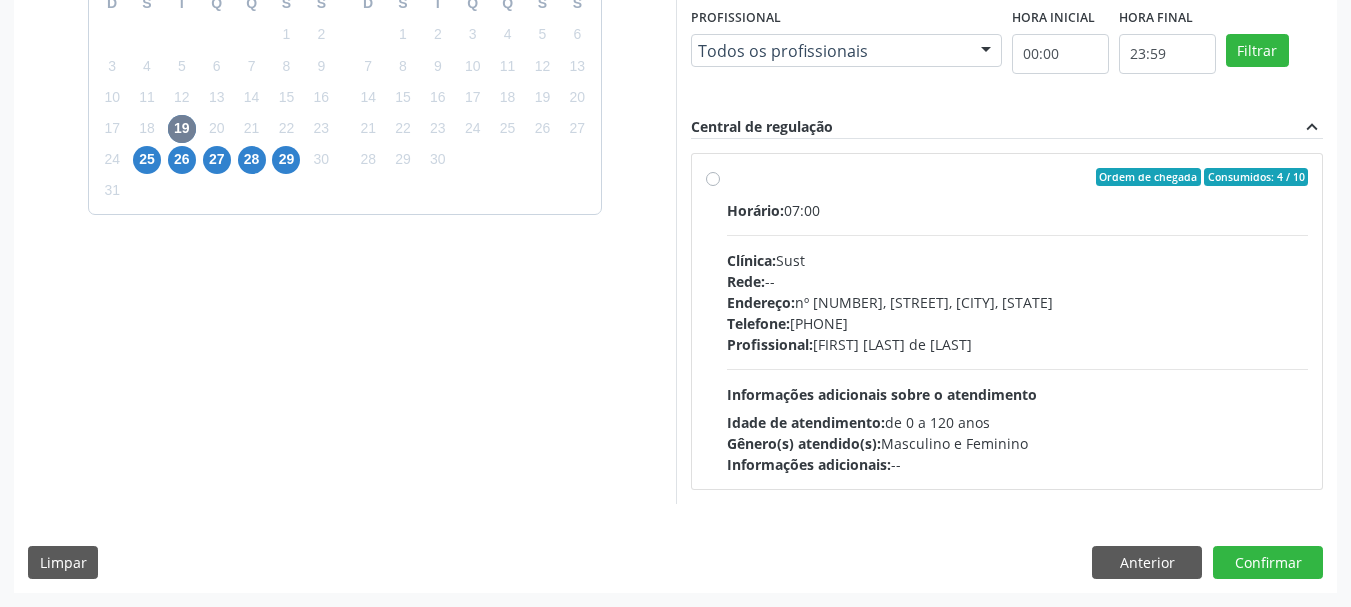 click on "Ordem de chegada
Consumidos: 4 / 10
Horário:   07:00
Clínica:  Sust
Rede:
--
Endereço:   nº 730, N S Penha, Serra Talhada - PE
Telefone:   (87) 38311707
Profissional:
Severino Tadeu de Menezes Lima
Informações adicionais sobre o atendimento
Idade de atendimento:
de 0 a 120 anos
Gênero(s) atendido(s):
Masculino e Feminino
Informações adicionais:
--" at bounding box center [1007, 321] 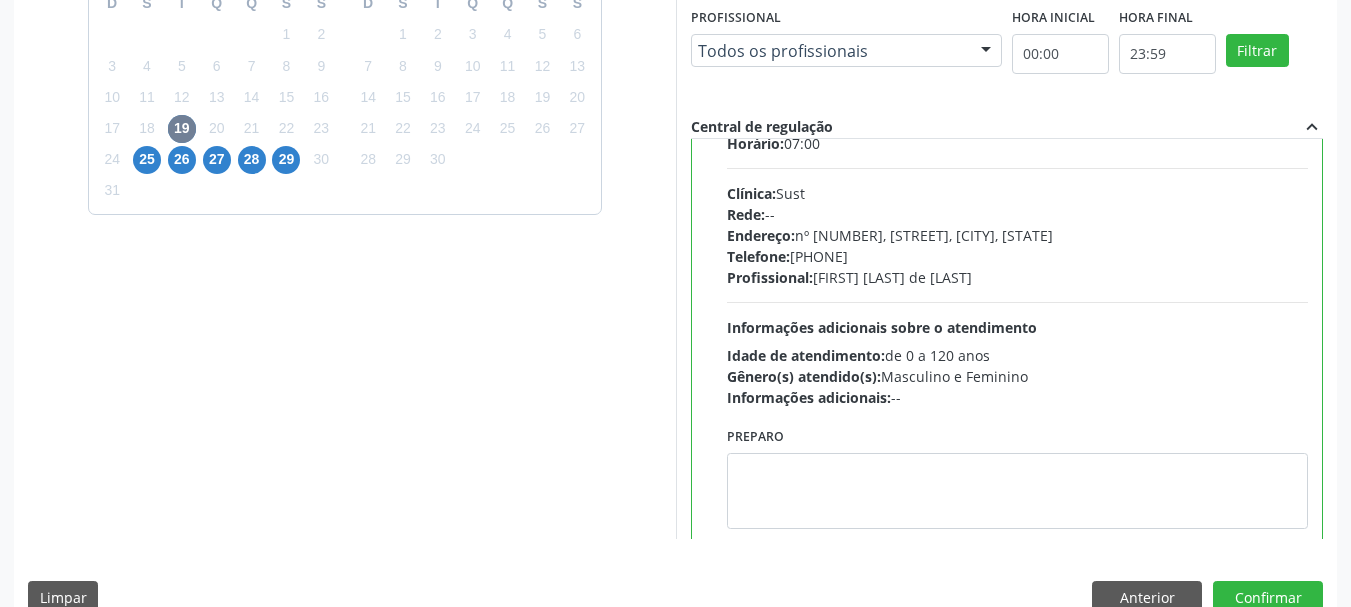scroll, scrollTop: 99, scrollLeft: 0, axis: vertical 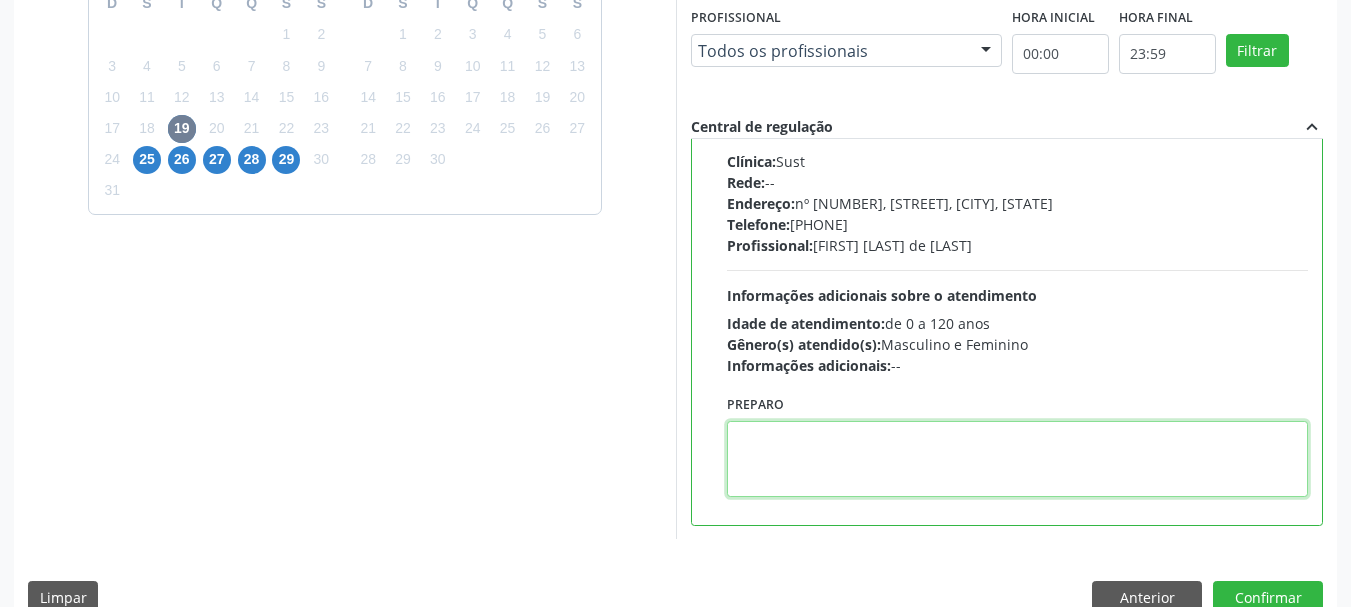 click at bounding box center [1018, 459] 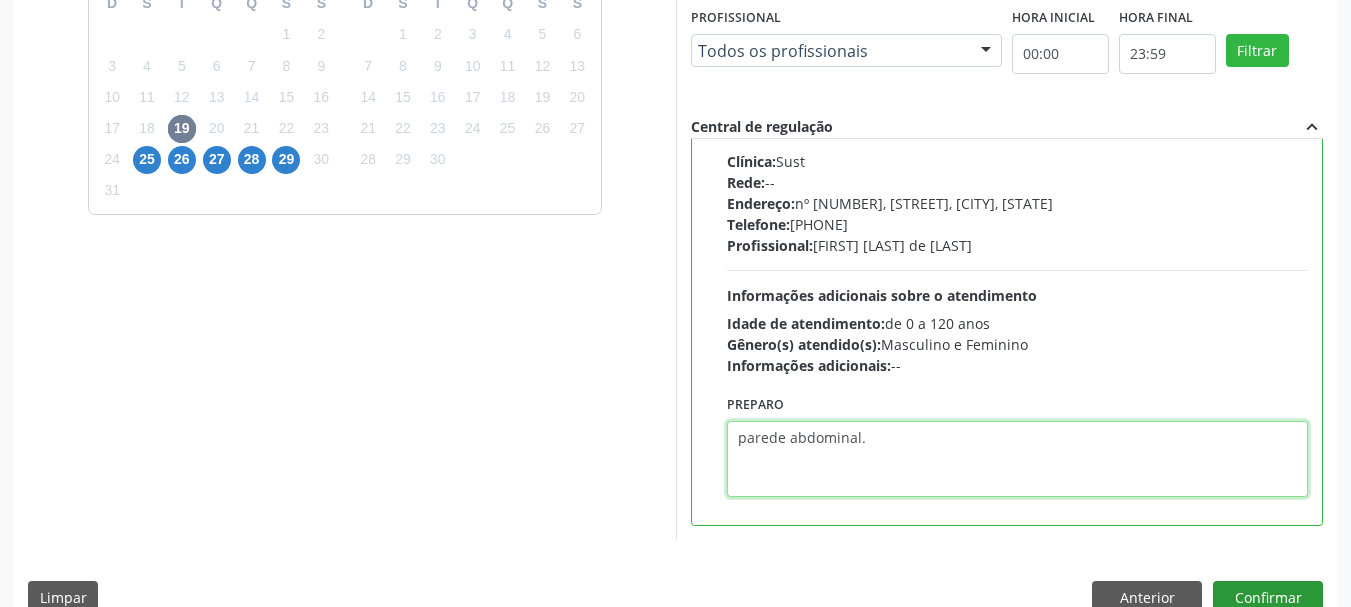 type on "parede abdominal." 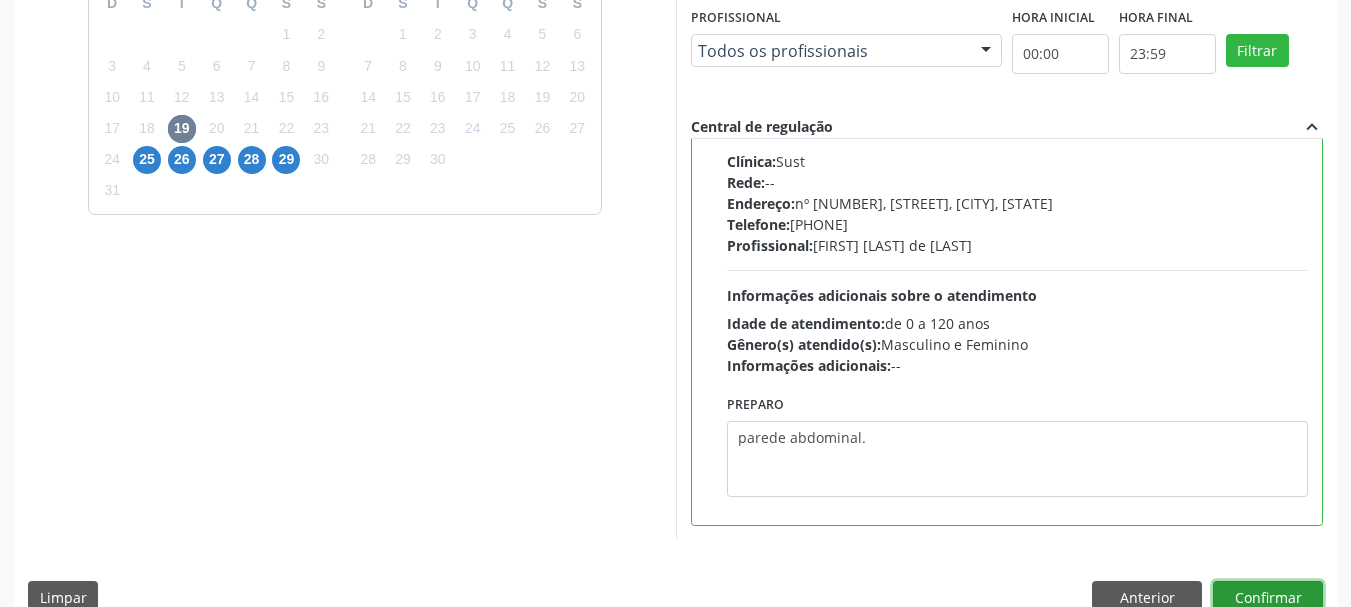 click on "Confirmar" at bounding box center (1268, 598) 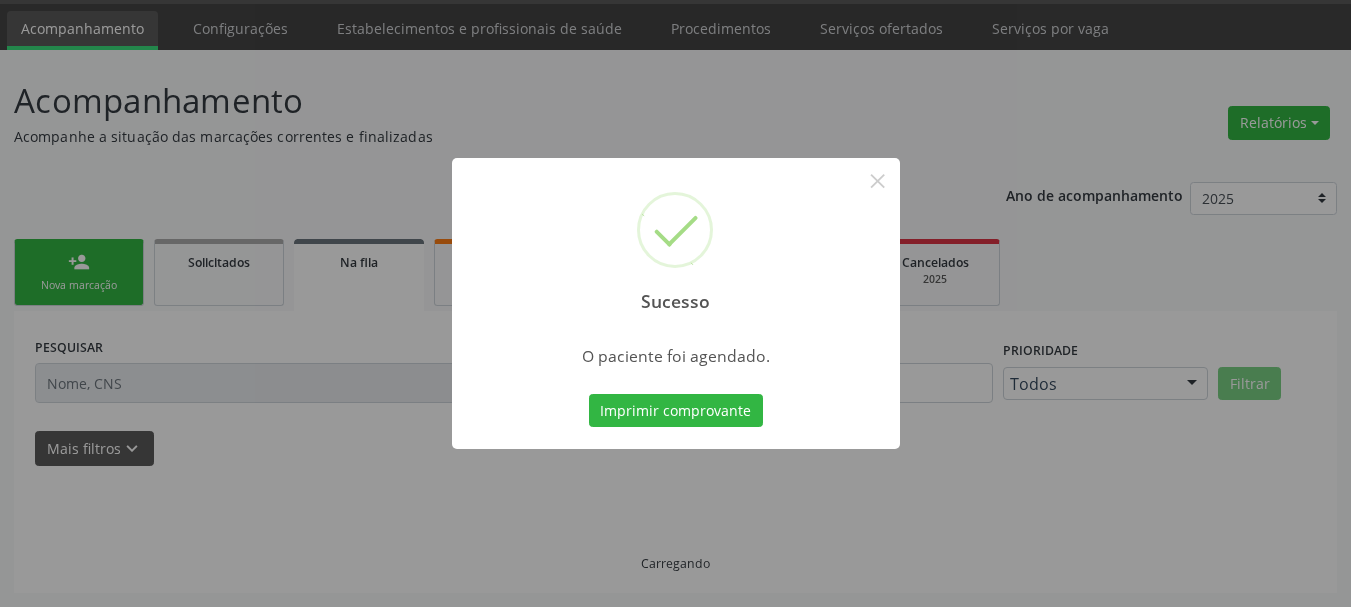 scroll, scrollTop: 60, scrollLeft: 0, axis: vertical 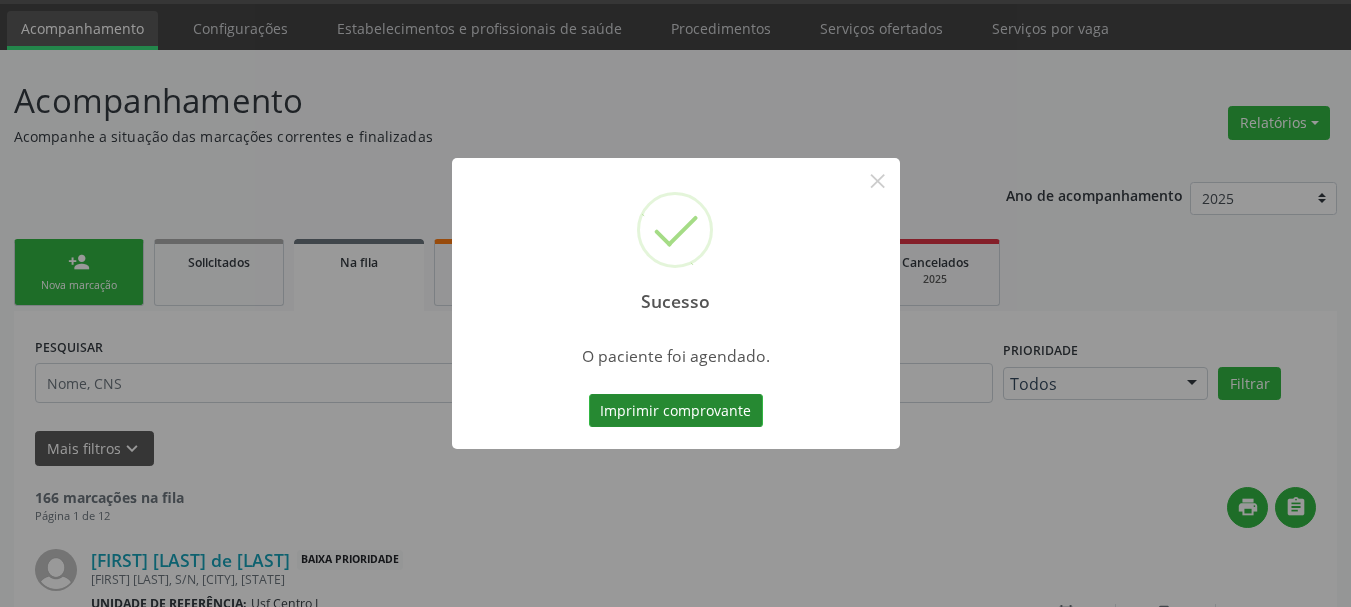 click on "Imprimir comprovante" at bounding box center [676, 411] 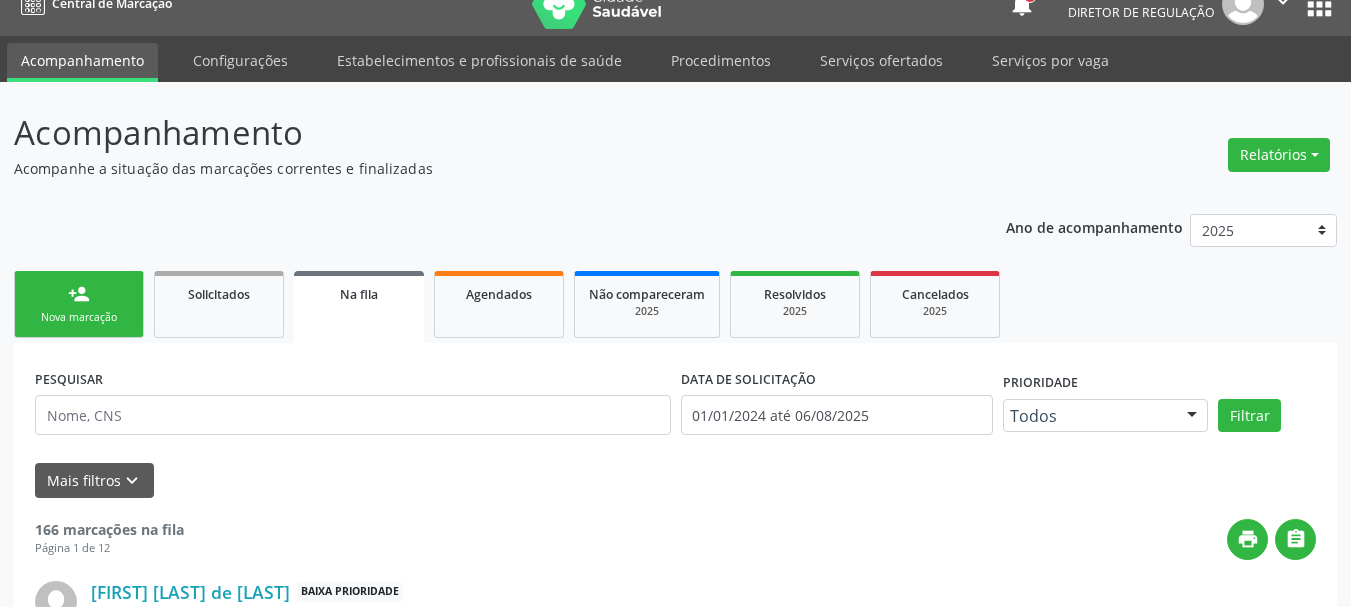 scroll, scrollTop: 0, scrollLeft: 0, axis: both 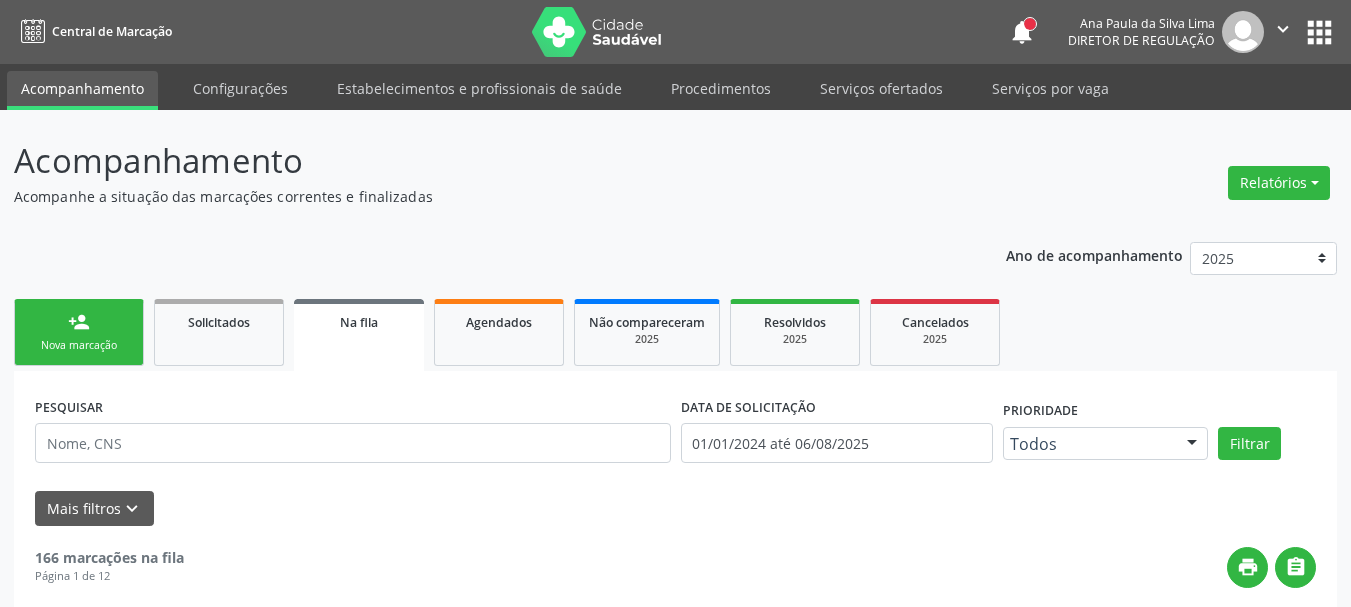 click on "apps" at bounding box center (1319, 32) 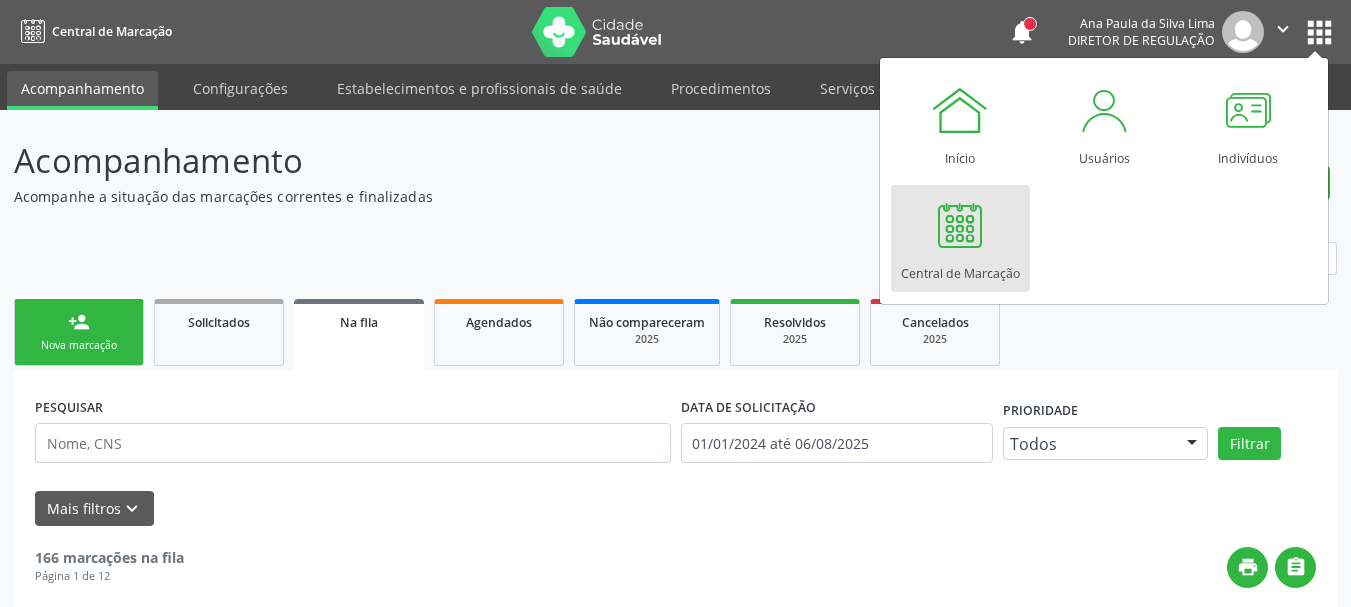 click on "Central de Marcação" at bounding box center [960, 268] 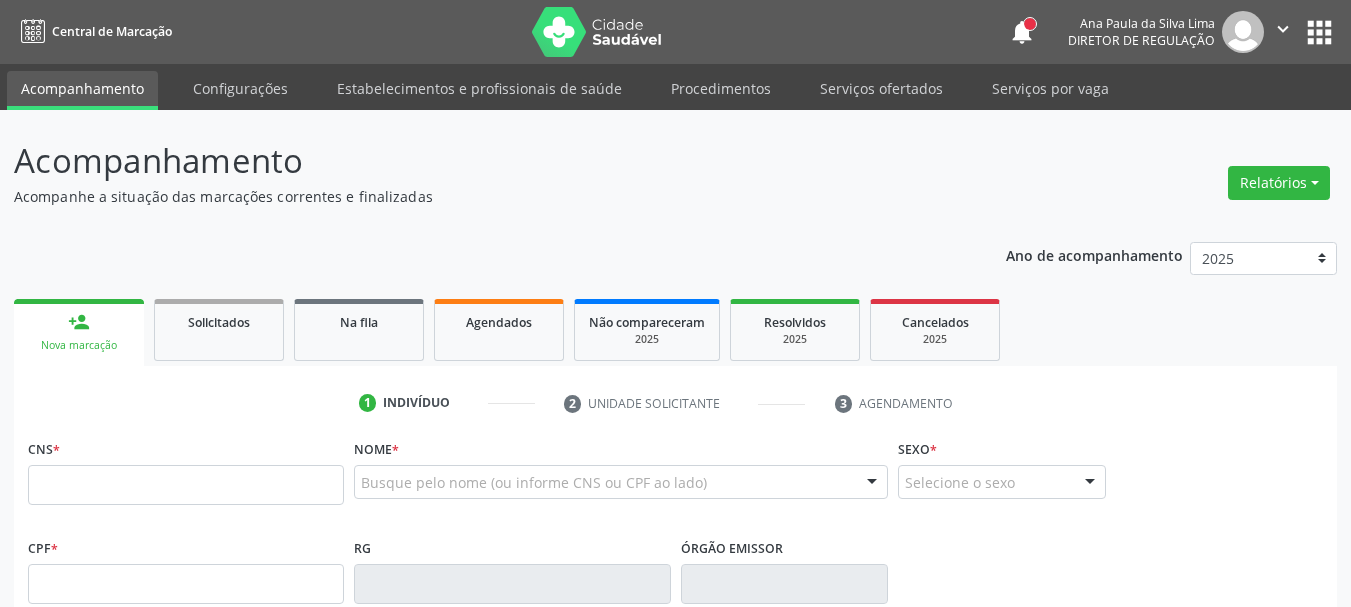 scroll, scrollTop: 0, scrollLeft: 0, axis: both 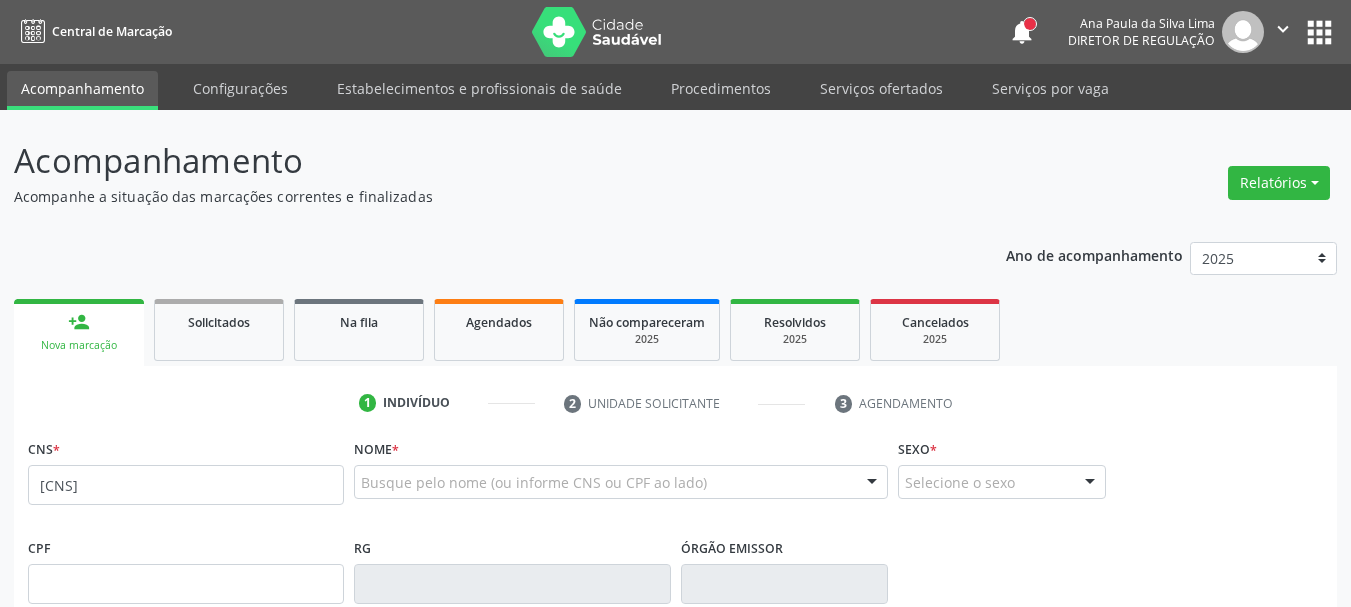 type on "[CNS]" 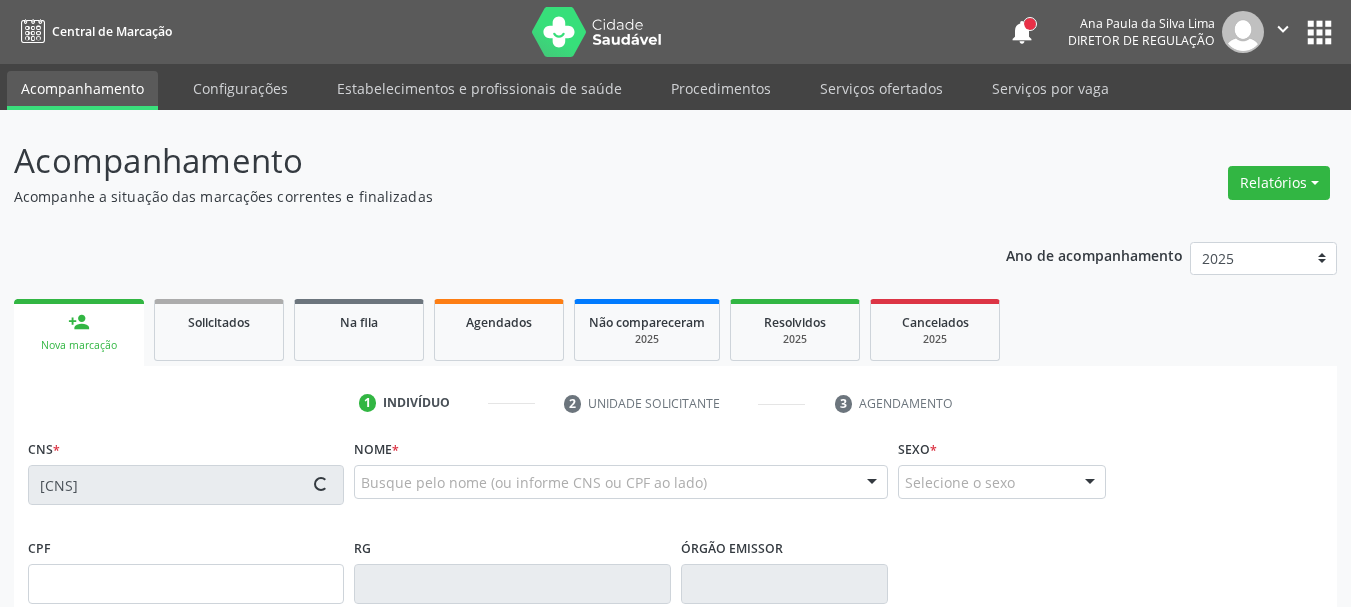 type on "[SSN]" 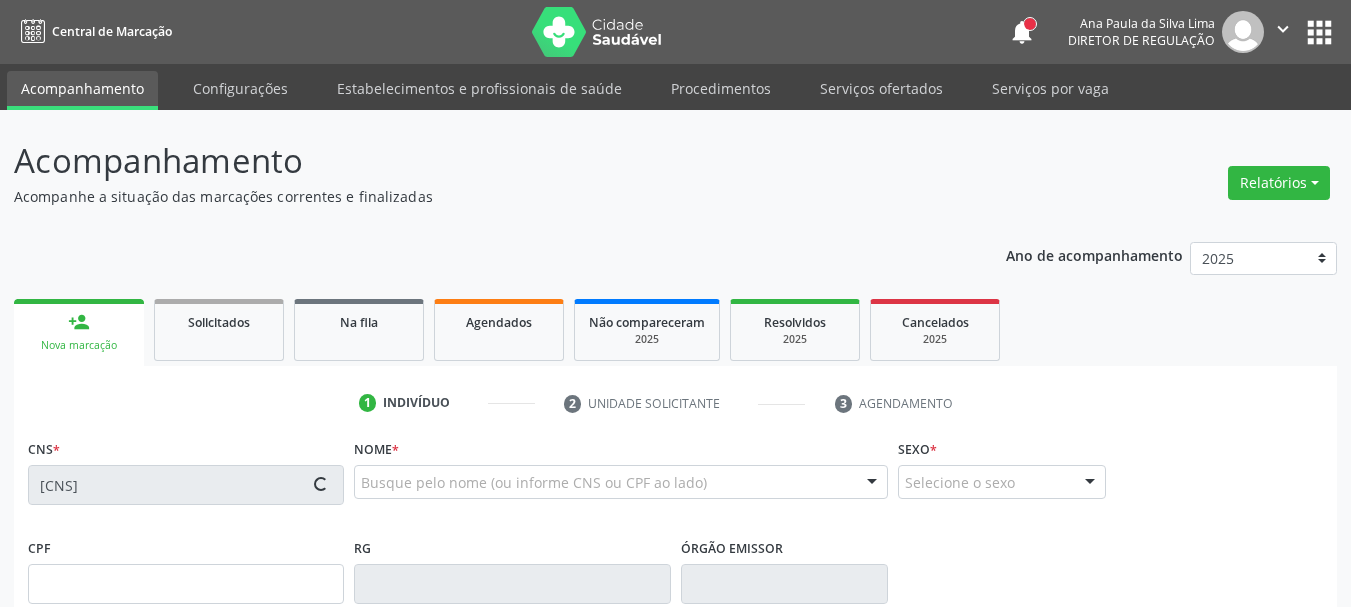 type on "[DATE]" 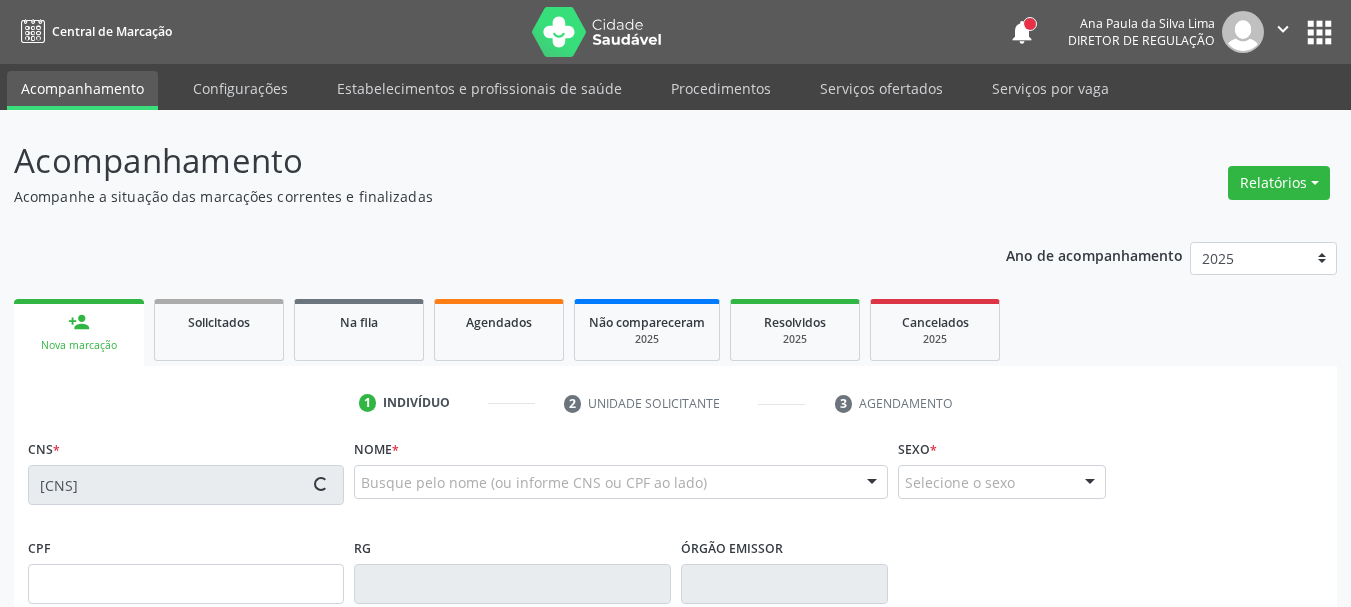 type on "39" 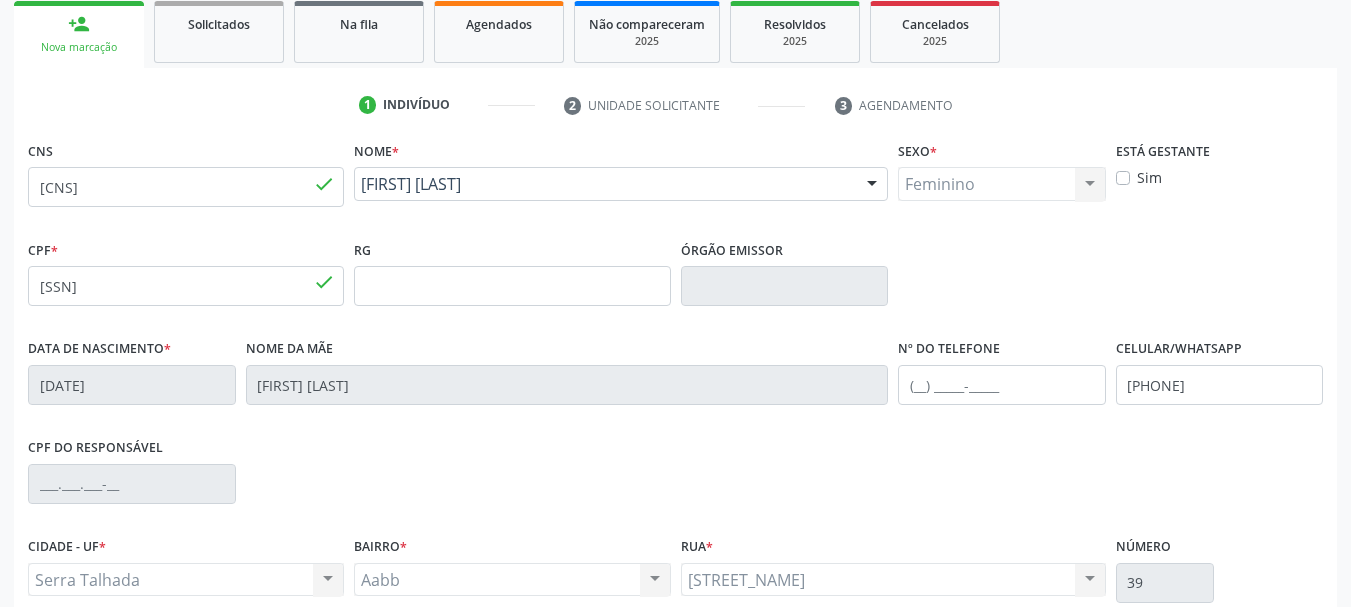 scroll, scrollTop: 300, scrollLeft: 0, axis: vertical 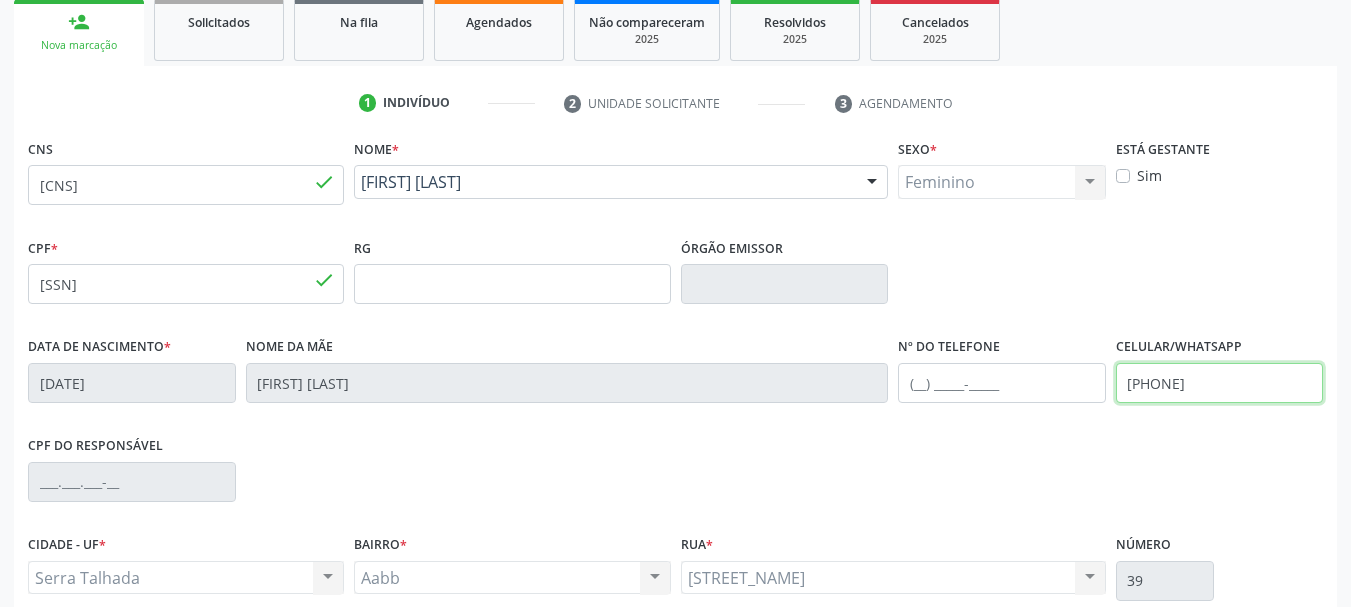 click on "Data de nascimento
*
[DATE]
Nome da mãe
[FIRST] [LAST]
Nº do Telefone
Celular/WhatsApp
[PHONE]" at bounding box center [675, 381] 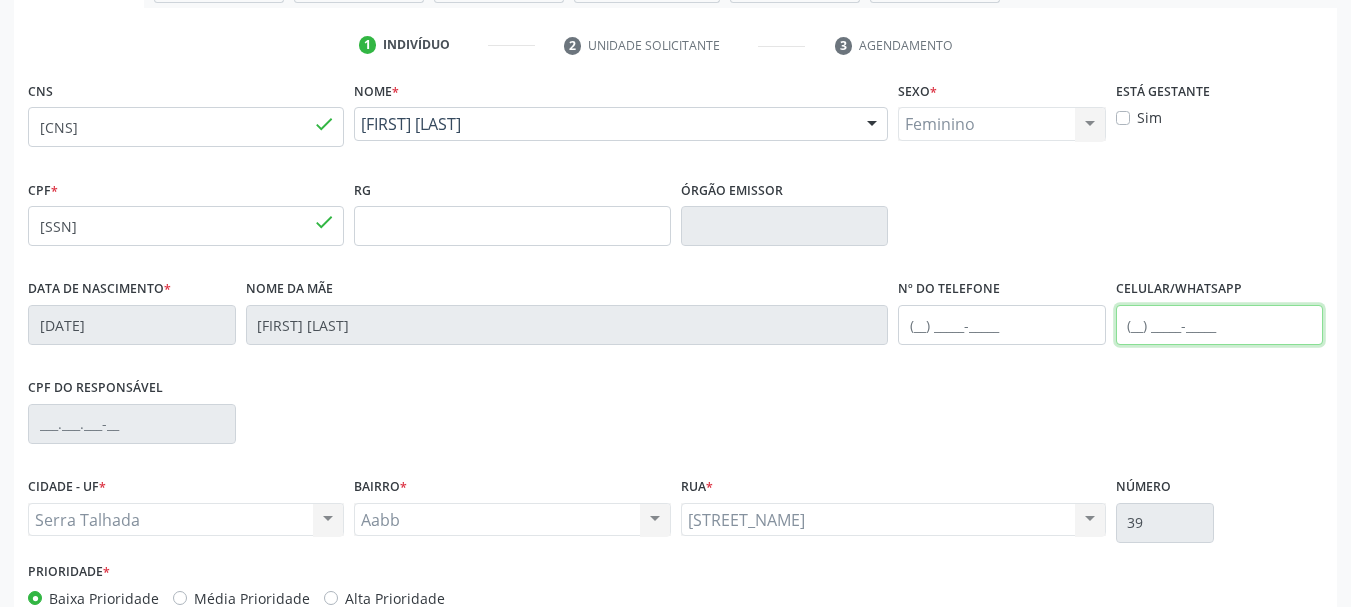 scroll, scrollTop: 477, scrollLeft: 0, axis: vertical 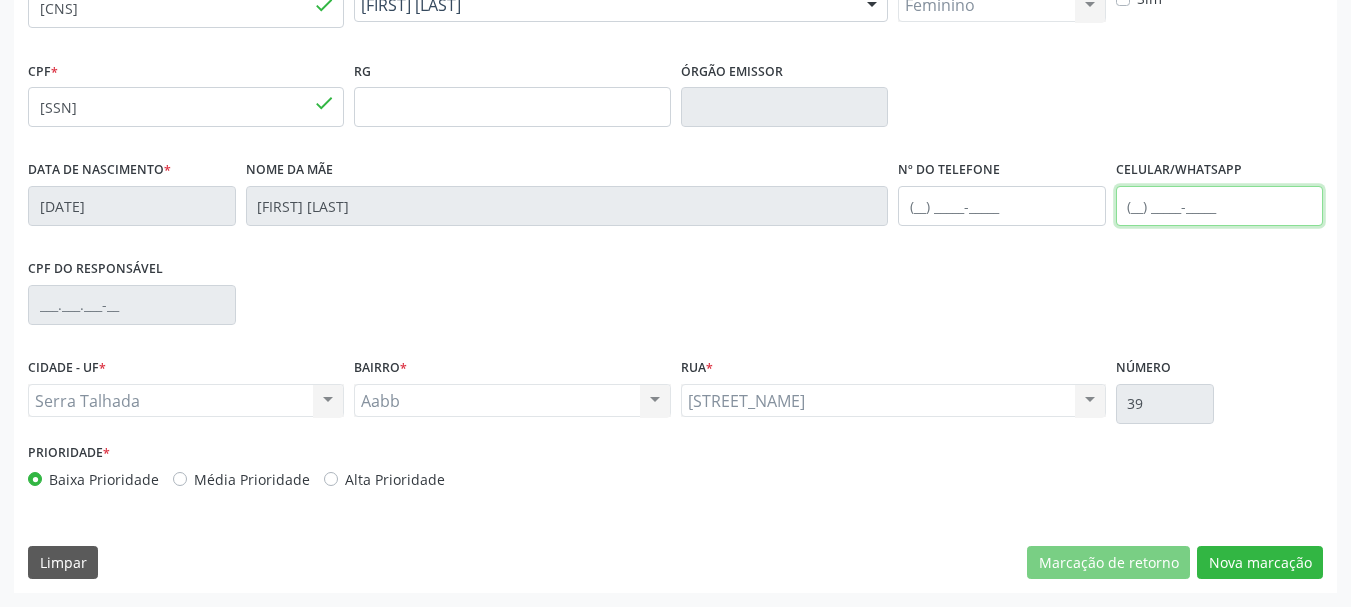 type 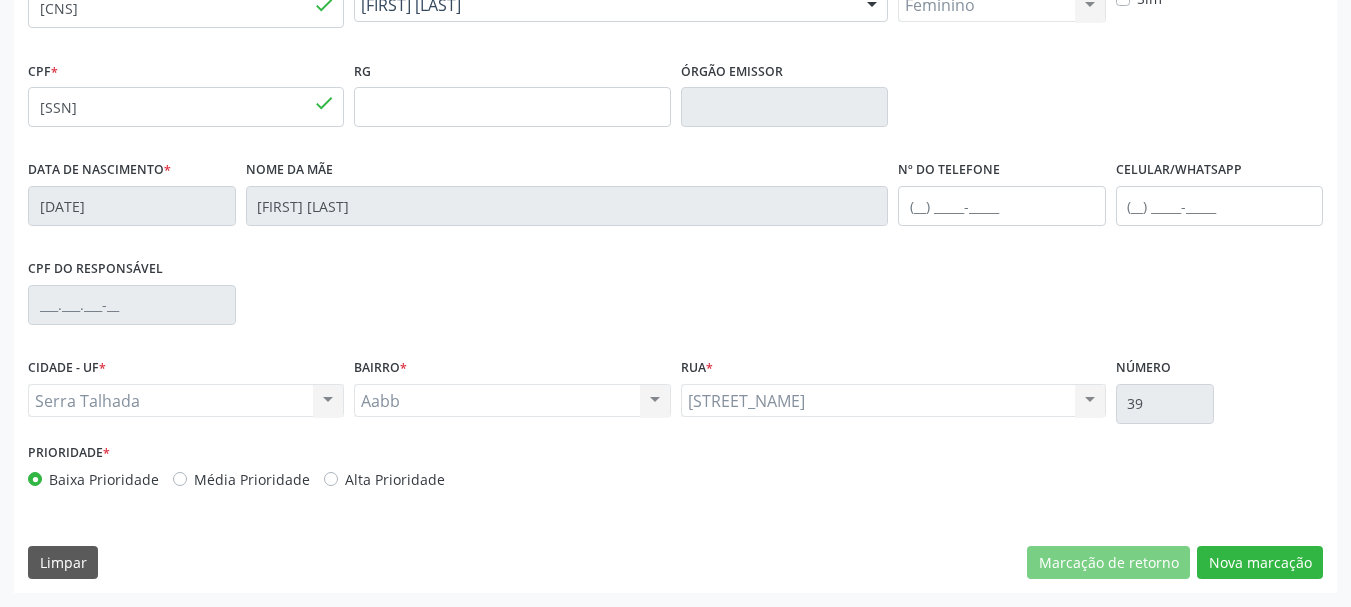 click on "CNS
[CNS]       done
Nome
*
[FIRST] [LAST]
[FIRST] [LAST]
CNS:
[CNS]
CPF:
[SSN]
Nascimento:
[DATE]
Nenhum resultado encontrado para: "   "
Digite o nome
Sexo
*
Feminino         Masculino   Feminino
Nenhum resultado encontrado para: "   "
Não há nenhuma opção para ser exibida.
Está gestante
Sim
CPF
*
[SSN]       done
RG
Órgão emissor
Data de nascimento
*
[DATE]
Nome da mãe
[FIRST] [LAST]
Nº do Telefone
Celular/WhatsApp
CPF do responsável
CIDADE - UF
*" at bounding box center (675, 275) 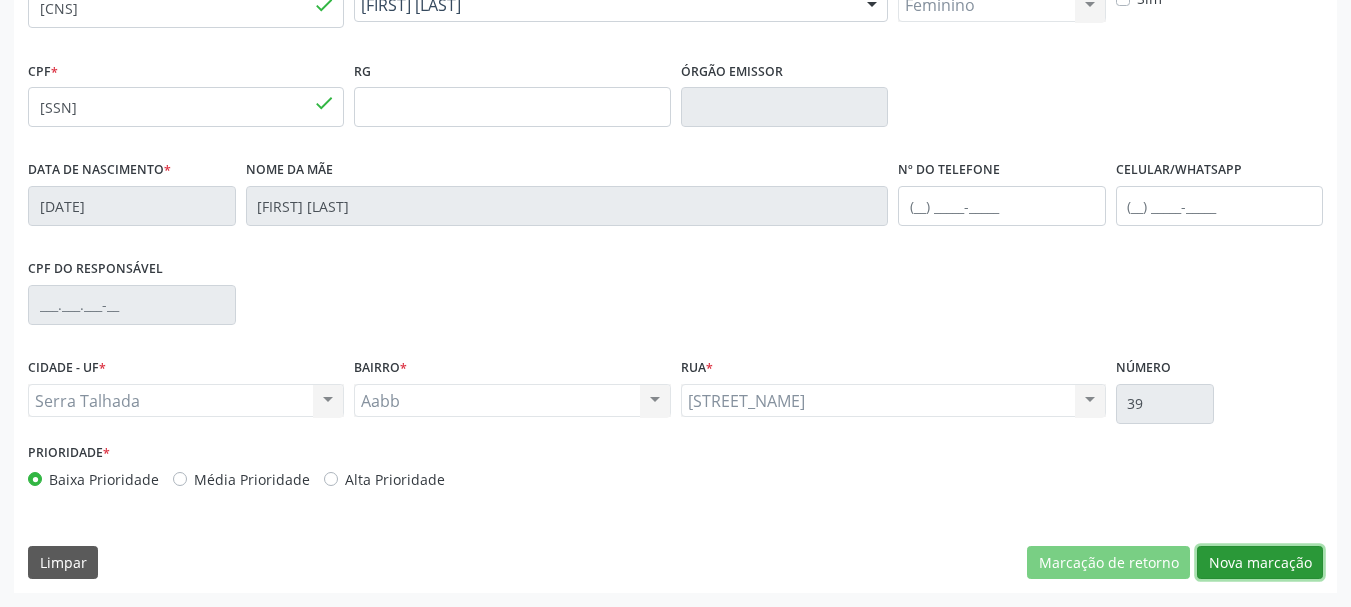 click on "Nova marcação" at bounding box center (1260, 563) 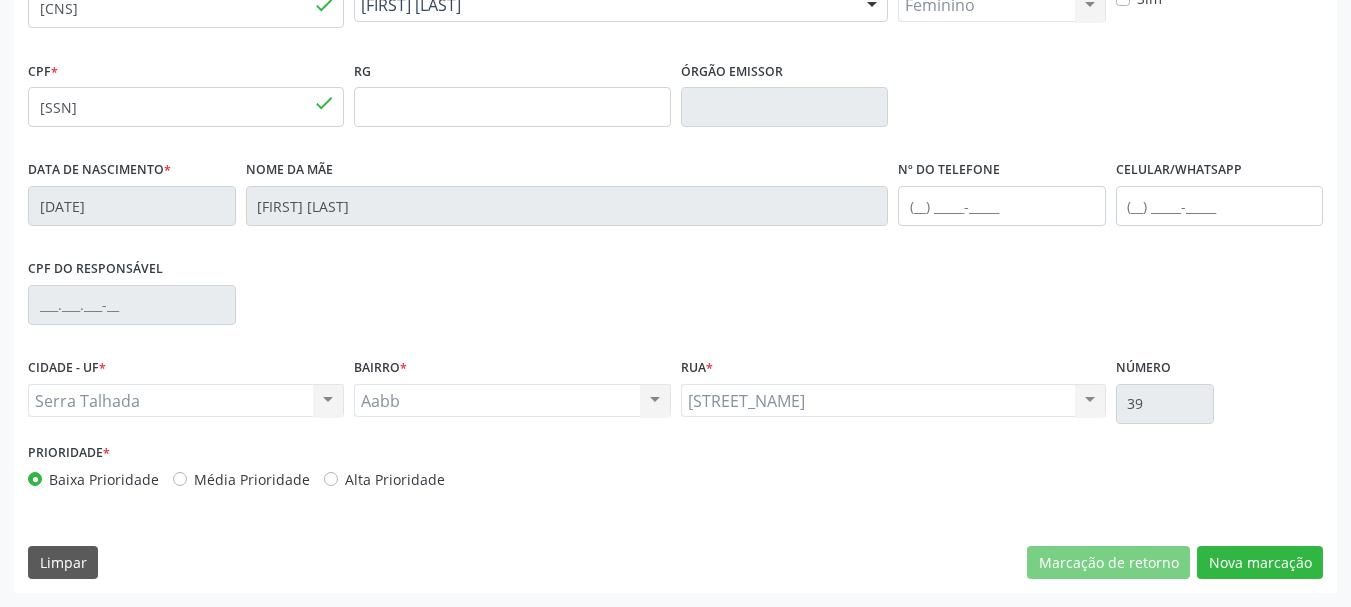 scroll, scrollTop: 299, scrollLeft: 0, axis: vertical 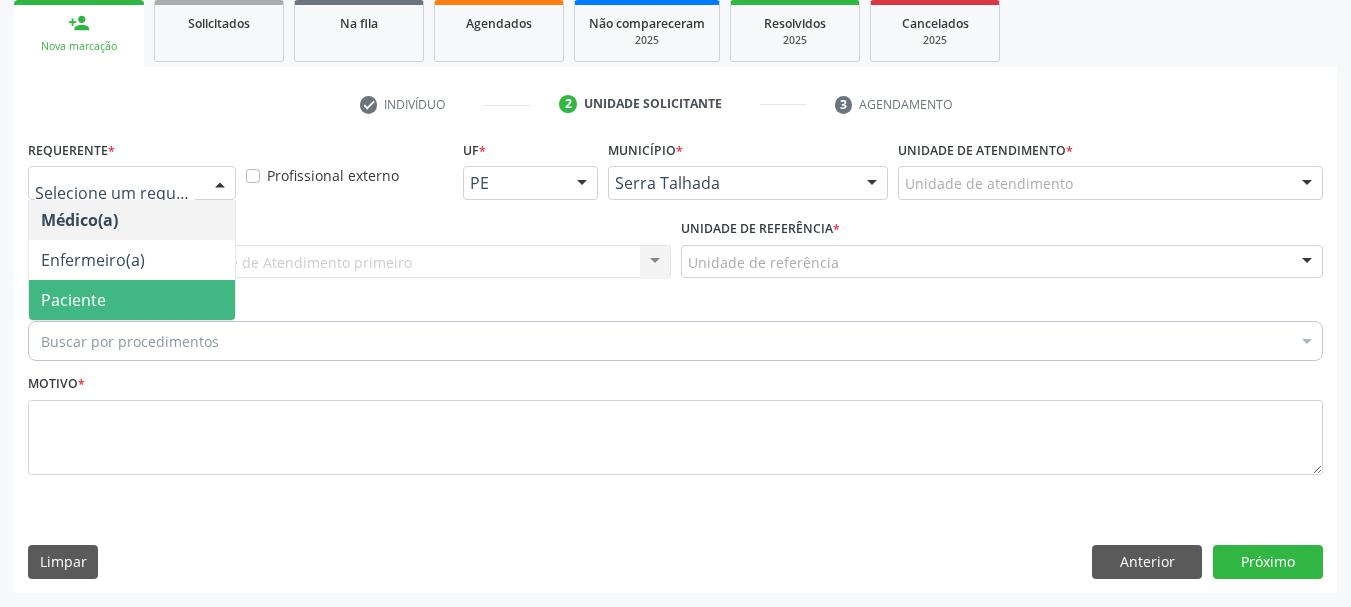 click on "Paciente" at bounding box center (73, 300) 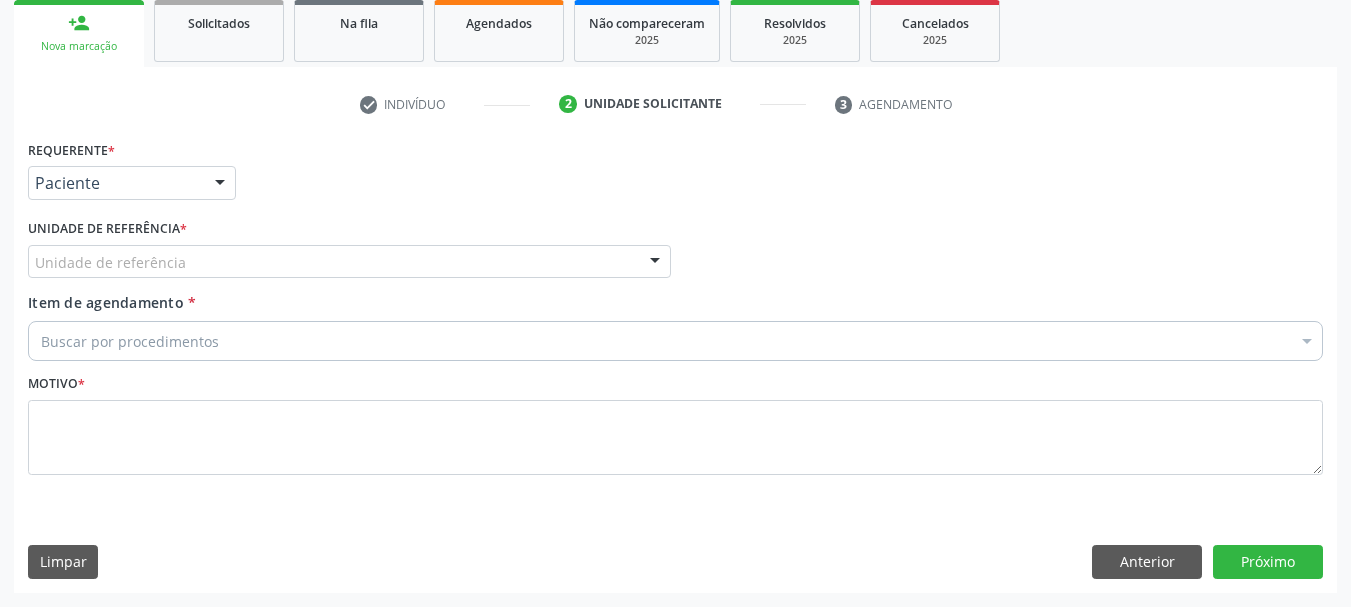 click on "Unidade de referência" at bounding box center [349, 262] 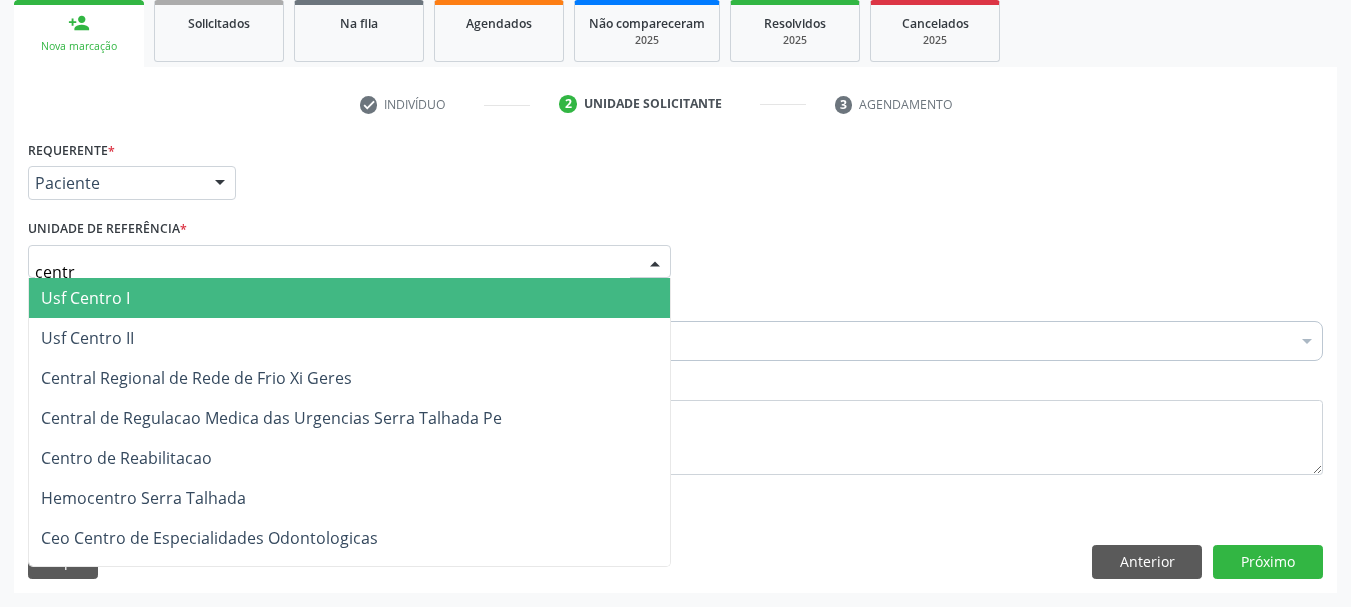 type on "centro" 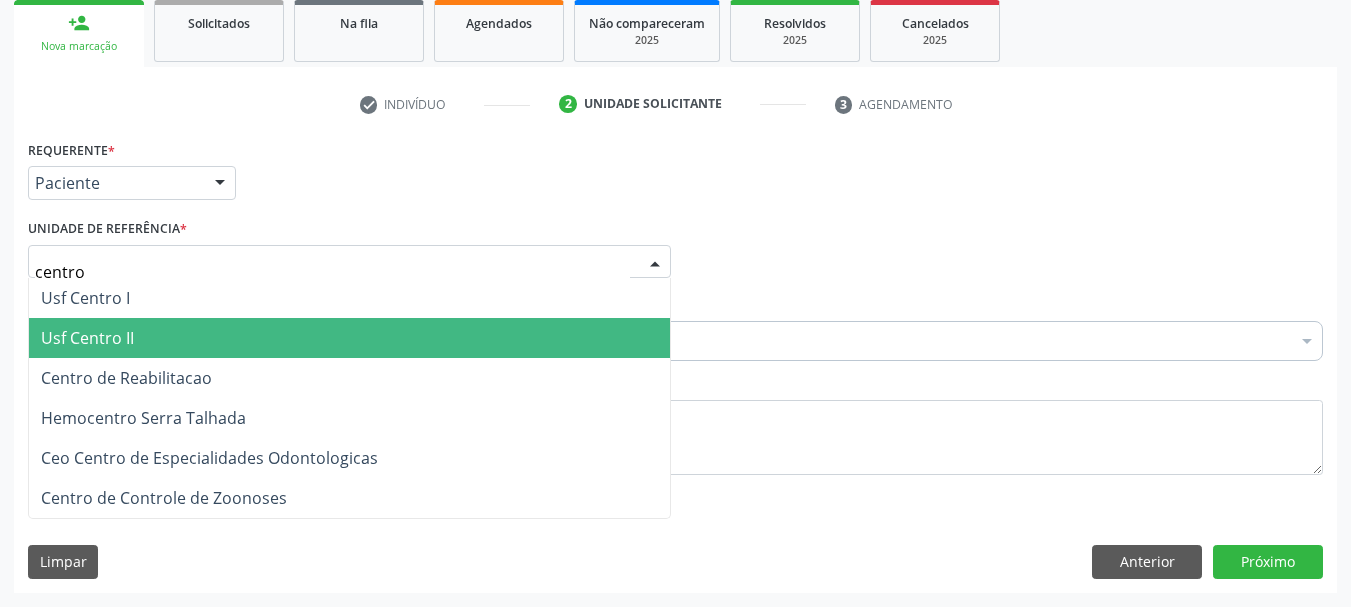 click on "Centro de Reabilitacao" at bounding box center (349, 378) 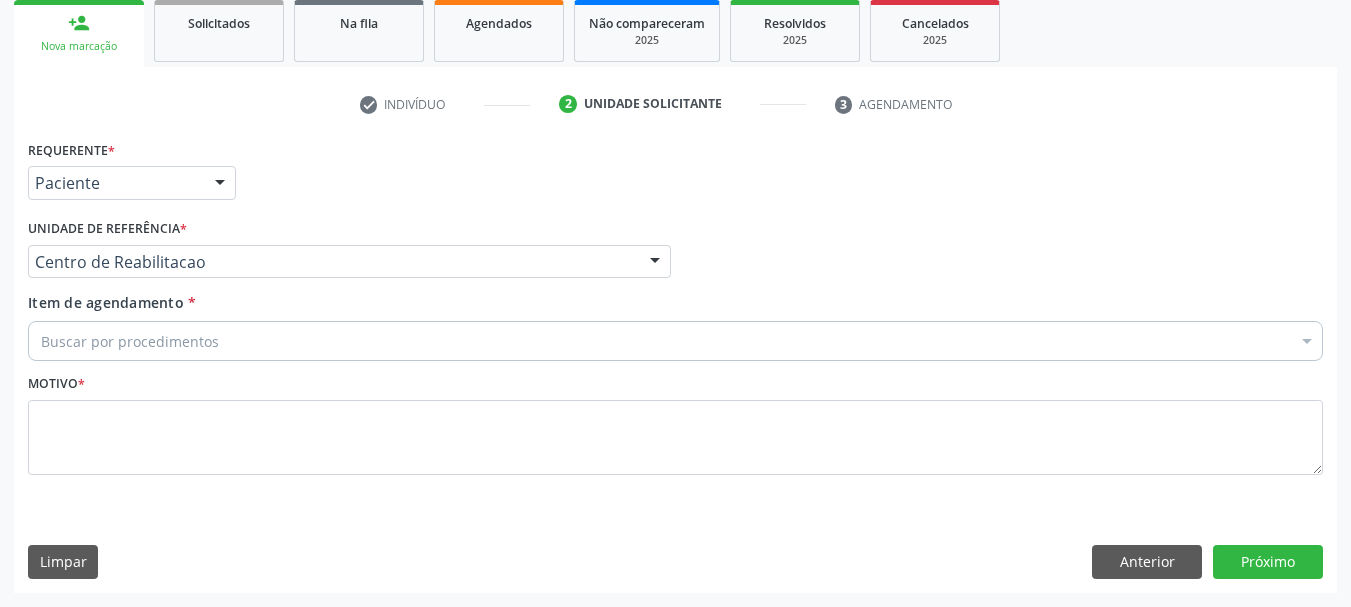 click on "Buscar por procedimentos" at bounding box center [675, 341] 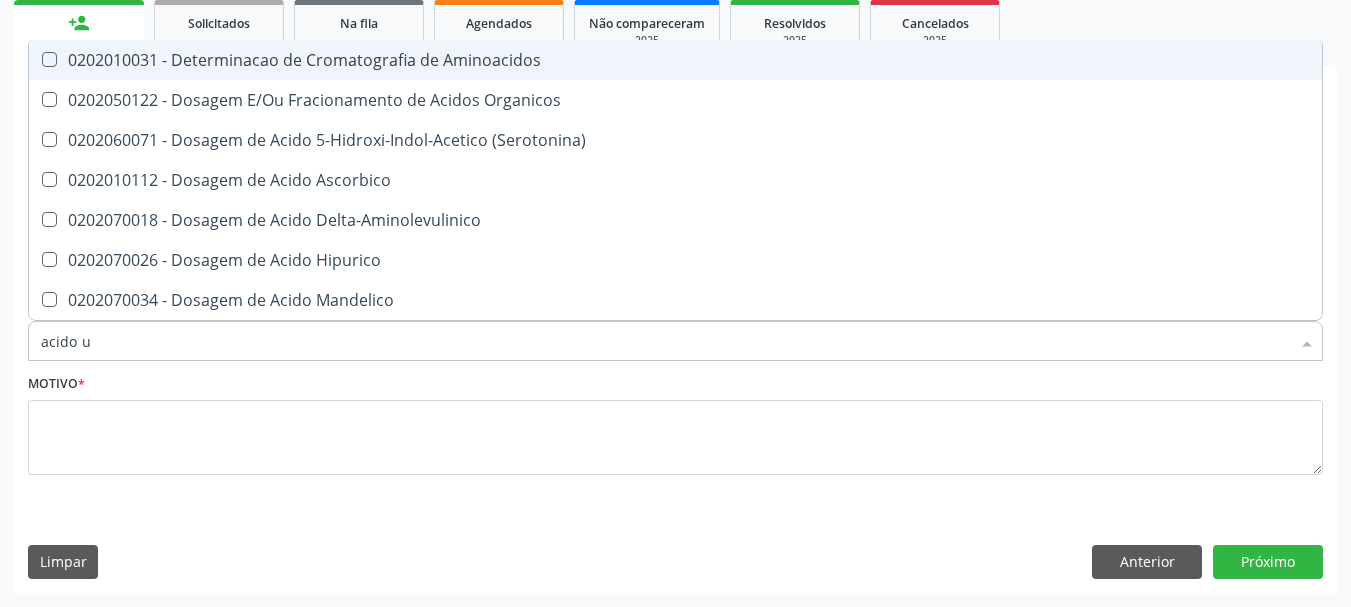 type on "acido ur" 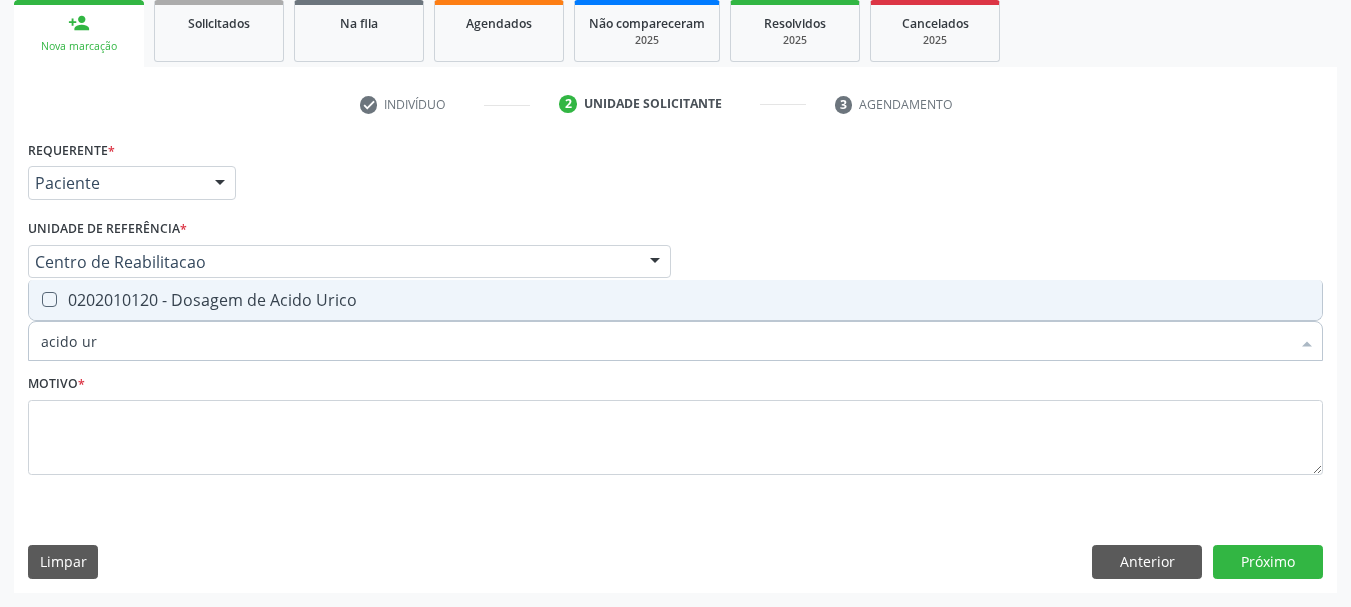 click on "0202010120 - Dosagem de Acido Urico" at bounding box center [675, 300] 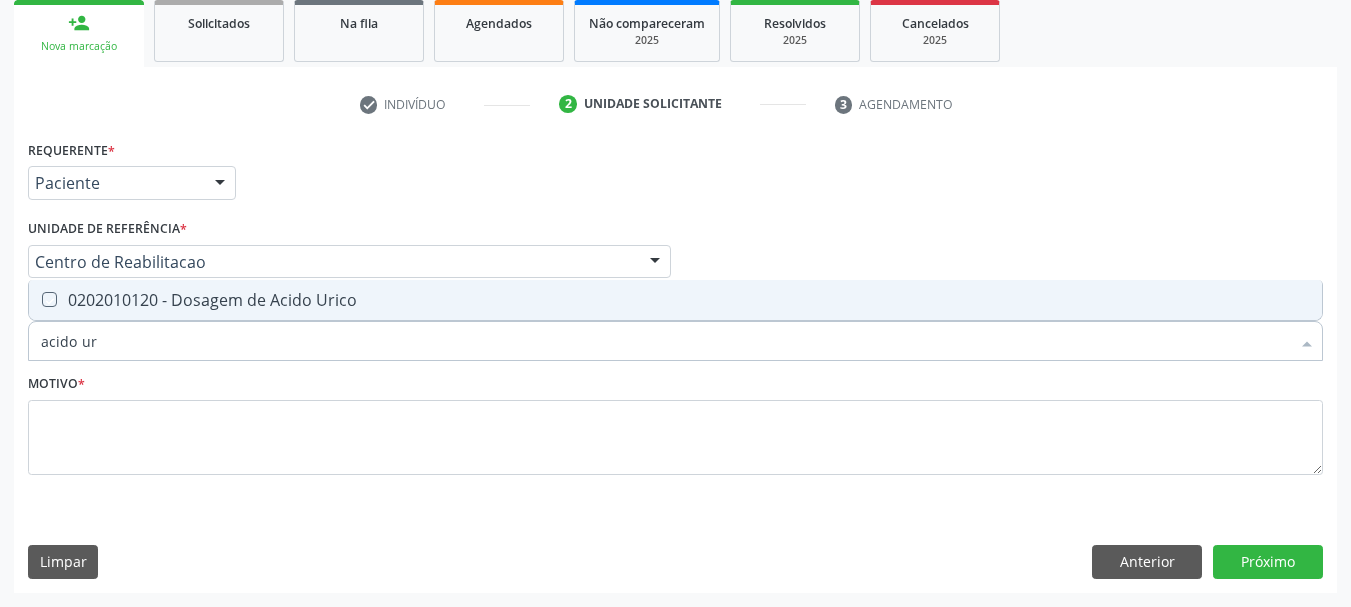 checkbox on "true" 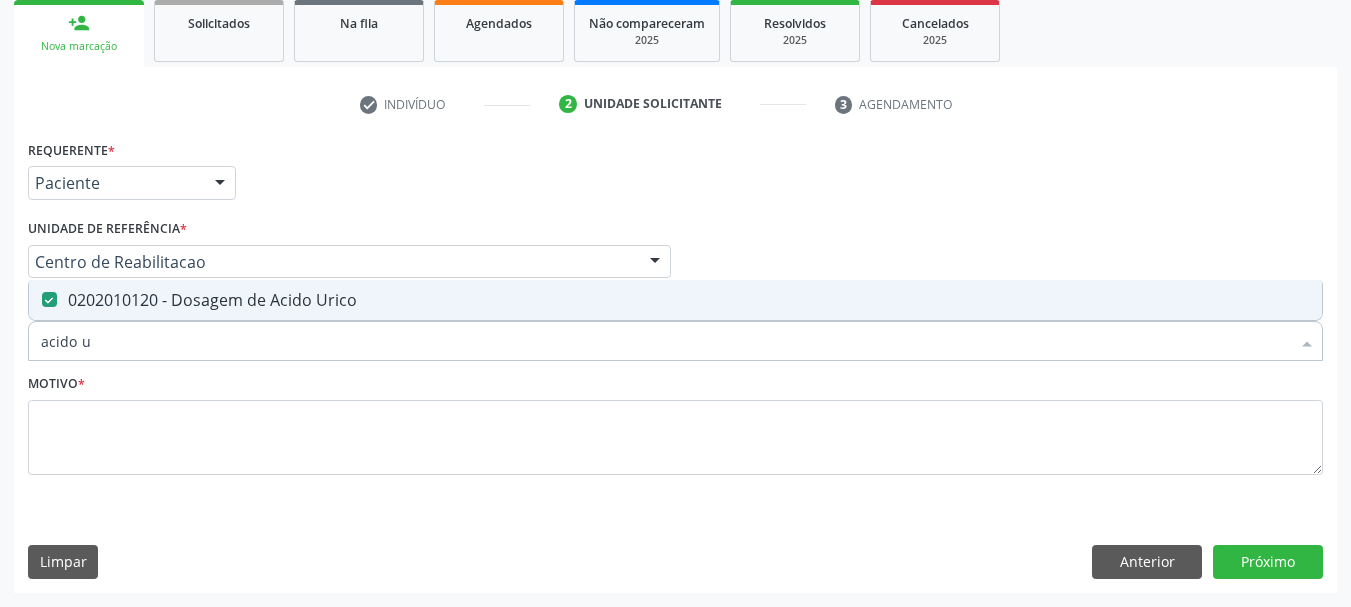 type on "acido" 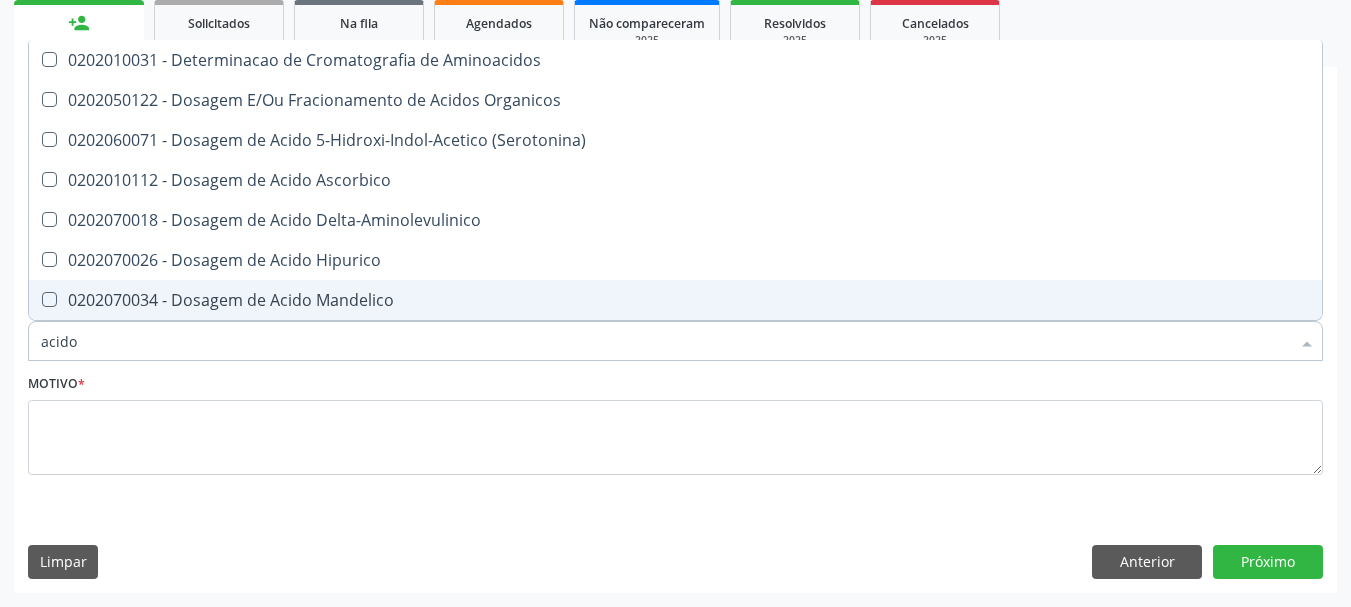 type on "acid" 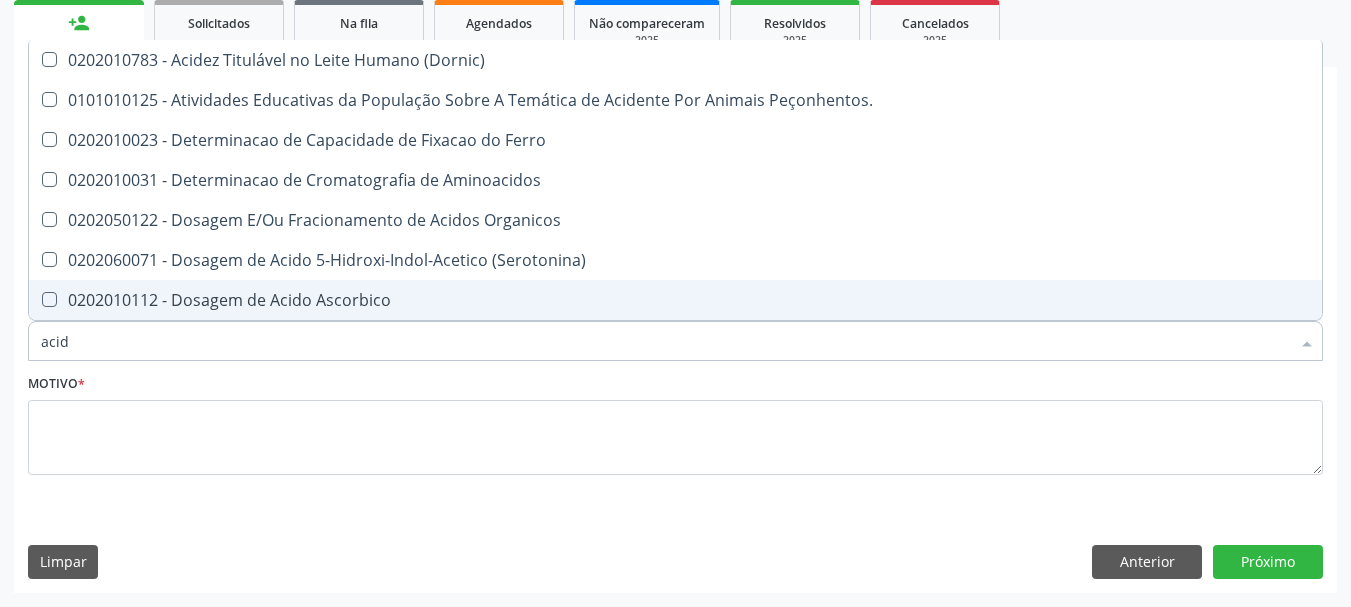 type on "aci" 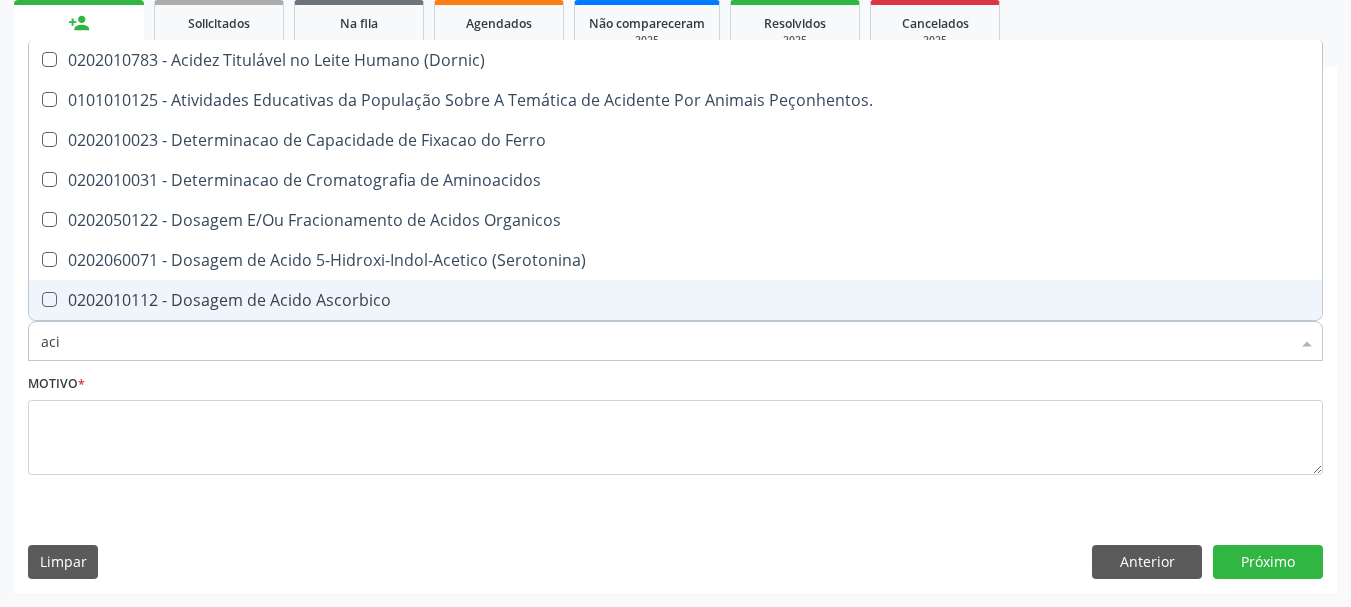 checkbox on "false" 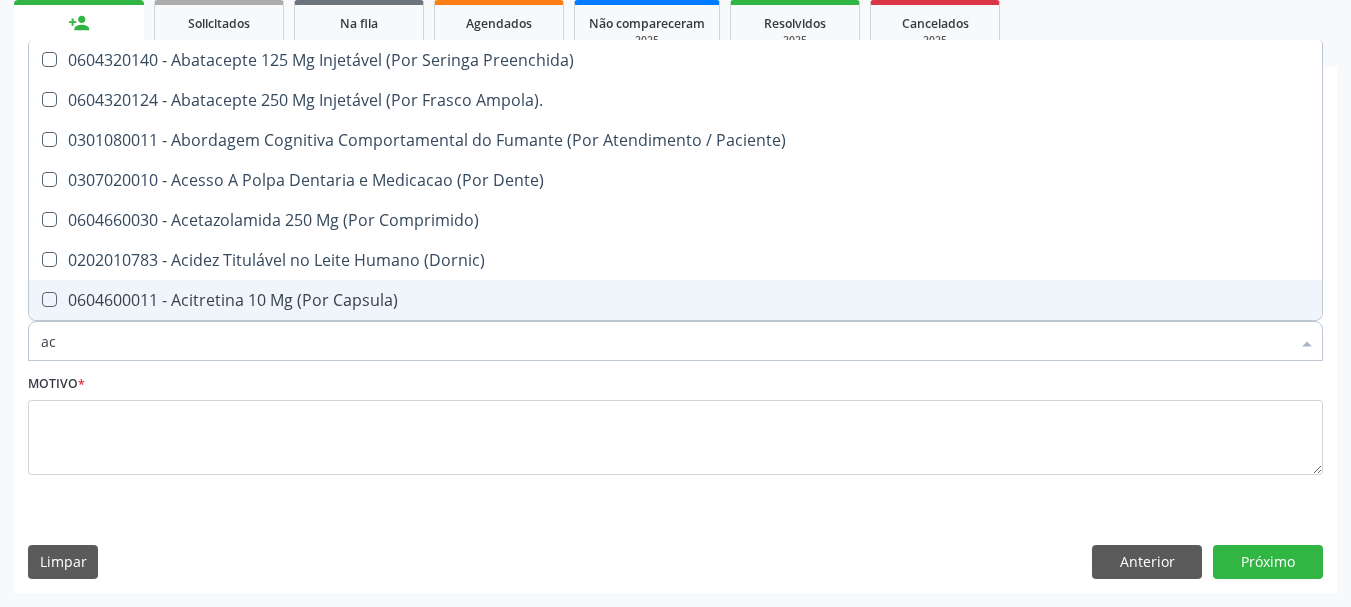 type on "a" 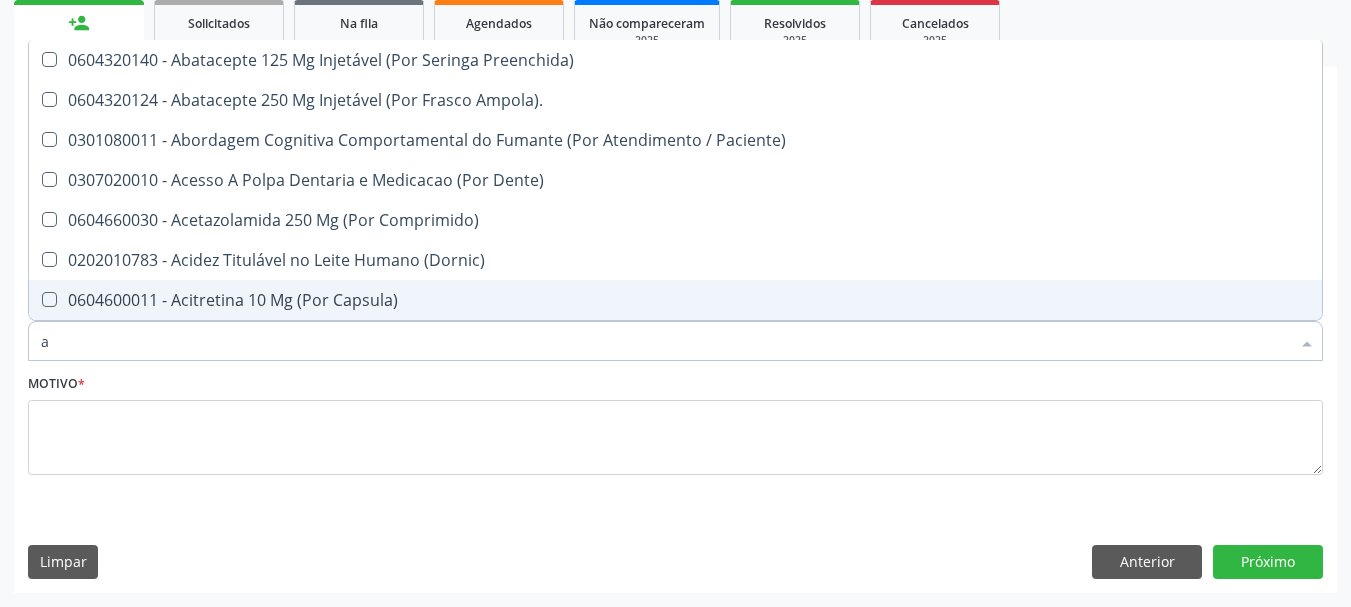 type 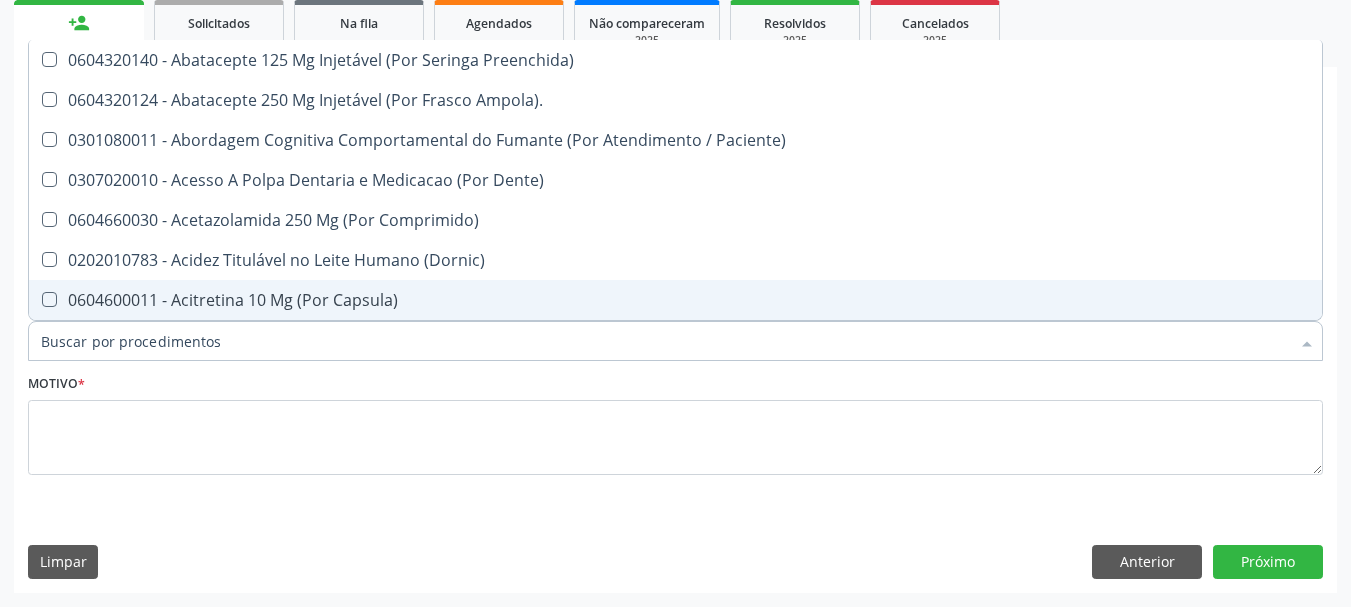 checkbox on "false" 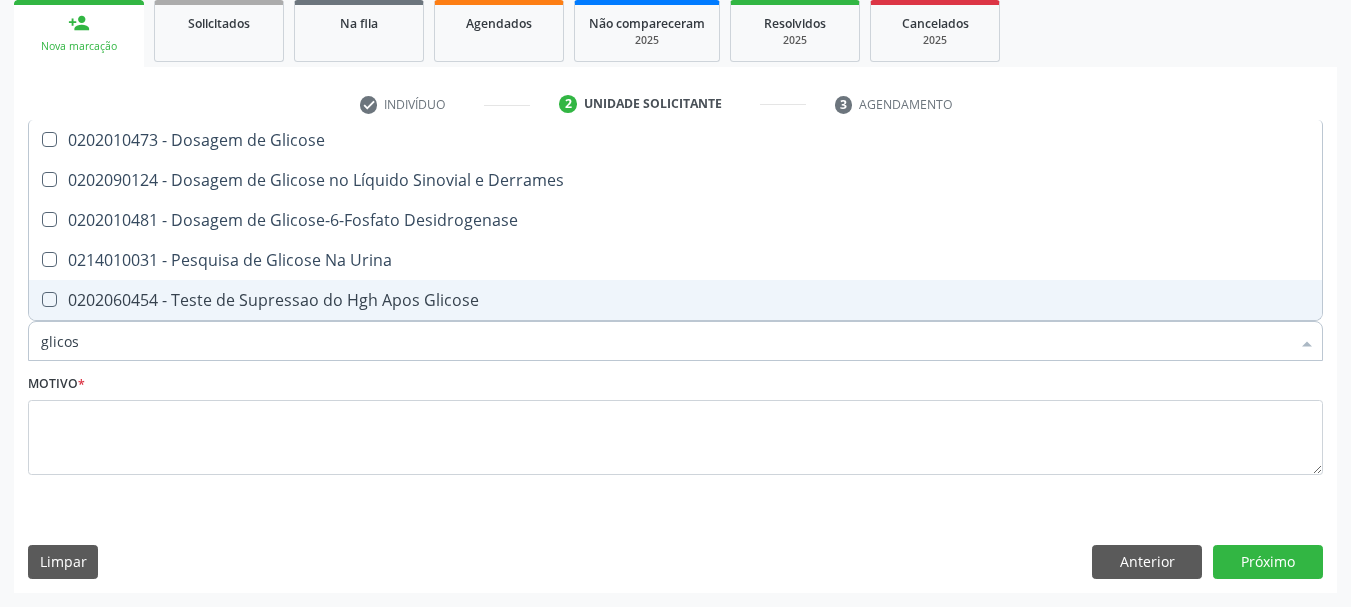 type on "glicose" 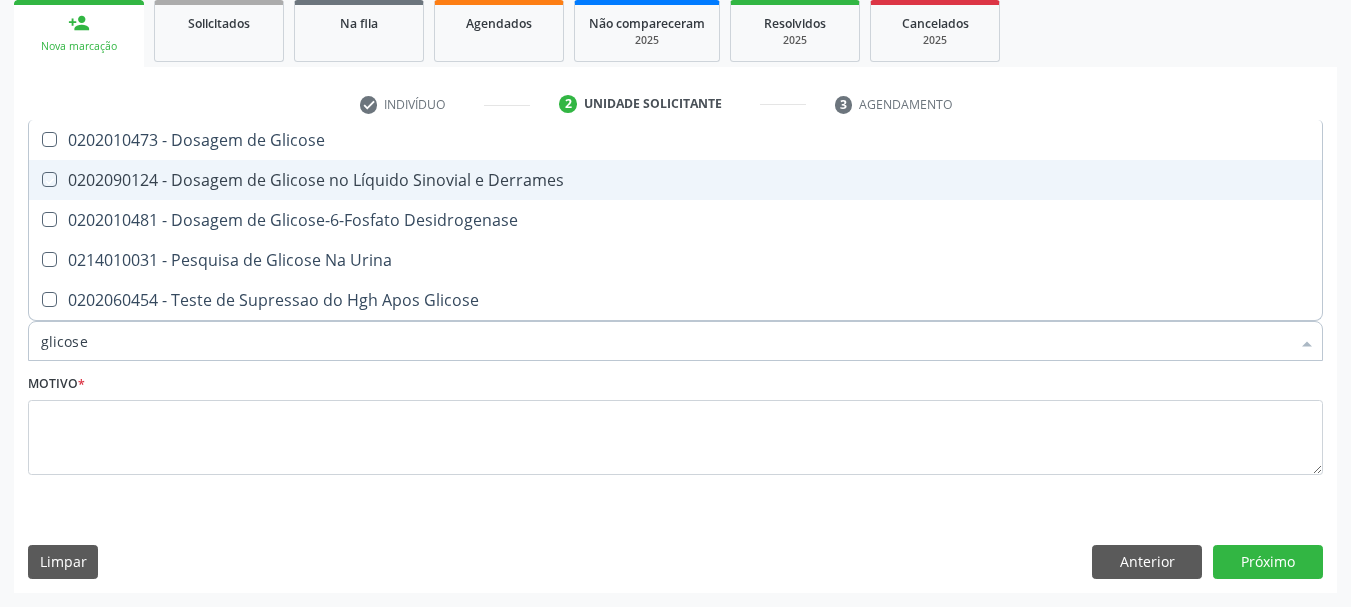 drag, startPoint x: 139, startPoint y: 93, endPoint x: 129, endPoint y: 131, distance: 39.293766 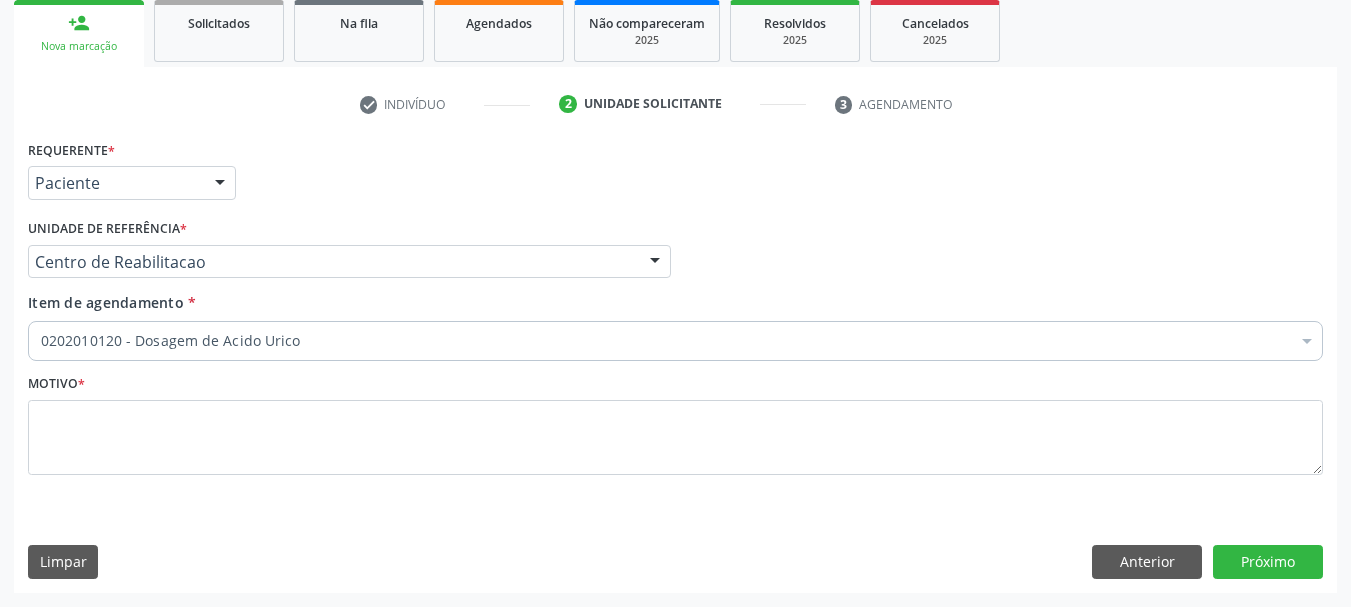 click on "check
Indivíduo
2
Unidade solicitante
3
Agendamento
CNS
707 1033 8339 4620       done
Nome
*
Francisca Pereira de Andrada Souza
Francisca Pereira de Andrada Souza
CNS:
707 1033 8339 4620
CPF:
018.433.064-50
Nascimento:
09/11/1956
Nenhum resultado encontrado para: "   "
Digite o nome
Sexo
*
Feminino         Masculino   Feminino
Nenhum resultado encontrado para: "   "
Não há nenhuma opção para ser exibida.
Está gestante
Sim
CPF
*
018.433.064-50       done
RG
Órgão emissor
Data de nascimento
*
09/11/1956
Nome da mãe
Laura Pereira de Andrada" at bounding box center (675, 340) 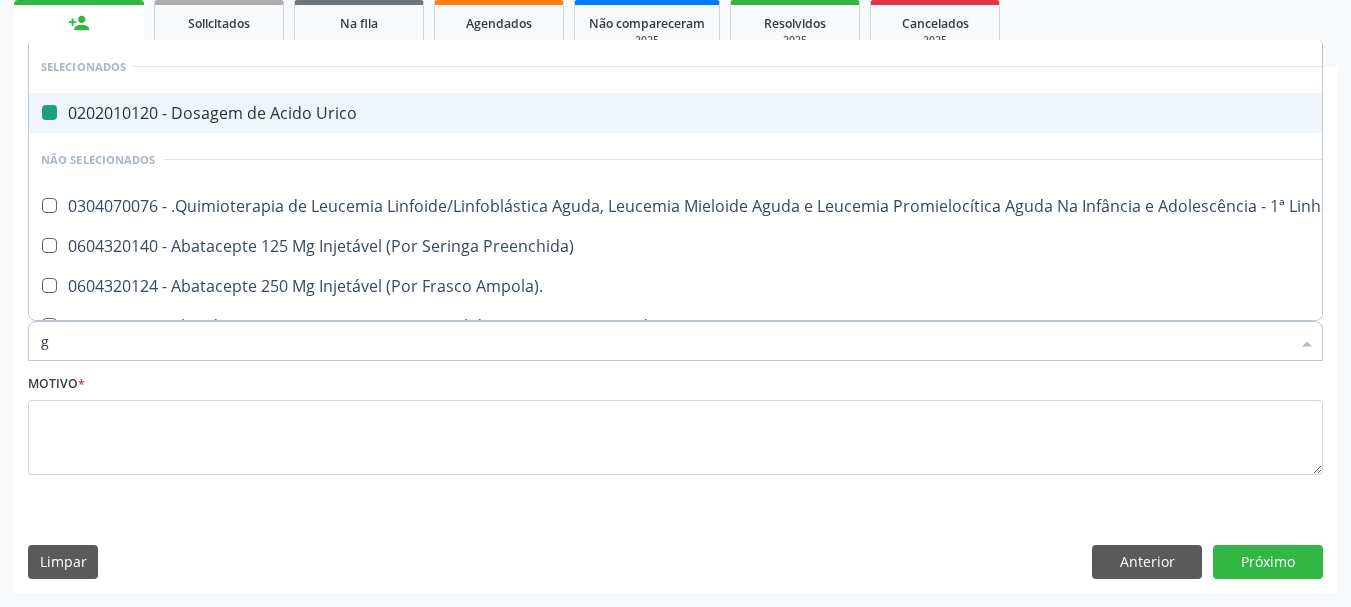 type on "gl" 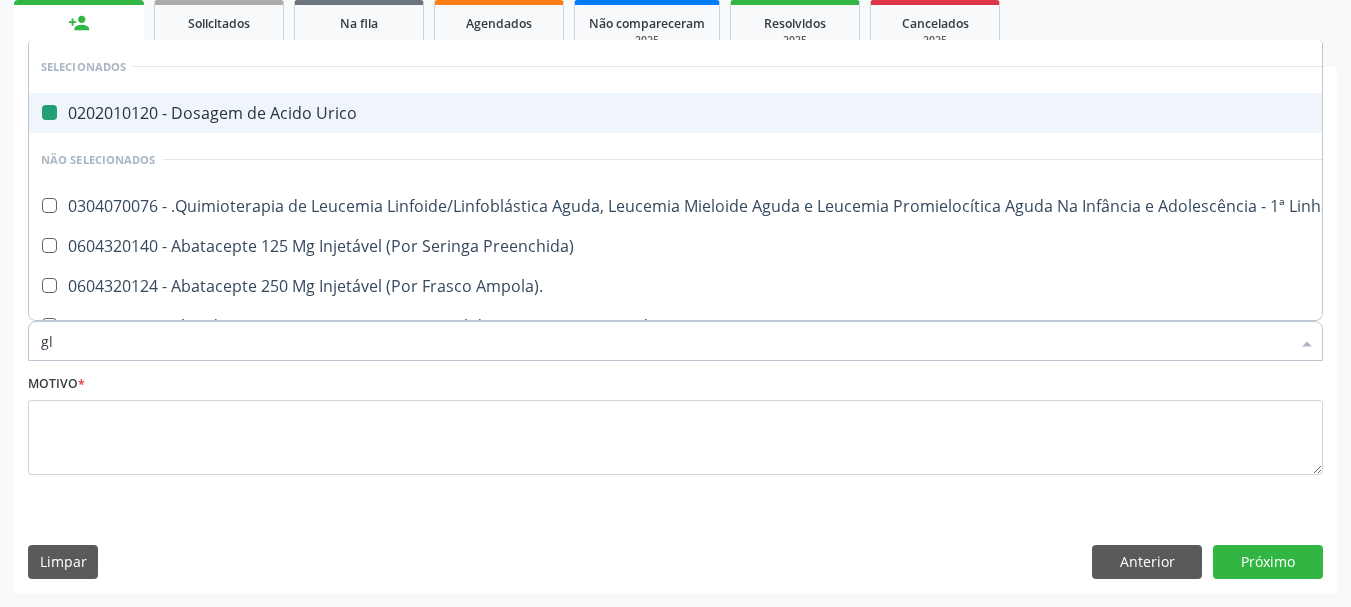 checkbox on "false" 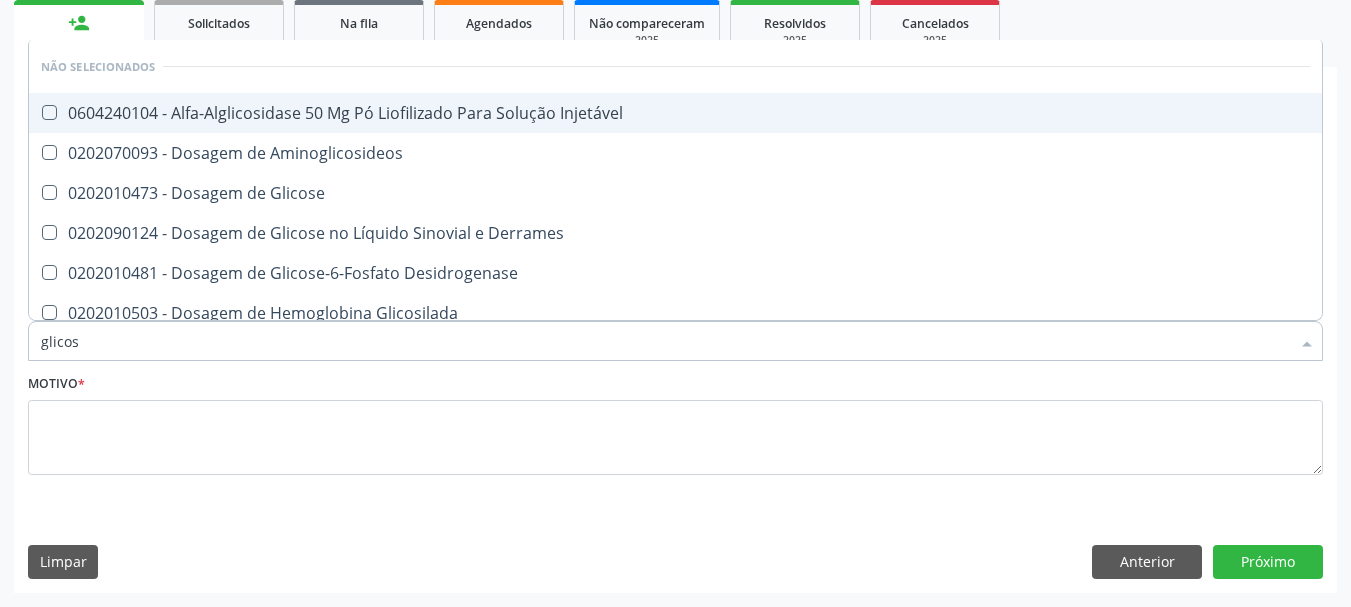 type on "glicose" 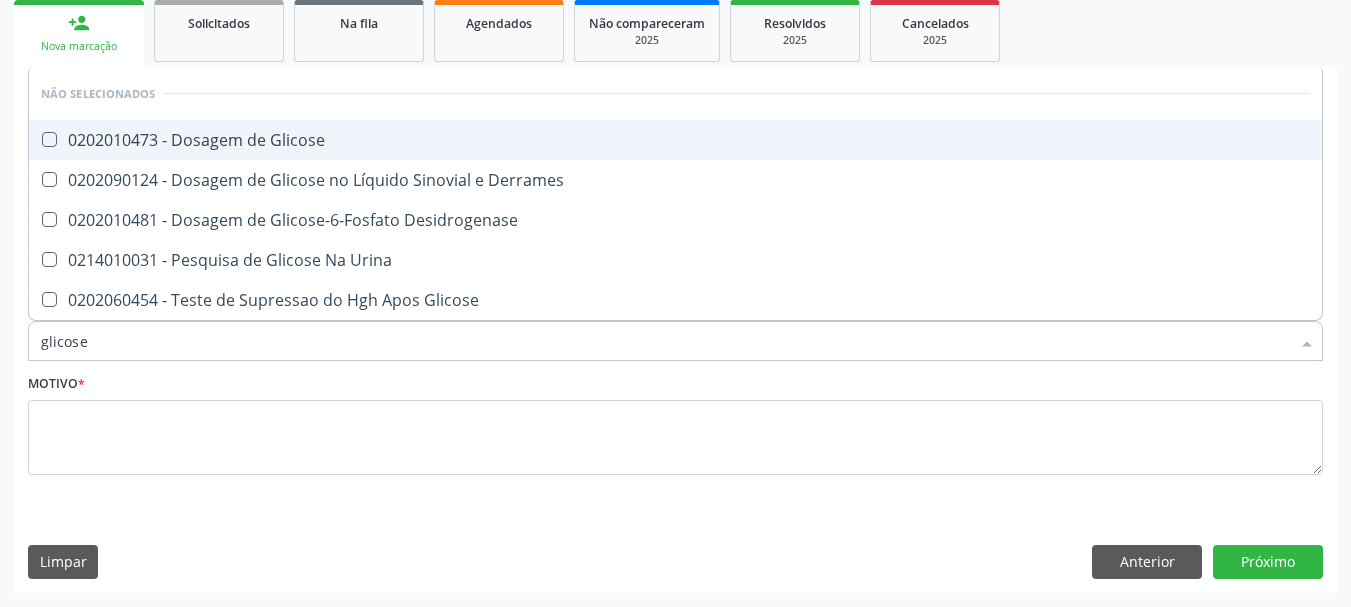 click on "0202010473 - Dosagem de Glicose" at bounding box center (675, 140) 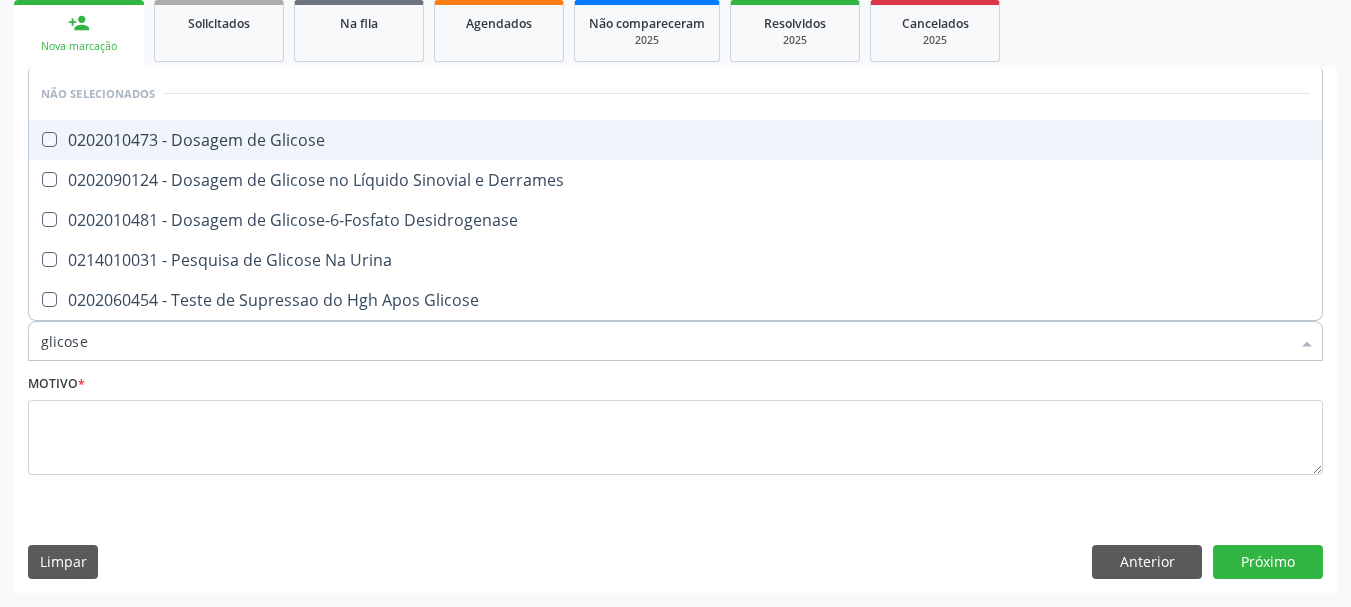 checkbox on "true" 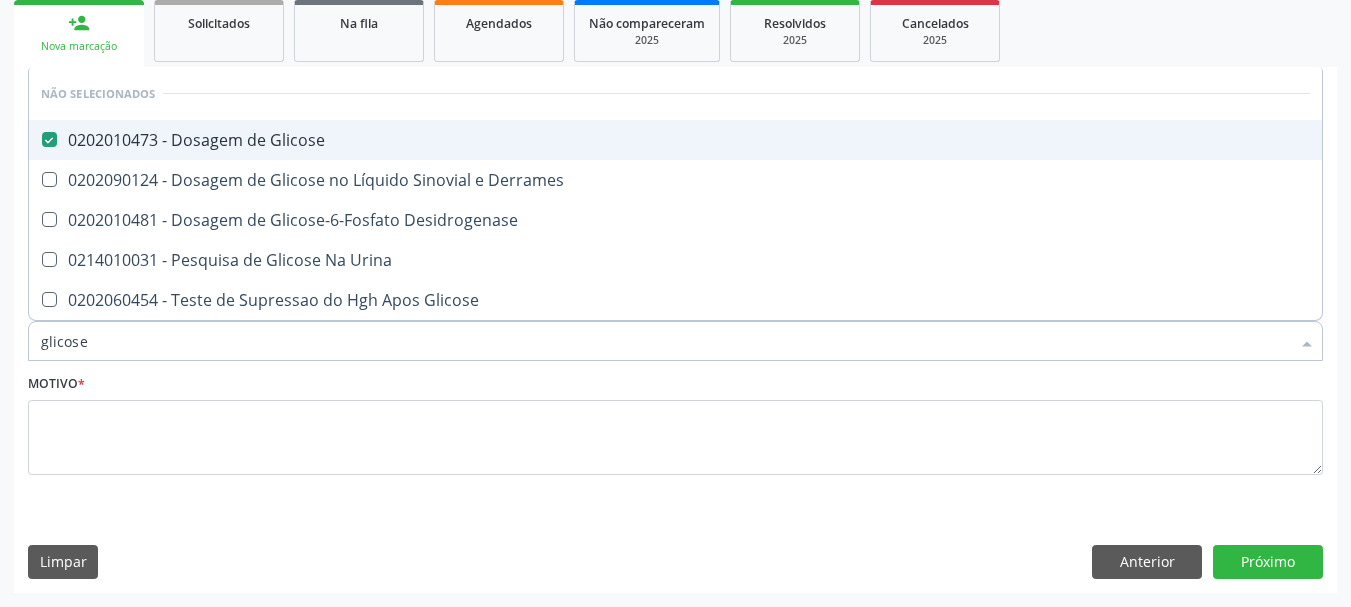 type on "glicos" 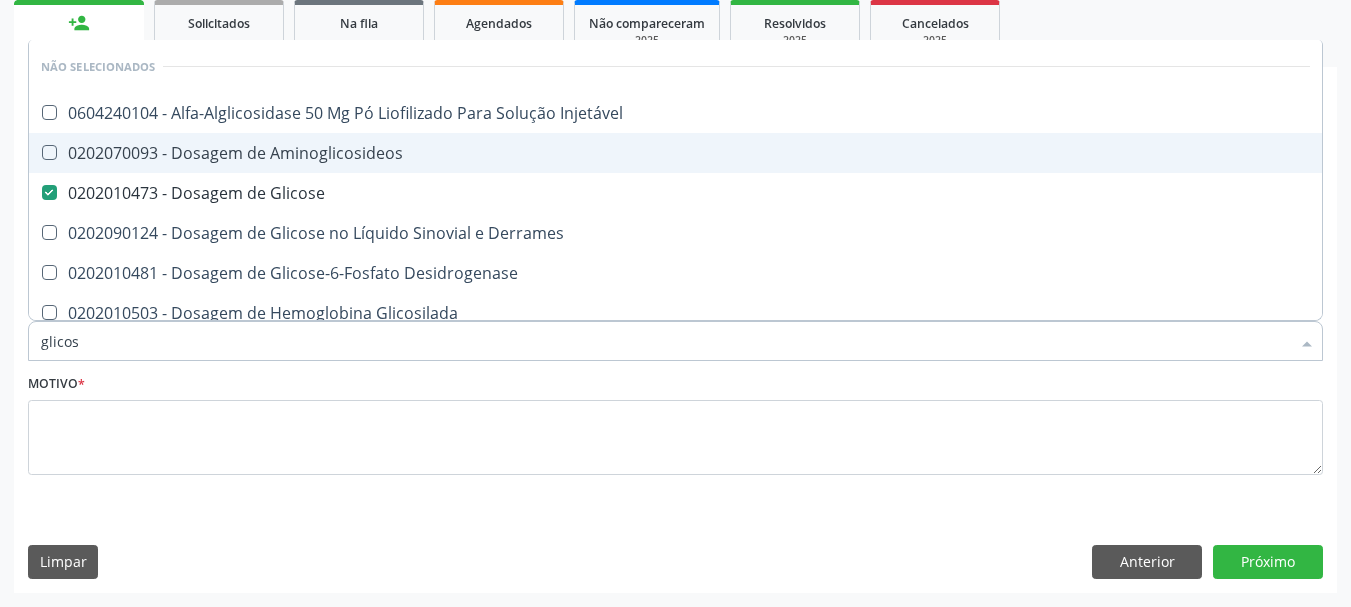 type on "glico" 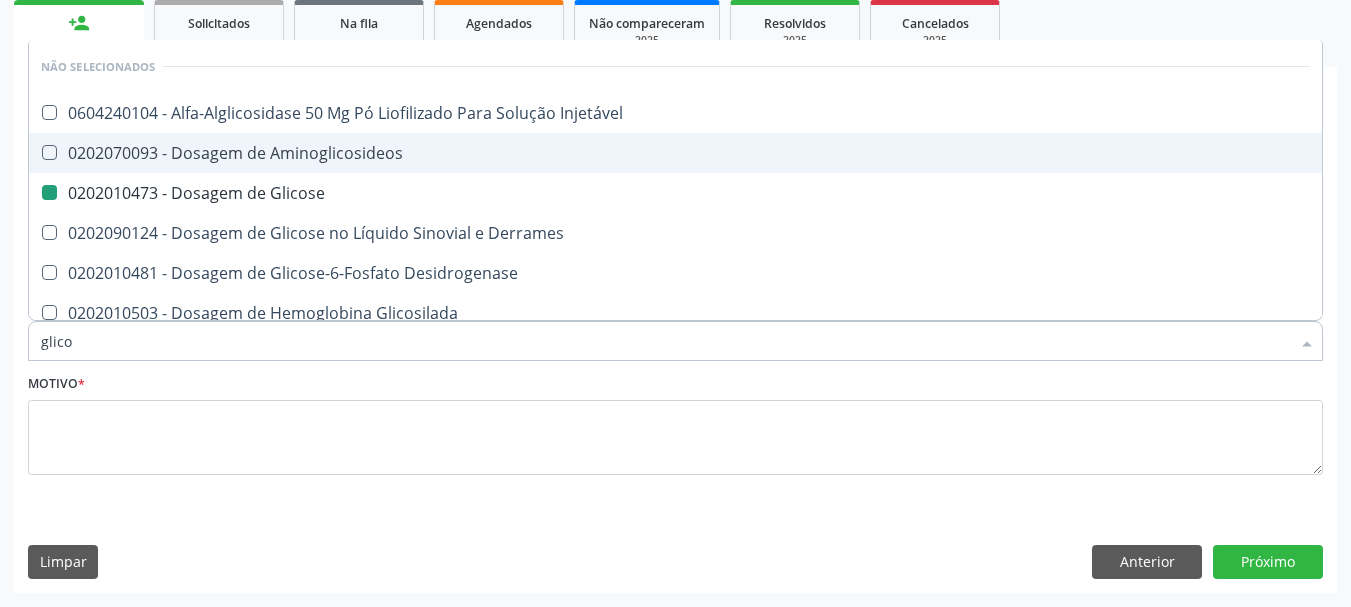 type on "glic" 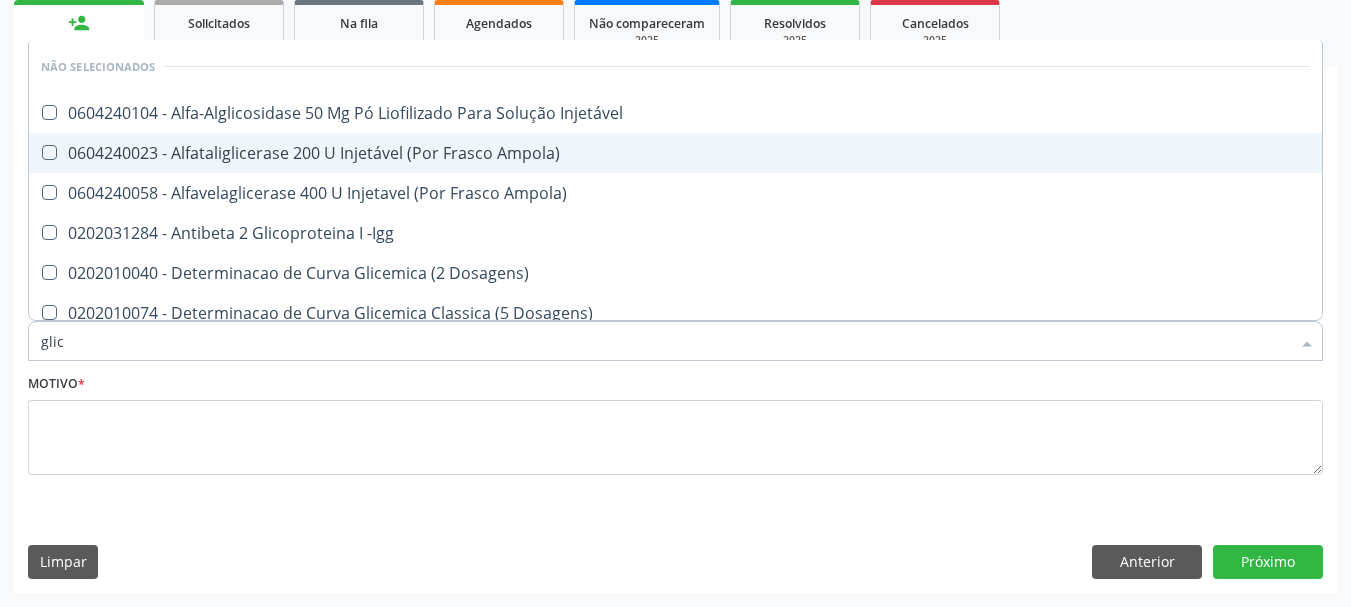 type on "gli" 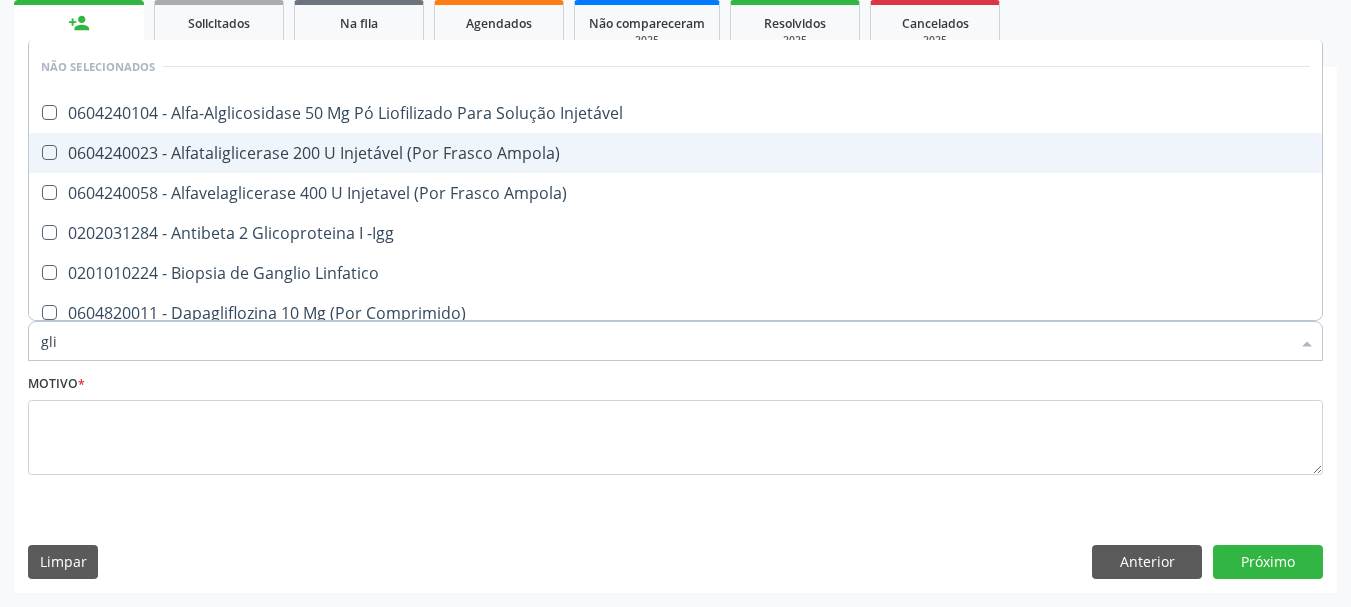 type on "gl" 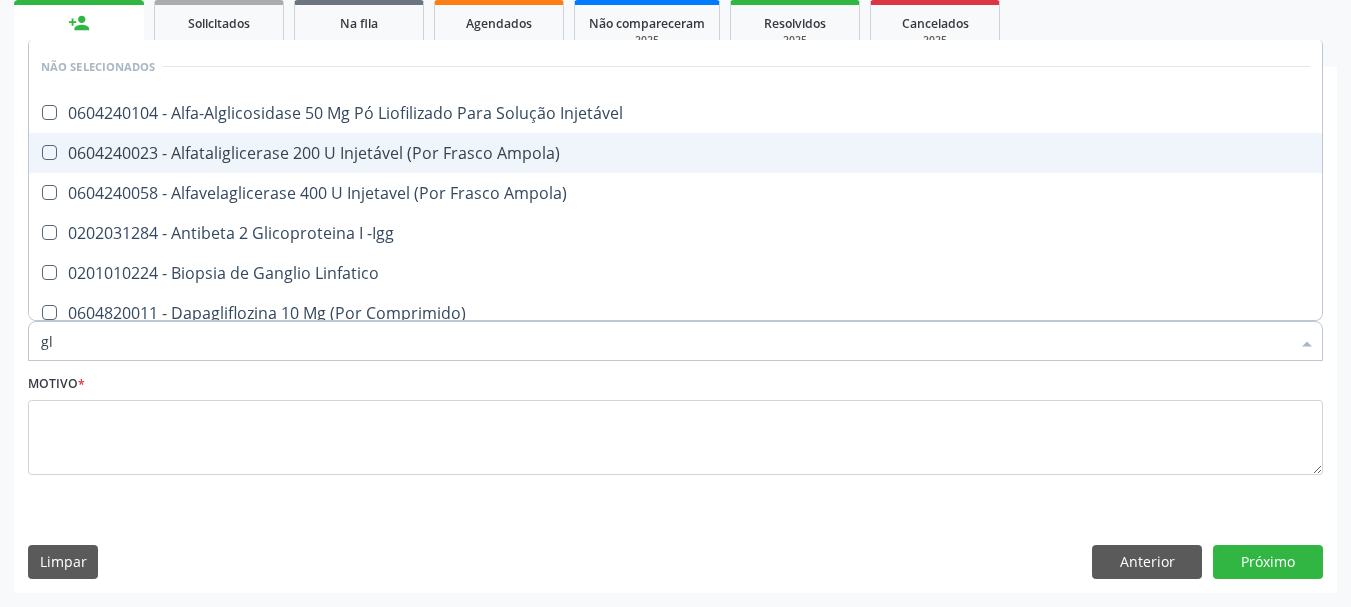 type on "g" 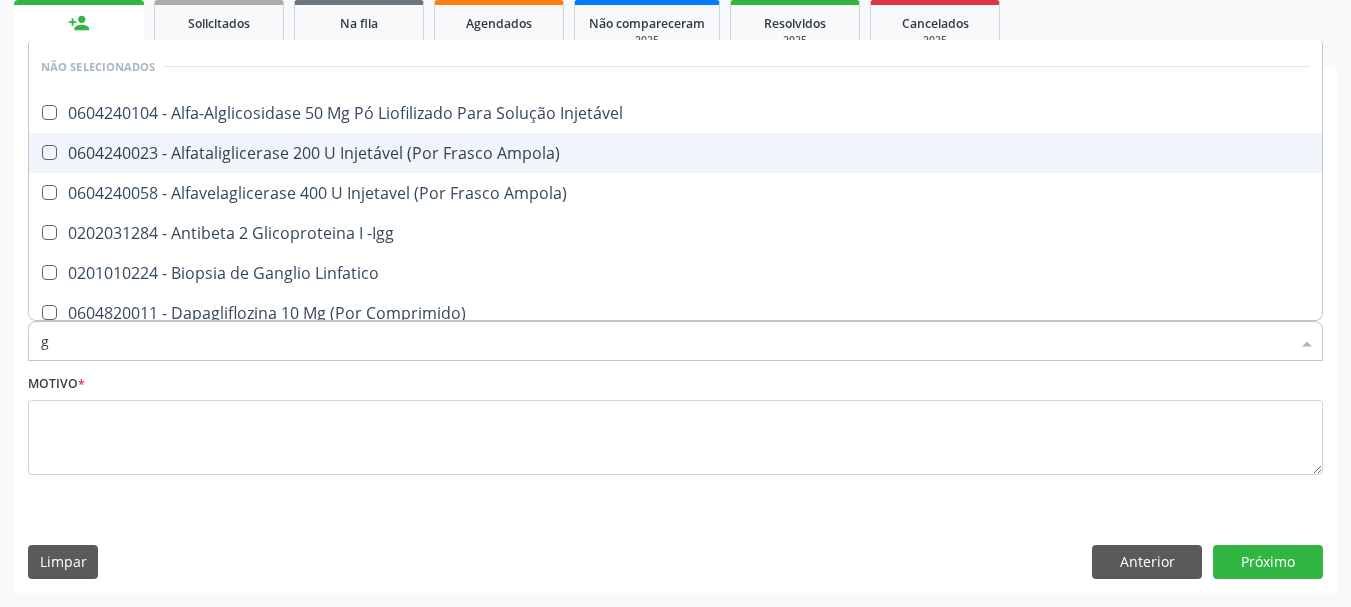checkbox on "true" 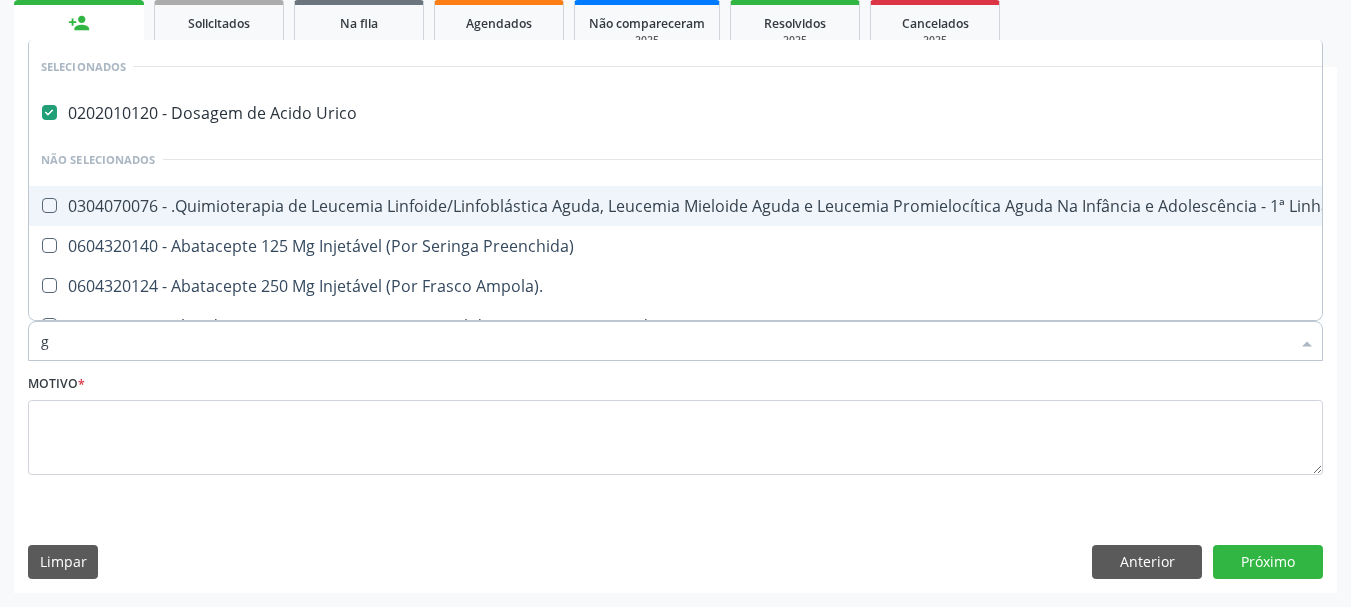 type 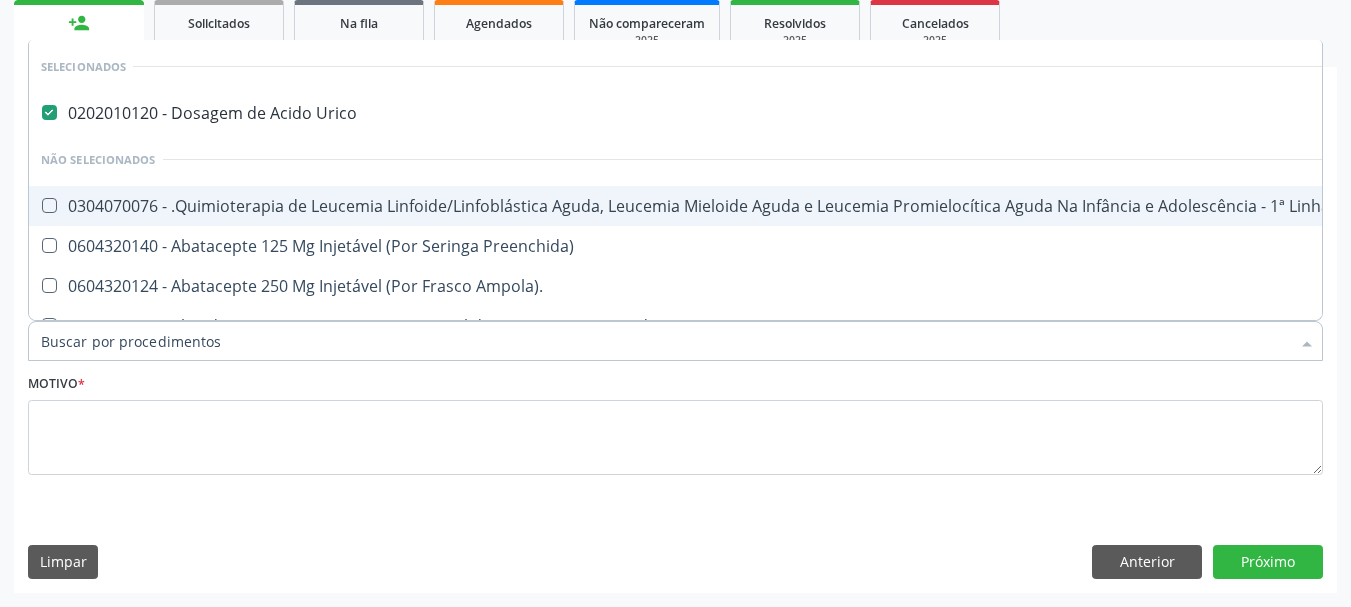 checkbox on "false" 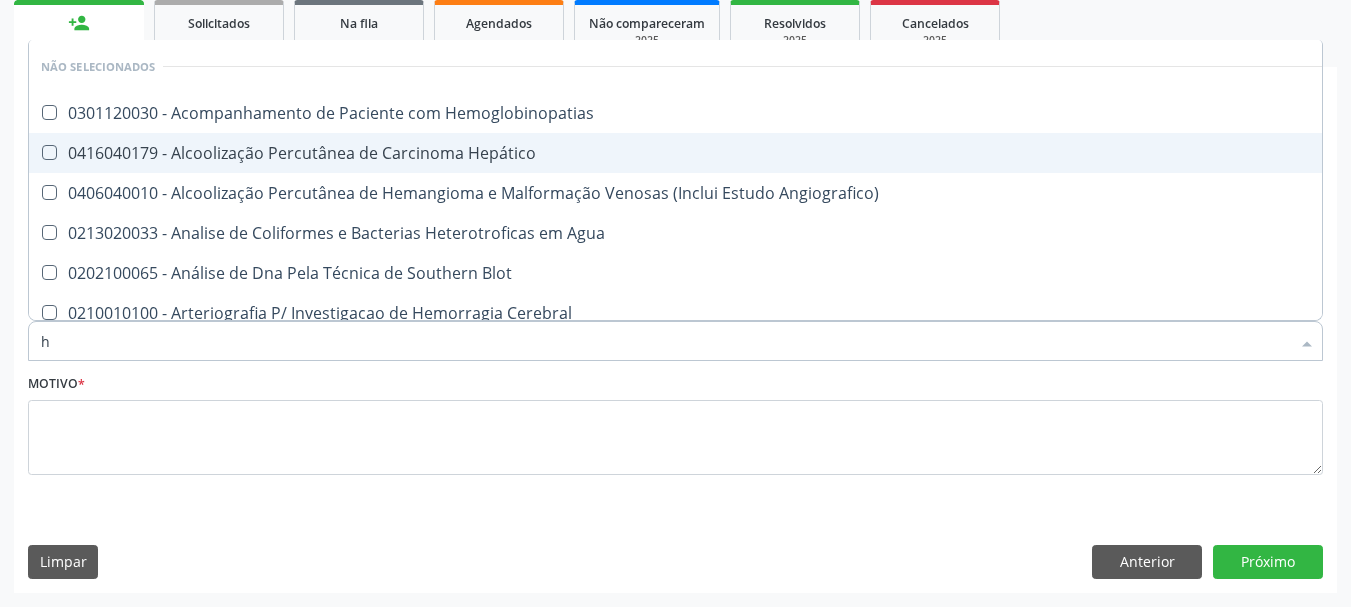 type on "he" 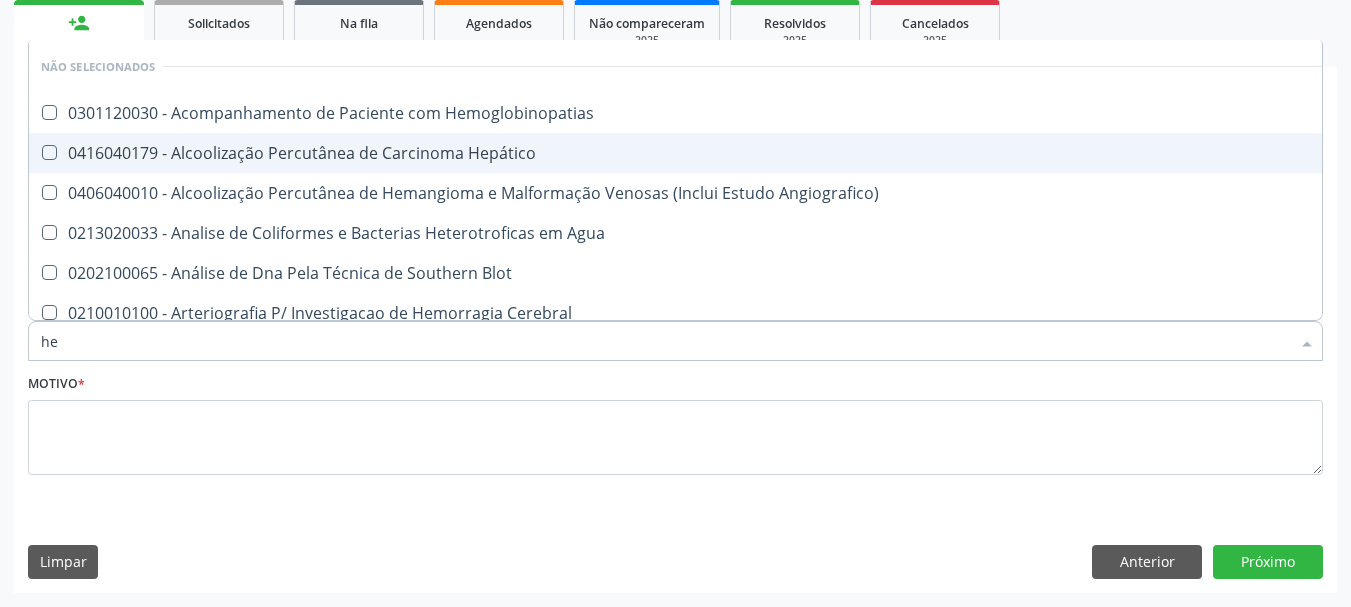 checkbox on "false" 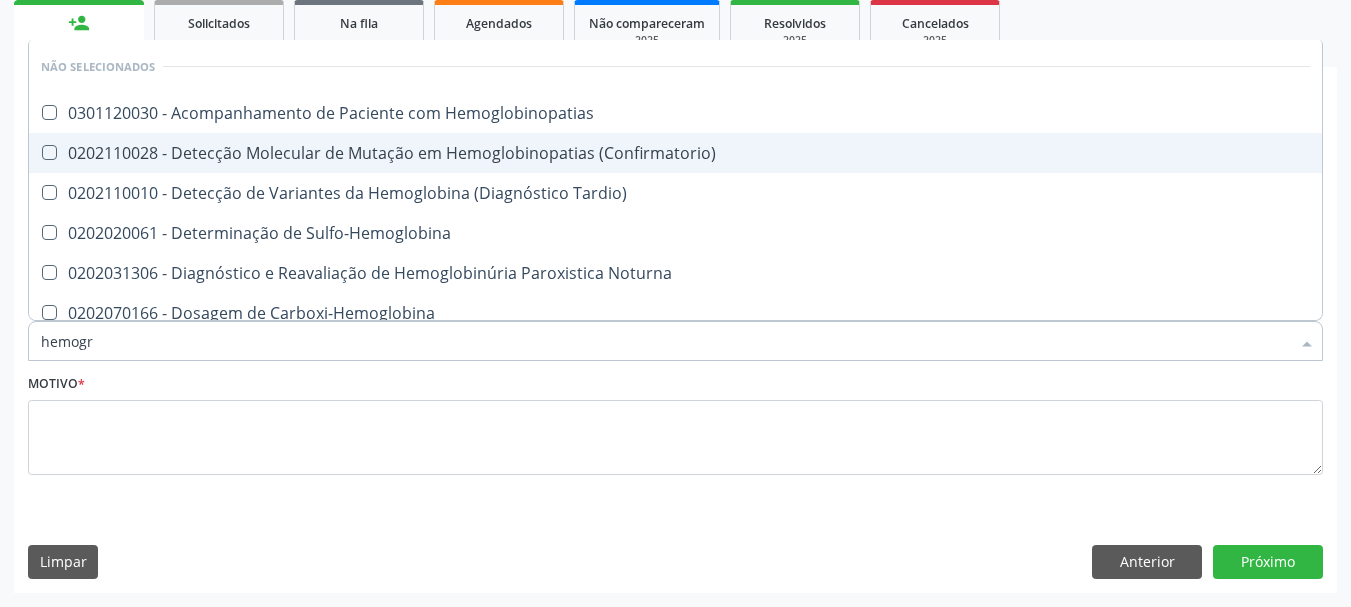 type on "hemogra" 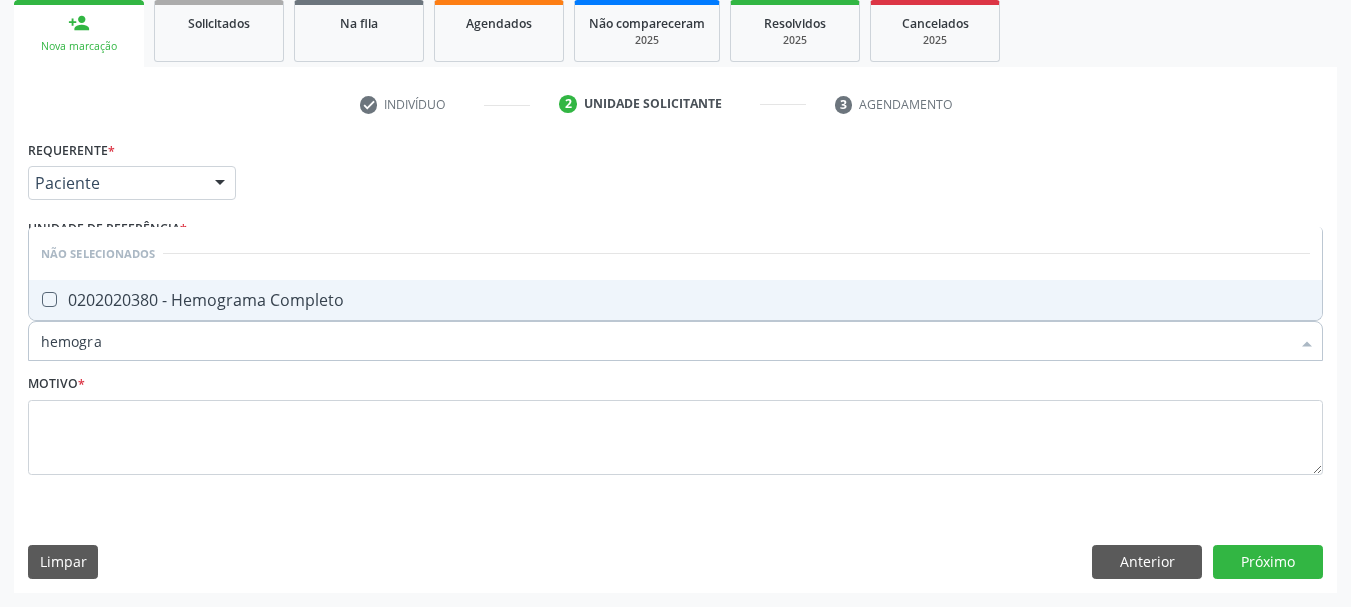 click on "0202020380 - Hemograma Completo" at bounding box center [675, 300] 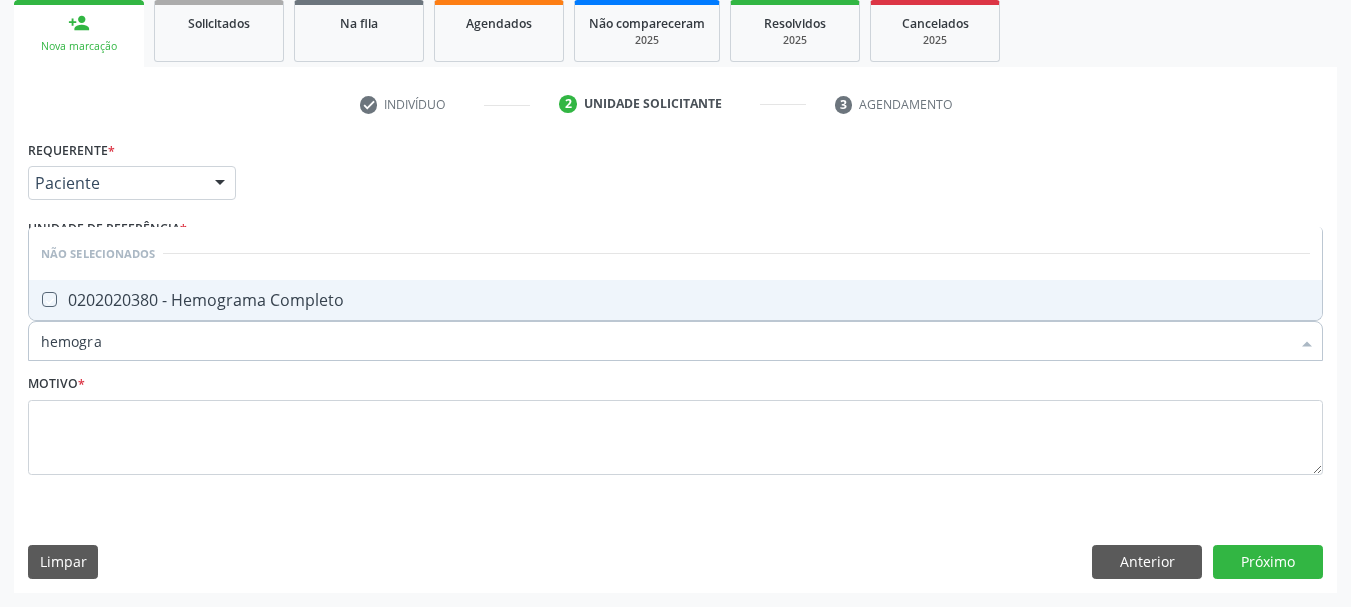 checkbox on "true" 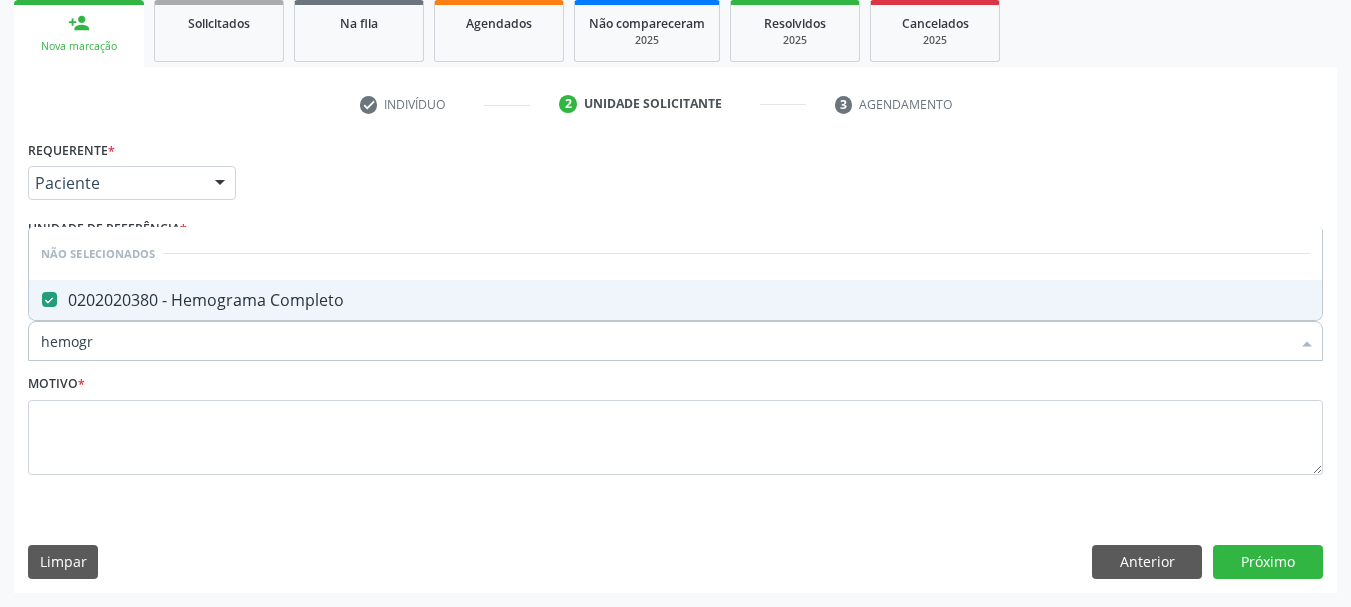type on "hemog" 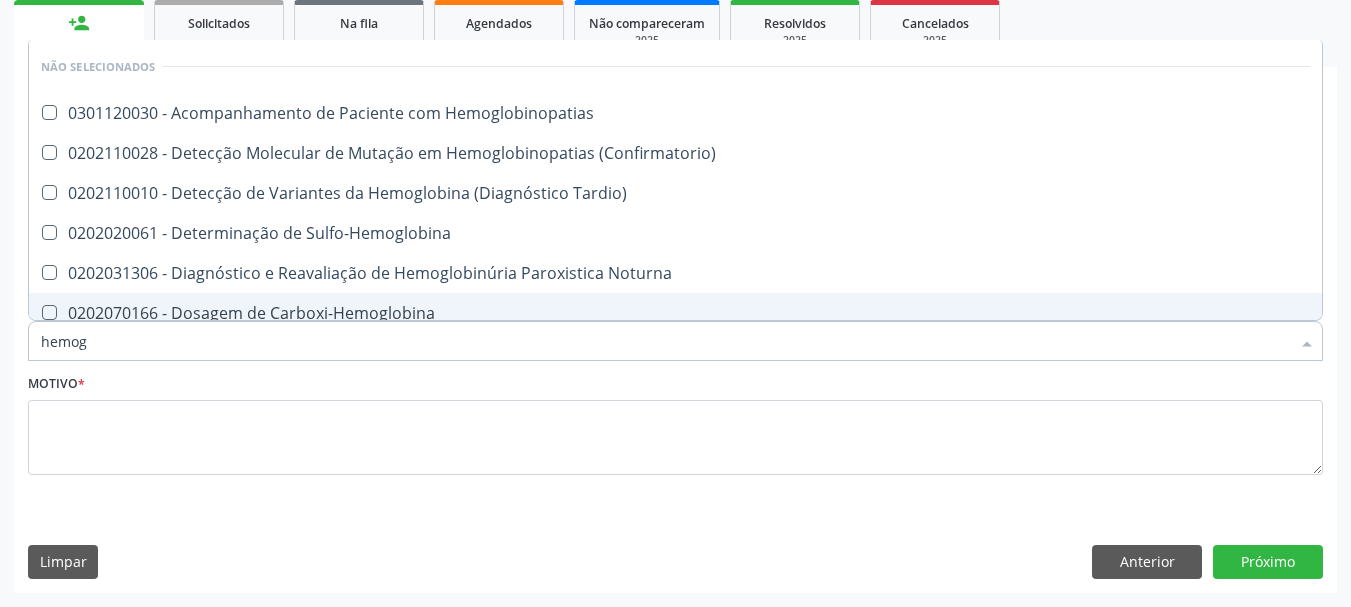 type on "hemo" 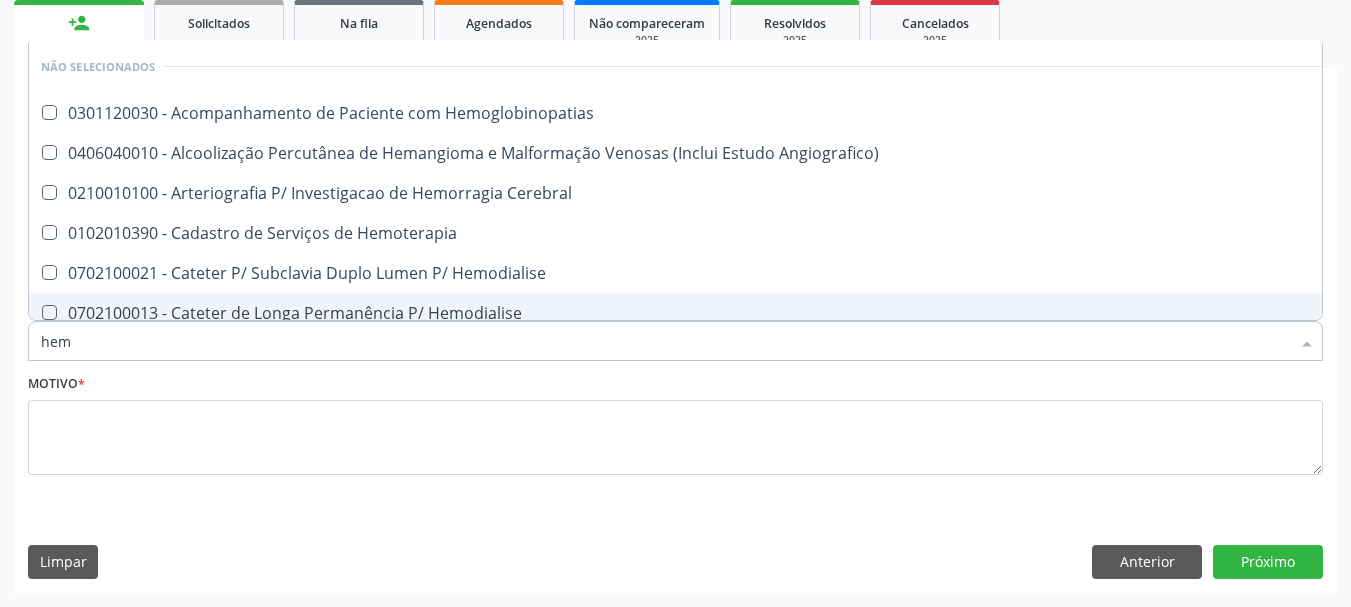 type on "he" 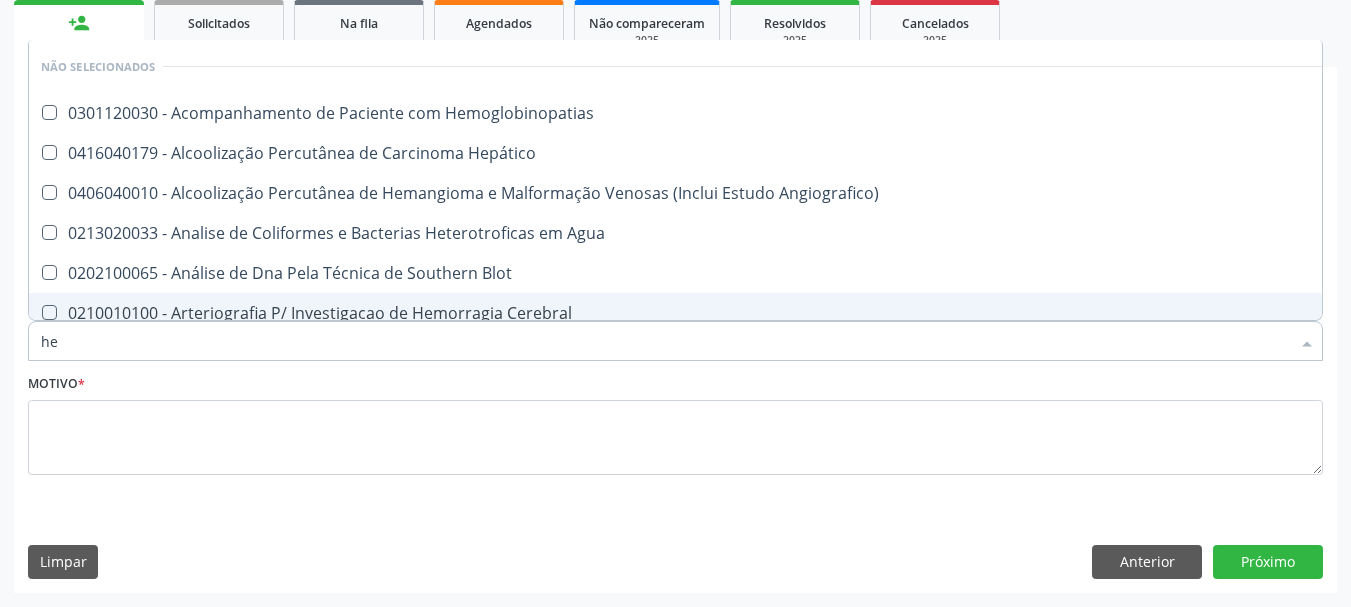 type on "h" 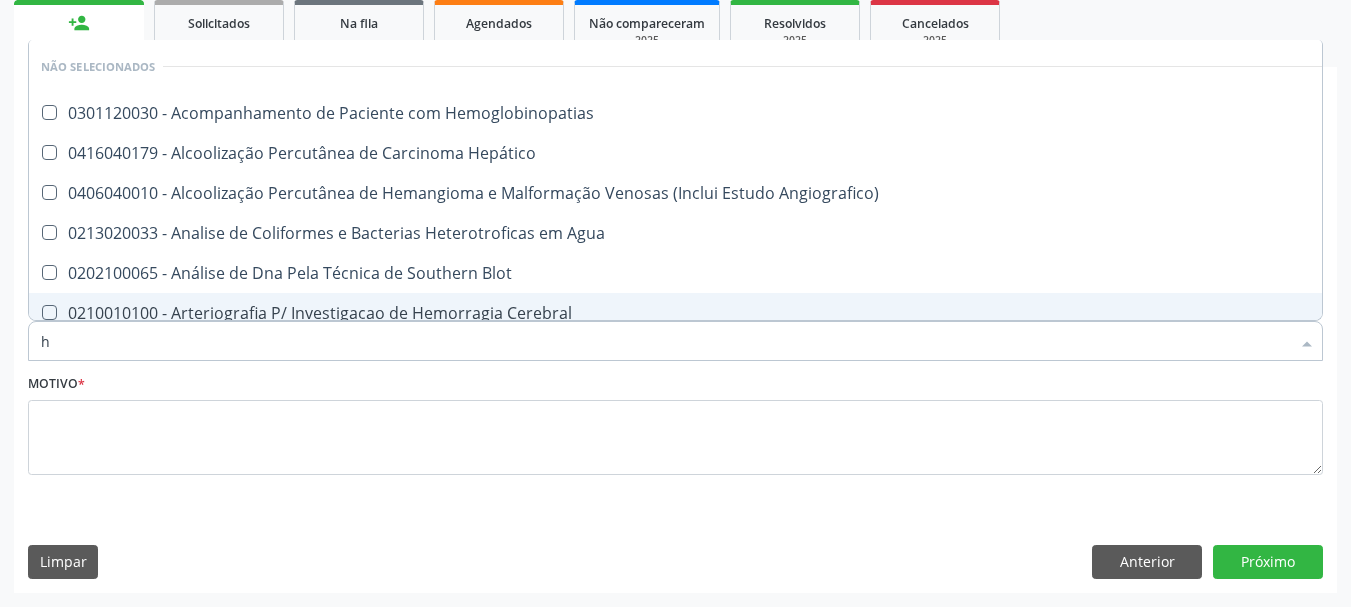 checkbox on "false" 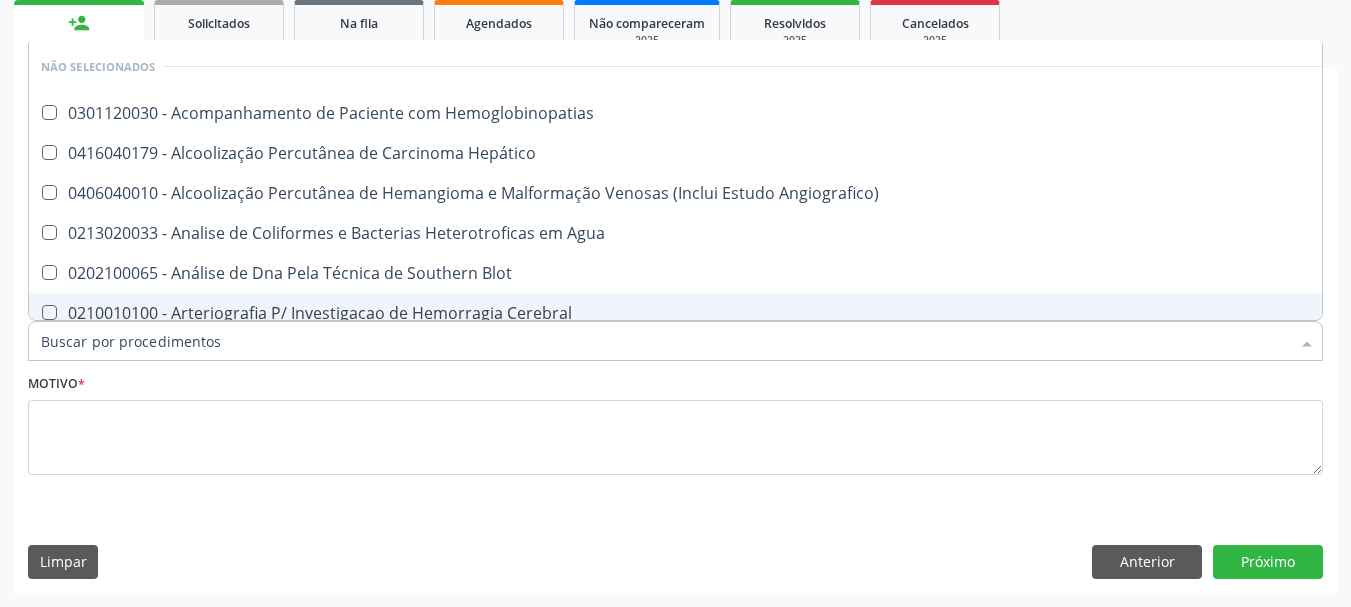 checkbox on "true" 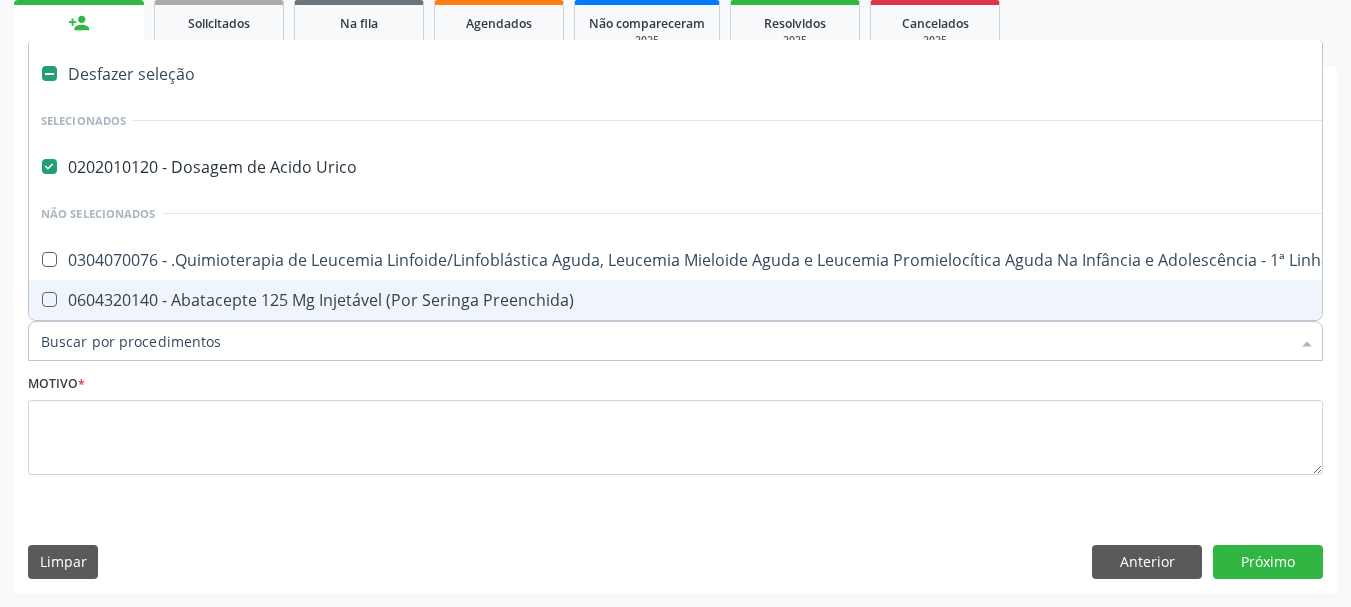 type on "p" 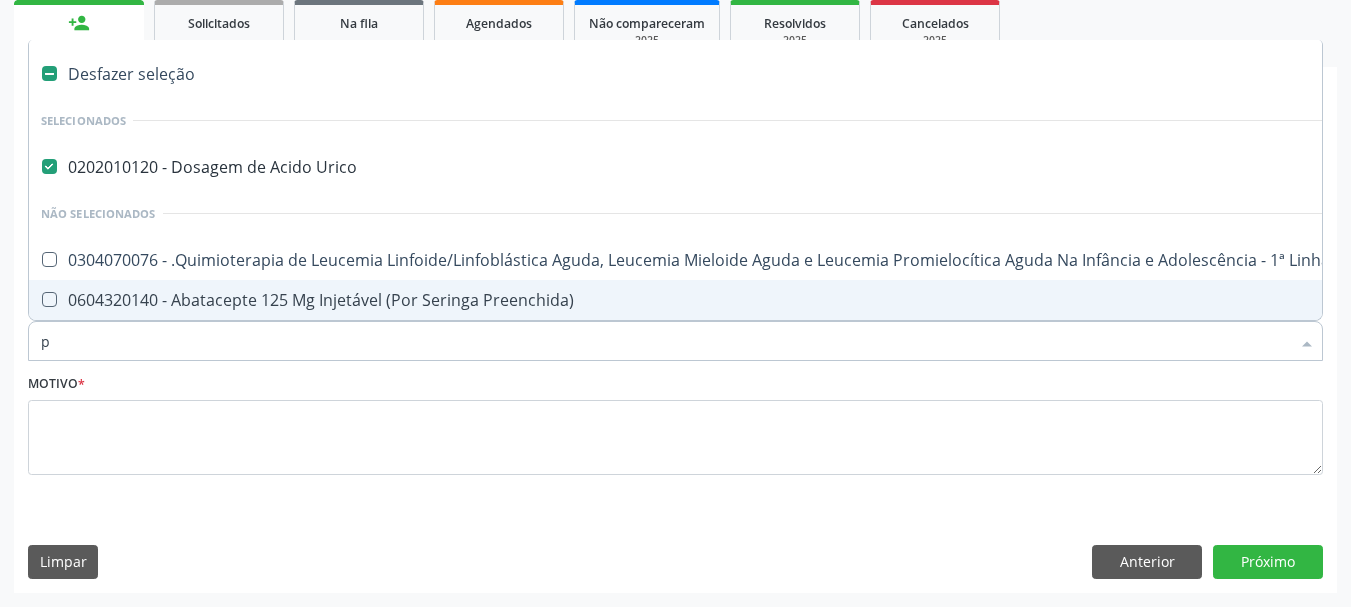 checkbox on "false" 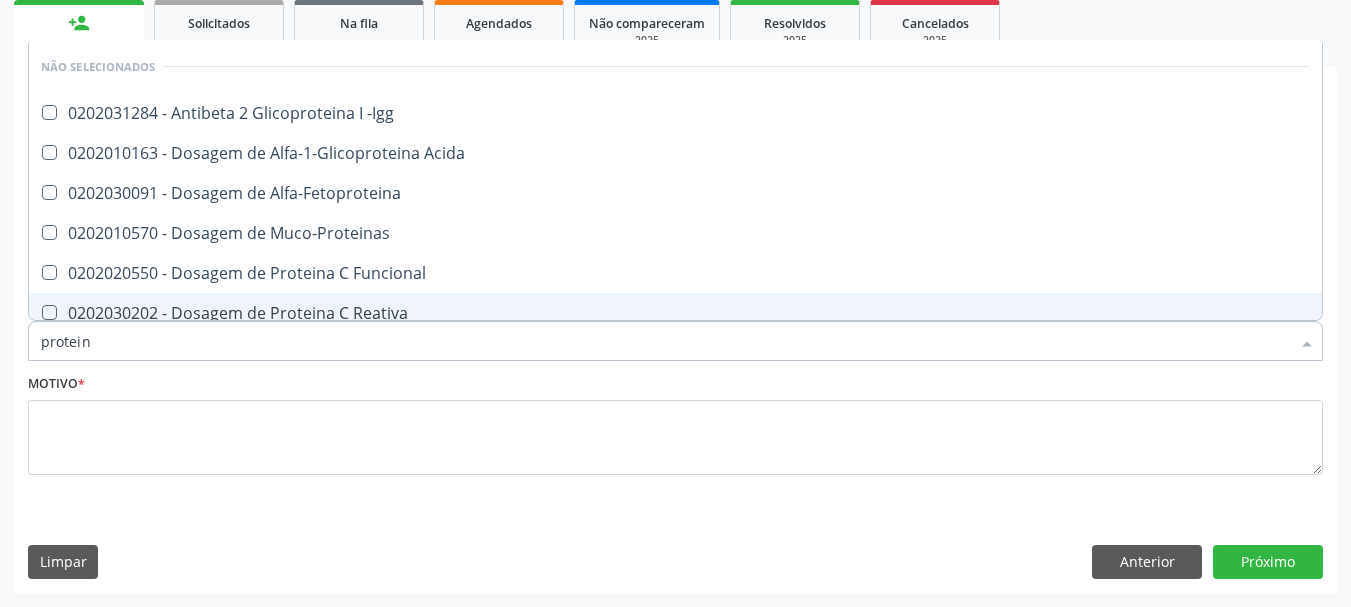 type on "proteina" 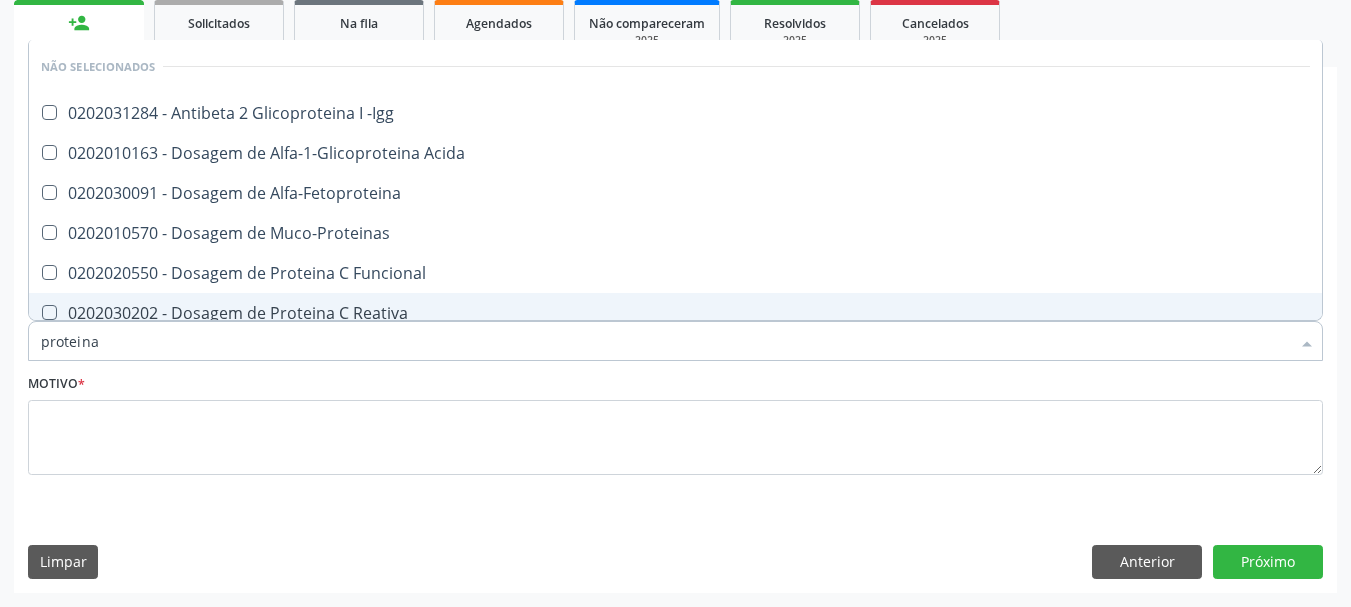click on "0202030202 - Dosagem de Proteina C Reativa" at bounding box center (675, 313) 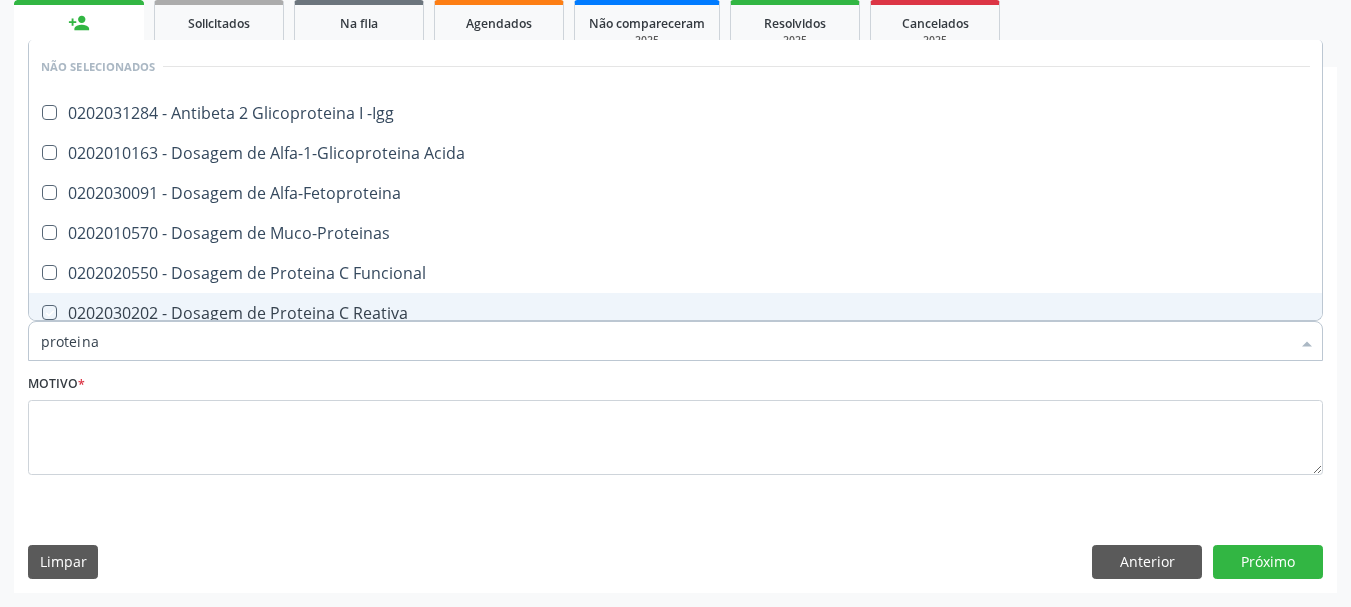 checkbox on "true" 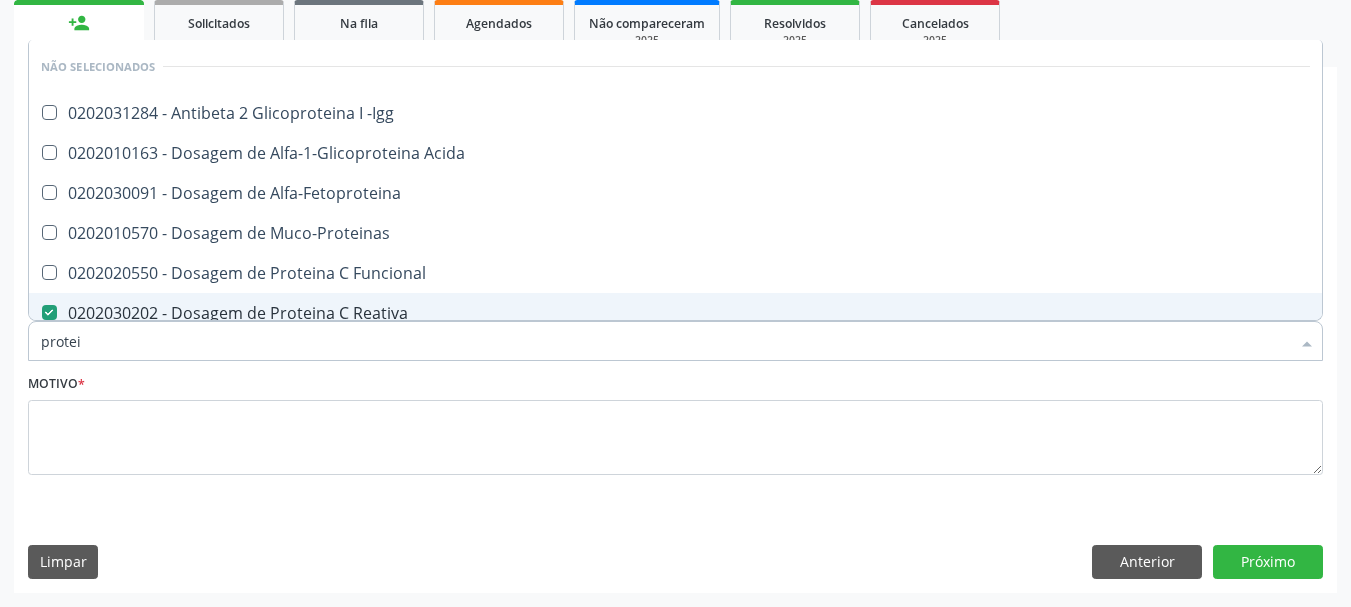 type on "prote" 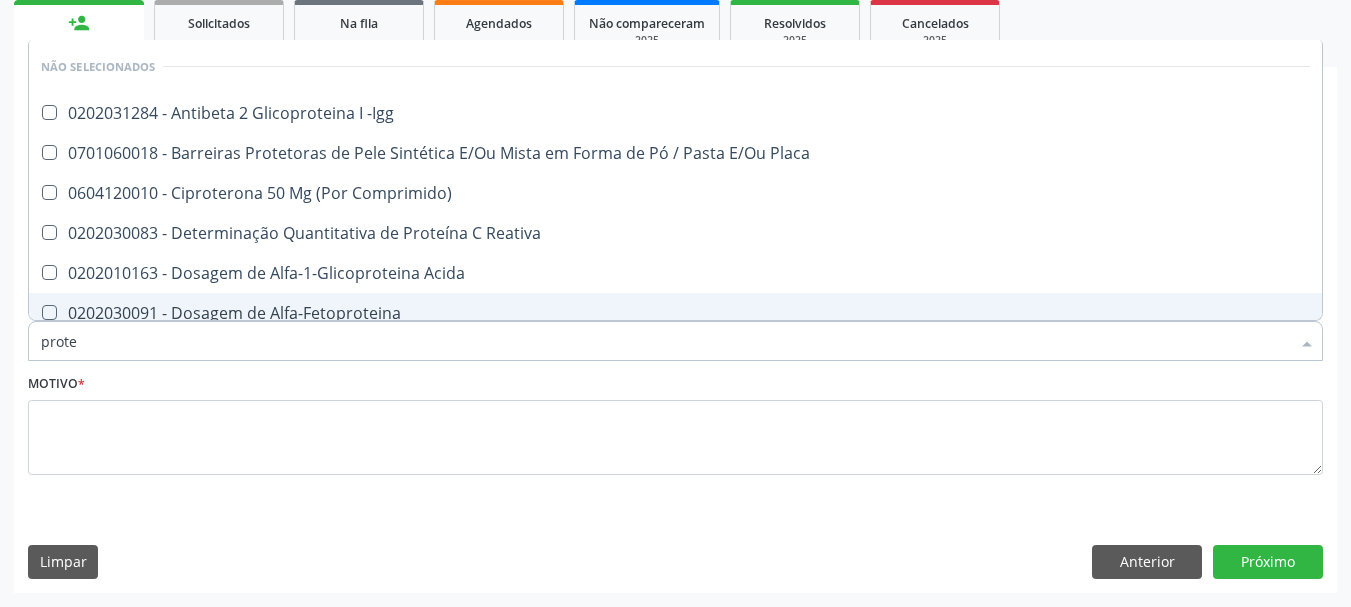 type on "prot" 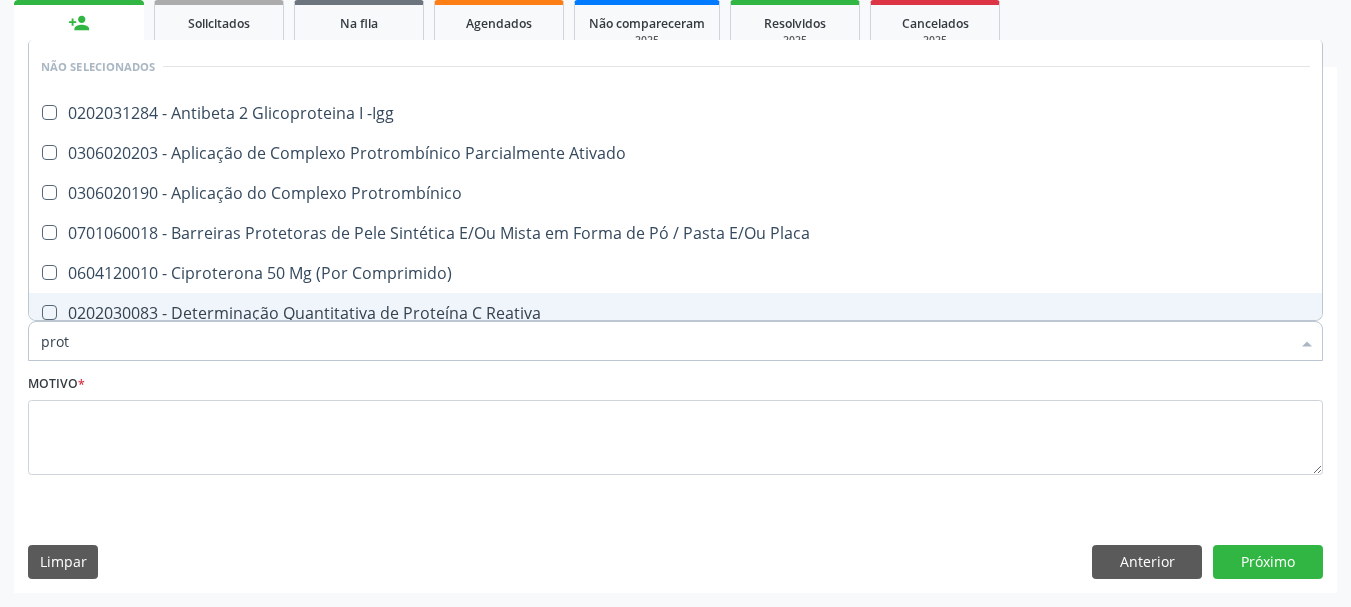 type on "pro" 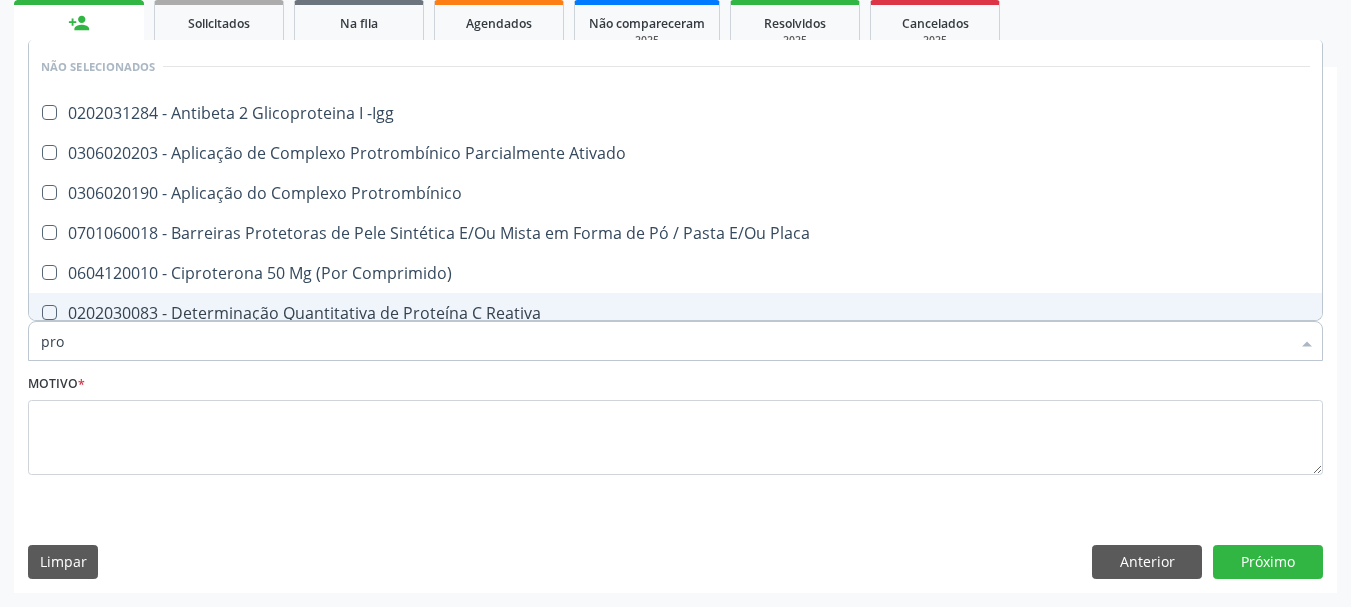 checkbox on "false" 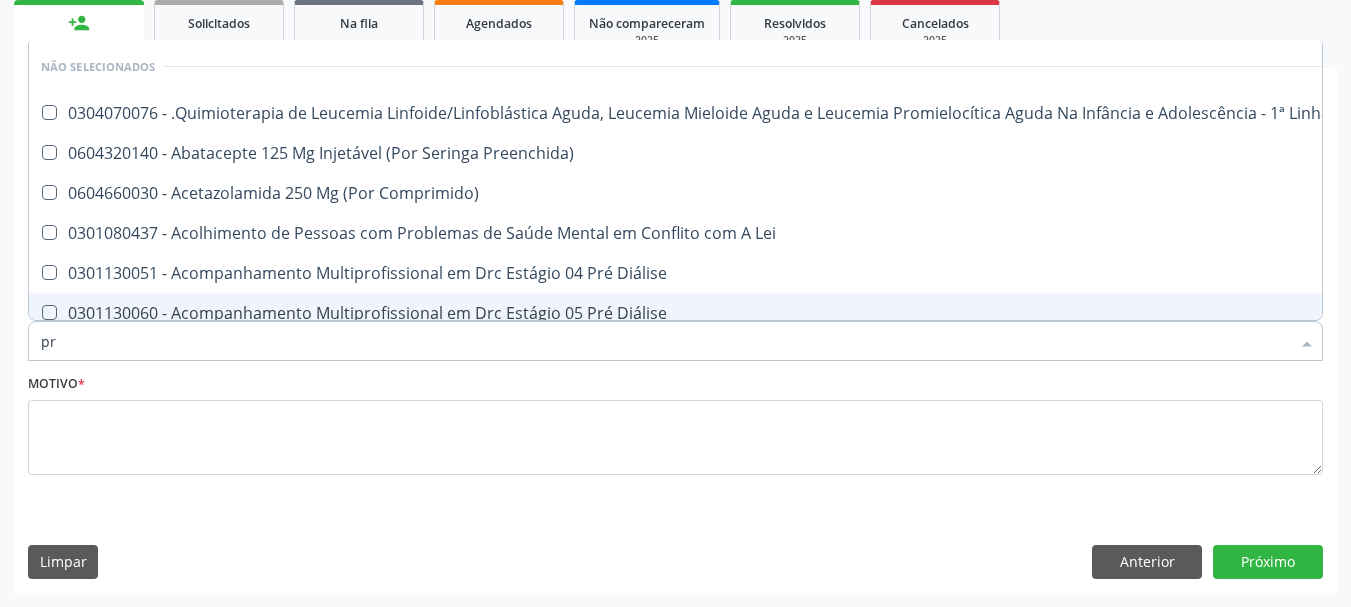 type on "p" 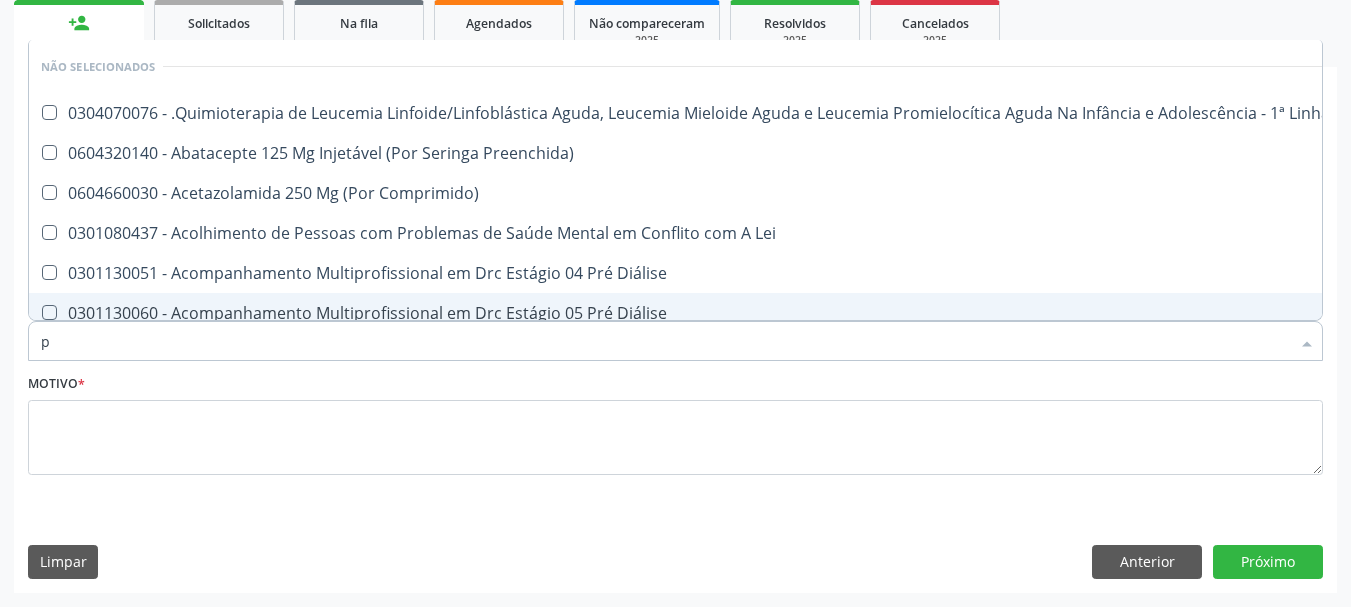 checkbox on "false" 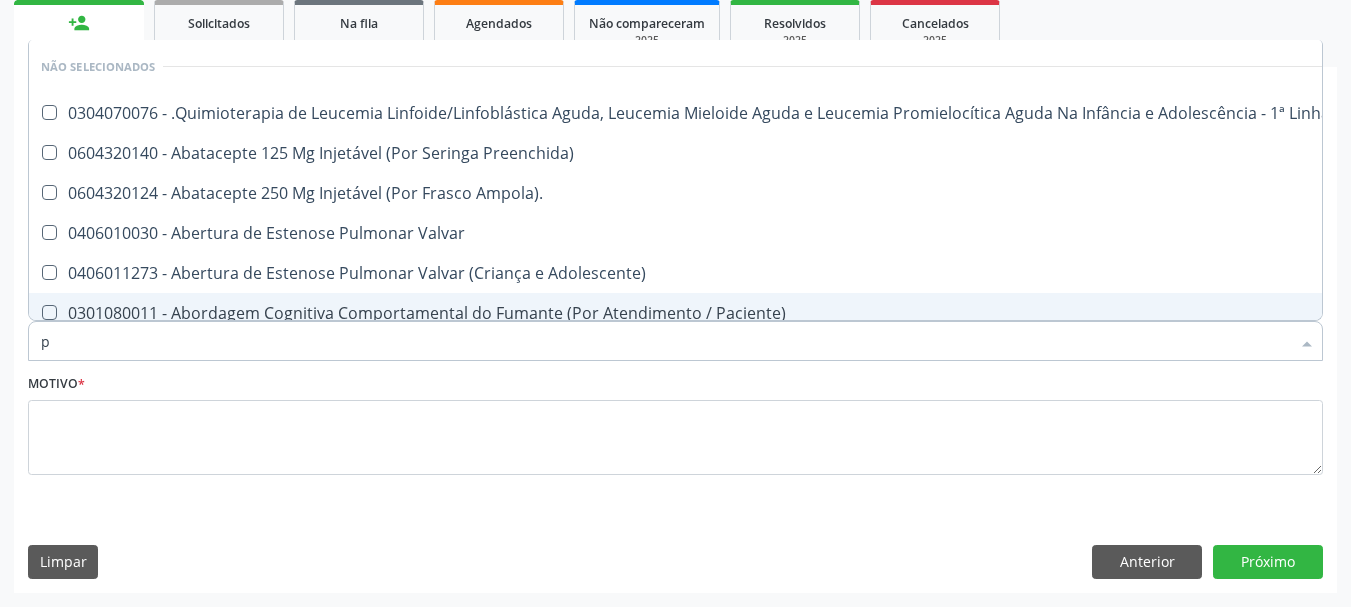 type 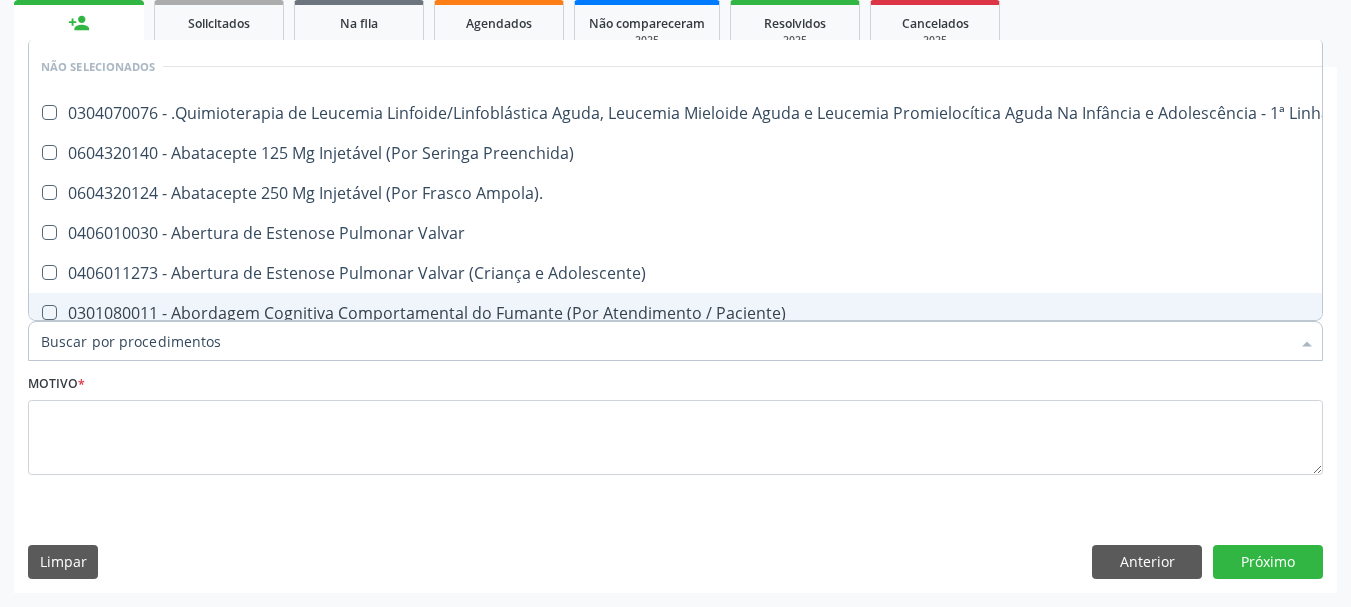 checkbox on "true" 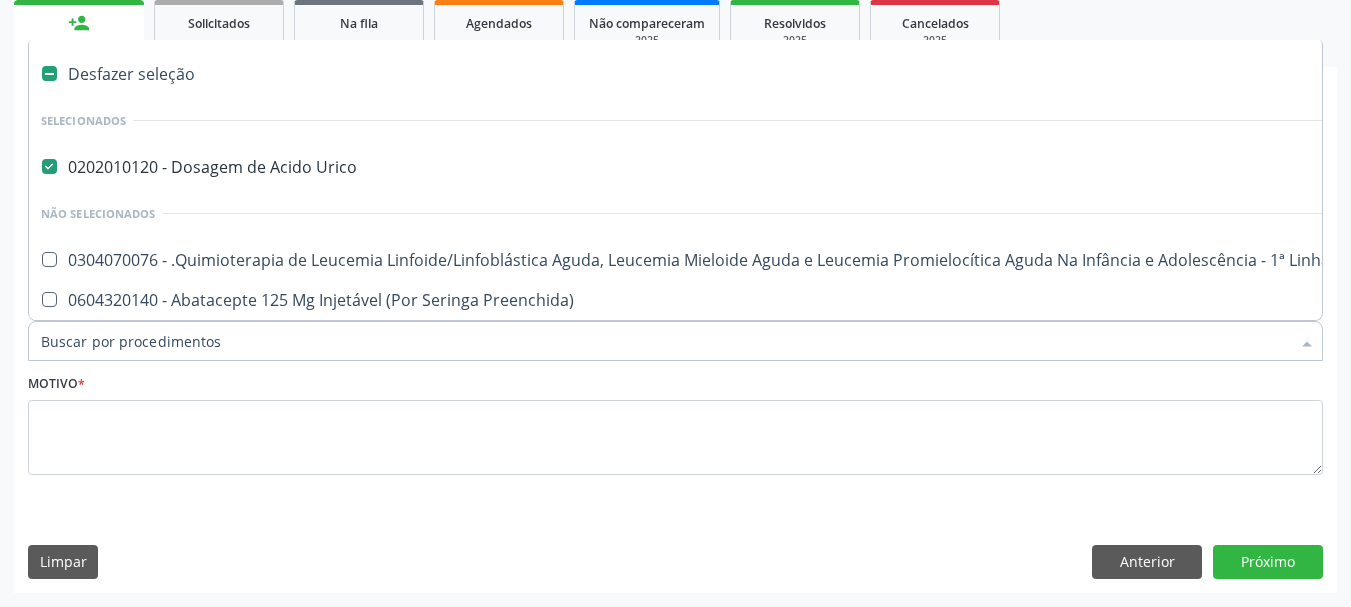 type on "f" 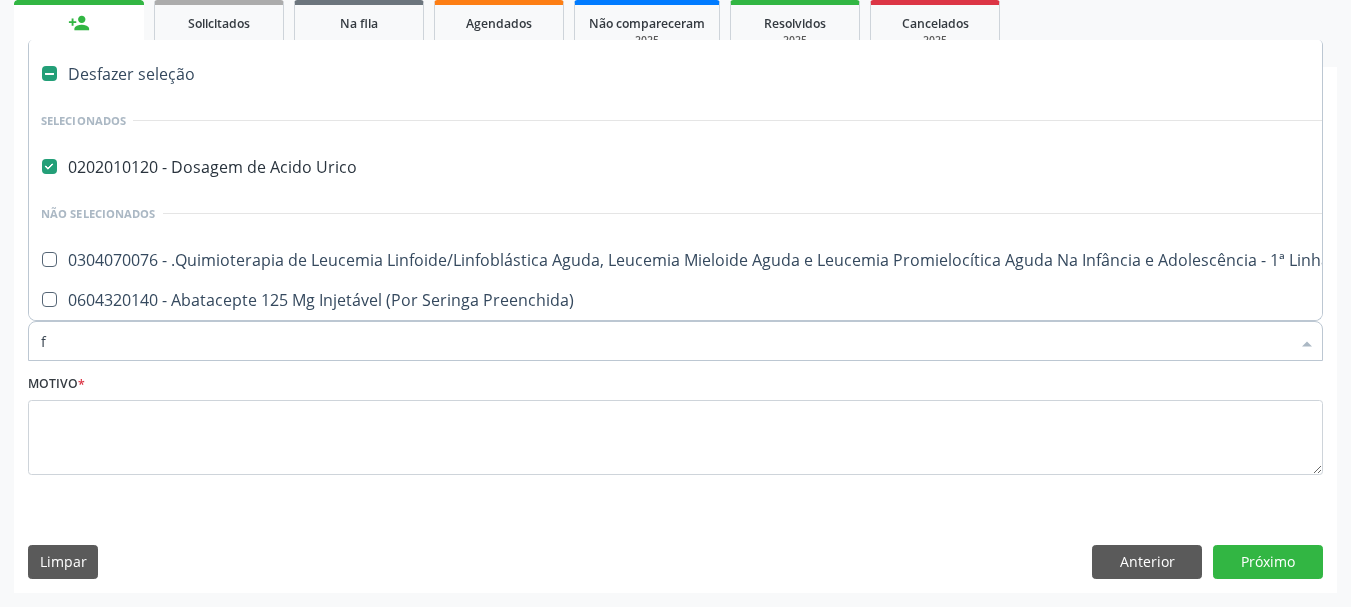 checkbox on "false" 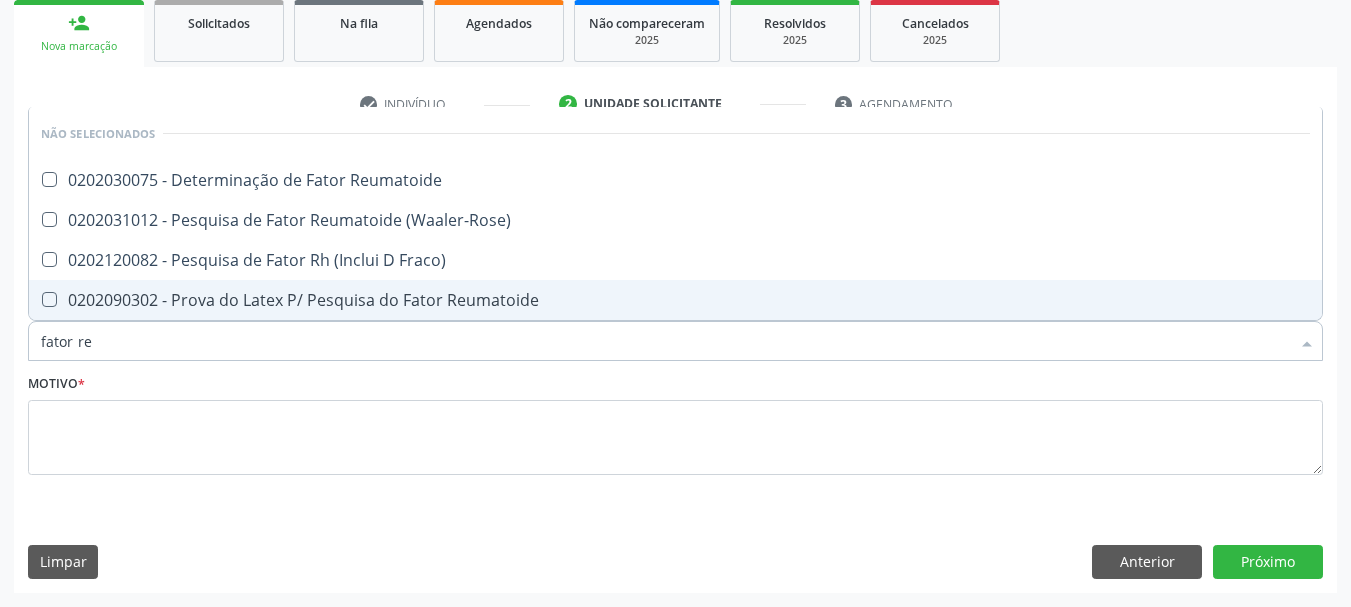 type on "fator reu" 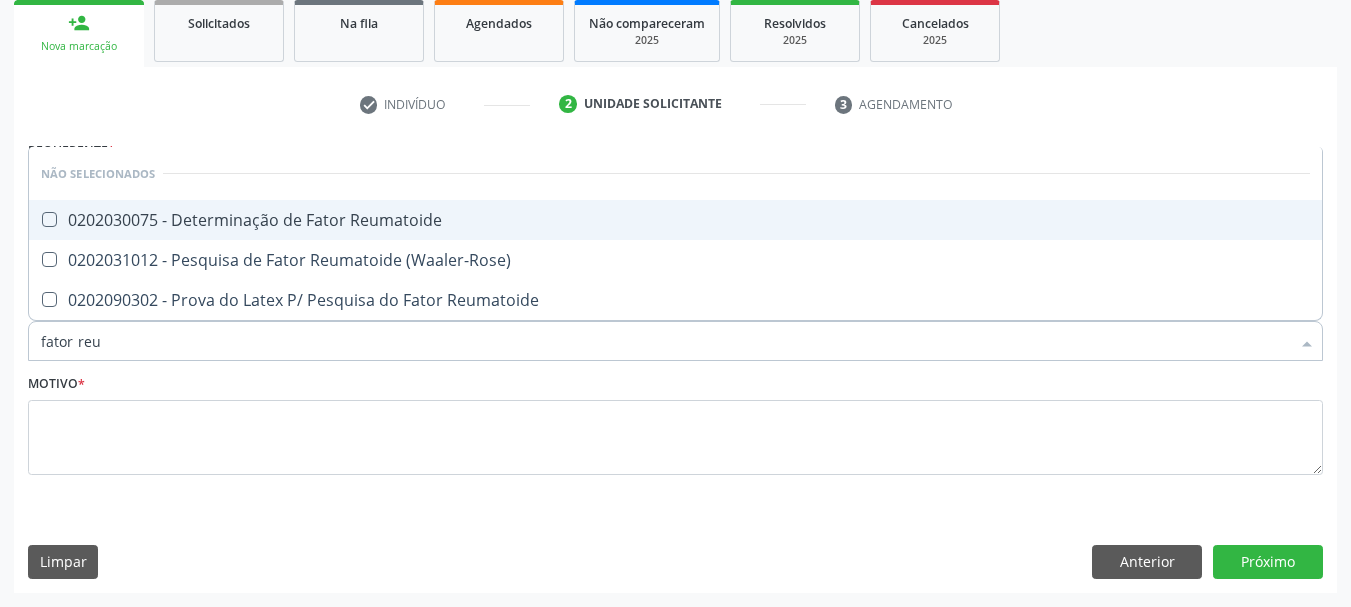 click on "0202030075 - Determinação de Fator Reumatoide" at bounding box center [675, 220] 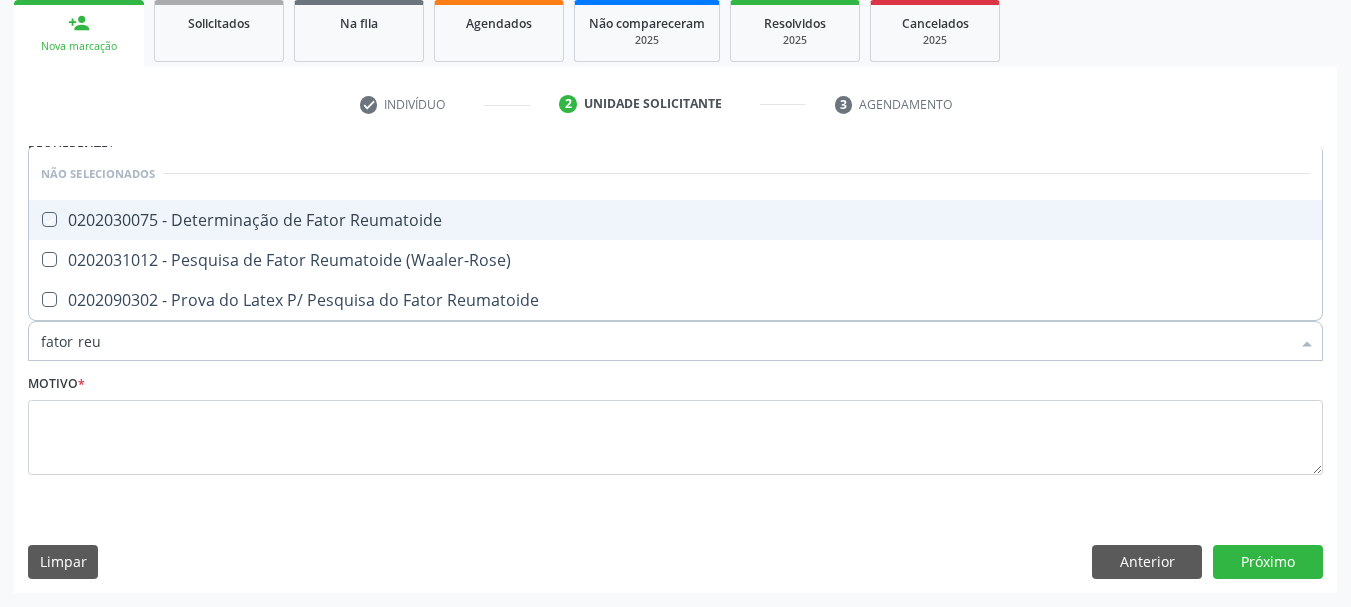 checkbox on "true" 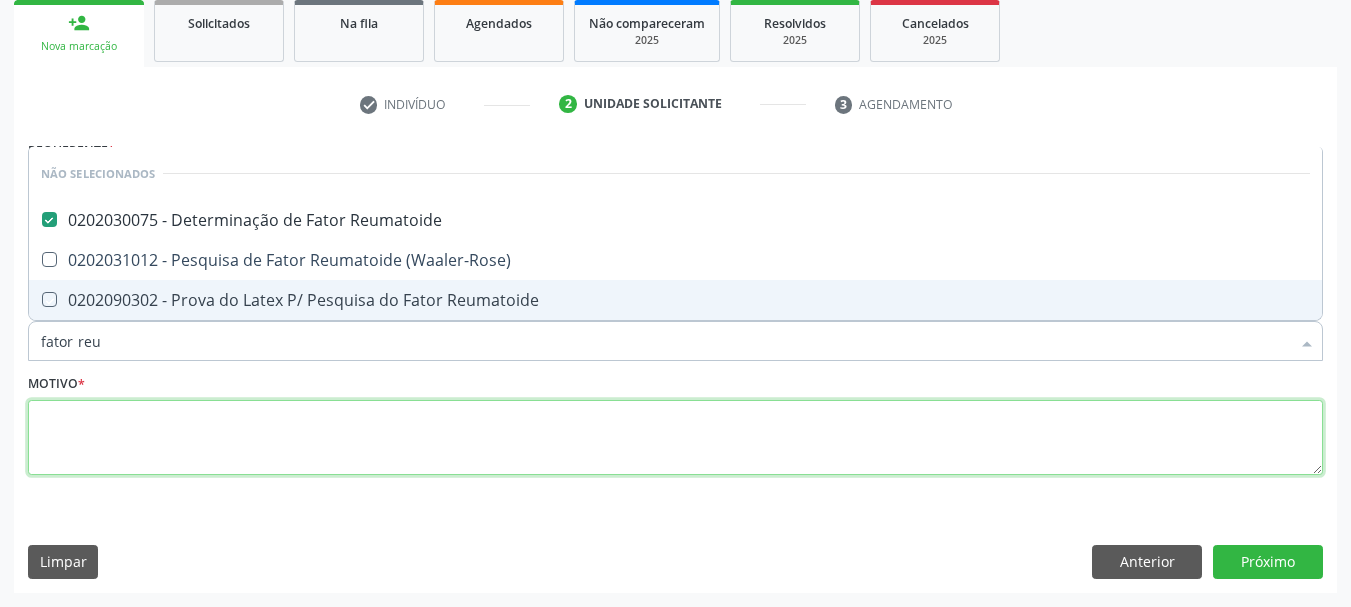 click at bounding box center [675, 438] 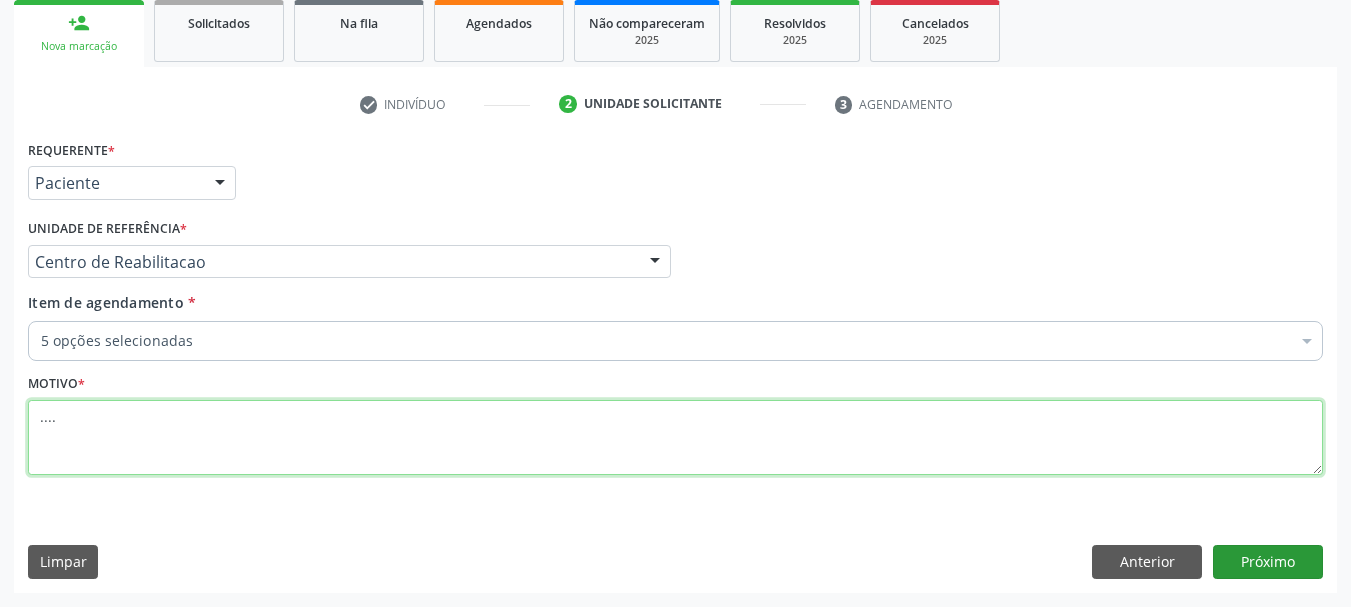 type on "...." 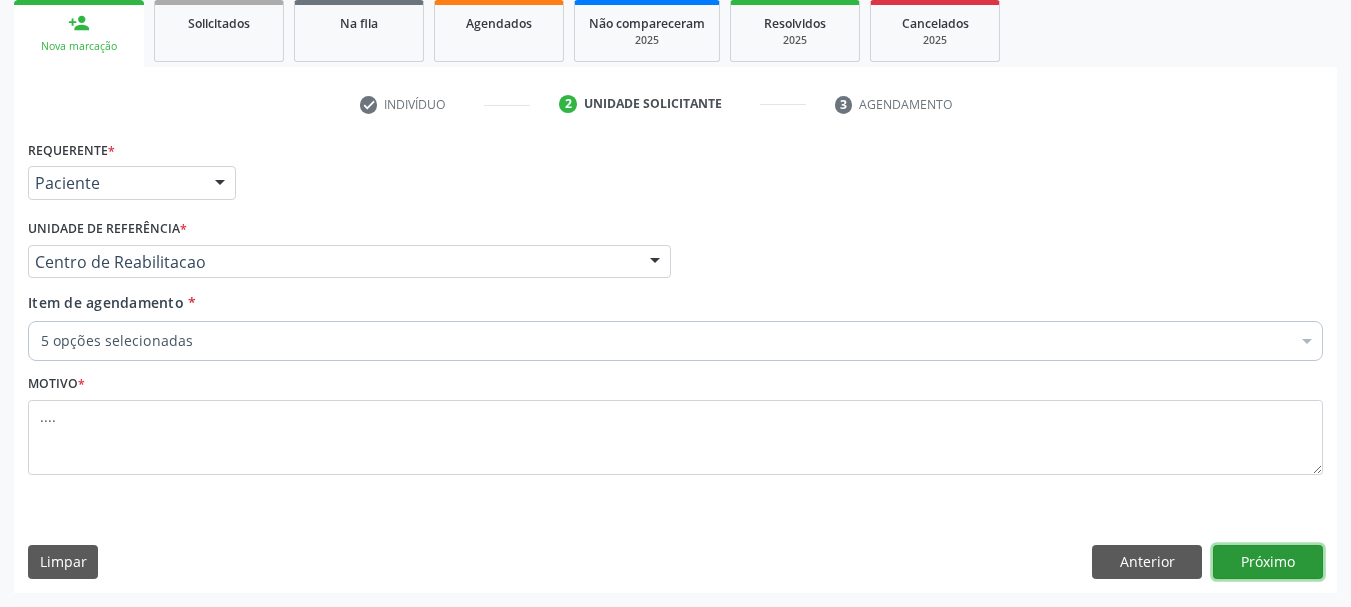 click on "Próximo" at bounding box center [1268, 562] 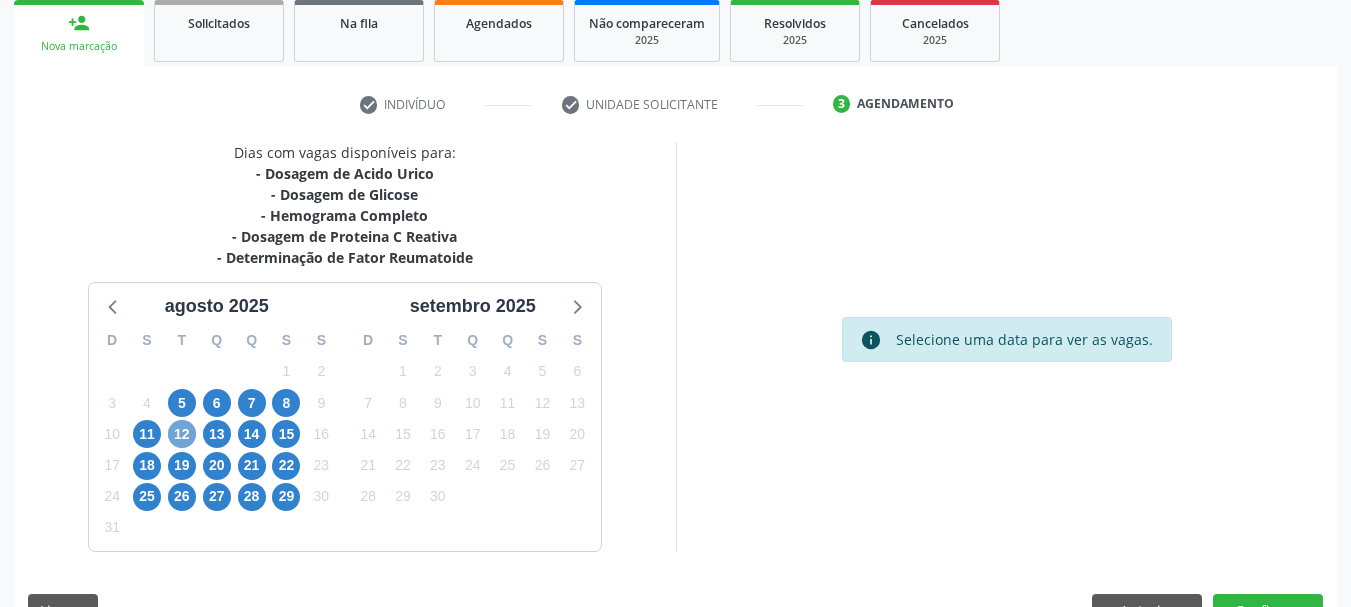 click on "12" at bounding box center [182, 434] 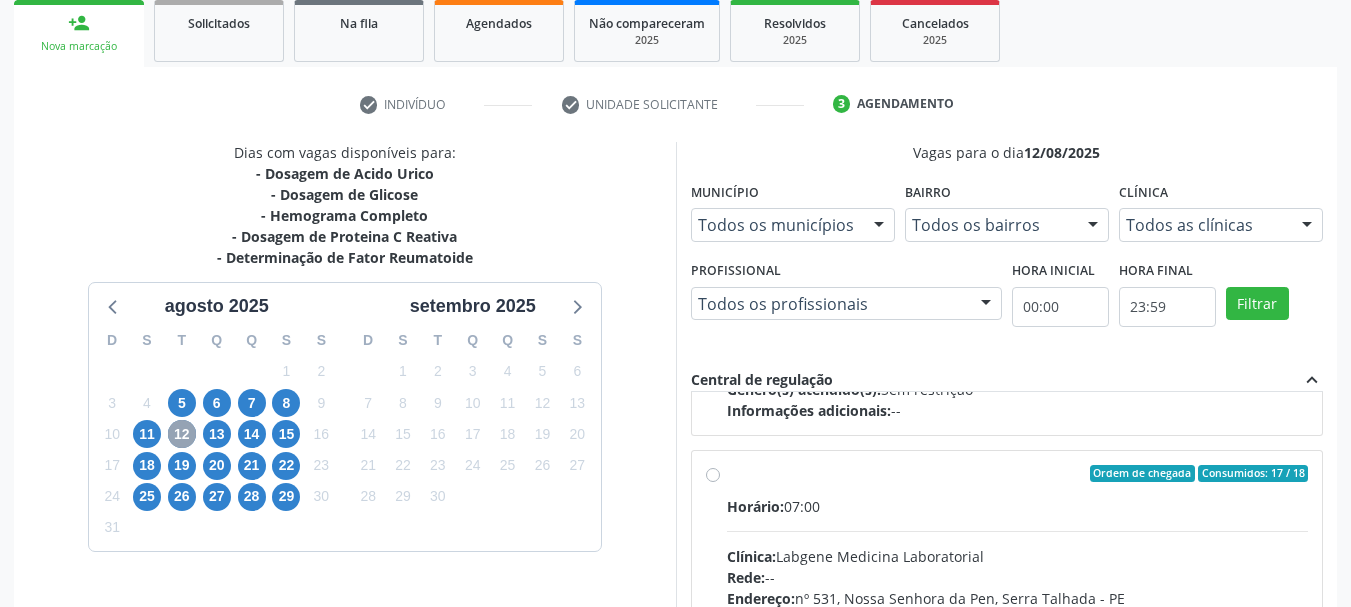 scroll, scrollTop: 315, scrollLeft: 0, axis: vertical 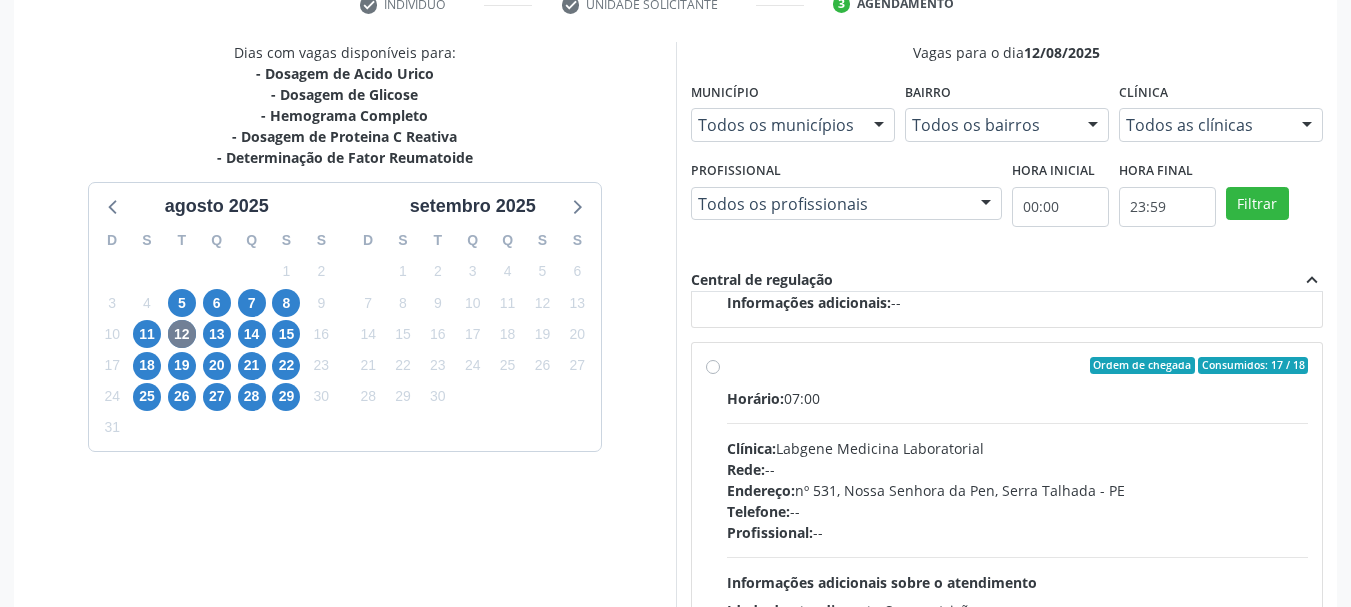 click on "Ordem de chegada
Consumidos: 17 / 18
Horário:   07:00
Clínica:  Labgene Medicina Laboratorial
Rede:
--
Endereço:   nº 531, Nossa Senhora da Pen, Serra Talhada - PE
Telefone:   --
Profissional:
--
Informações adicionais sobre o atendimento
Idade de atendimento:
Sem restrição
Gênero(s) atendido(s):
Sem restrição
Informações adicionais:
--" at bounding box center (1018, 510) 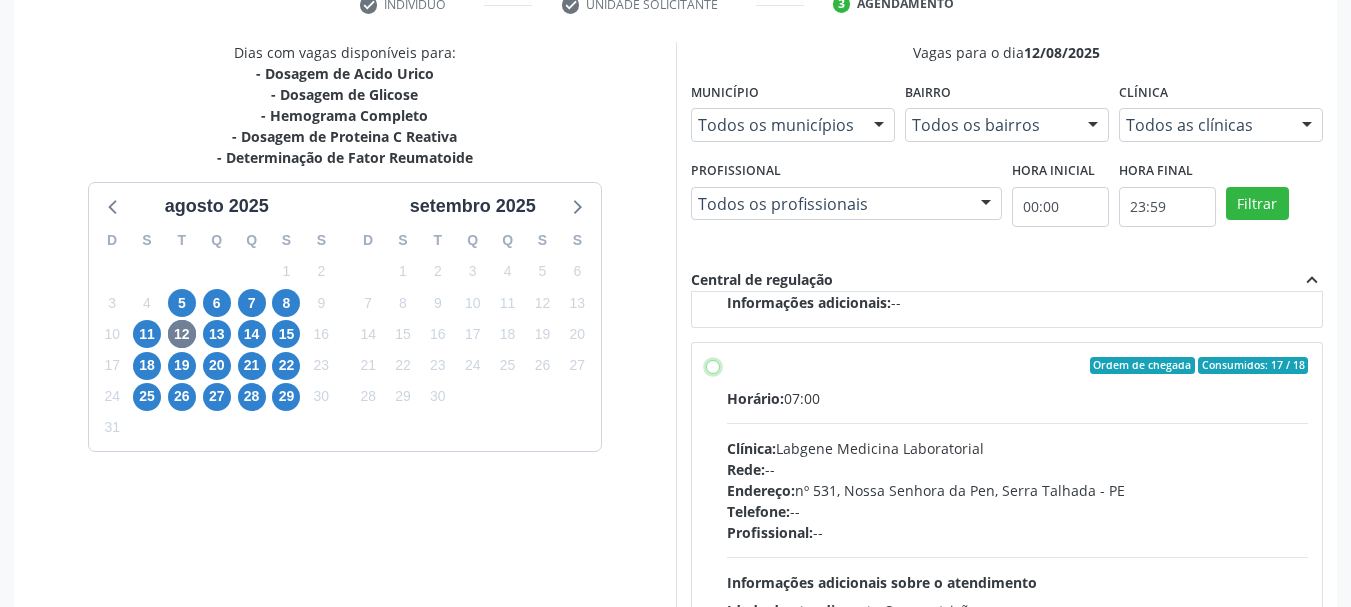 click on "Ordem de chegada
Consumidos: 17 / 18
Horário:   07:00
Clínica:  Labgene Medicina Laboratorial
Rede:
--
Endereço:   nº 531, Nossa Senhora da Pen, Serra Talhada - PE
Telefone:   --
Profissional:
--
Informações adicionais sobre o atendimento
Idade de atendimento:
Sem restrição
Gênero(s) atendido(s):
Sem restrição
Informações adicionais:
--" at bounding box center [713, 366] 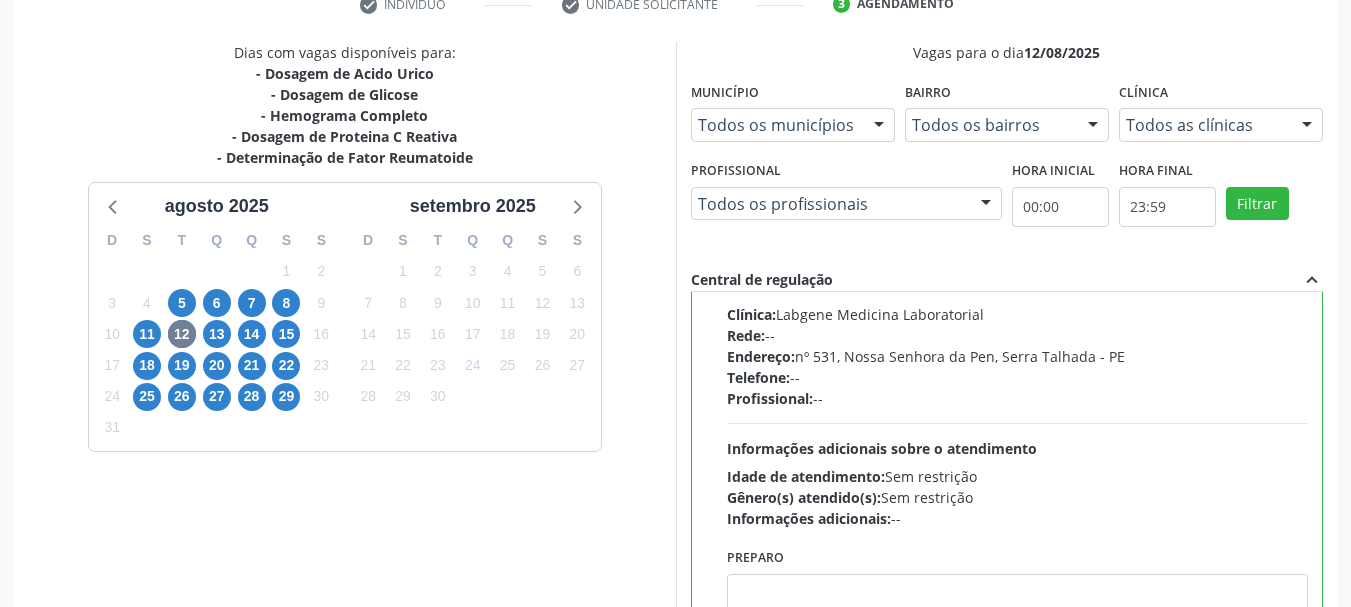 scroll, scrollTop: 450, scrollLeft: 0, axis: vertical 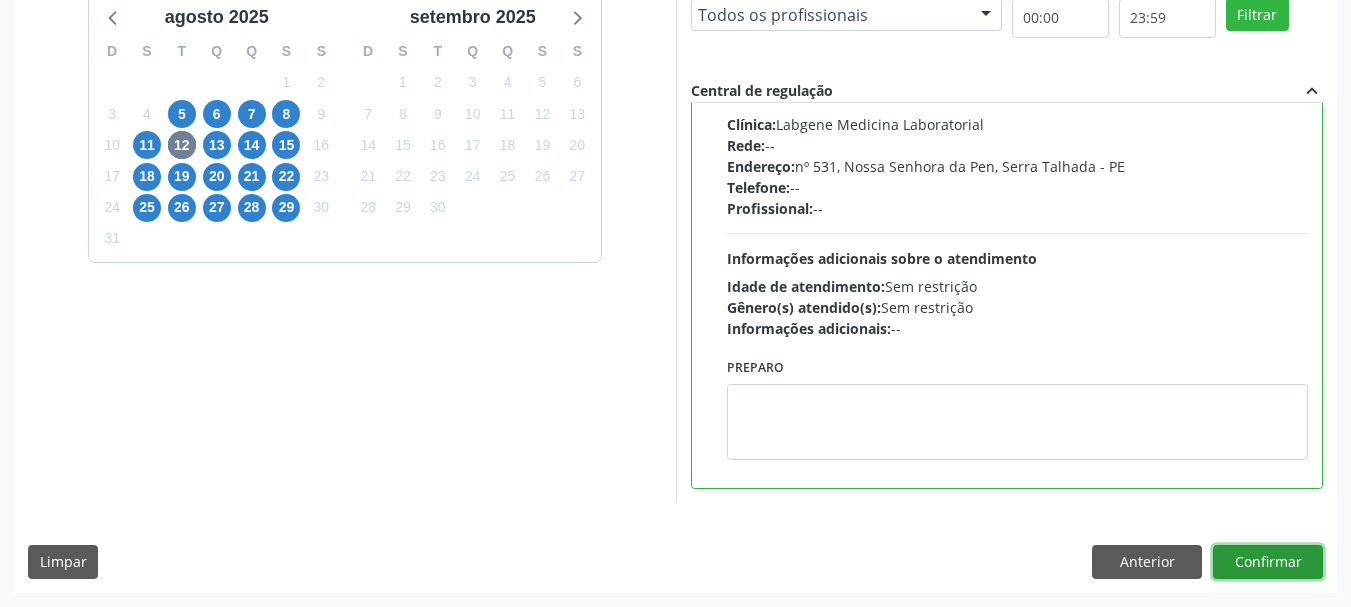 click on "Confirmar" at bounding box center [1268, 562] 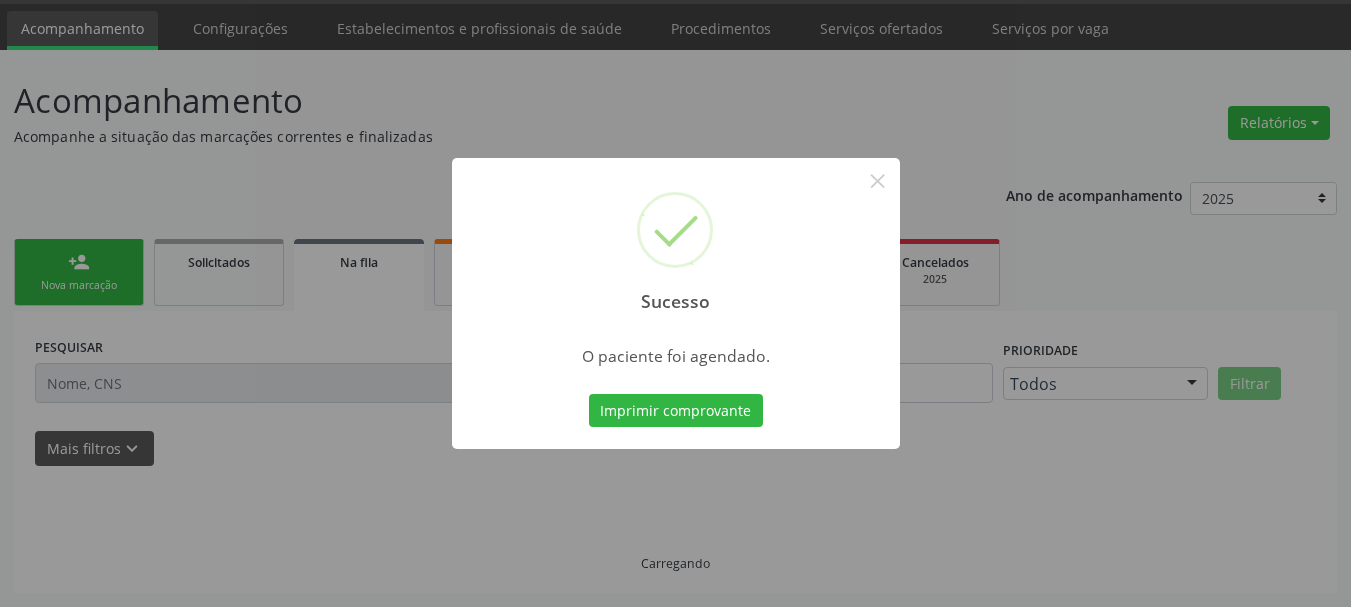 scroll, scrollTop: 60, scrollLeft: 0, axis: vertical 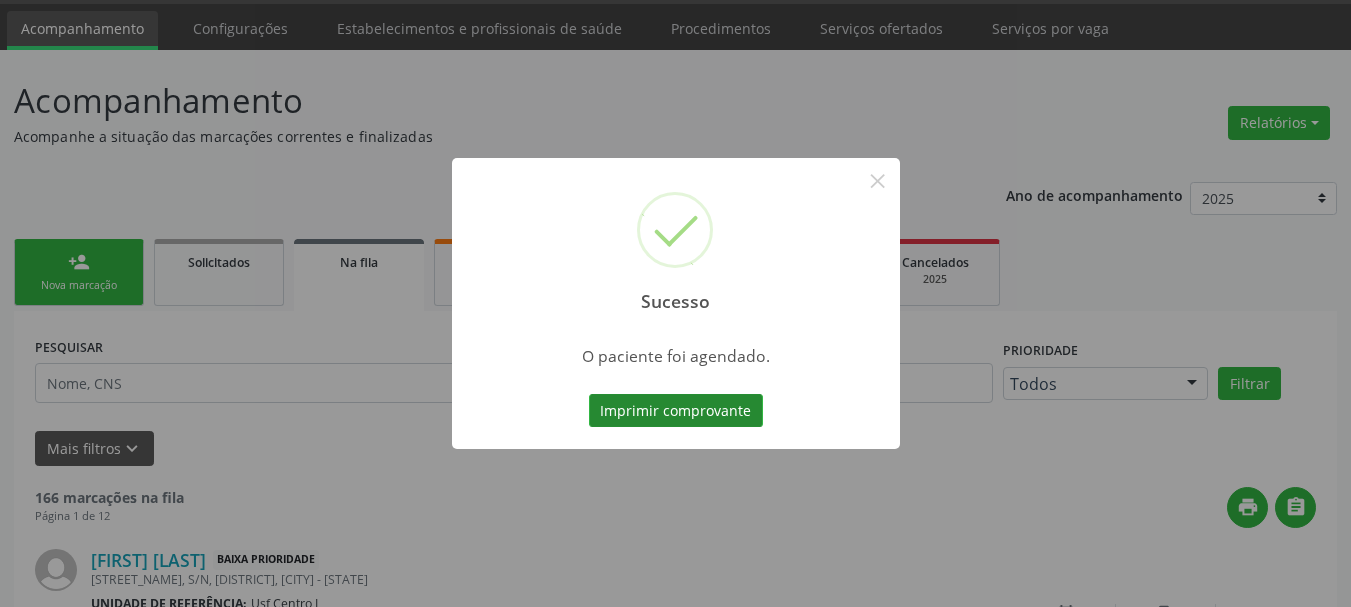 click on "Imprimir comprovante" at bounding box center [676, 411] 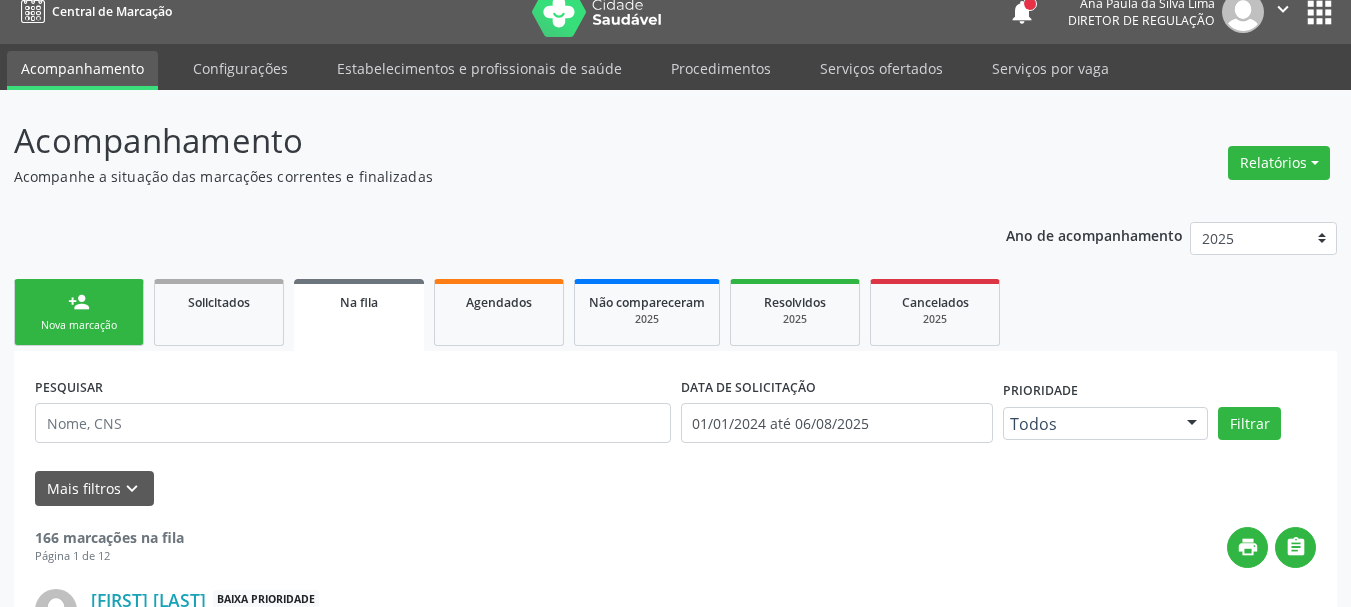 scroll, scrollTop: 0, scrollLeft: 0, axis: both 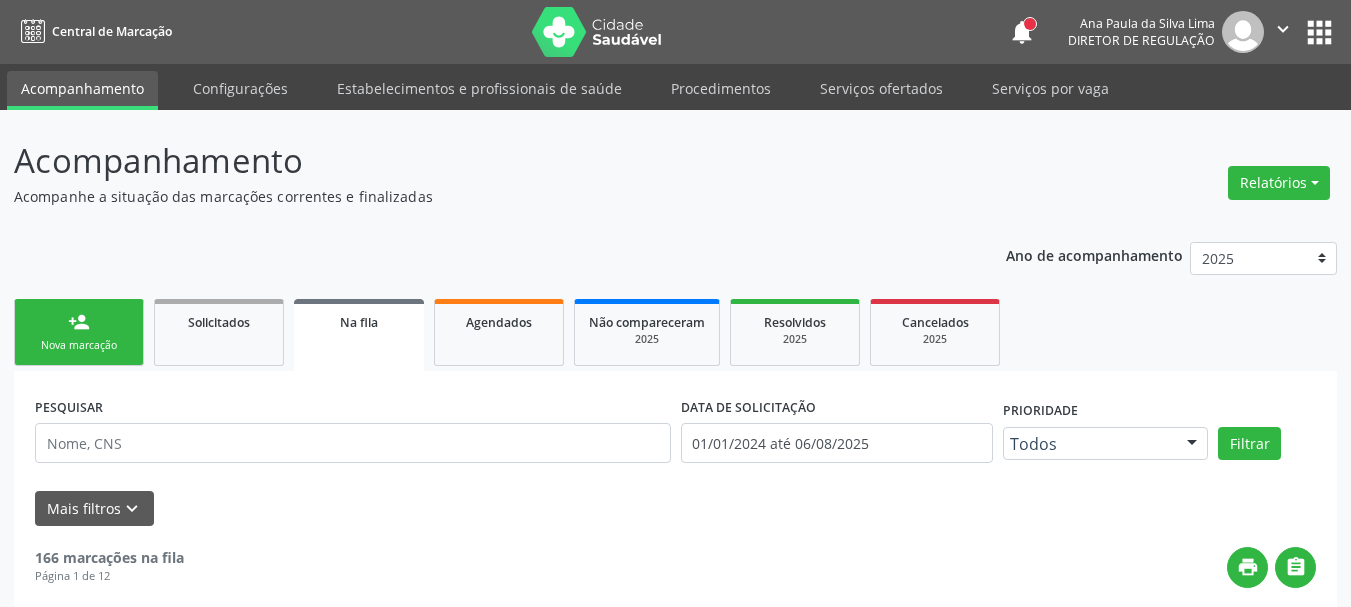click on "apps" at bounding box center [1319, 32] 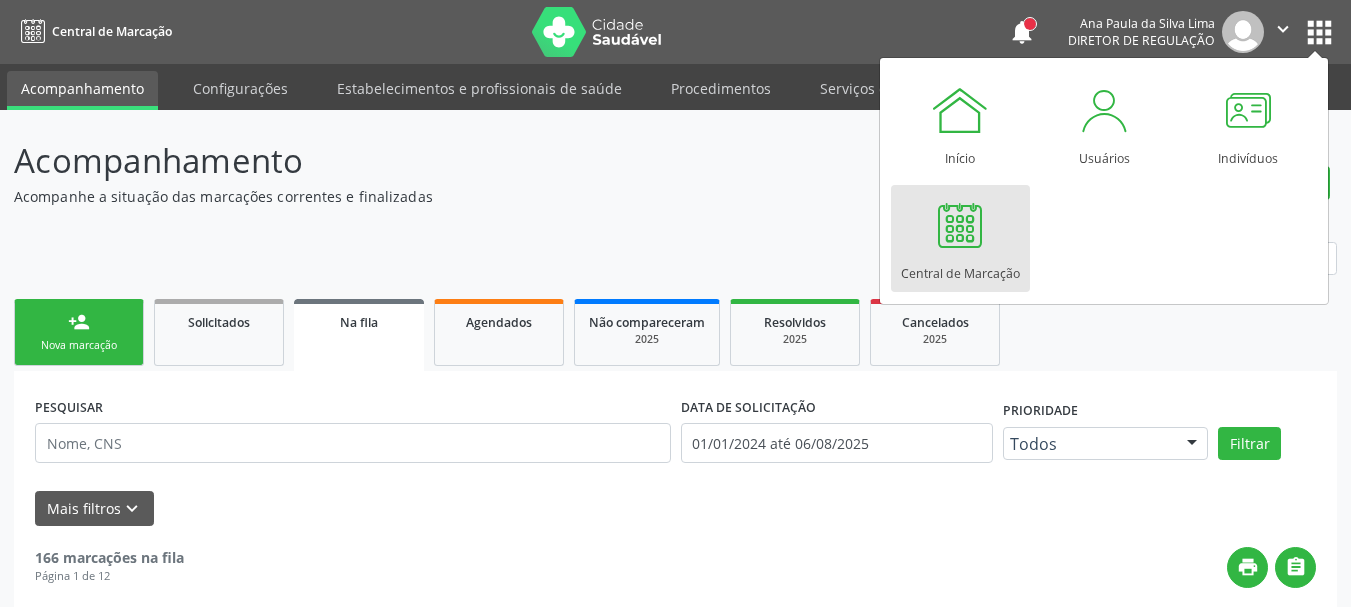 click at bounding box center [960, 225] 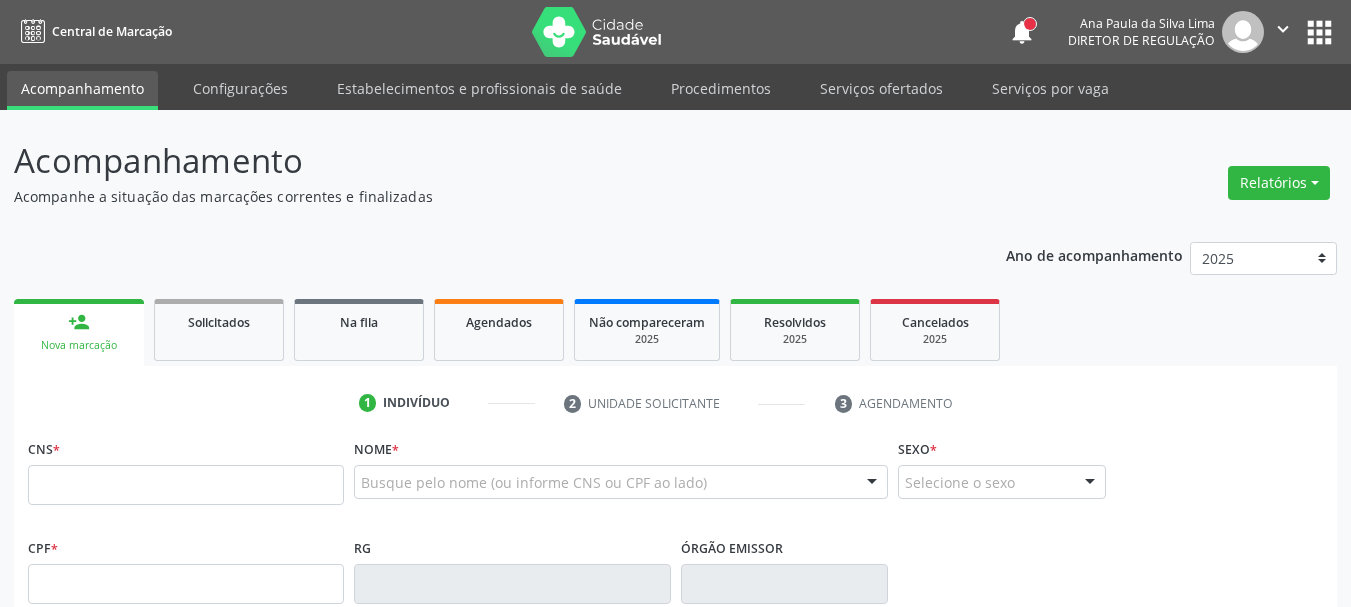 scroll, scrollTop: 0, scrollLeft: 0, axis: both 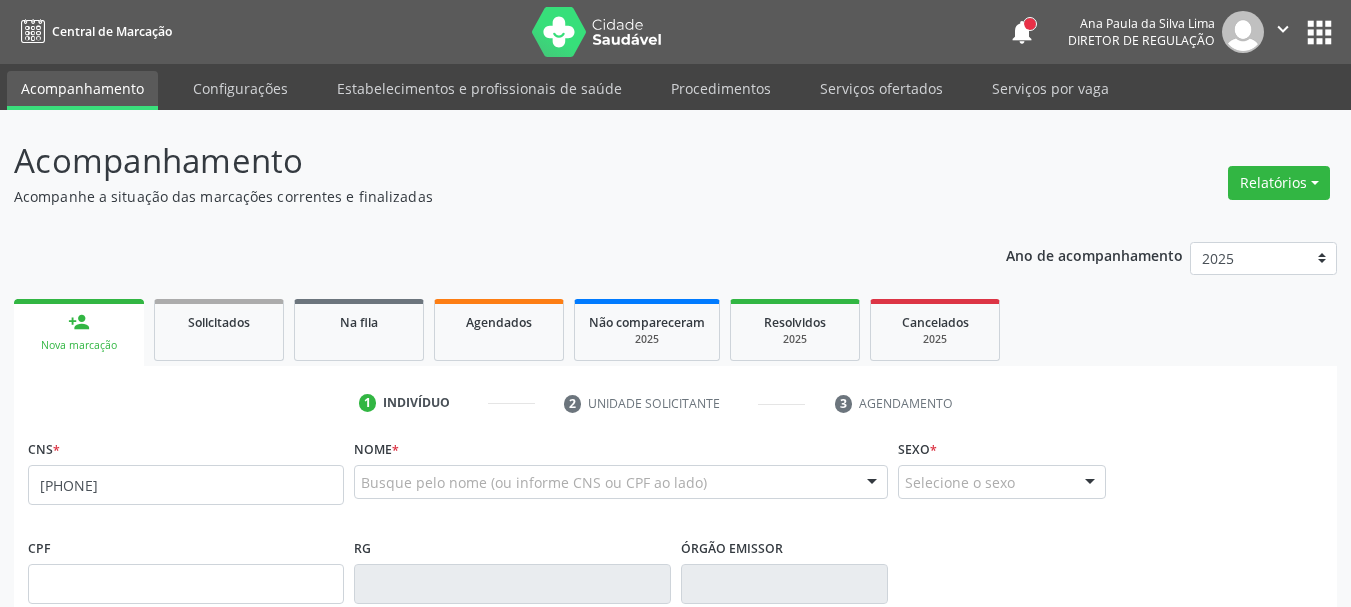 type on "[PHONE]" 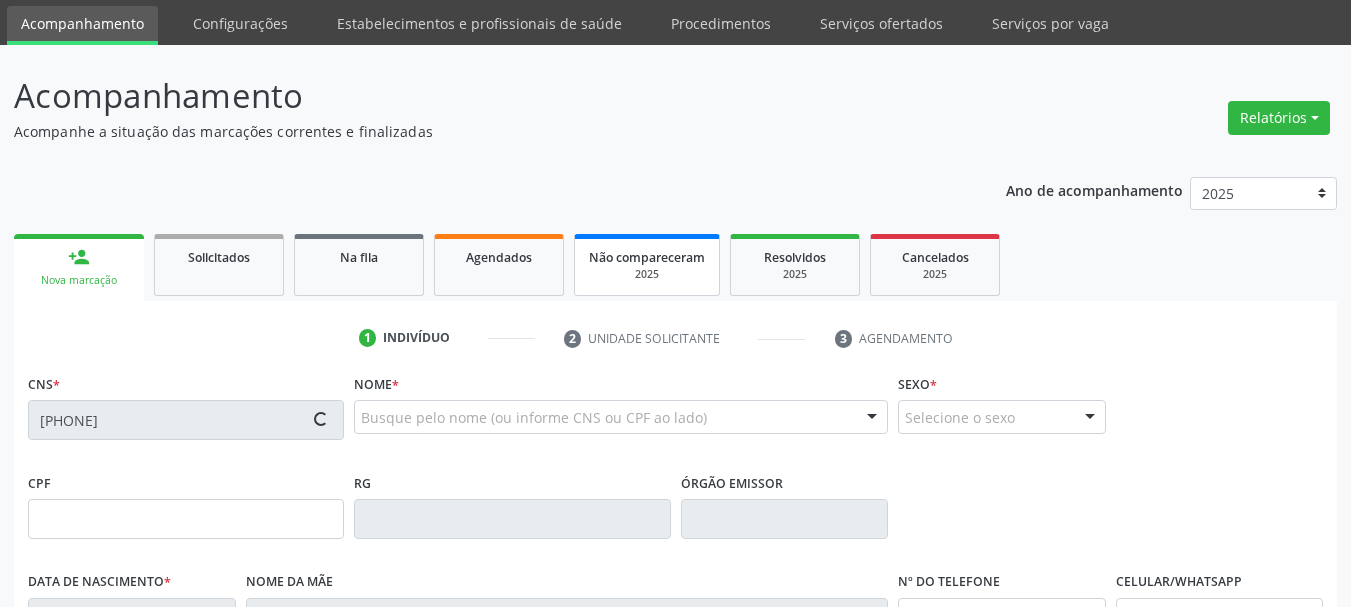 type on "[SSN]" 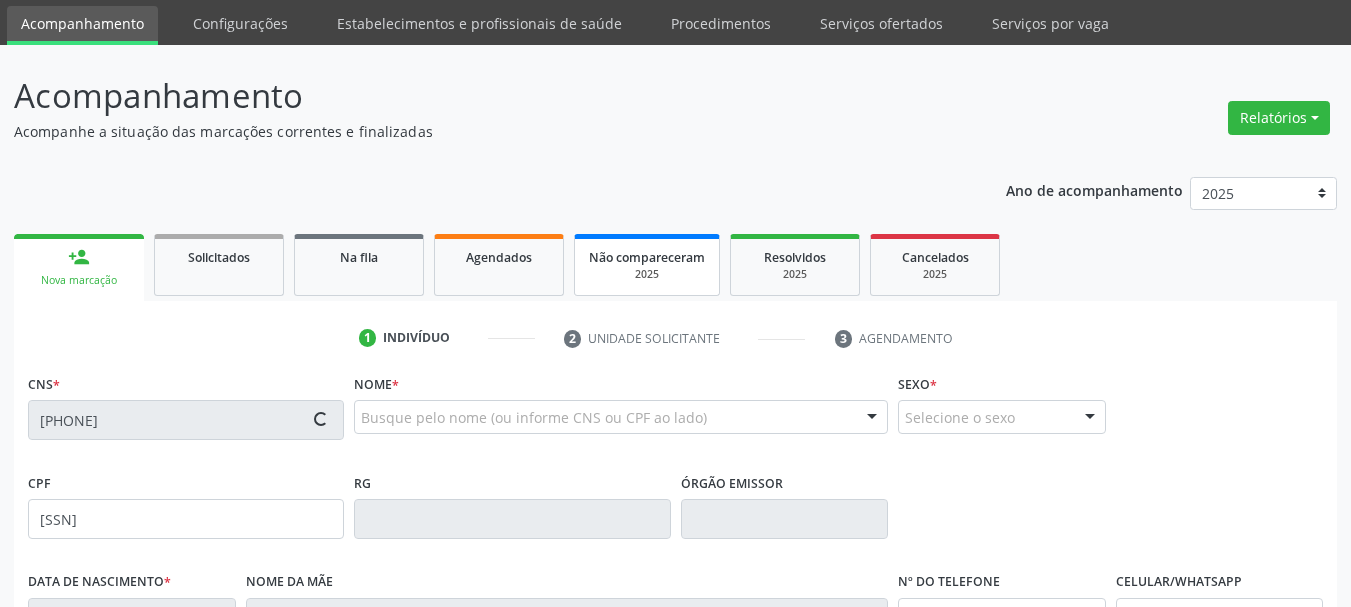 type on "[DATE]" 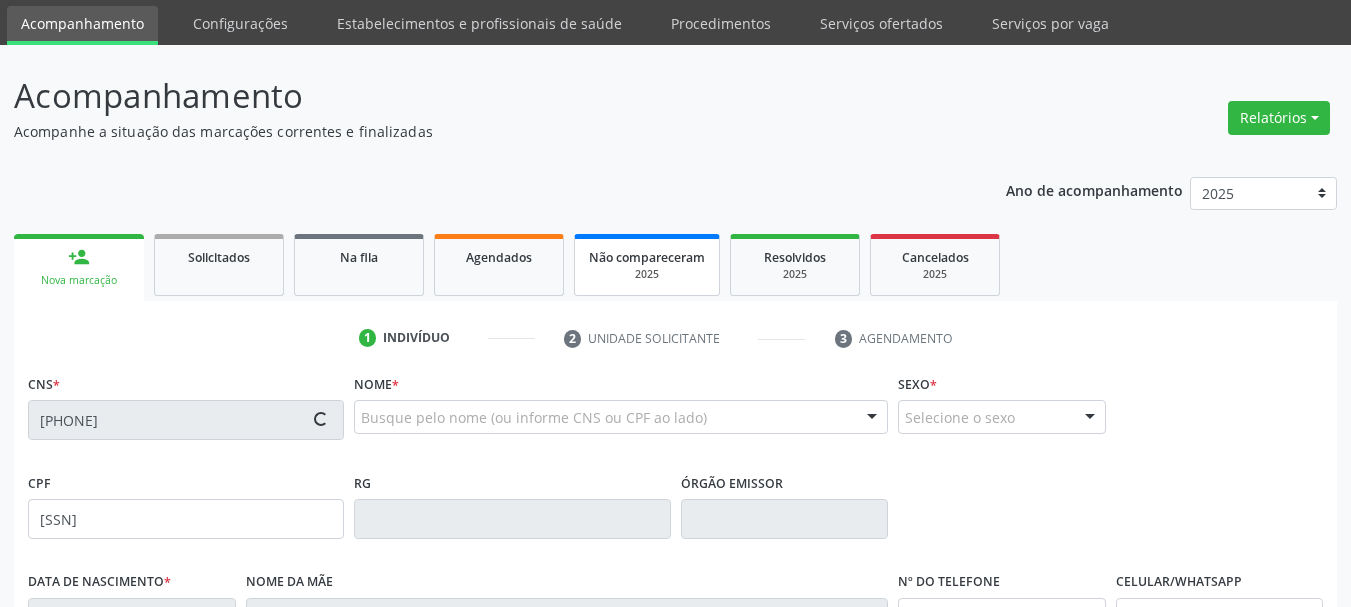 type on "(87) 99999-9999" 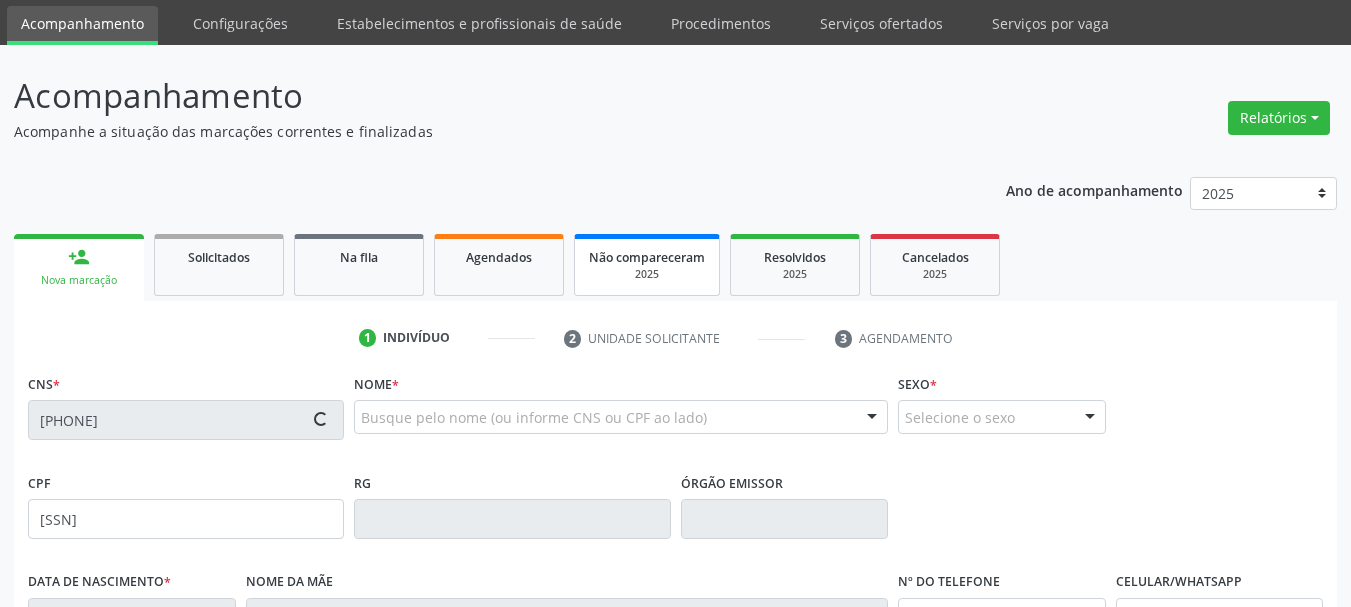 type on "68" 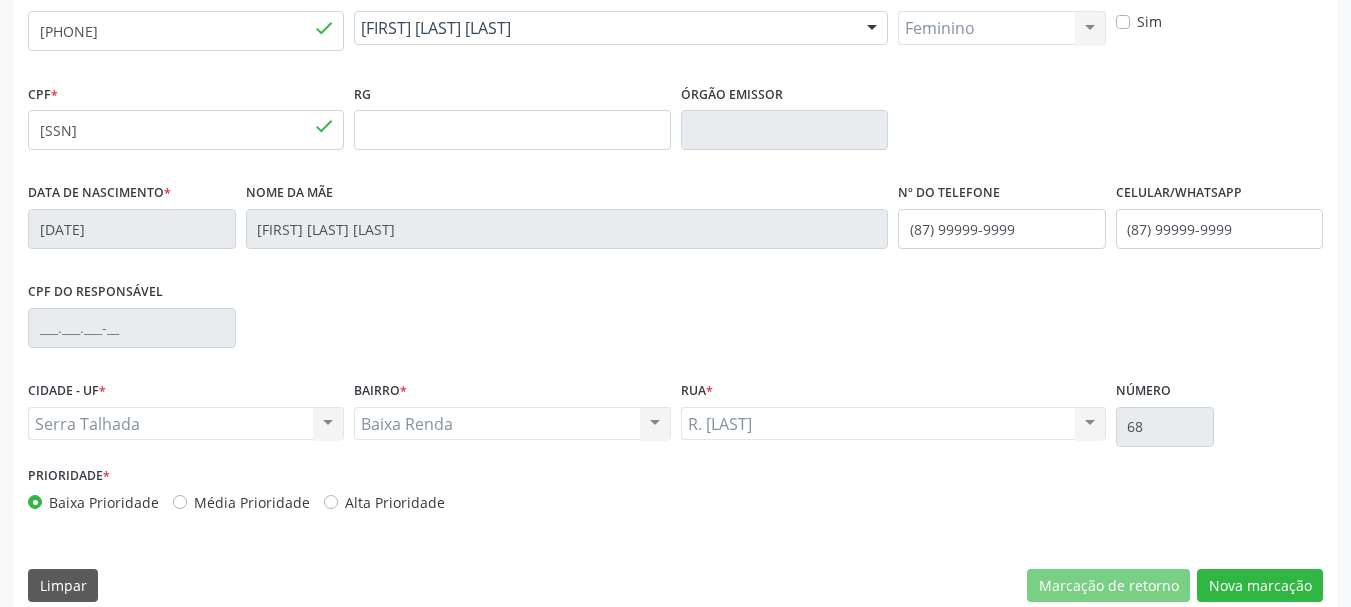 scroll, scrollTop: 477, scrollLeft: 0, axis: vertical 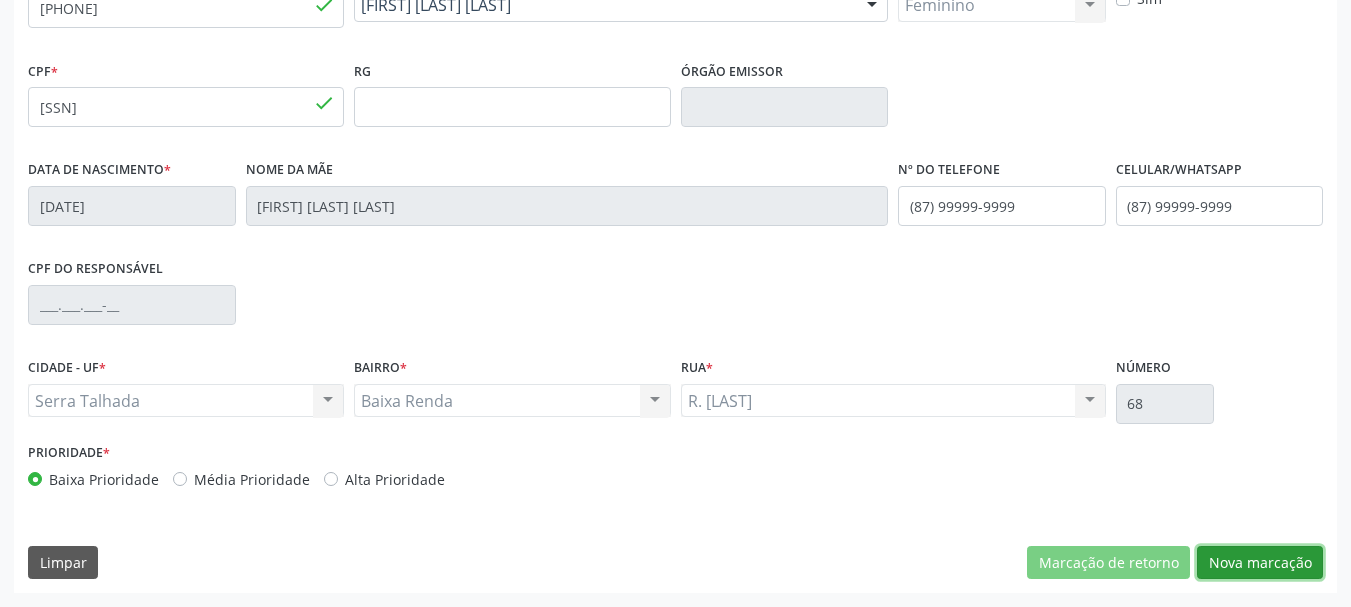 click on "Nova marcação" at bounding box center [1260, 563] 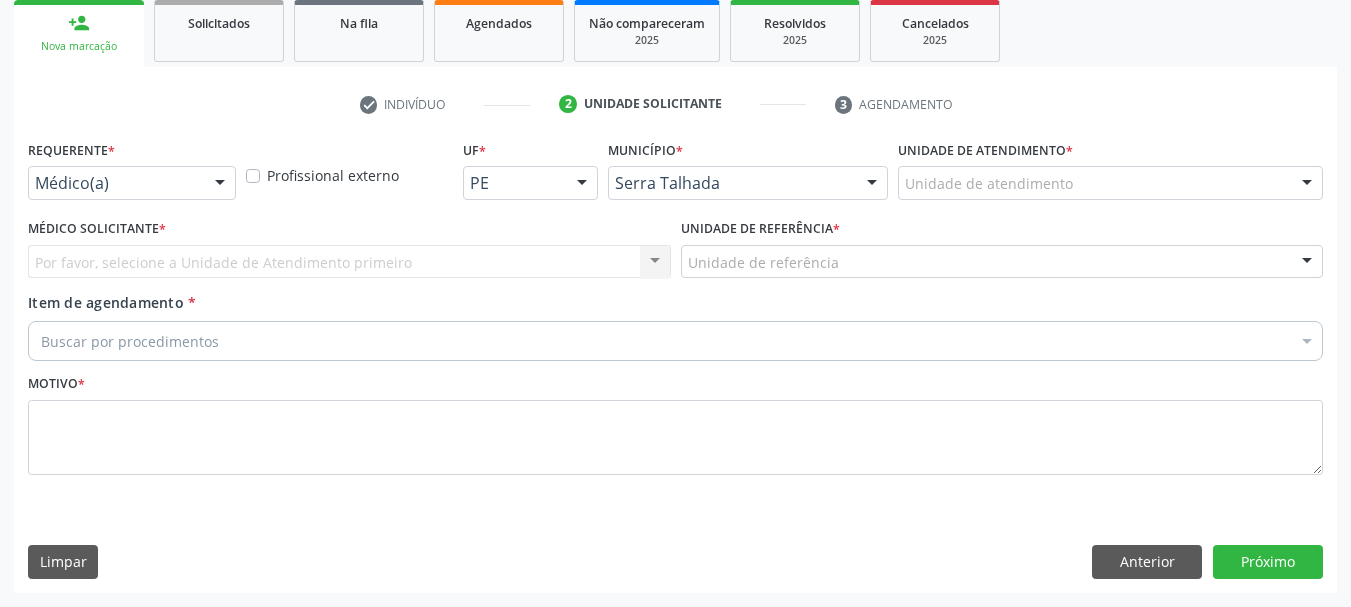 scroll, scrollTop: 299, scrollLeft: 0, axis: vertical 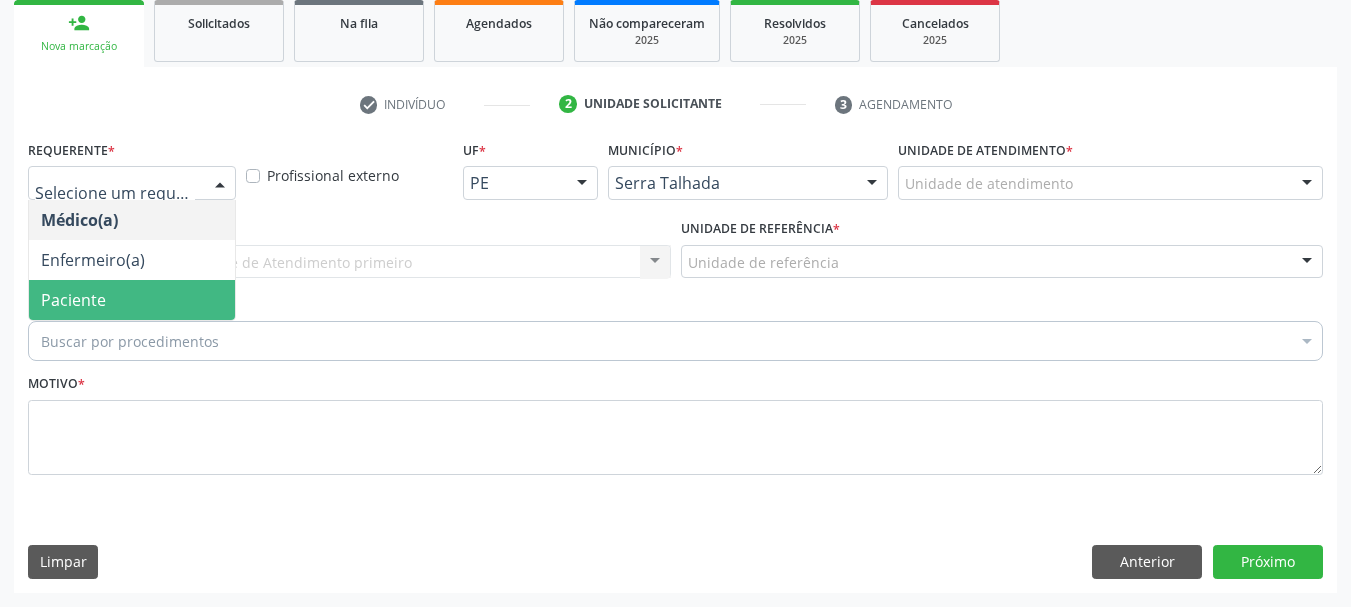 click on "Paciente" at bounding box center (132, 300) 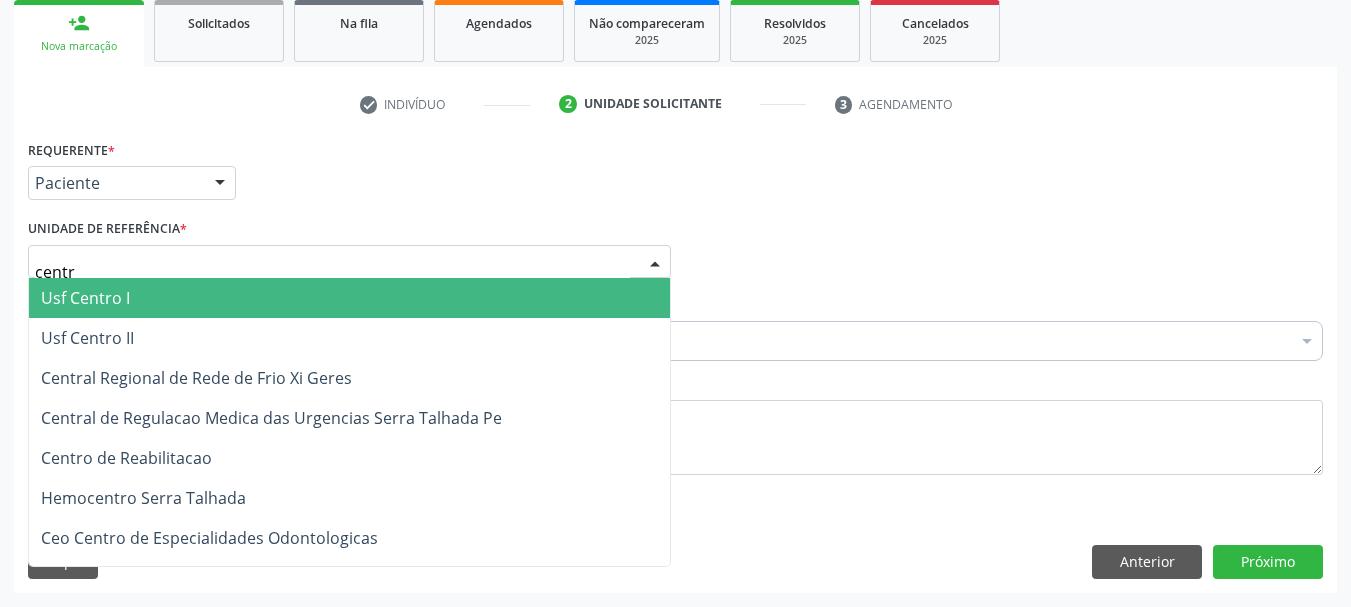 type on "centro" 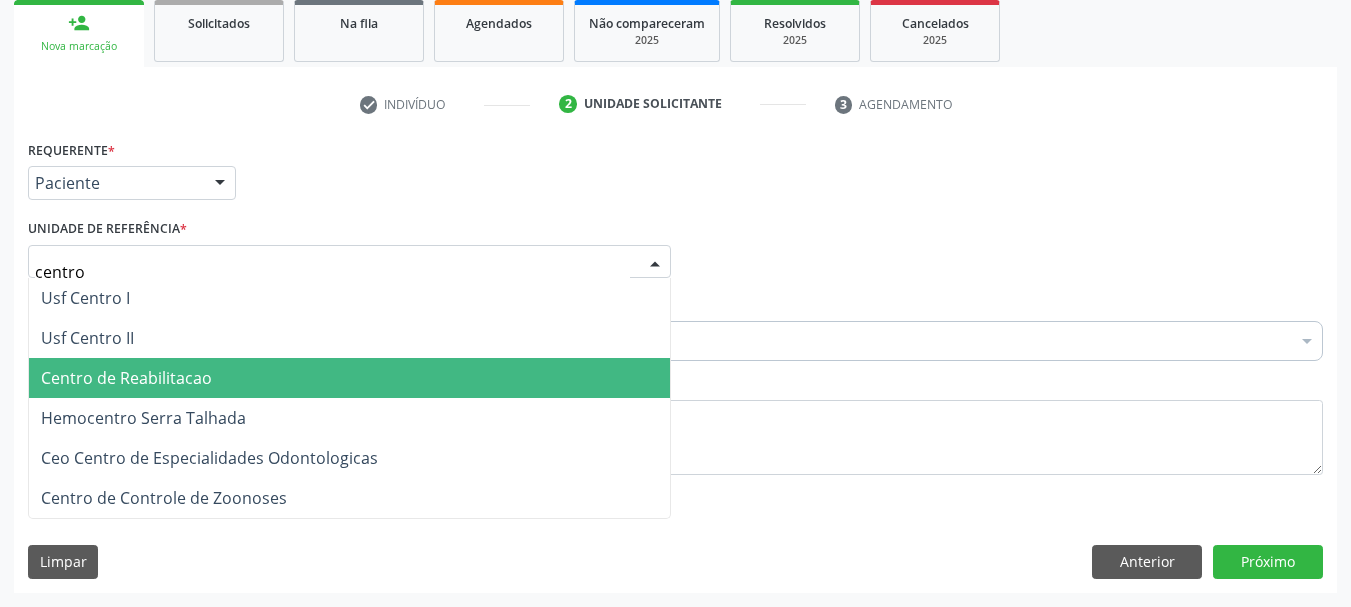 click on "Centro de Reabilitacao" at bounding box center (349, 378) 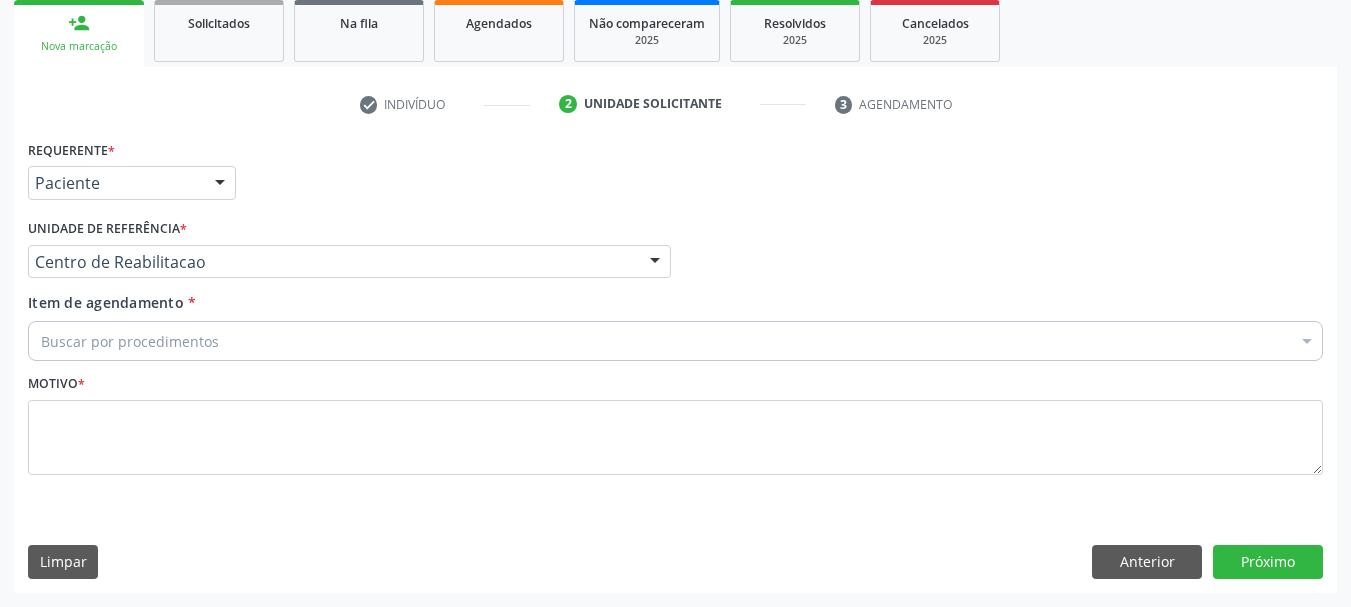 click on "Buscar por procedimentos" at bounding box center [675, 341] 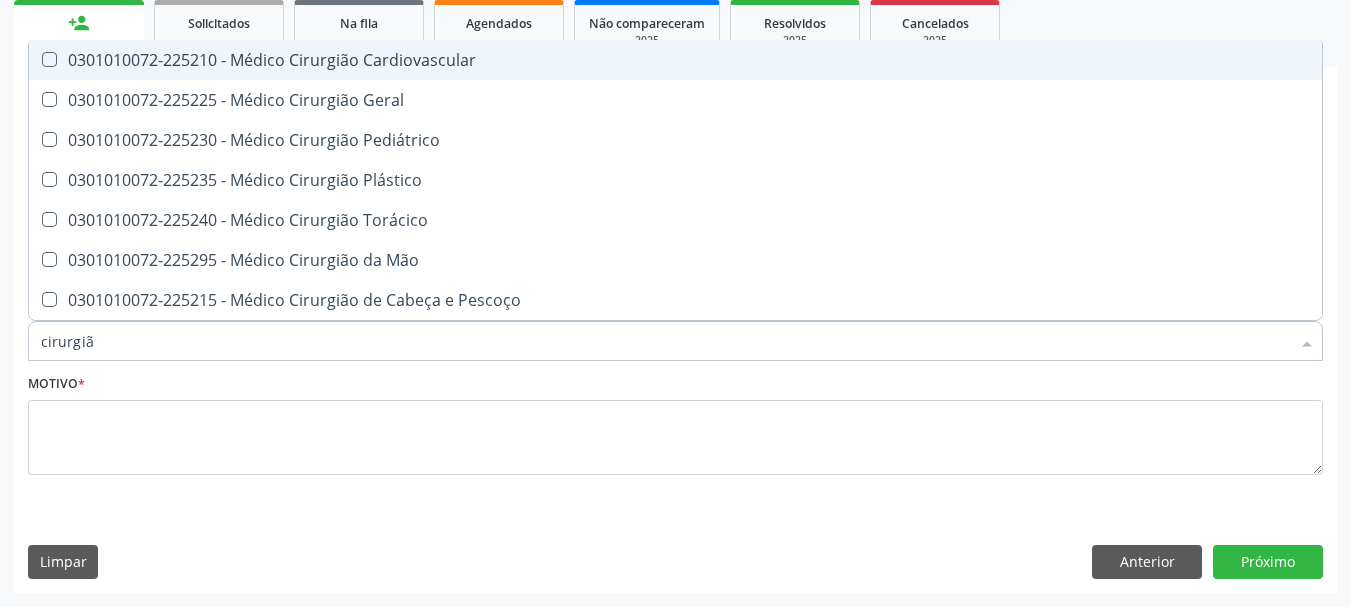 type on "cirurgião" 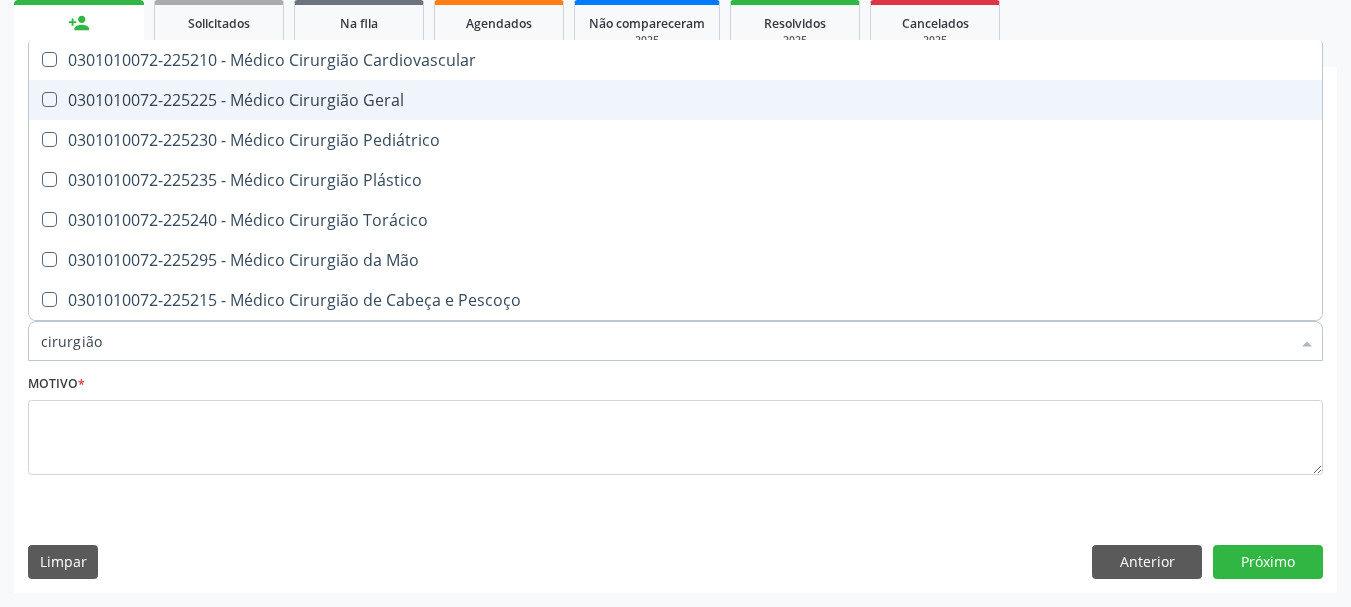 click on "0301010072-225225 - Médico Cirurgião Geral" at bounding box center [675, 100] 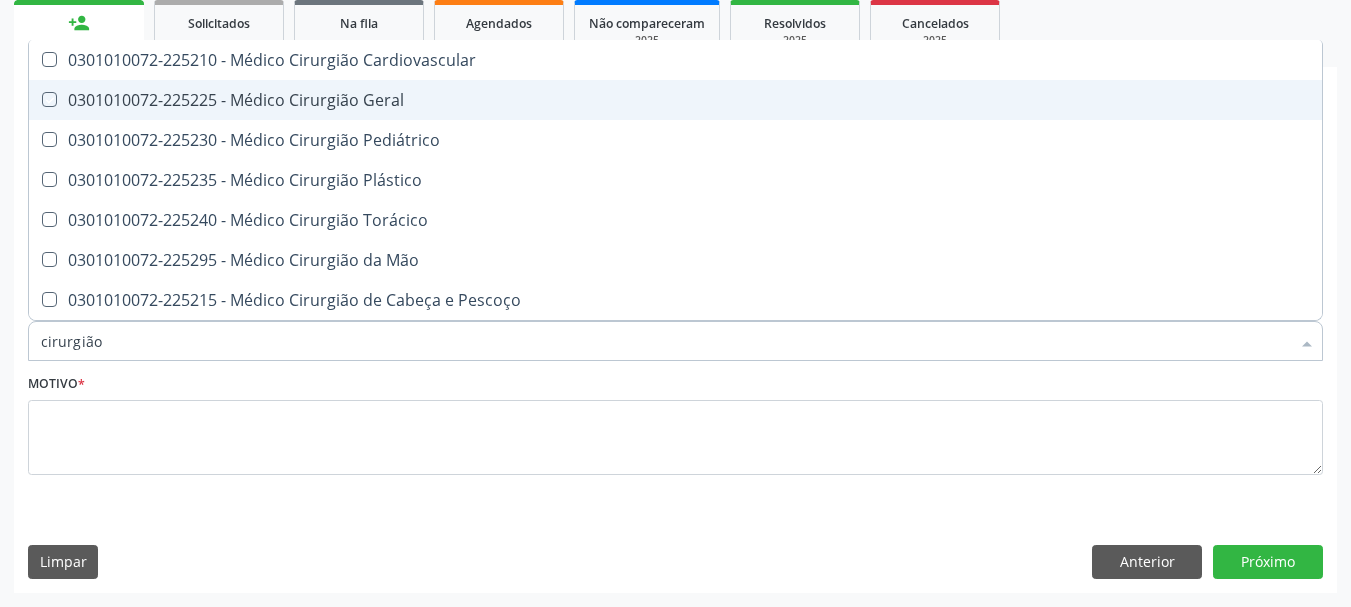 checkbox on "true" 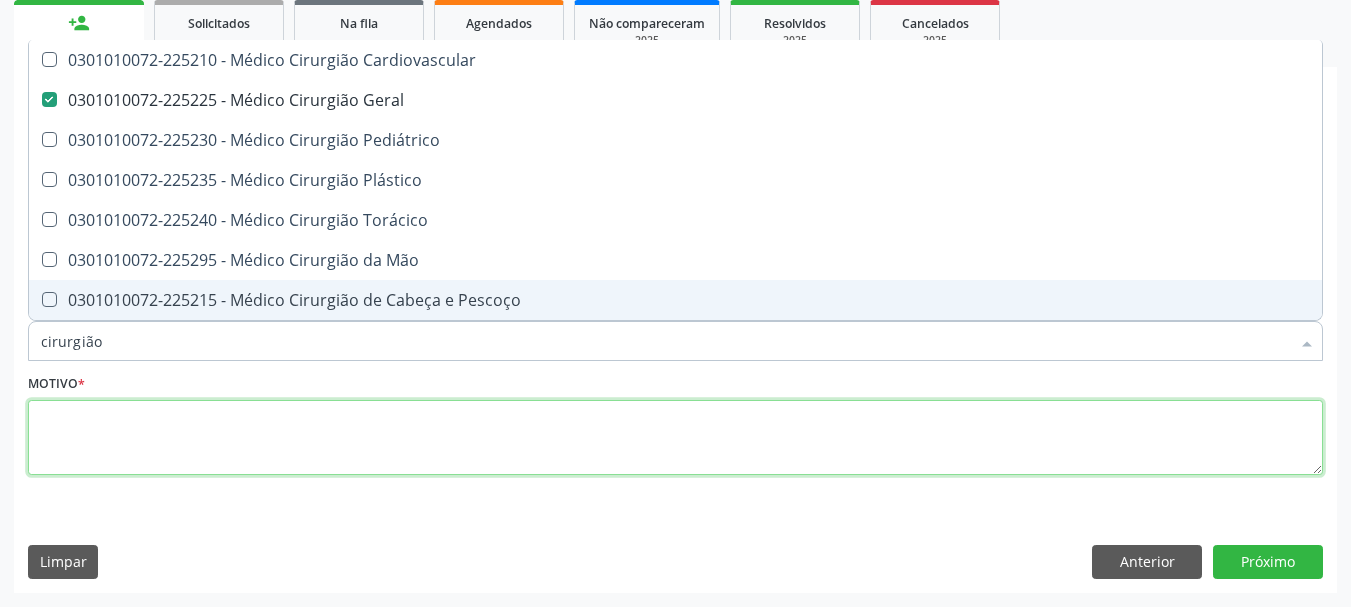 click at bounding box center [675, 438] 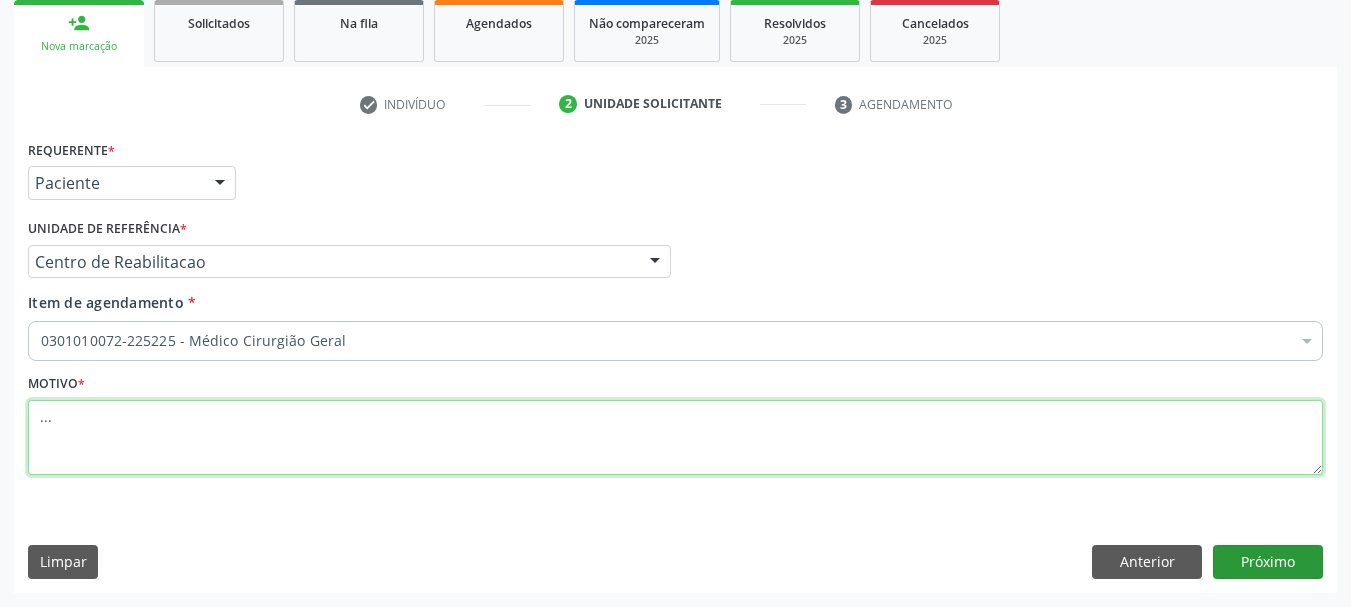 type on "..." 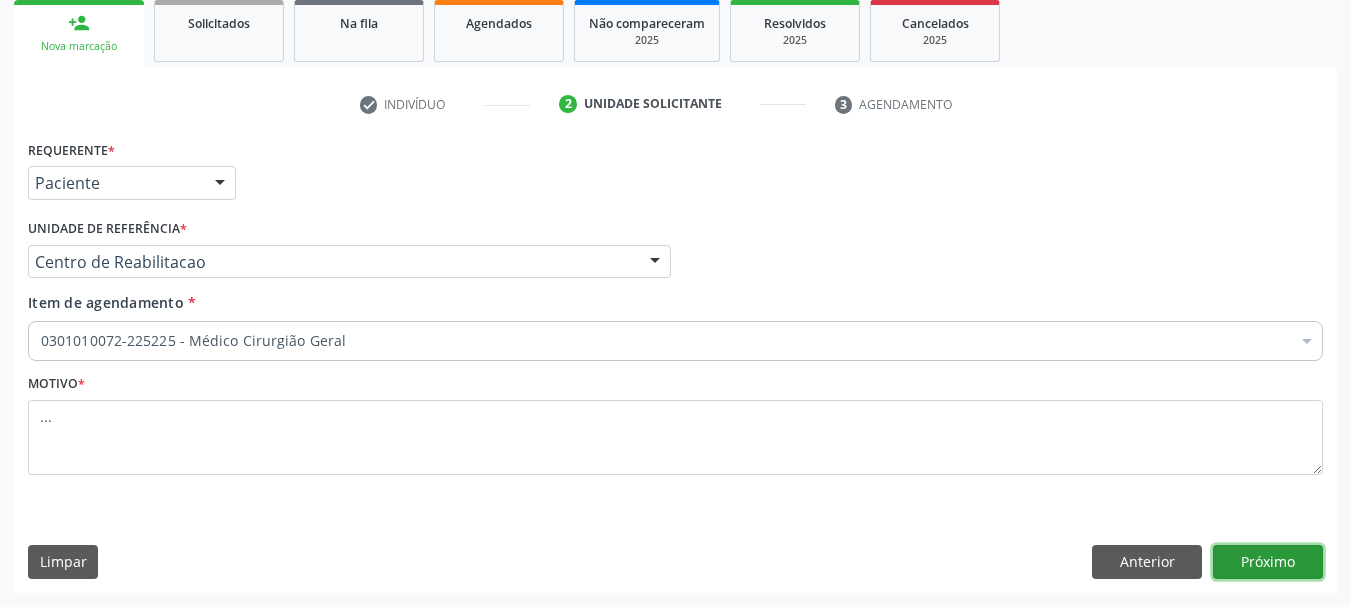 click on "Próximo" at bounding box center [1268, 562] 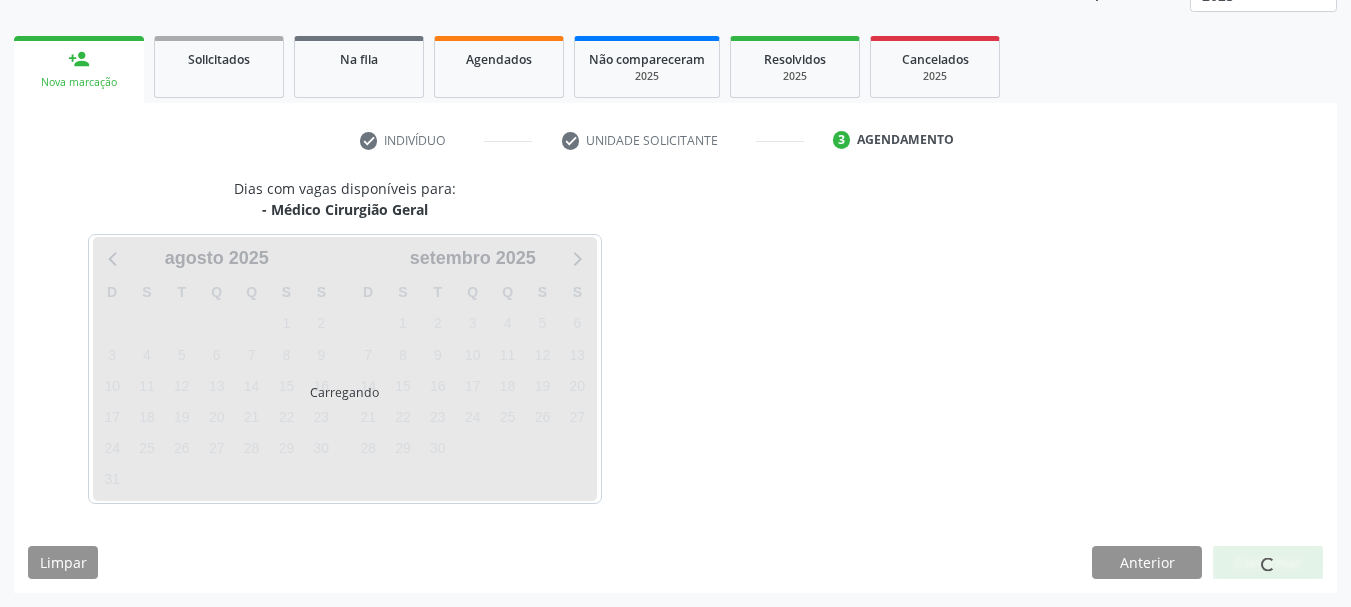 scroll, scrollTop: 263, scrollLeft: 0, axis: vertical 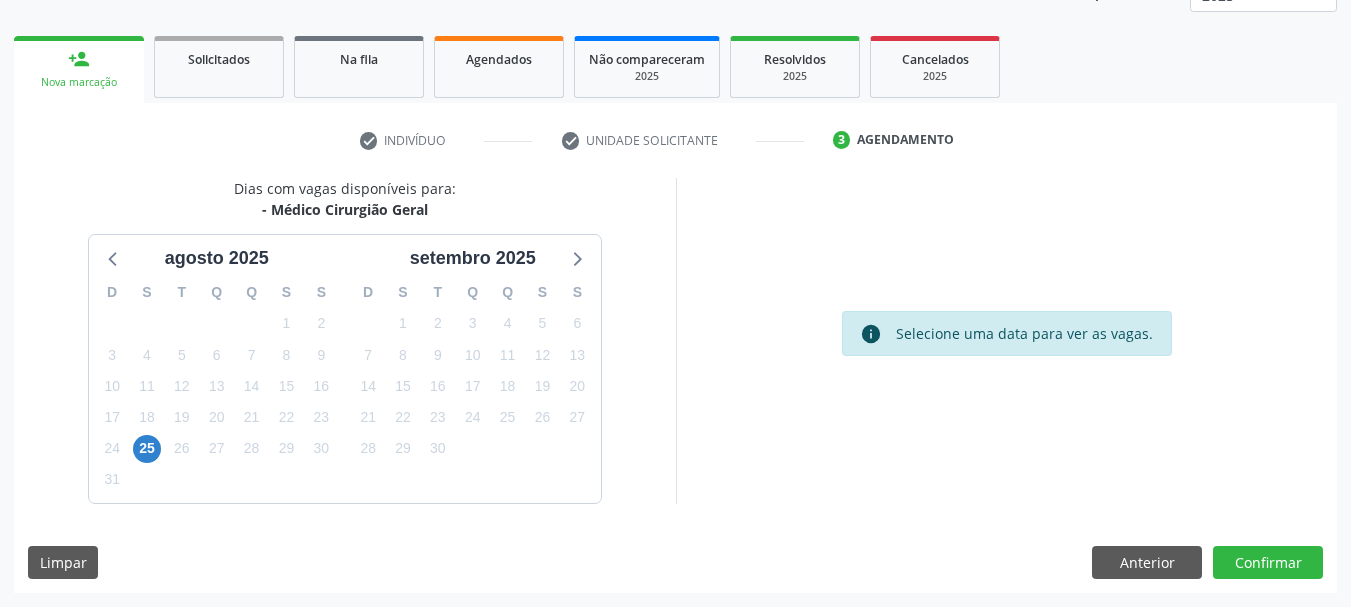 click on "25" at bounding box center (147, 448) 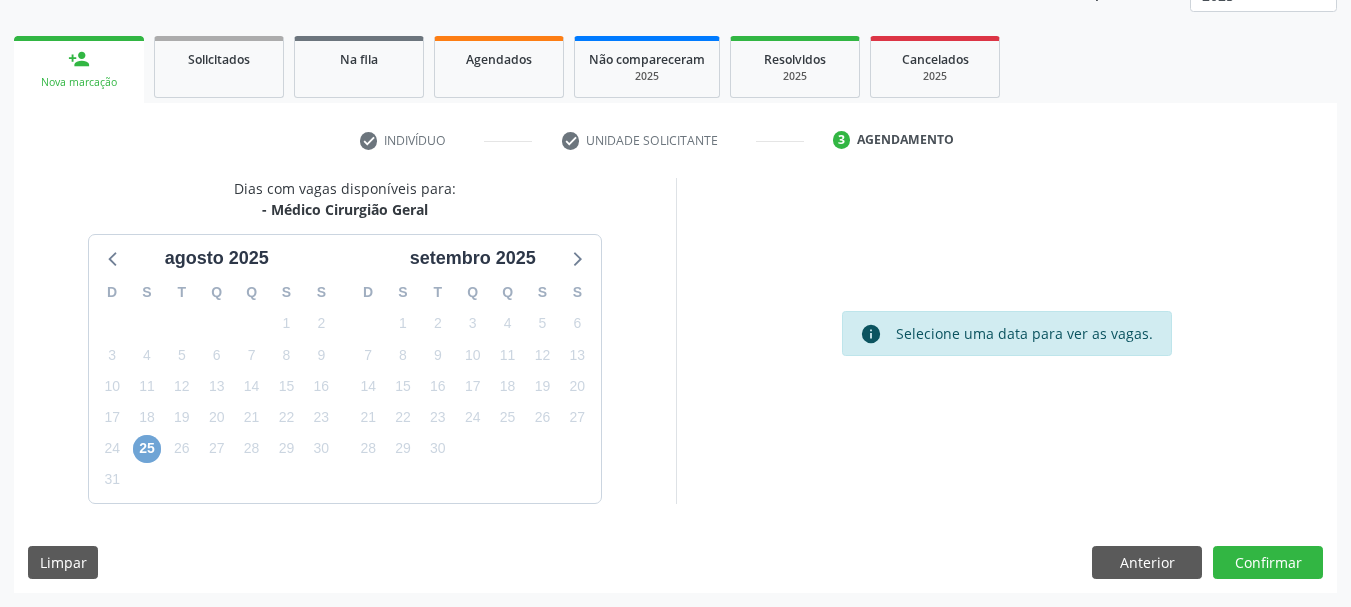 click on "25" at bounding box center (147, 449) 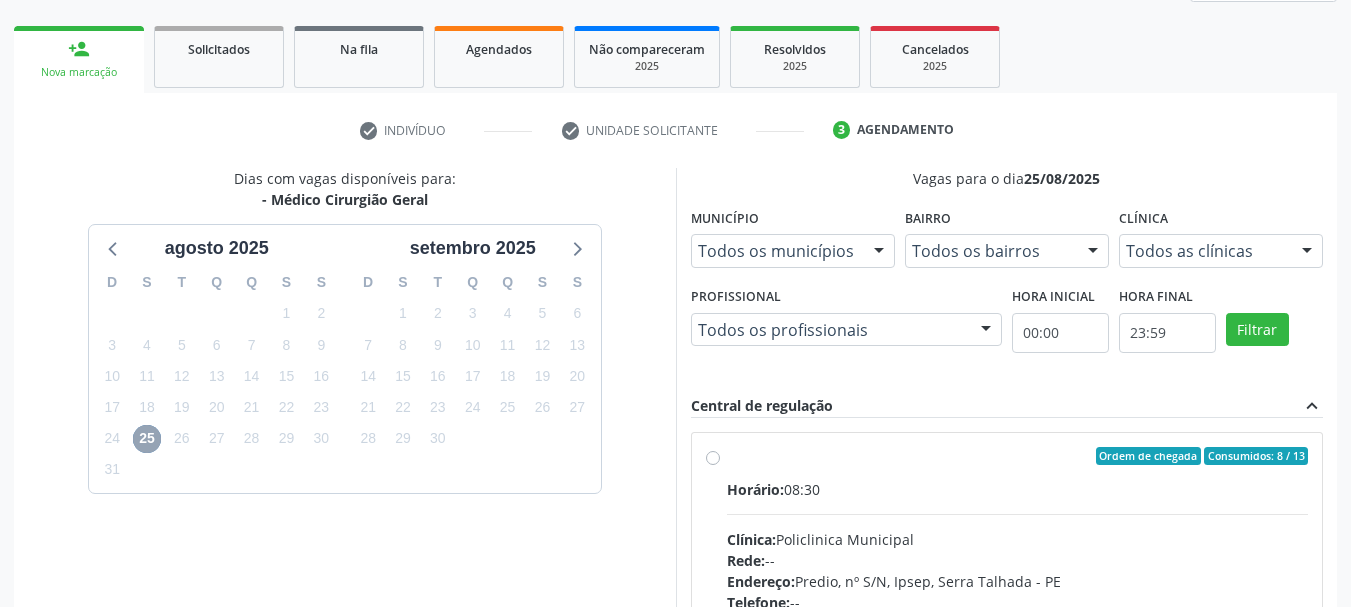 scroll, scrollTop: 252, scrollLeft: 0, axis: vertical 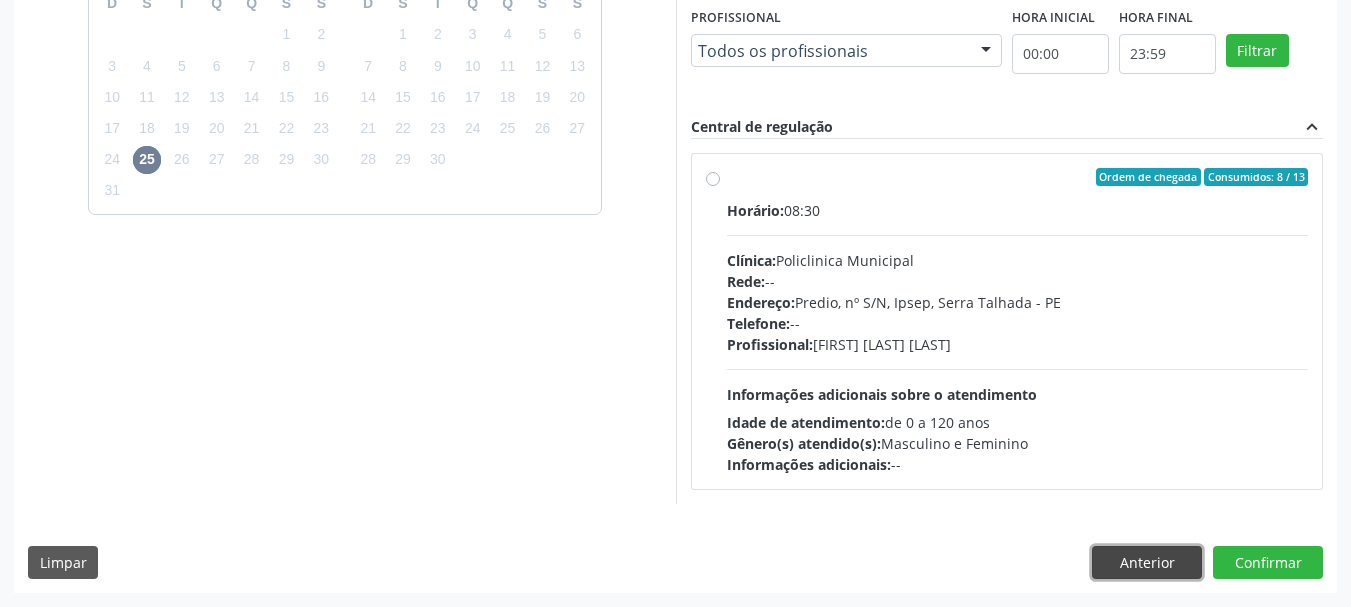 click on "Anterior" at bounding box center (1147, 563) 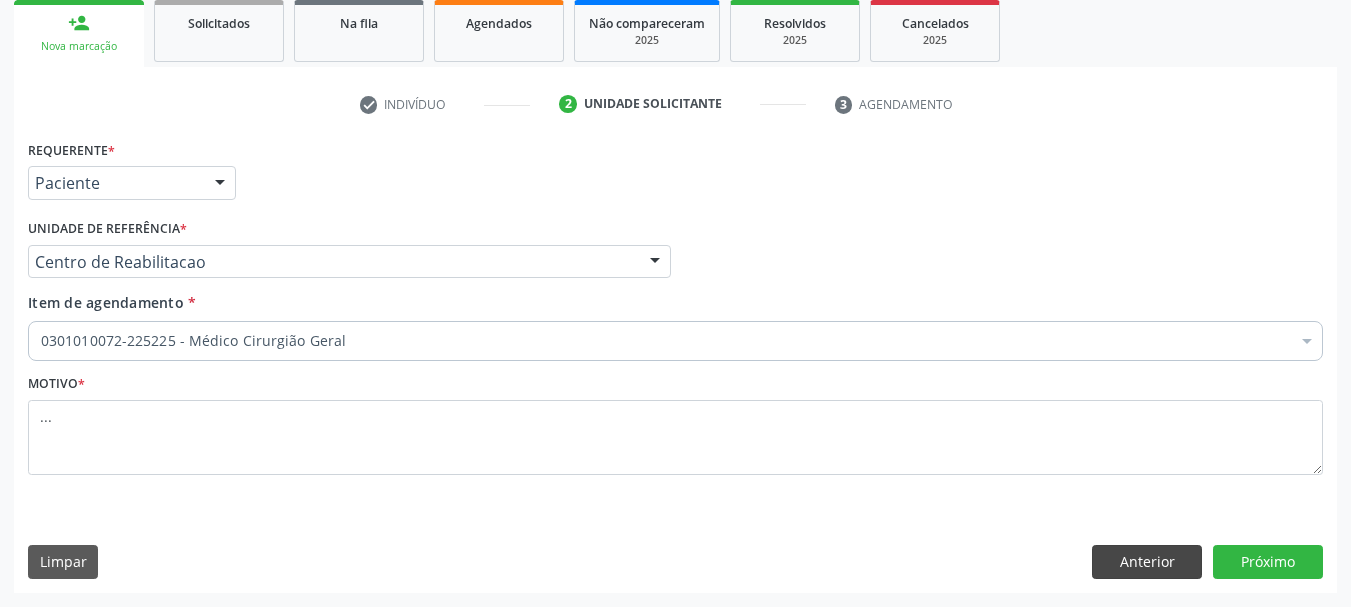 scroll, scrollTop: 299, scrollLeft: 0, axis: vertical 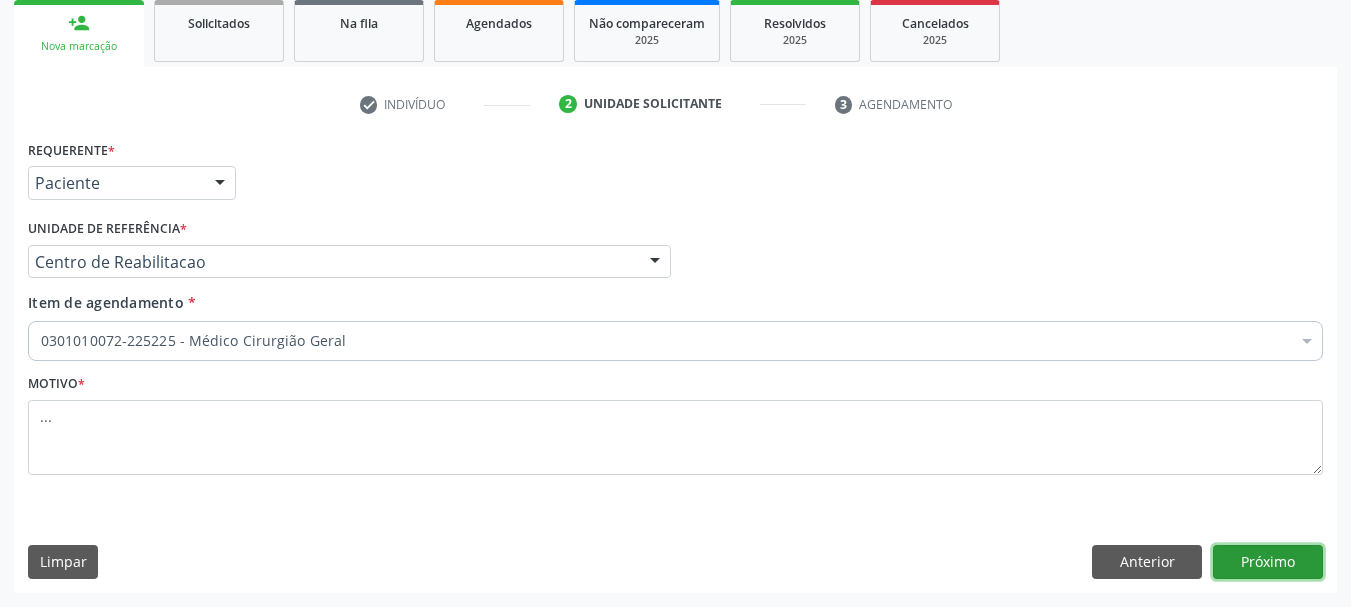 click on "Próximo" at bounding box center (1268, 562) 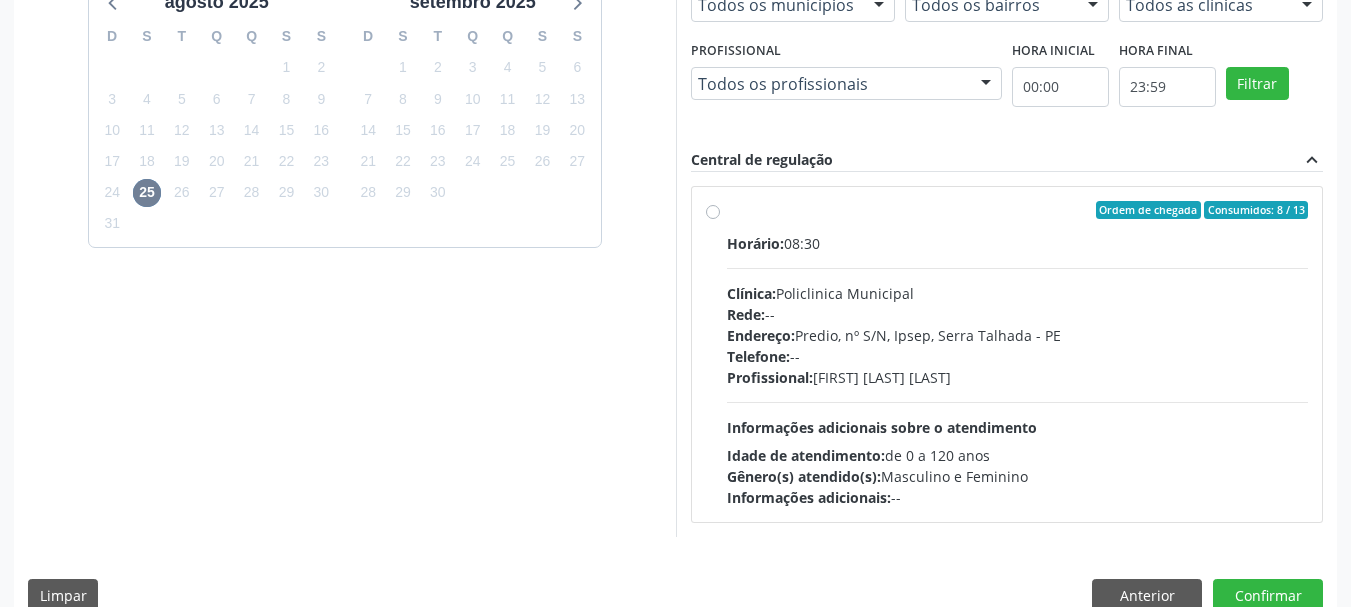 scroll, scrollTop: 552, scrollLeft: 0, axis: vertical 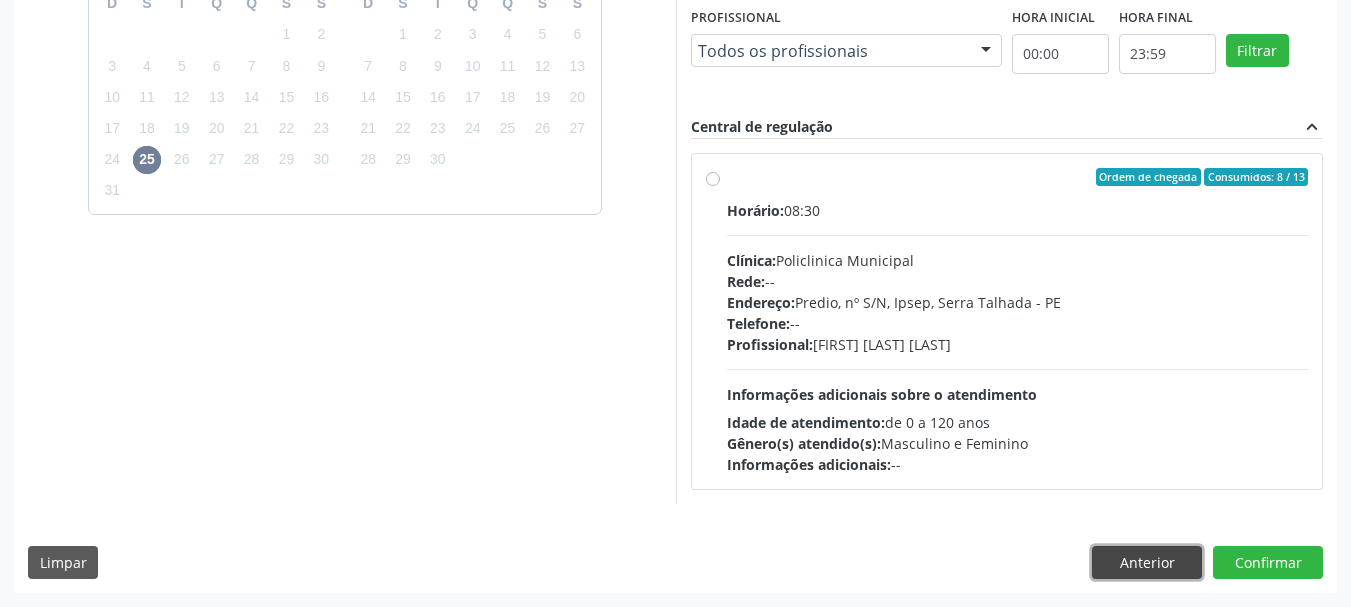 click on "Anterior" at bounding box center (1147, 563) 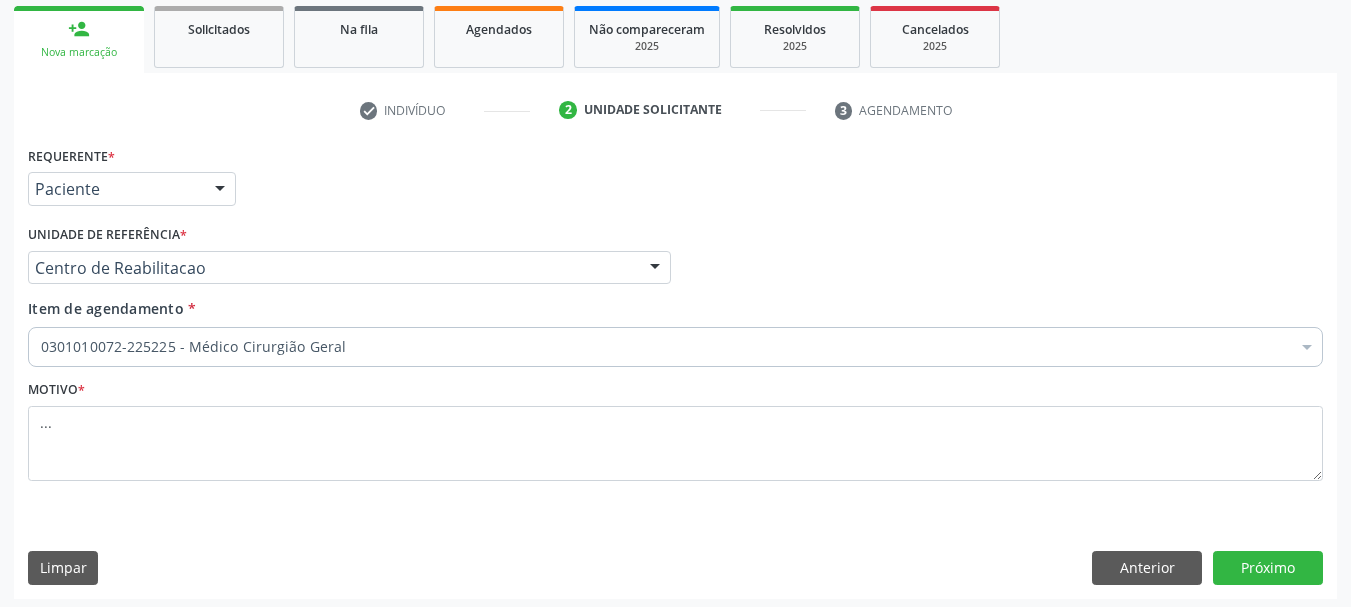 scroll, scrollTop: 299, scrollLeft: 0, axis: vertical 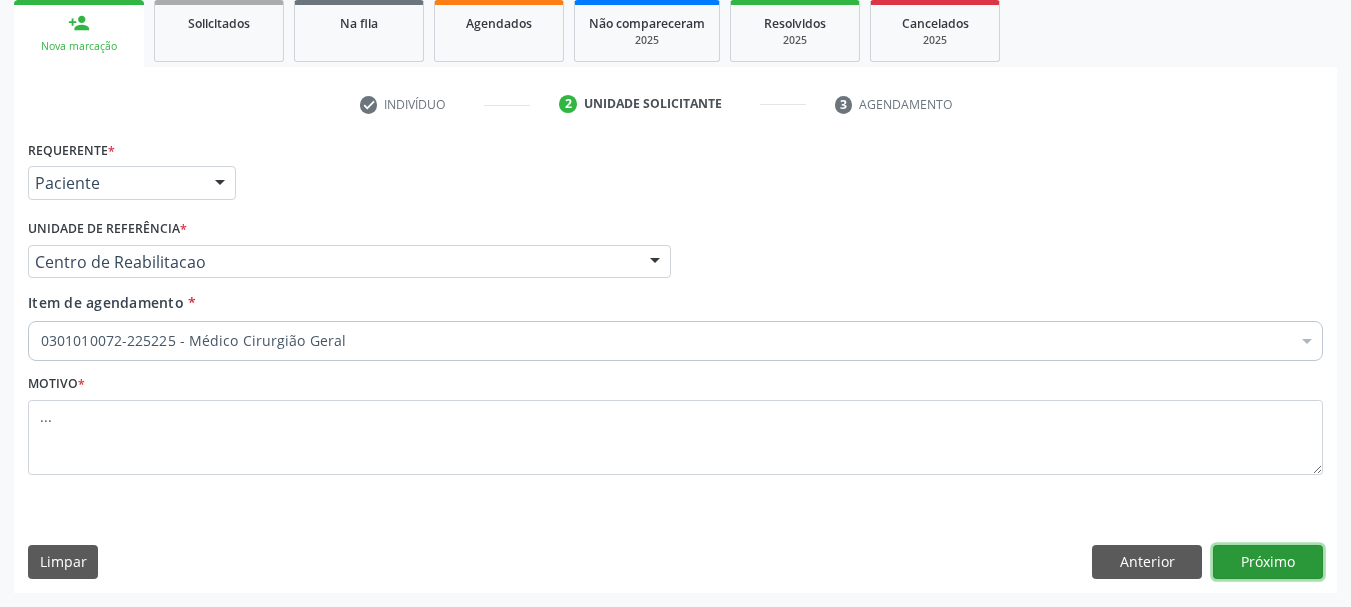 click on "Próximo" at bounding box center (1268, 562) 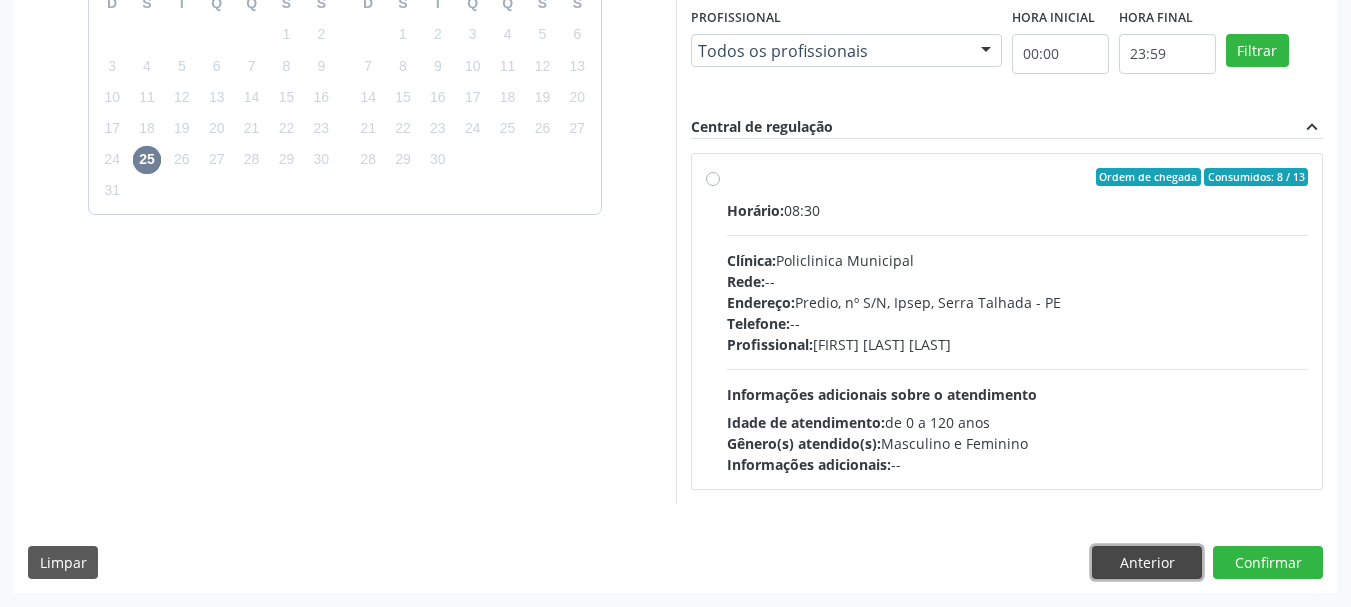 click on "Anterior" at bounding box center [1147, 563] 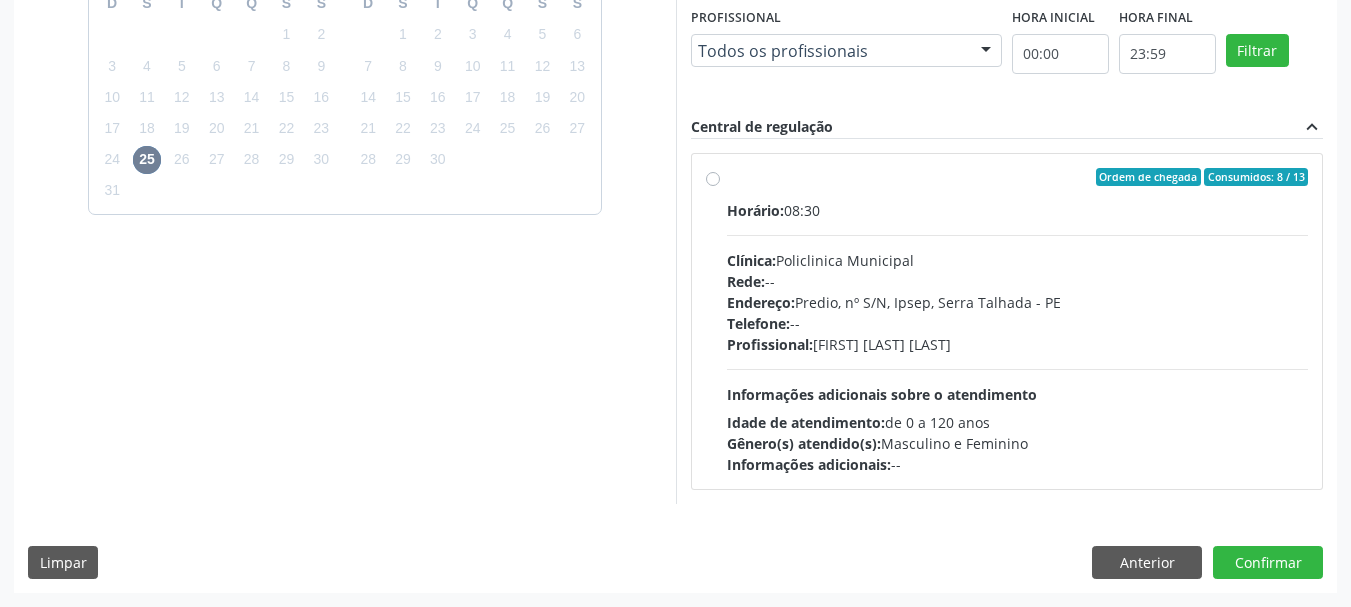scroll, scrollTop: 299, scrollLeft: 0, axis: vertical 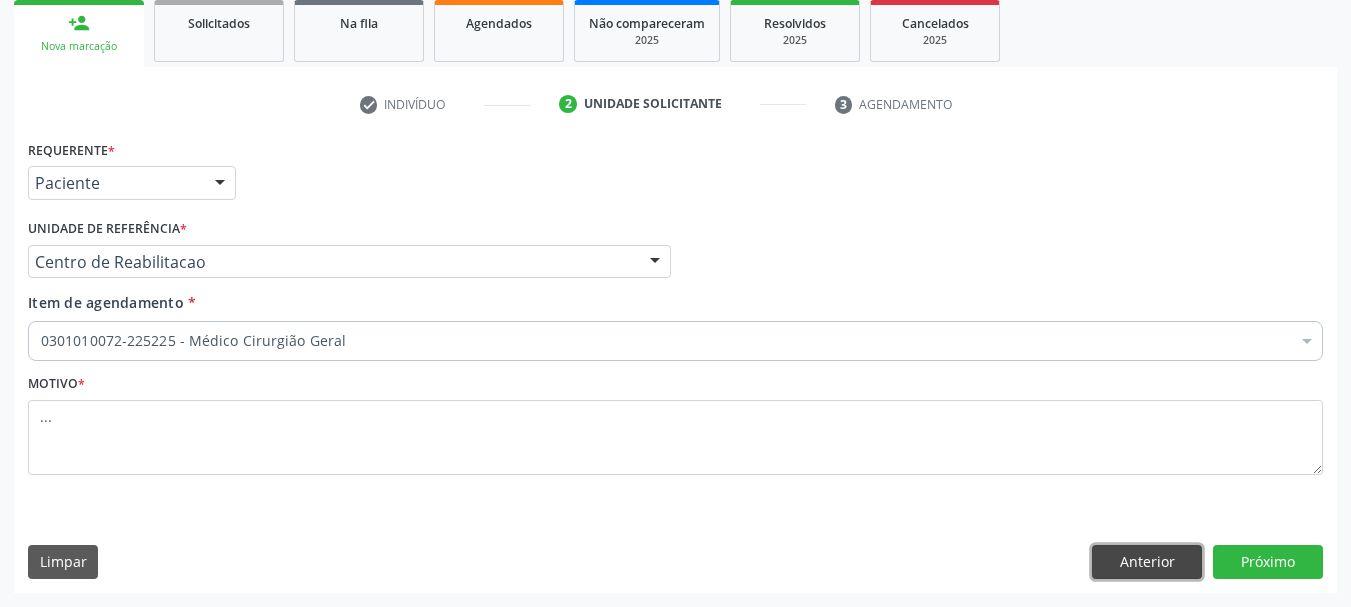 click on "Anterior" at bounding box center [1147, 562] 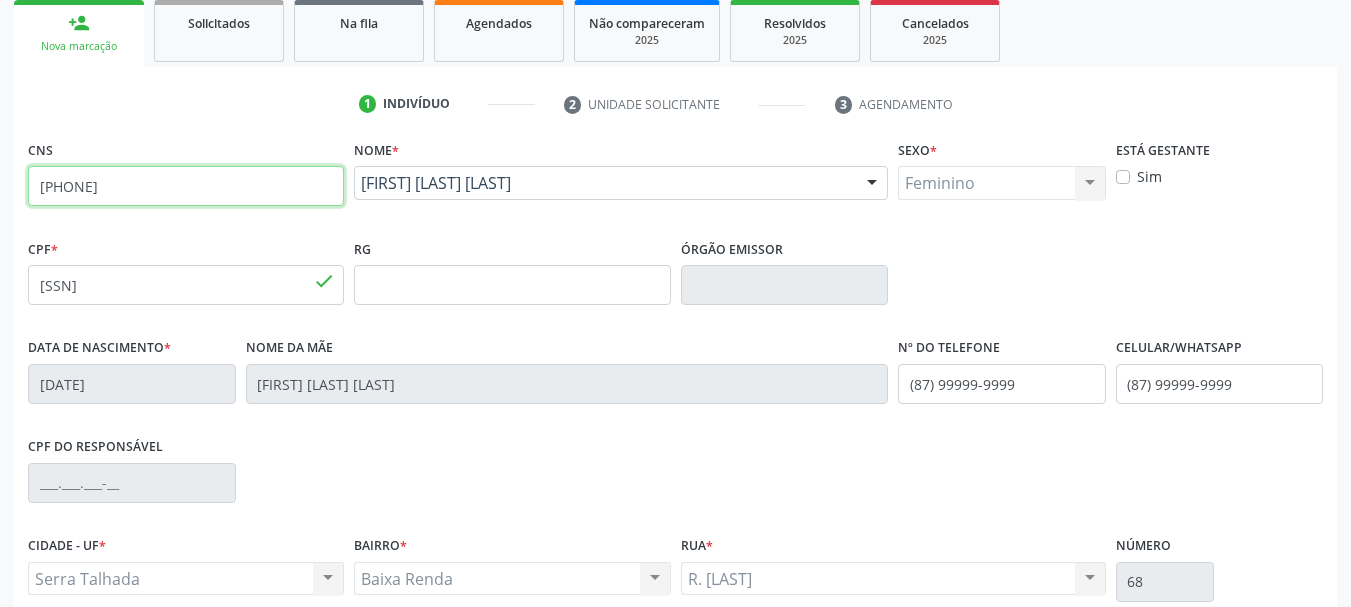 drag, startPoint x: 42, startPoint y: 188, endPoint x: 202, endPoint y: 201, distance: 160.52725 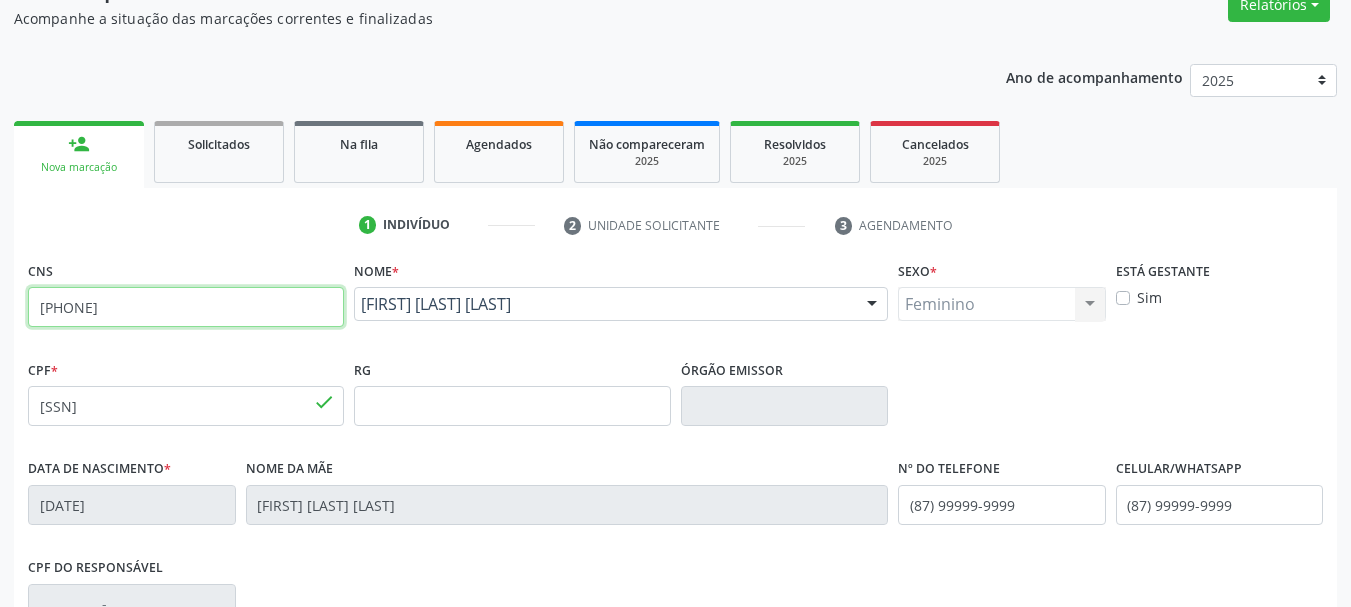 scroll, scrollTop: 177, scrollLeft: 0, axis: vertical 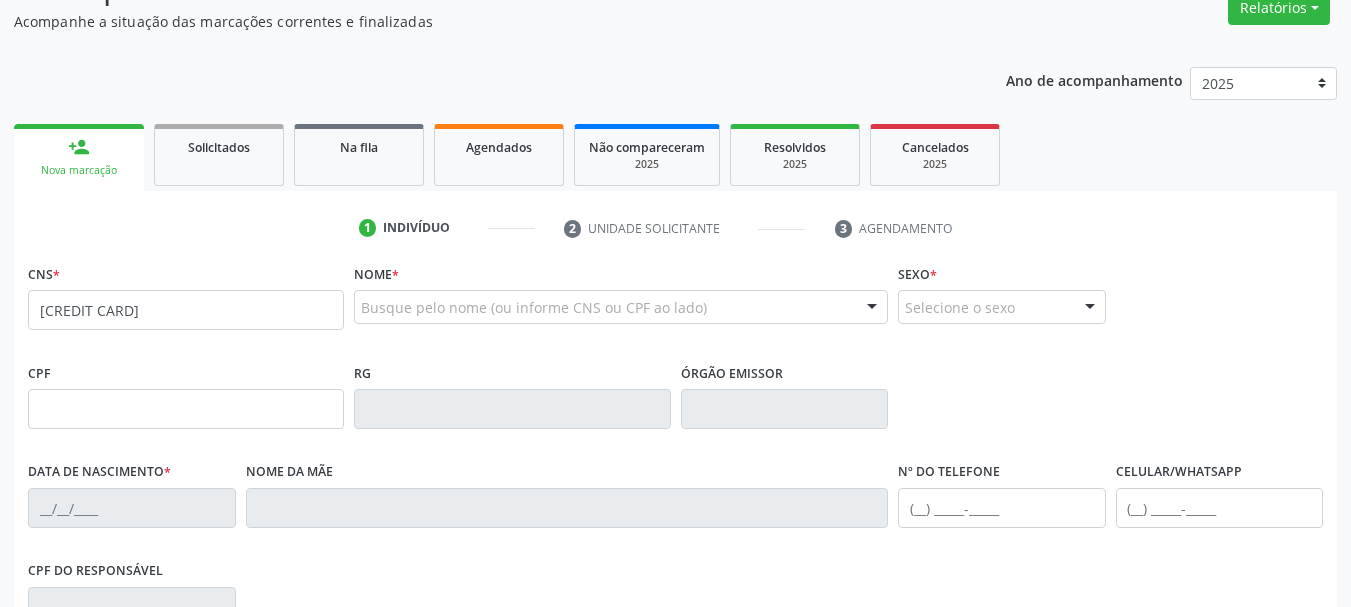 type on "[CREDIT CARD]" 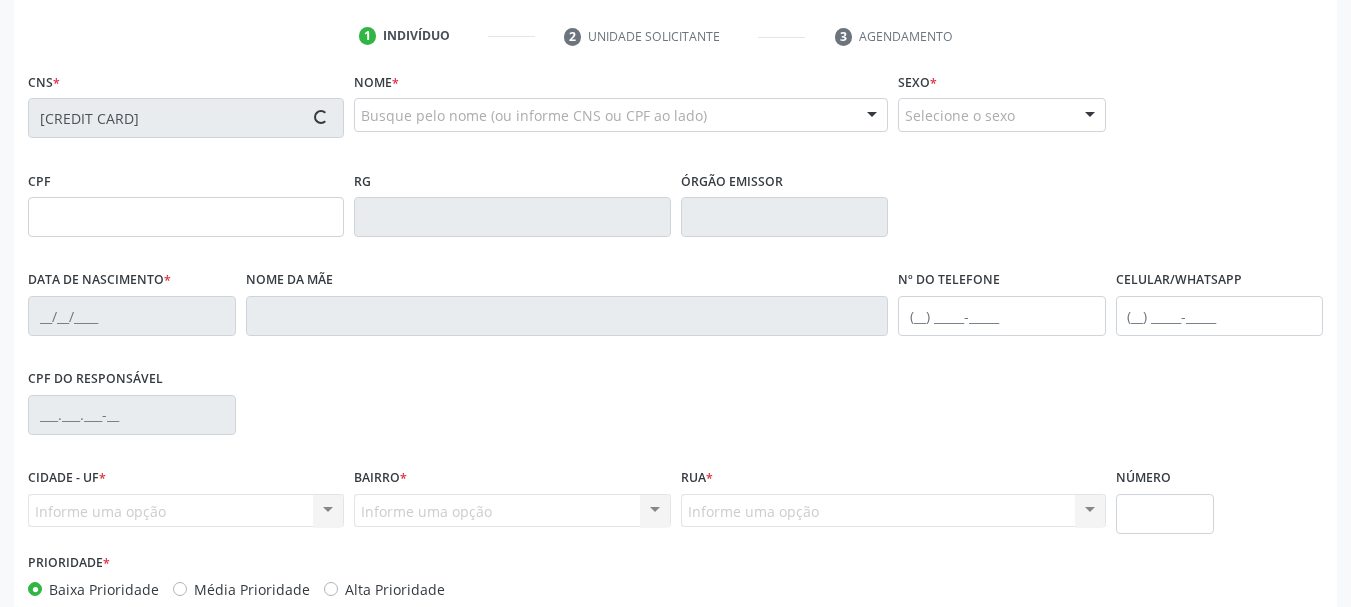 scroll, scrollTop: 375, scrollLeft: 0, axis: vertical 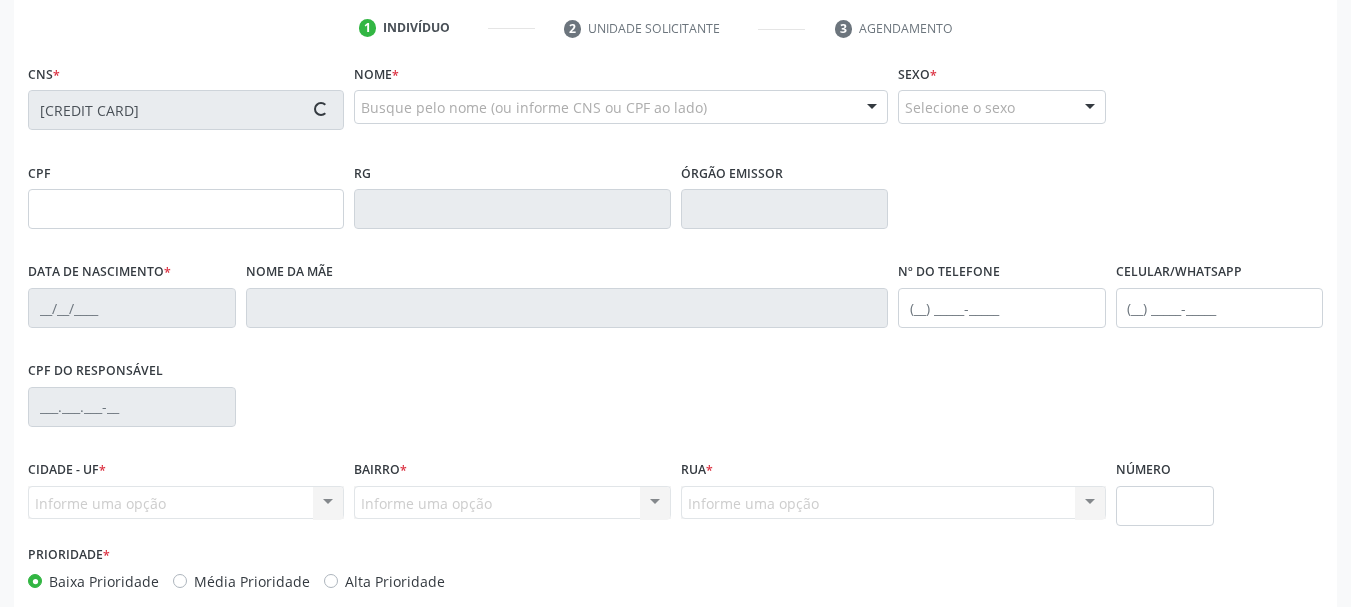 type on "[CPF]" 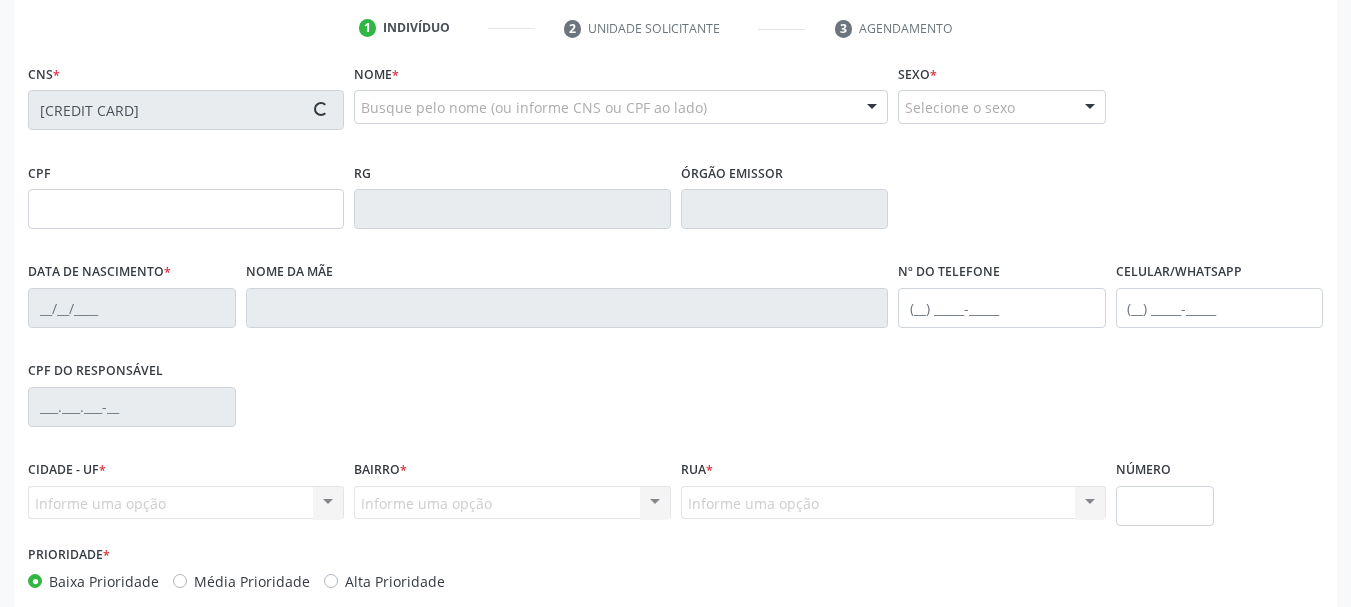 type on "[DATE]" 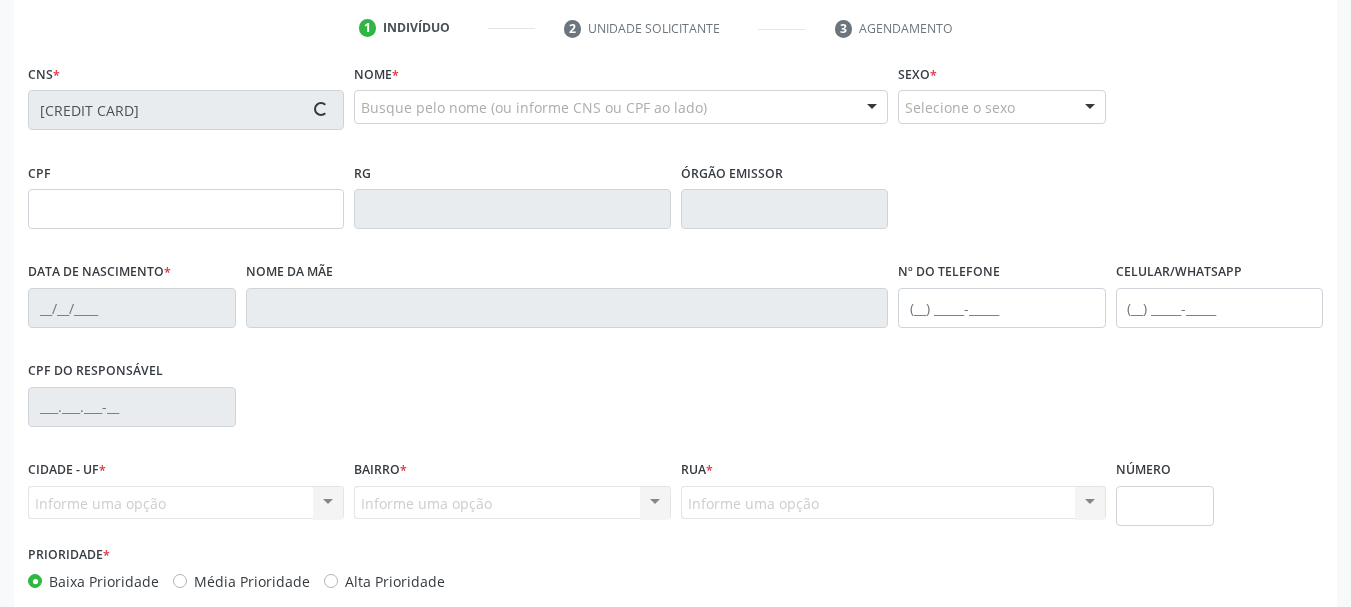 type on "(87) 99999-9999" 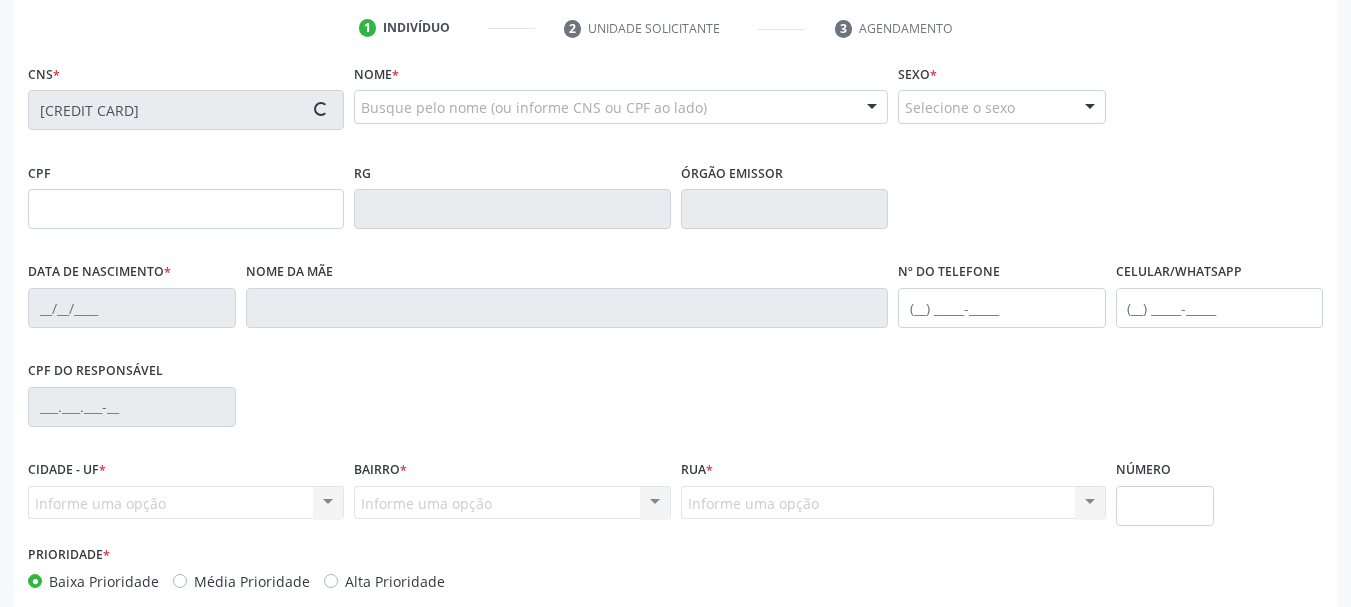 type on "68" 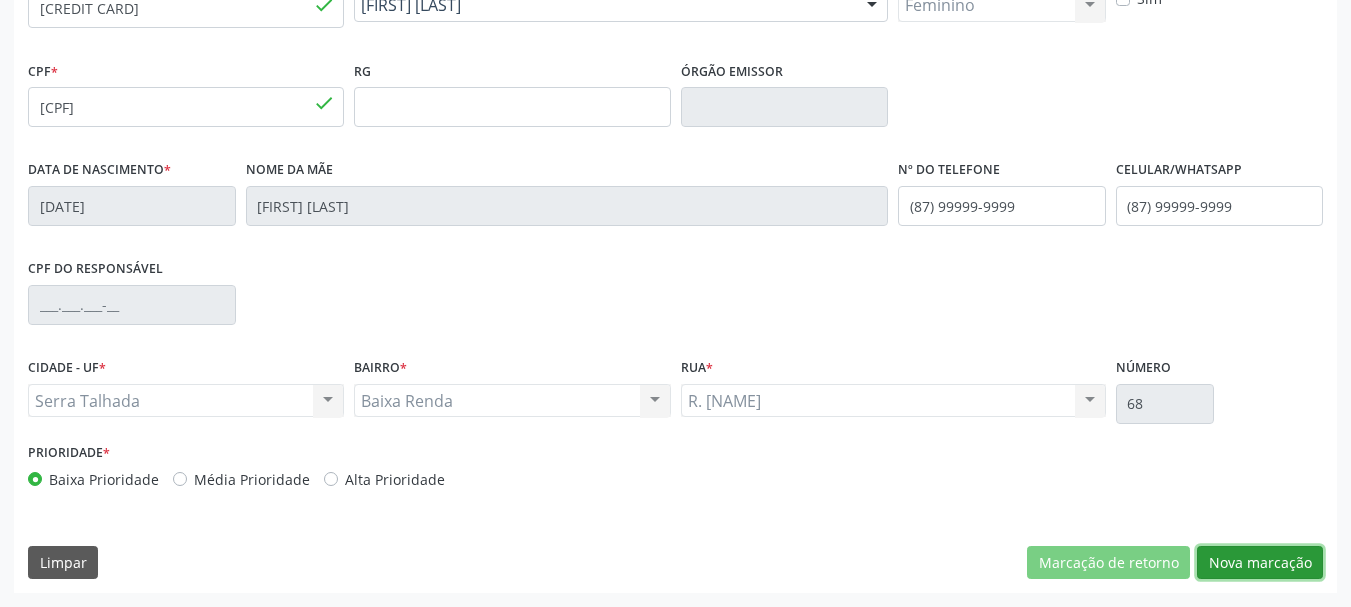 click on "Nova marcação" at bounding box center (1260, 563) 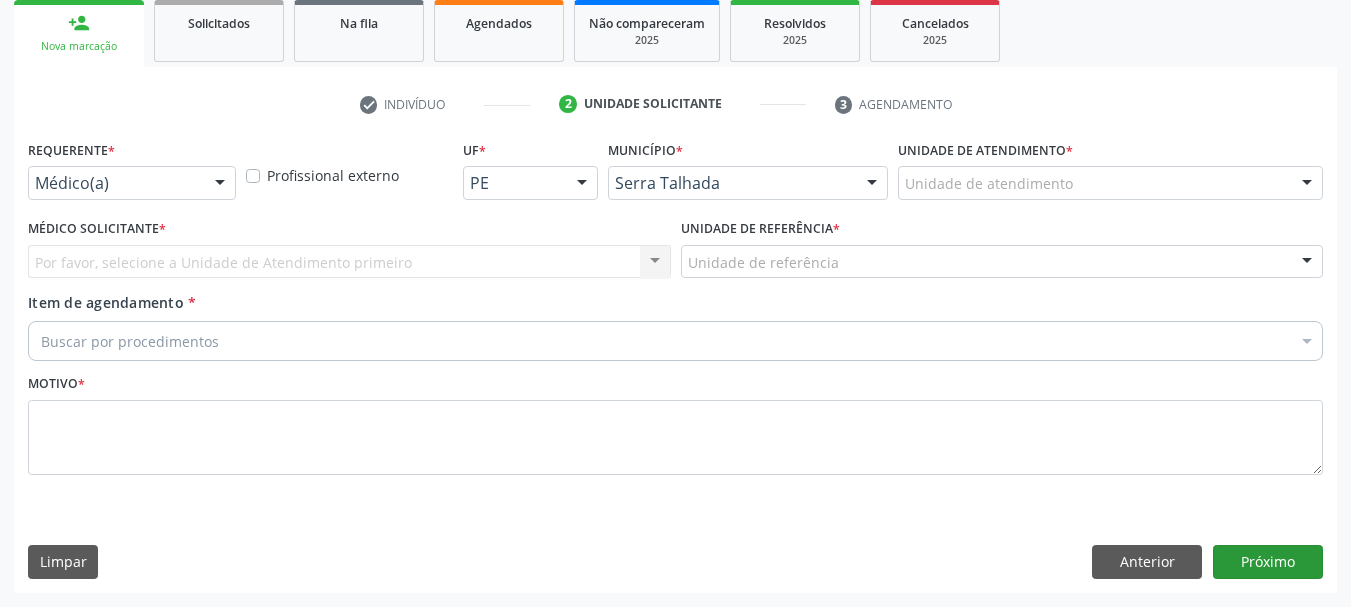 scroll, scrollTop: 299, scrollLeft: 0, axis: vertical 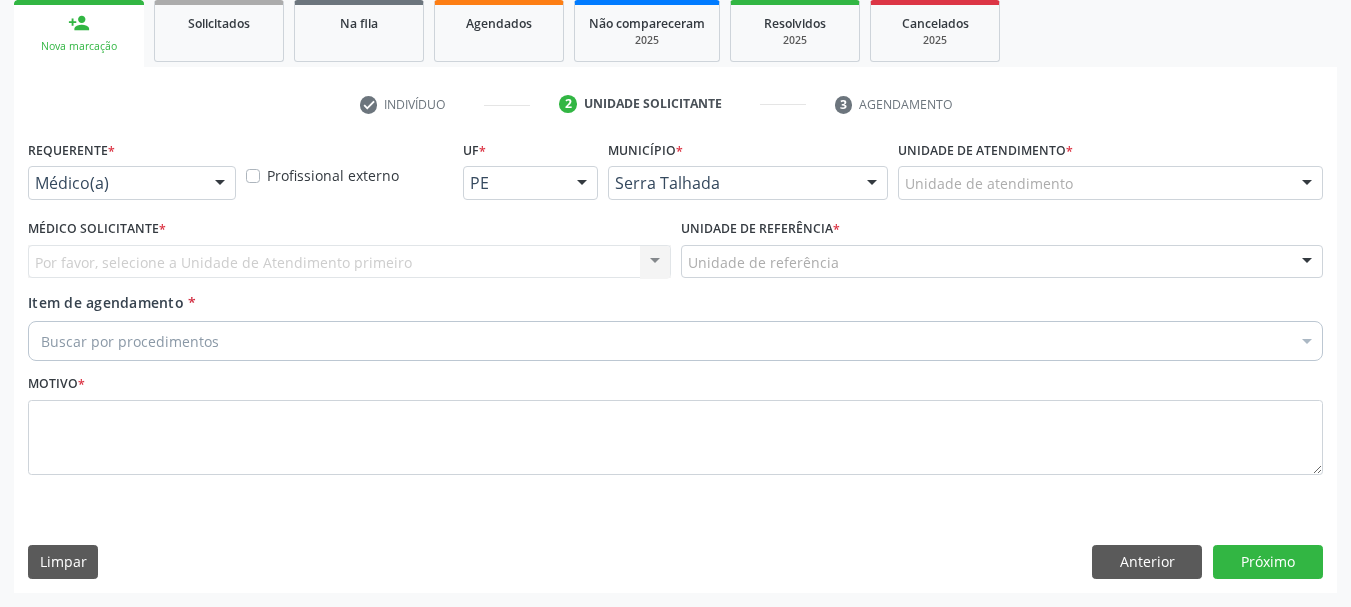 drag, startPoint x: 95, startPoint y: 185, endPoint x: 110, endPoint y: 235, distance: 52.201534 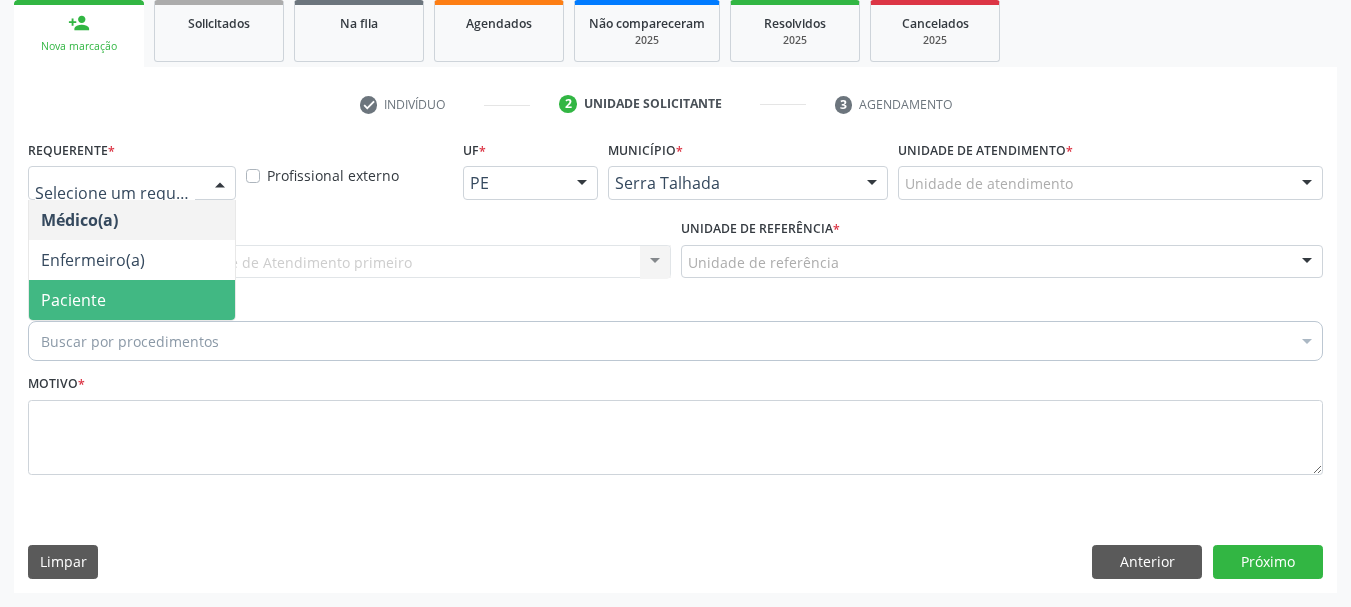 click on "Paciente" at bounding box center (132, 300) 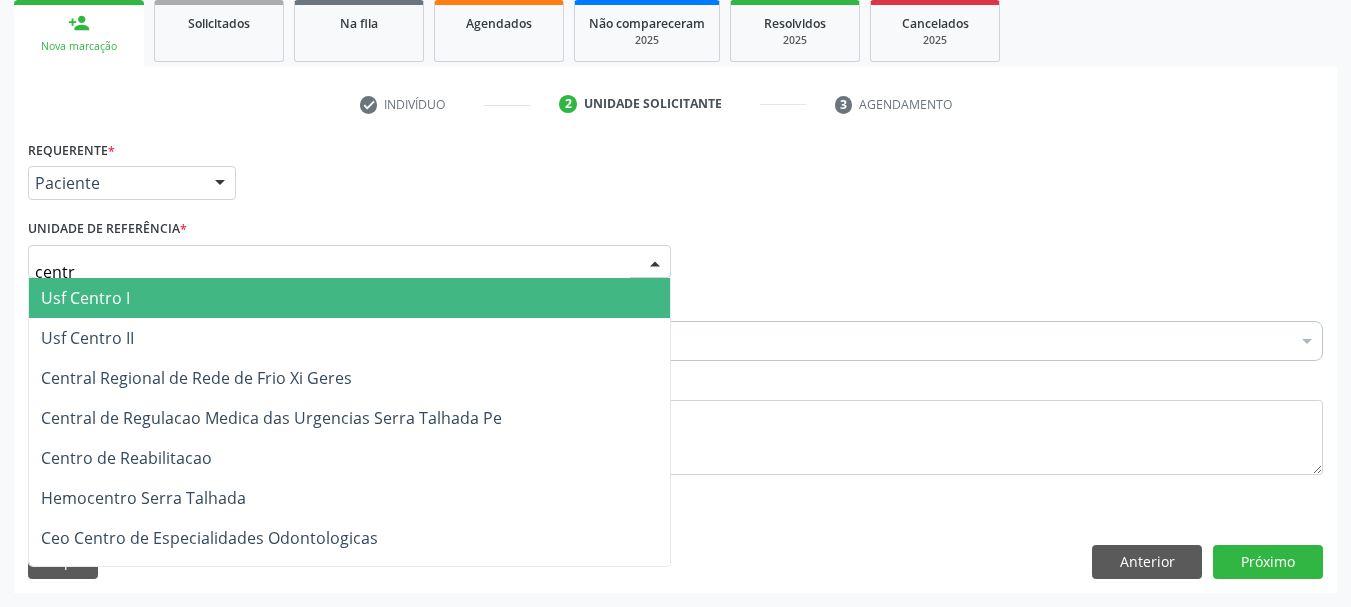 type on "centro" 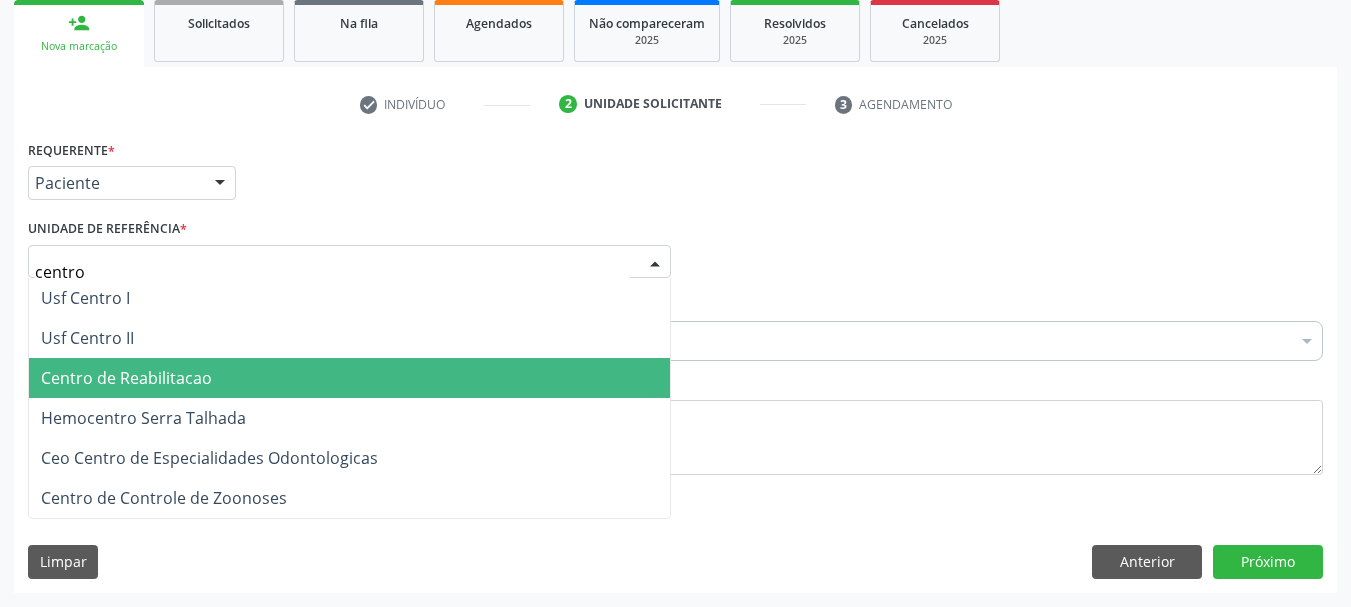 click on "Centro de Reabilitacao" at bounding box center [126, 378] 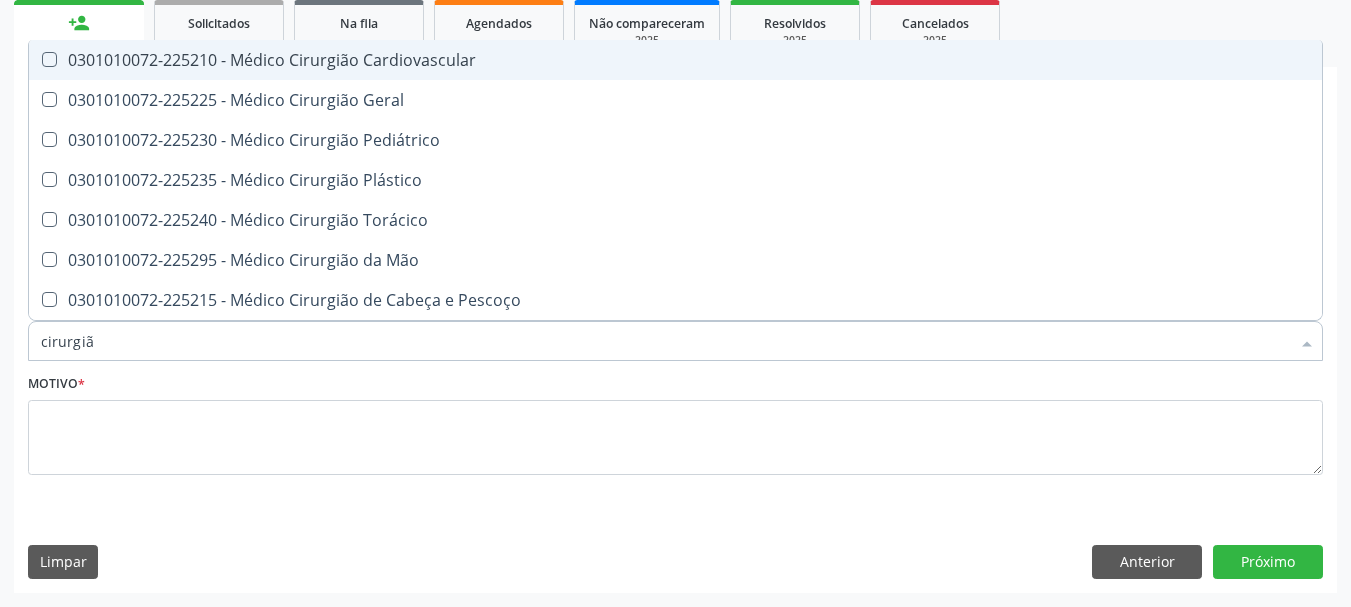 type on "cirurgião" 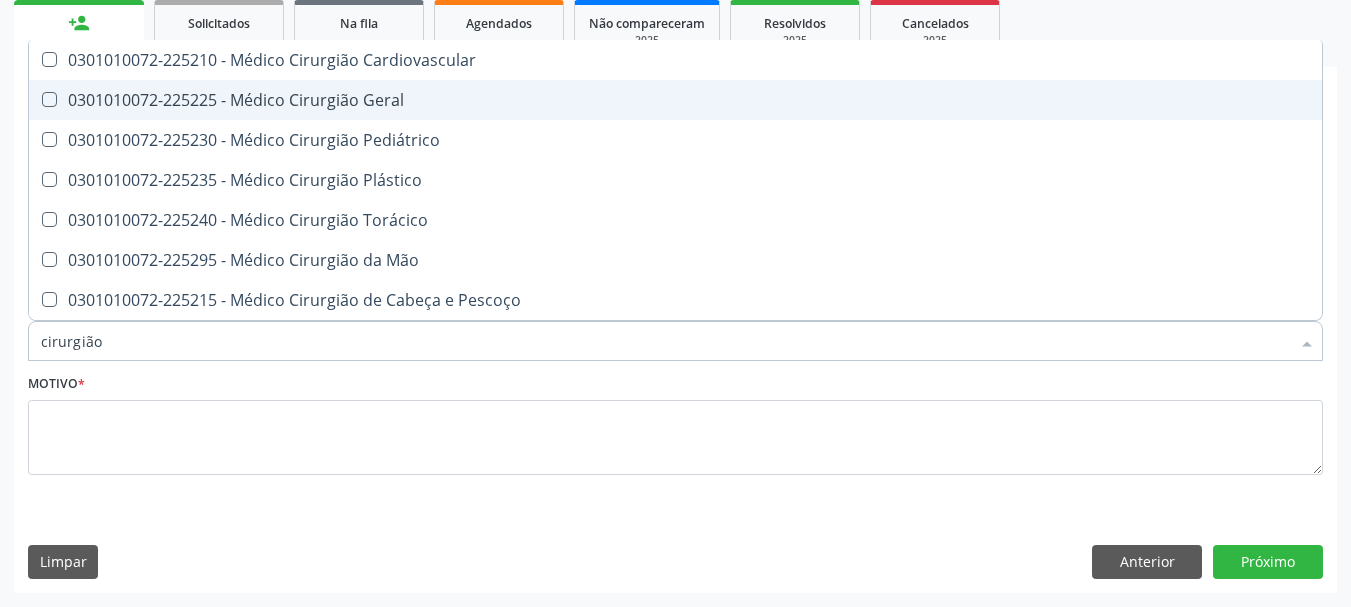 click on "0301010072-225225 - Médico Cirurgião Geral" at bounding box center (675, 100) 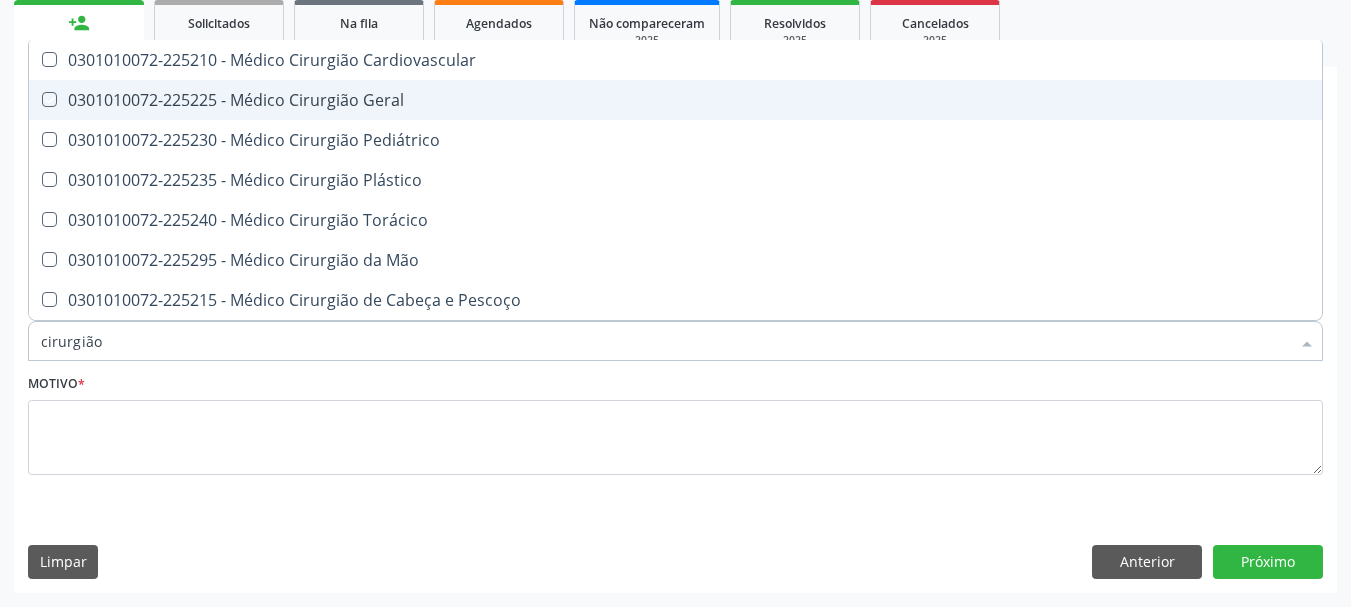 checkbox on "true" 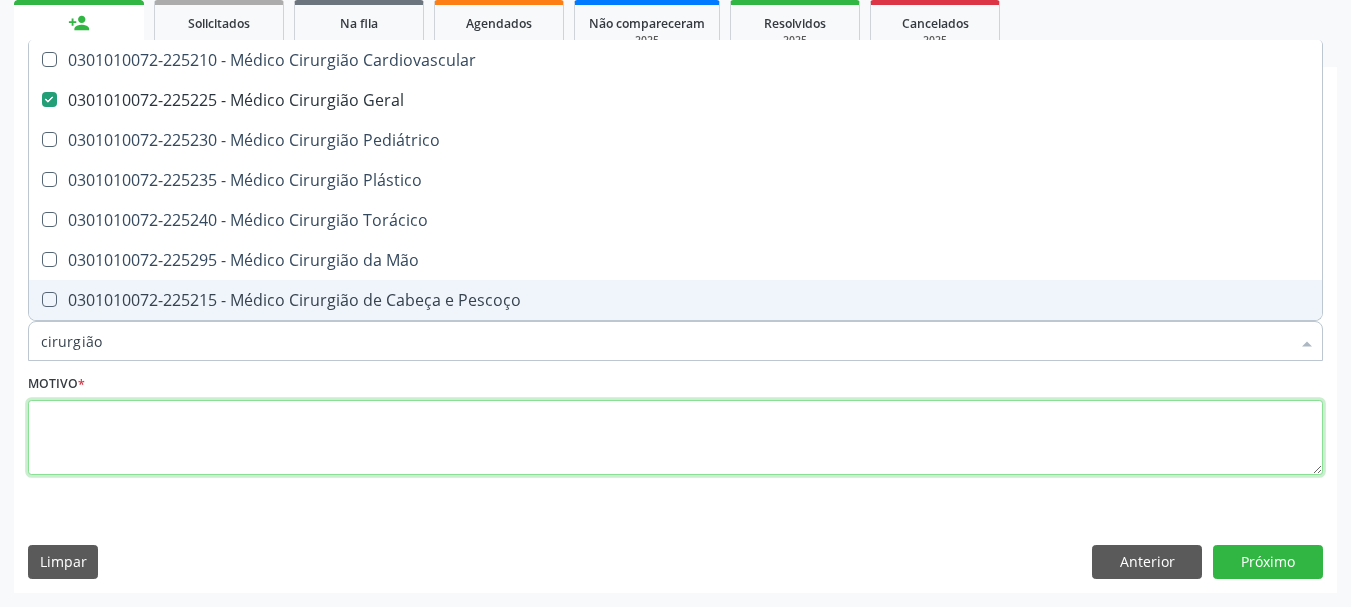 click at bounding box center (675, 438) 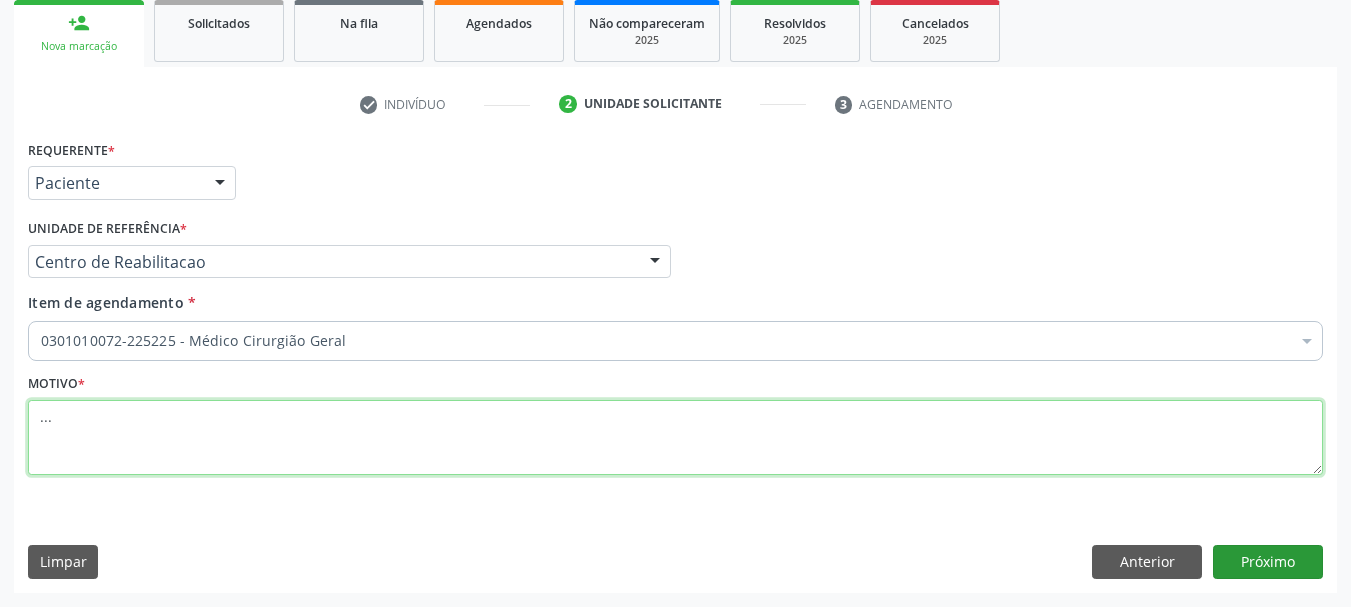 type on "..." 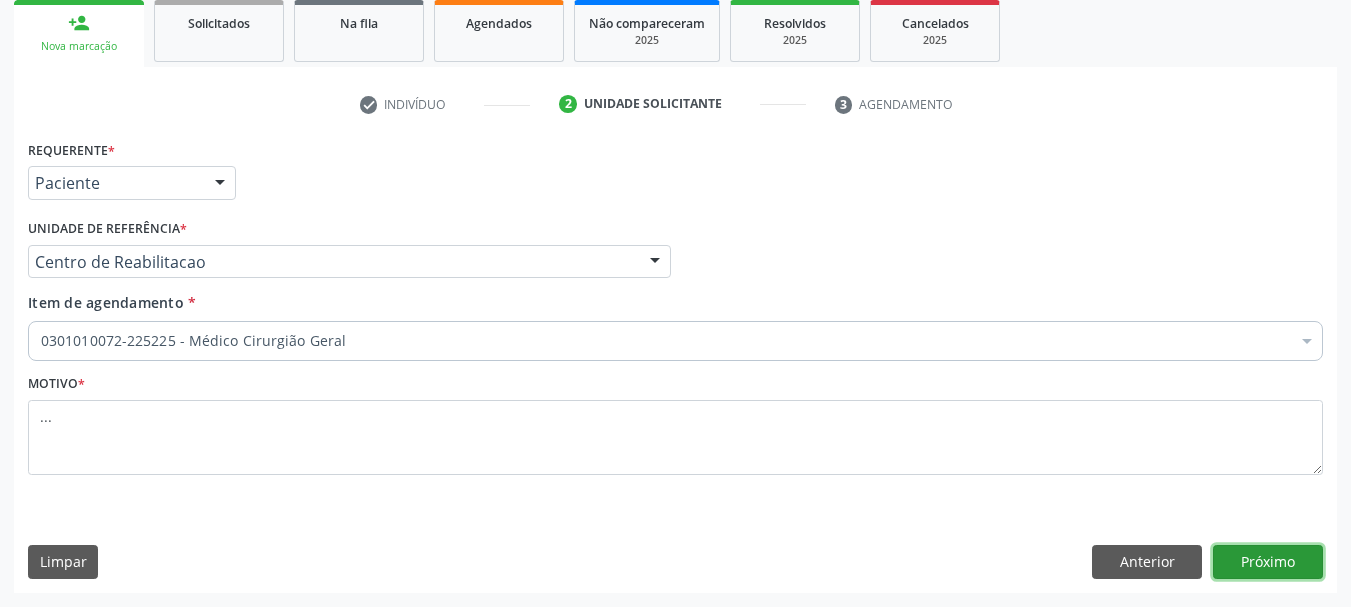 click on "Próximo" at bounding box center [1268, 562] 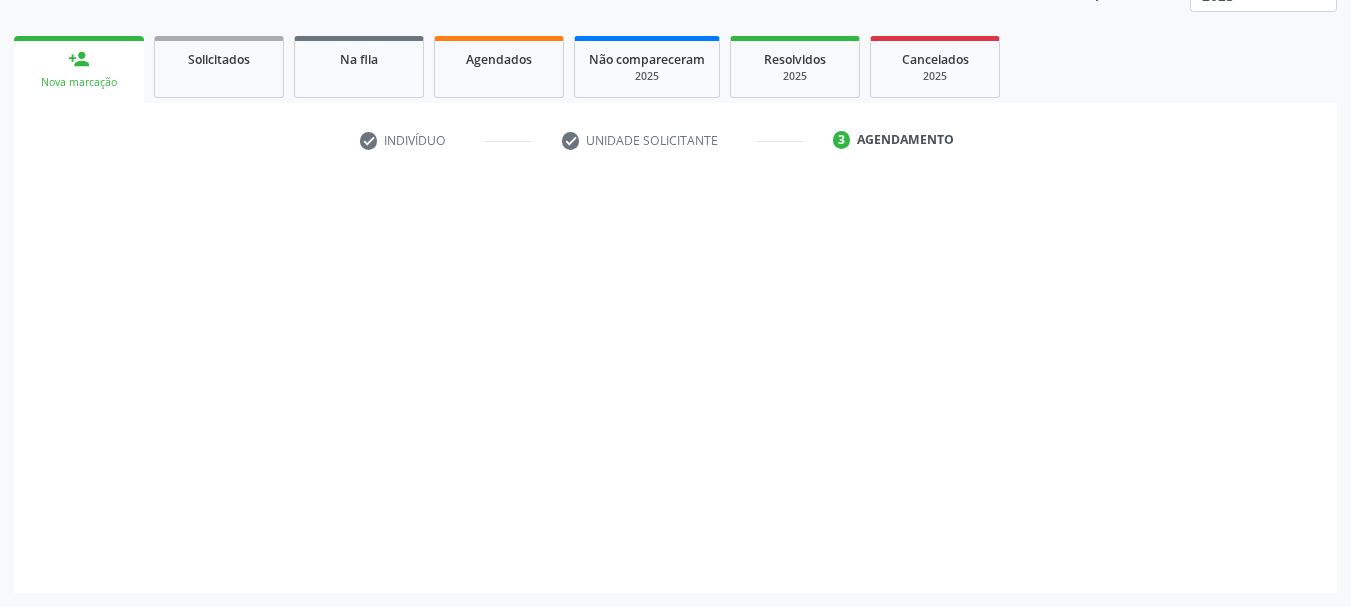 scroll, scrollTop: 263, scrollLeft: 0, axis: vertical 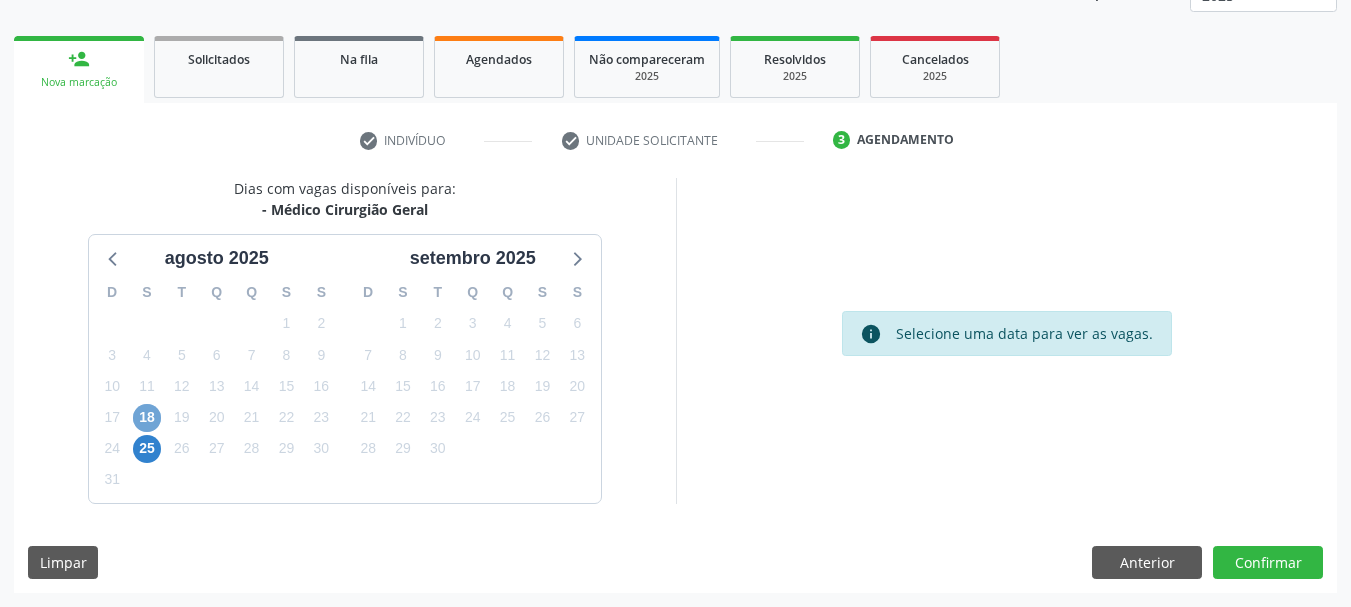 click on "18" at bounding box center (147, 418) 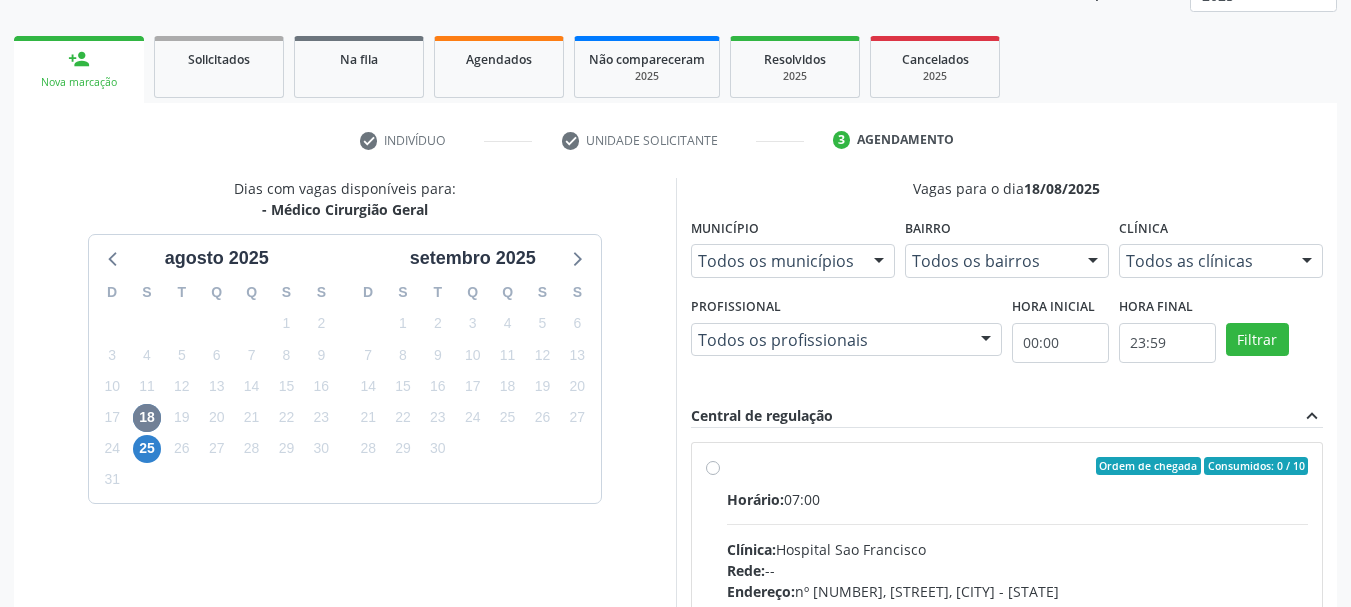 click on "Endereço:   nº [NUMBER], [STREET], [CITY] - [STATE]
Telefone:   [PHONE]
Profissional:
--
Informações adicionais sobre o atendimento
Idade de atendimento:
Sem restrição
Gênero(s) atendido(s):
Sem restrição
Informações adicionais:
--" at bounding box center (1018, 610) 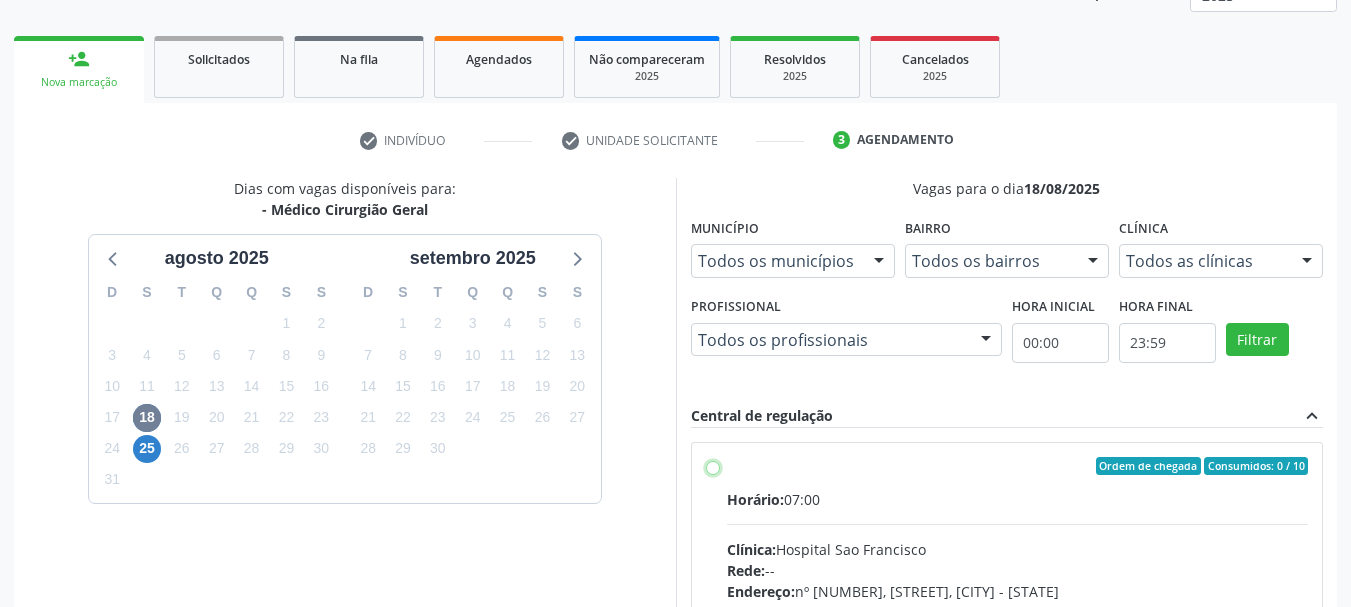 click on "Endereço:   nº [NUMBER], [STREET], [CITY] - [STATE]
Telefone:   [PHONE]
Profissional:
--
Informações adicionais sobre o atendimento
Idade de atendimento:
Sem restrição
Gênero(s) atendido(s):
Sem restrição
Informações adicionais:
--" at bounding box center [713, 466] 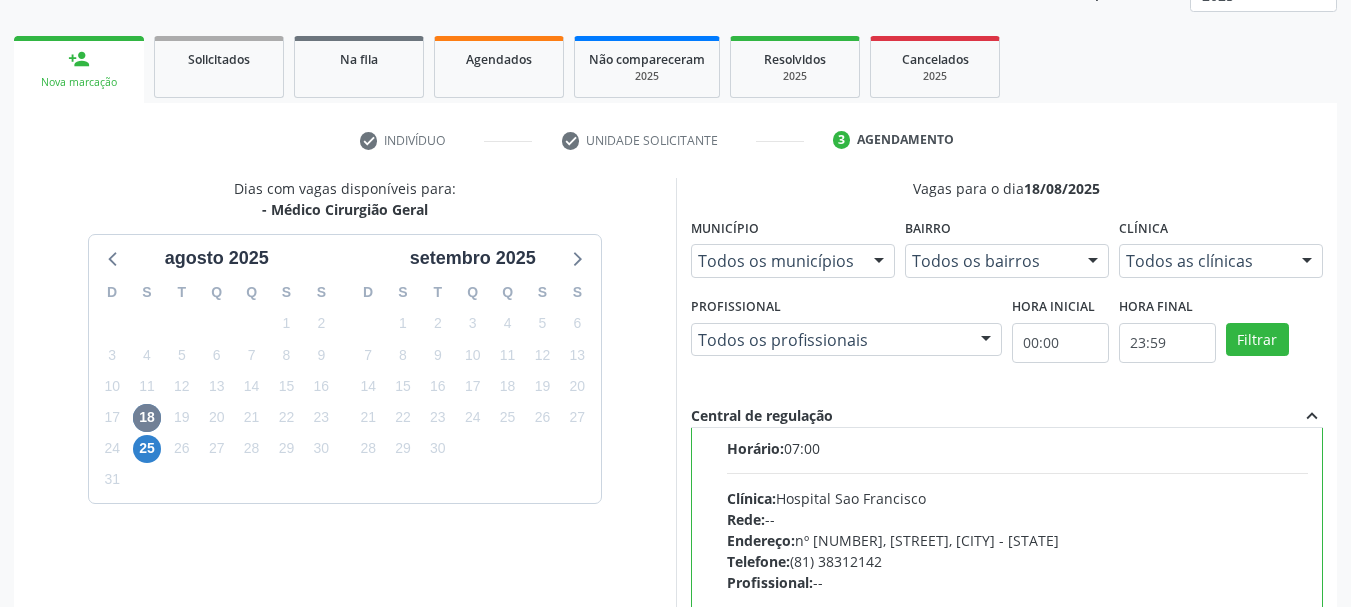 scroll, scrollTop: 99, scrollLeft: 0, axis: vertical 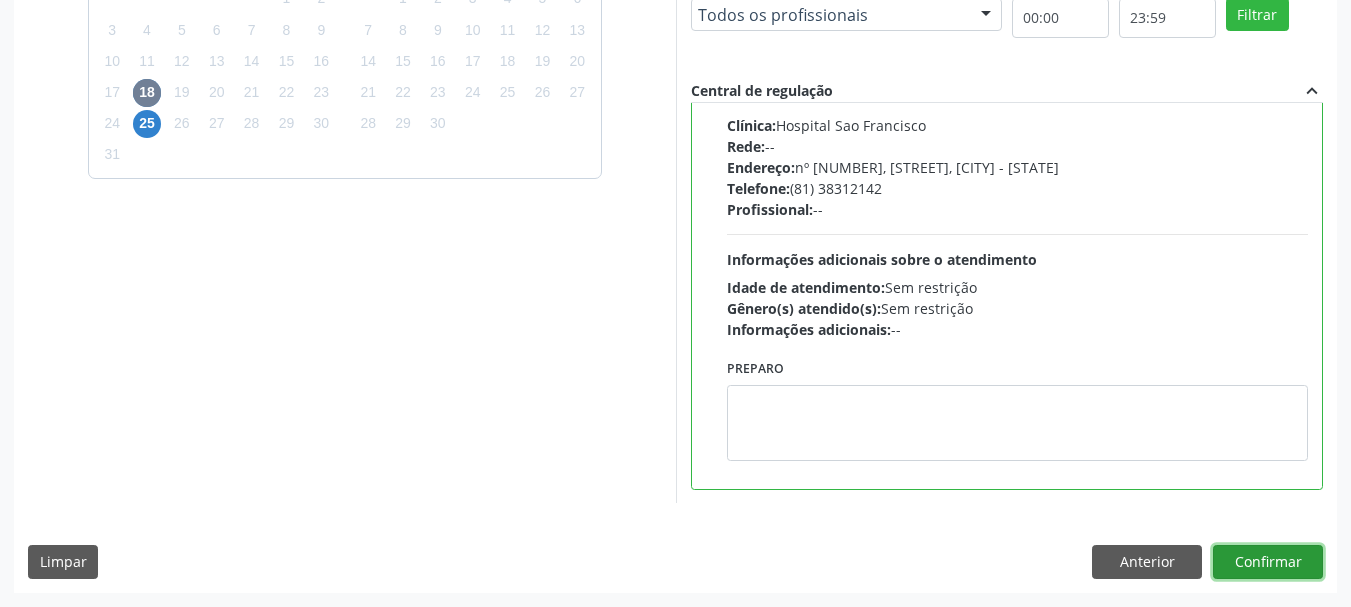 click on "Confirmar" at bounding box center [1268, 562] 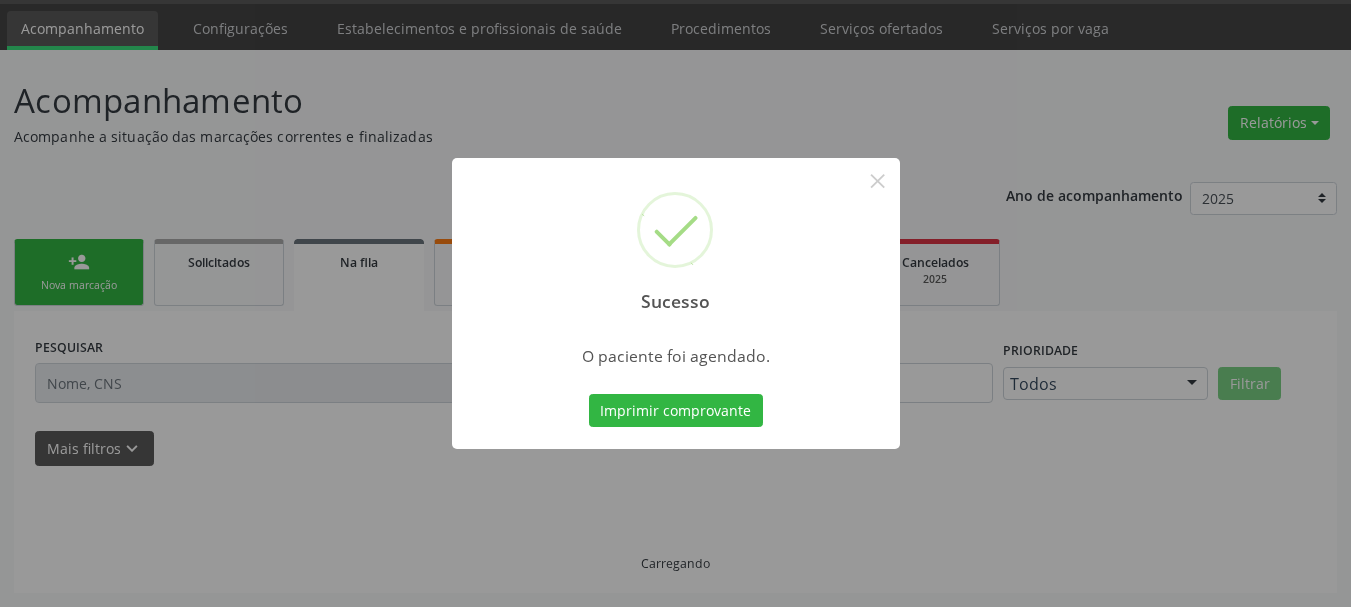 scroll, scrollTop: 60, scrollLeft: 0, axis: vertical 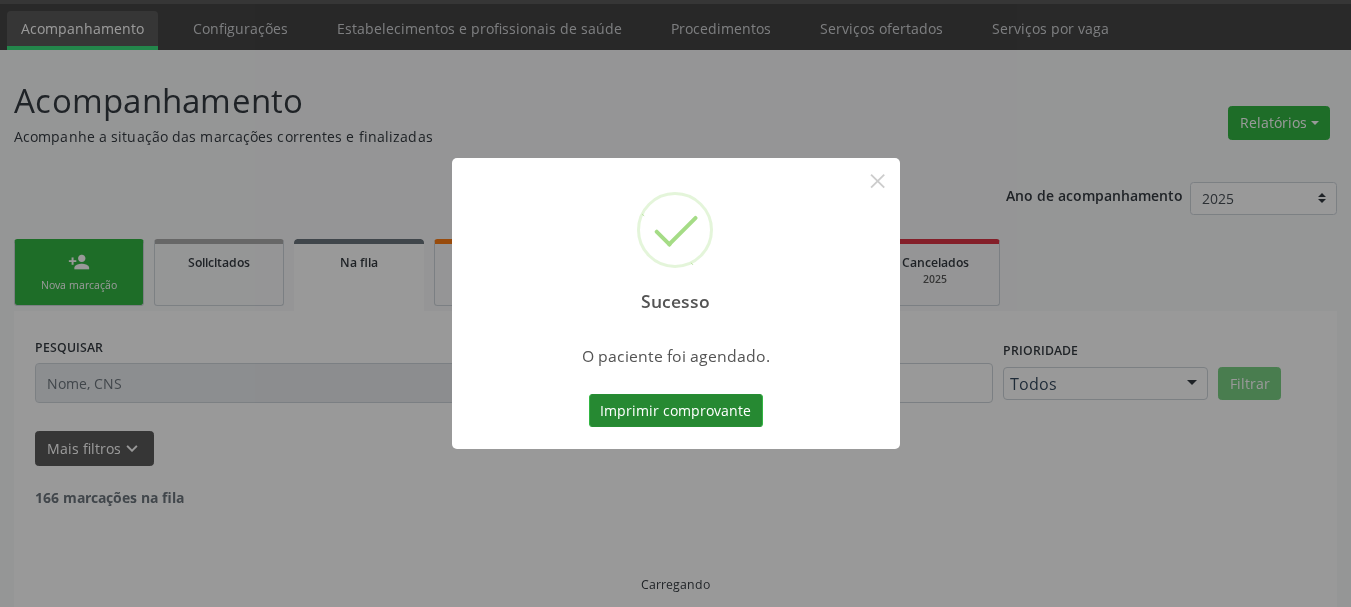 click on "Imprimir comprovante" at bounding box center [676, 411] 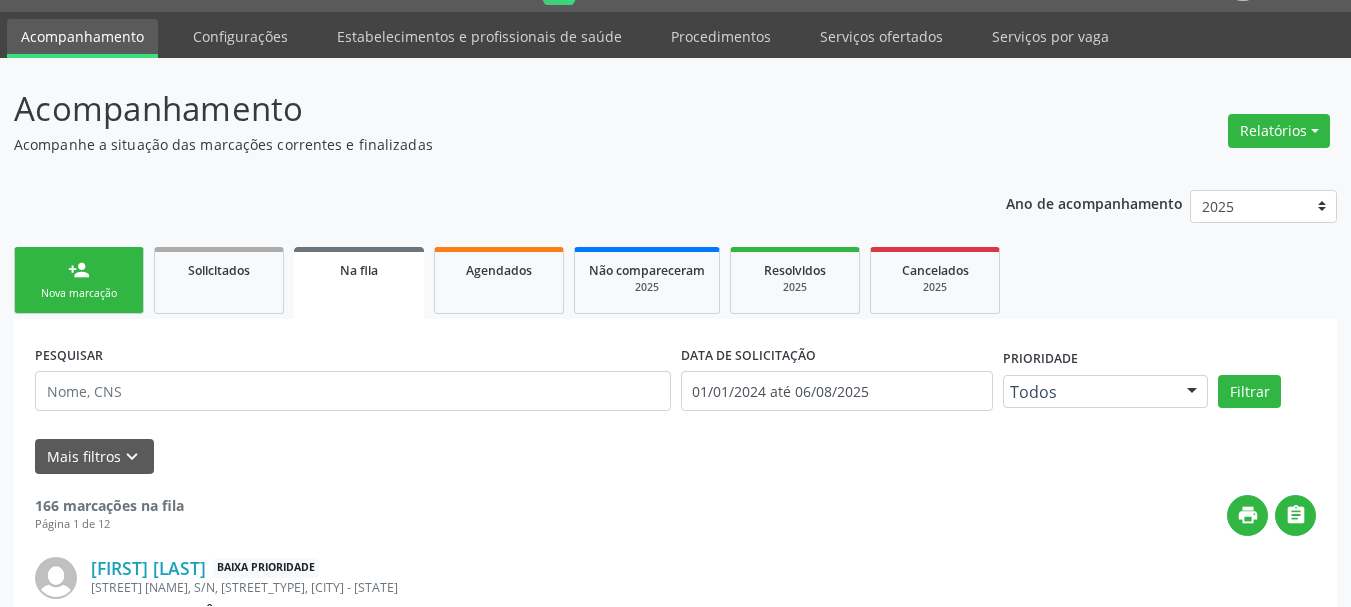 scroll, scrollTop: 0, scrollLeft: 0, axis: both 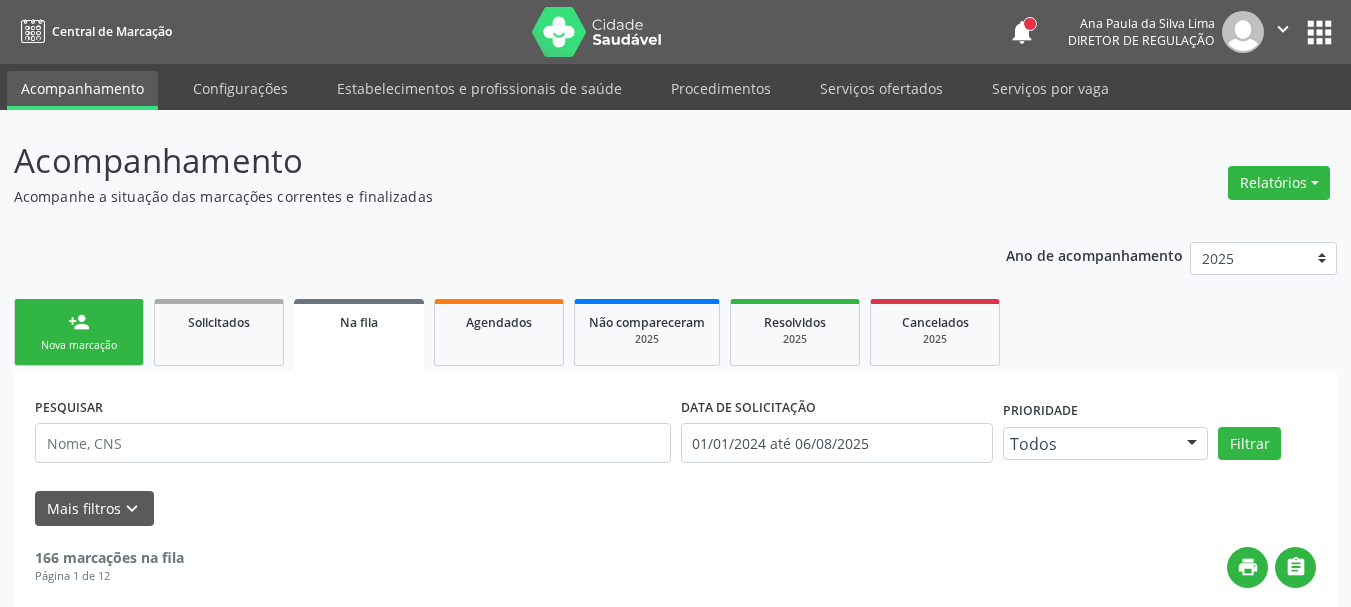 click on "apps" at bounding box center (1319, 32) 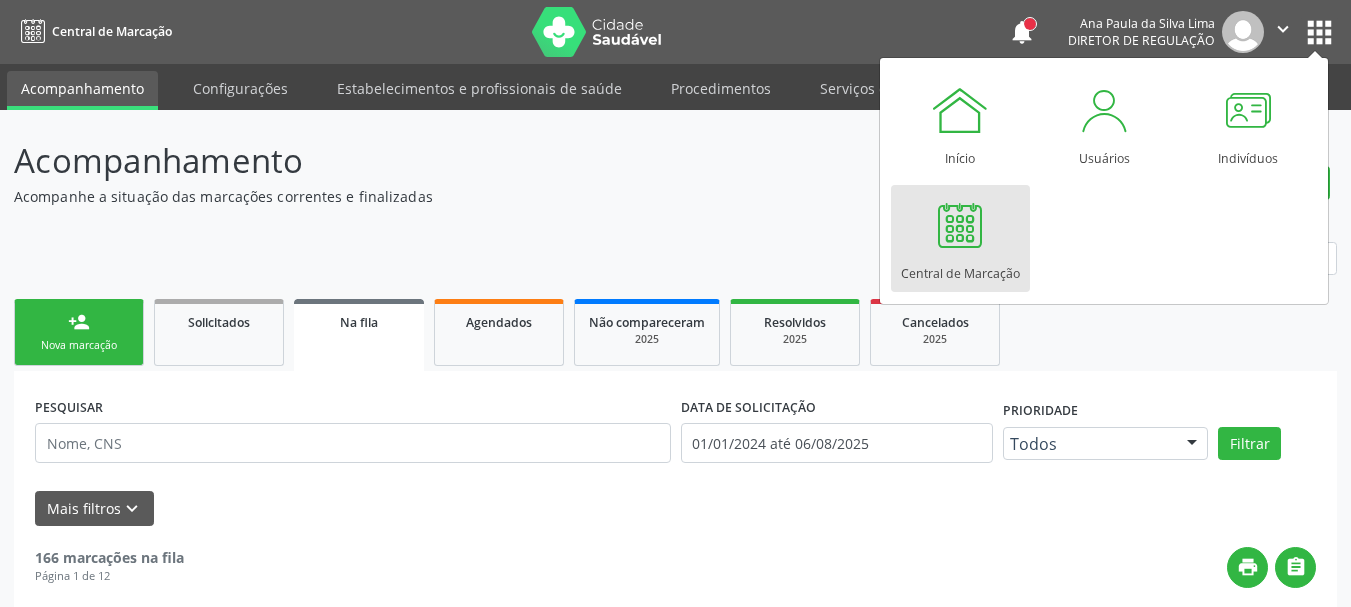 click on "Central de Marcação" at bounding box center [960, 238] 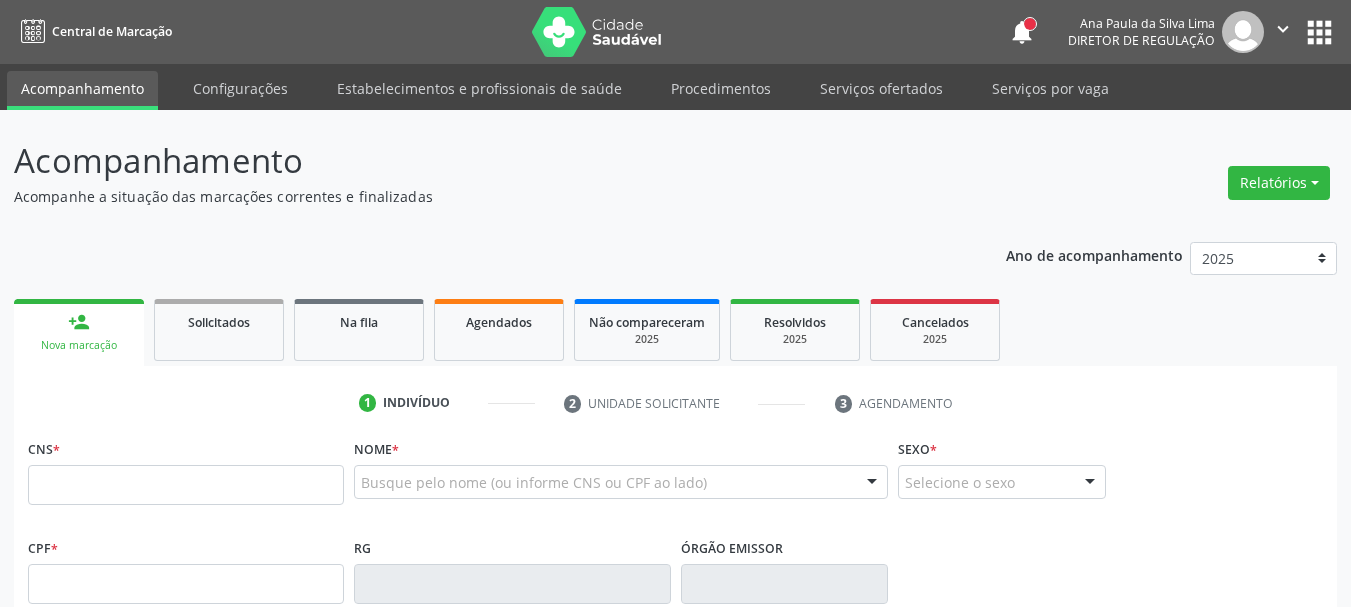 scroll, scrollTop: 0, scrollLeft: 0, axis: both 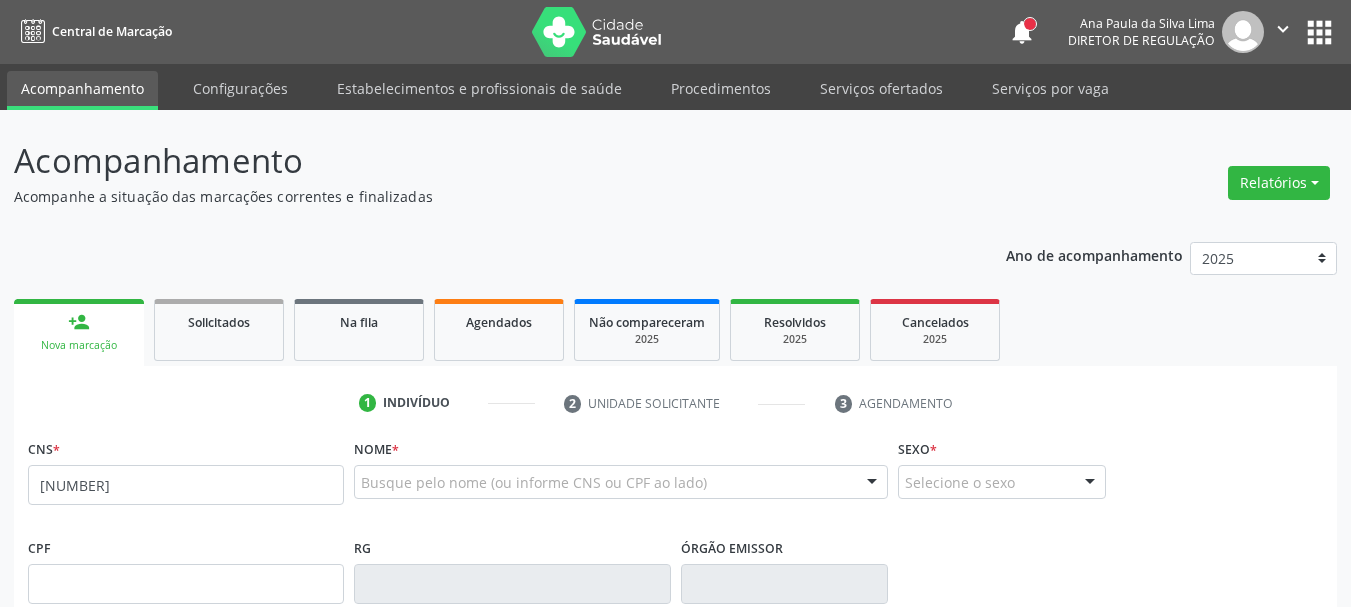 type on "[NUMBER]" 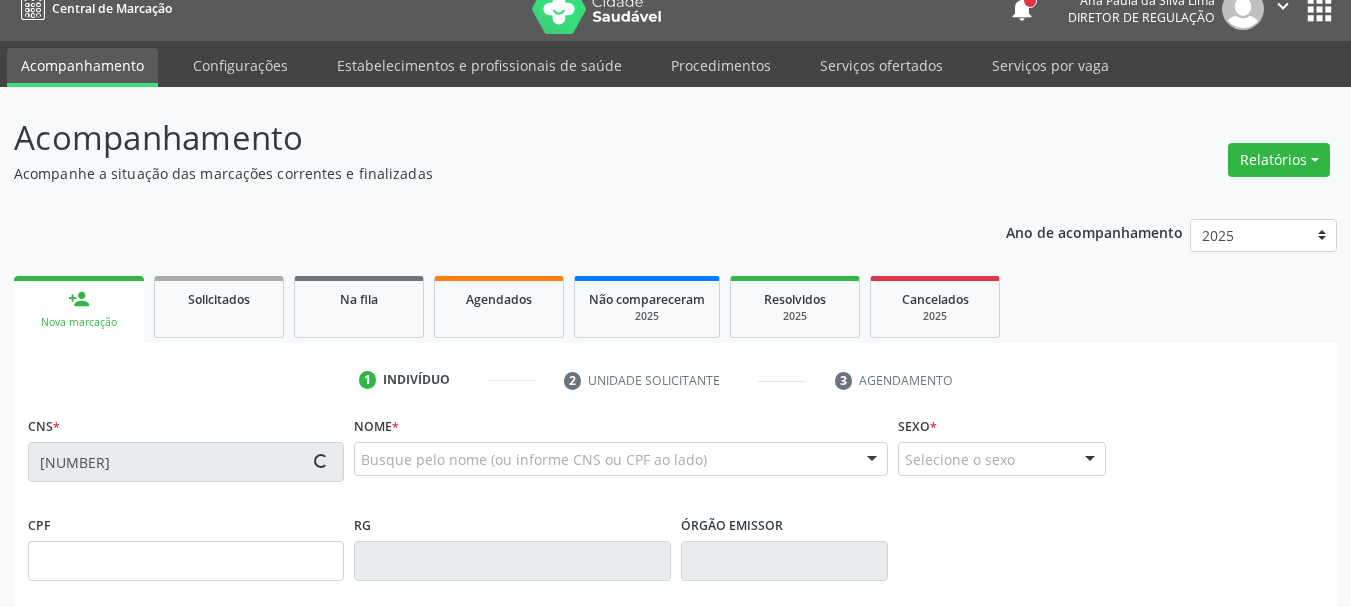 type on "[CPF]" 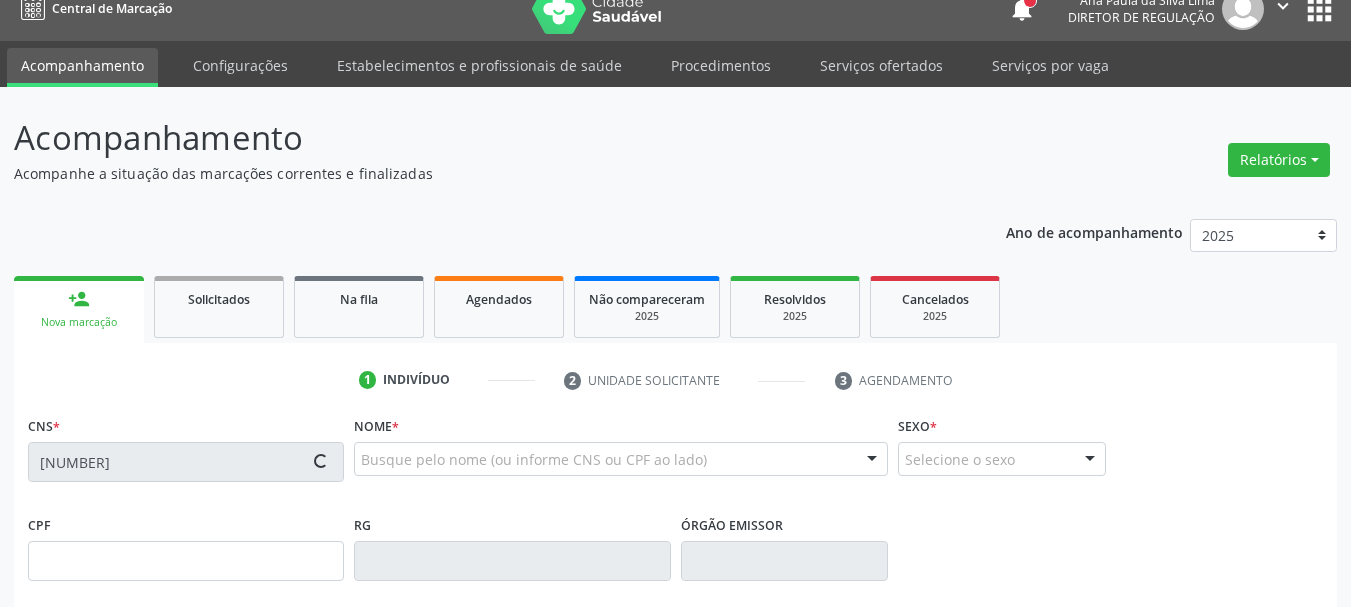 type on "[DATE]" 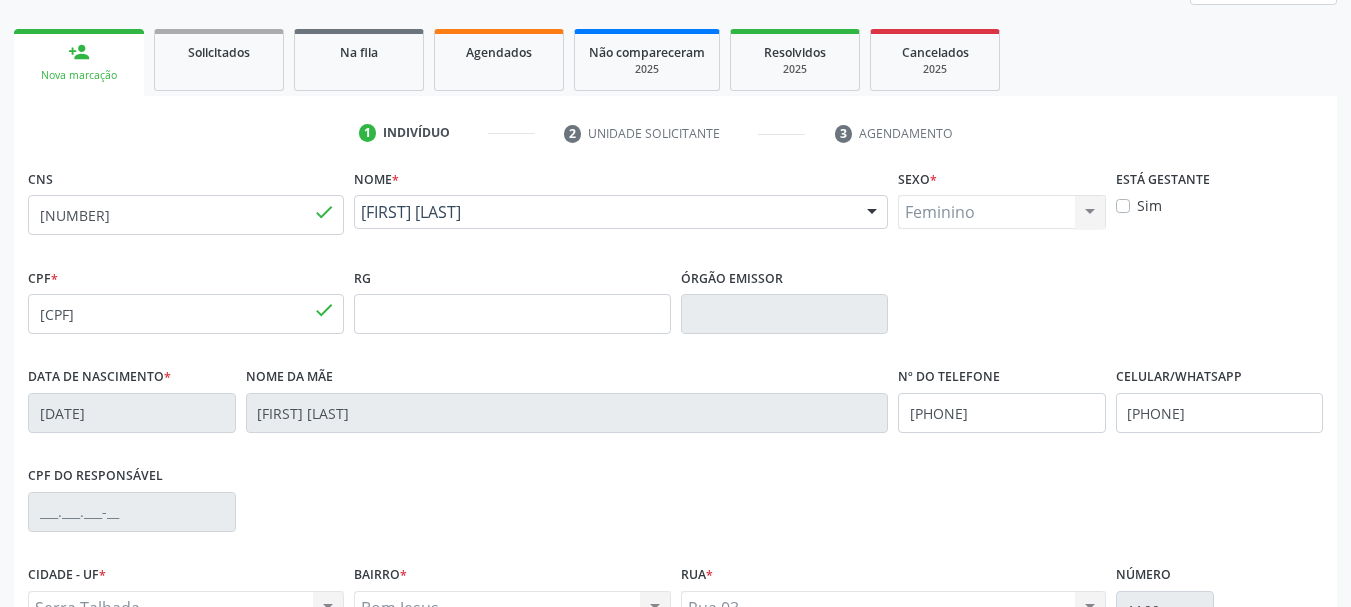 scroll, scrollTop: 300, scrollLeft: 0, axis: vertical 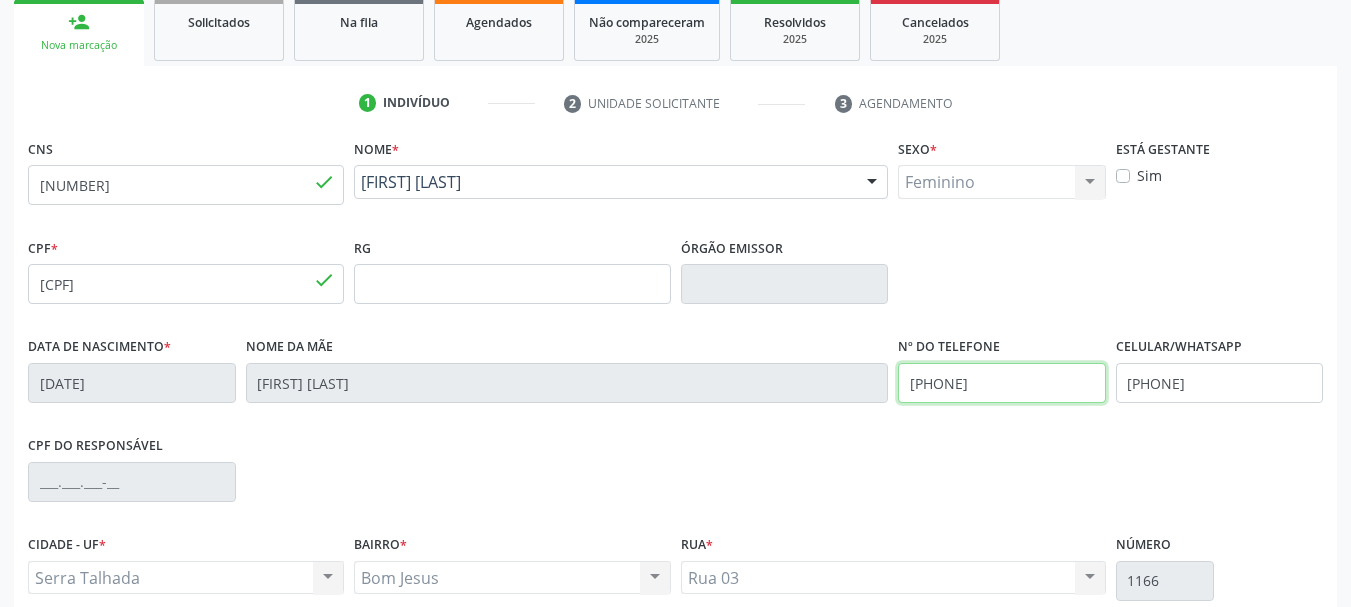 click on "Data de nascimento
*
16/09/1981
Nome da mãe
Pedrina das Virgens de Souza
Nº do Telefone
(87) 99948-3746
Celular/WhatsApp
(87) 99948-3746" at bounding box center [675, 381] 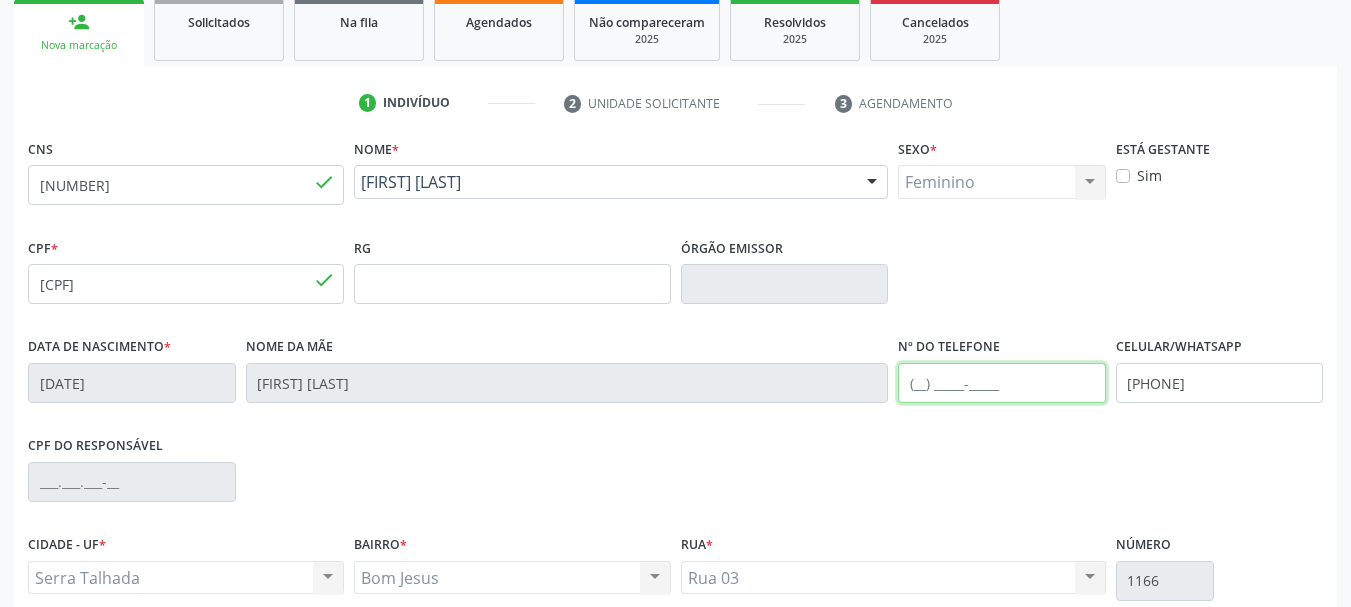 type 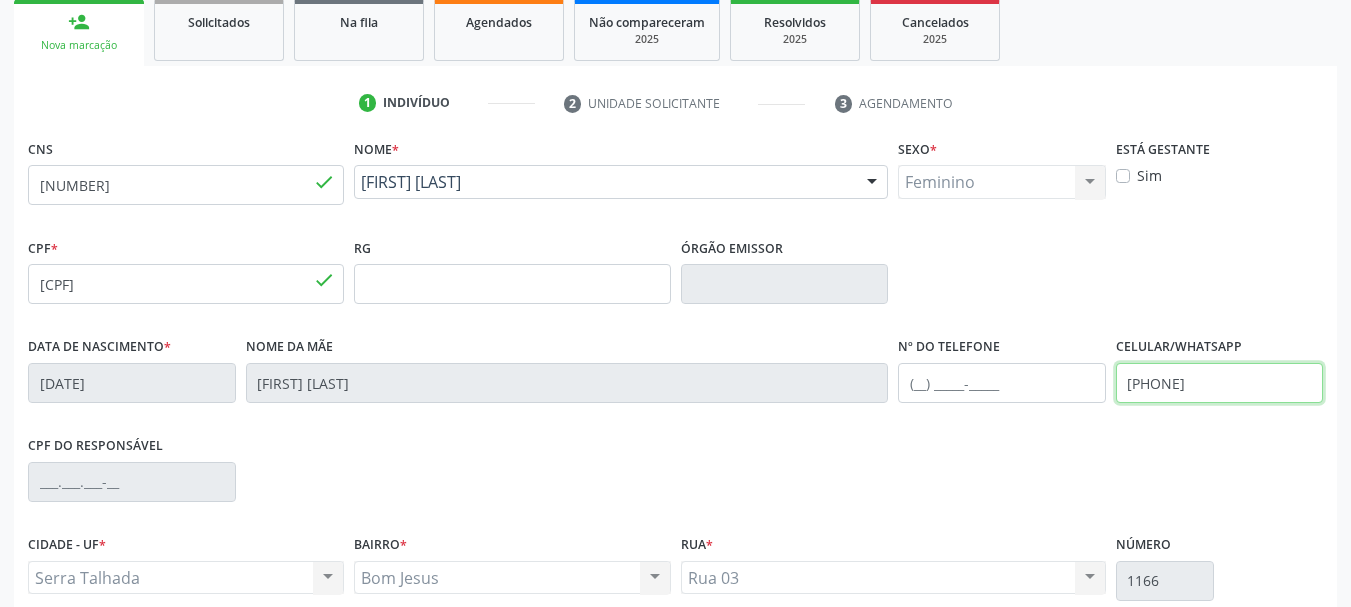 drag, startPoint x: 1291, startPoint y: 385, endPoint x: 880, endPoint y: 424, distance: 412.84622 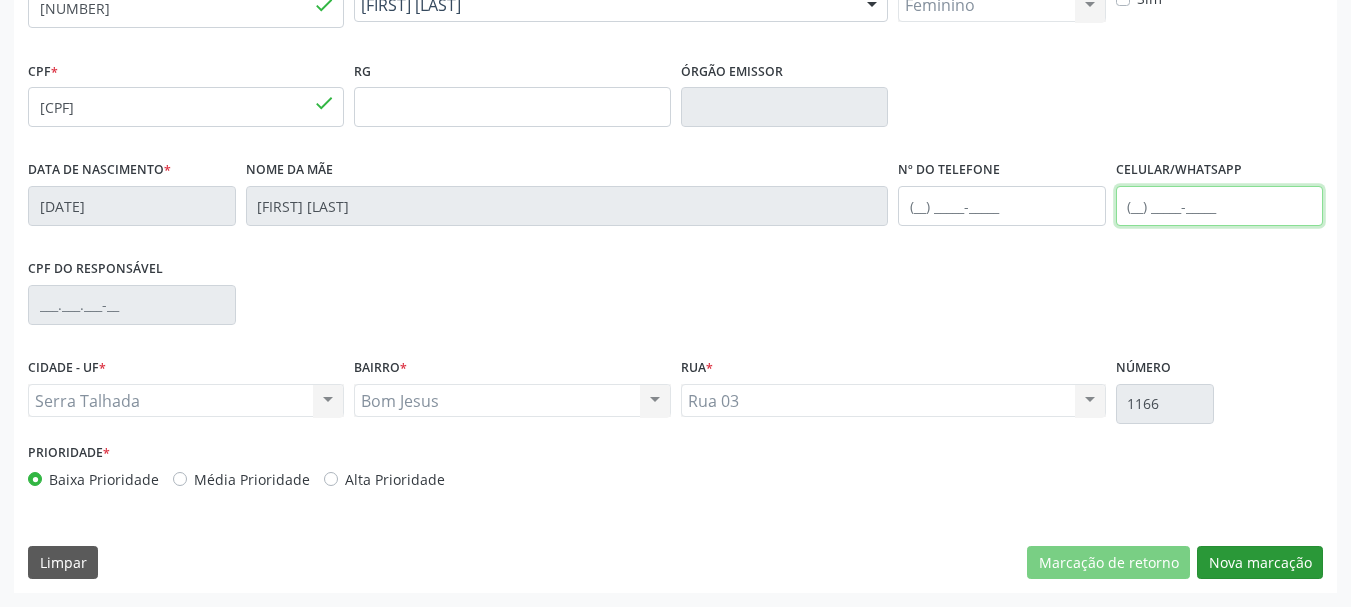 type 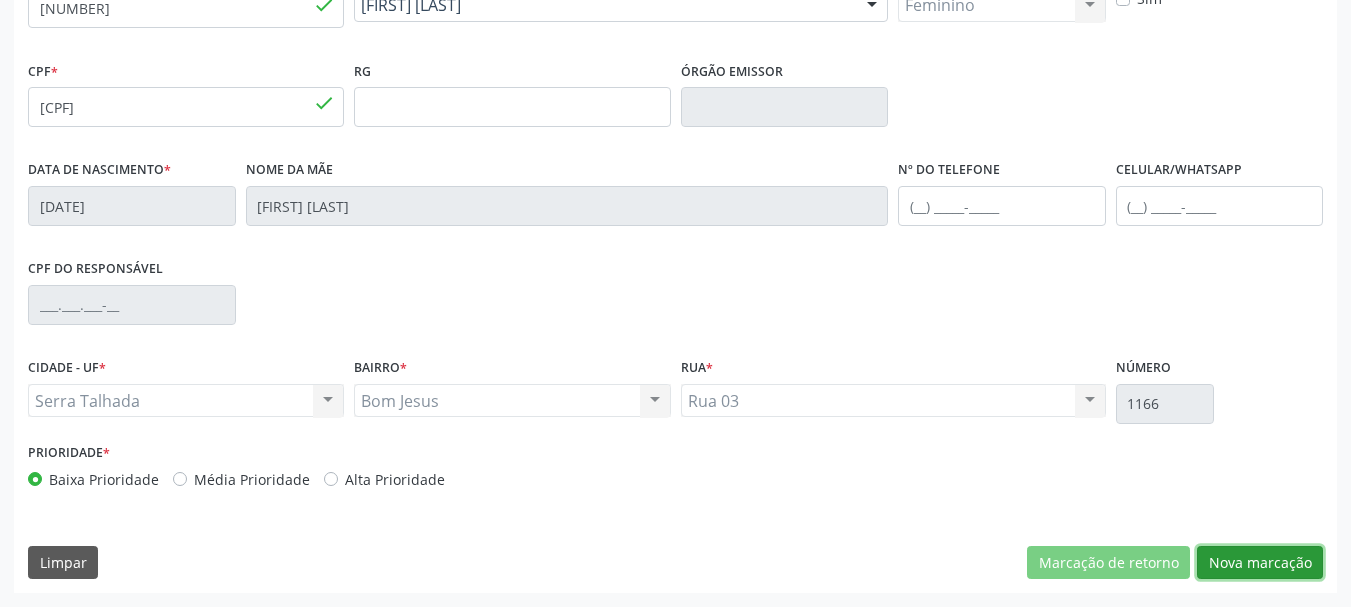 click on "Nova marcação" at bounding box center [1260, 563] 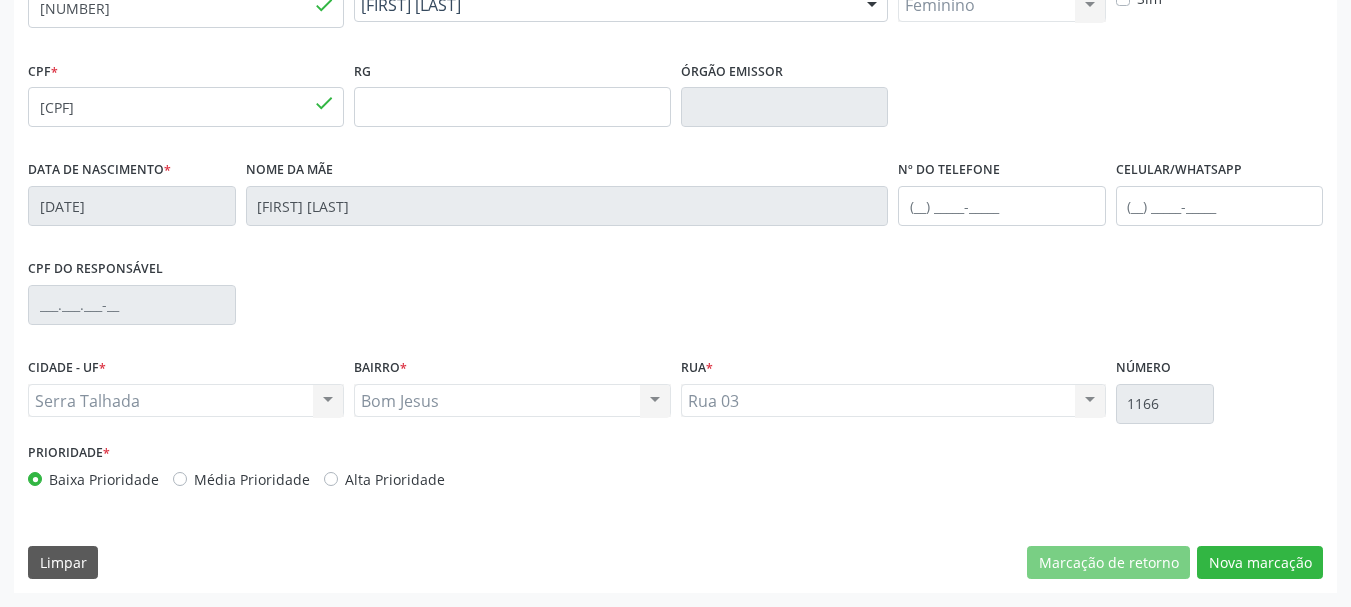 scroll, scrollTop: 299, scrollLeft: 0, axis: vertical 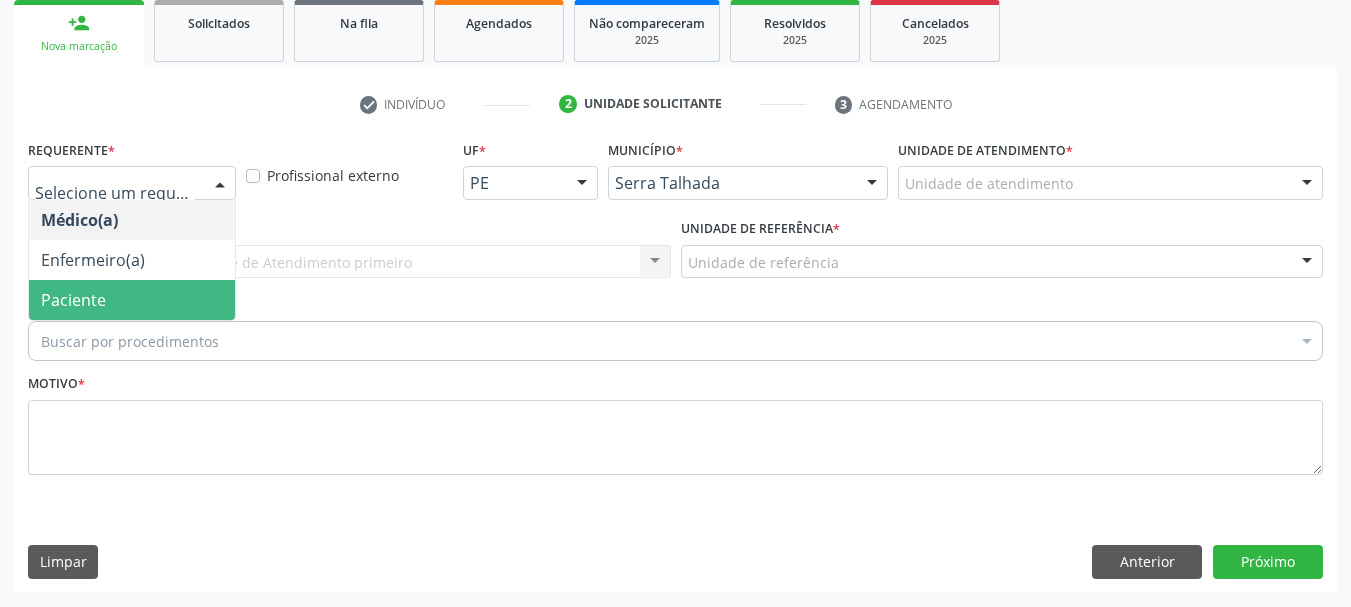 drag, startPoint x: 108, startPoint y: 293, endPoint x: 125, endPoint y: 258, distance: 38.910152 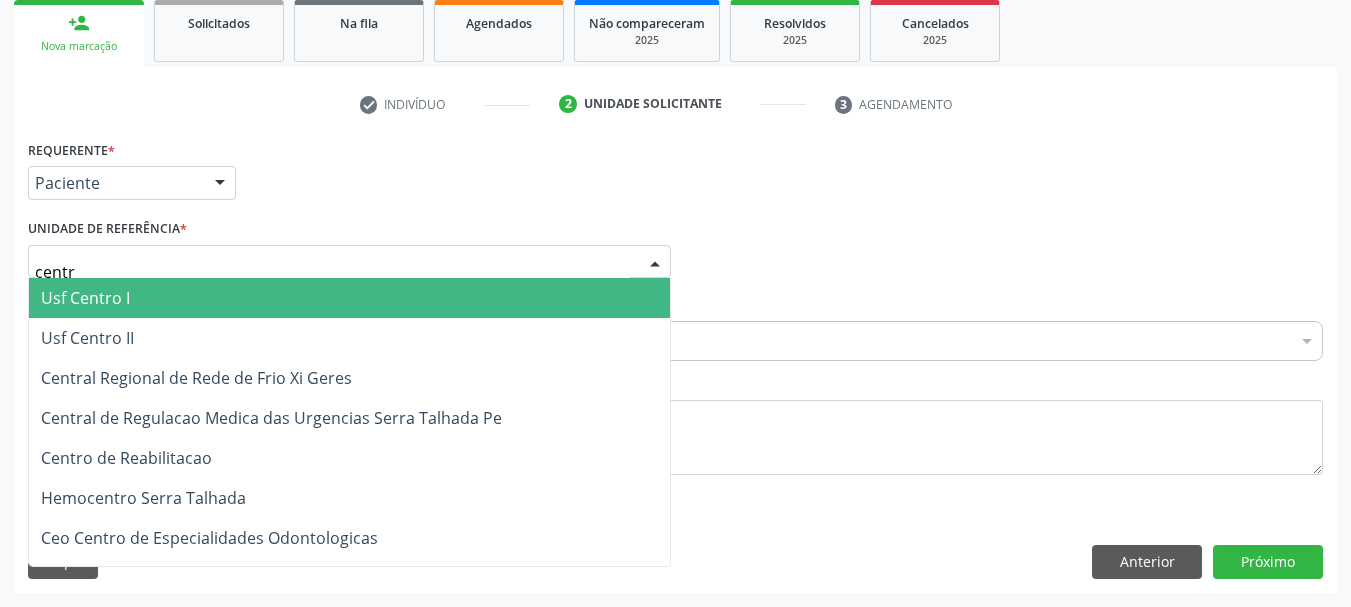 type on "centro" 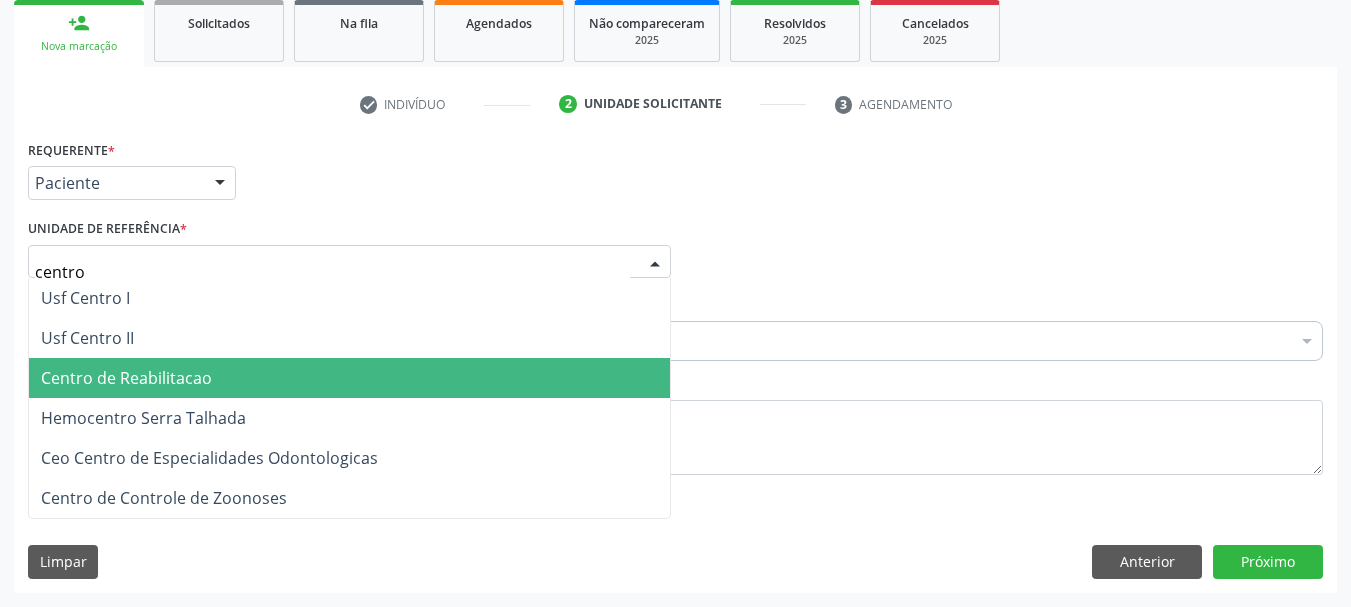 click on "Centro de Reabilitacao" at bounding box center (126, 378) 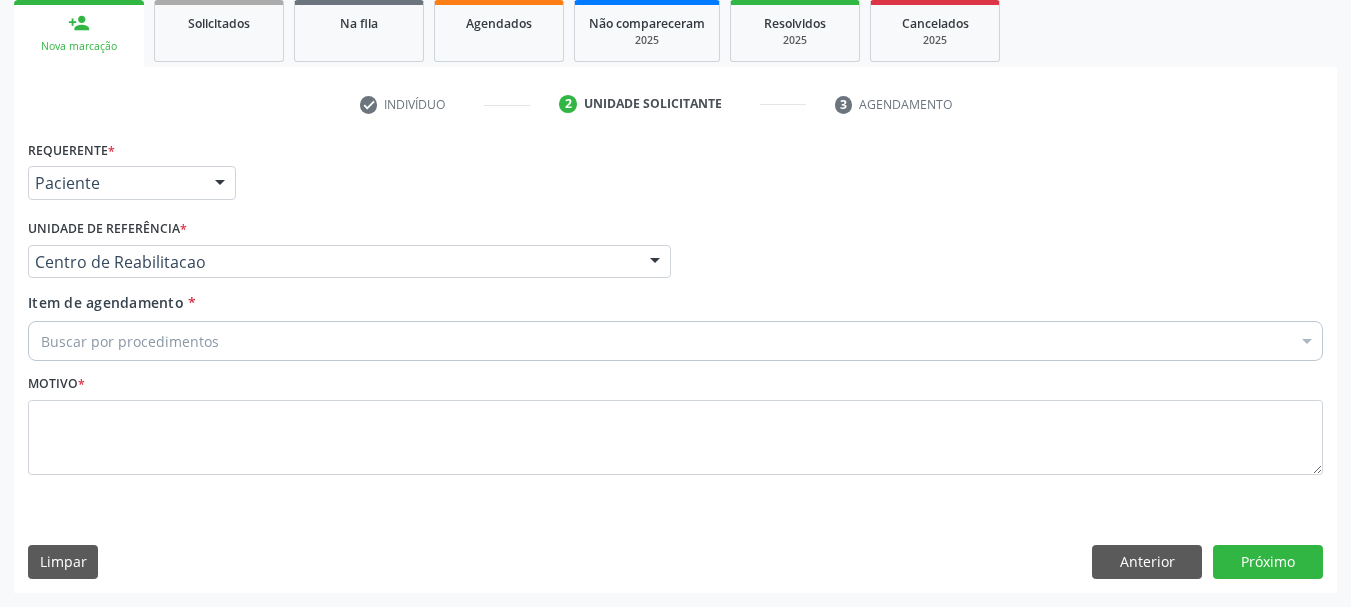 click on "Buscar por procedimentos" at bounding box center (675, 341) 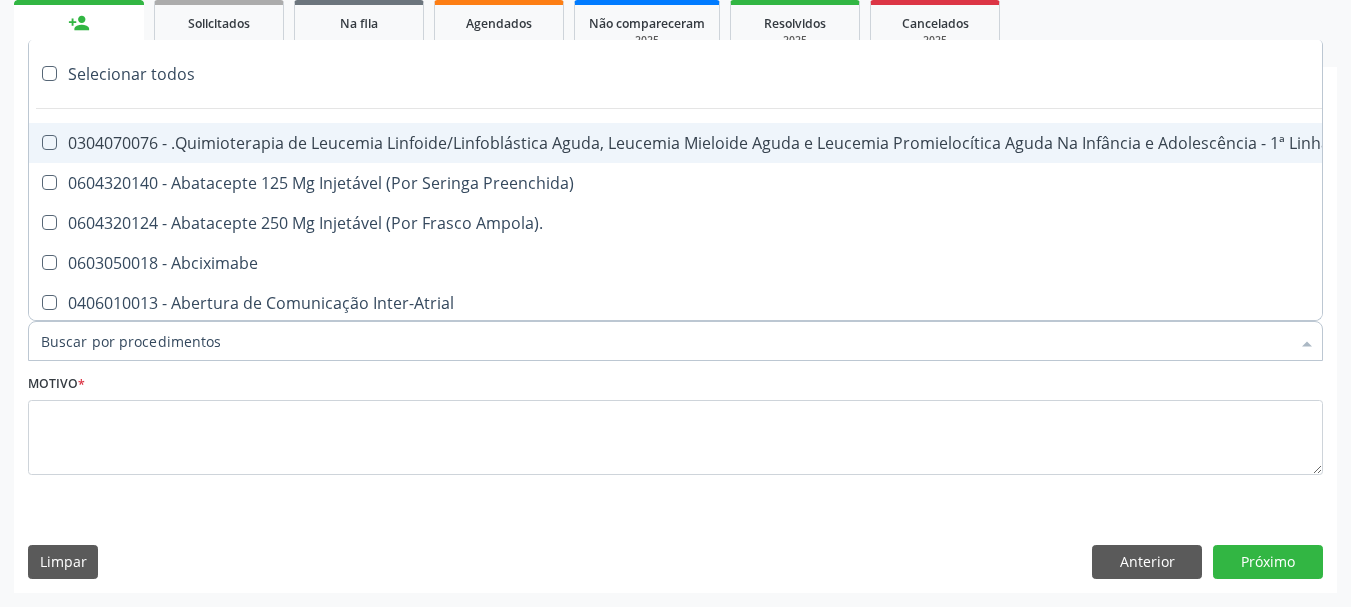 click on "Item de agendamento
*" at bounding box center (665, 341) 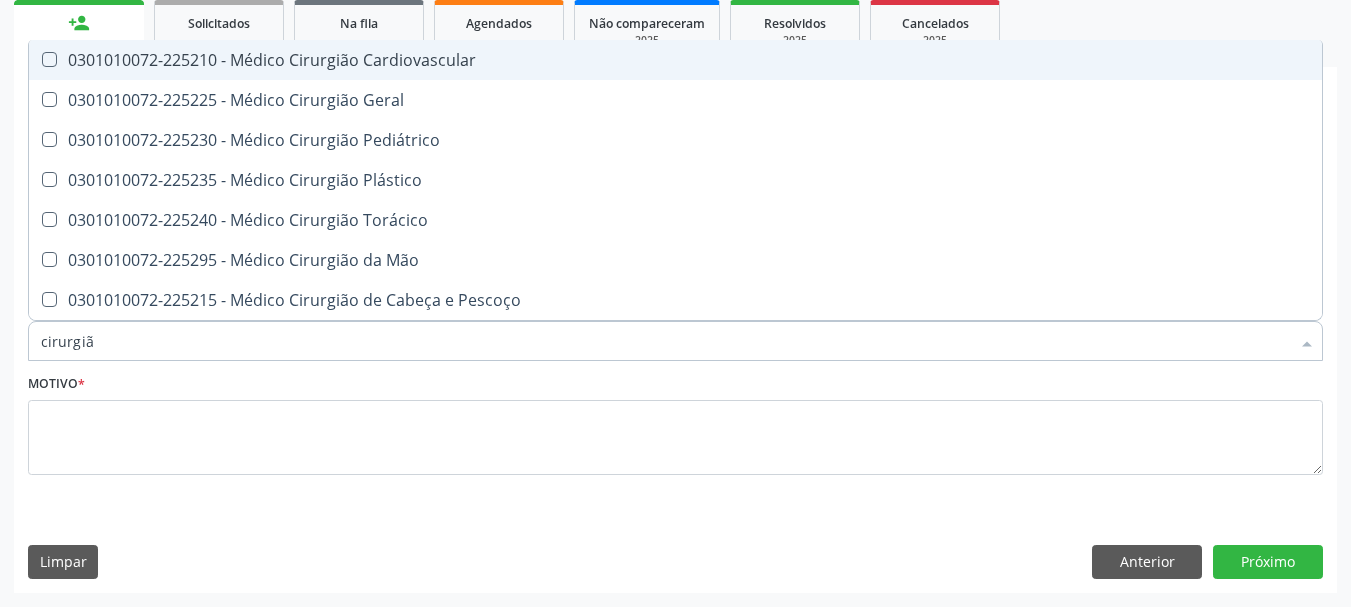 type on "cirurgião" 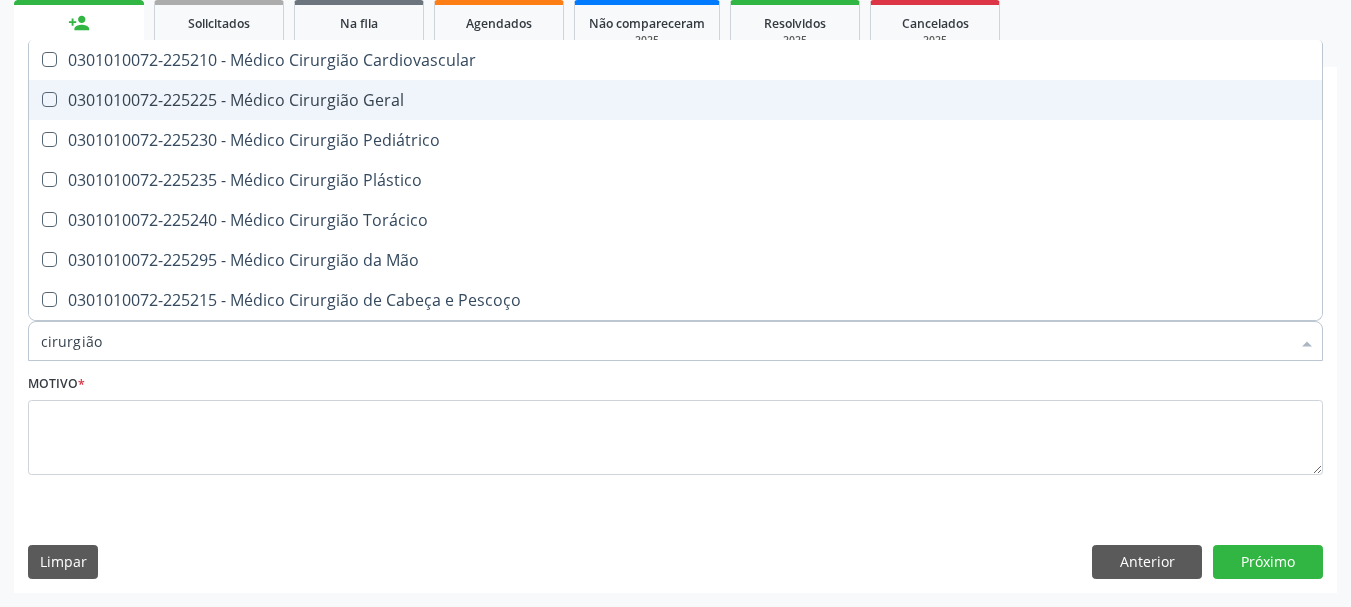 click on "0301010072-225225 - Médico Cirurgião Geral" at bounding box center [675, 100] 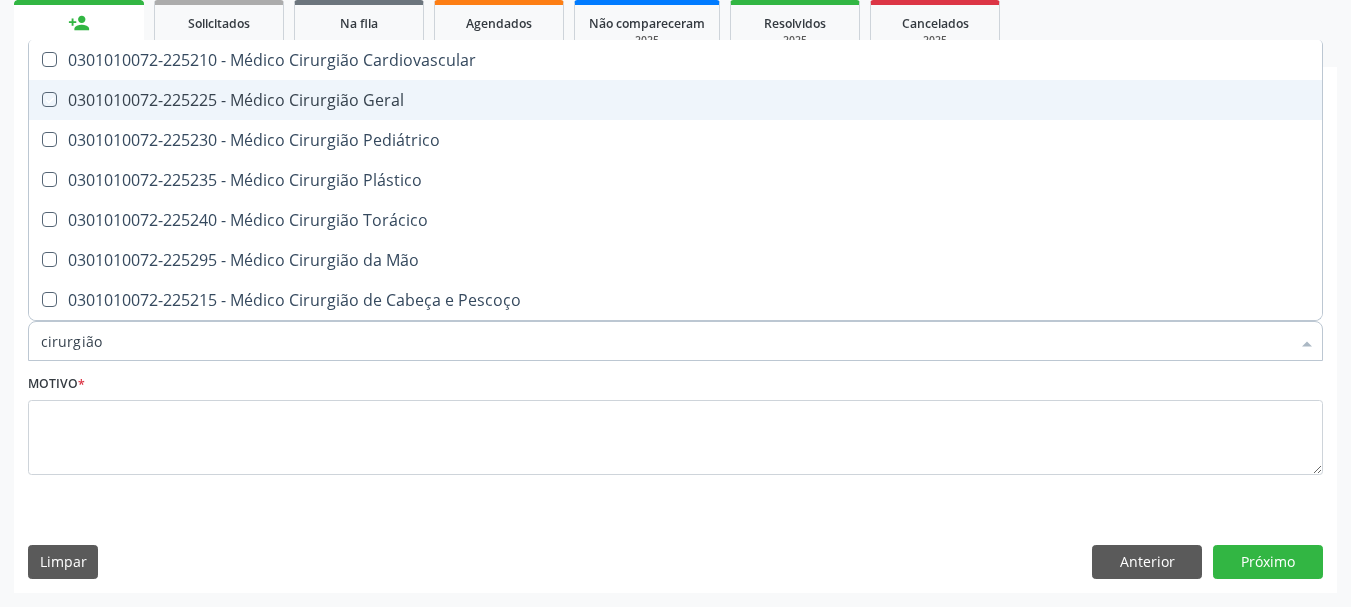 checkbox on "true" 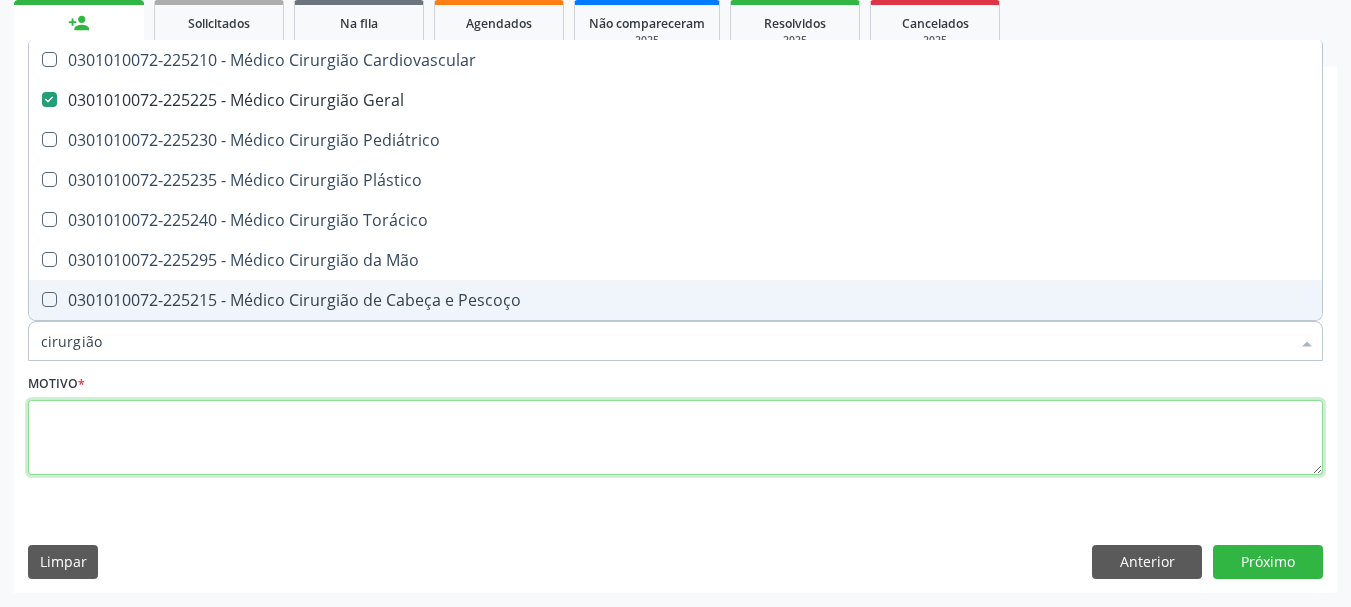 click at bounding box center (675, 438) 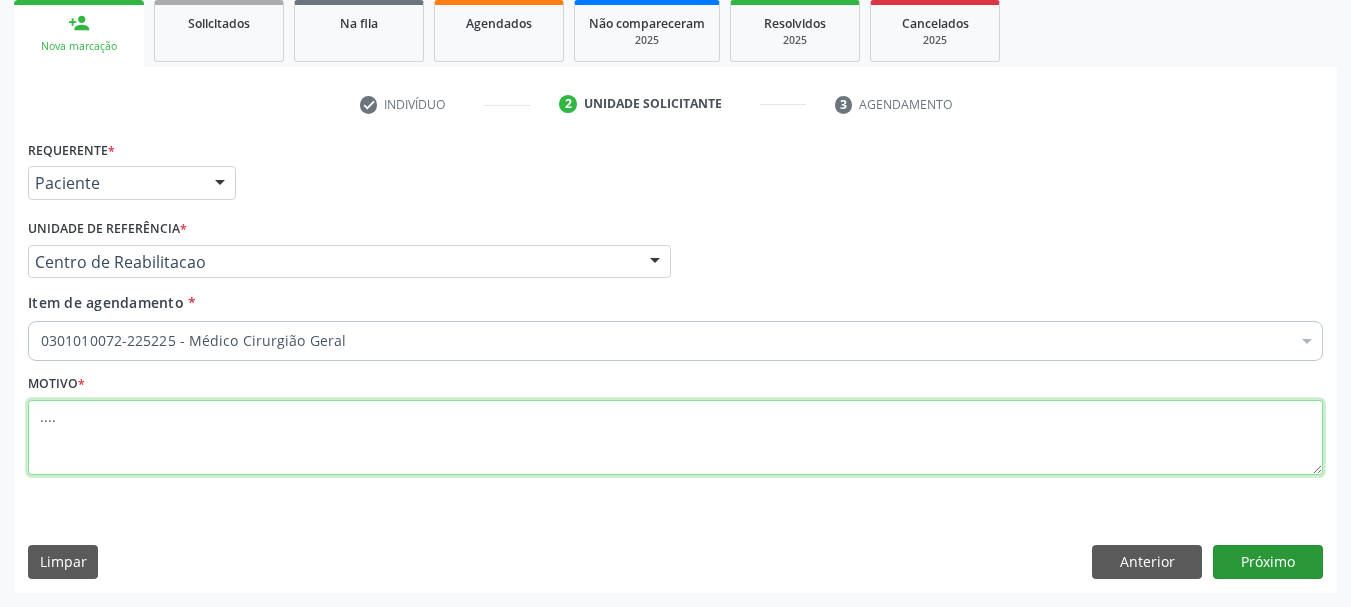 type on "...." 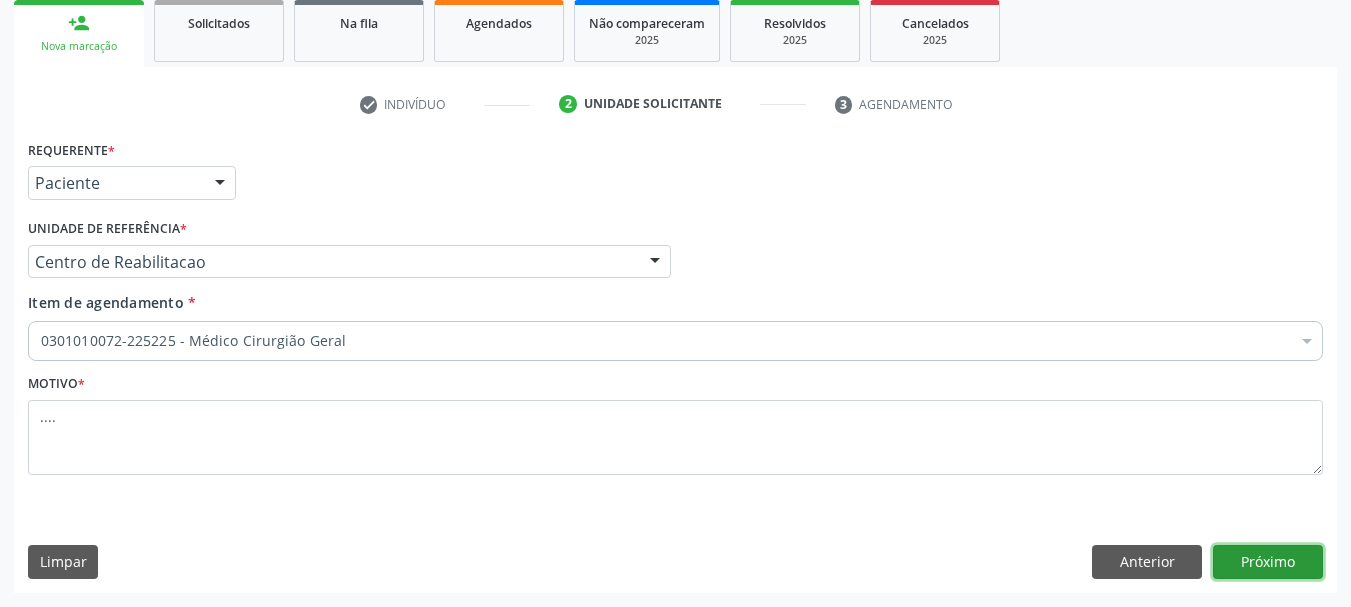 click on "Próximo" at bounding box center [1268, 562] 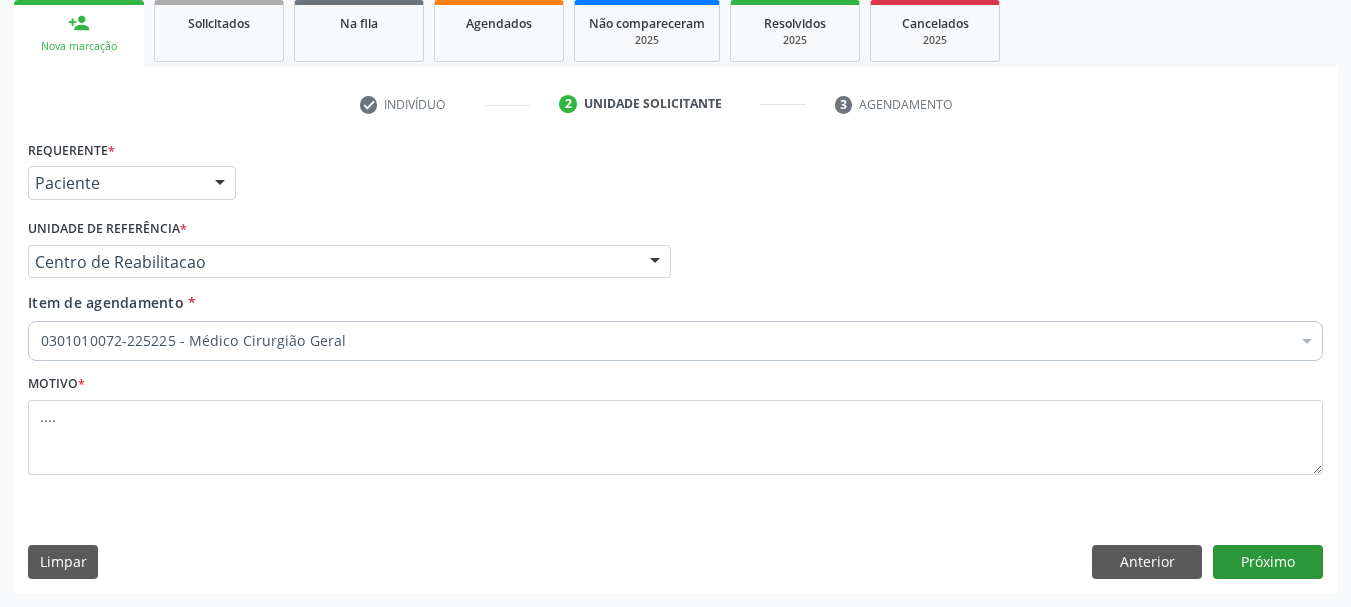 scroll, scrollTop: 263, scrollLeft: 0, axis: vertical 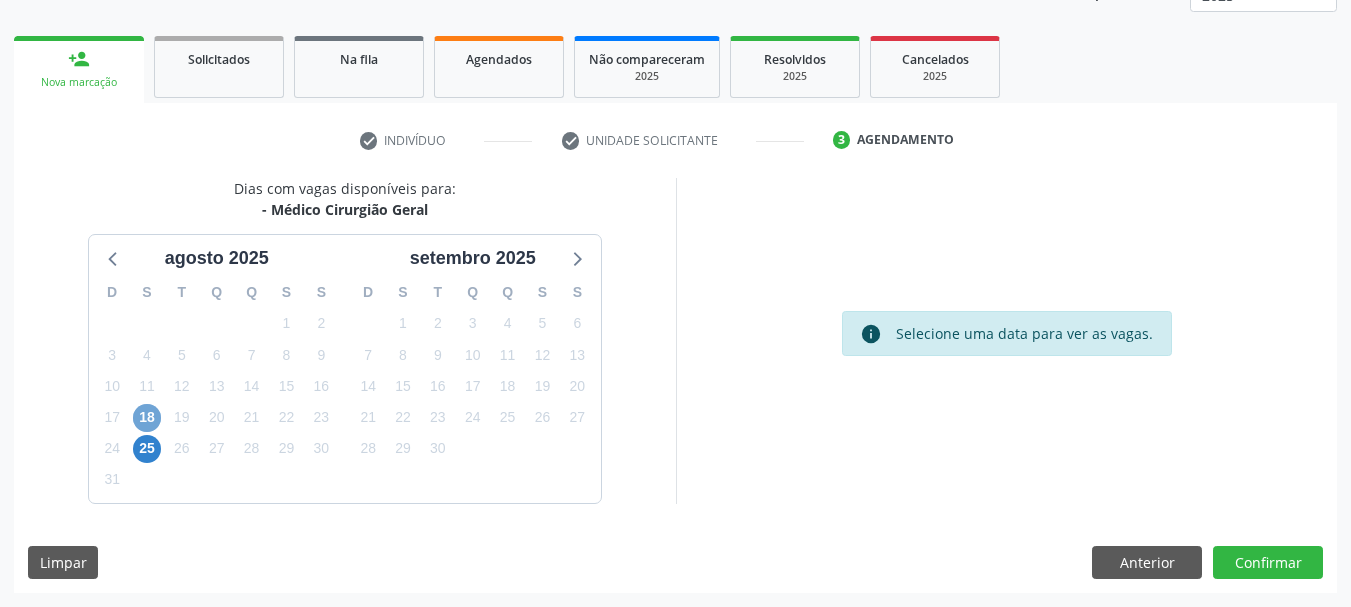 click on "18" at bounding box center [147, 418] 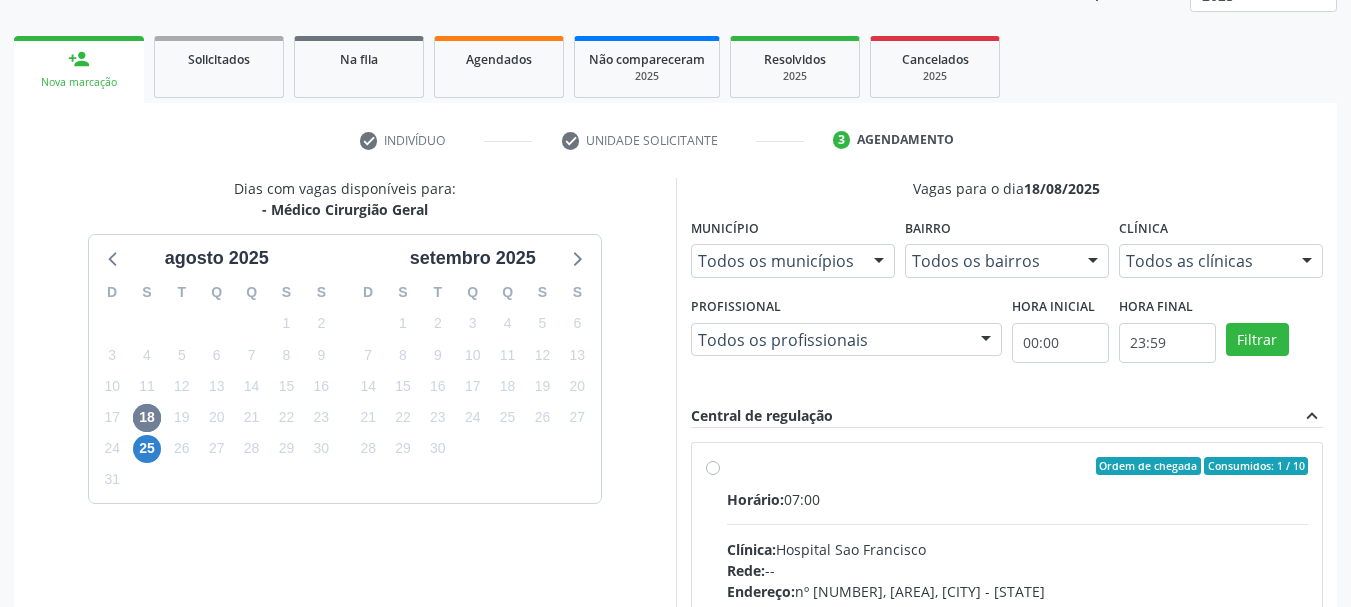 click on "Ordem de chegada
Consumidos: 1 / 10
Horário:   07:00
Clínica:  Hospital Sao Francisco
Rede:
--
Endereço:   nº 384, Varzea, Serra Talhada - PE
Telefone:   (81) 38312142
Profissional:
--
Informações adicionais sobre o atendimento
Idade de atendimento:
Sem restrição
Gênero(s) atendido(s):
Sem restrição
Informações adicionais:
--" at bounding box center [1018, 610] 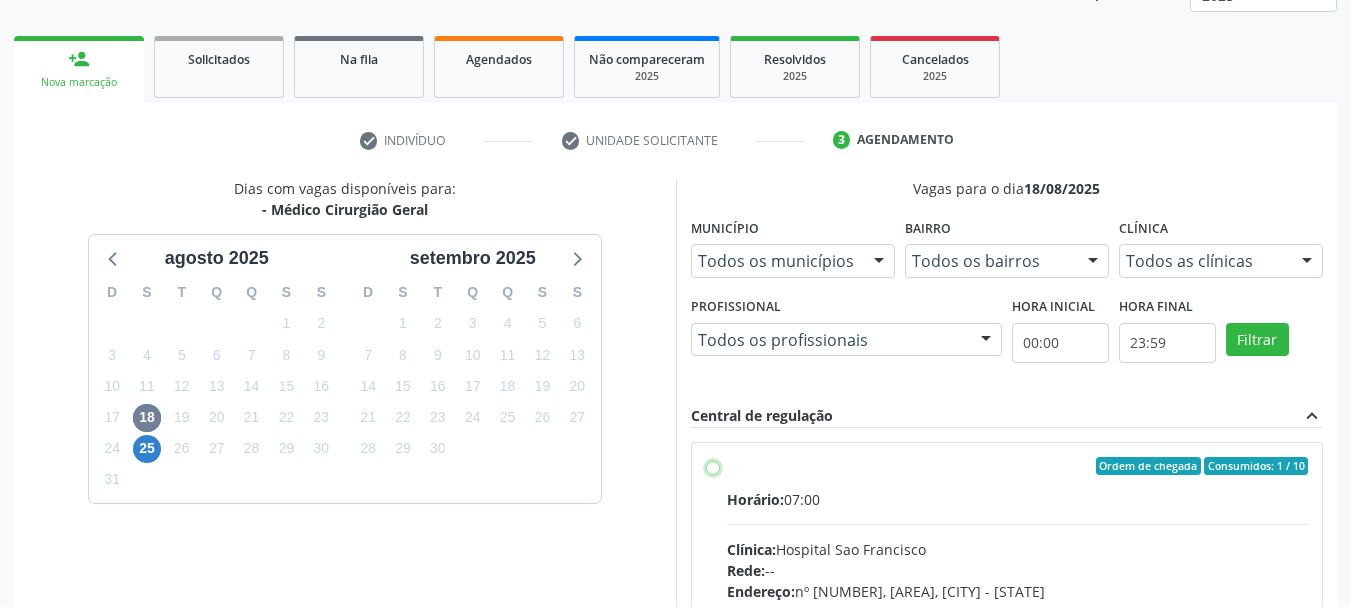 click on "Ordem de chegada
Consumidos: 1 / 10
Horário:   07:00
Clínica:  Hospital Sao Francisco
Rede:
--
Endereço:   nº 384, Varzea, Serra Talhada - PE
Telefone:   (81) 38312142
Profissional:
--
Informações adicionais sobre o atendimento
Idade de atendimento:
Sem restrição
Gênero(s) atendido(s):
Sem restrição
Informações adicionais:
--" at bounding box center (713, 466) 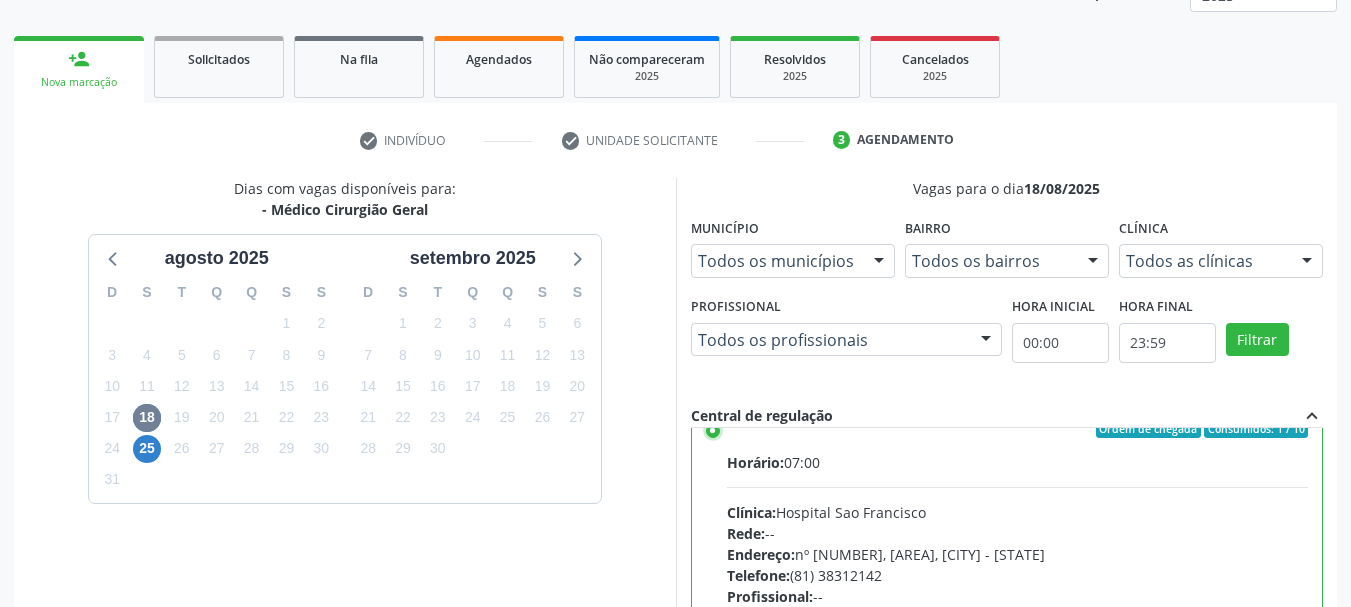 scroll, scrollTop: 99, scrollLeft: 0, axis: vertical 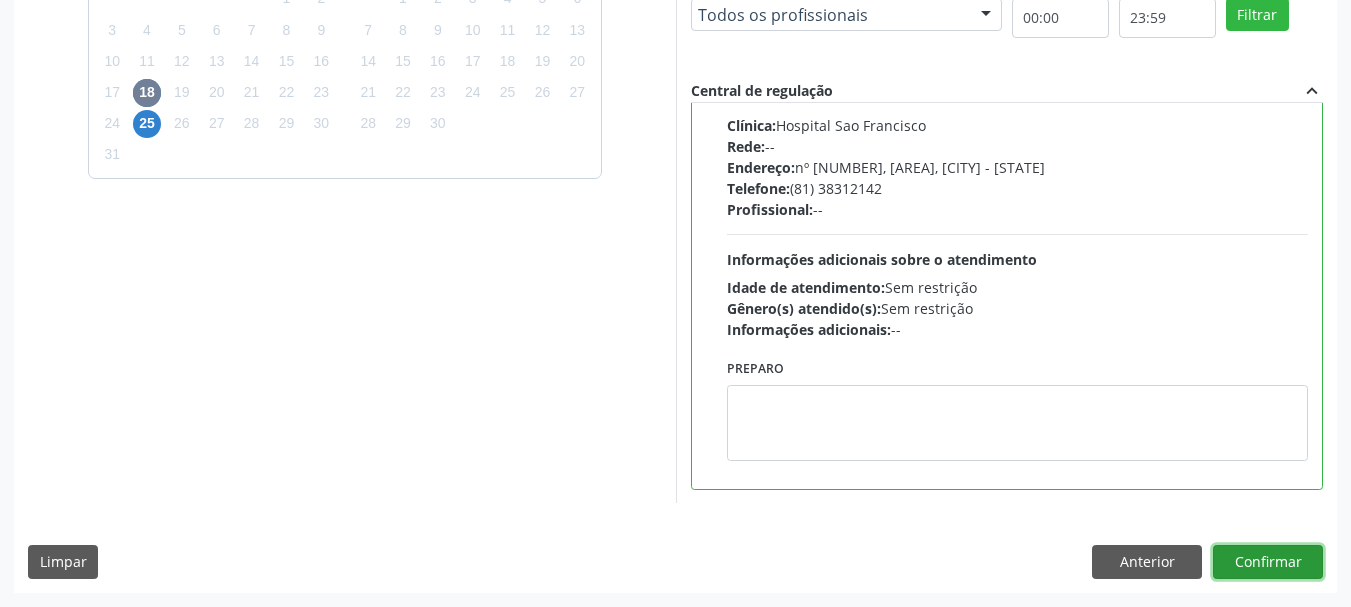 click on "Confirmar" at bounding box center [1268, 562] 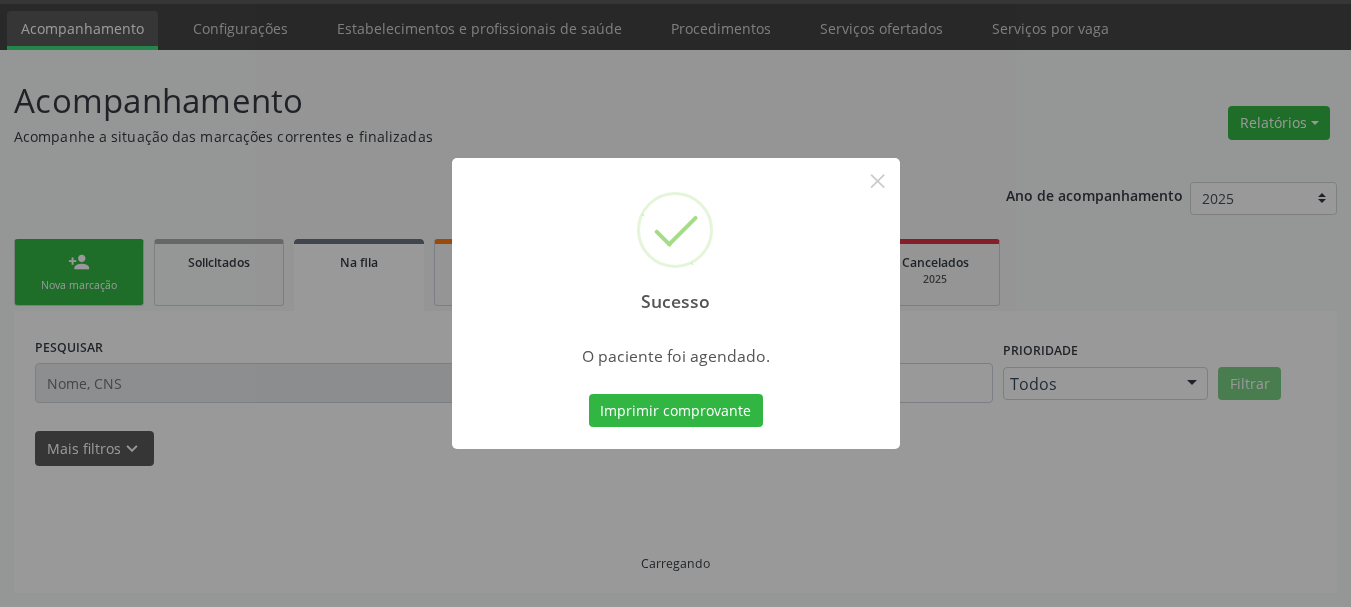 scroll, scrollTop: 60, scrollLeft: 0, axis: vertical 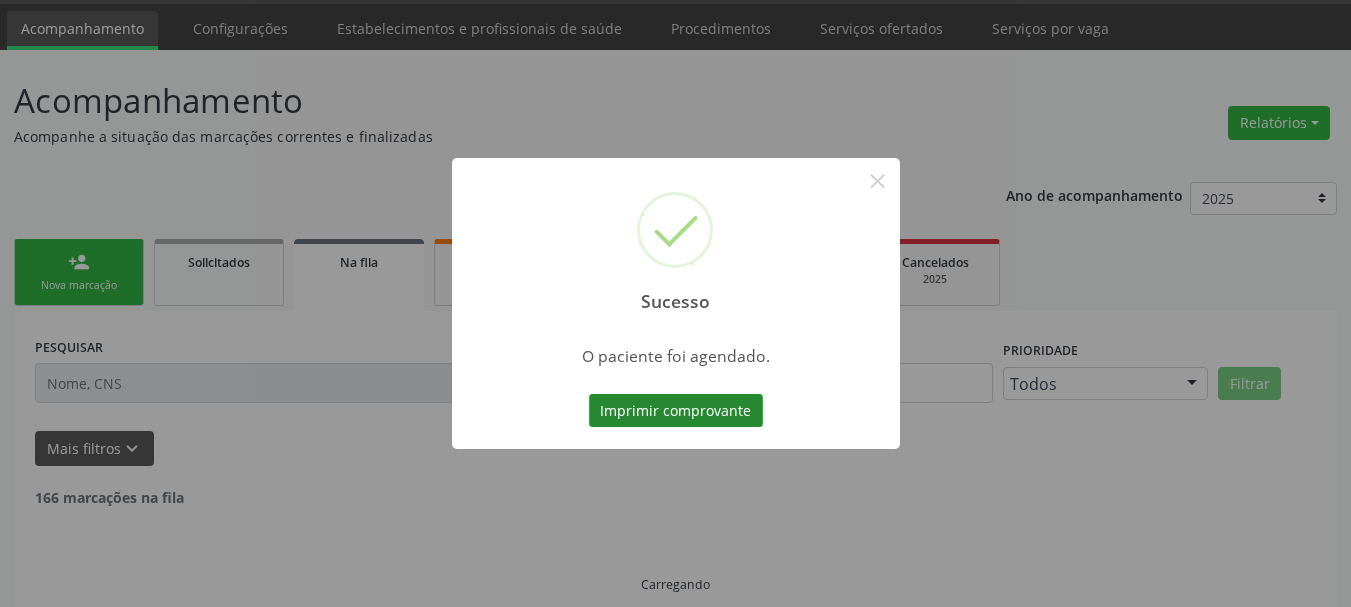 click on "Imprimir comprovante" at bounding box center (676, 411) 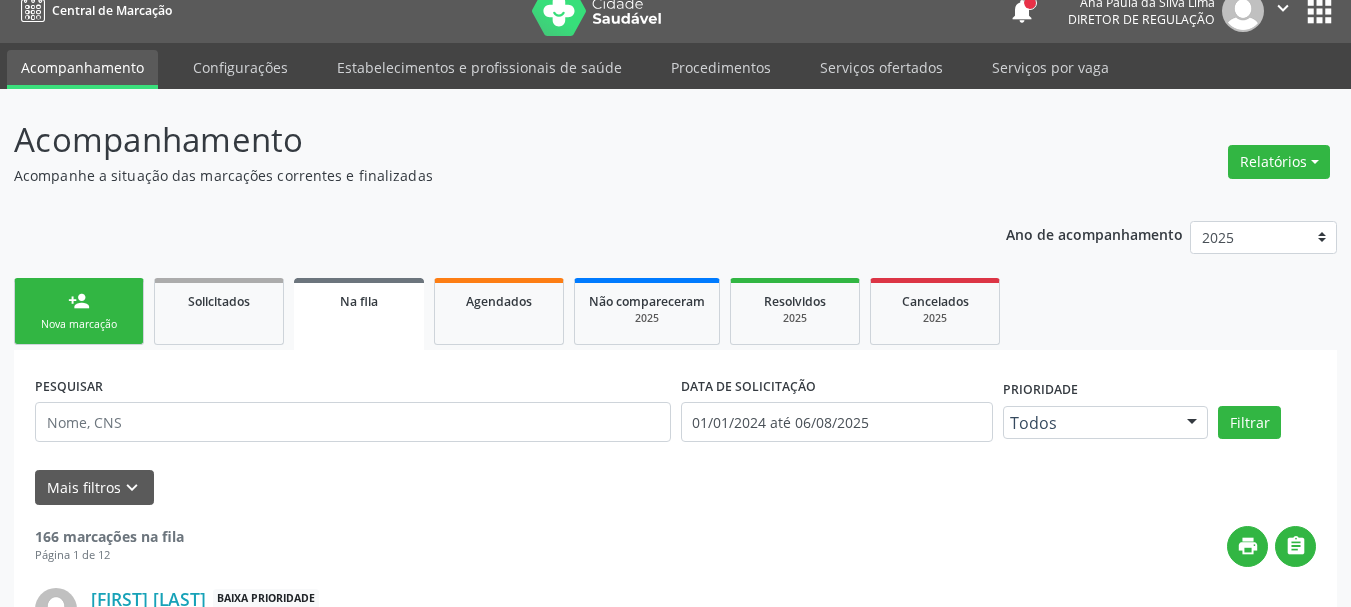 scroll, scrollTop: 0, scrollLeft: 0, axis: both 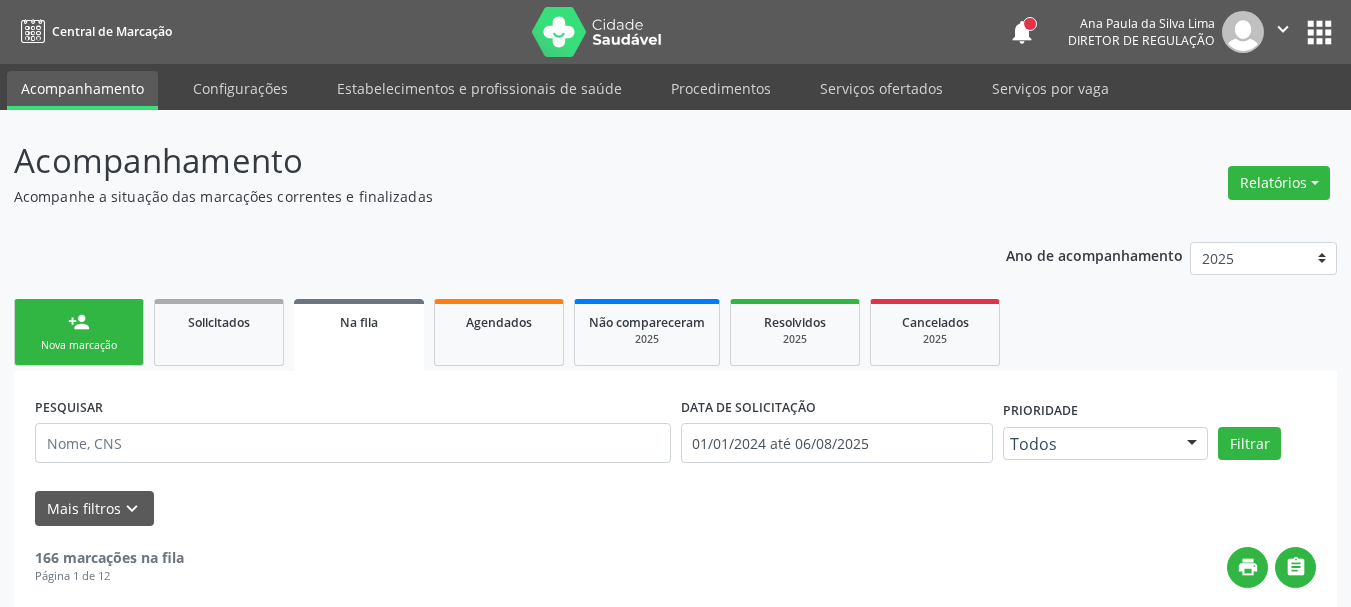 click on "apps" at bounding box center [1319, 32] 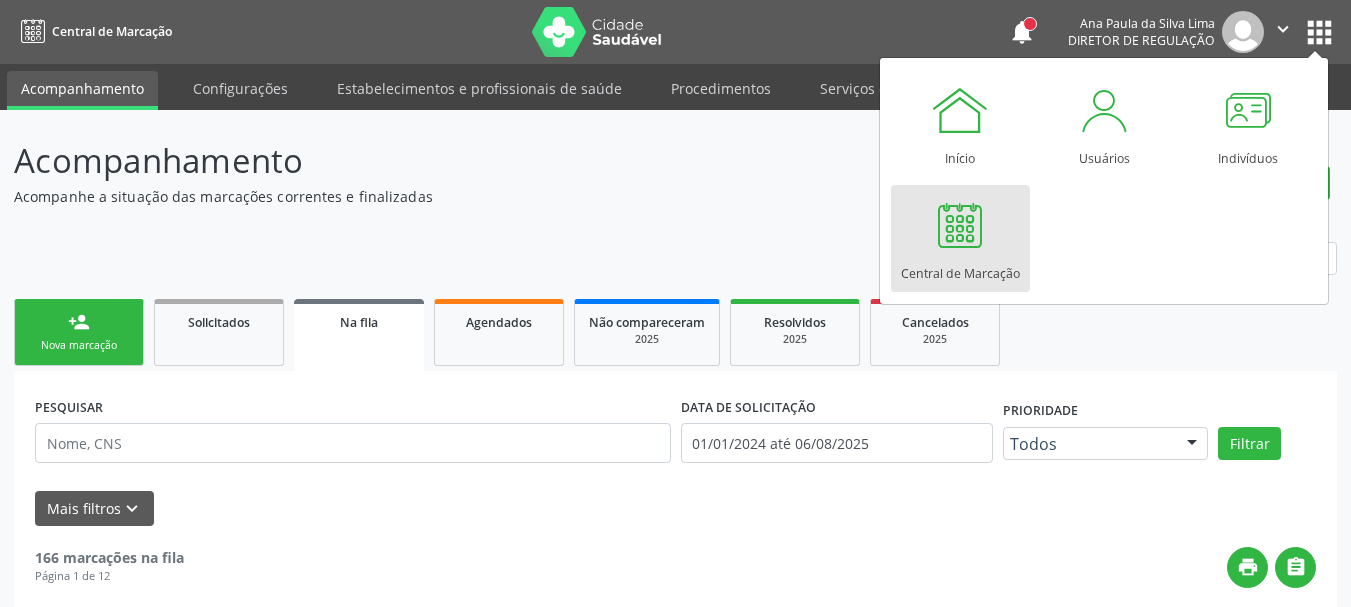 click on "Central de Marcação" at bounding box center [960, 268] 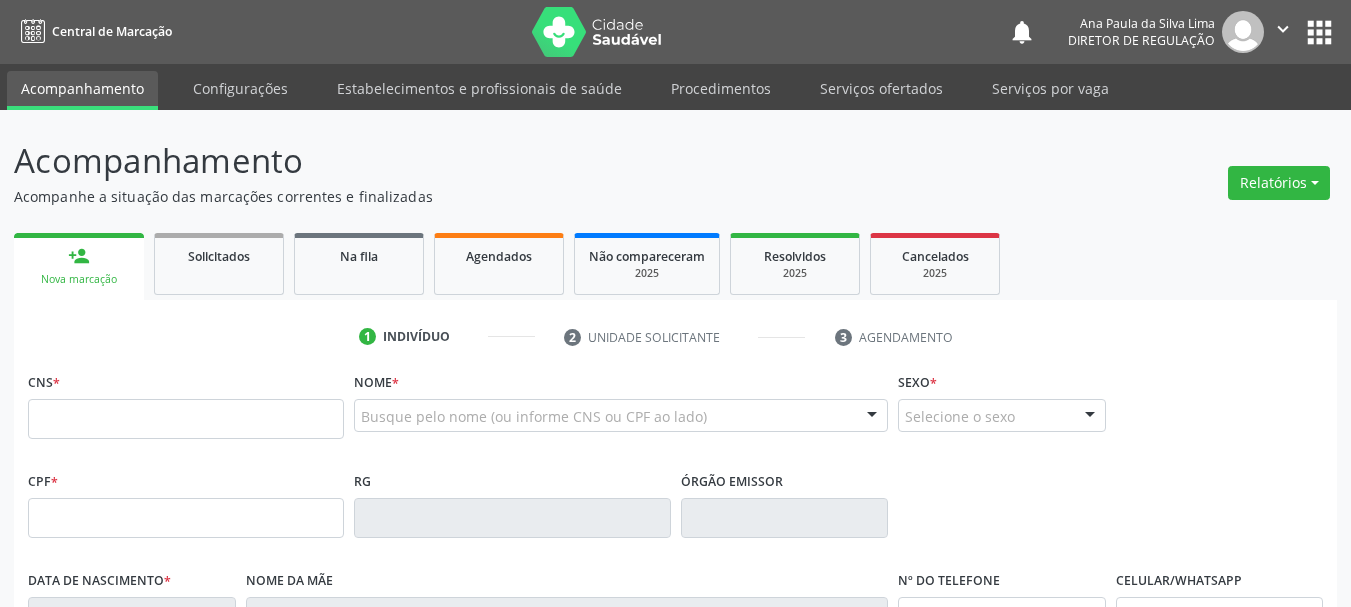 scroll, scrollTop: 0, scrollLeft: 0, axis: both 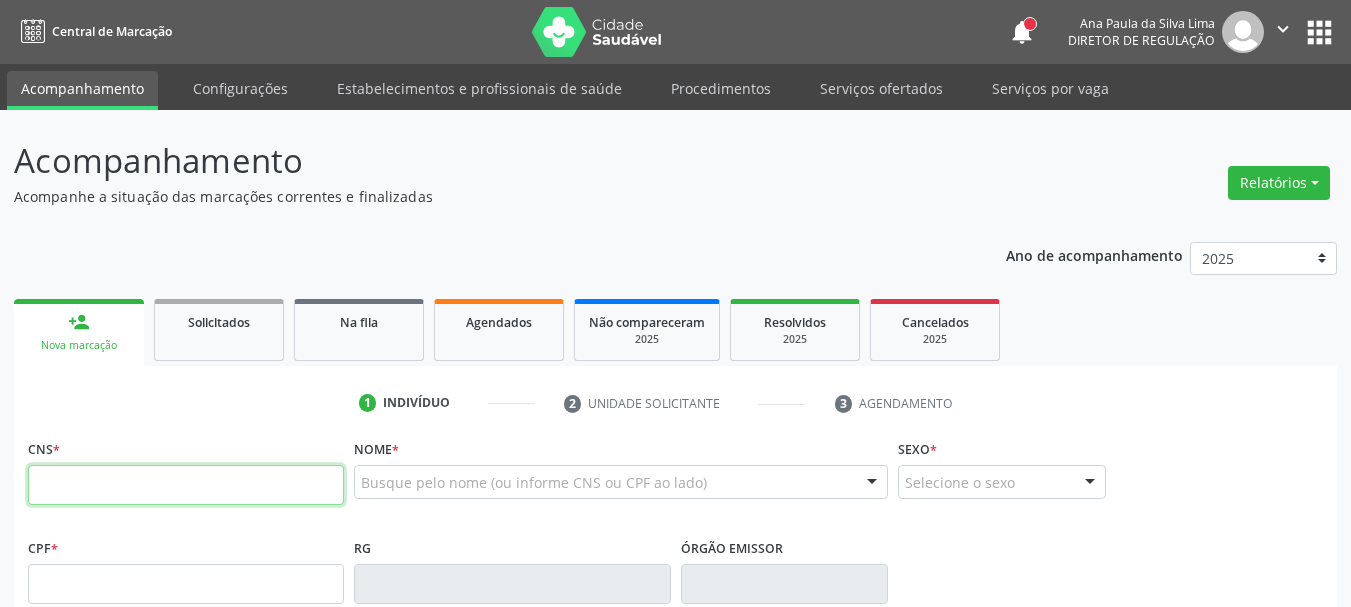 drag, startPoint x: 196, startPoint y: 470, endPoint x: 183, endPoint y: 497, distance: 29.966648 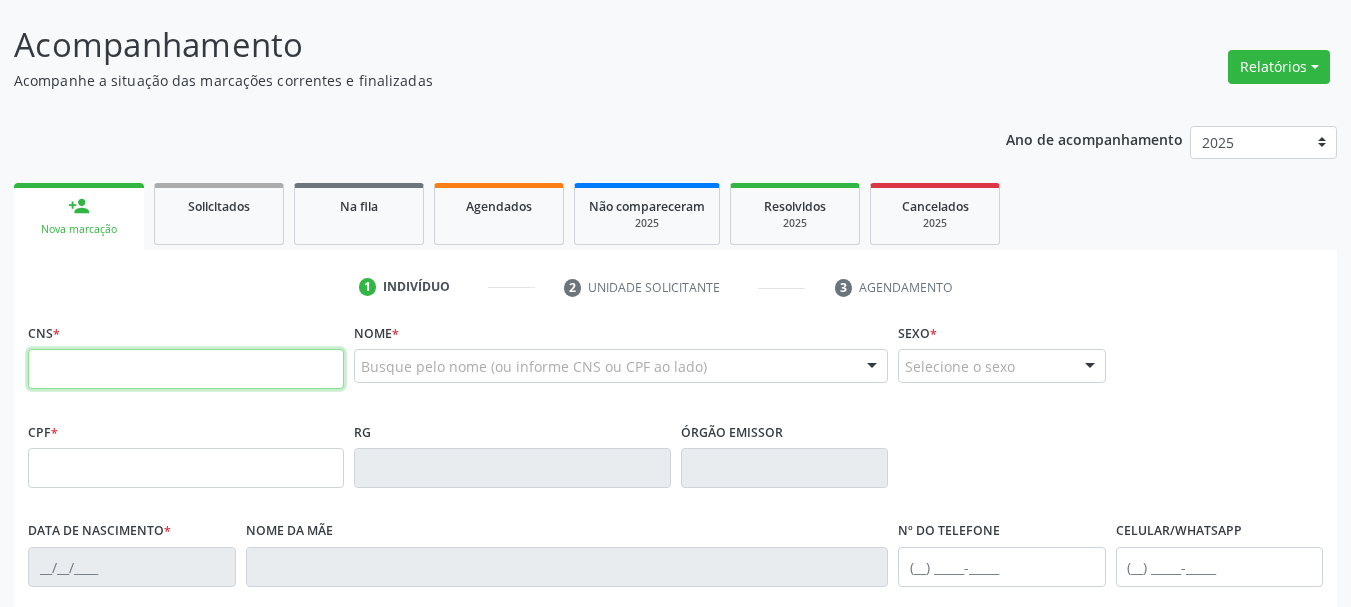 scroll, scrollTop: 200, scrollLeft: 0, axis: vertical 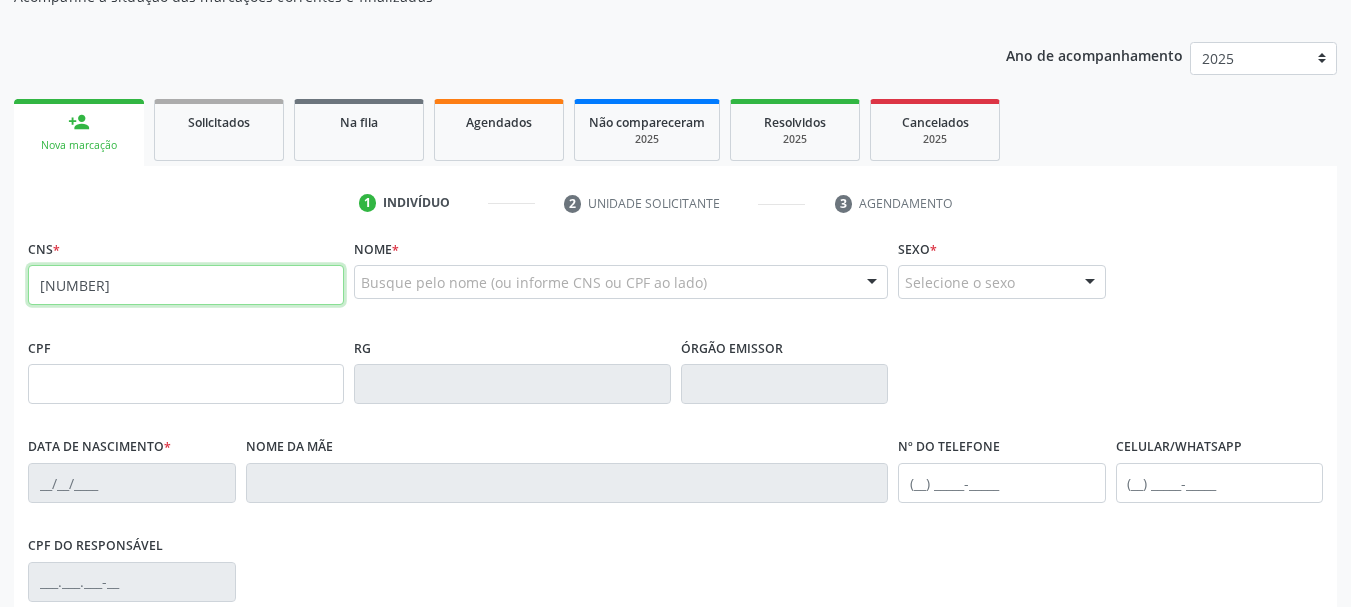 type on "[NUMBER]" 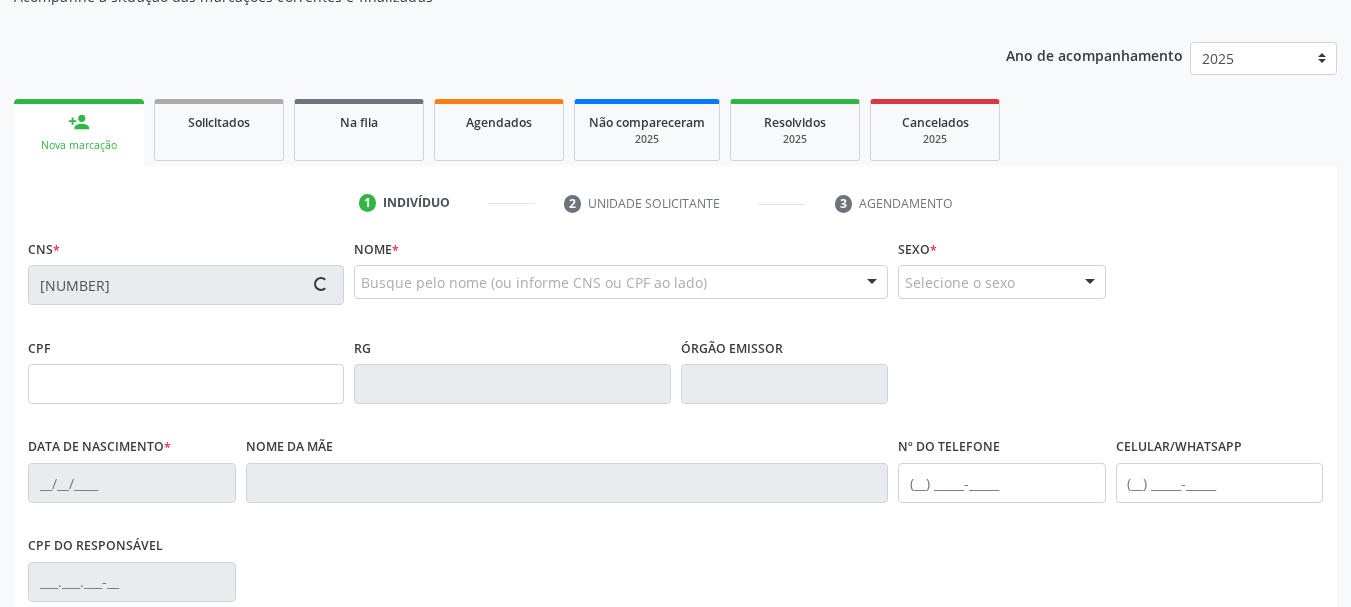 type on "[NUMBER]" 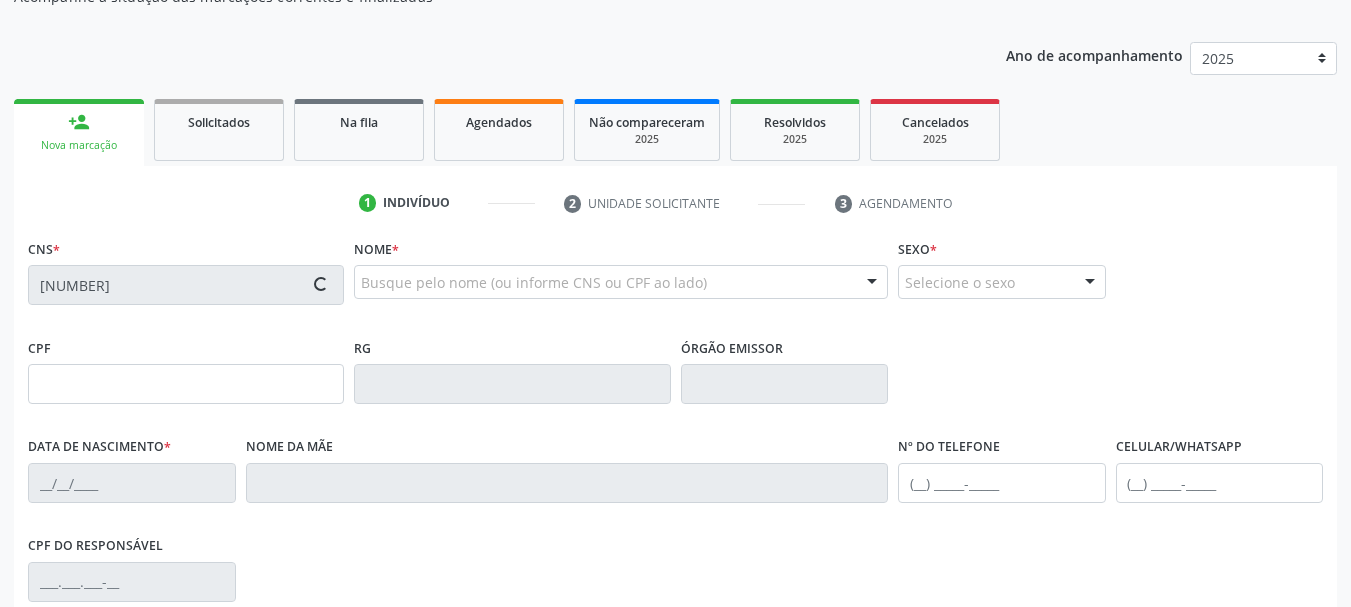 type on "[DATE]" 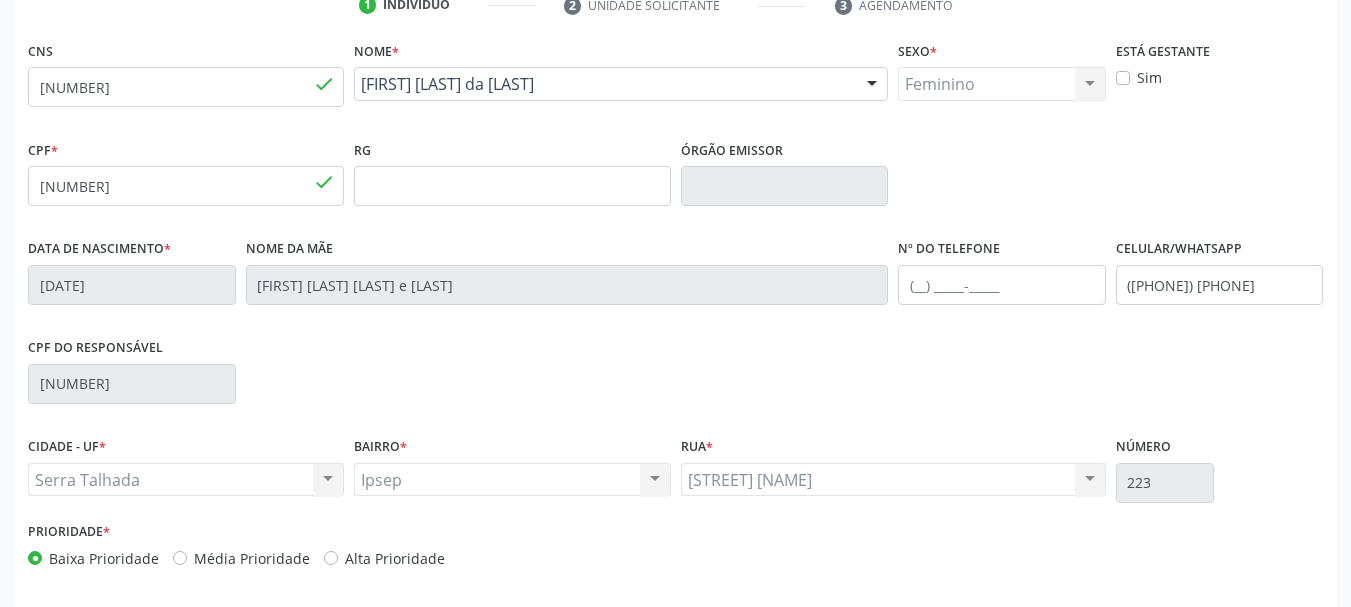 scroll, scrollTop: 400, scrollLeft: 0, axis: vertical 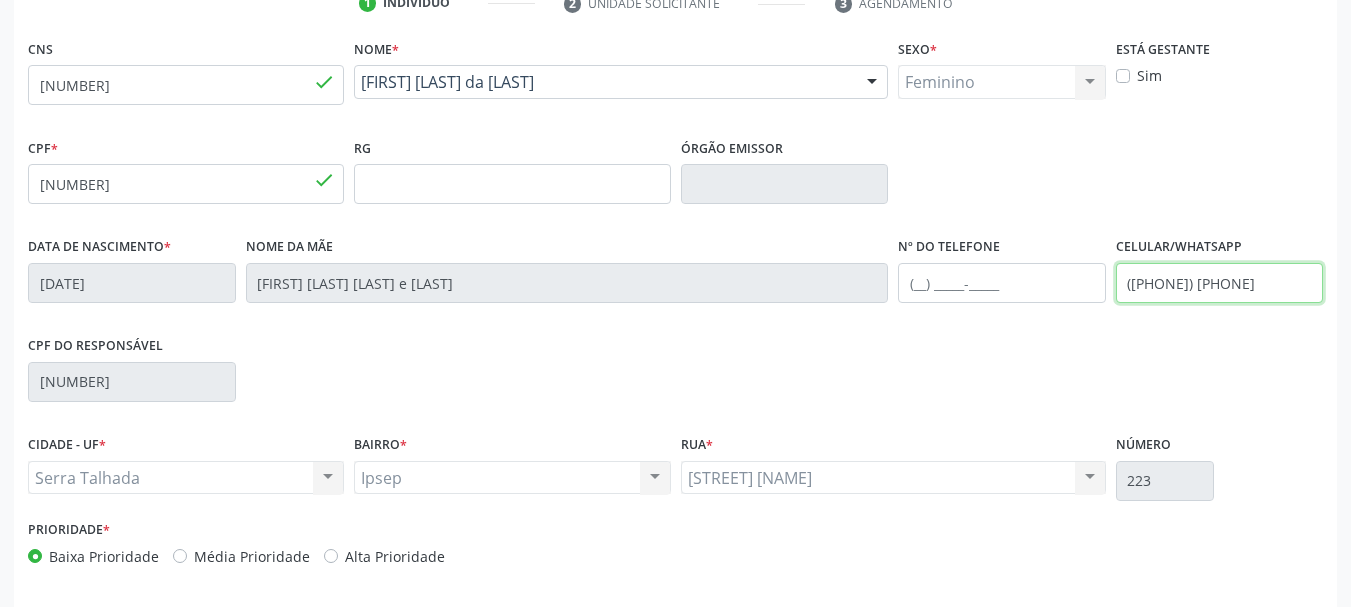 drag, startPoint x: 1260, startPoint y: 273, endPoint x: 1056, endPoint y: 297, distance: 205.4069 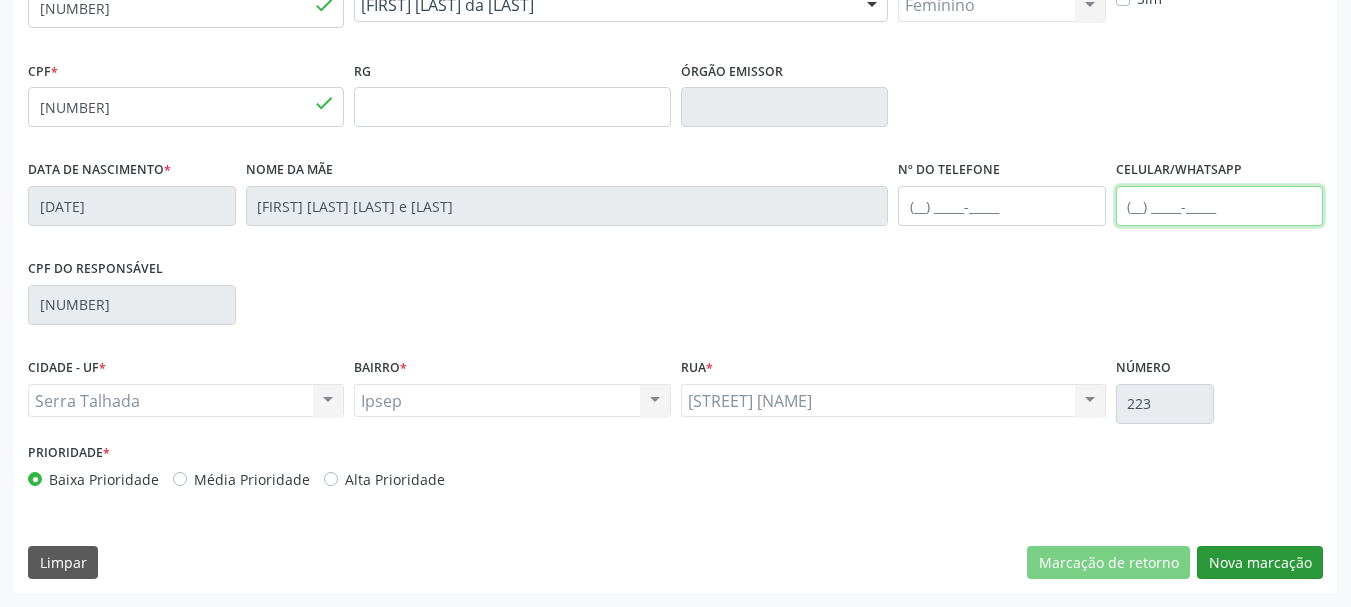 type 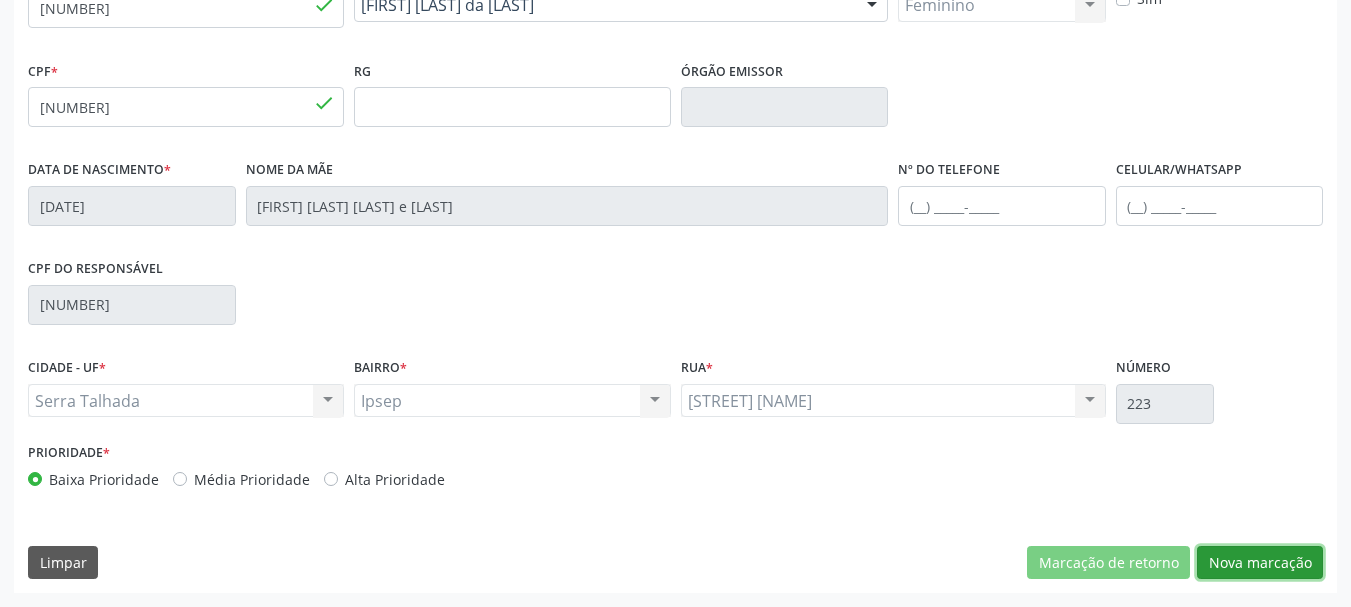 click on "Nova marcação" at bounding box center [1260, 563] 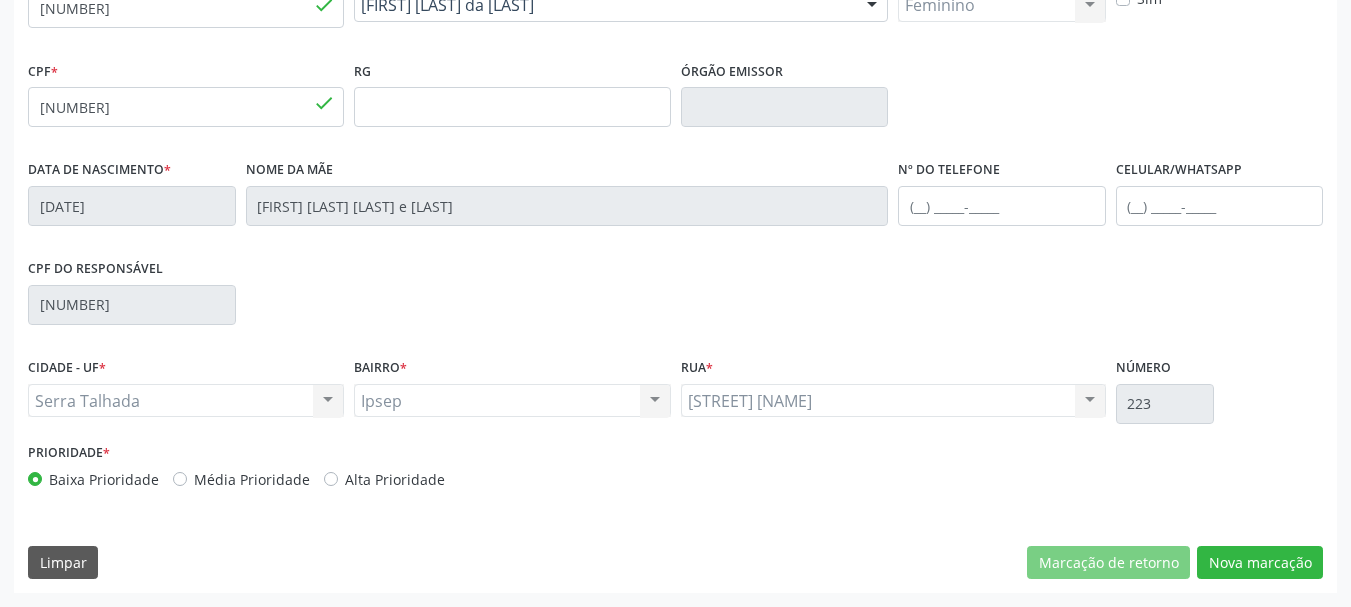 scroll, scrollTop: 299, scrollLeft: 0, axis: vertical 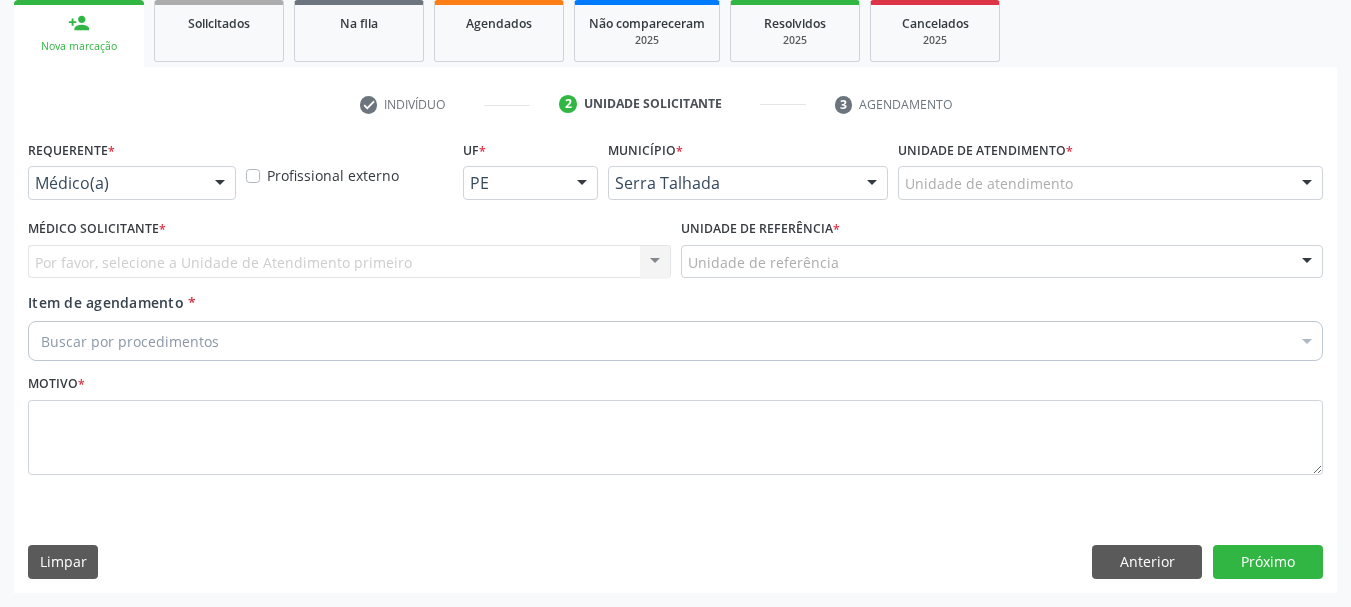 click on "Médico(a)" at bounding box center [132, 183] 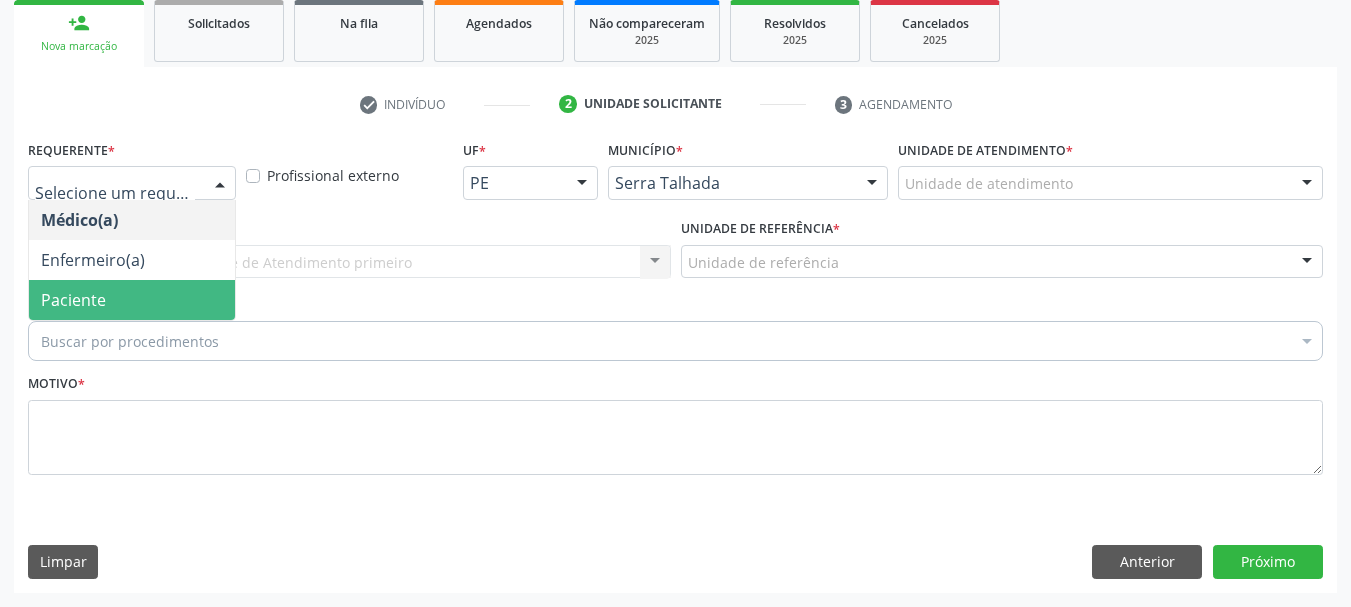 click on "Paciente" at bounding box center (73, 300) 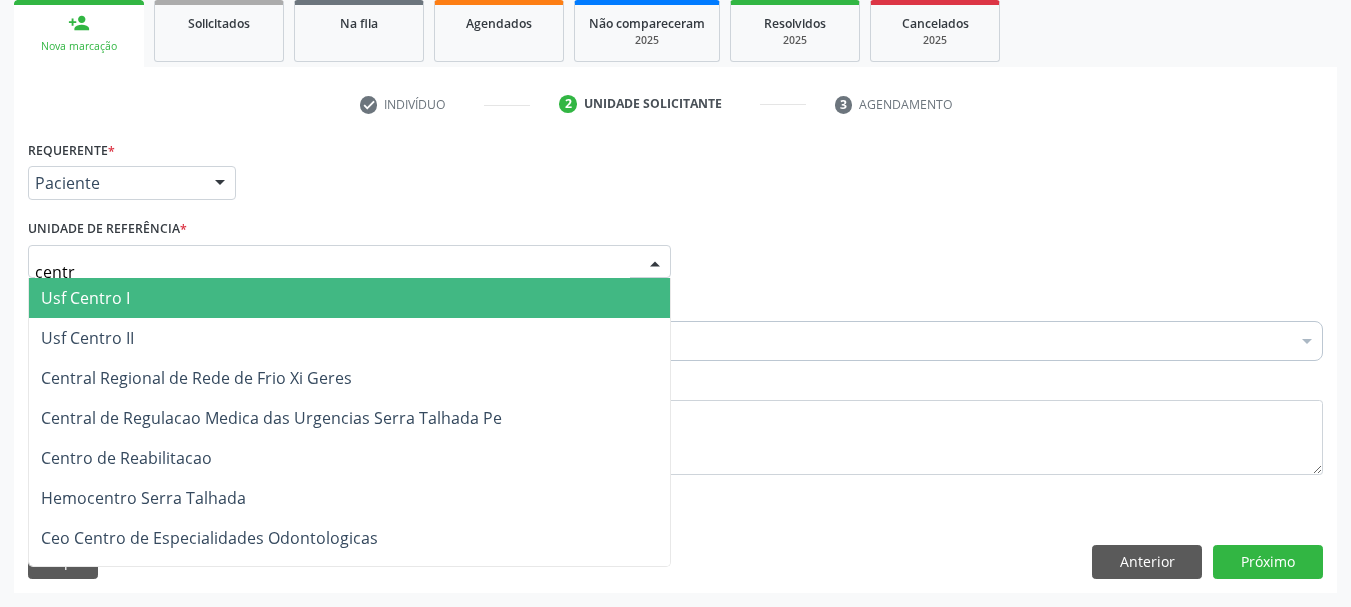 type on "centro" 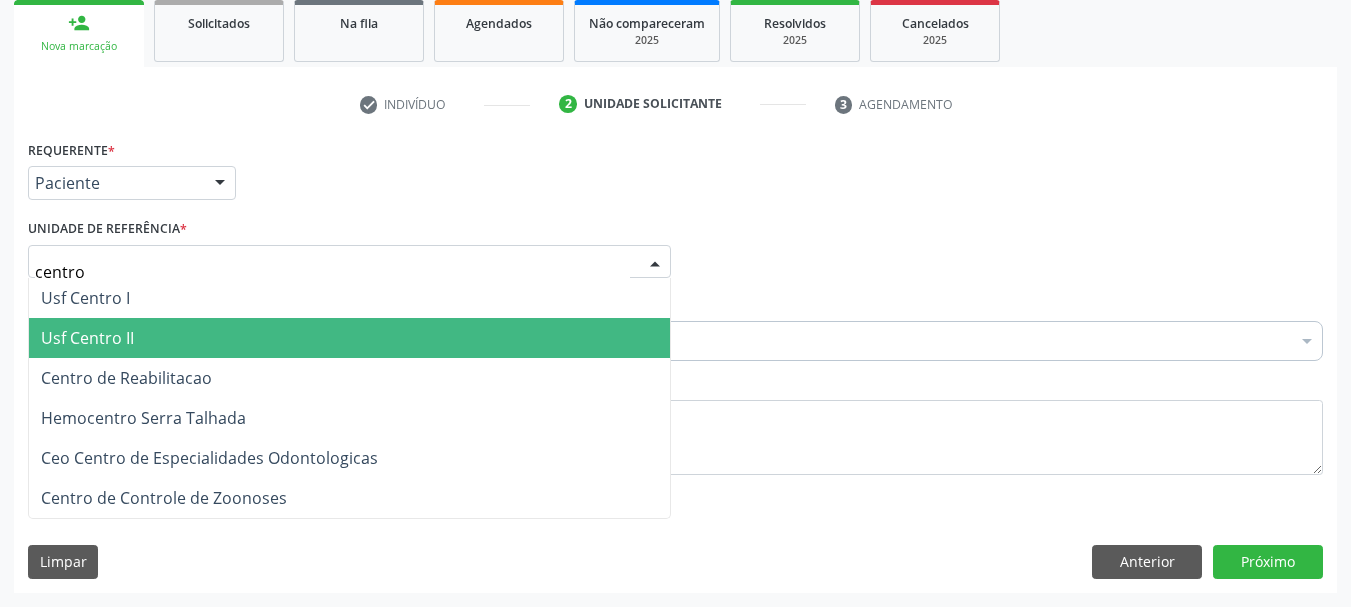 click on "Centro de Reabilitacao" at bounding box center (126, 378) 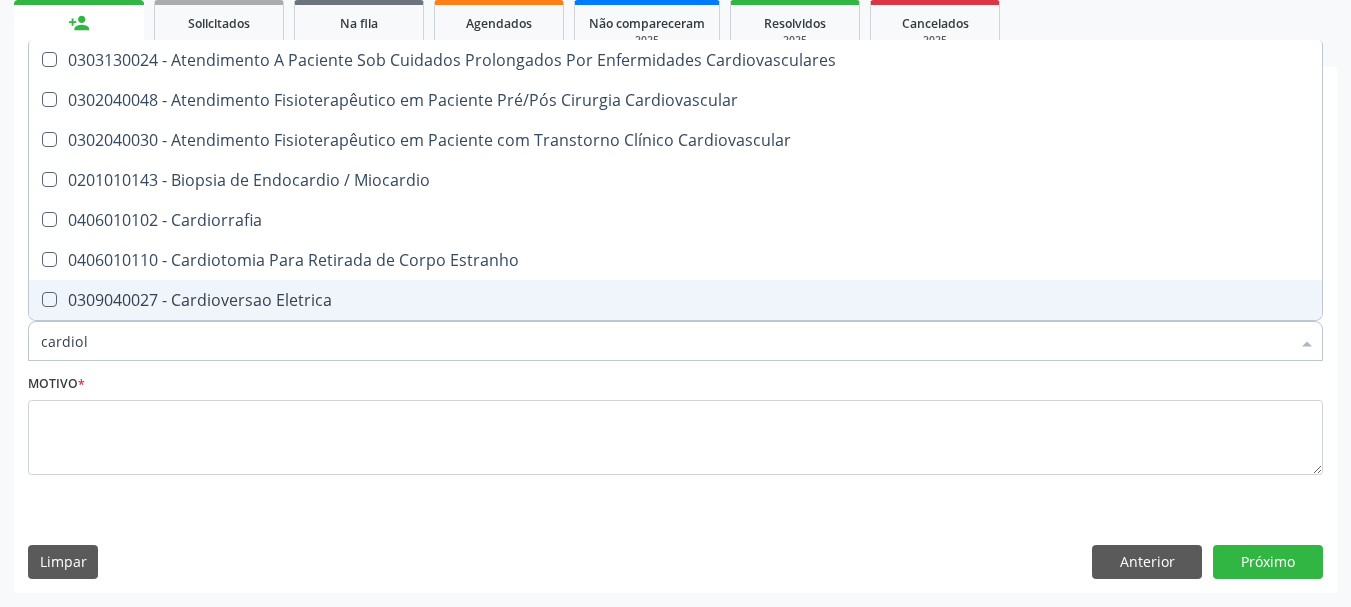 type on "cardiolo" 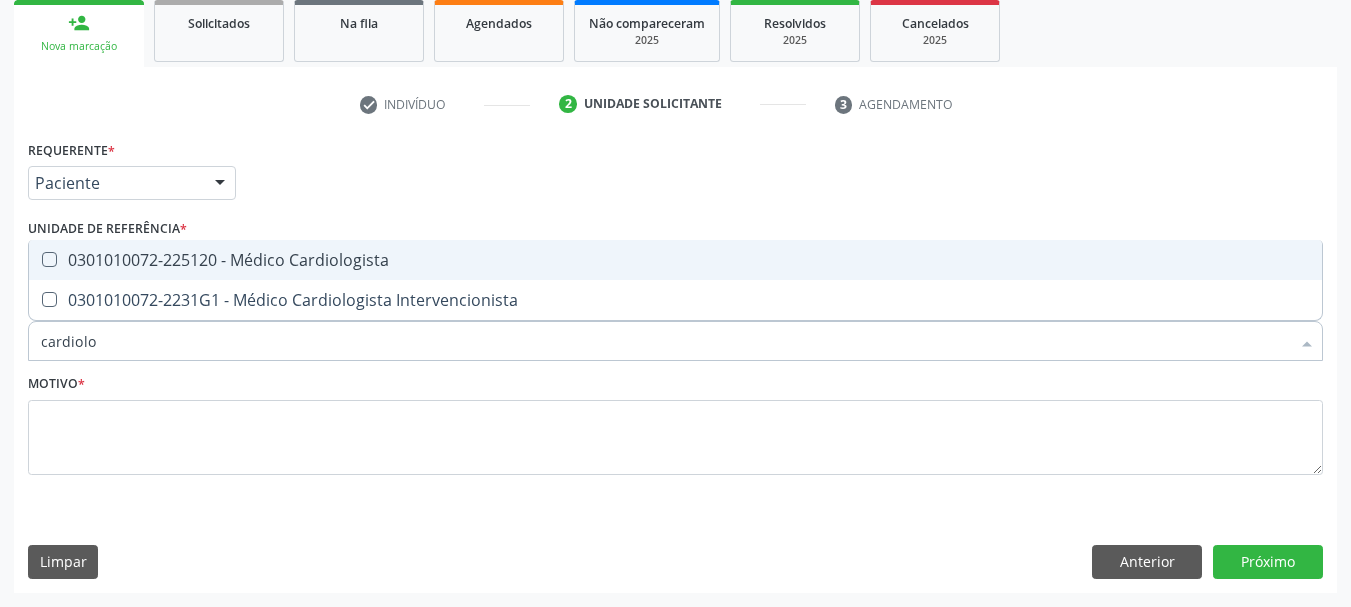 click on "0301010072-225120 - Médico Cardiologista" at bounding box center [675, 260] 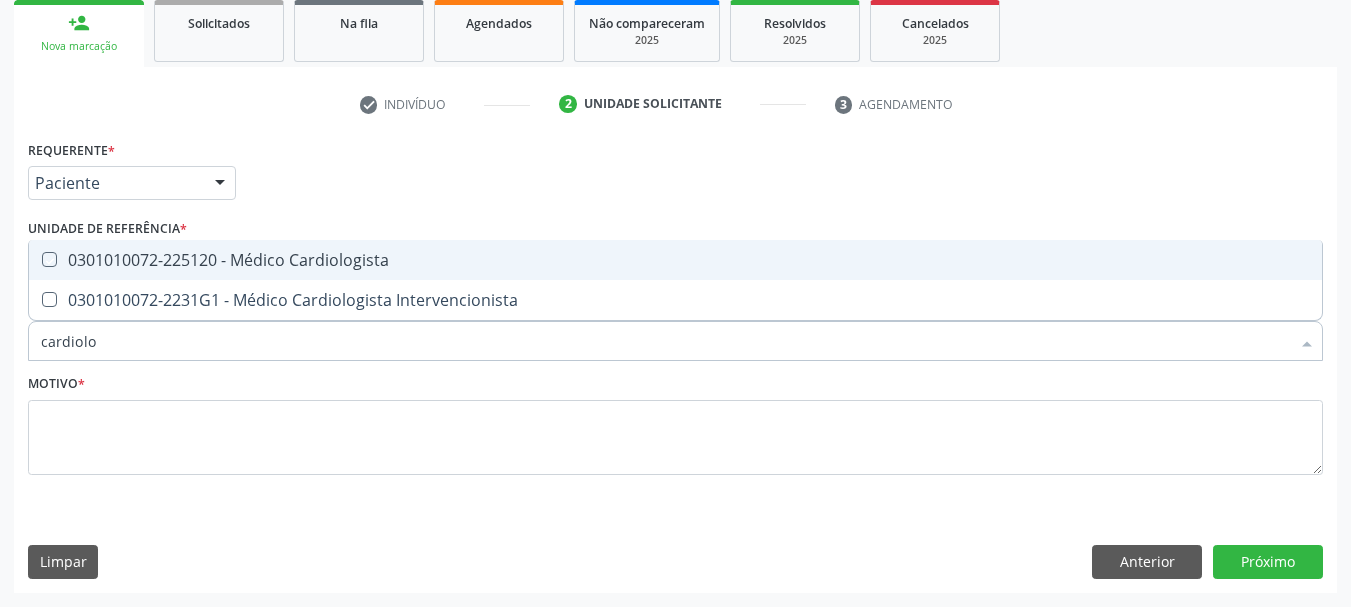 checkbox on "true" 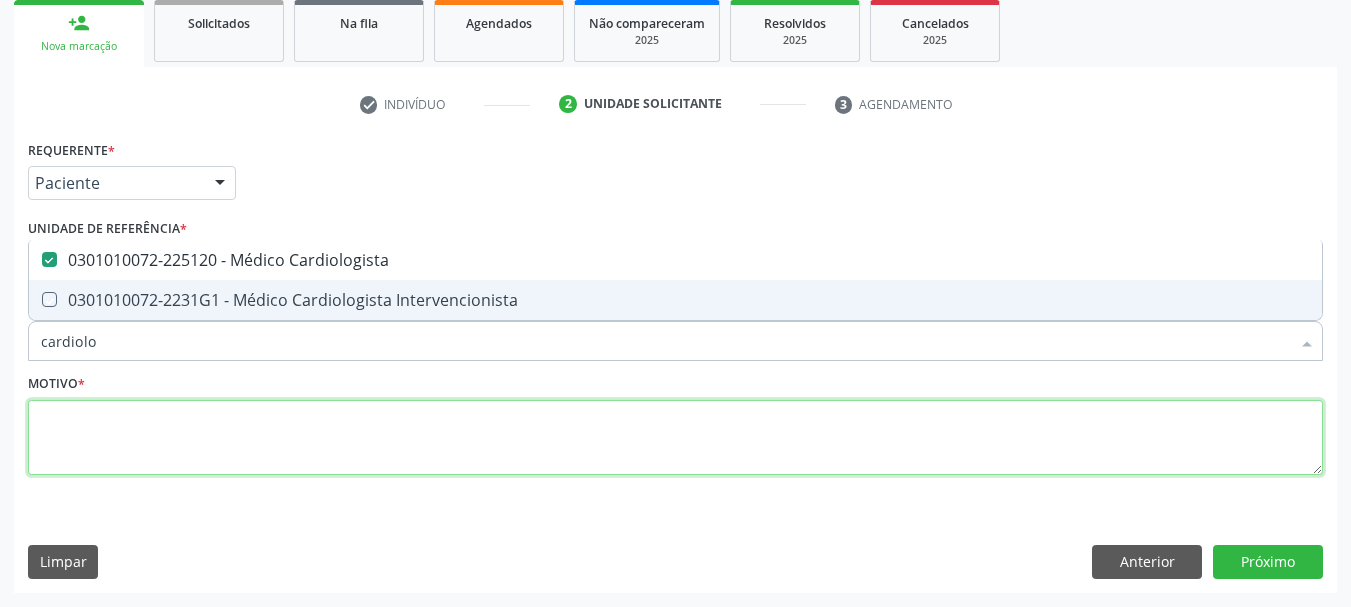 click at bounding box center (675, 438) 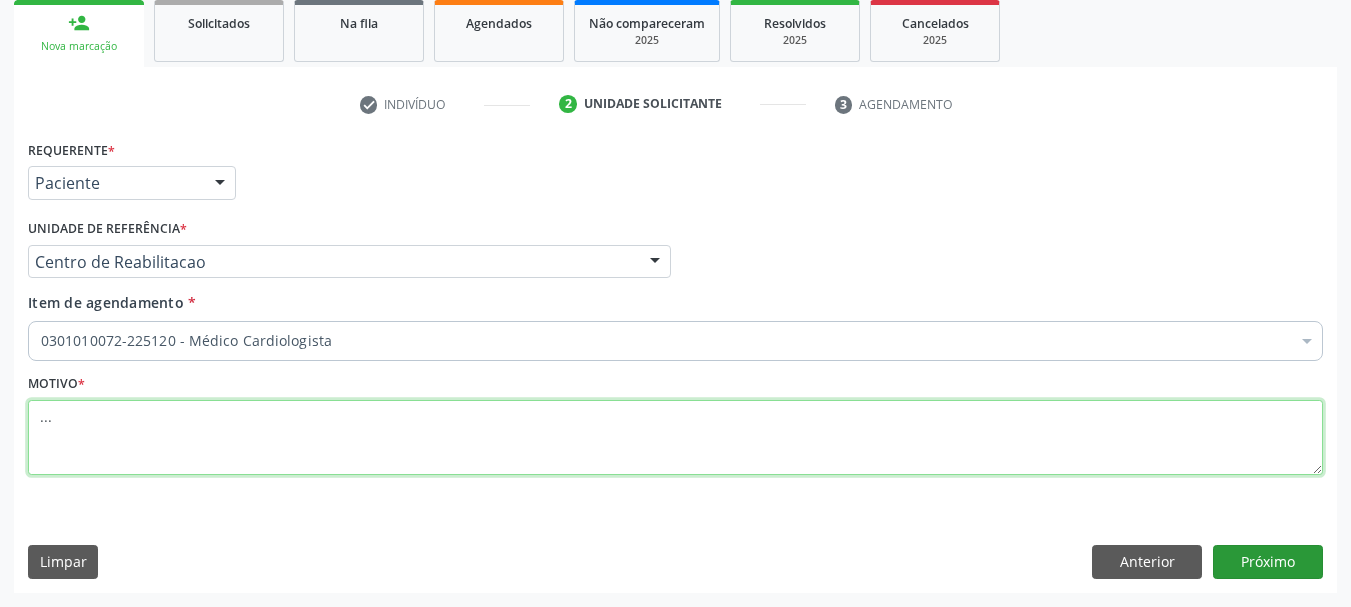 type on "..." 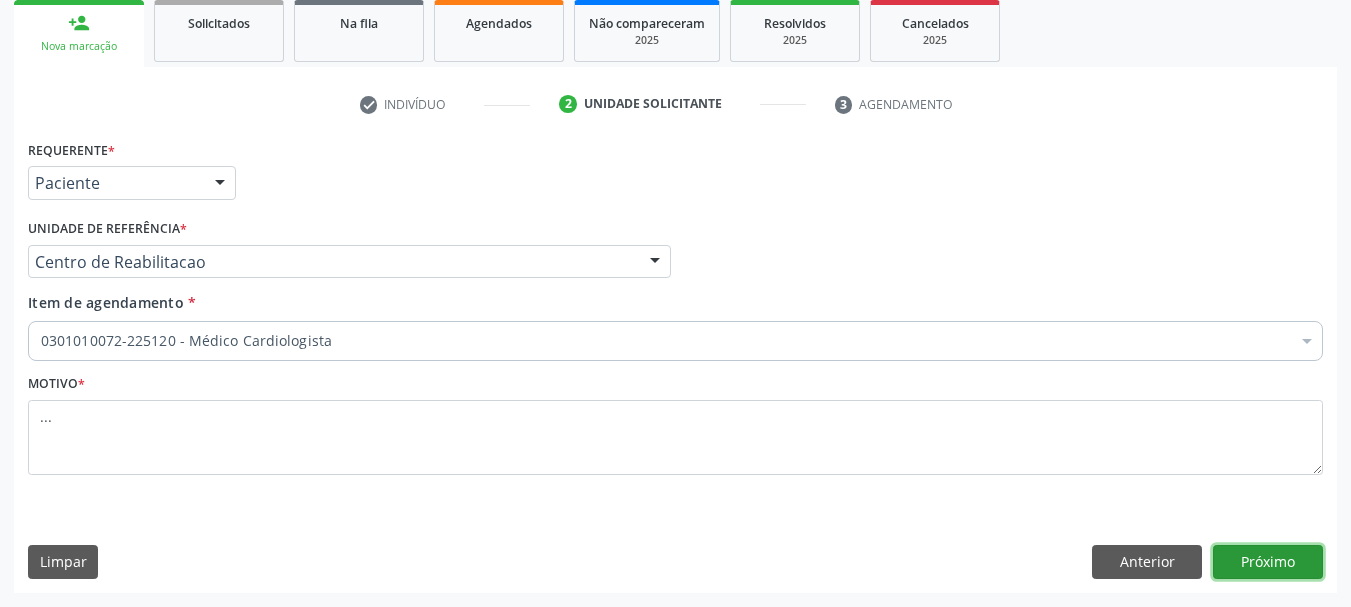 click on "Próximo" at bounding box center (1268, 562) 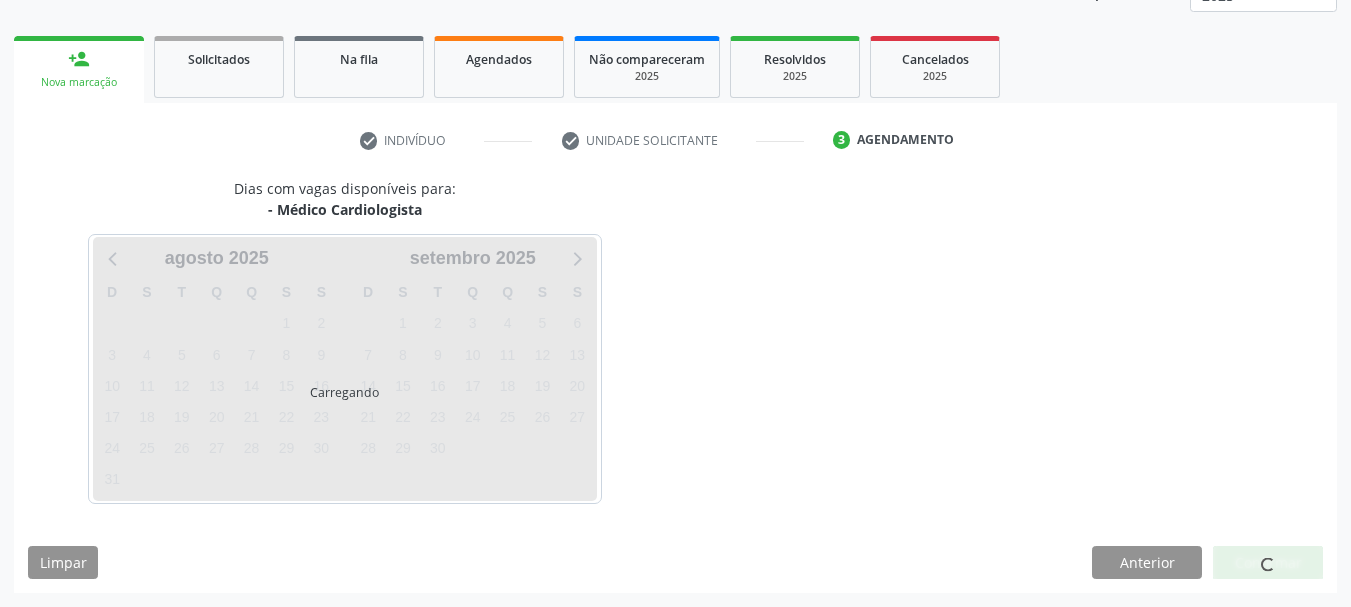 scroll, scrollTop: 263, scrollLeft: 0, axis: vertical 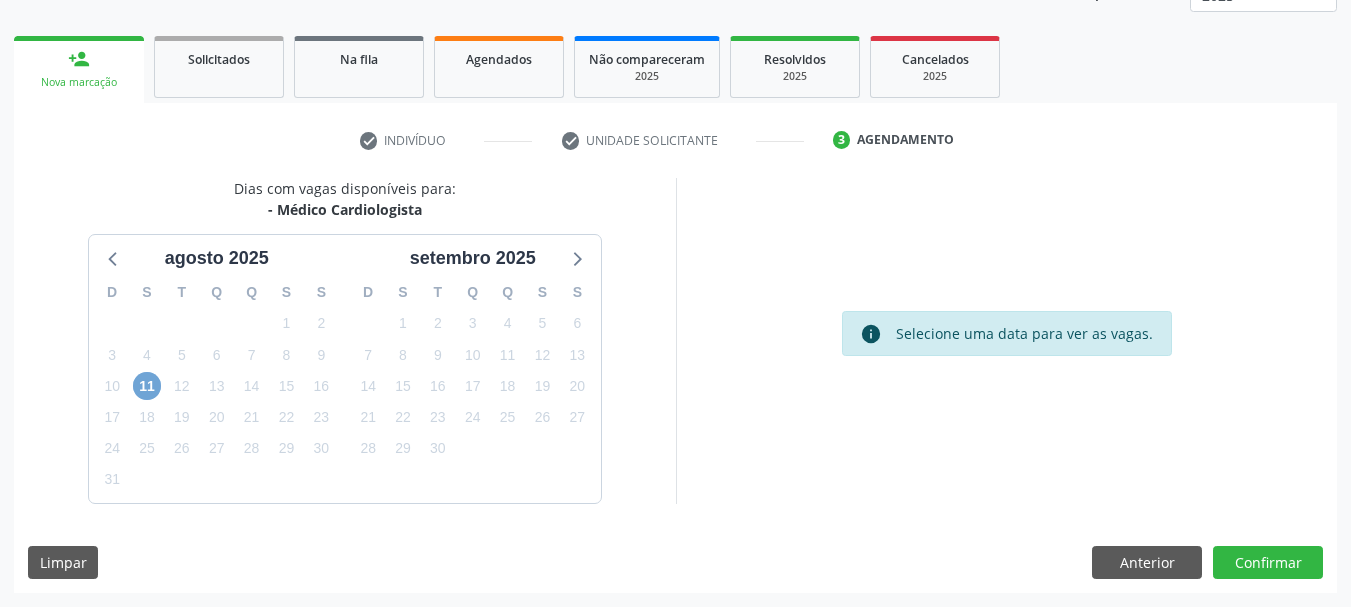 click on "11" at bounding box center (147, 386) 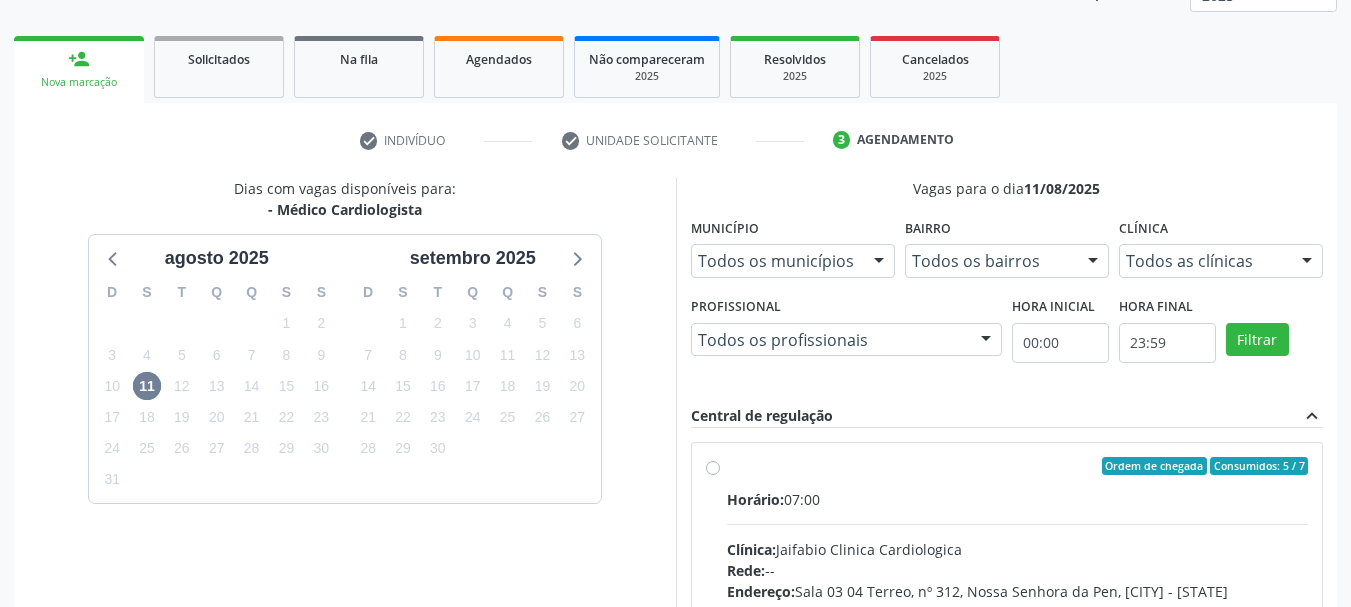 click on "Ordem de chegada
Consumidos: 5 / 7
Horário:   07:00
Clínica:  [FIRST] [LAST] [LAST]
Rede:
--
Endereço:   Sala 03 04 Terreo, nº 312, Nossa Senhora da Pen, [CITY] - [STATE]
Telefone:   --
Profissional:
[FIRST] [LAST] [LAST]
Informações adicionais sobre o atendimento
Idade de atendimento:
de 0 a 120 anos
Gênero(s) atendido(s):
Masculino e Feminino
Informações adicionais:
--" at bounding box center [1018, 610] 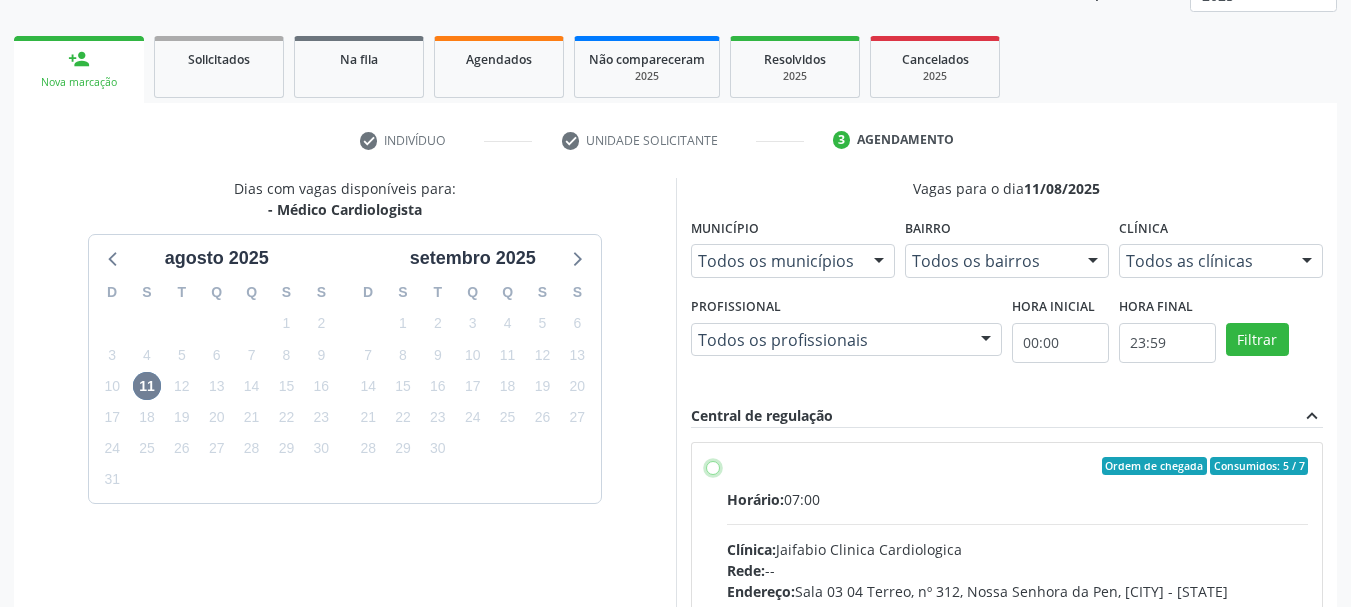 click on "Ordem de chegada
Consumidos: 5 / 7
Horário:   07:00
Clínica:  [FIRST] [LAST] [LAST]
Rede:
--
Endereço:   Sala 03 04 Terreo, nº 312, Nossa Senhora da Pen, [CITY] - [STATE]
Telefone:   --
Profissional:
[FIRST] [LAST] [LAST]
Informações adicionais sobre o atendimento
Idade de atendimento:
de 0 a 120 anos
Gênero(s) atendido(s):
Masculino e Feminino
Informações adicionais:
--" at bounding box center [713, 466] 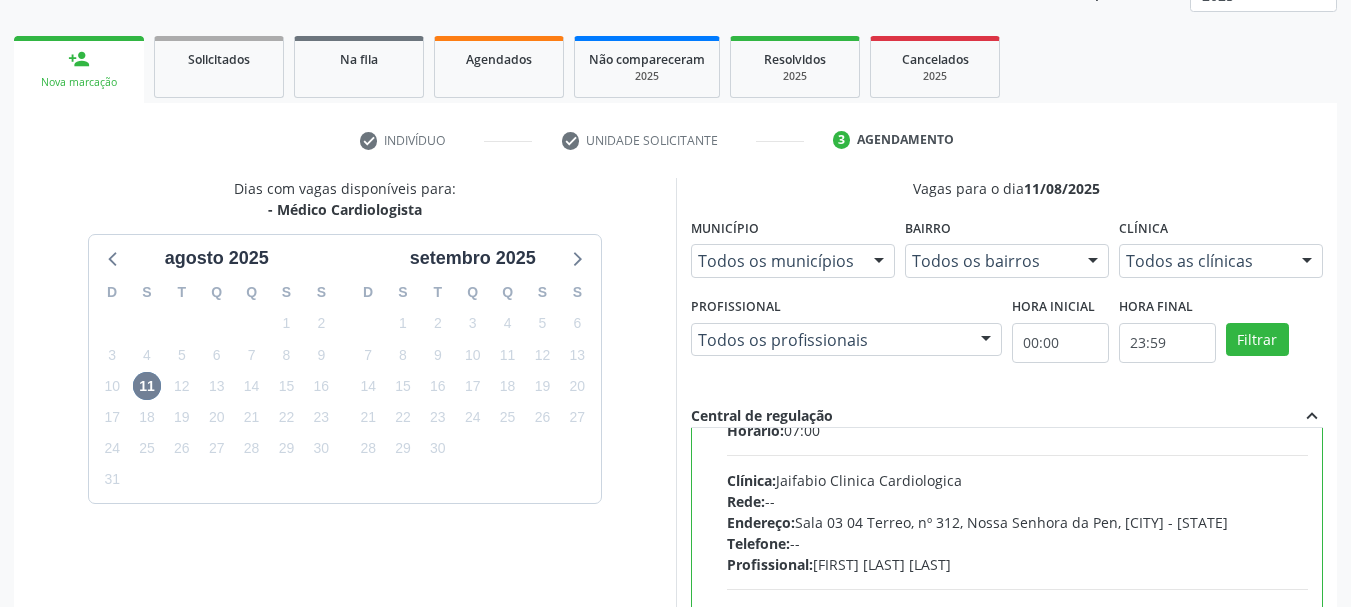 scroll, scrollTop: 99, scrollLeft: 0, axis: vertical 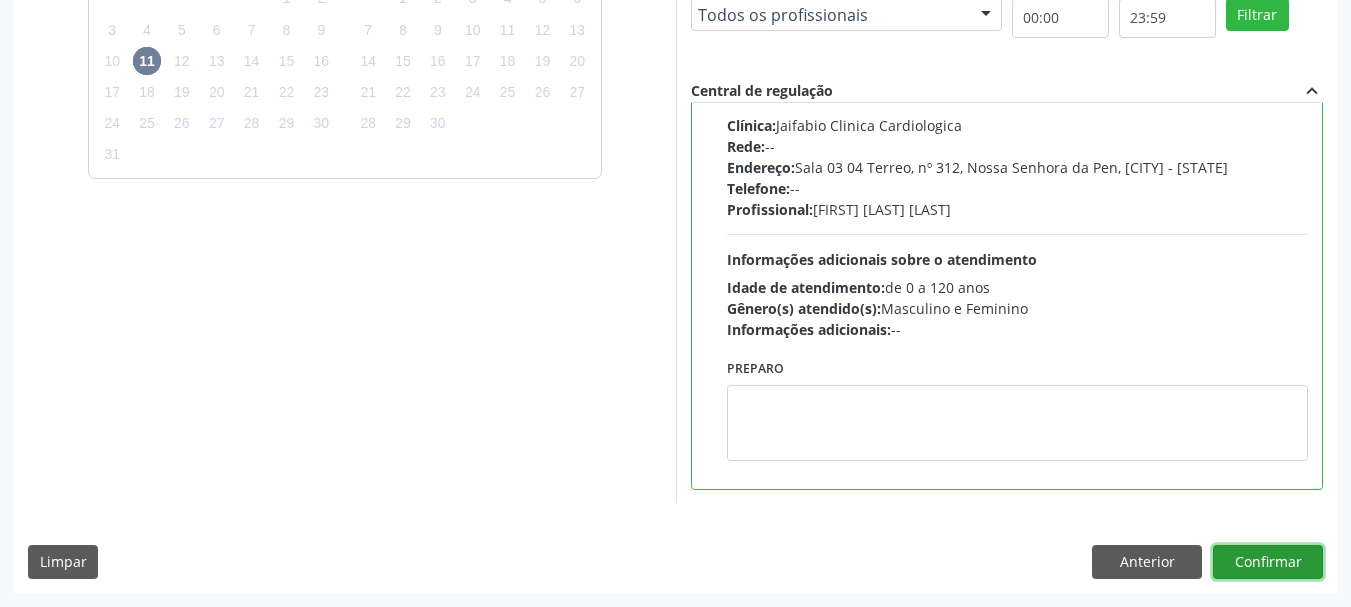 click on "Confirmar" at bounding box center (1268, 562) 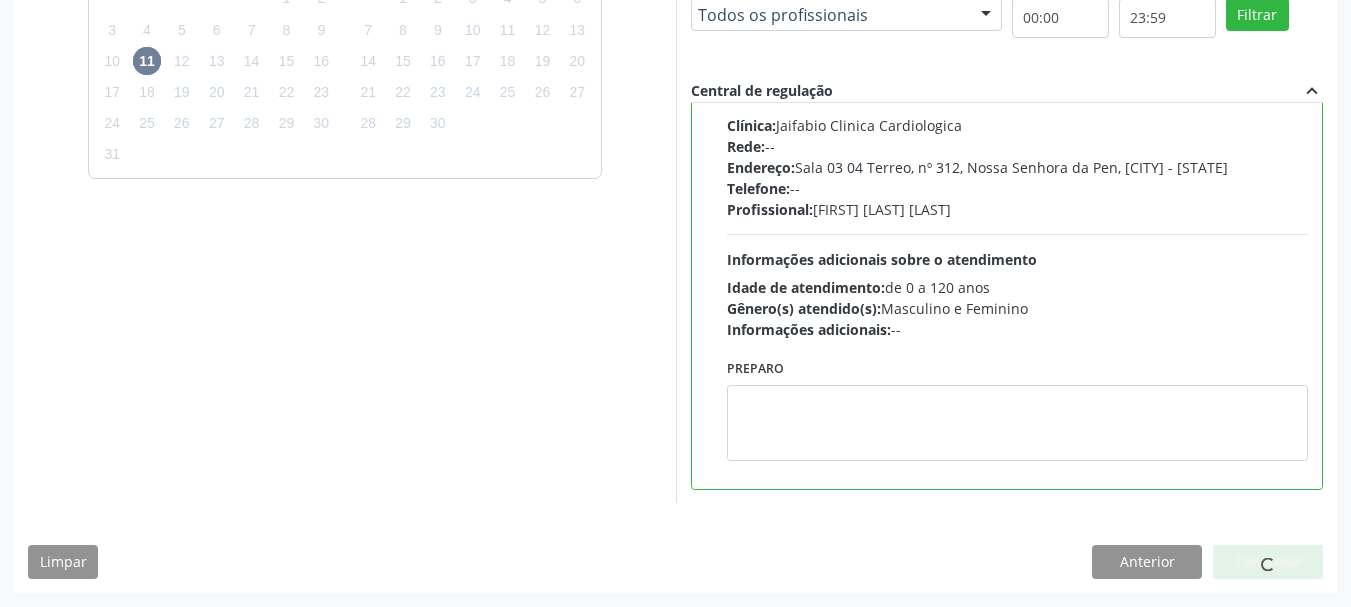 scroll, scrollTop: 60, scrollLeft: 0, axis: vertical 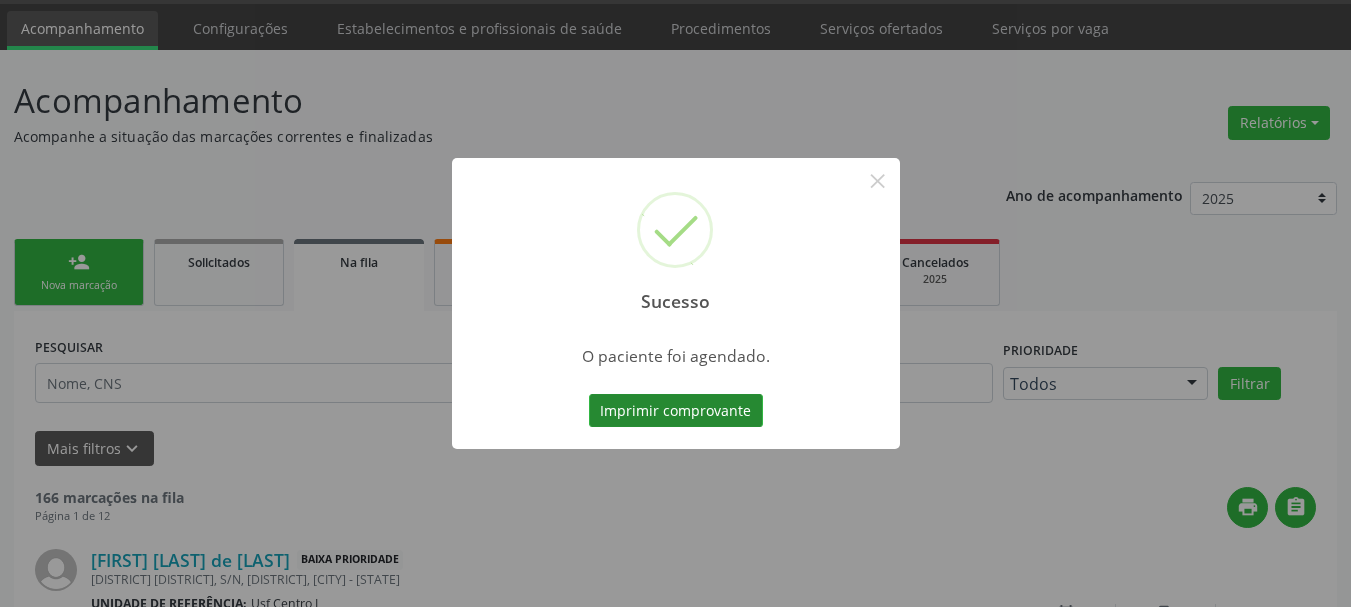 click on "Imprimir comprovante" at bounding box center [676, 411] 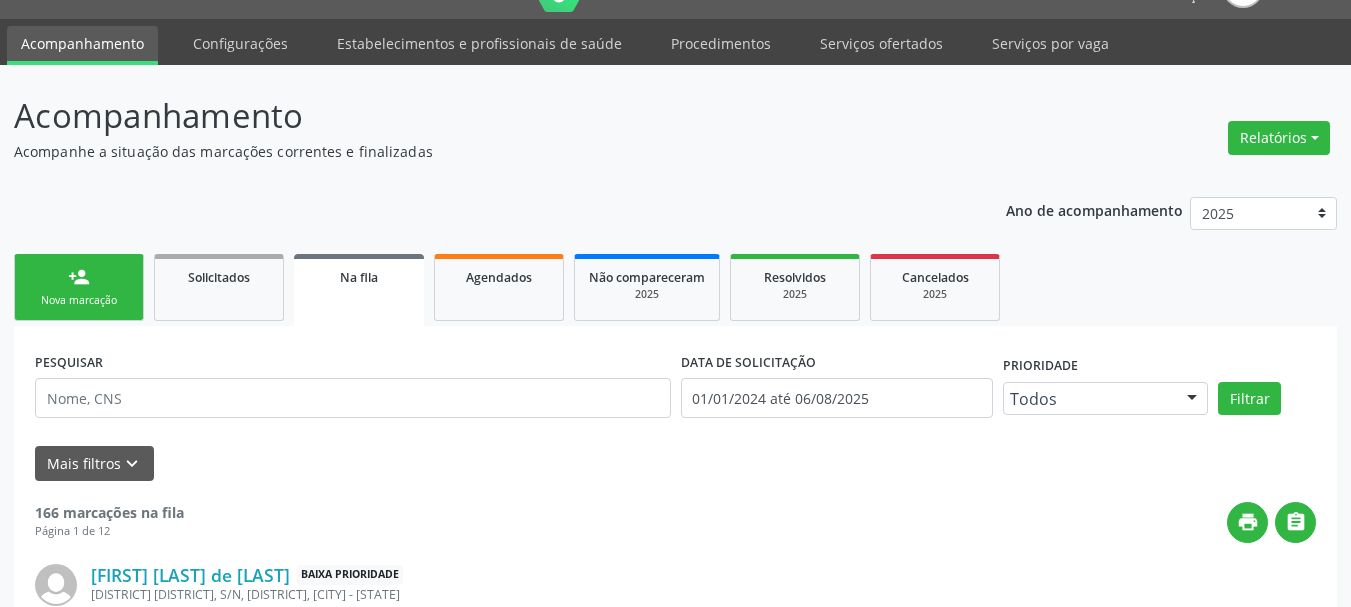 scroll, scrollTop: 0, scrollLeft: 0, axis: both 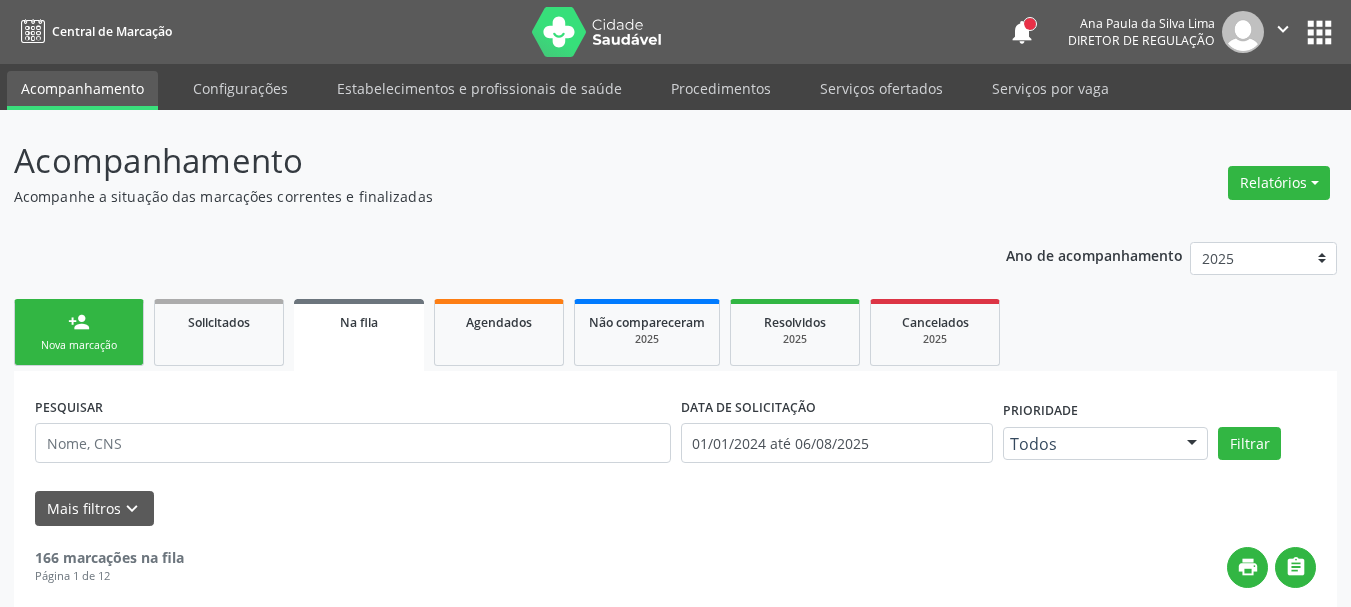 drag, startPoint x: 1313, startPoint y: 33, endPoint x: 1302, endPoint y: 40, distance: 13.038404 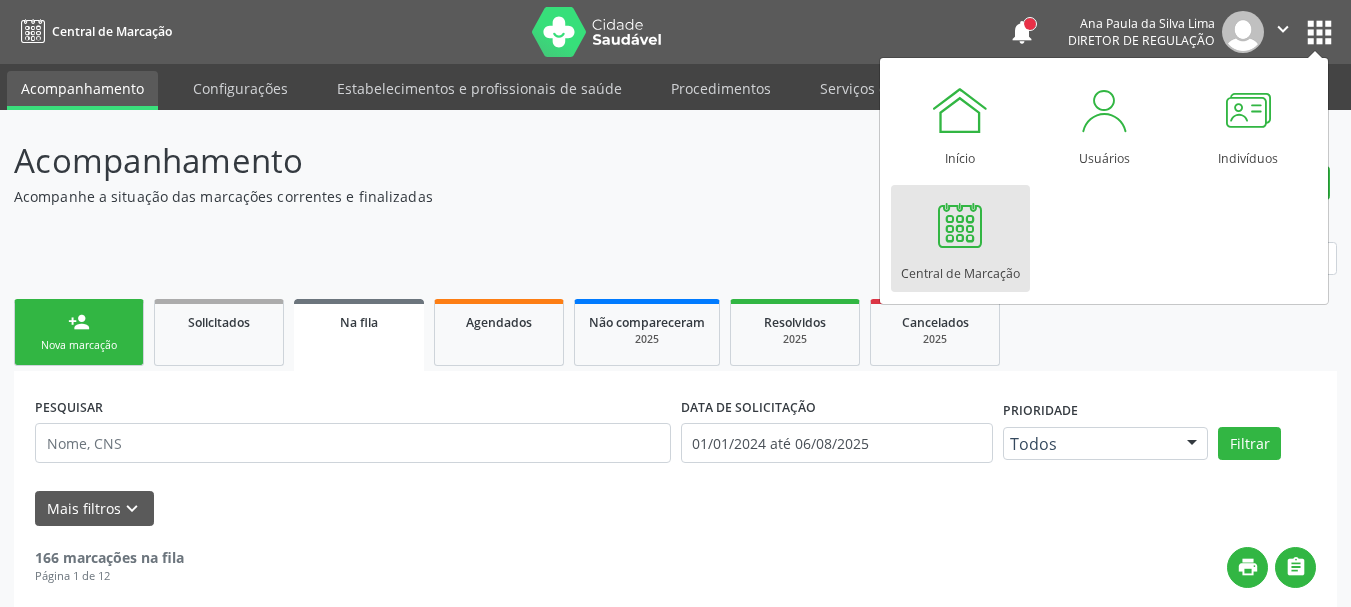 click on "Central de Marcação" at bounding box center [960, 268] 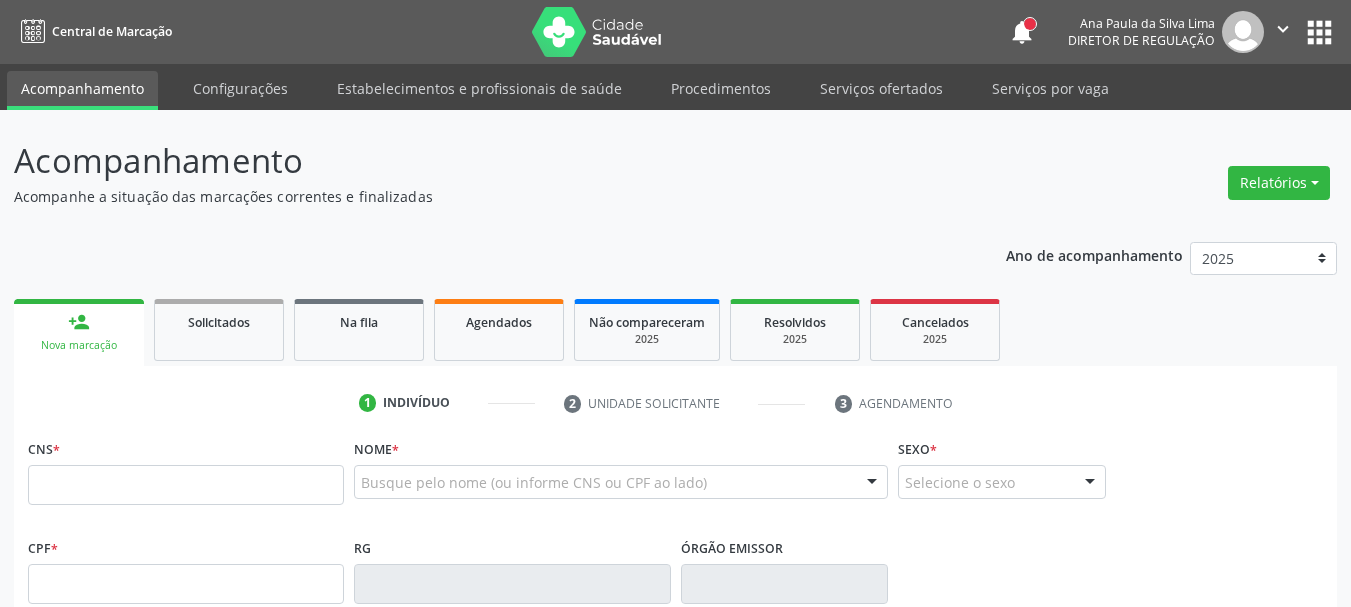 scroll, scrollTop: 0, scrollLeft: 0, axis: both 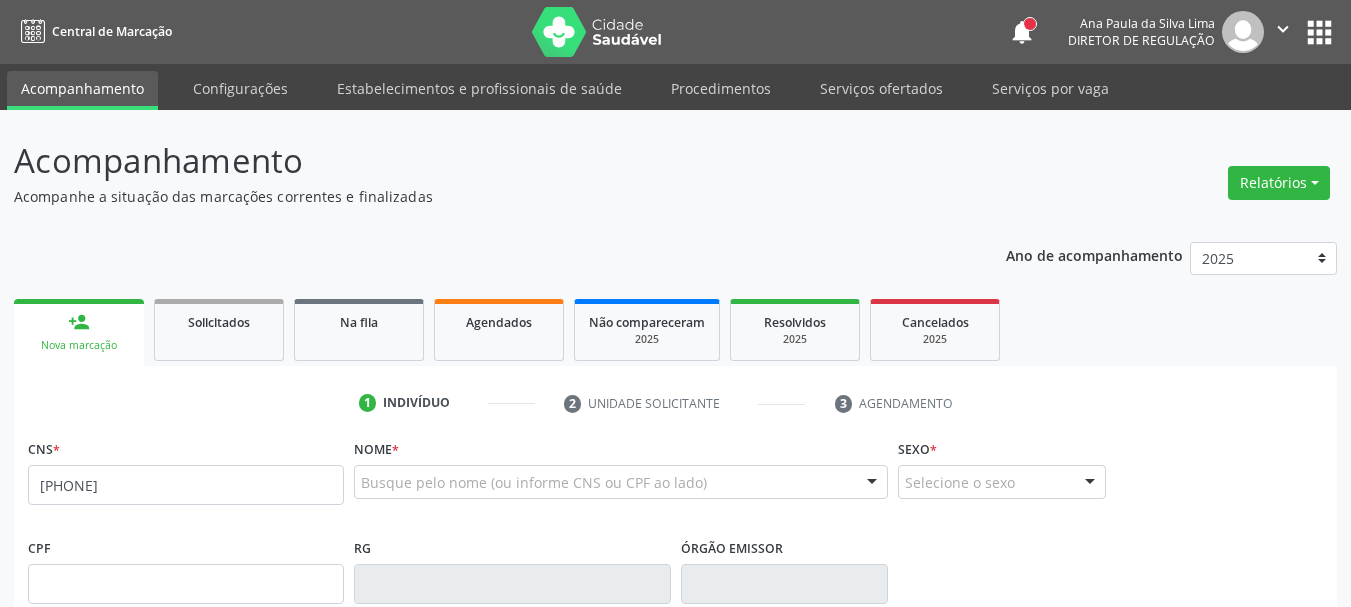 type on "[PHONE]" 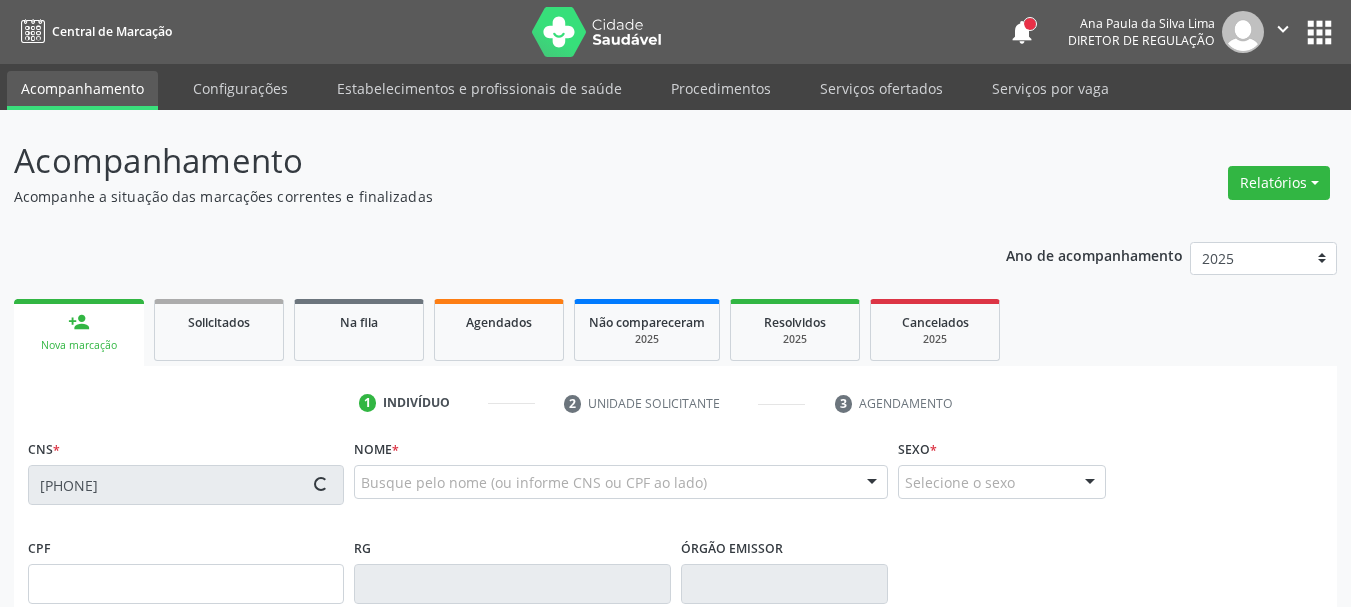 type on "[DATE]" 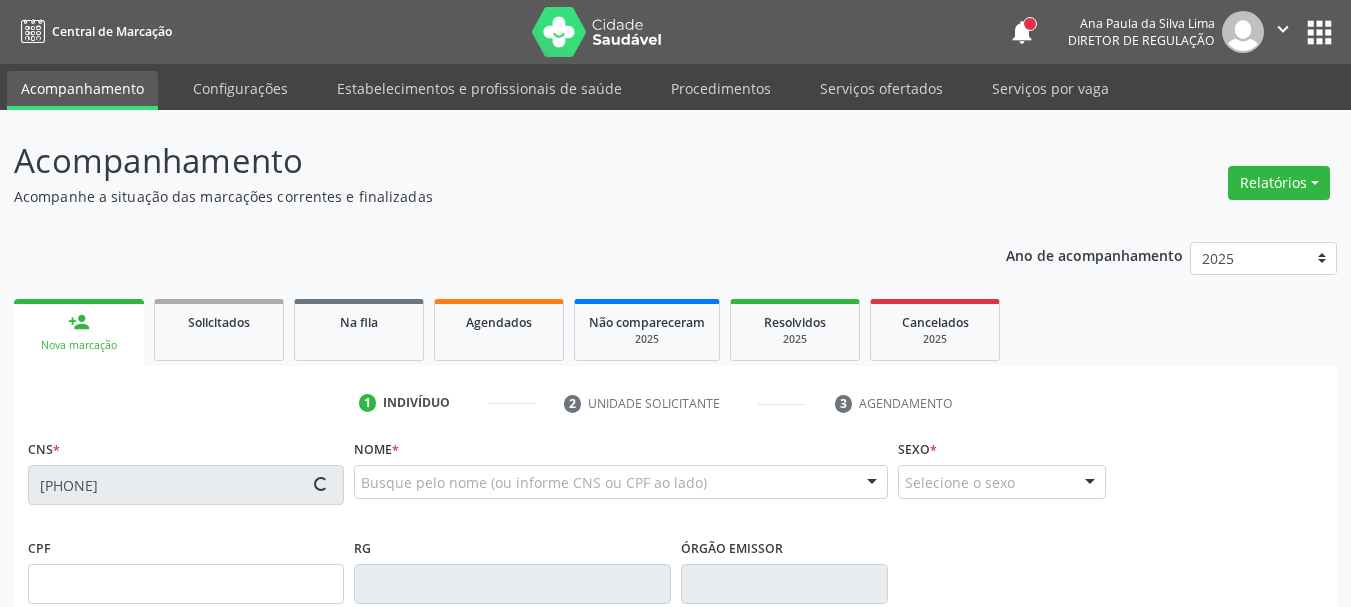 type on "[FIRST] [LAST] de [LAST]" 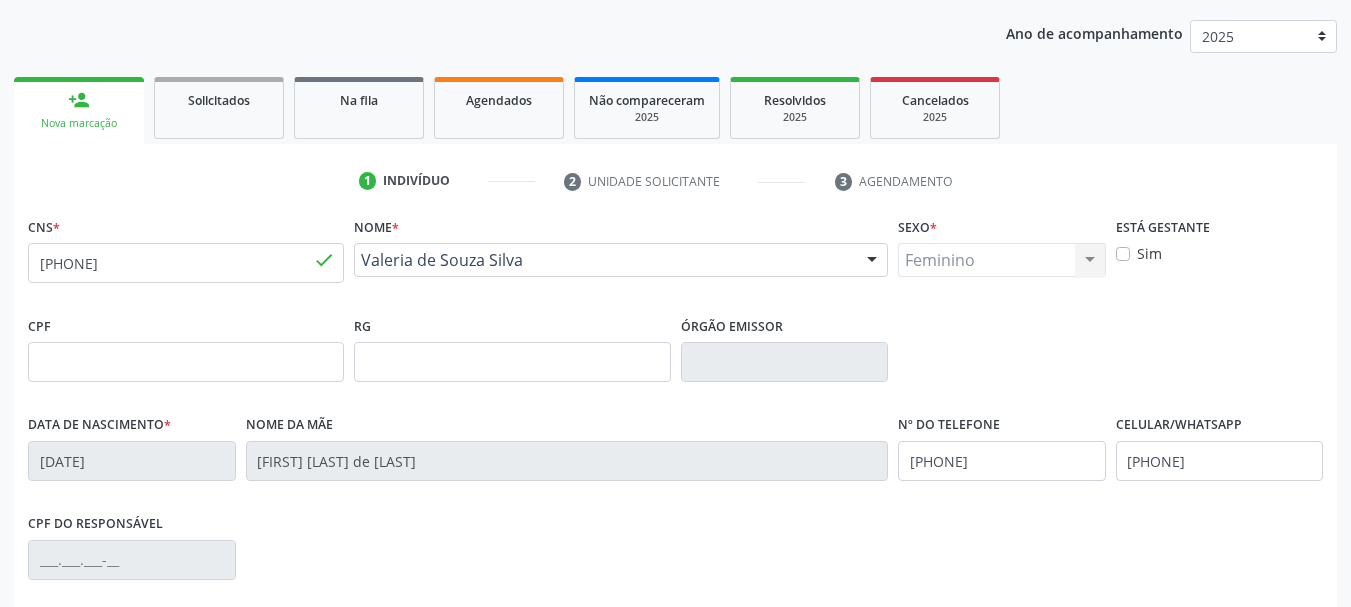 scroll, scrollTop: 300, scrollLeft: 0, axis: vertical 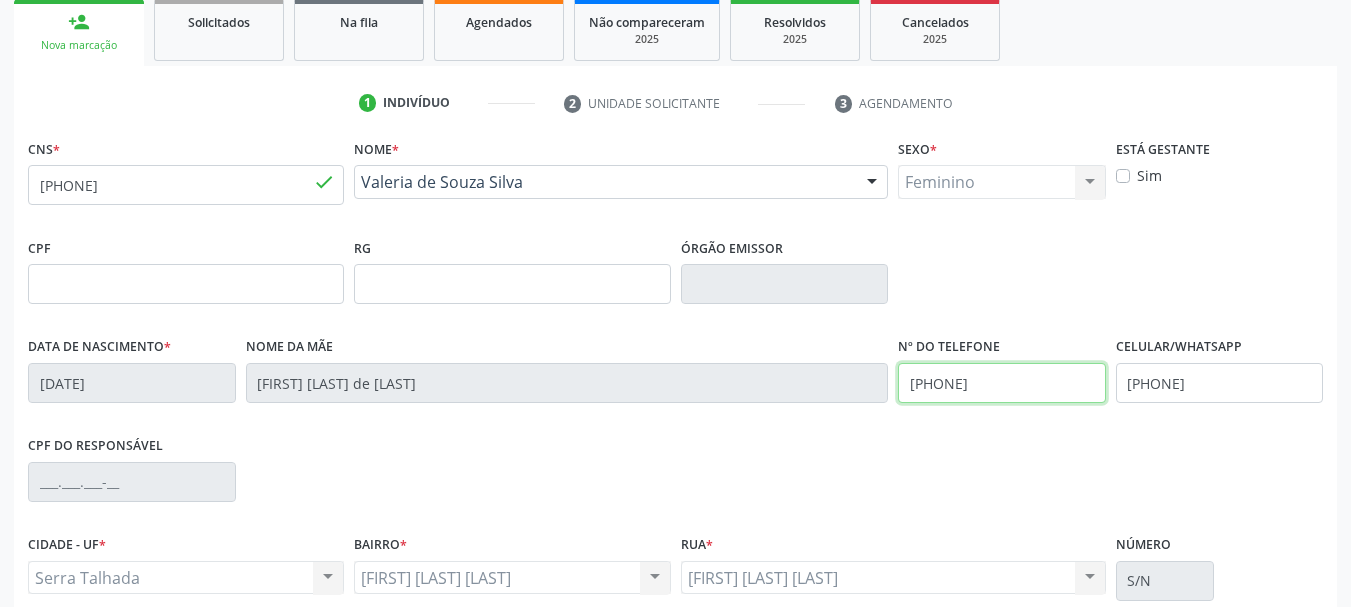 drag, startPoint x: 850, startPoint y: 435, endPoint x: 641, endPoint y: 493, distance: 216.89859 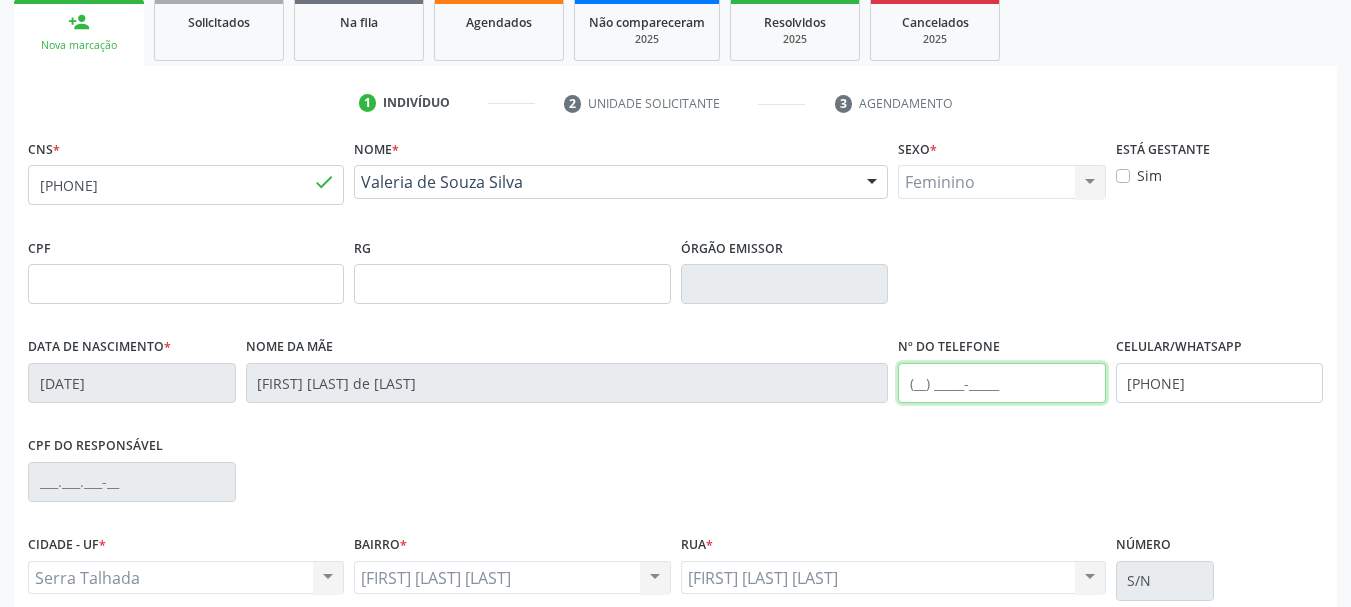 type 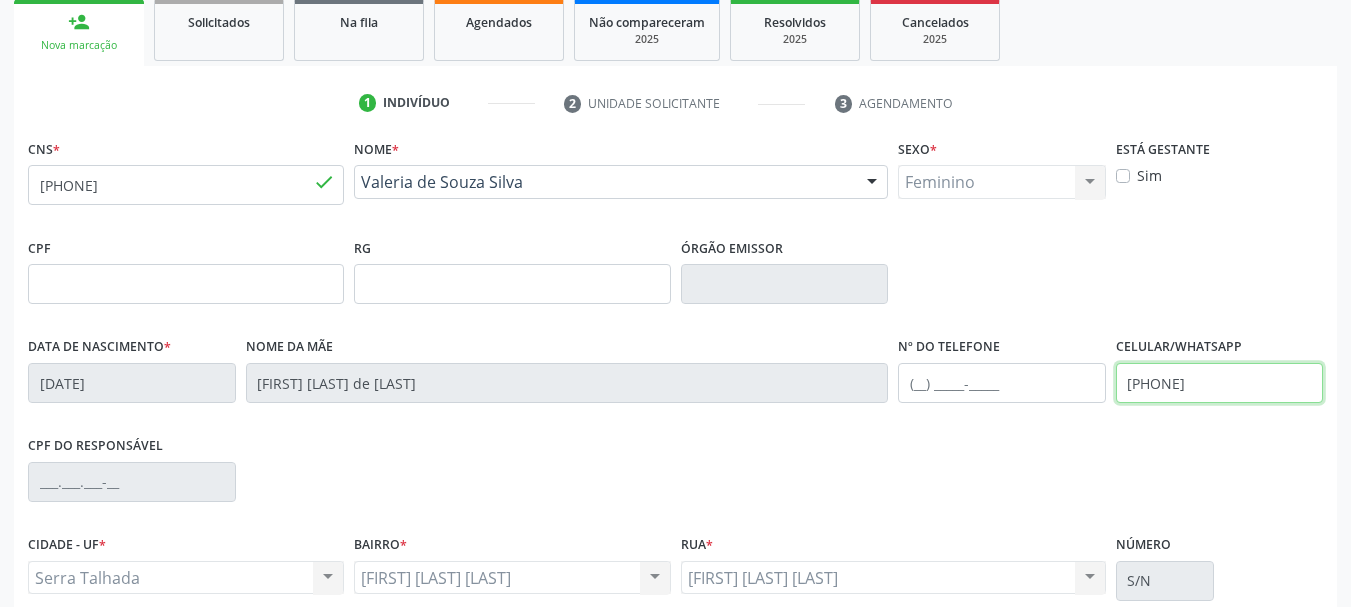 drag, startPoint x: 1292, startPoint y: 384, endPoint x: 853, endPoint y: 496, distance: 453.0618 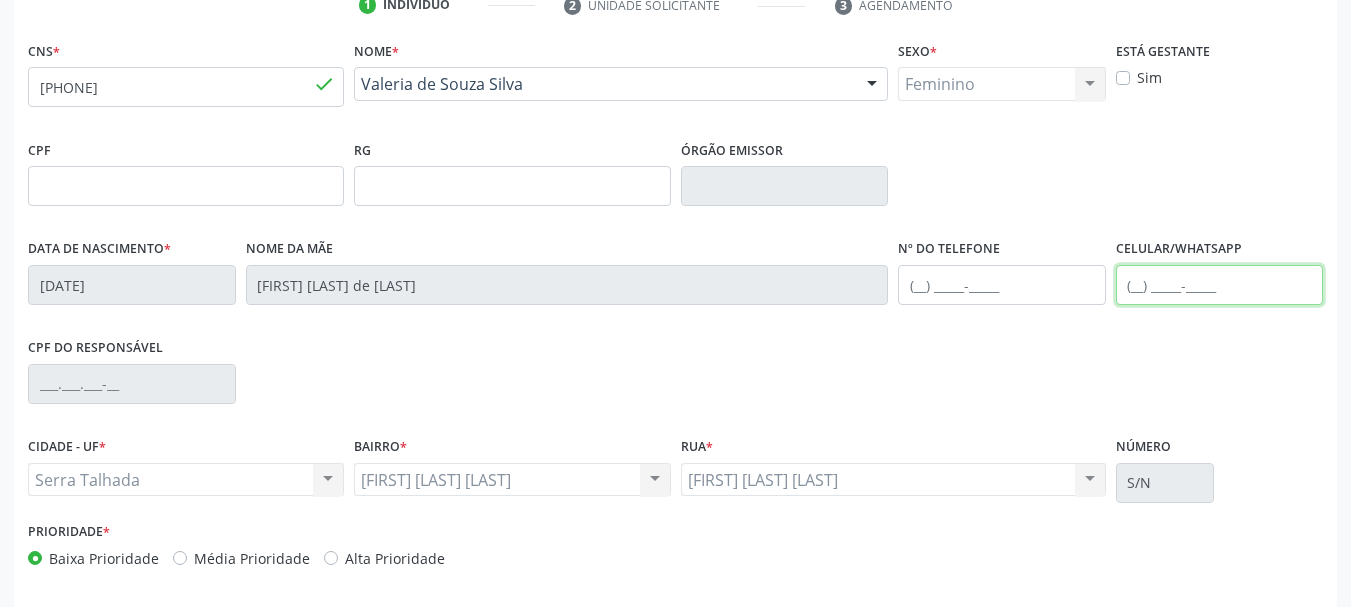 scroll, scrollTop: 477, scrollLeft: 0, axis: vertical 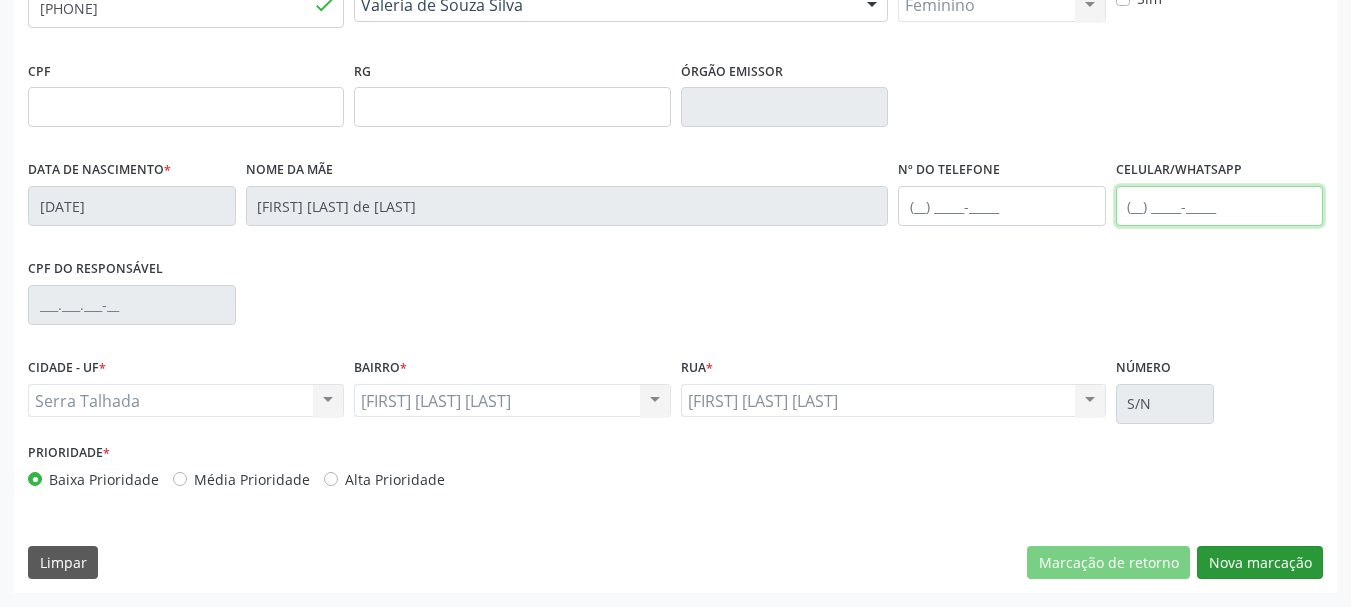 type 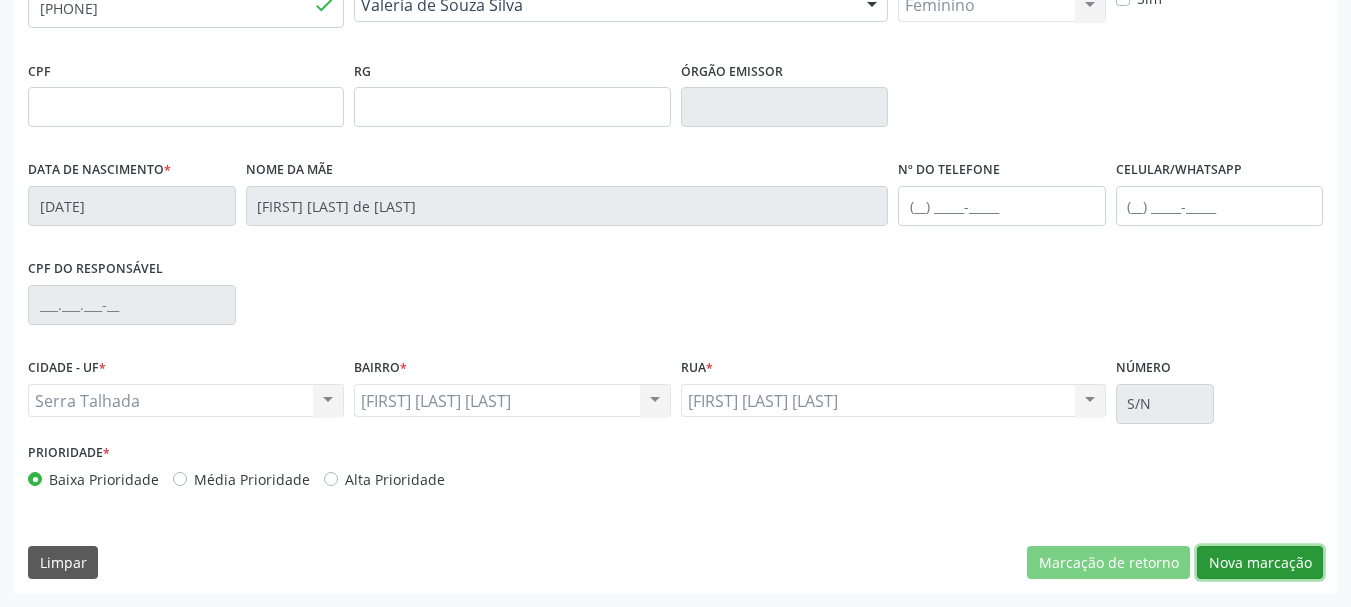 drag, startPoint x: 1248, startPoint y: 560, endPoint x: 1033, endPoint y: 500, distance: 223.21515 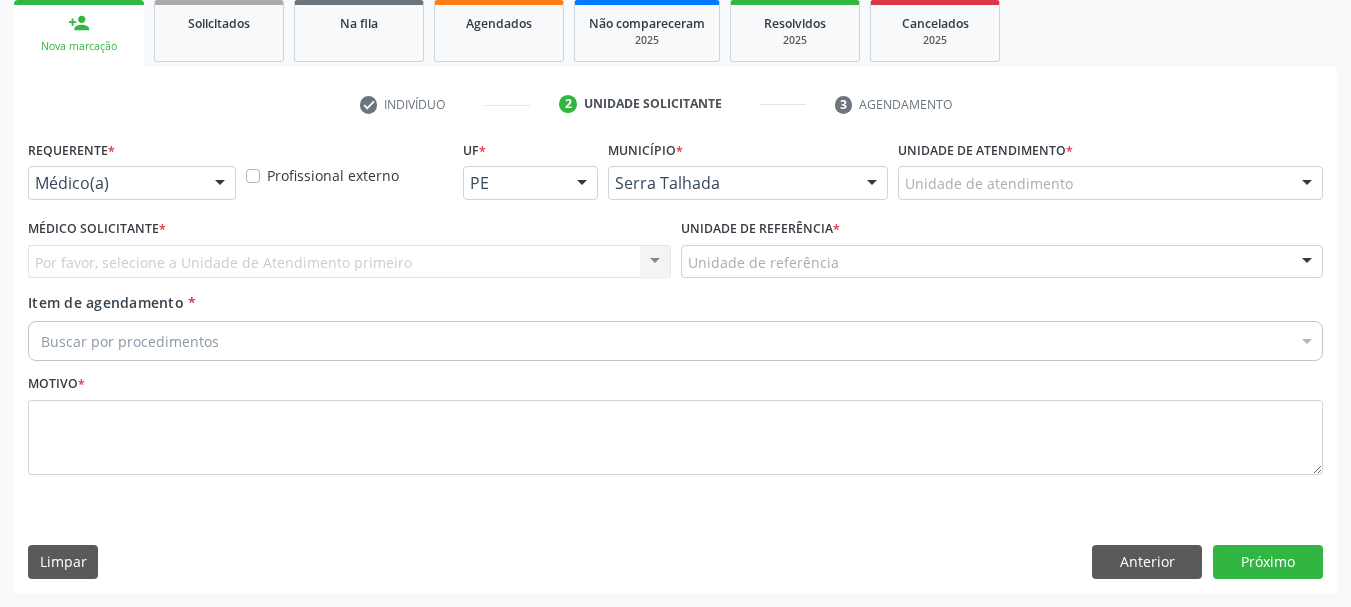 scroll, scrollTop: 299, scrollLeft: 0, axis: vertical 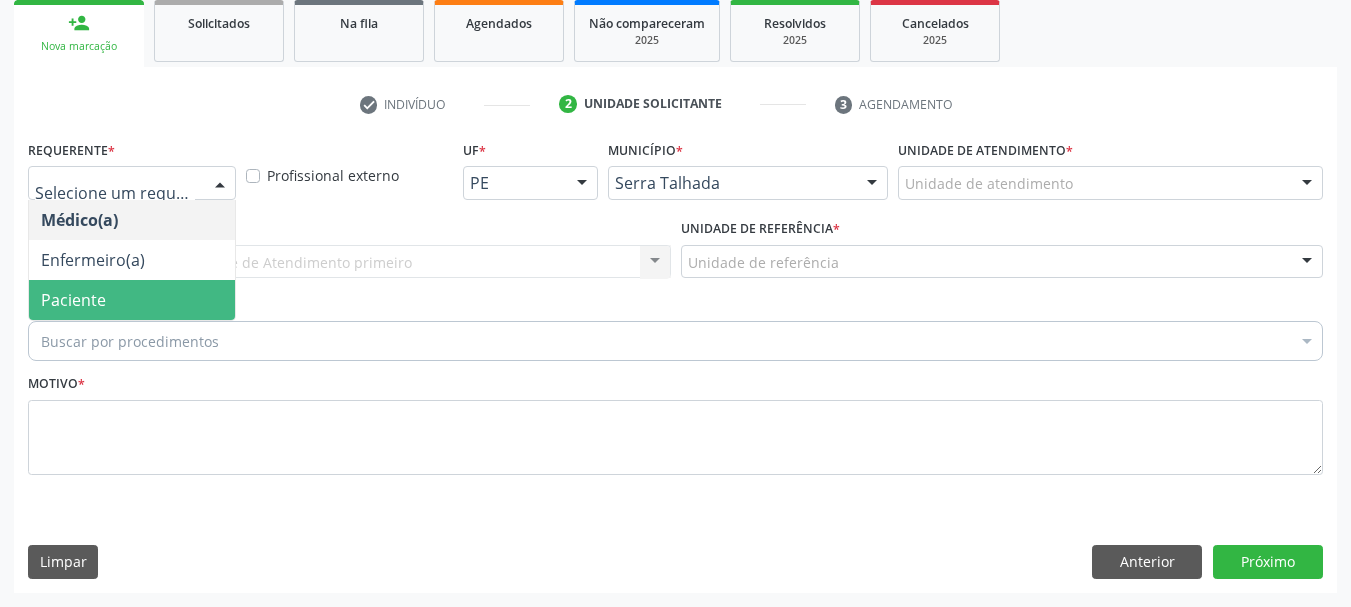 click on "Paciente" at bounding box center [132, 300] 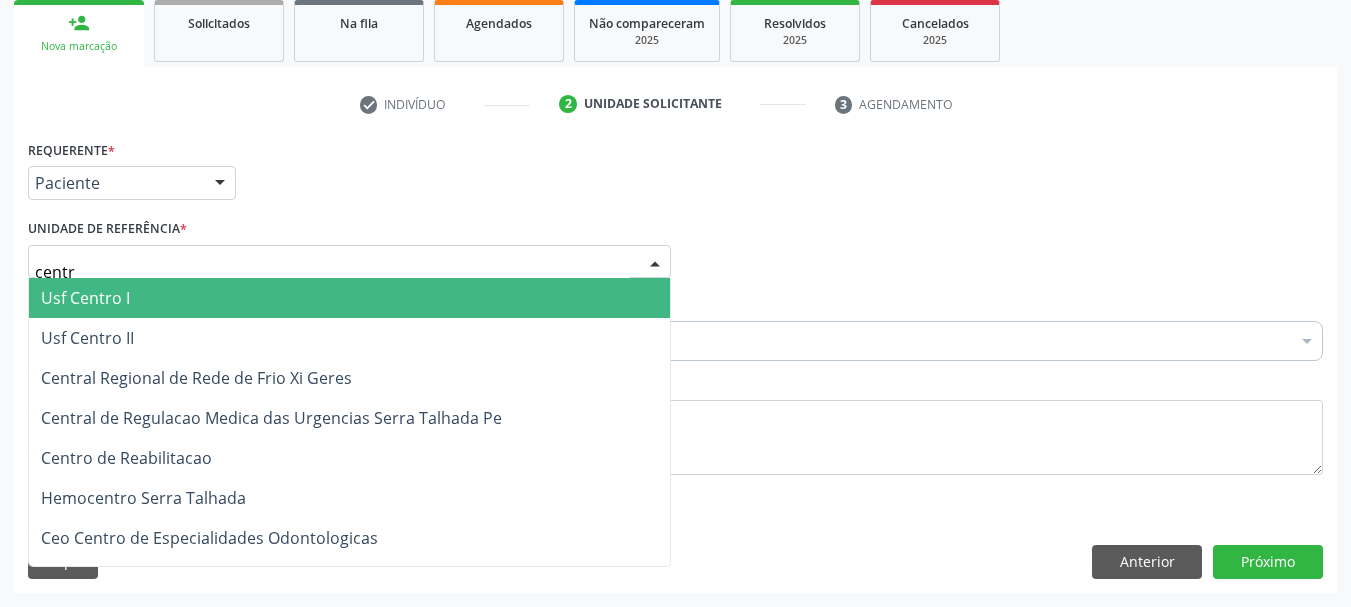 type on "centro" 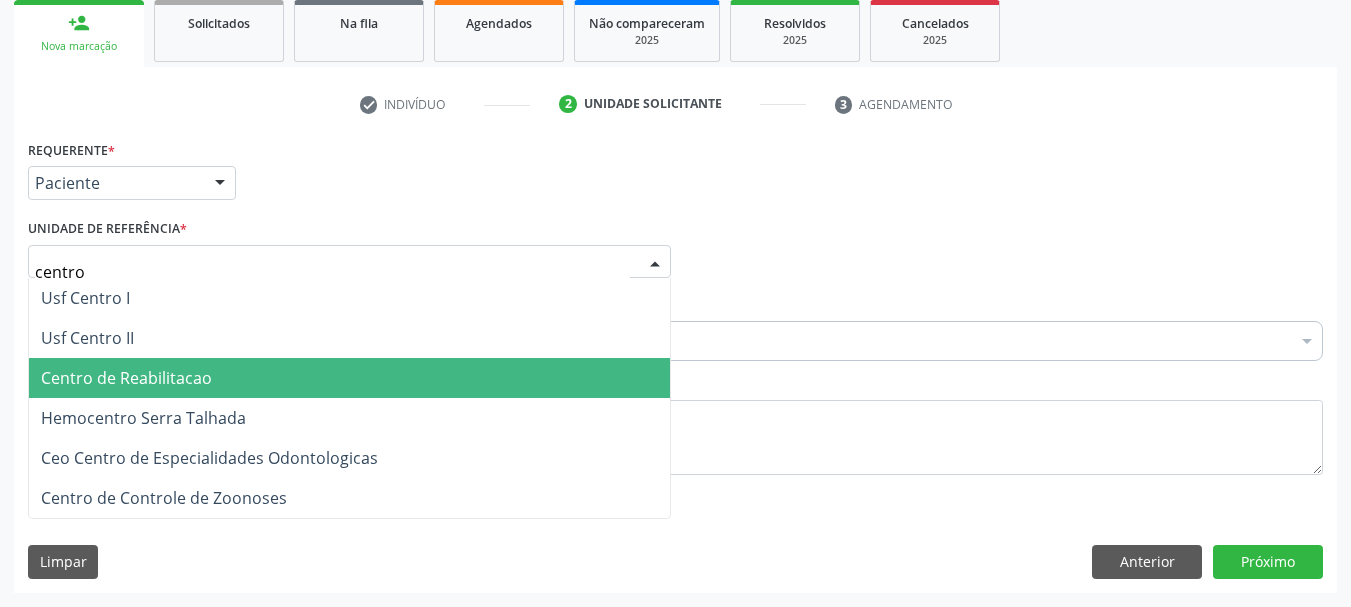 click on "Centro de Reabilitacao" at bounding box center [126, 378] 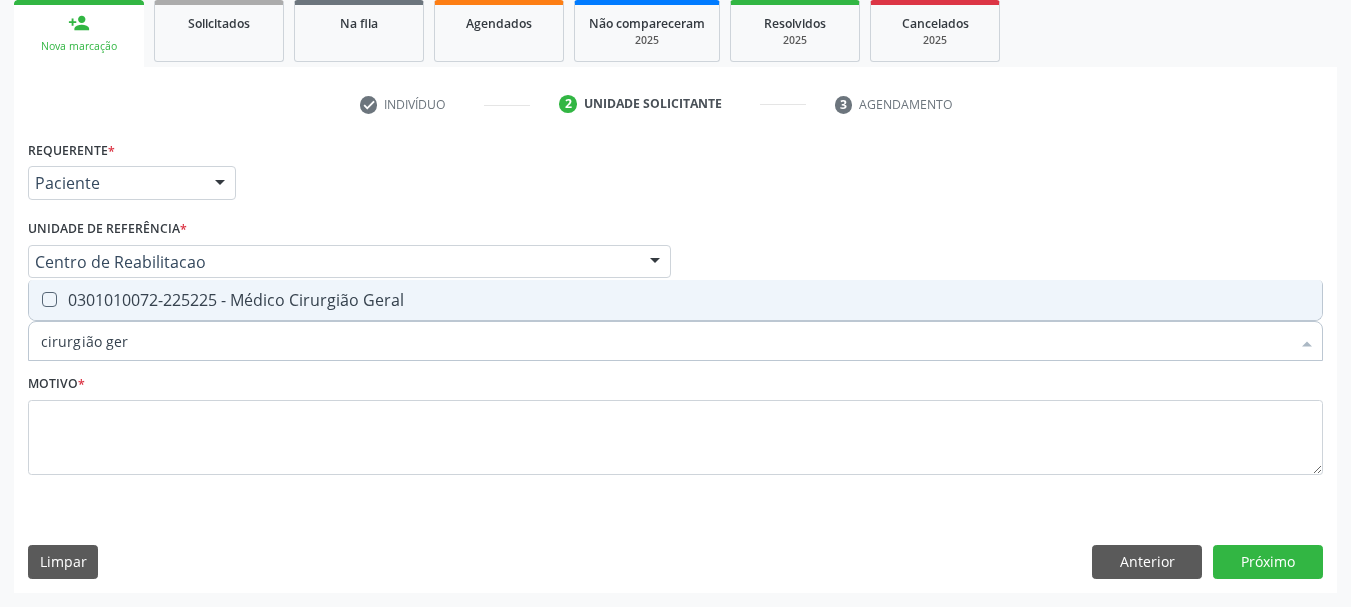 type on "cirurgião gera" 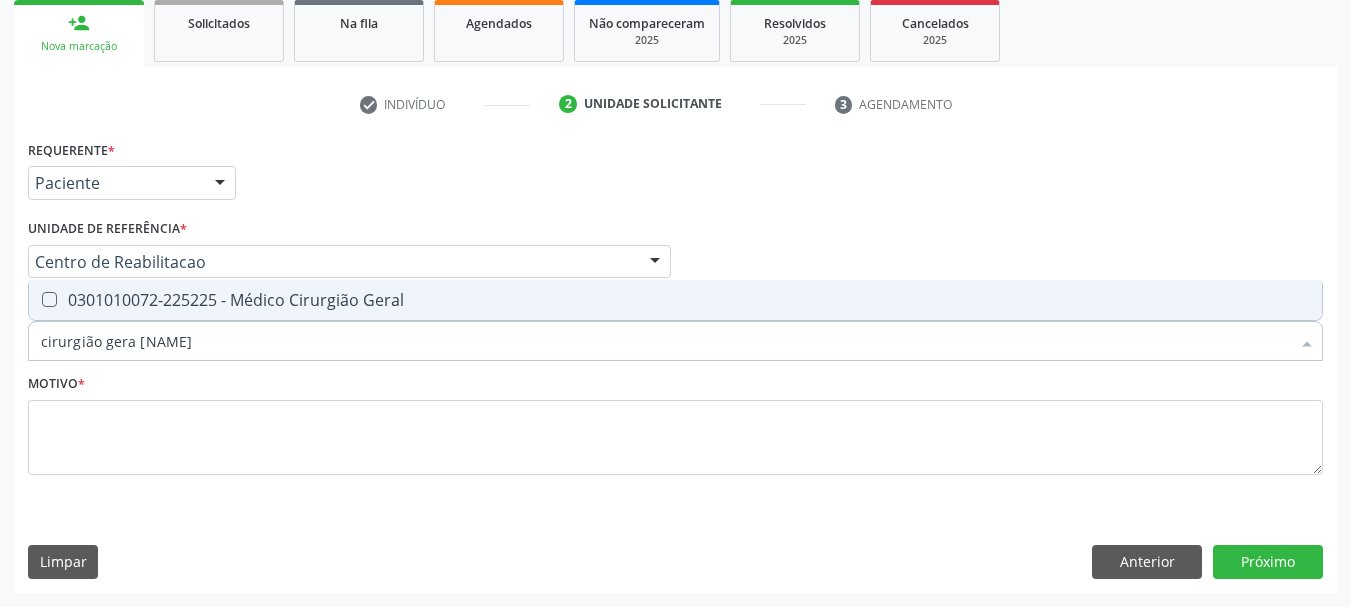 drag, startPoint x: 145, startPoint y: 301, endPoint x: 150, endPoint y: 425, distance: 124.10077 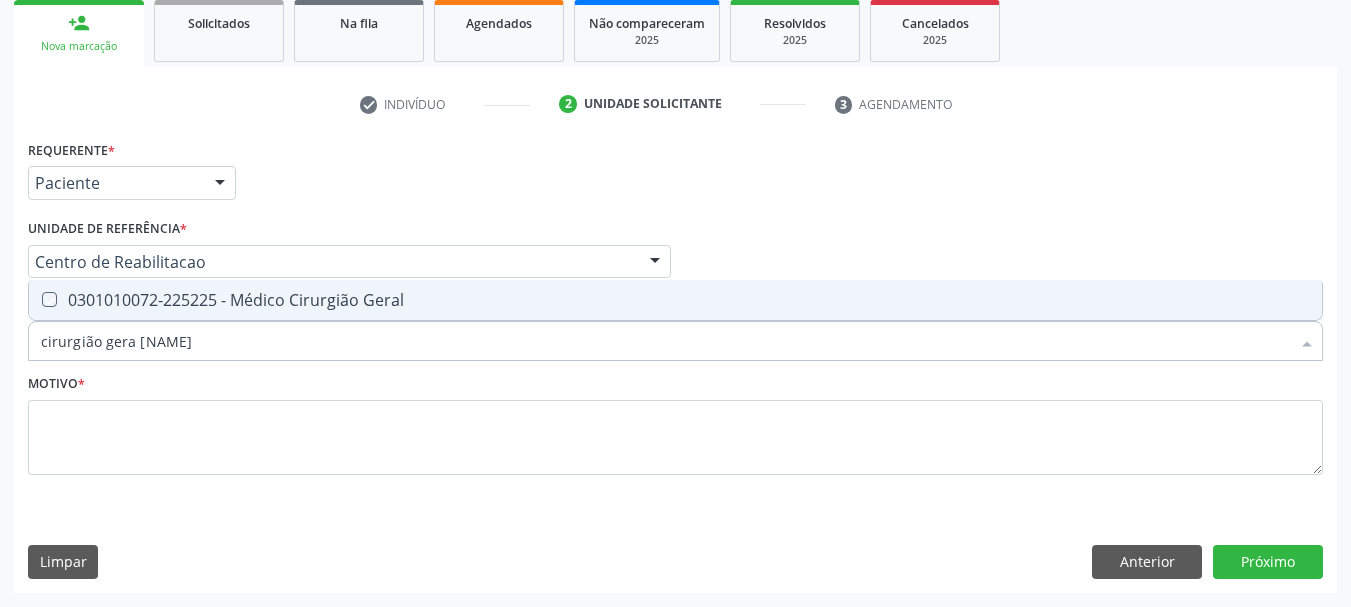 checkbox on "true" 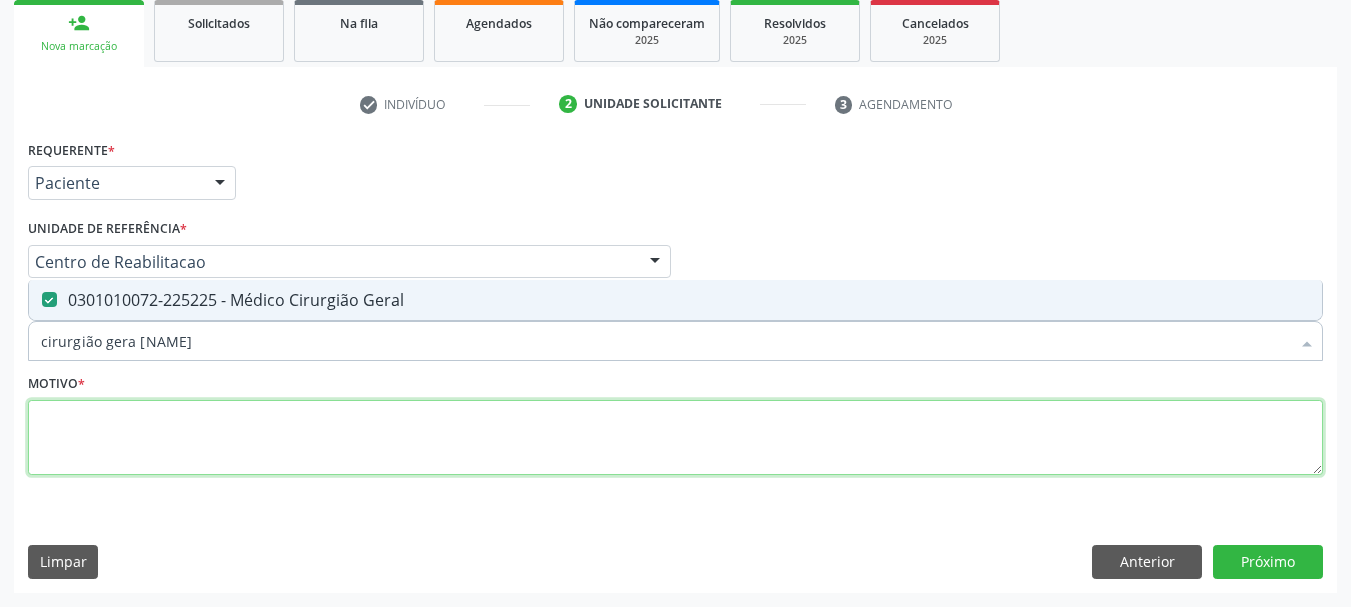 click at bounding box center (675, 438) 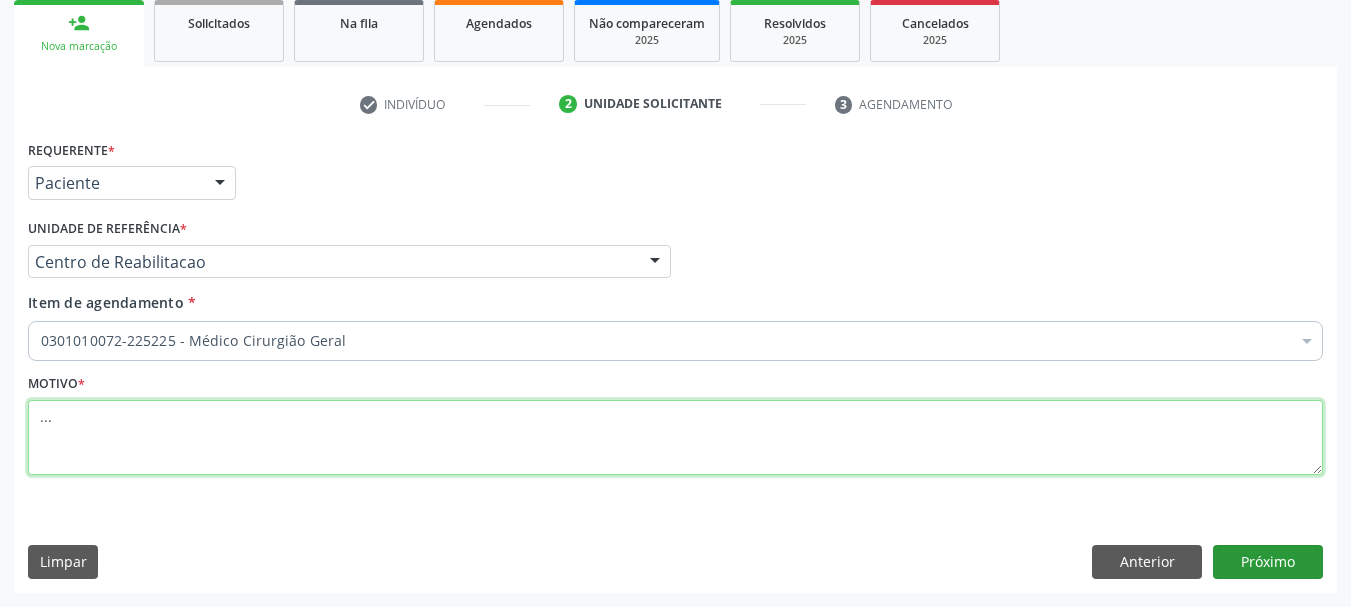 type on "..." 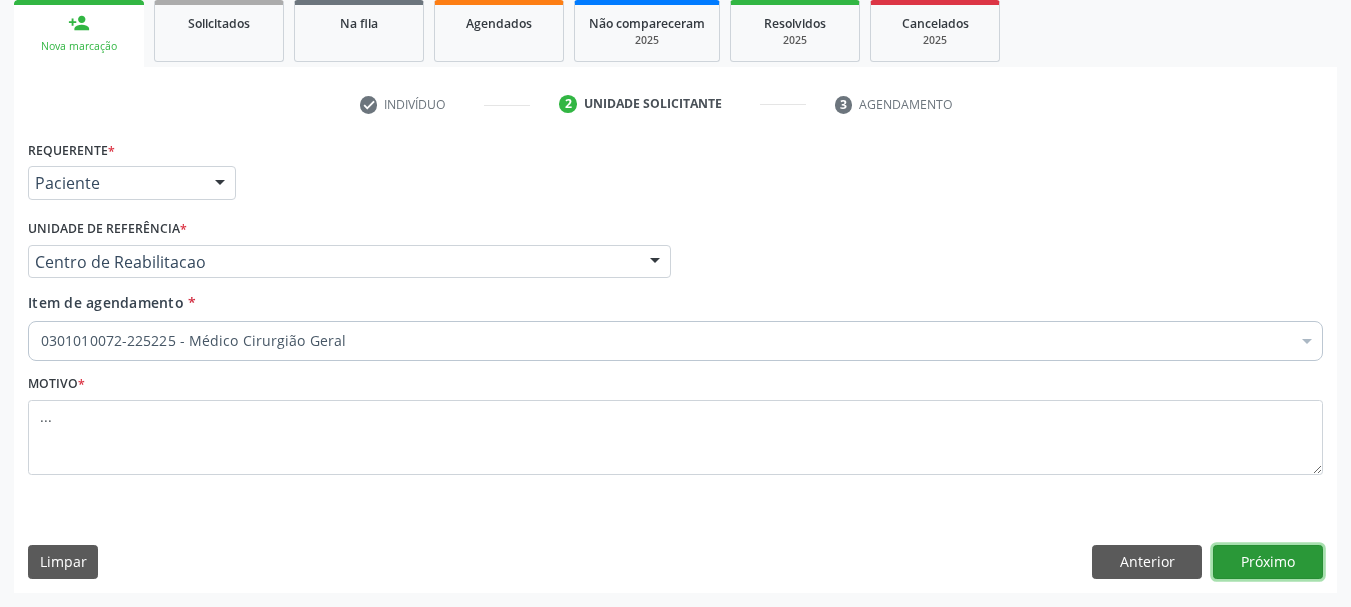click on "Próximo" at bounding box center (1268, 562) 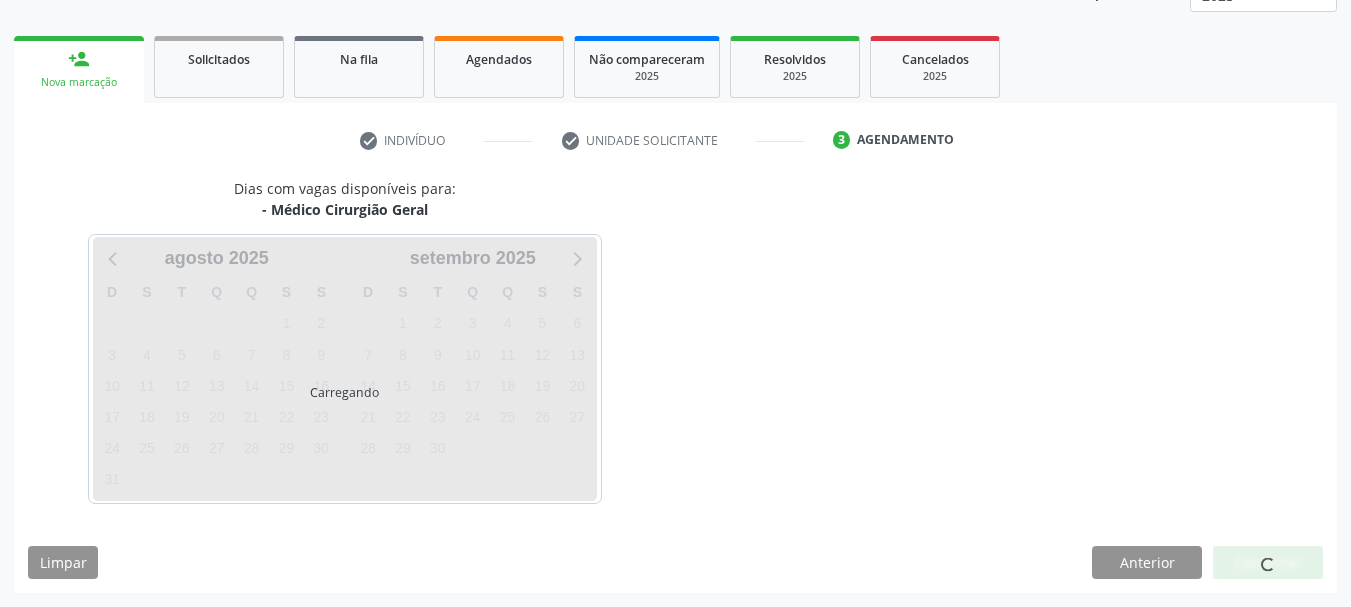 scroll, scrollTop: 263, scrollLeft: 0, axis: vertical 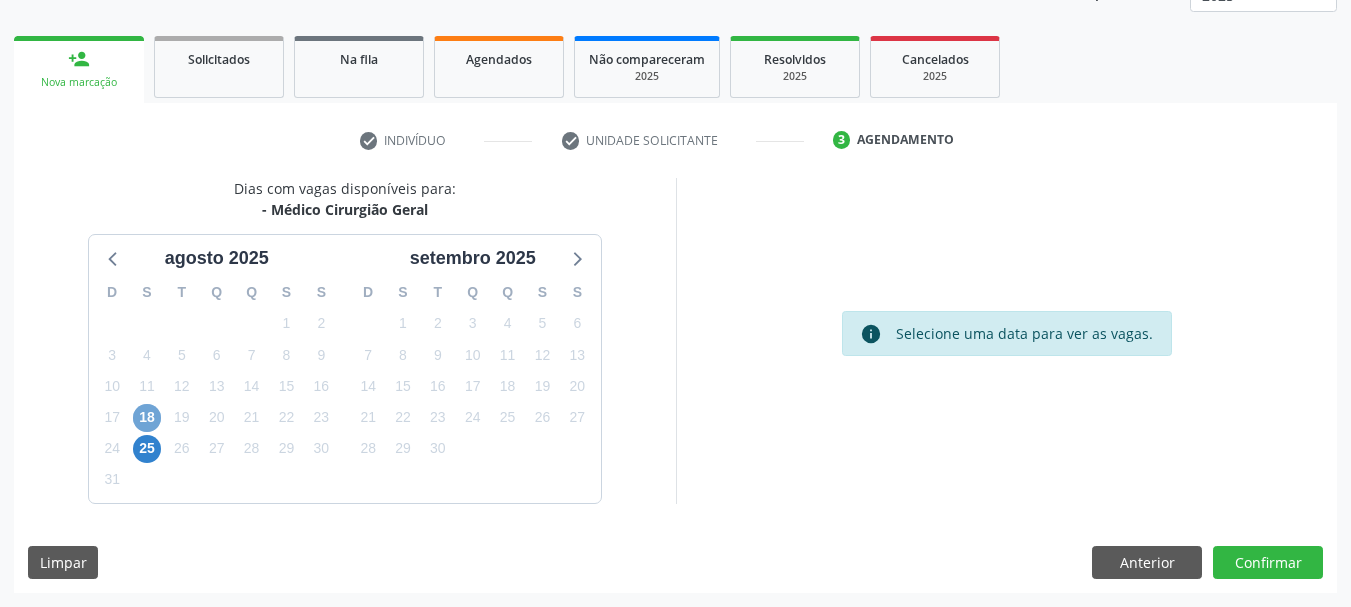 click on "18" at bounding box center [147, 418] 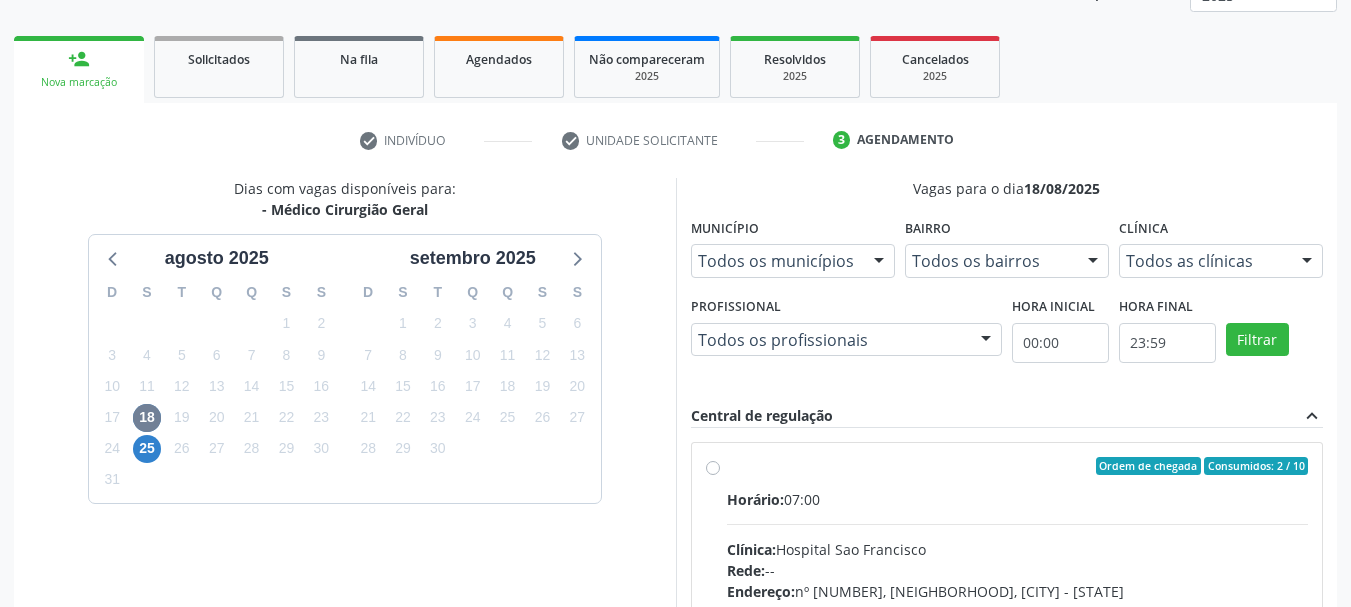 click on "Ordem de chegada
Consumidos: 2 / 10
Horário:   07:00
Clínica:  Hospital Sao Francisco
Rede:
--
Endereço:   nº 384, Varzea, Serra Talhada - PE
Telefone:   (81) 38312142
Profissional:
--
Informações adicionais sobre o atendimento
Idade de atendimento:
Sem restrição
Gênero(s) atendido(s):
Sem restrição
Informações adicionais:
--" at bounding box center [1018, 610] 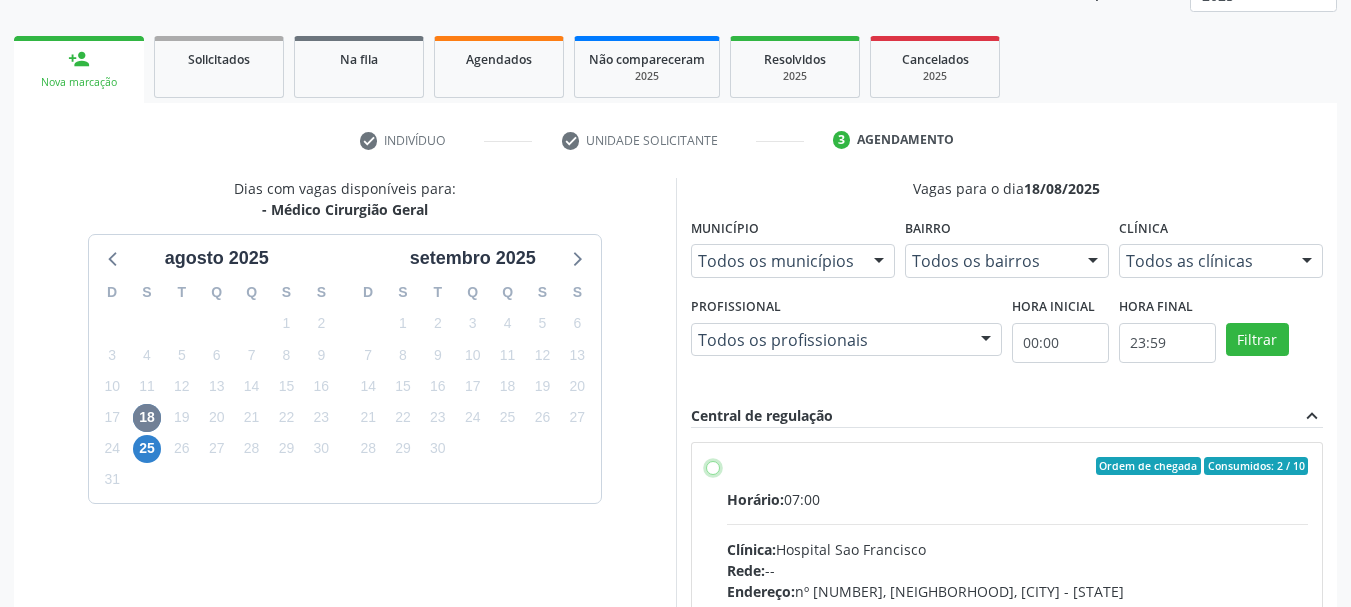 click on "Ordem de chegada
Consumidos: 2 / 10
Horário:   07:00
Clínica:  Hospital Sao Francisco
Rede:
--
Endereço:   nº 384, Varzea, Serra Talhada - PE
Telefone:   (81) 38312142
Profissional:
--
Informações adicionais sobre o atendimento
Idade de atendimento:
Sem restrição
Gênero(s) atendido(s):
Sem restrição
Informações adicionais:
--" at bounding box center [713, 466] 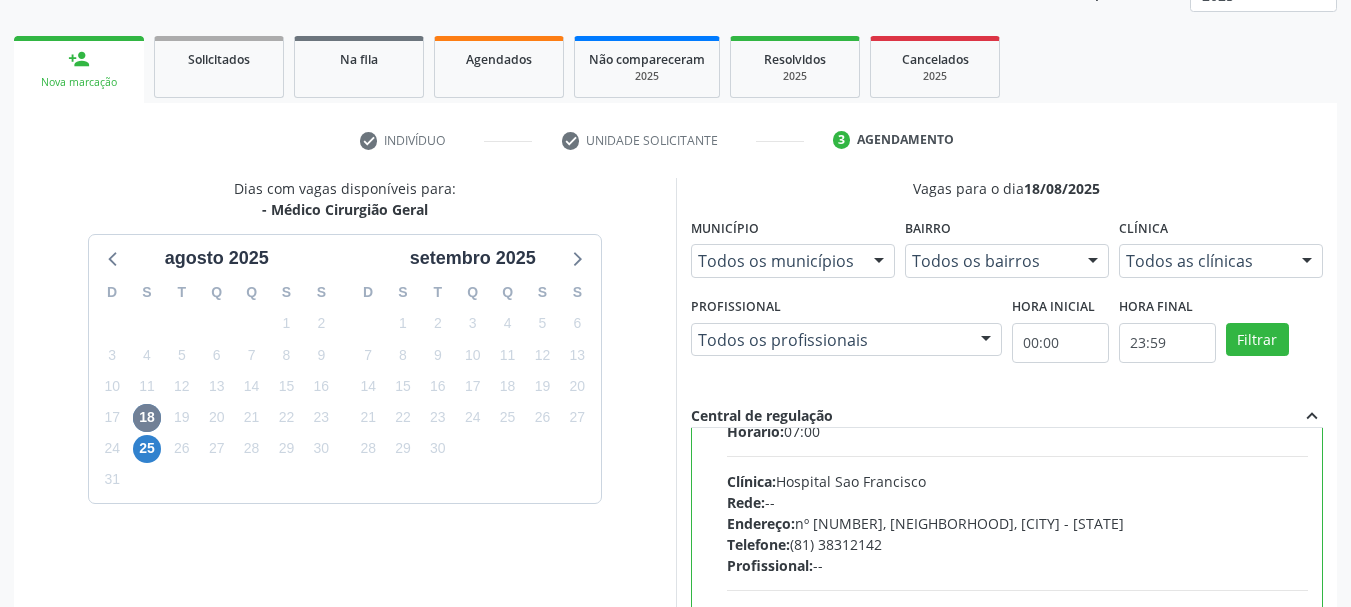 scroll, scrollTop: 99, scrollLeft: 0, axis: vertical 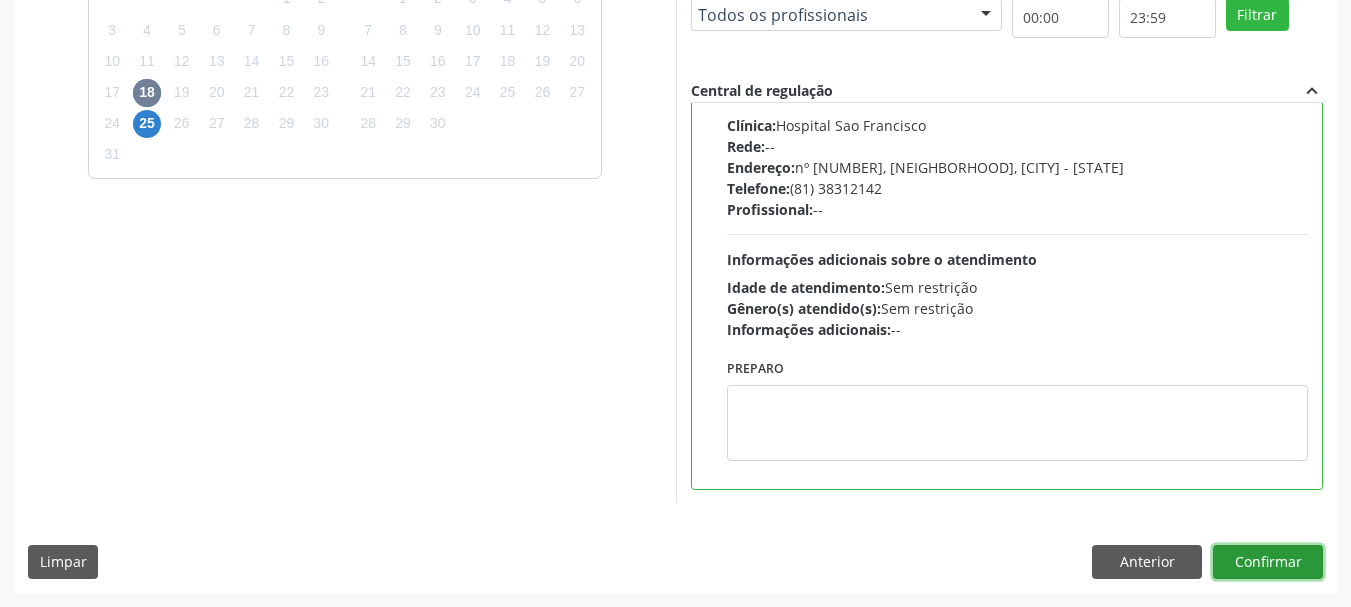 click on "Confirmar" at bounding box center (1268, 562) 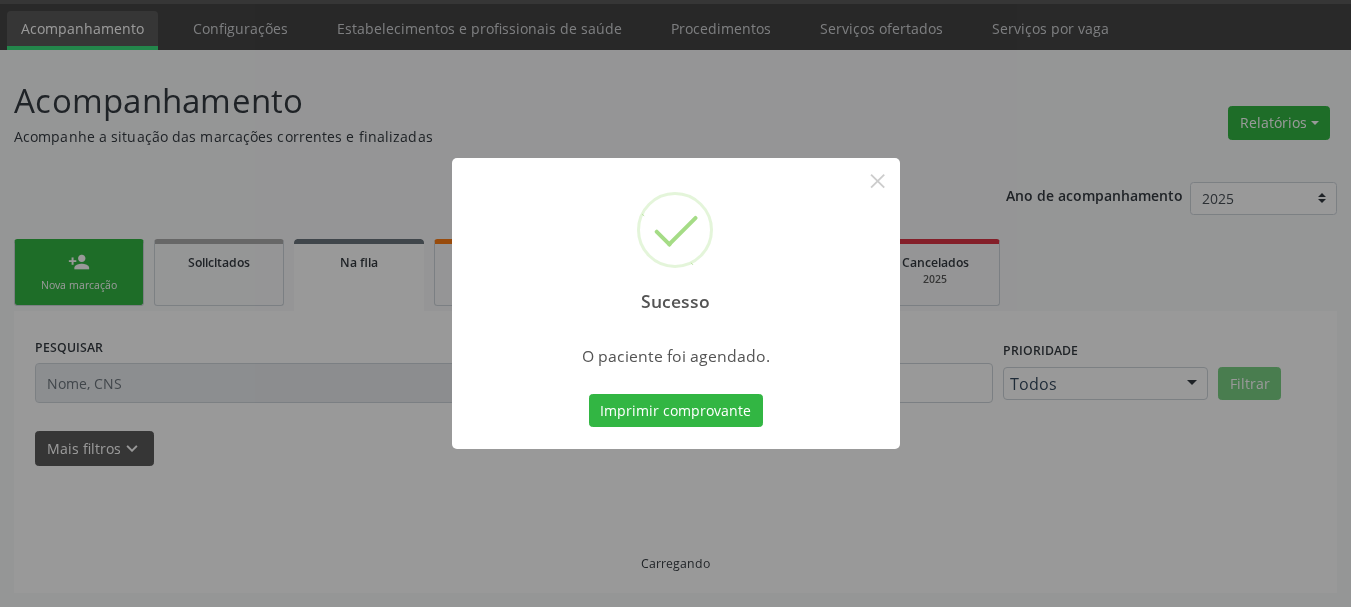 scroll, scrollTop: 60, scrollLeft: 0, axis: vertical 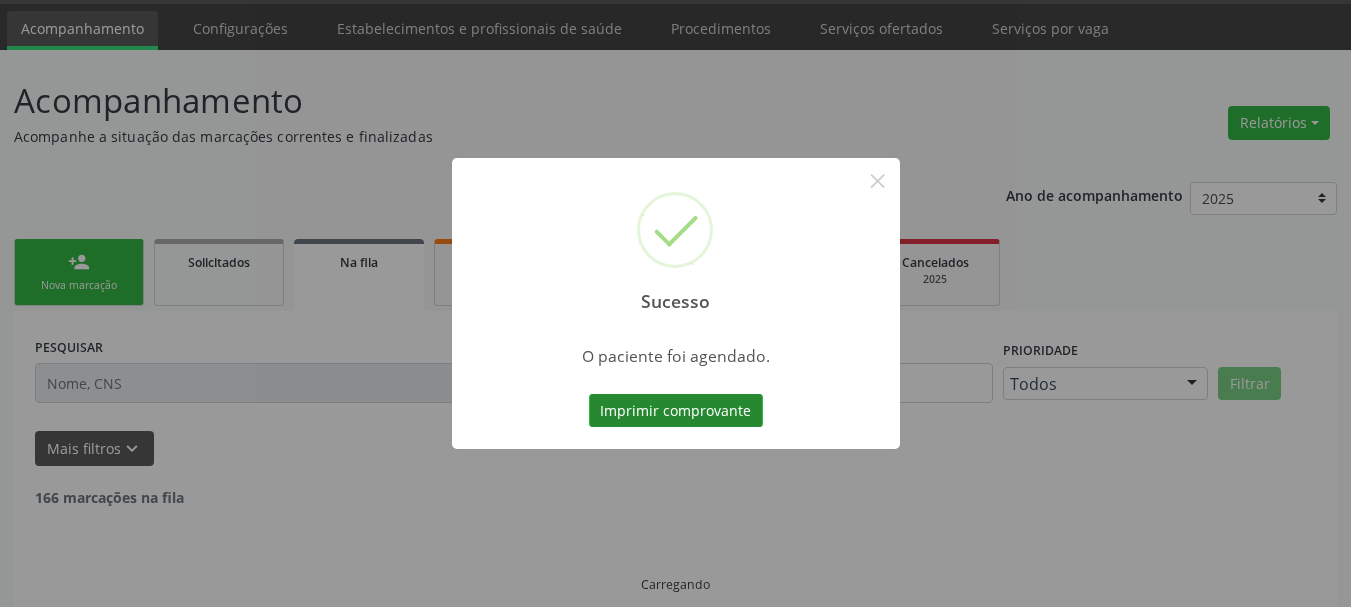 click on "Imprimir comprovante" at bounding box center (676, 411) 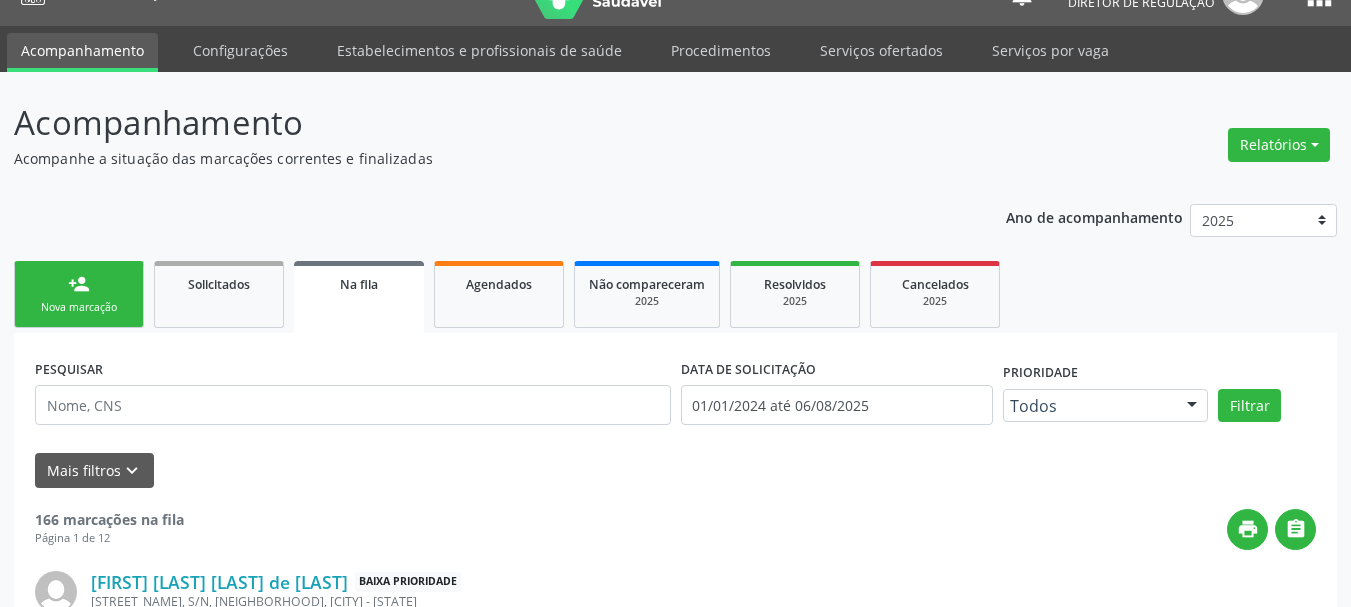 scroll, scrollTop: 0, scrollLeft: 0, axis: both 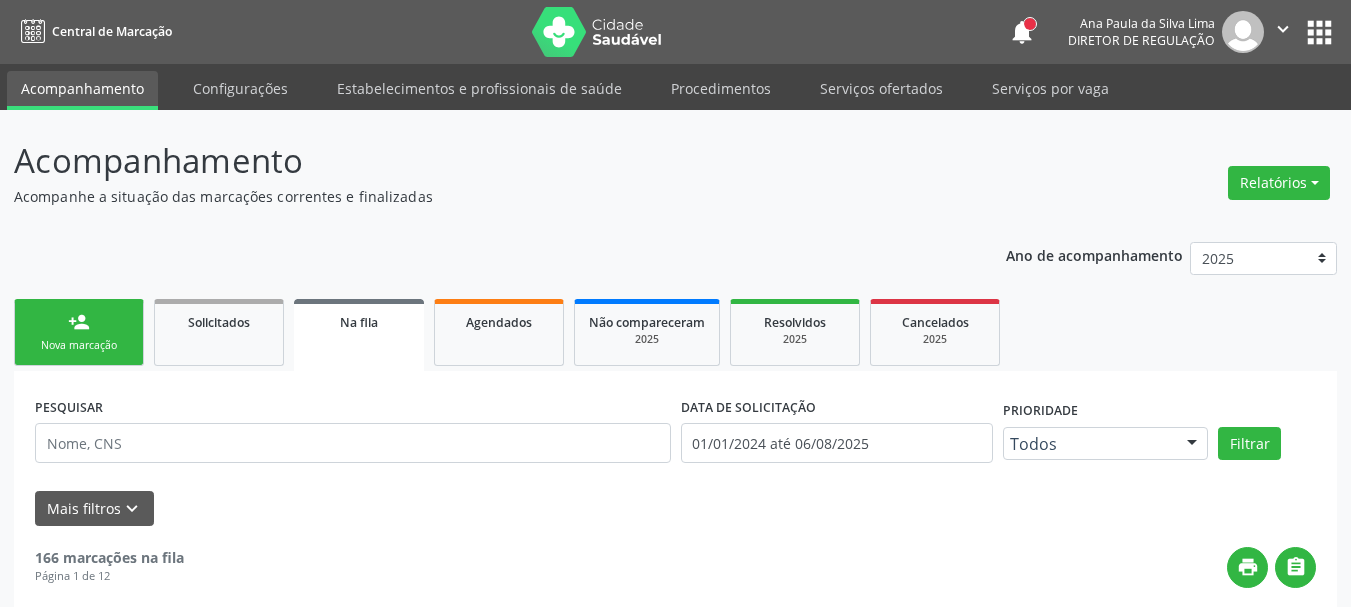 click on "apps" at bounding box center (1319, 32) 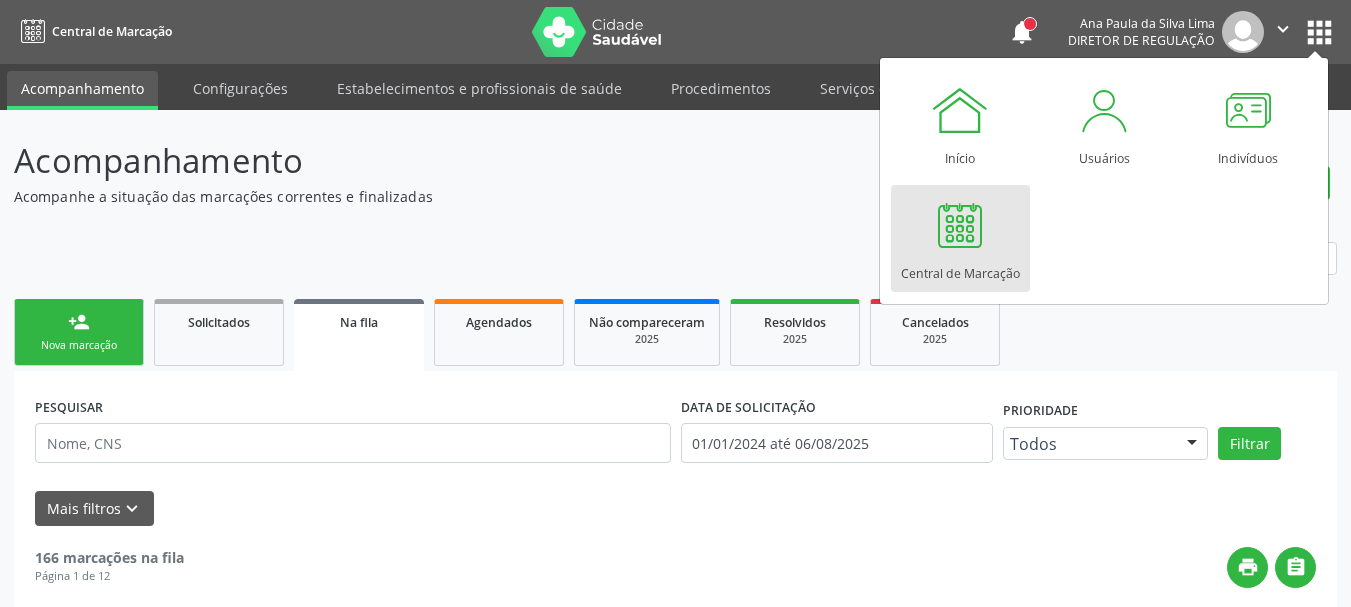 click on "Central de Marcação" at bounding box center [960, 238] 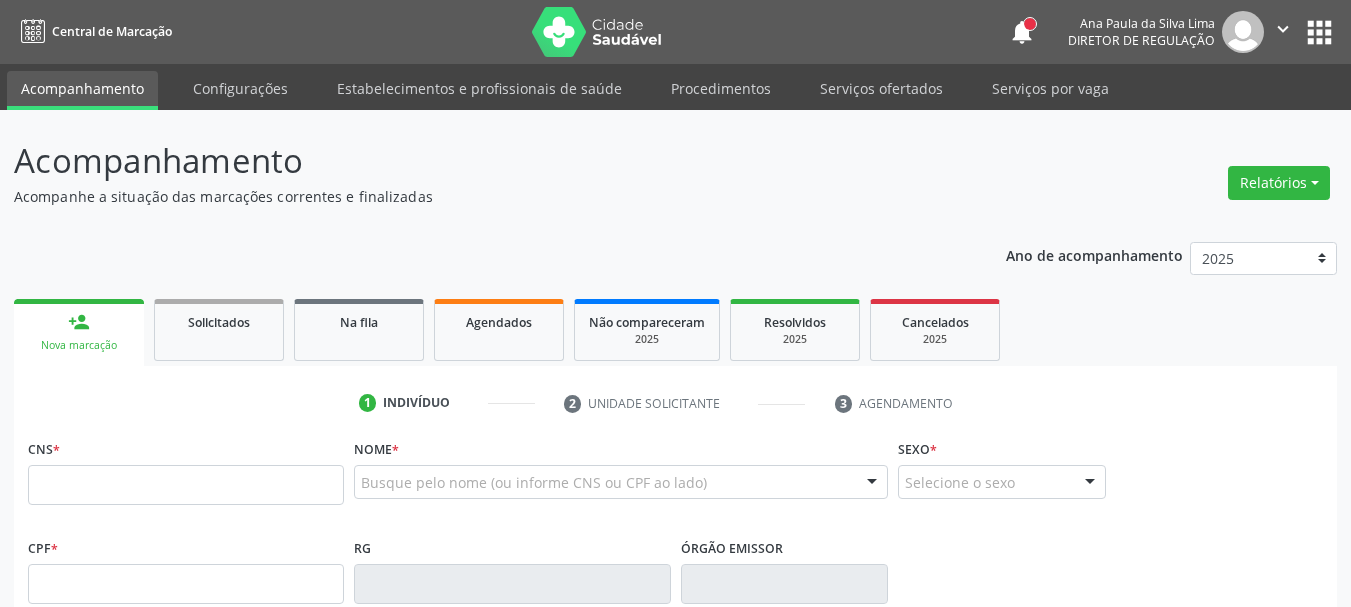 scroll, scrollTop: 0, scrollLeft: 0, axis: both 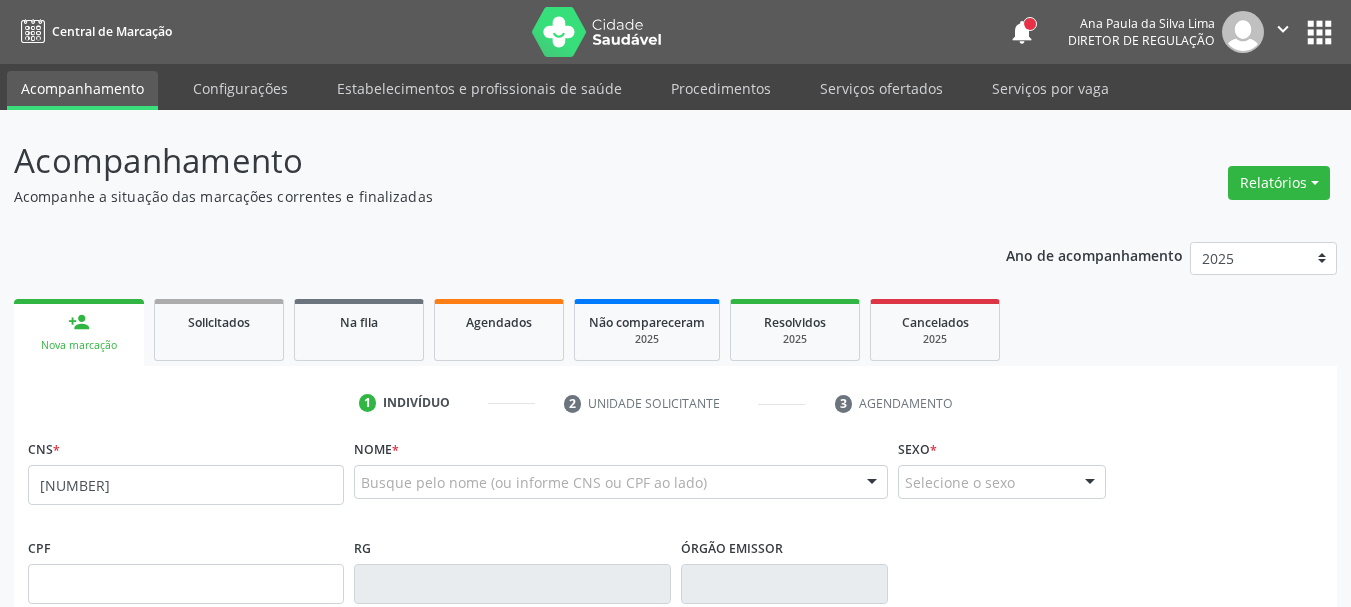 type on "[NUMBER]" 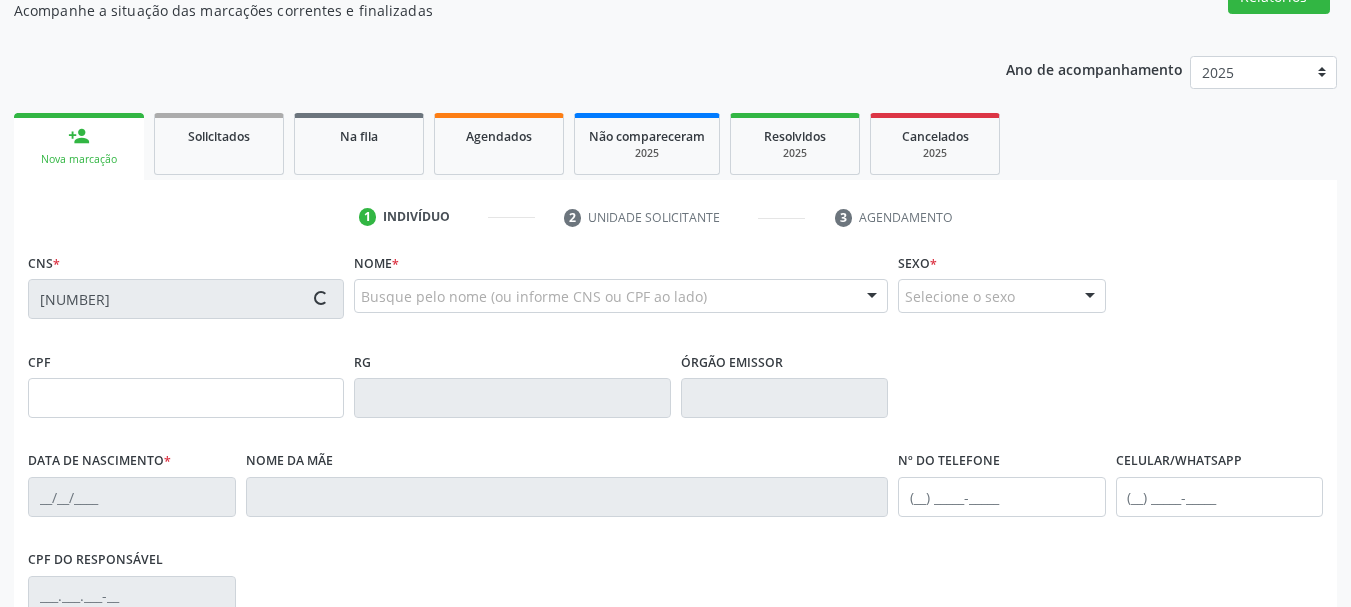 type on "[DATE]" 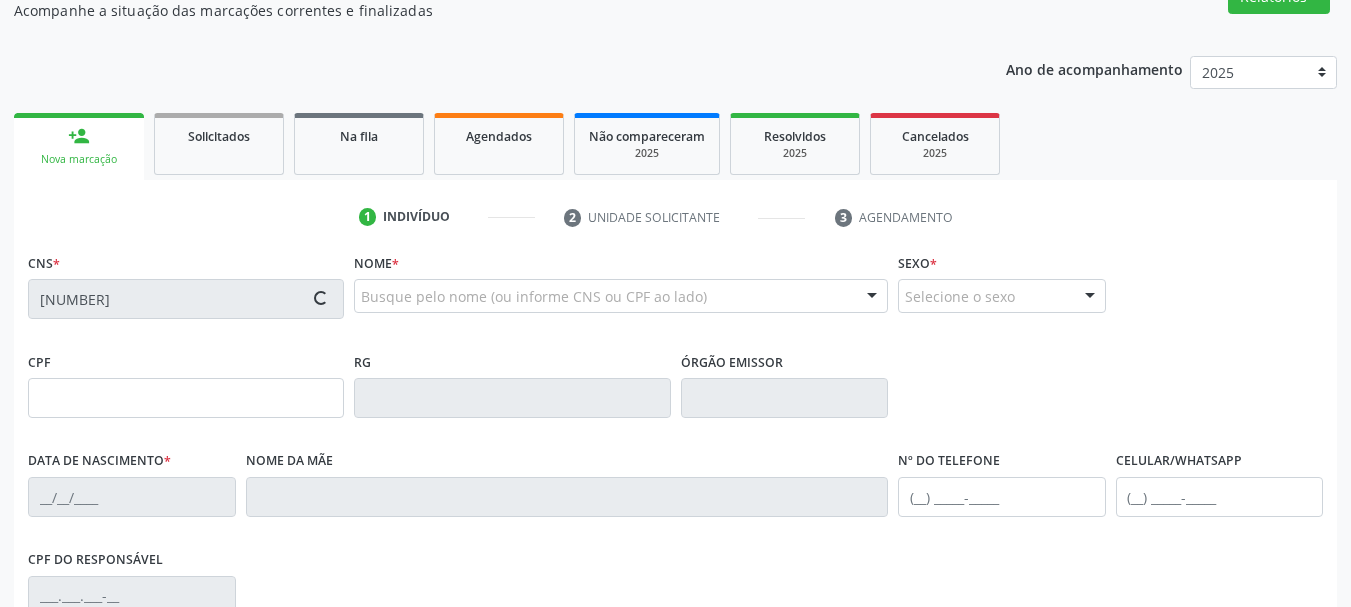 type on "[FIRST] [LAST] [LAST]" 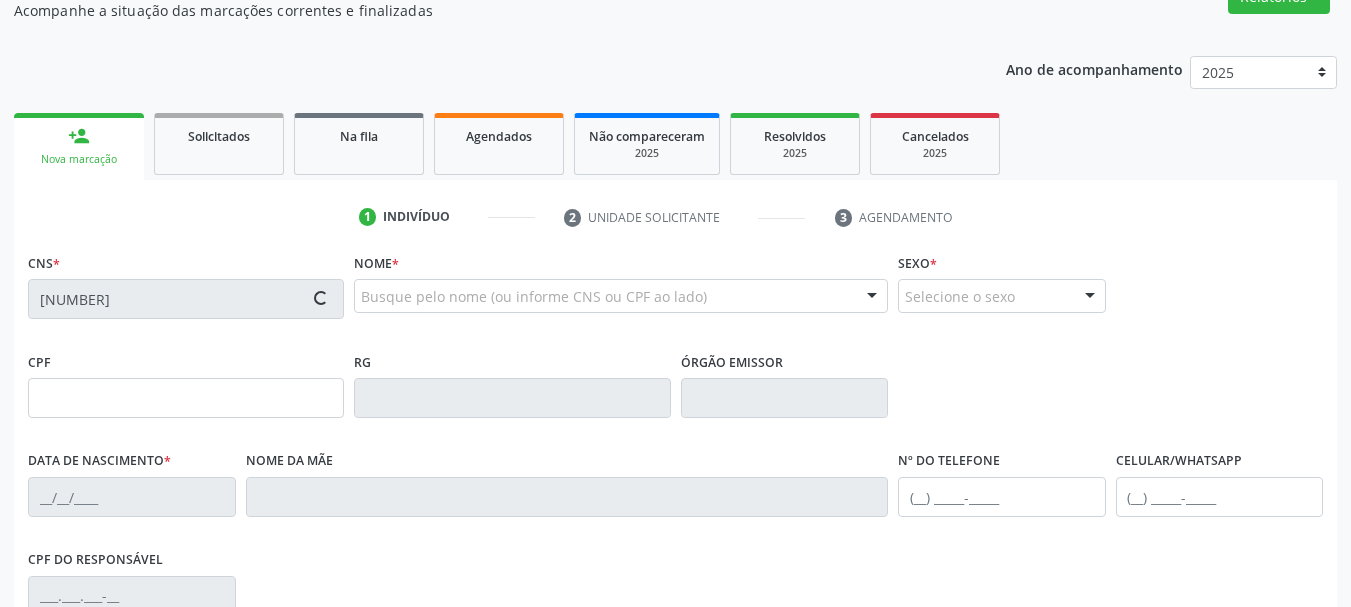type on "[NUMBER]" 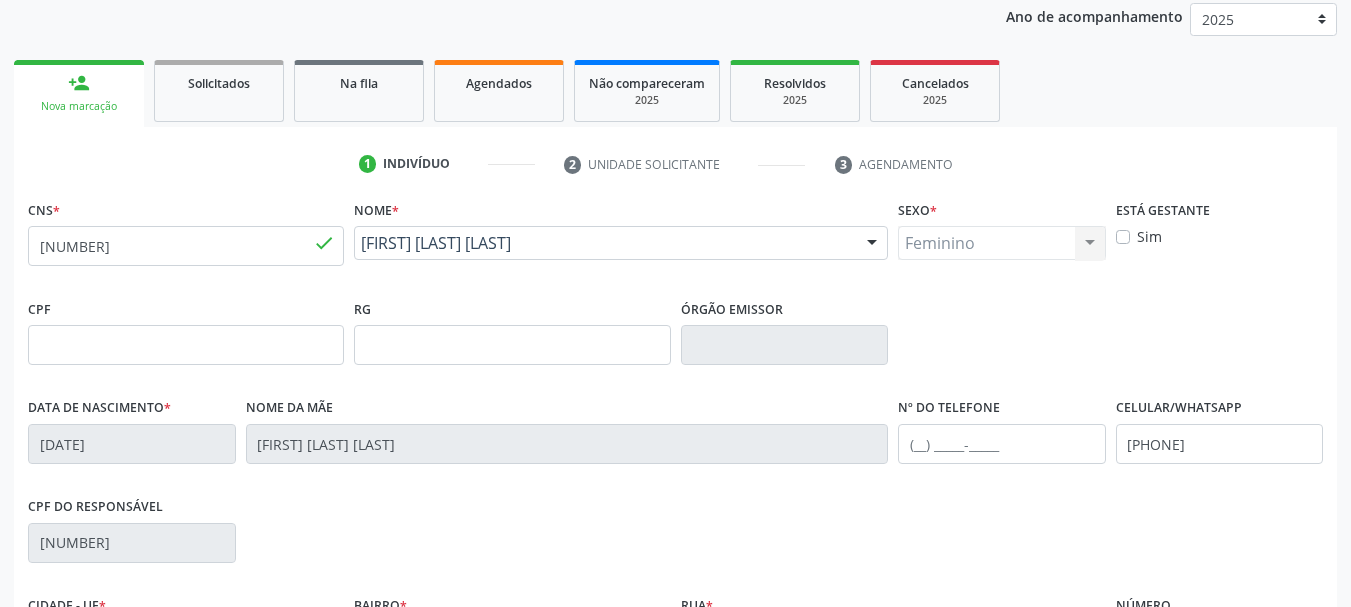 scroll, scrollTop: 300, scrollLeft: 0, axis: vertical 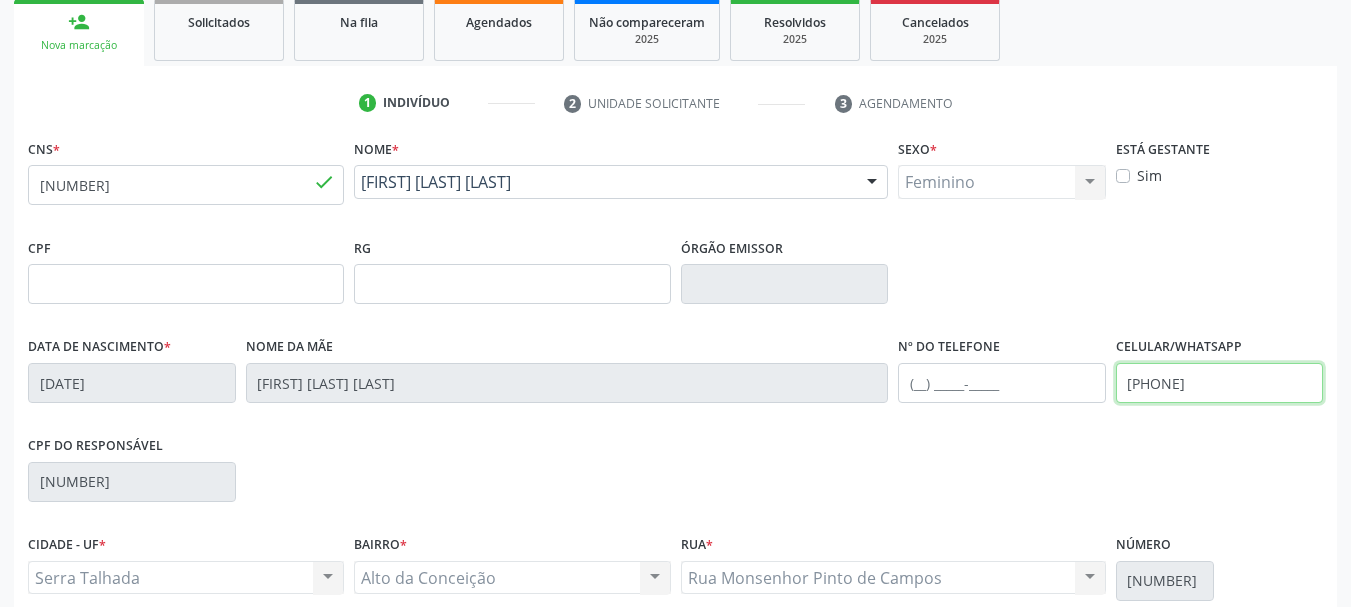 drag, startPoint x: 1278, startPoint y: 388, endPoint x: 1070, endPoint y: 418, distance: 210.15233 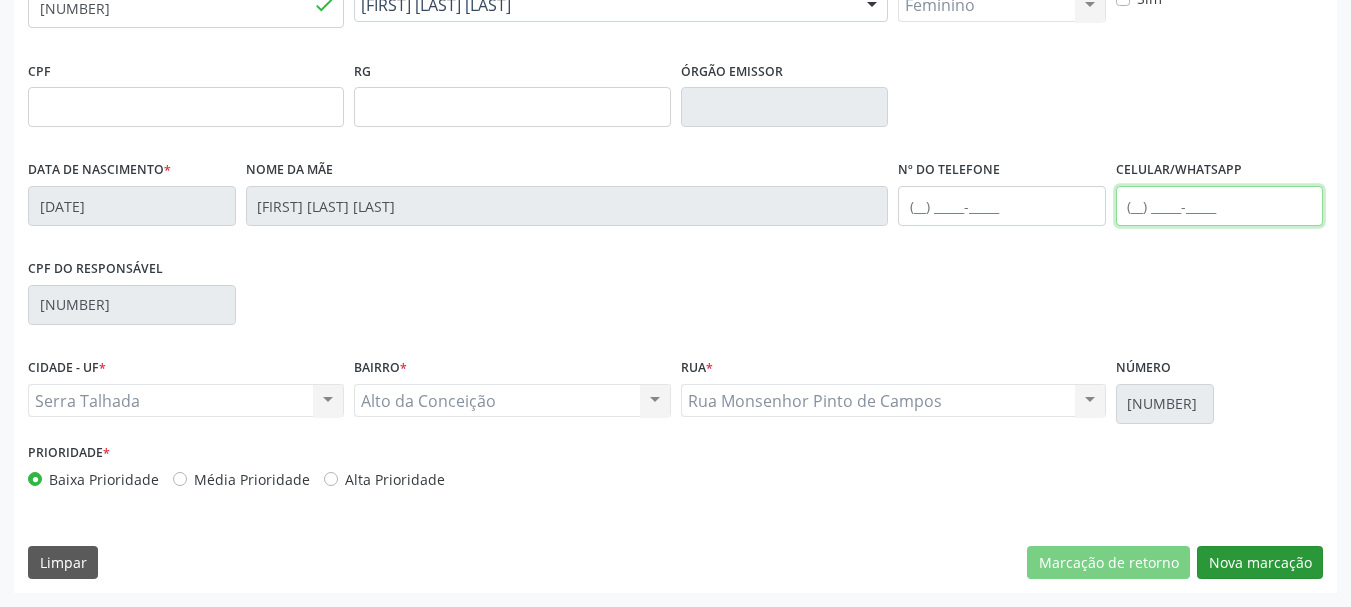 type 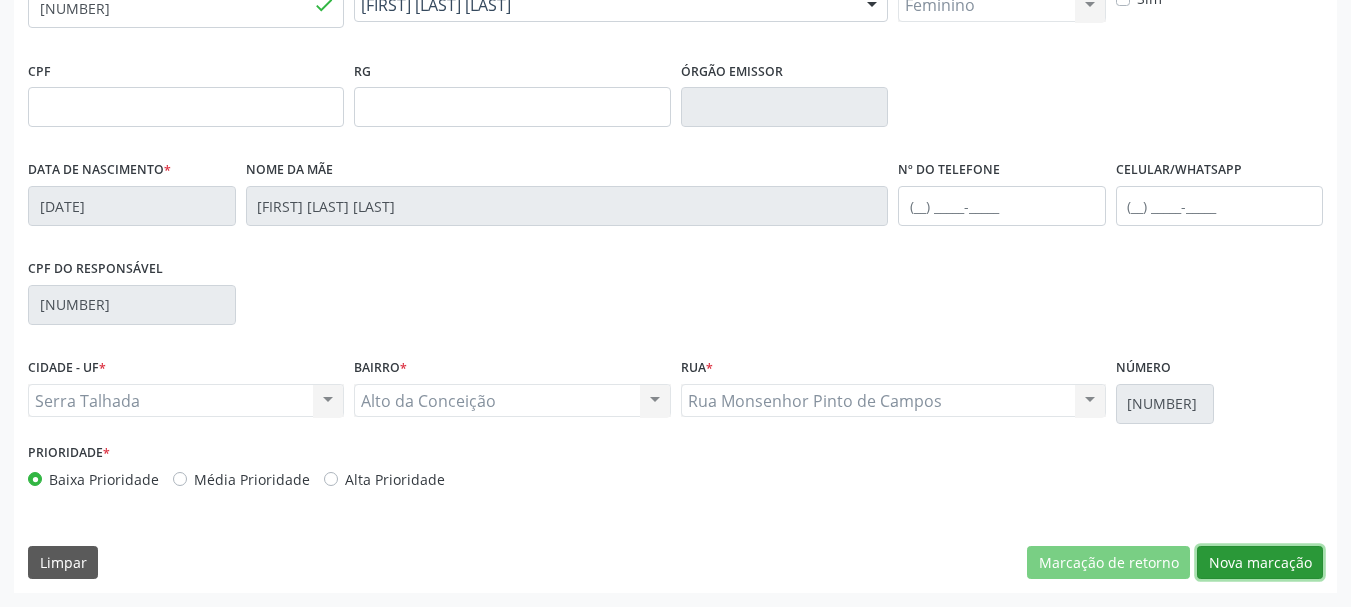 click on "Nova marcação" at bounding box center [1260, 563] 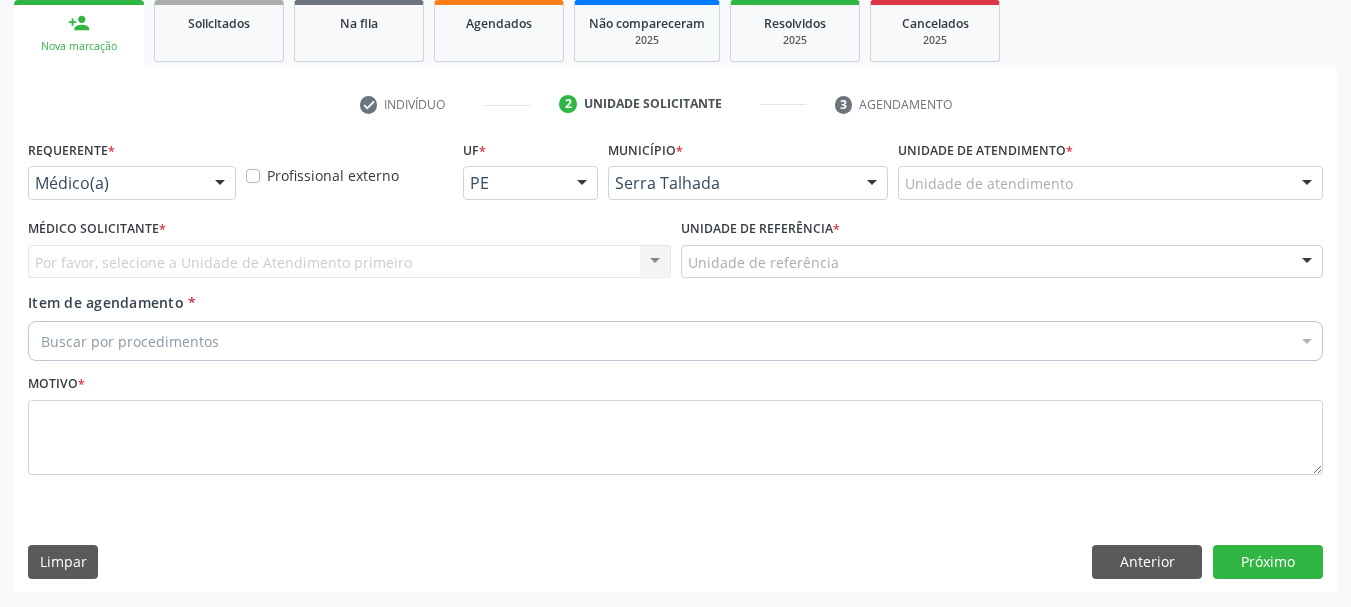 scroll, scrollTop: 299, scrollLeft: 0, axis: vertical 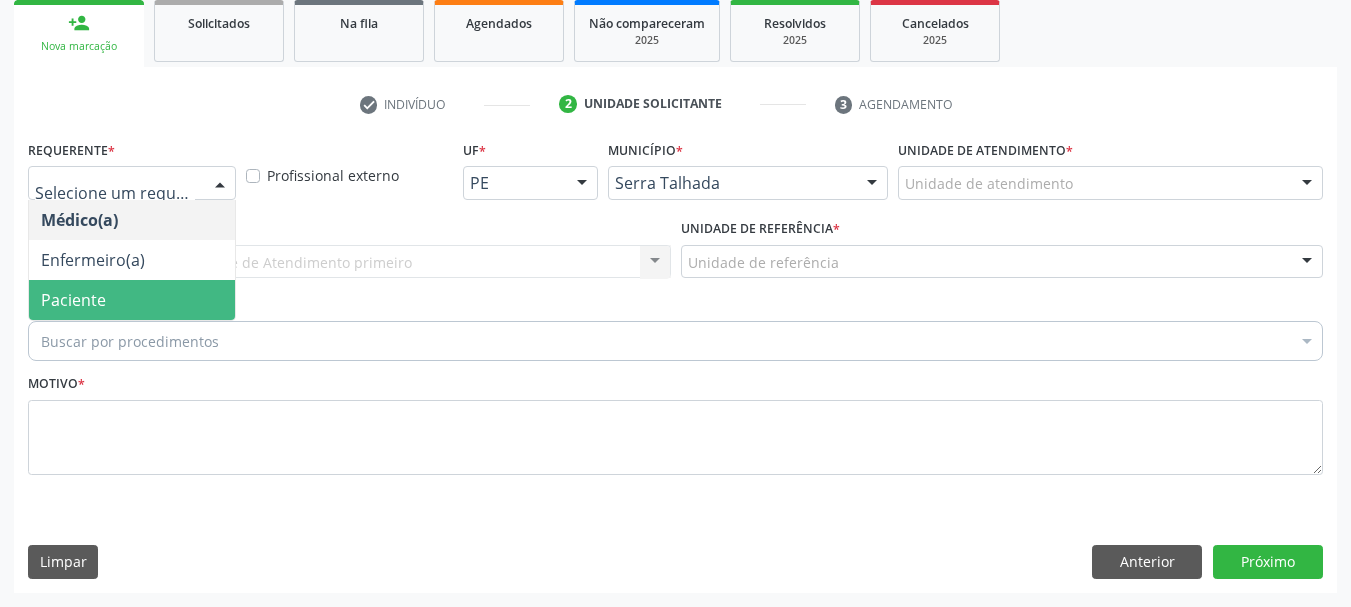 click on "Paciente" at bounding box center (132, 300) 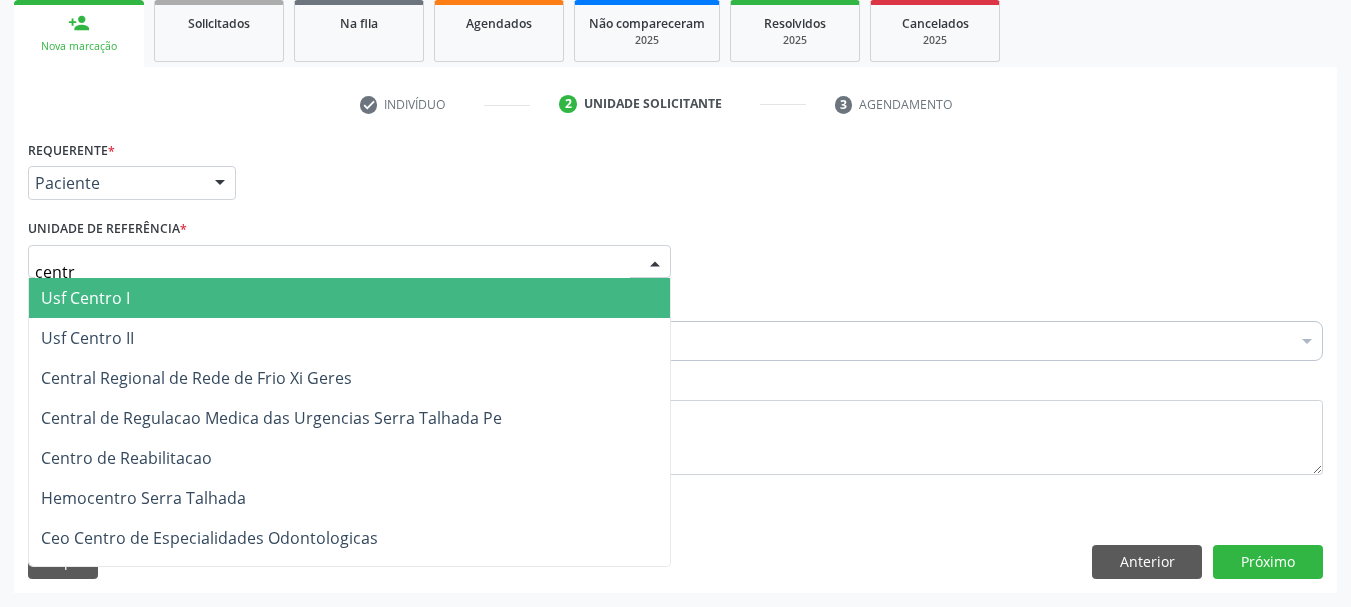 type on "centro" 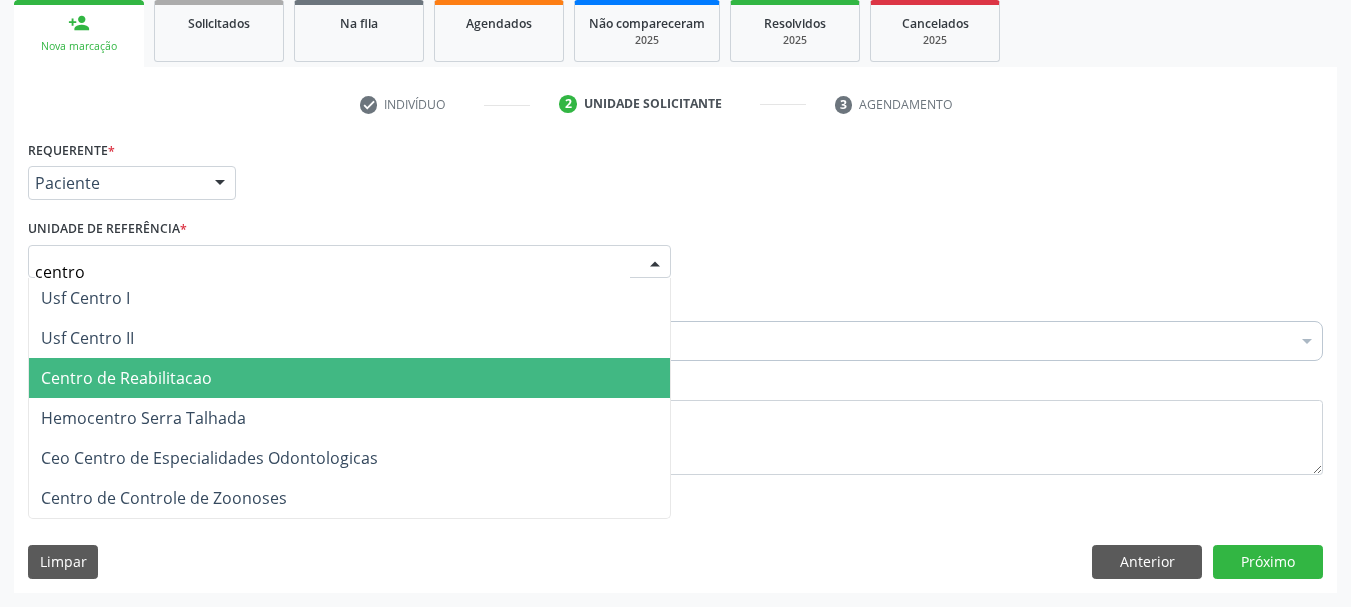 click on "Centro de Reabilitacao" at bounding box center (126, 378) 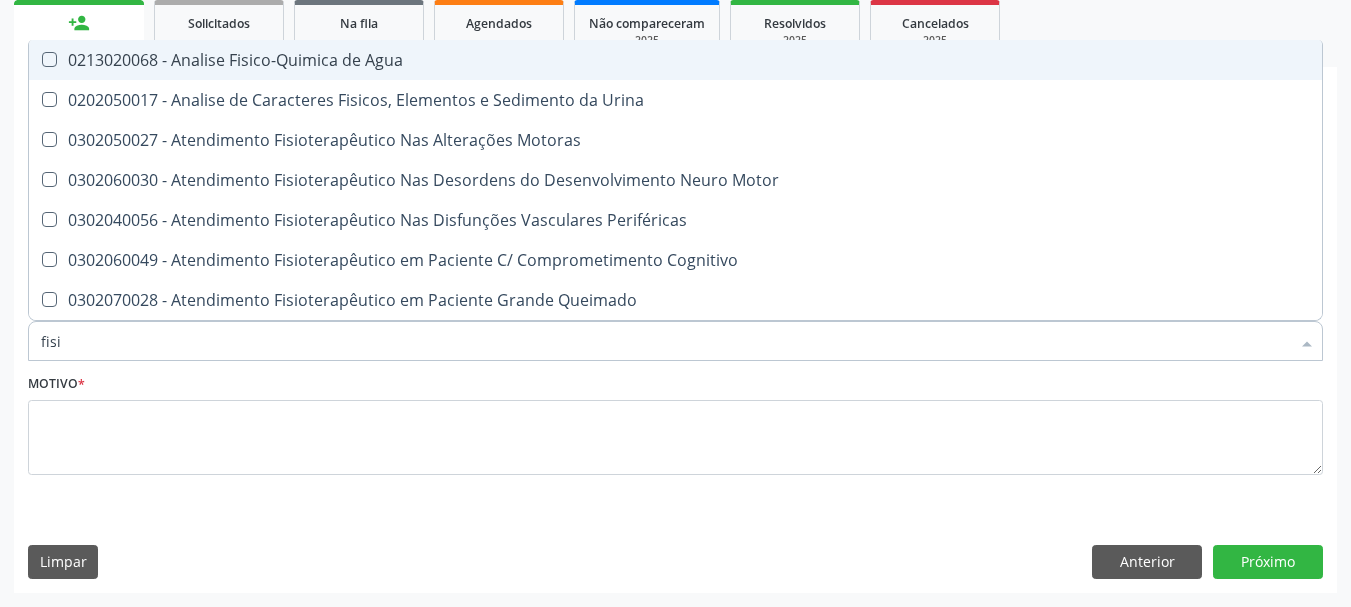 type on "fisio" 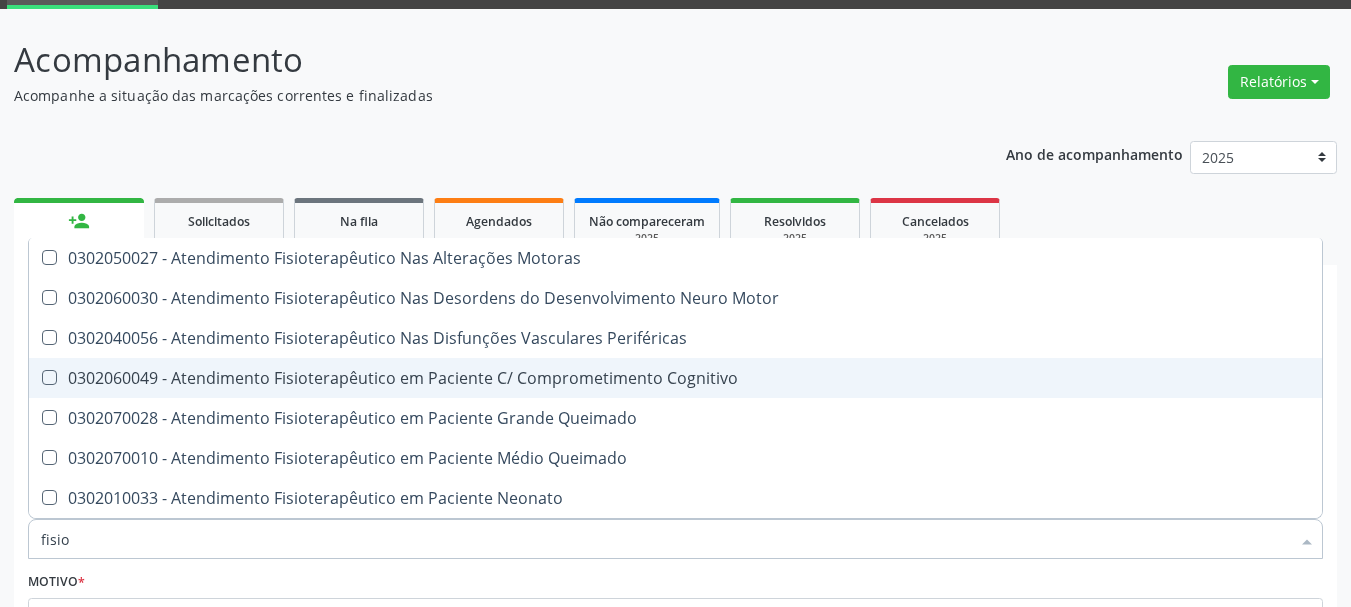 scroll, scrollTop: 99, scrollLeft: 0, axis: vertical 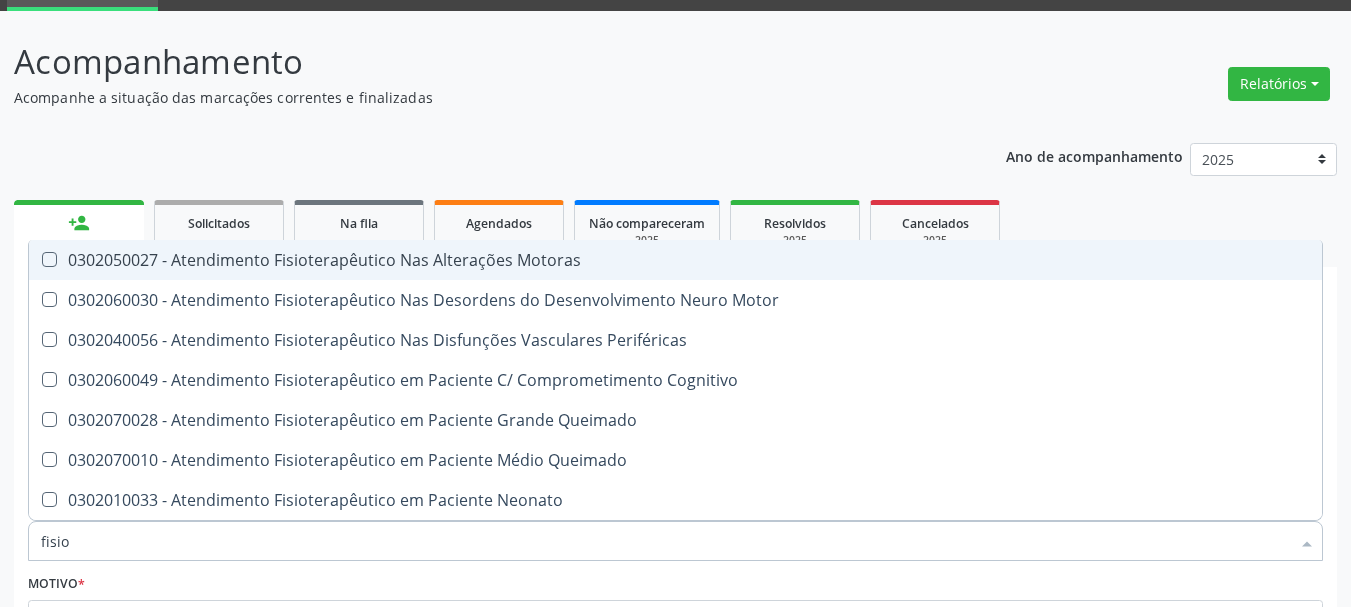 click on "0302050027 - Atendimento Fisioterapêutico Nas Alterações Motoras" at bounding box center [756, 260] 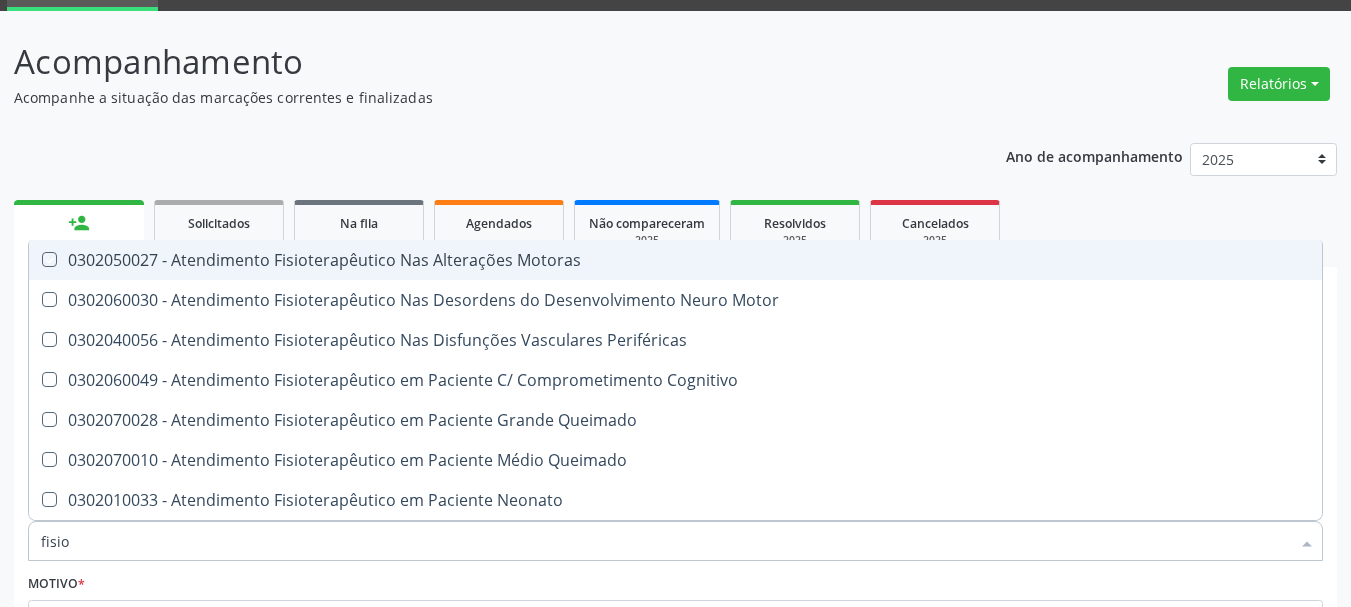 checkbox on "true" 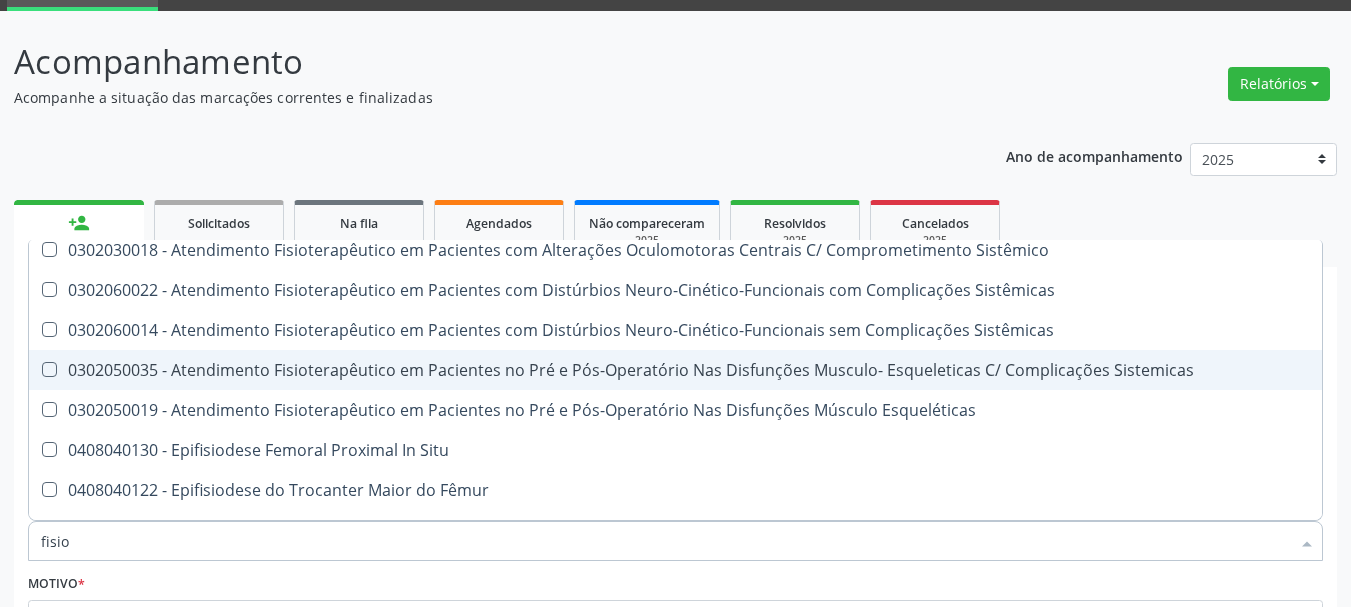 scroll, scrollTop: 800, scrollLeft: 0, axis: vertical 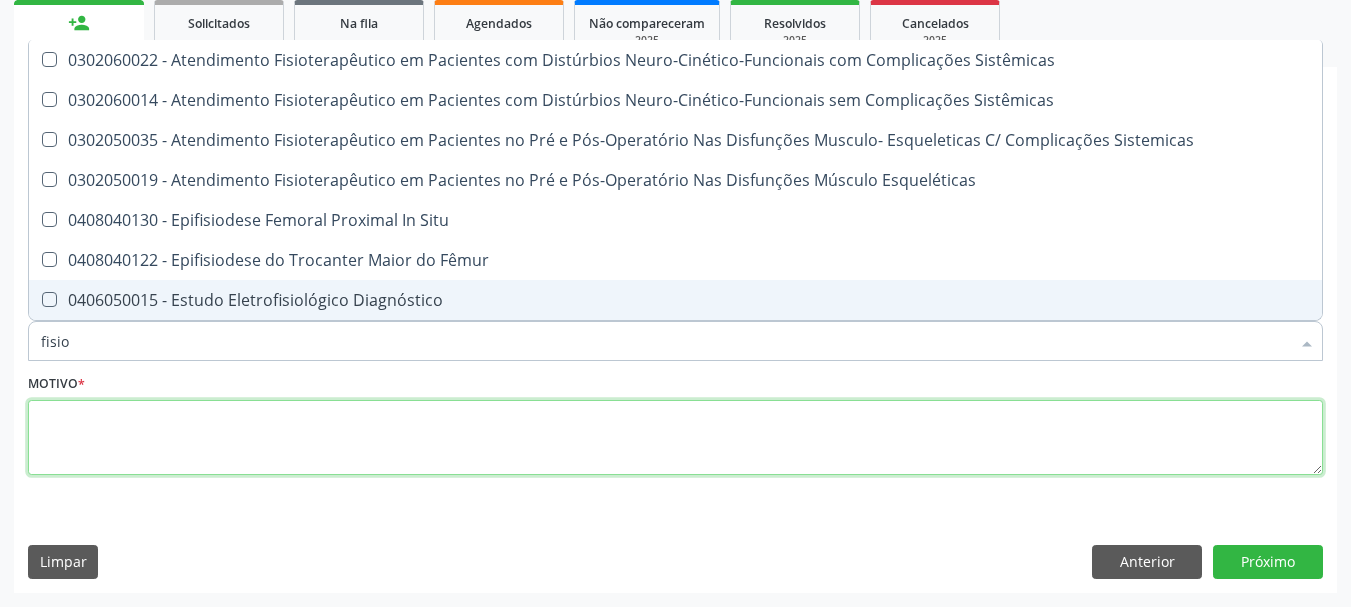 click at bounding box center [675, 438] 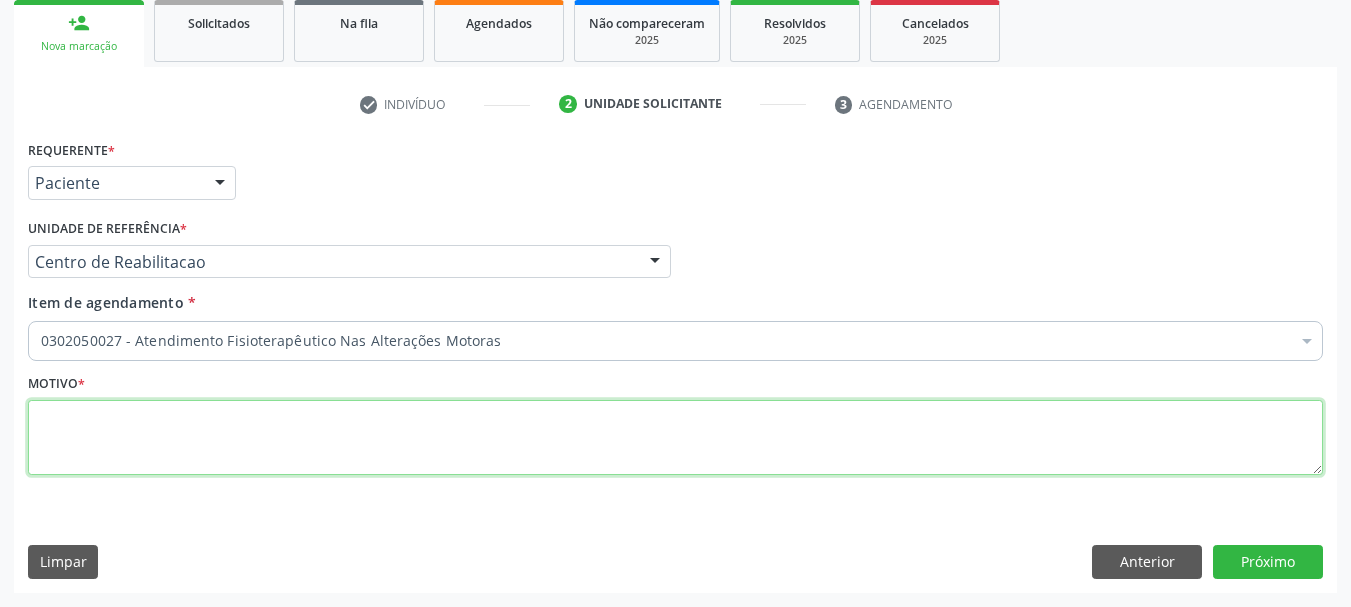 checkbox on "true" 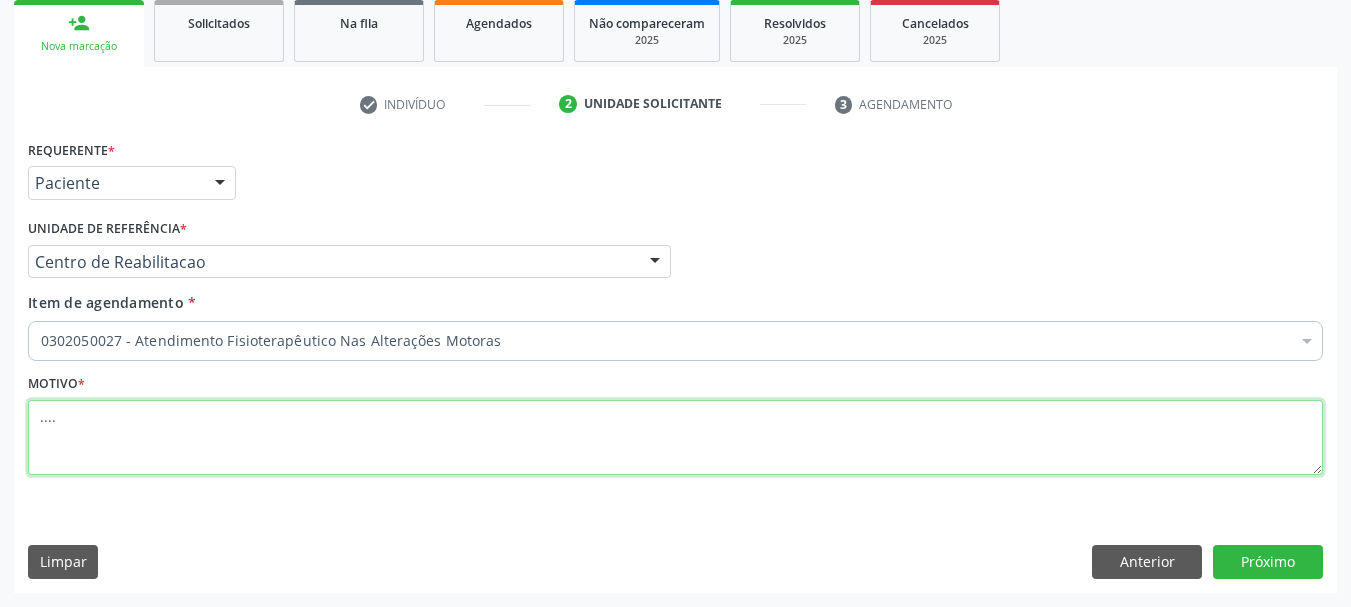 type on "...." 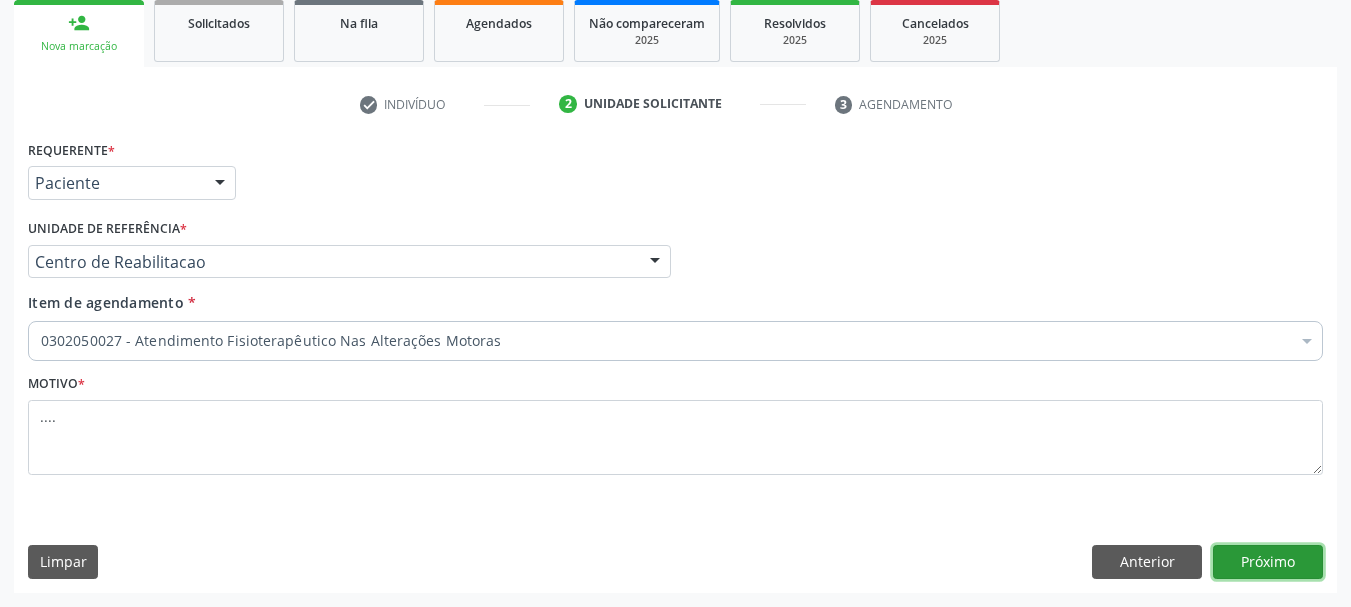 click on "Próximo" at bounding box center [1268, 562] 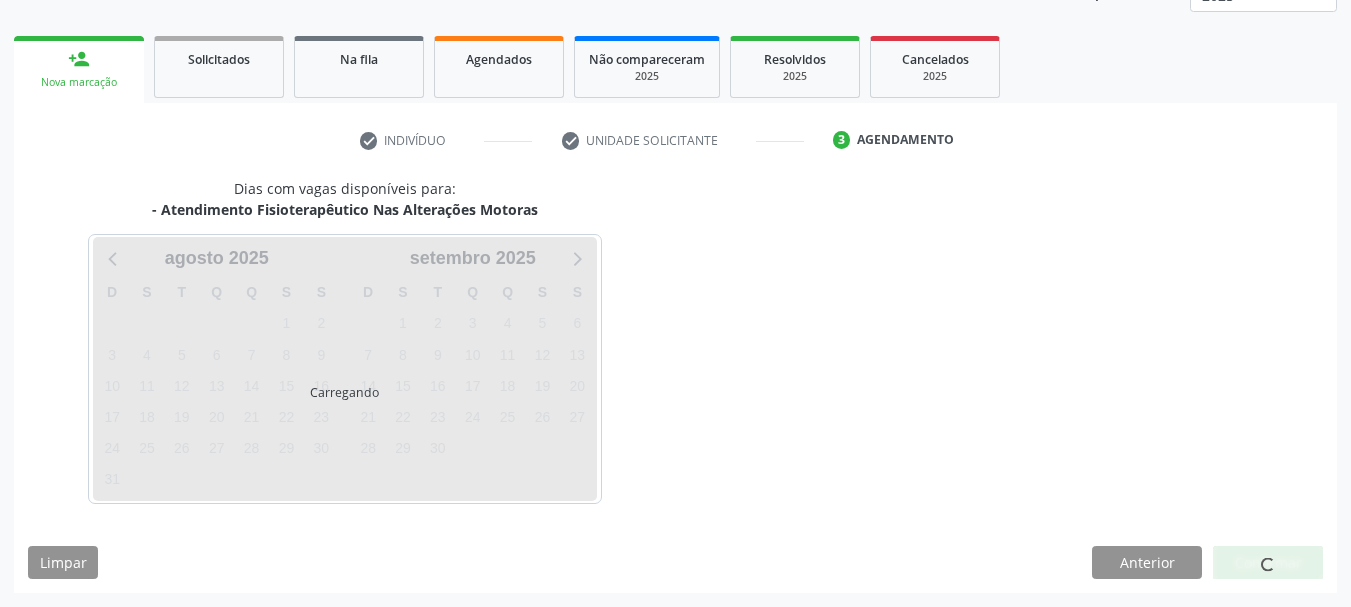 scroll, scrollTop: 263, scrollLeft: 0, axis: vertical 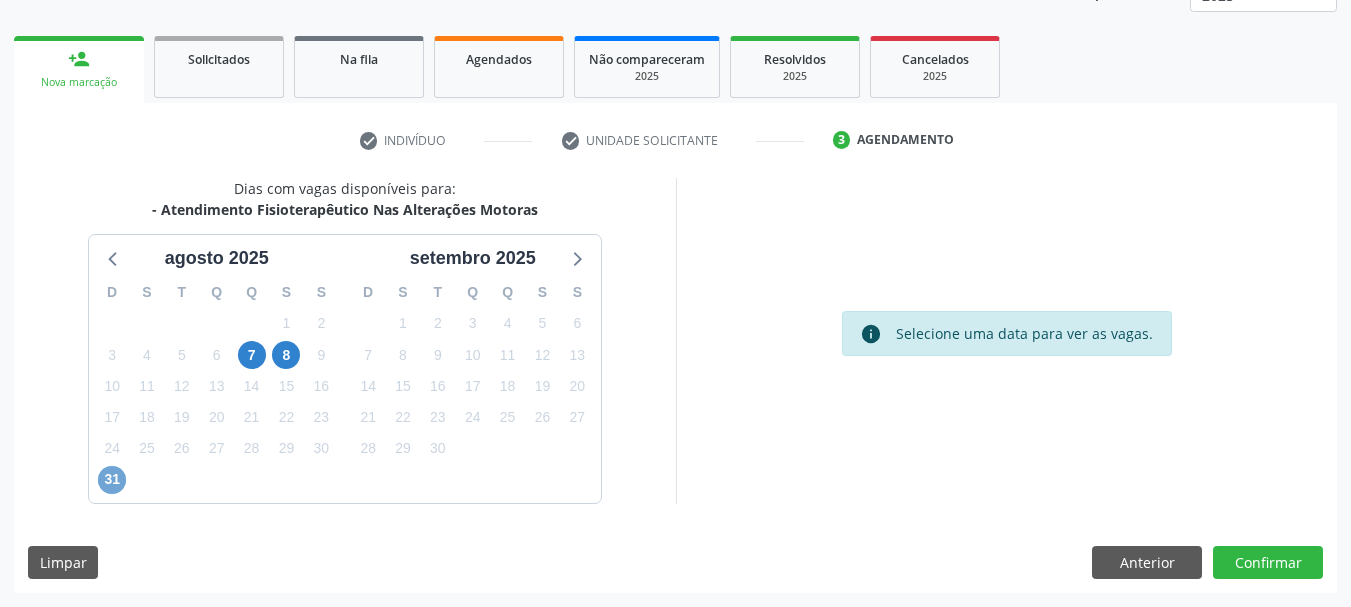 click on "31" at bounding box center [112, 480] 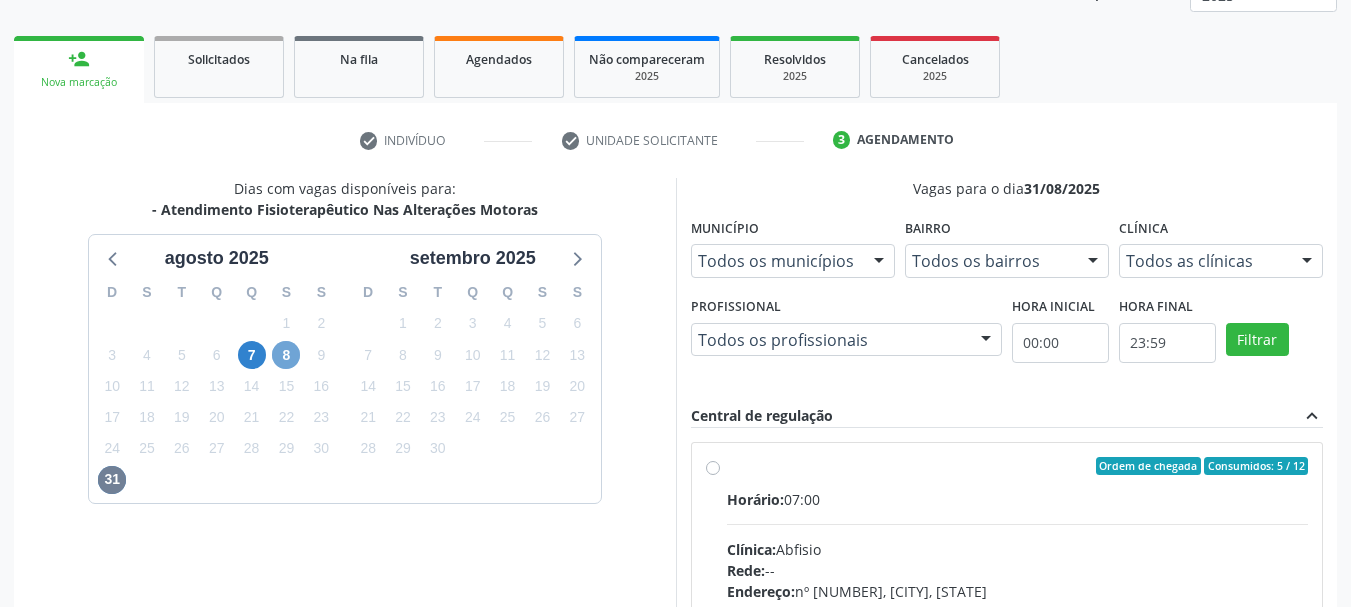 click on "8" at bounding box center [286, 355] 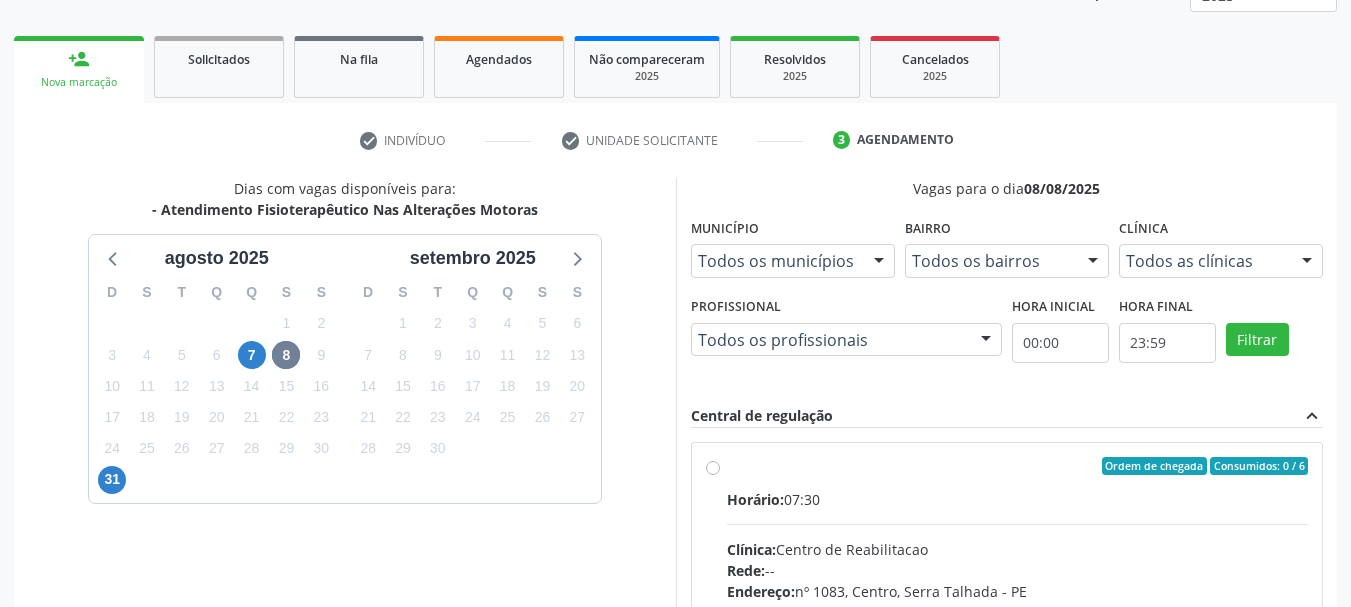 click on "Ordem de chegada
Consumidos: 0 / 6
Horário:   07:30
Clínica:  Centro de Reabilitacao
Rede:
--
Endereço:   nº 1083, Centro, Serra Talhada - PE
Telefone:   (81) 38313112
Profissional:
Diego Carvalho de Araujo
Informações adicionais sobre o atendimento
Idade de atendimento:
de 0 a 120 anos
Gênero(s) atendido(s):
Masculino e Feminino
Informações adicionais:
--" at bounding box center [1018, 610] 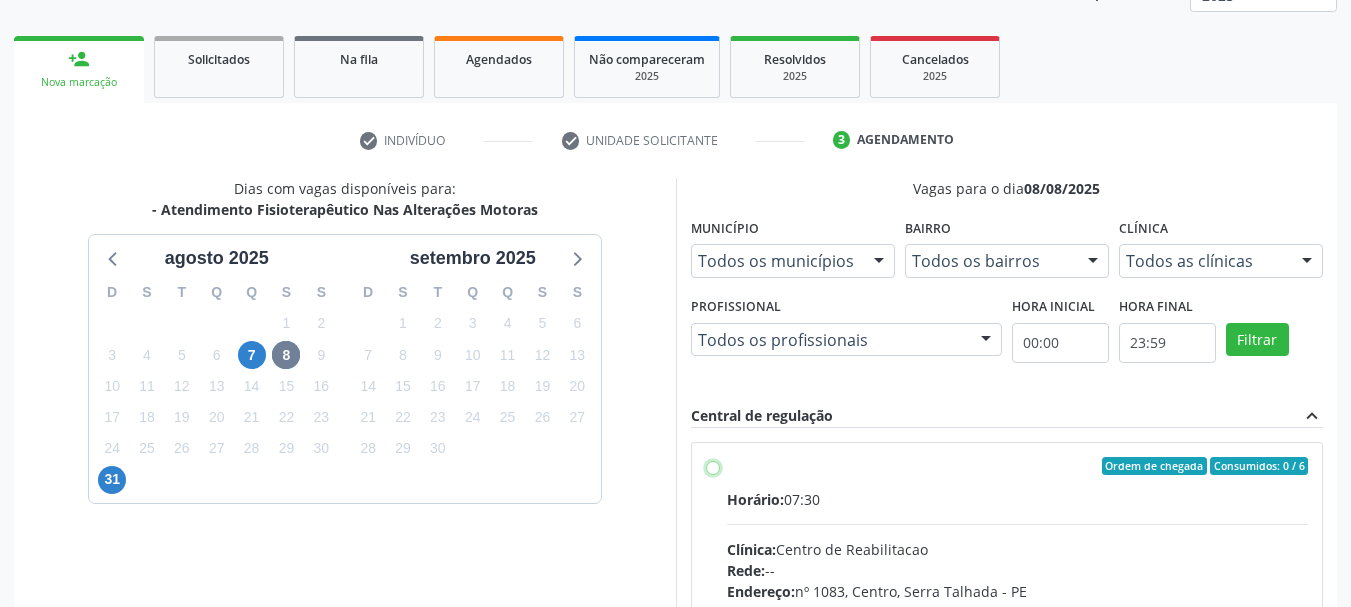 click on "Ordem de chegada
Consumidos: 0 / 6
Horário:   07:30
Clínica:  Centro de Reabilitacao
Rede:
--
Endereço:   nº 1083, Centro, Serra Talhada - PE
Telefone:   (81) 38313112
Profissional:
Diego Carvalho de Araujo
Informações adicionais sobre o atendimento
Idade de atendimento:
de 0 a 120 anos
Gênero(s) atendido(s):
Masculino e Feminino
Informações adicionais:
--" at bounding box center (713, 466) 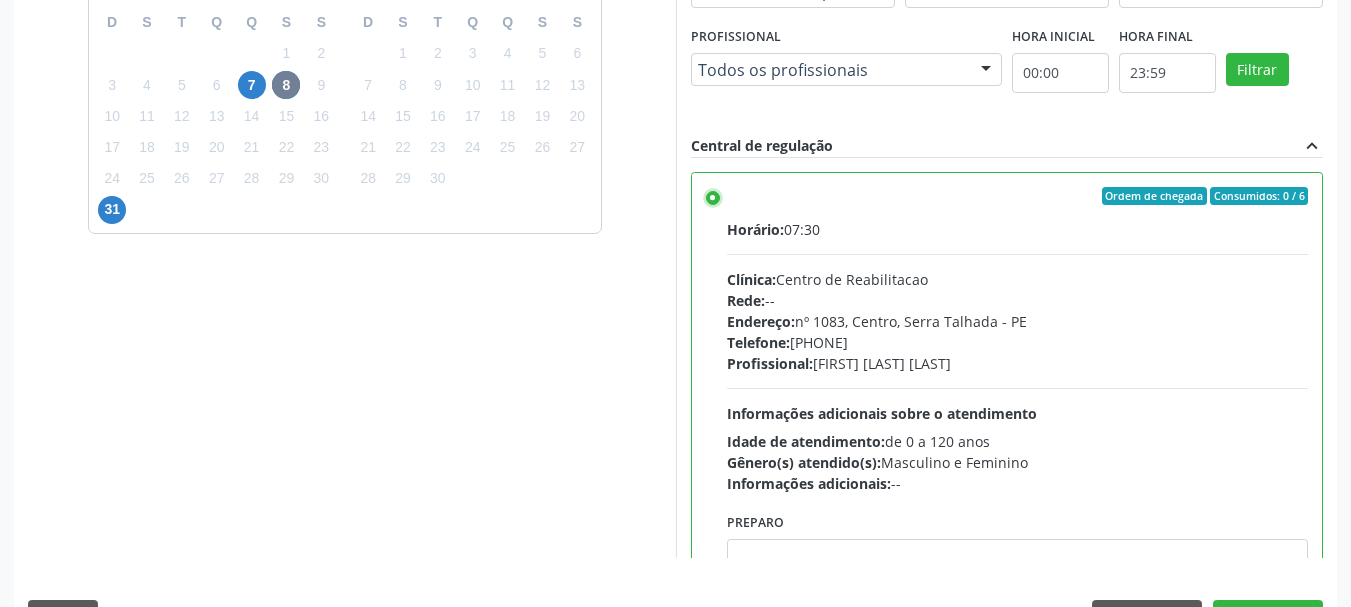 scroll, scrollTop: 588, scrollLeft: 0, axis: vertical 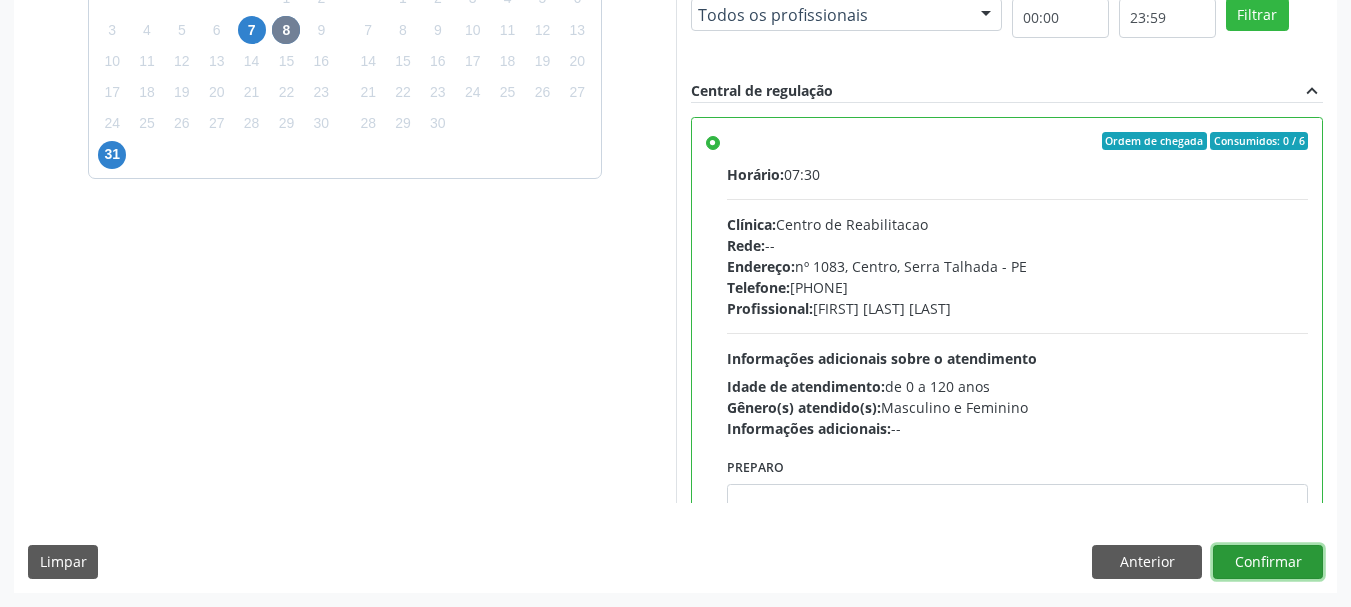 click on "Confirmar" at bounding box center (1268, 562) 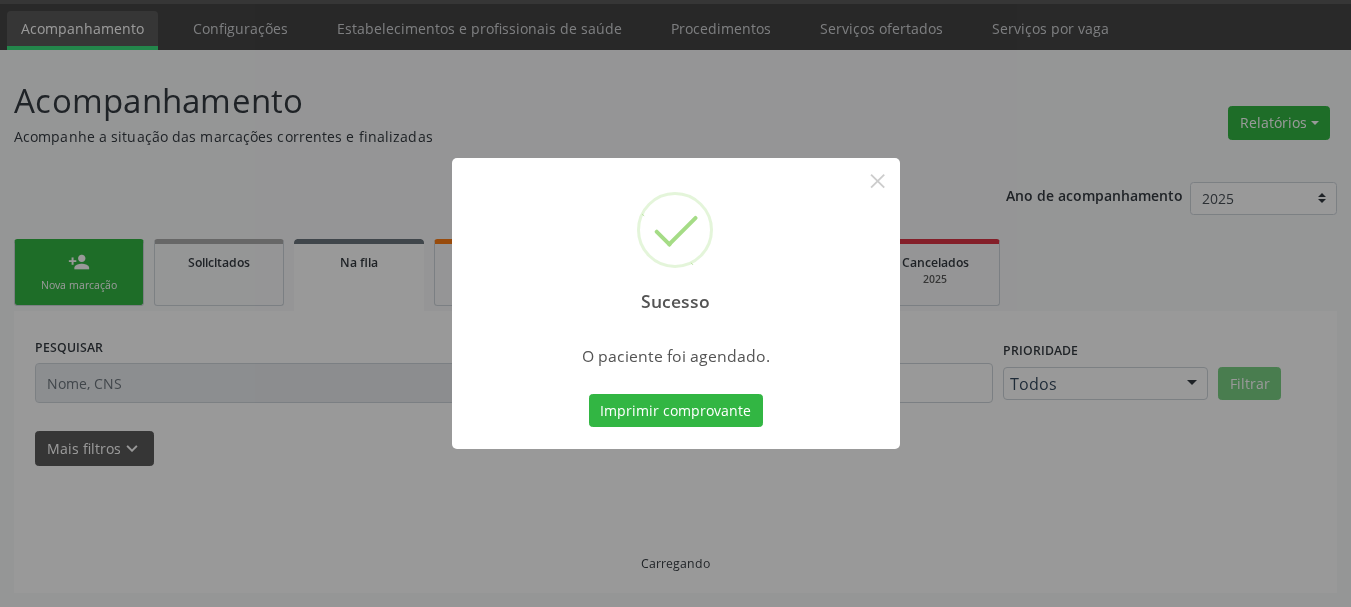 scroll, scrollTop: 60, scrollLeft: 0, axis: vertical 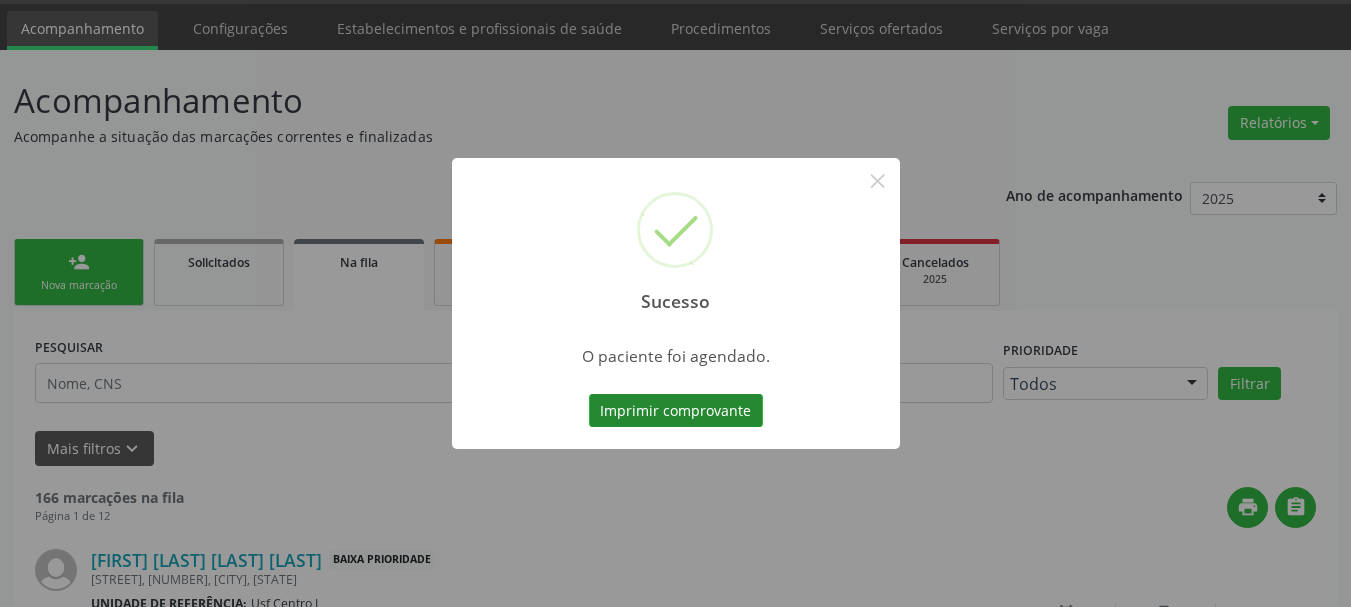 click on "Imprimir comprovante" at bounding box center [676, 411] 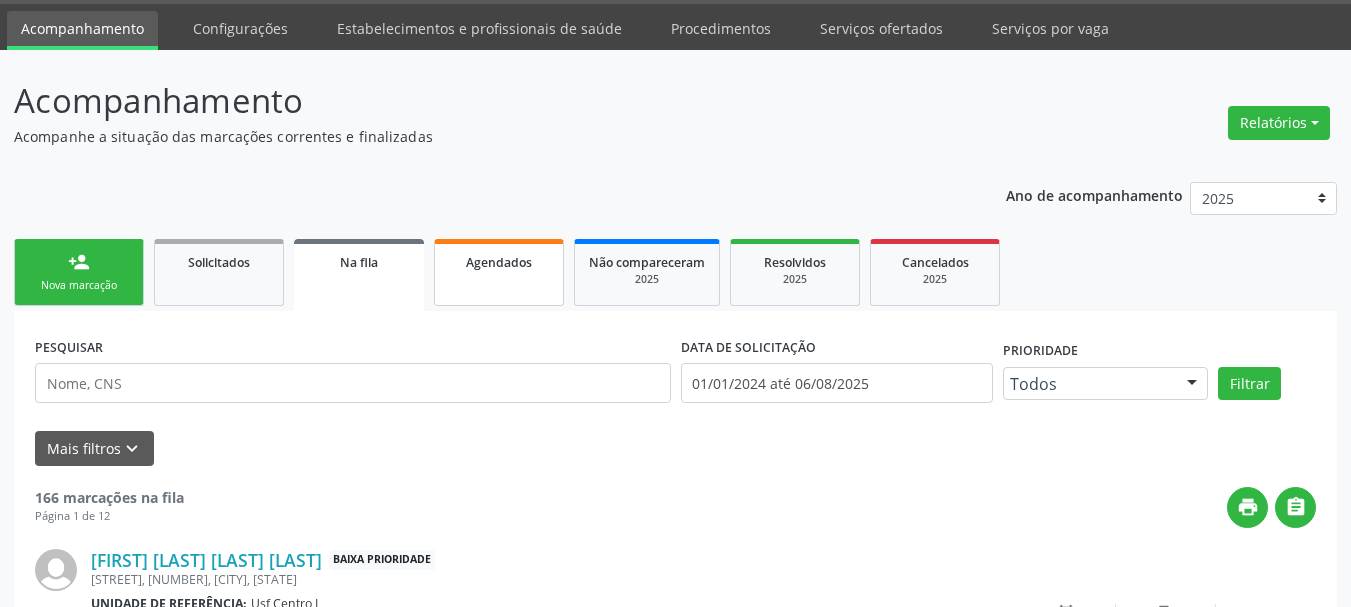 click on "Agendados" at bounding box center (499, 262) 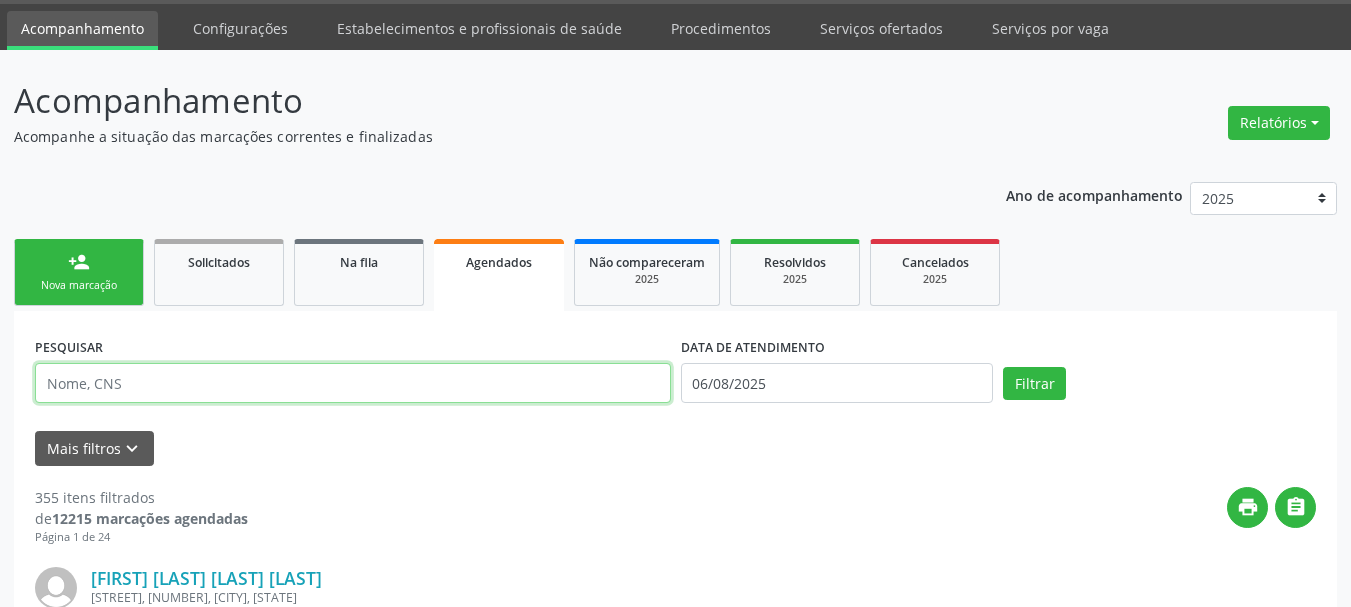 click at bounding box center (353, 383) 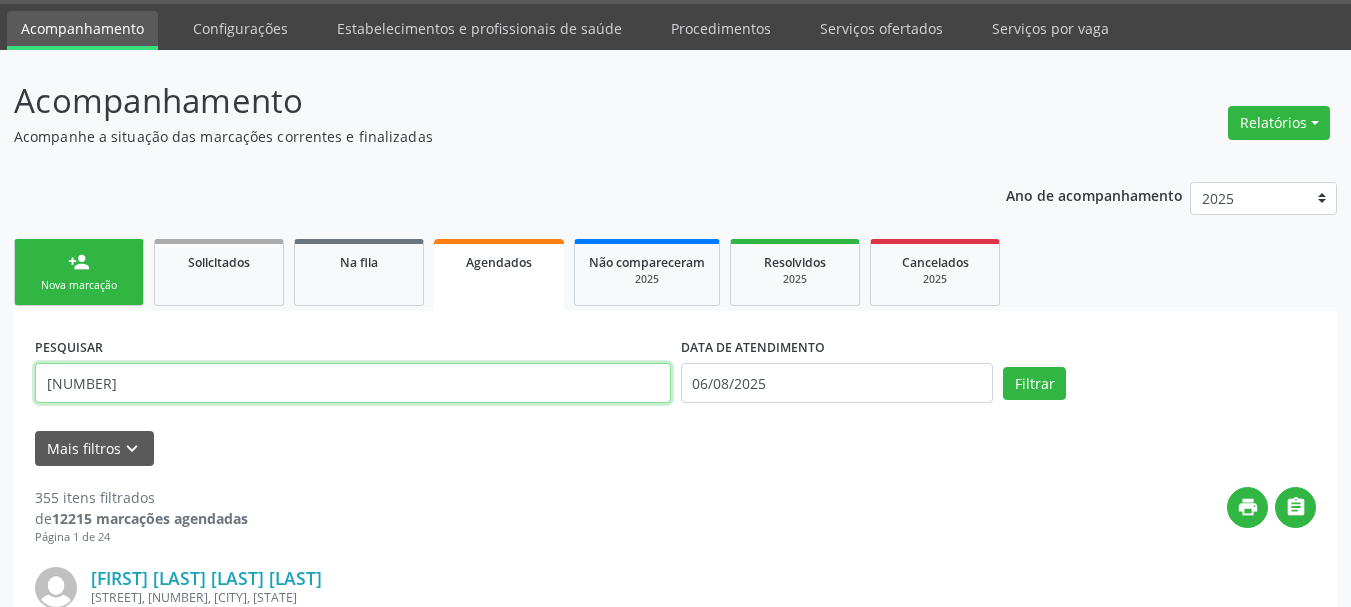 type on "708006352889328" 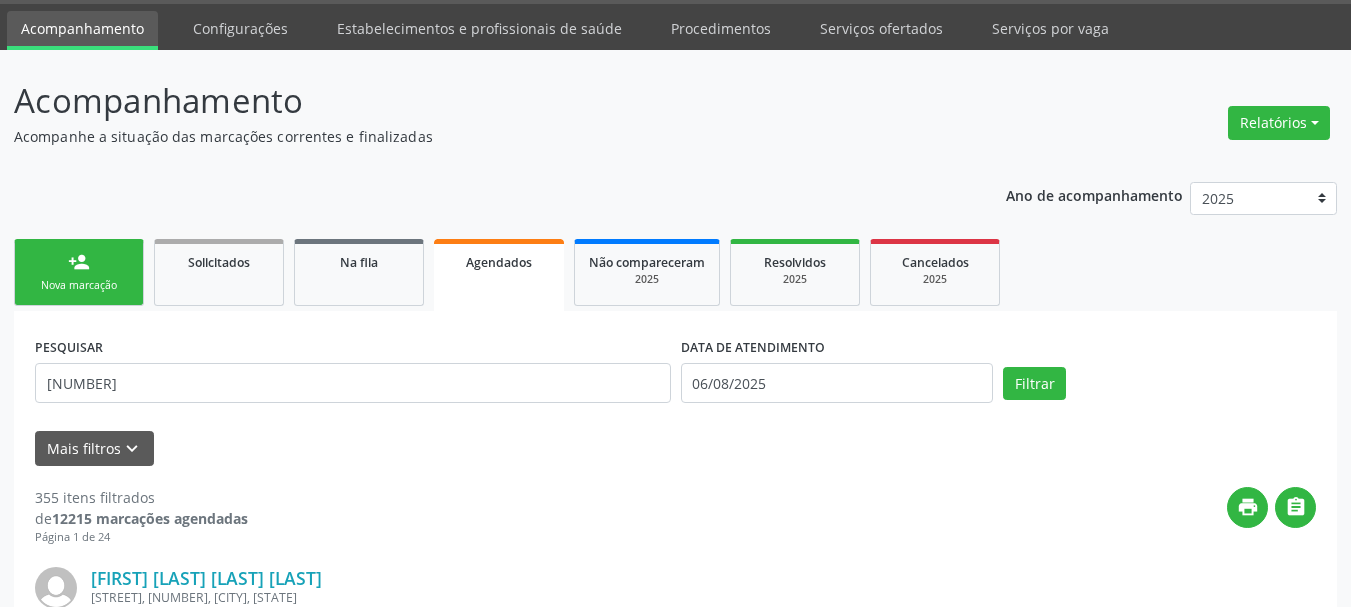 click on "DATA DE ATENDIMENTO" at bounding box center (753, 347) 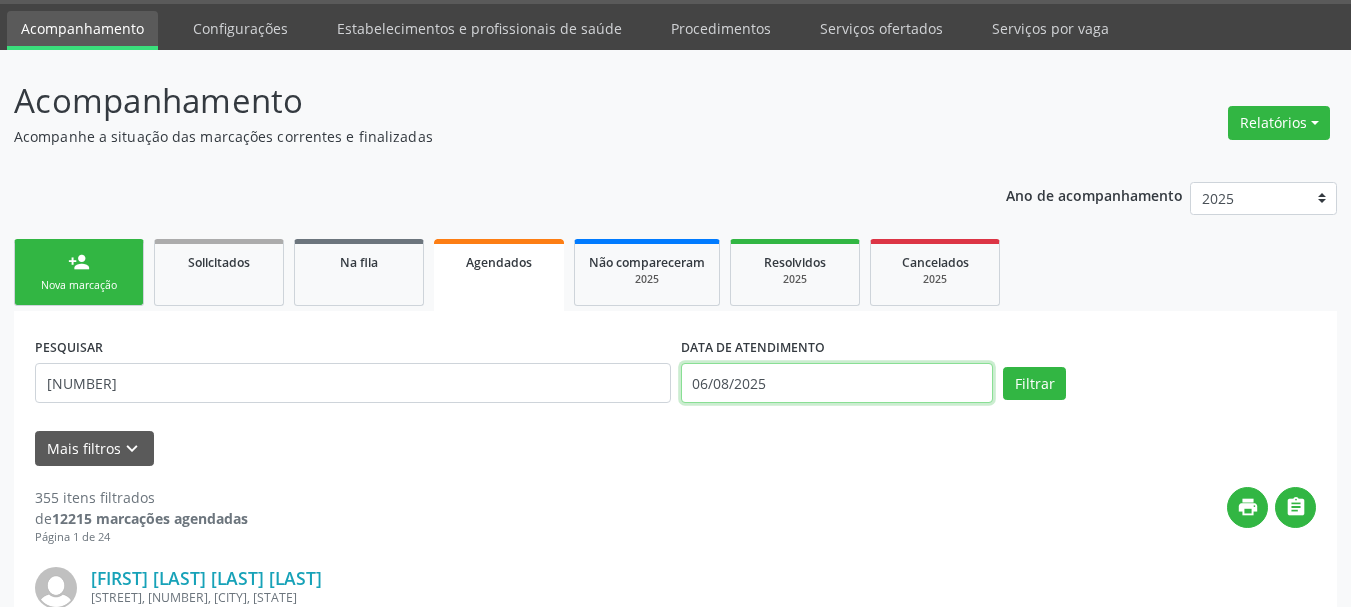 click on "06/08/2025" at bounding box center [837, 383] 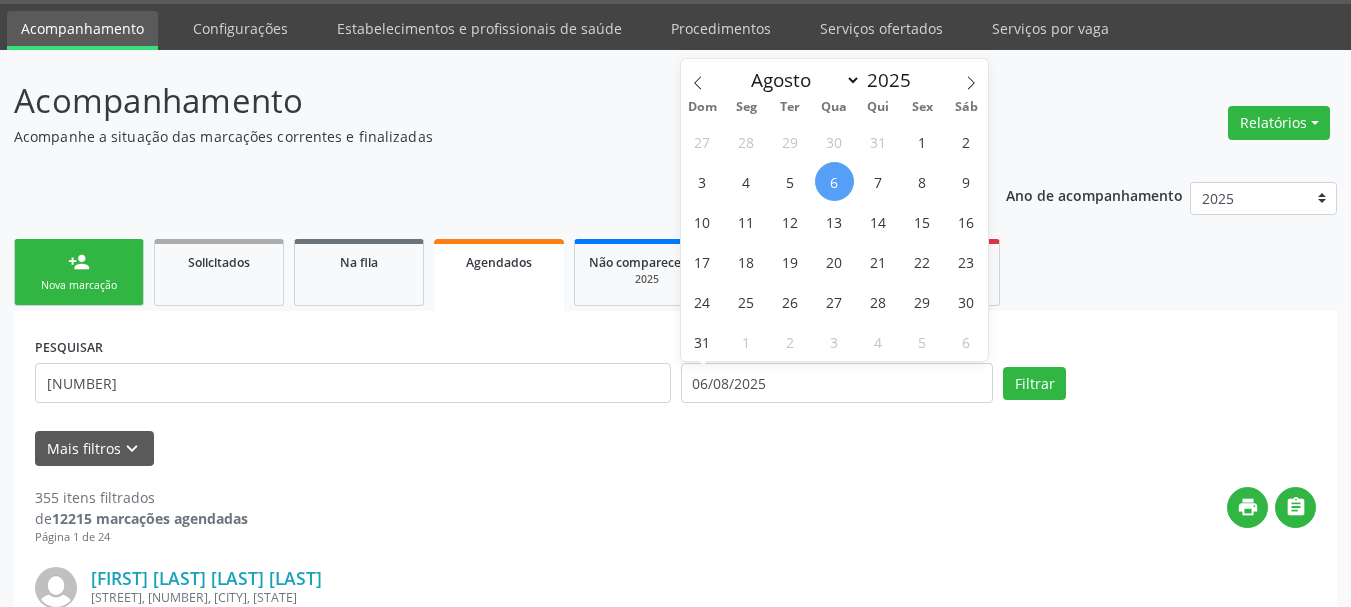 click on "27 28 29 30 31 1 2 3 4 5 6 7 8 9 10 11 12 13 14 15 16 17 18 19 20 21 22 23 24 25 26 27 28 29 30 31 1 2 3 4 5 6" at bounding box center [835, 241] 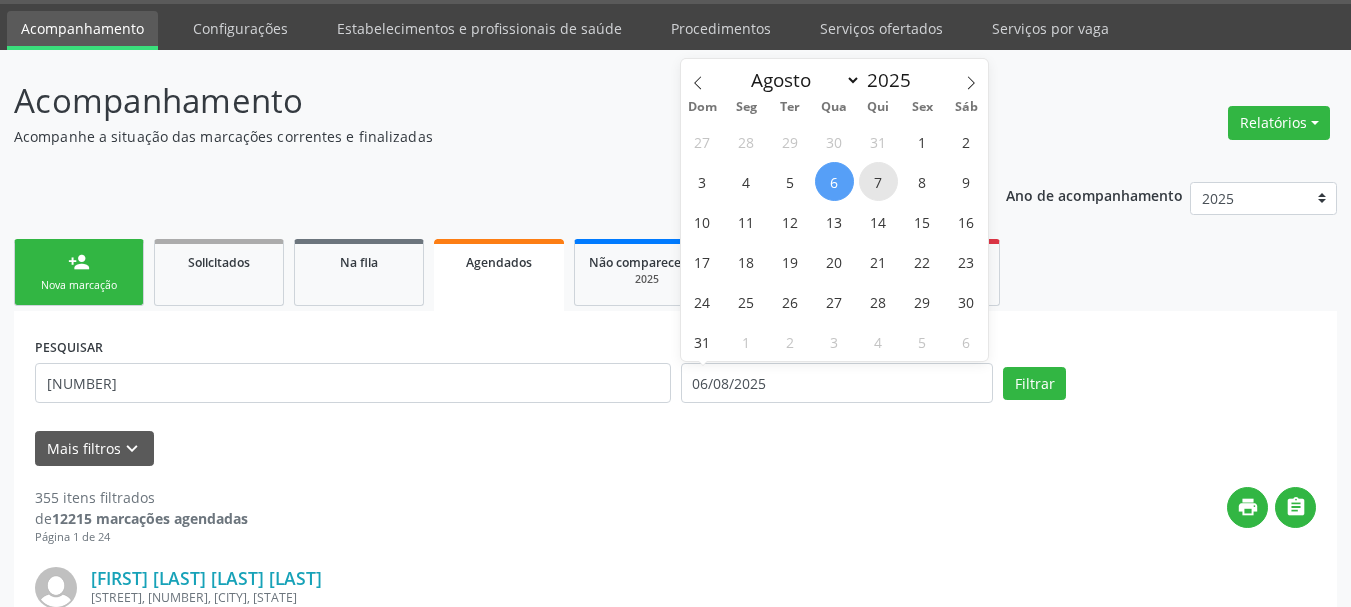 click on "7" at bounding box center (878, 181) 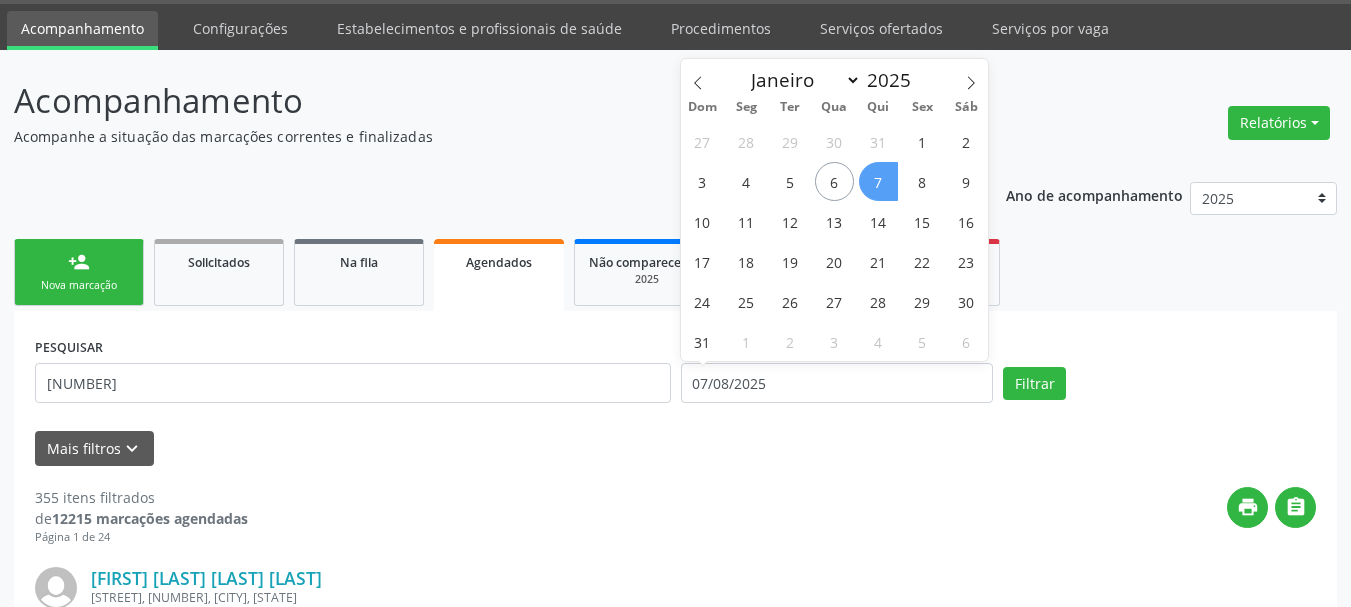 click on "7" at bounding box center (878, 181) 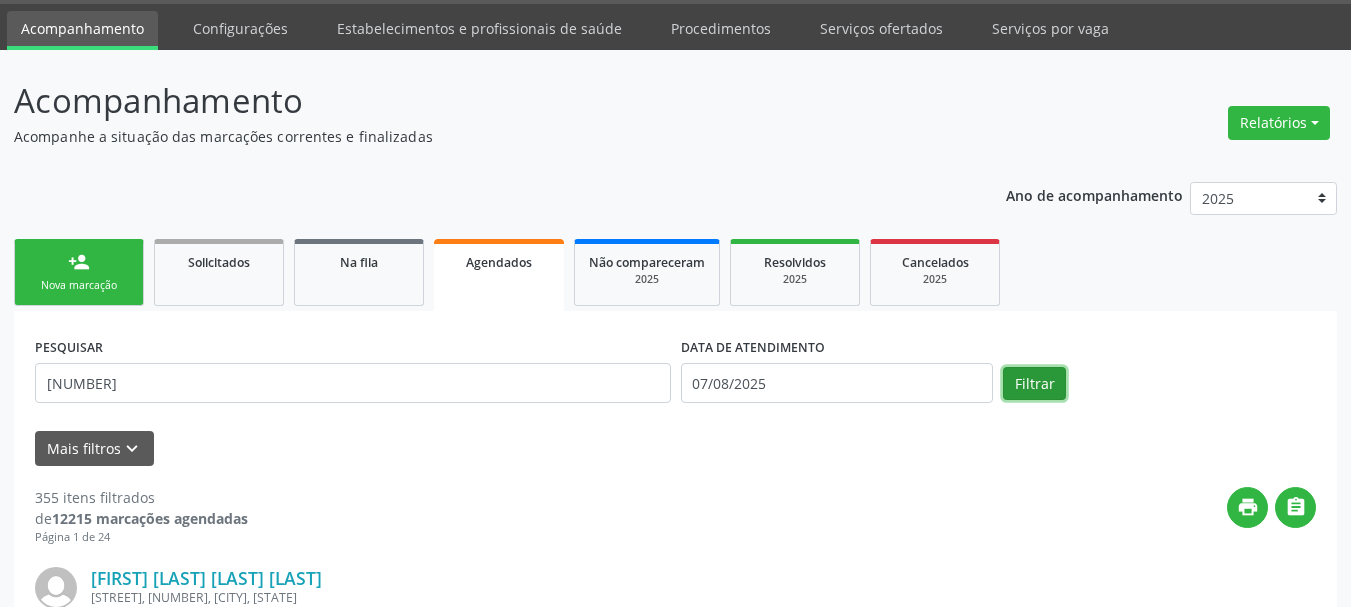 click on "Filtrar" at bounding box center [1034, 384] 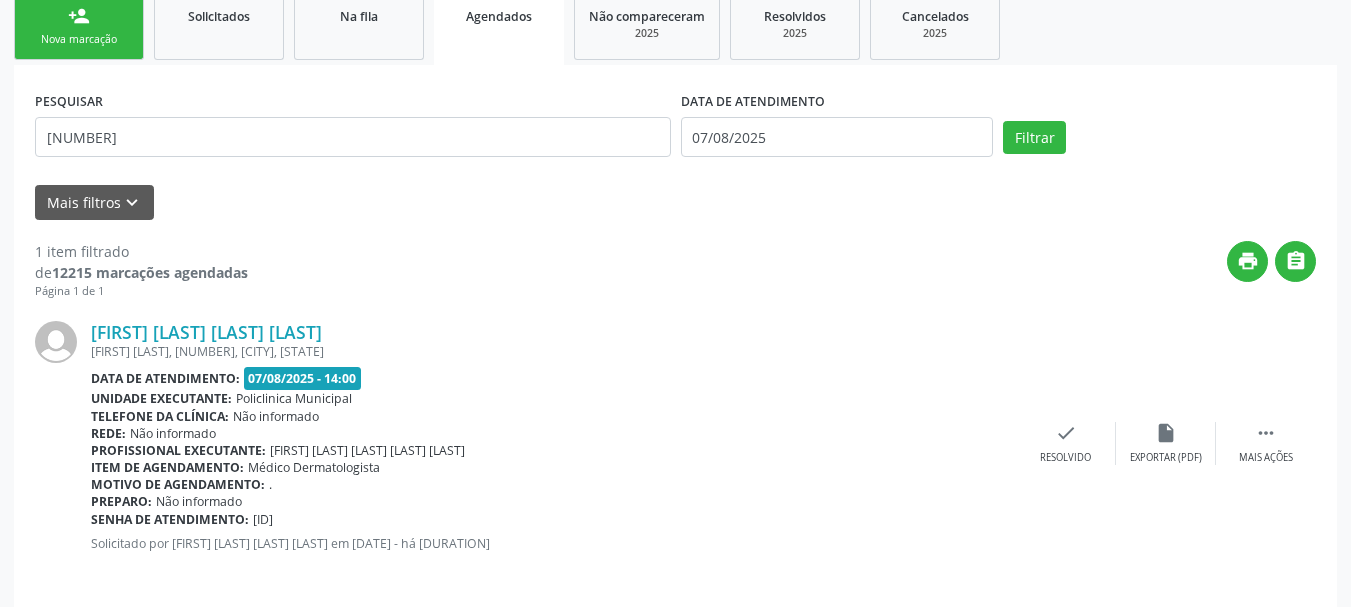 scroll, scrollTop: 321, scrollLeft: 0, axis: vertical 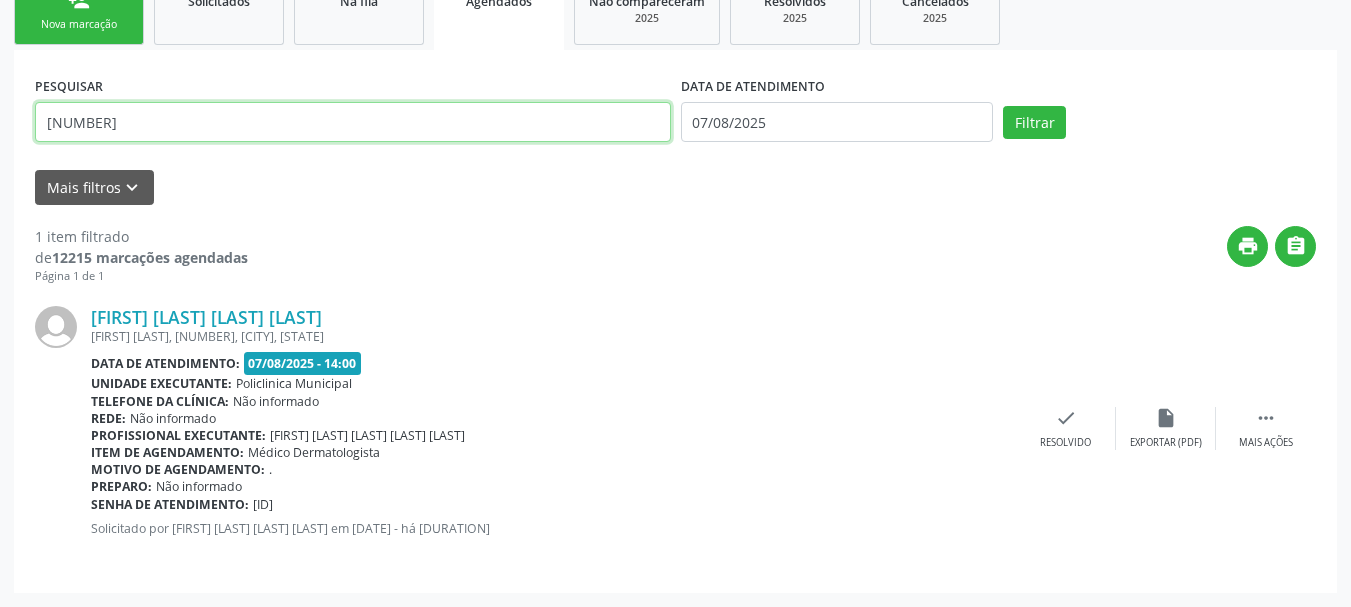 drag, startPoint x: 225, startPoint y: 120, endPoint x: 0, endPoint y: 101, distance: 225.8008 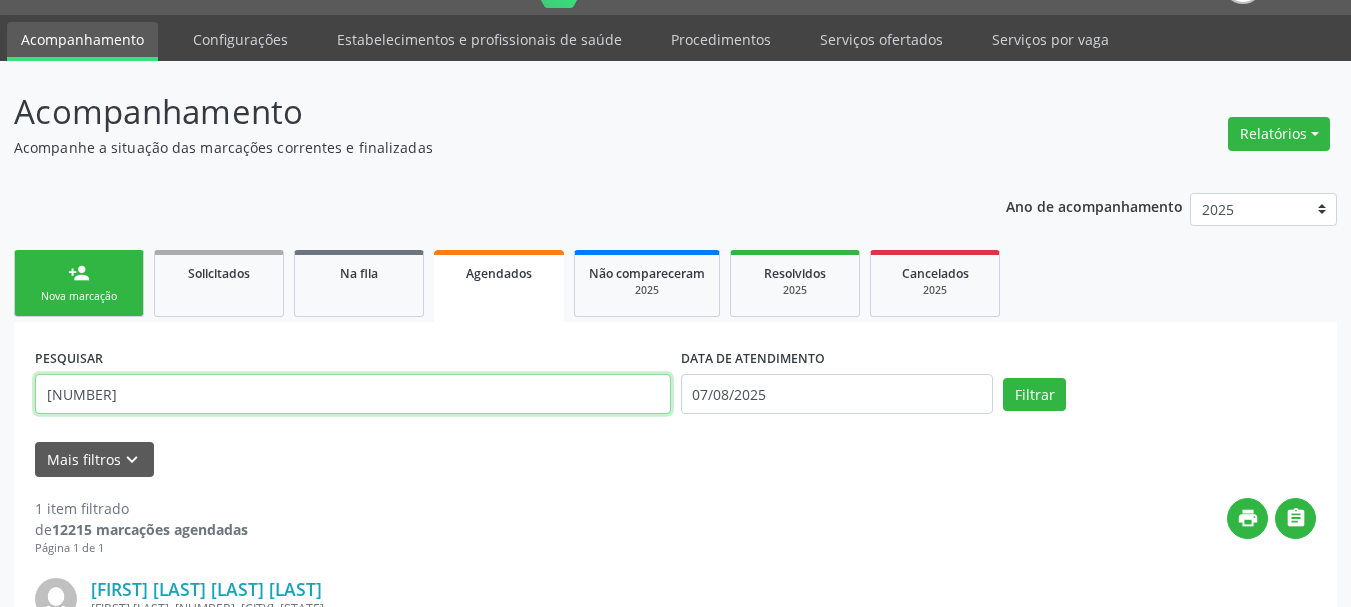 scroll, scrollTop: 21, scrollLeft: 0, axis: vertical 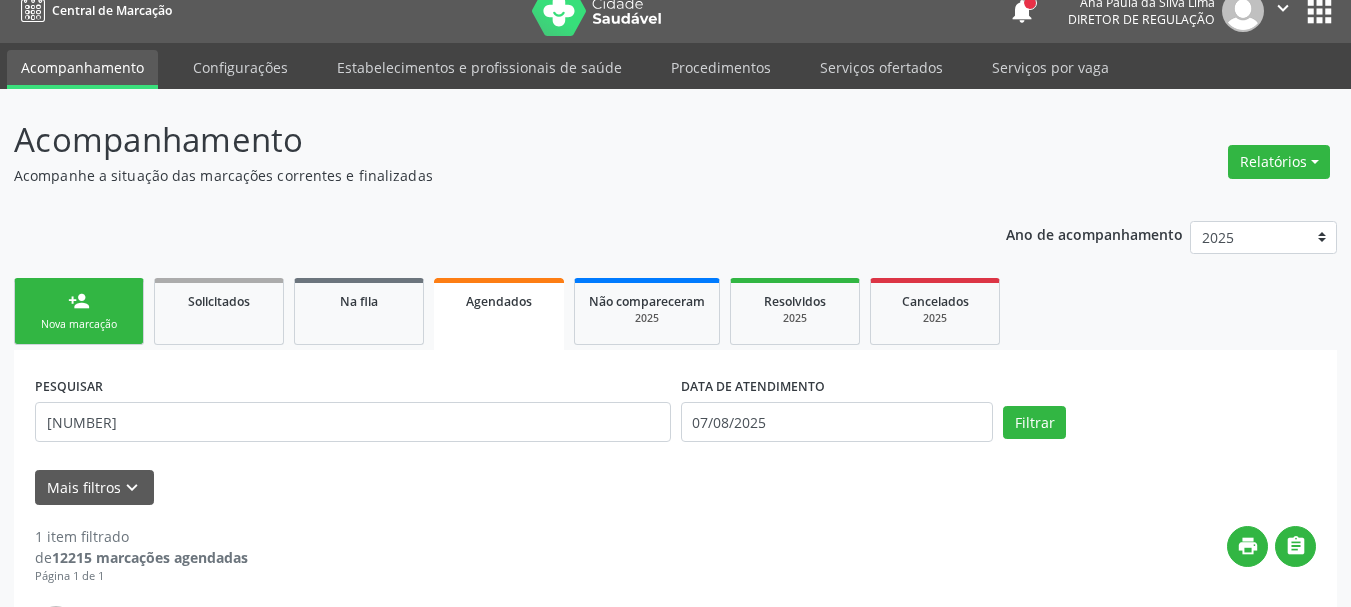 click on "apps" at bounding box center (1319, 11) 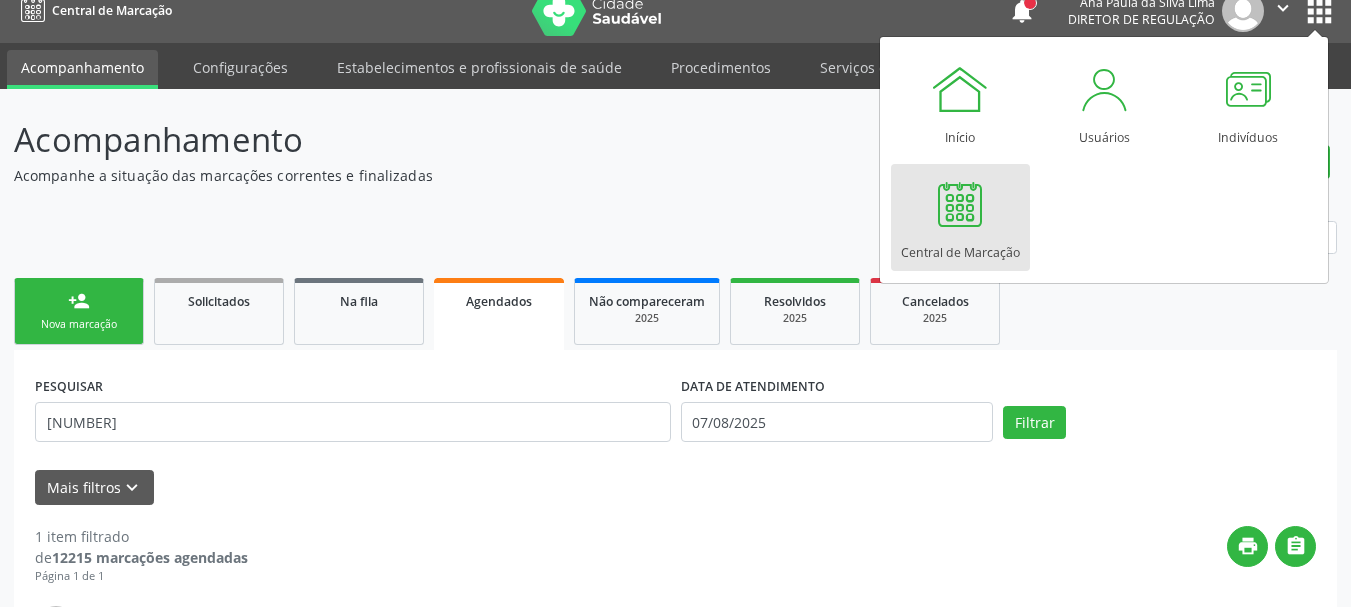 click at bounding box center [960, 204] 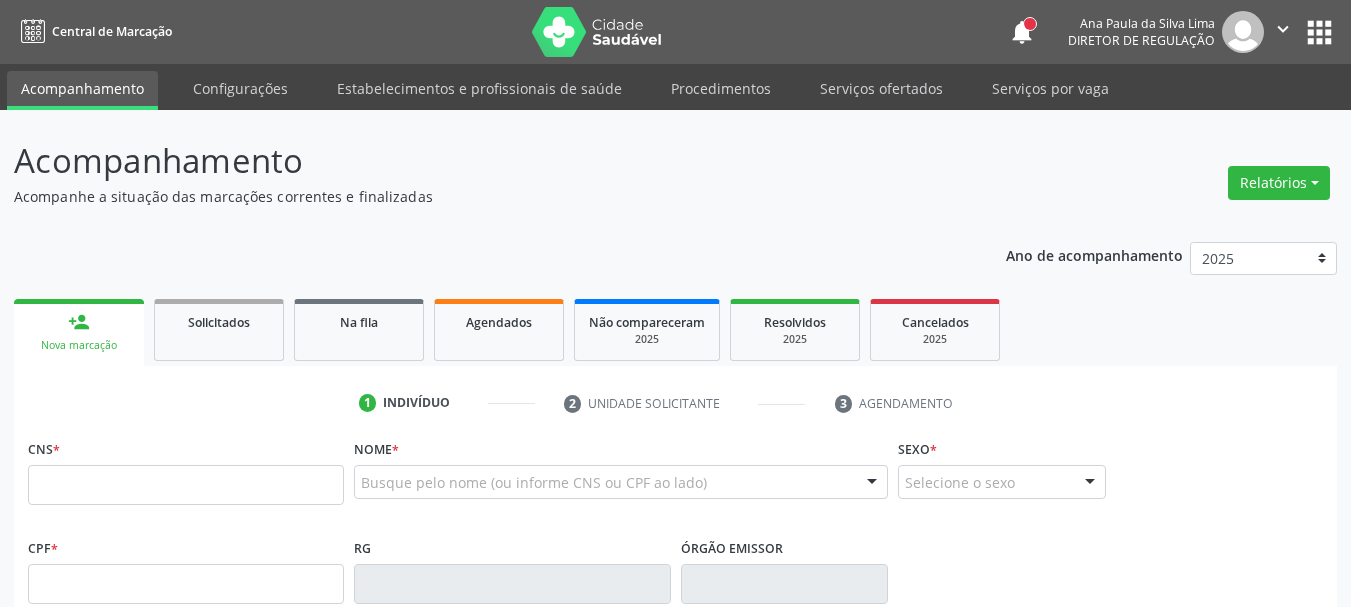 scroll, scrollTop: 0, scrollLeft: 0, axis: both 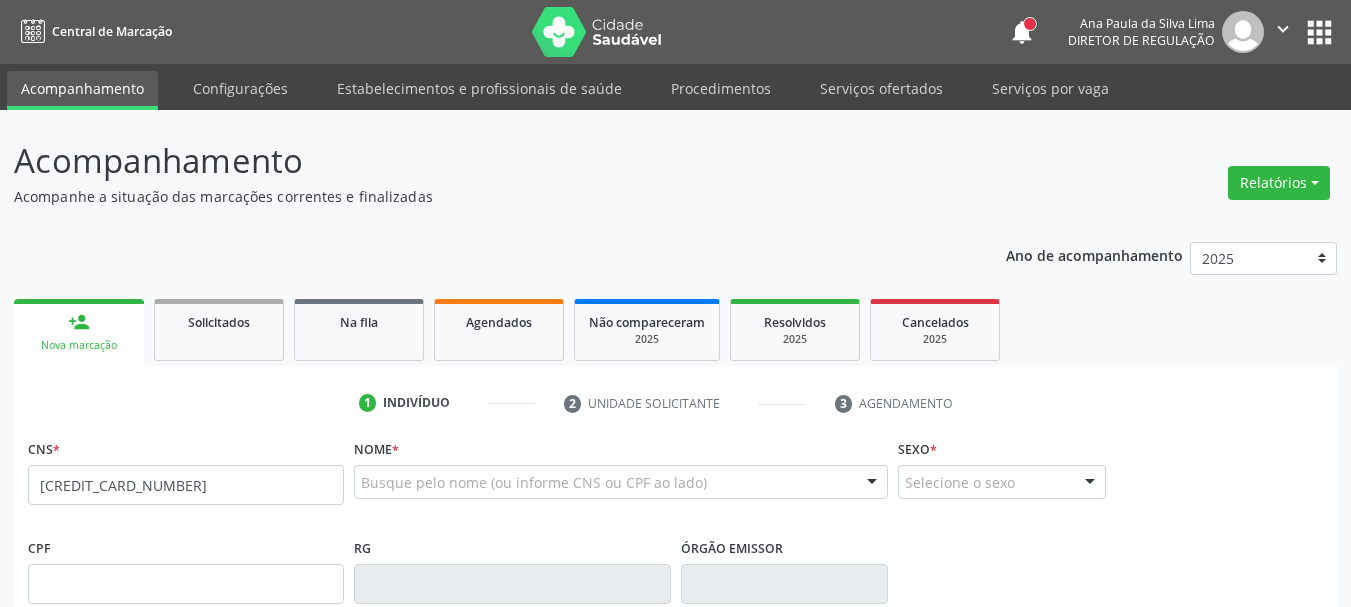 type on "[CREDIT_CARD_NUMBER]" 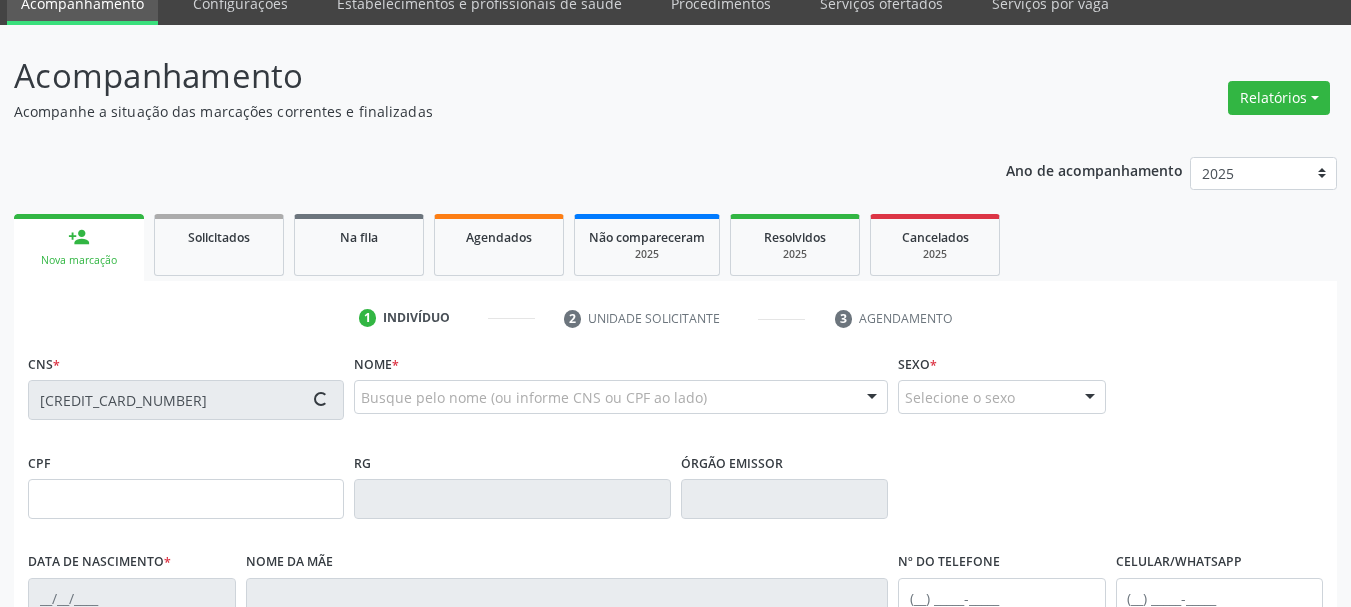 scroll, scrollTop: 200, scrollLeft: 0, axis: vertical 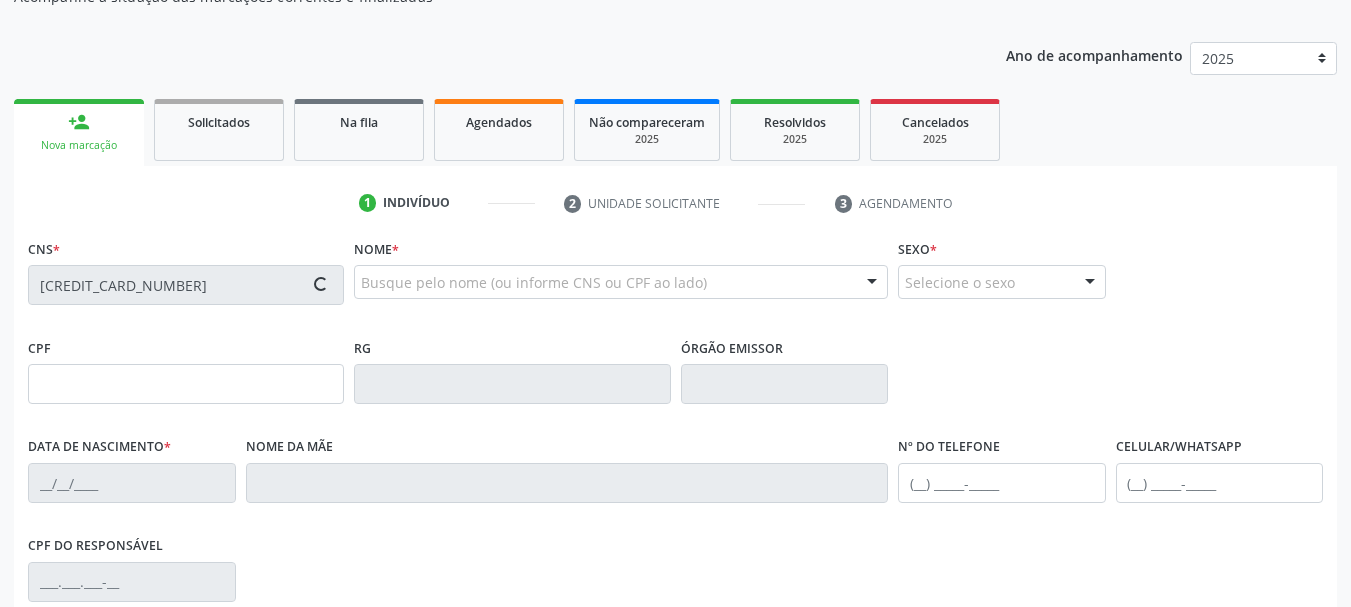 type on "[CPF]" 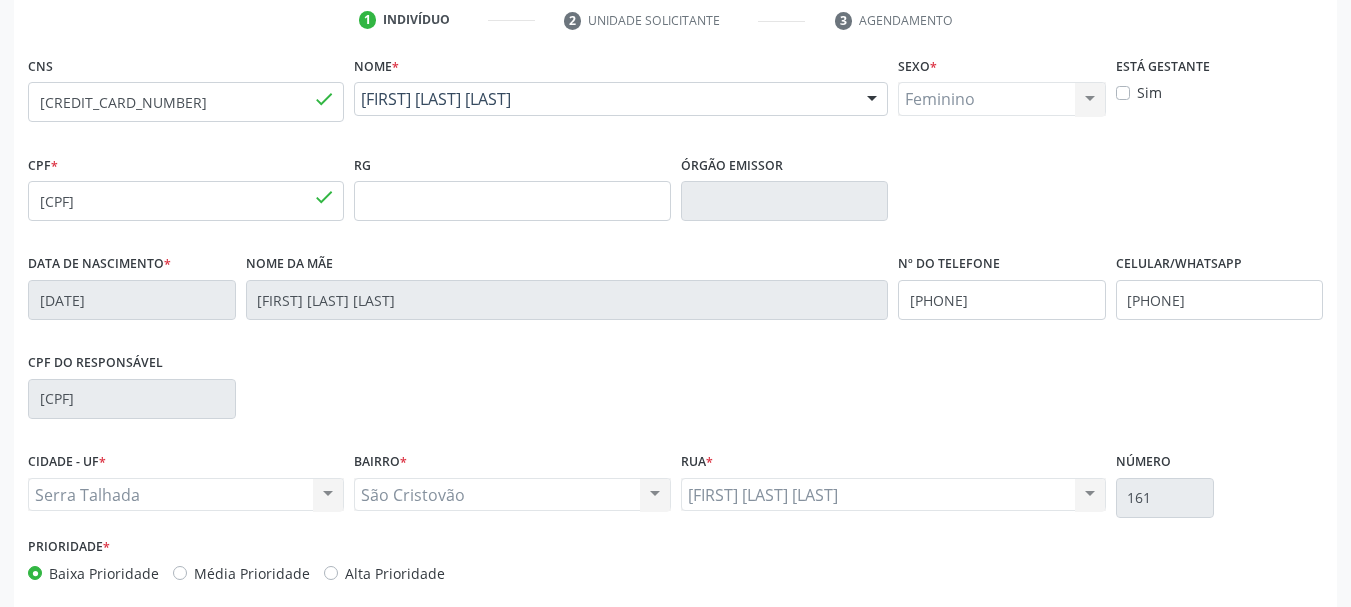 scroll, scrollTop: 400, scrollLeft: 0, axis: vertical 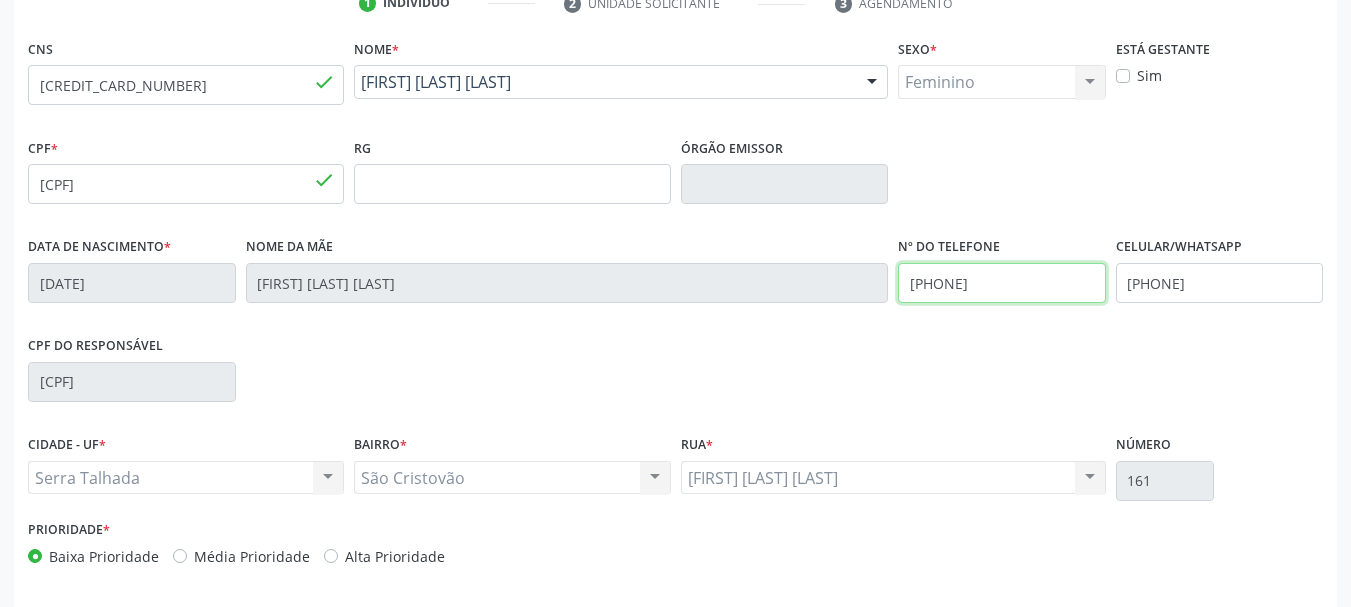 drag, startPoint x: 1077, startPoint y: 297, endPoint x: 675, endPoint y: 322, distance: 402.7766 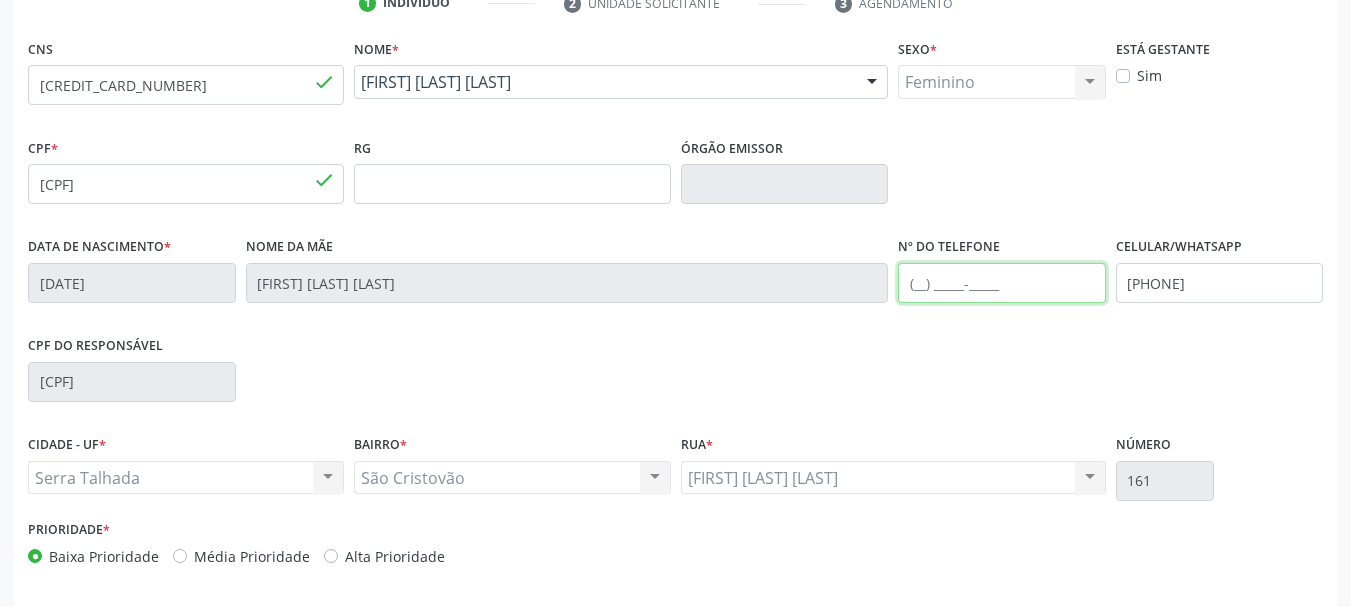 type 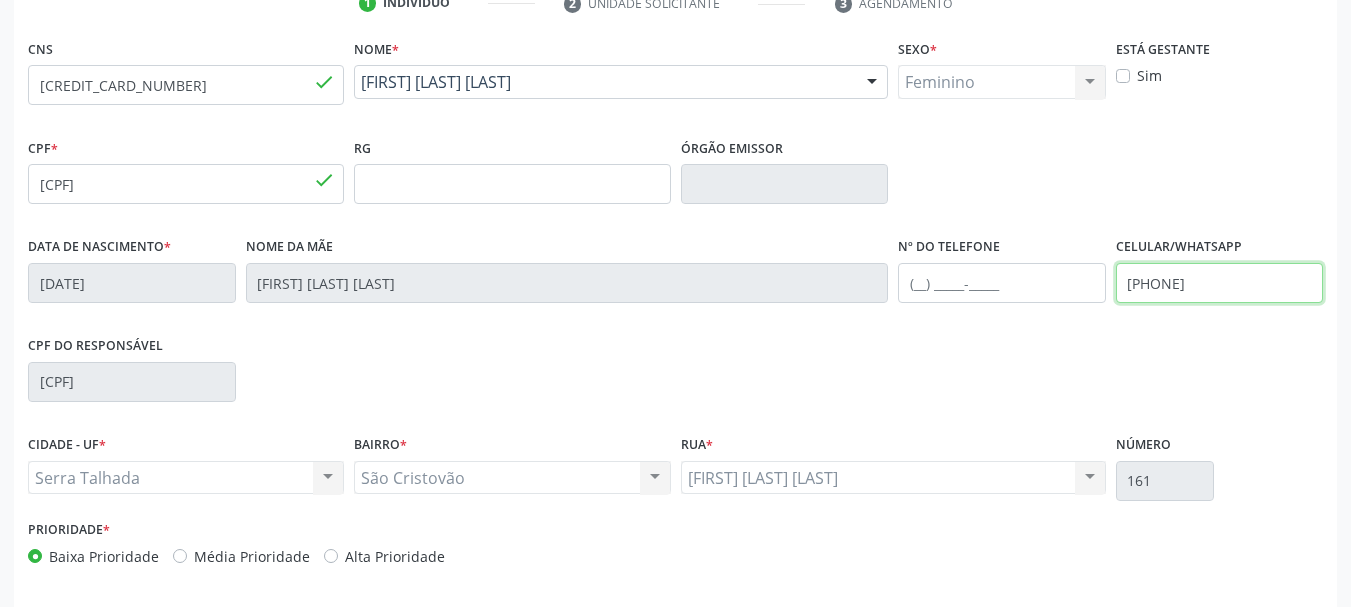 click on "Data de nascimento
*
20/03/1973
Nome da mãe
Maria Adeilda Gomes
Nº do Telefone
Celular/WhatsApp
(87) 99920-0298" at bounding box center [675, 281] 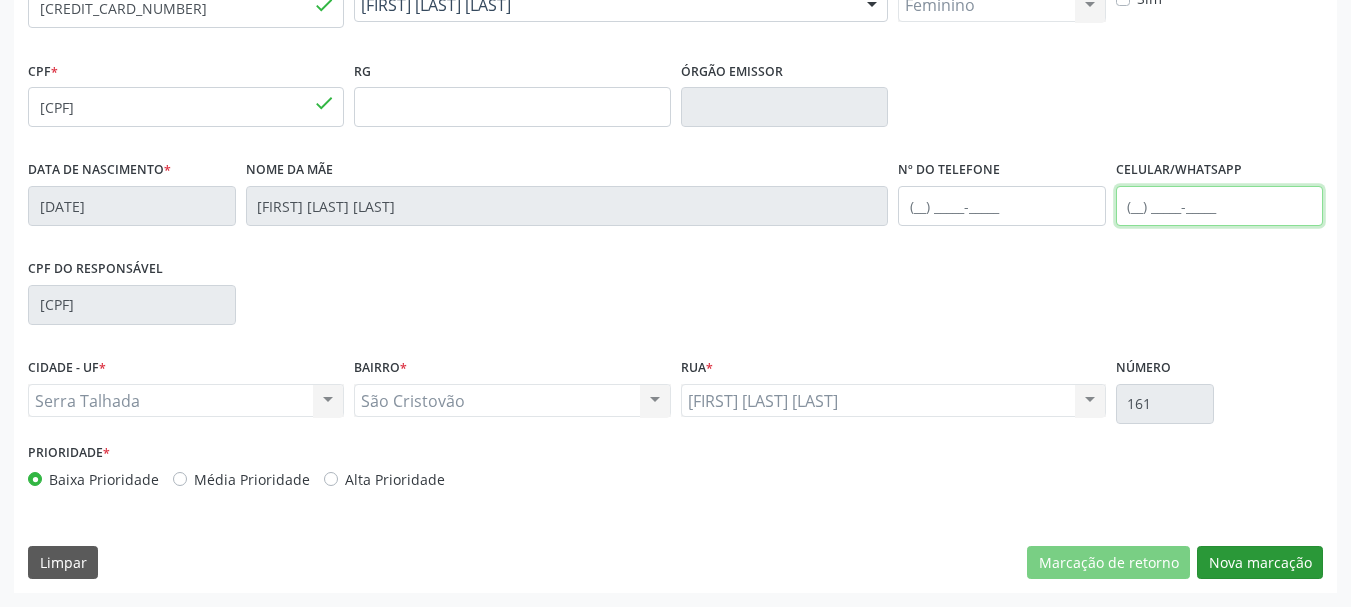 type 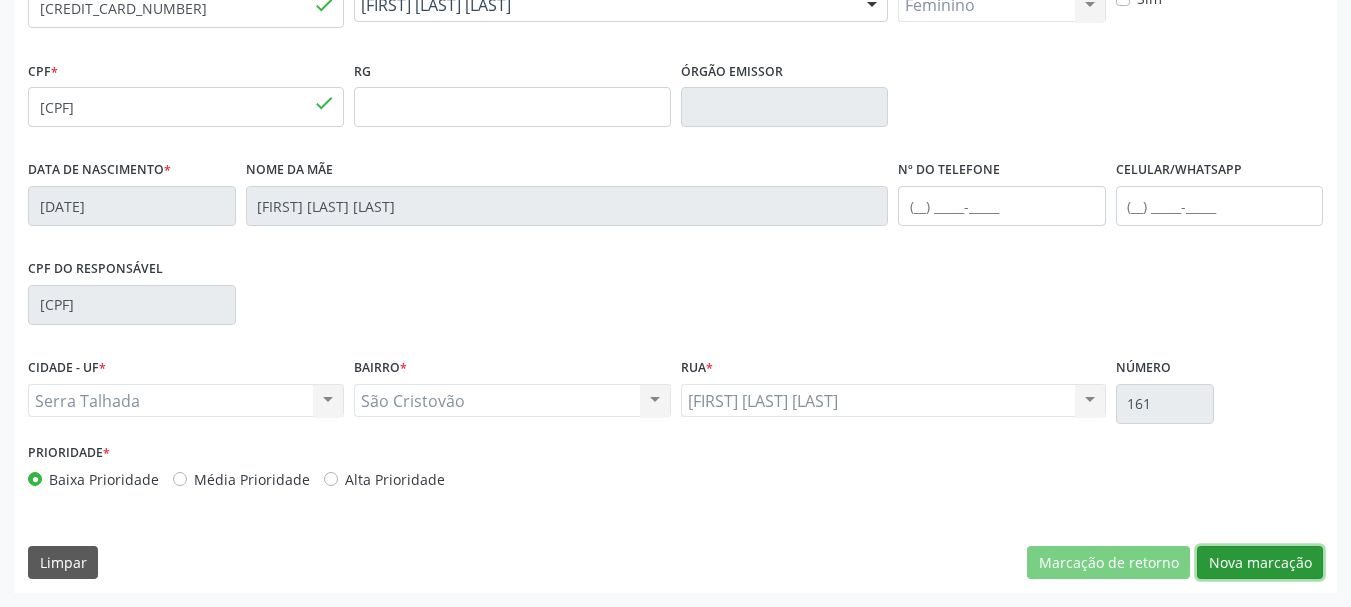 drag, startPoint x: 1259, startPoint y: 568, endPoint x: 1179, endPoint y: 544, distance: 83.52245 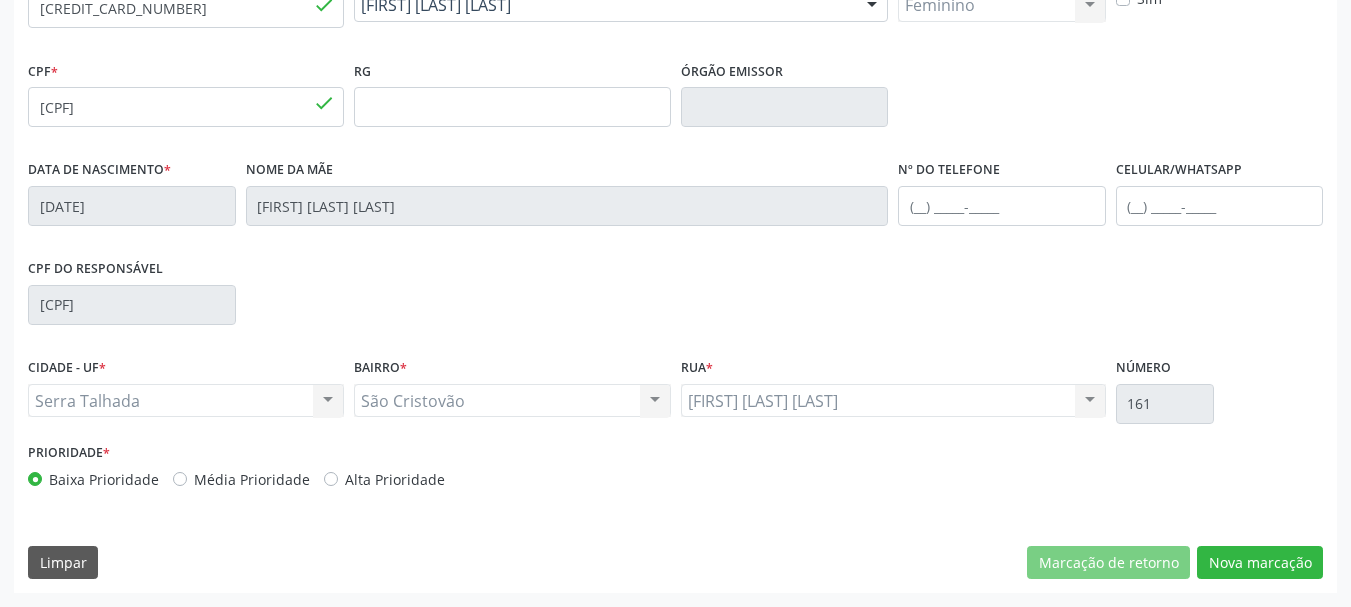 scroll, scrollTop: 299, scrollLeft: 0, axis: vertical 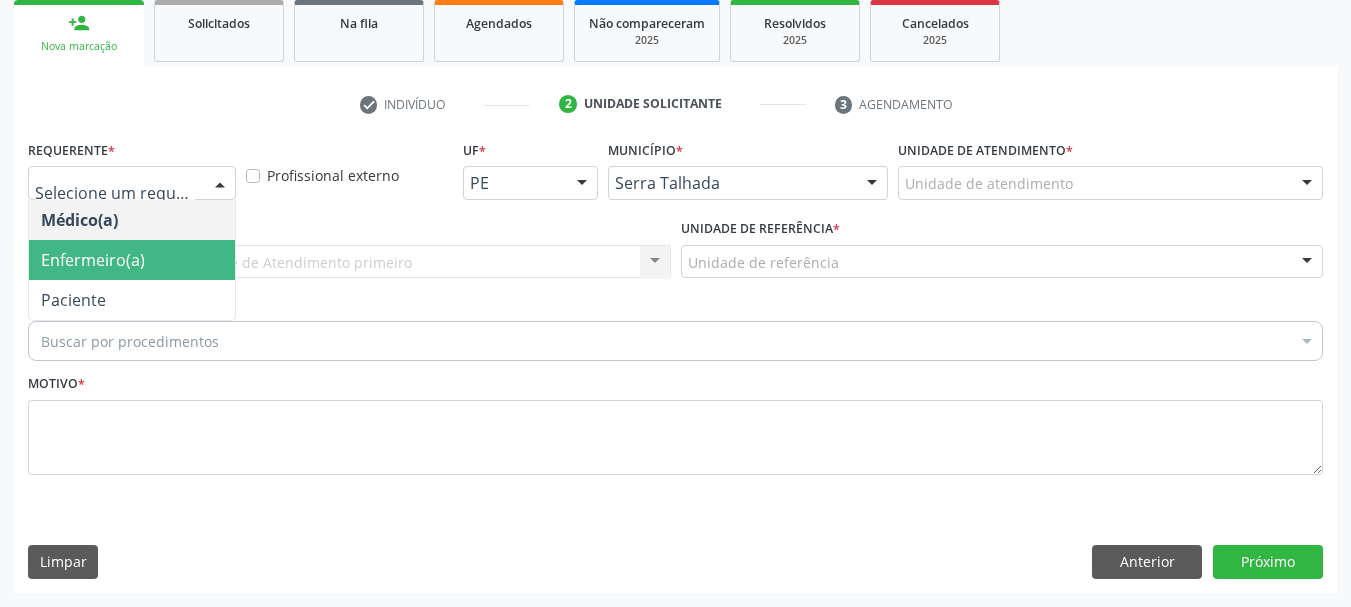 click on "Enfermeiro(a)" at bounding box center (93, 260) 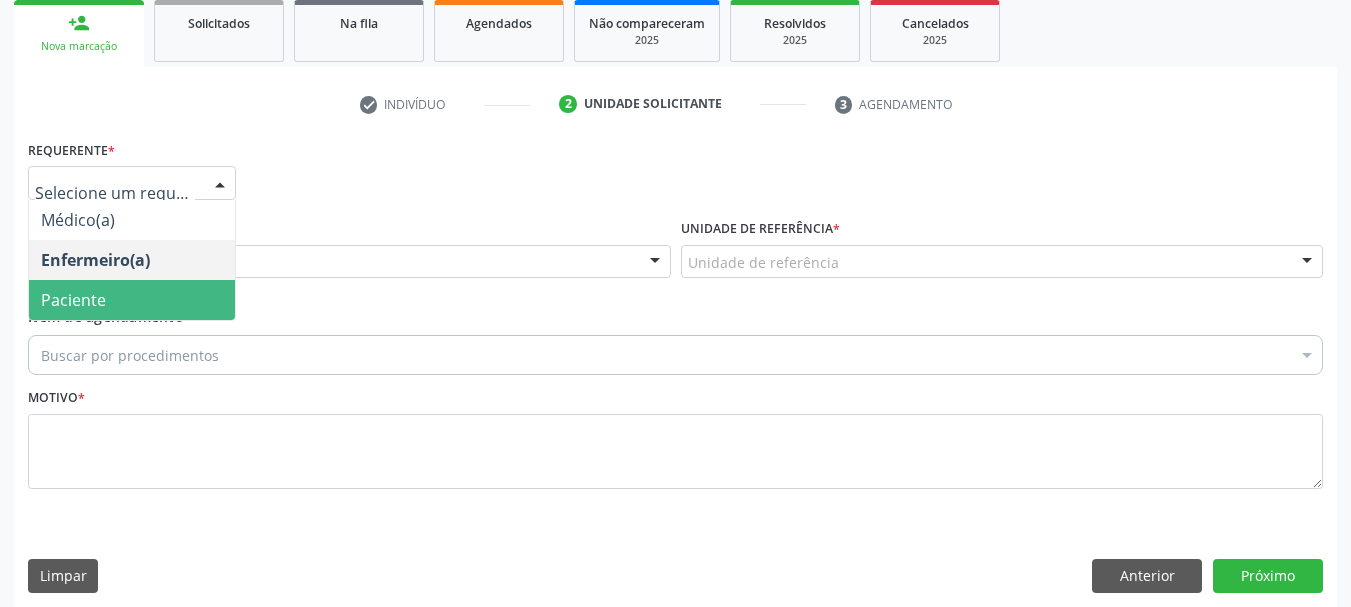 click on "Paciente" at bounding box center [132, 300] 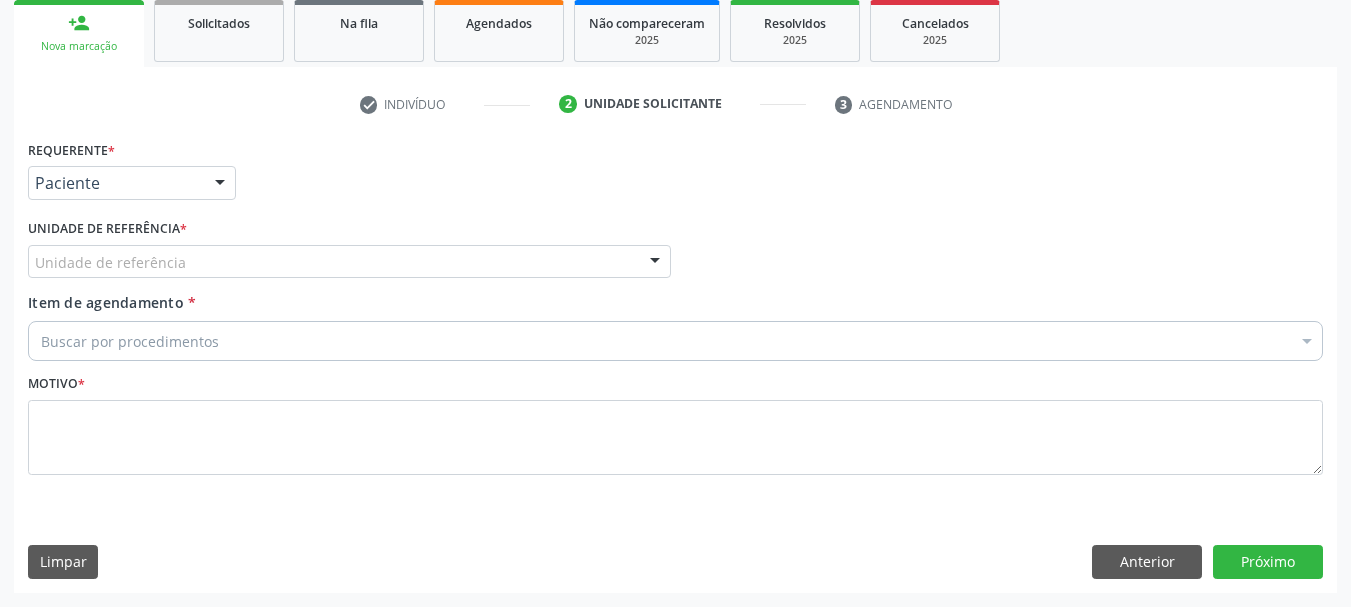 click on "Unidade de referência
*
Unidade de referência
Usf do Mutirao   Usf Cohab   Usf Caicarinha da Penha Tauapiranga   Posto de Saude Bernardo Vieira   Usf Borborema   Usf Bom Jesus I   Usf Ipsep   Usf Sao Cristovao   Usf Santa Rita Bernardo Vieira   Usf Cagep   Usf Caxixola   Usf Bom Jesus II   Usf Malhada Cortada   Usf Alto da Conceicao   Usf Varzea Aabb   Usf Ipsep II   Usf Cohab II   Usf Varzinha   Usf Ipa Faz Nova   Usf Centro I   Usf Vila Bela   Usf Centro II   Usf Luanda Jardim   Usf Ipsep III   Posto de Saude Logradouro   Posto de Saude Poco da Cerca   Posto de Saude de Juazeirinho   Central Regional de Rede de Frio Xi Geres   Hospital Eduardo Campos   Rede de Atencao Ao Covid 19 Leitos de Retaguarda Municipal   Posto de Saude Malhada da Areia   Posto de Saude Malhada do Jua   Vigilancia Epidemiologica   Central de Regulacao Medica das Urgencias Serra Talhada Pe   Usb Base Samu Serra Talhada   Usa Base Samu Serra Talhada   3 Grupamento de Bombeiros" at bounding box center [349, 253] 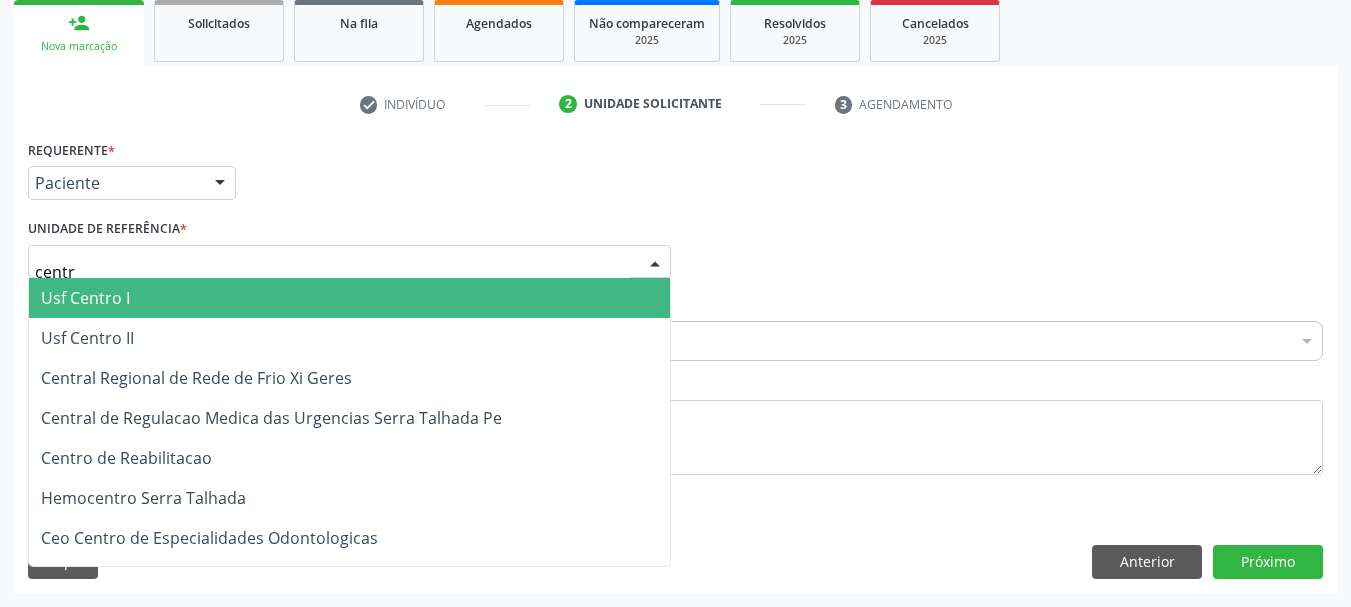 type on "centro" 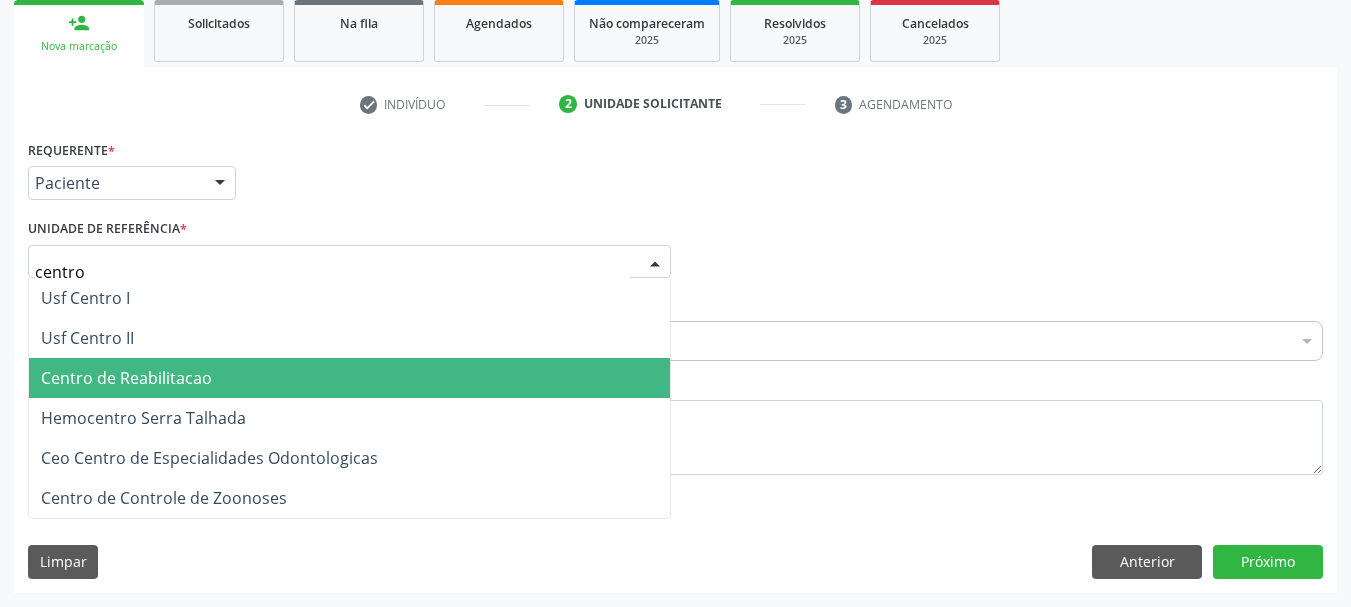 click on "Centro de Reabilitacao" at bounding box center (349, 378) 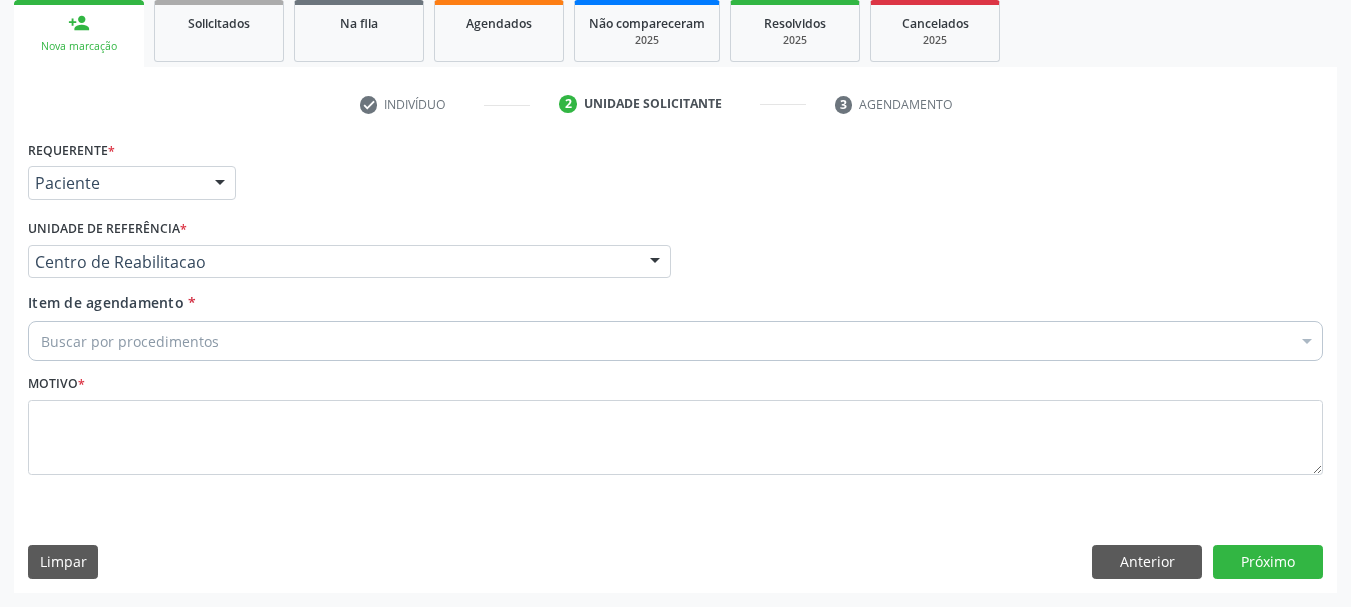 click on "Buscar por procedimentos" at bounding box center [675, 341] 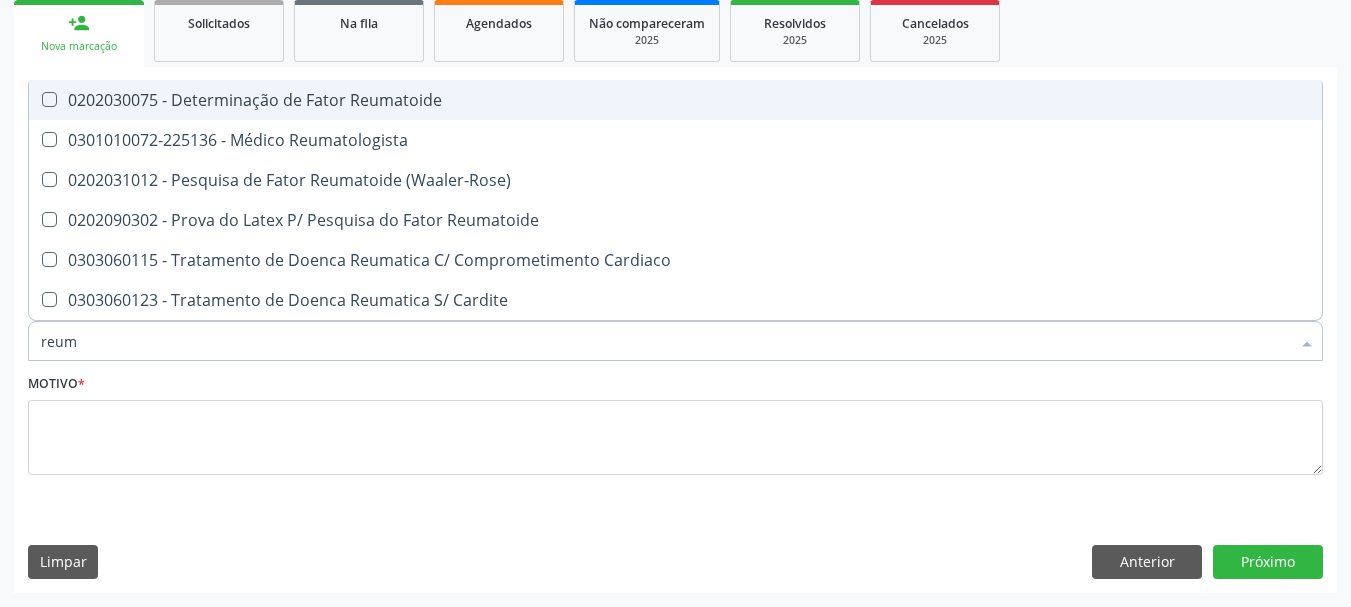 type on "reuma" 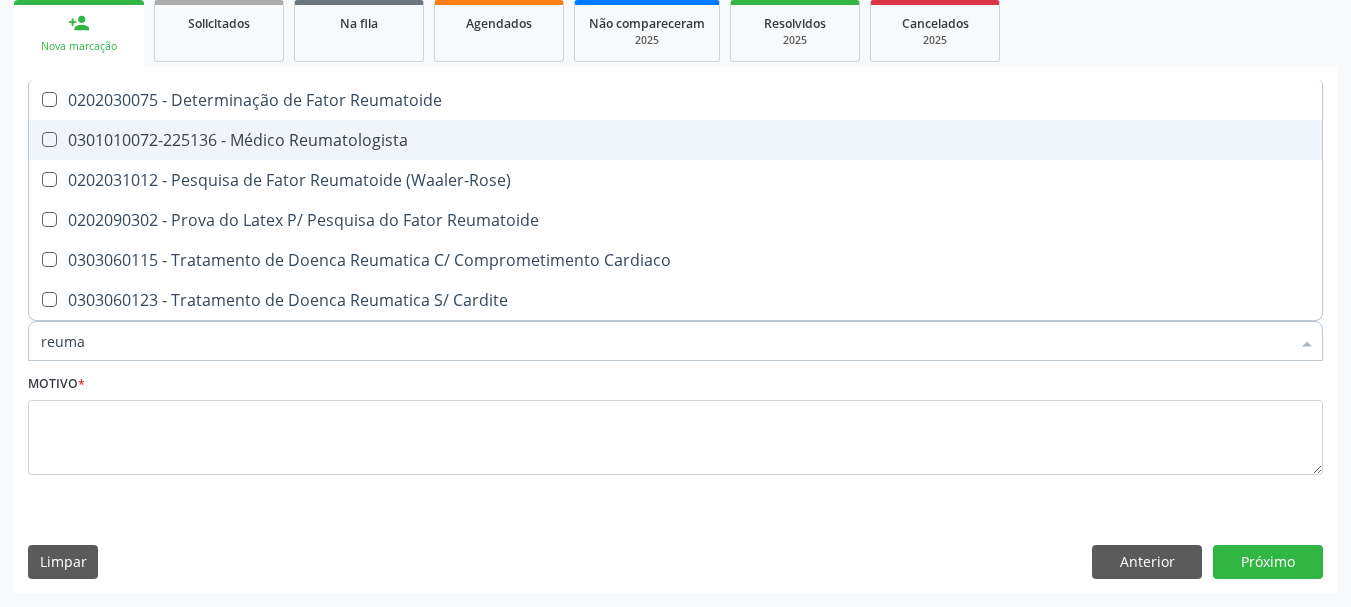 click on "0301010072-225136 - Médico Reumatologista" at bounding box center [675, 140] 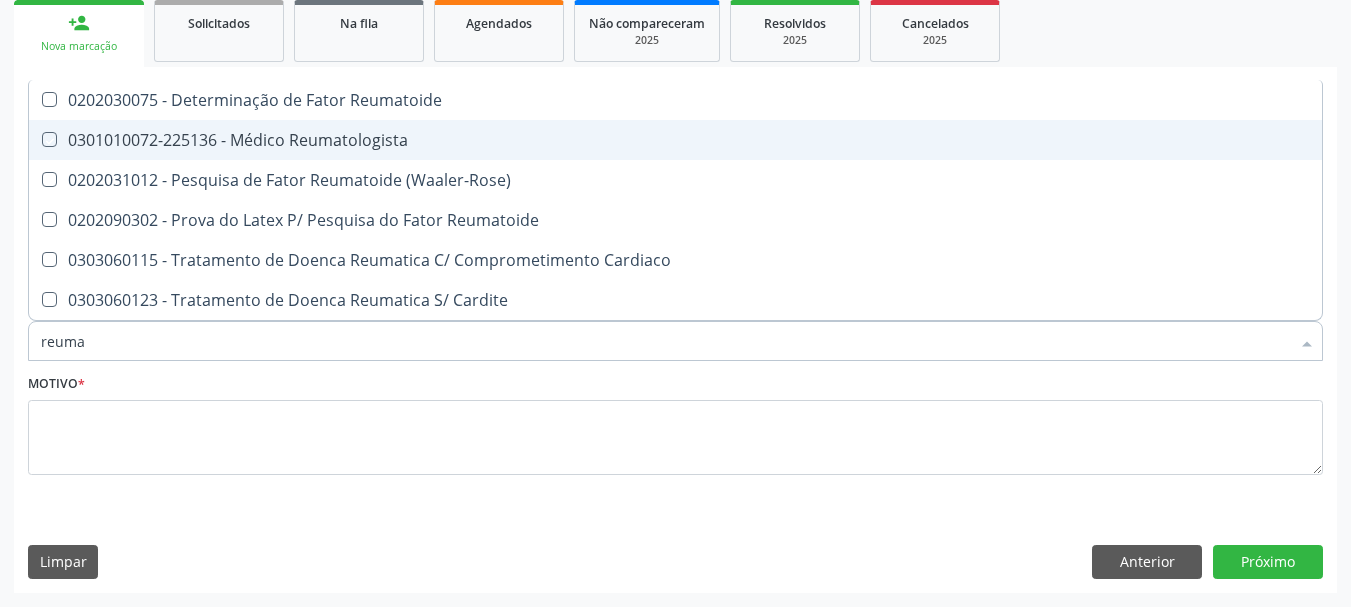 checkbox on "true" 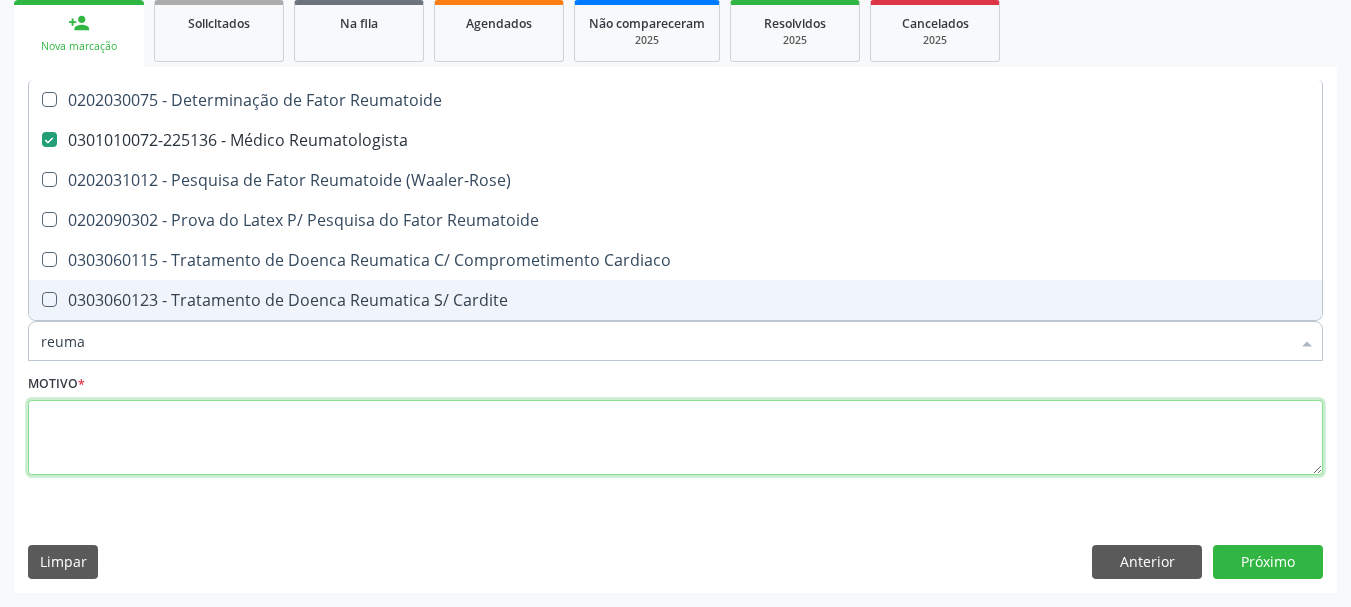 click at bounding box center (675, 438) 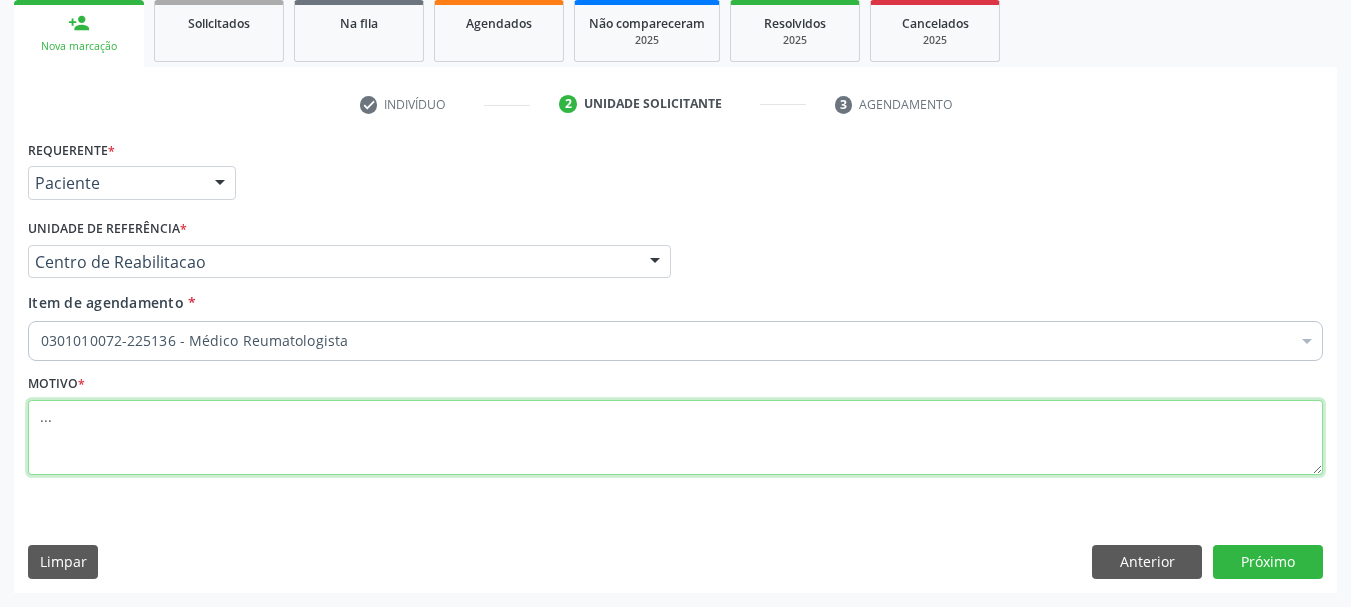 type on "..." 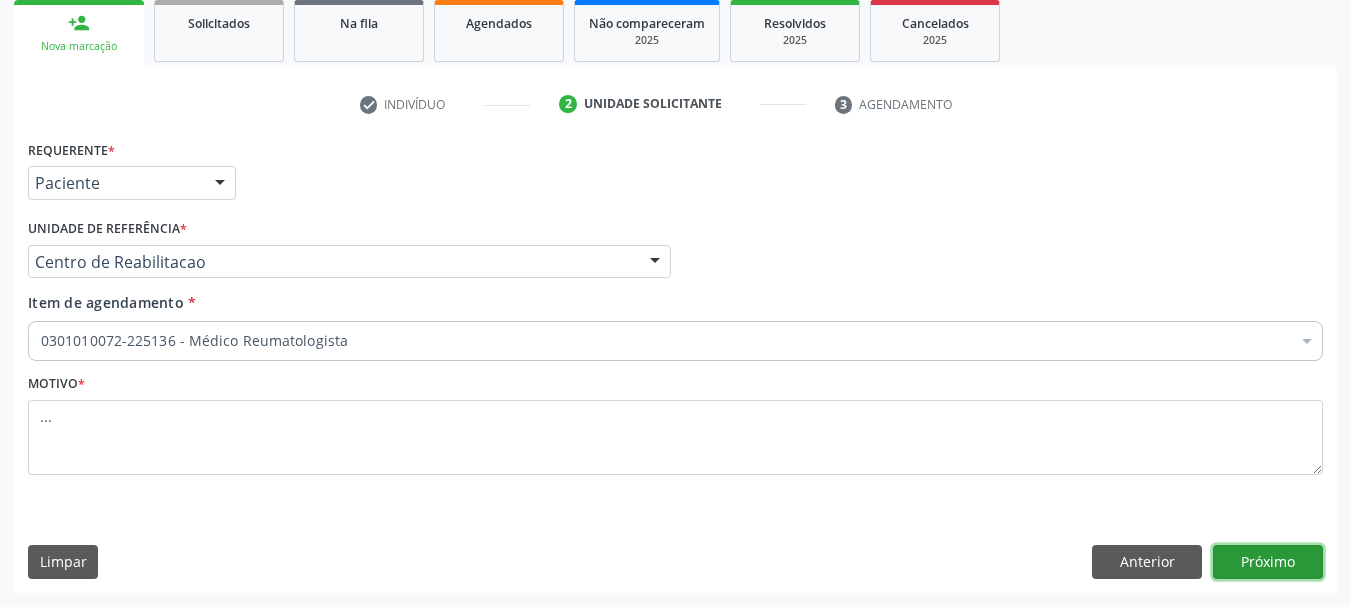 click on "Próximo" at bounding box center (1268, 562) 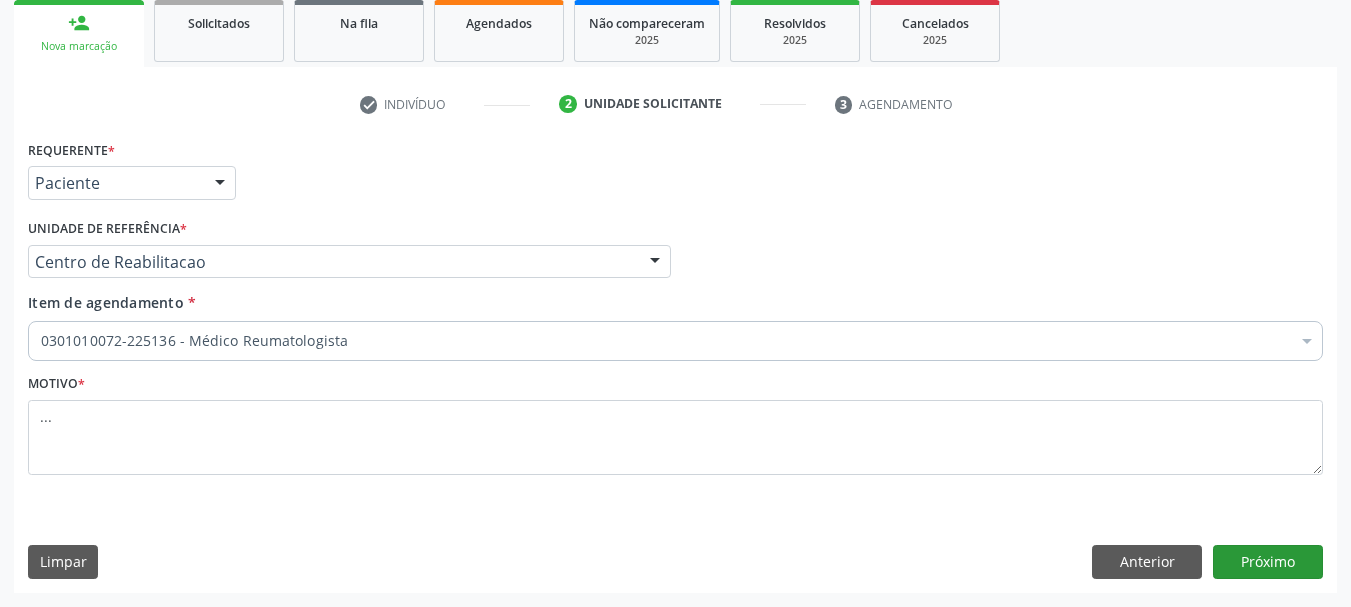 scroll, scrollTop: 263, scrollLeft: 0, axis: vertical 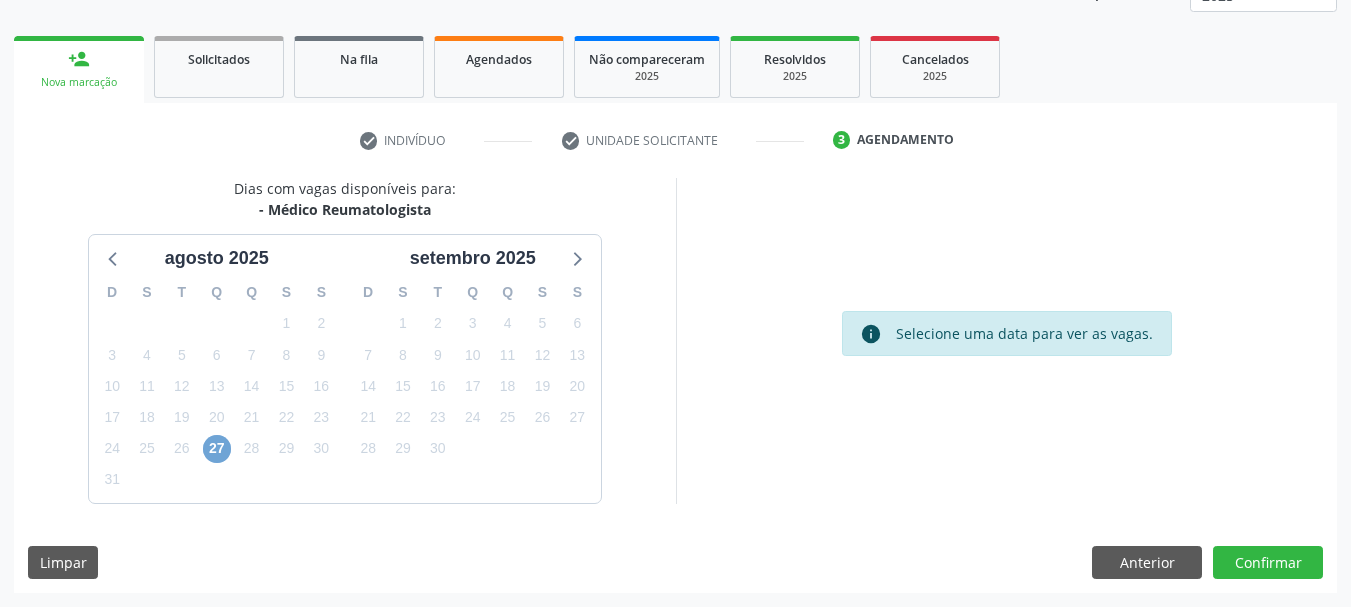 click on "27" at bounding box center [217, 449] 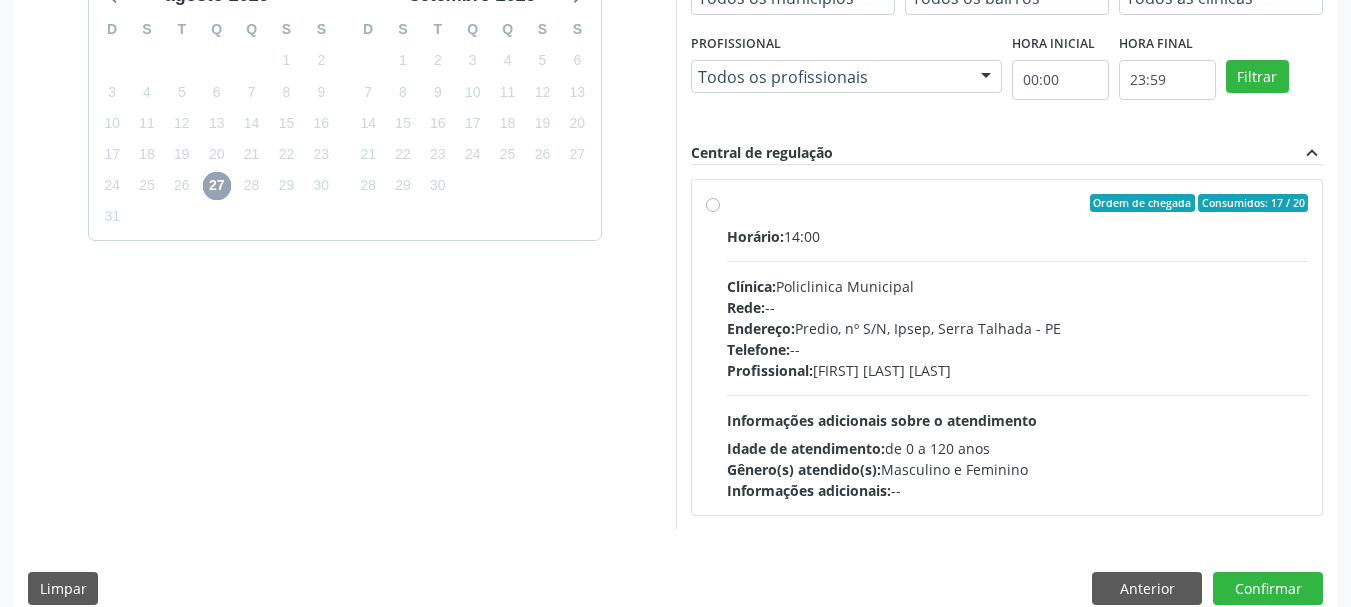 scroll, scrollTop: 552, scrollLeft: 0, axis: vertical 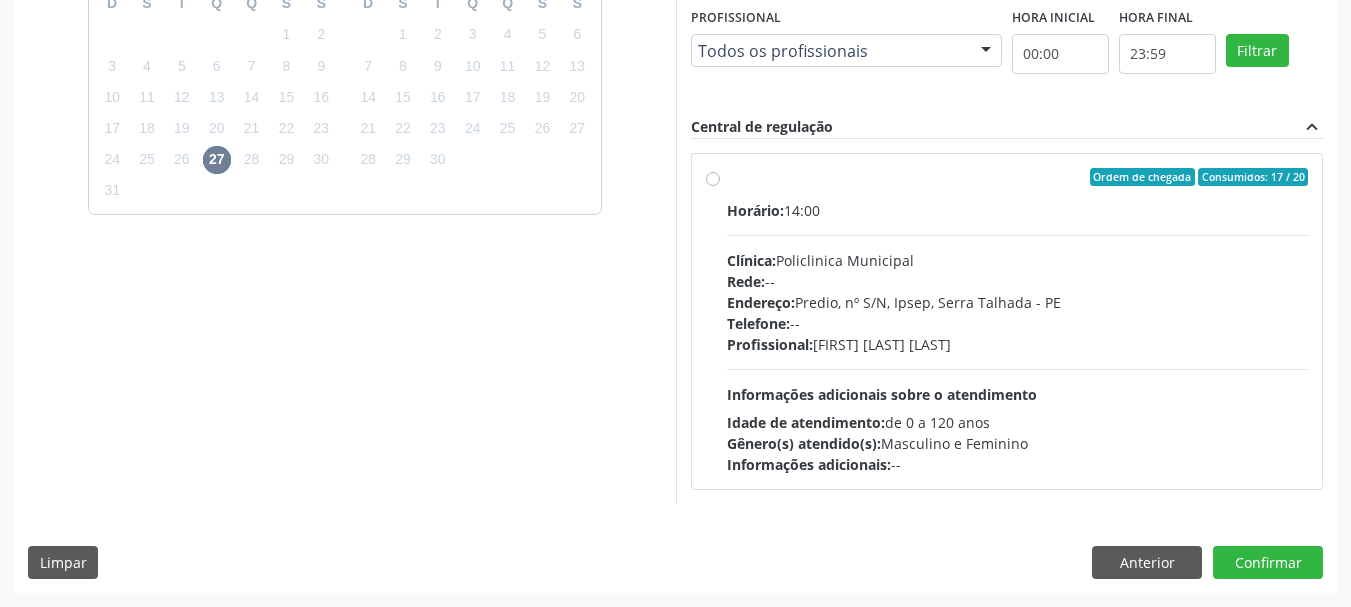 click on "Ordem de chegada
Consumidos: 17 / 20
Horário:   14:00
Clínica:  Policlinica Municipal
Rede:
--
Endereço:   Predio, nº S/N, Ipsep, Serra Talhada - PE
Telefone:   --
Profissional:
Felipe Pereira Guimaraes
Informações adicionais sobre o atendimento
Idade de atendimento:
de 0 a 120 anos
Gênero(s) atendido(s):
Masculino e Feminino
Informações adicionais:
--" at bounding box center [1018, 321] 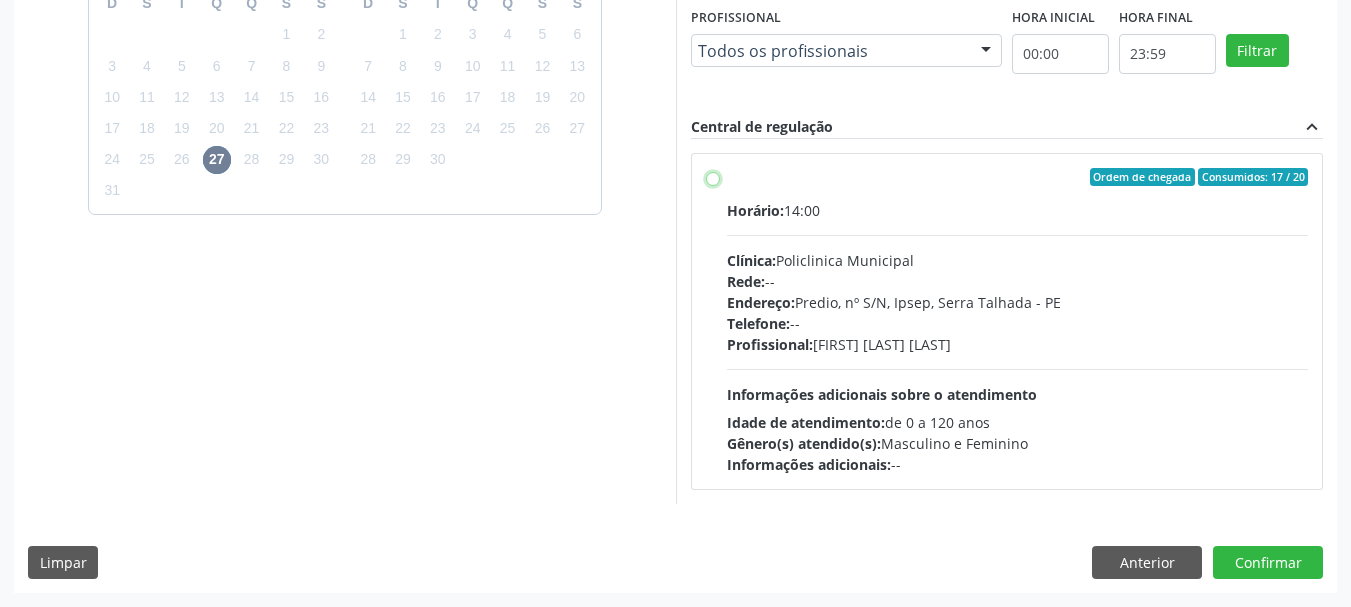 click on "Ordem de chegada
Consumidos: 17 / 20
Horário:   14:00
Clínica:  Policlinica Municipal
Rede:
--
Endereço:   Predio, nº S/N, Ipsep, Serra Talhada - PE
Telefone:   --
Profissional:
Felipe Pereira Guimaraes
Informações adicionais sobre o atendimento
Idade de atendimento:
de 0 a 120 anos
Gênero(s) atendido(s):
Masculino e Feminino
Informações adicionais:
--" at bounding box center [713, 177] 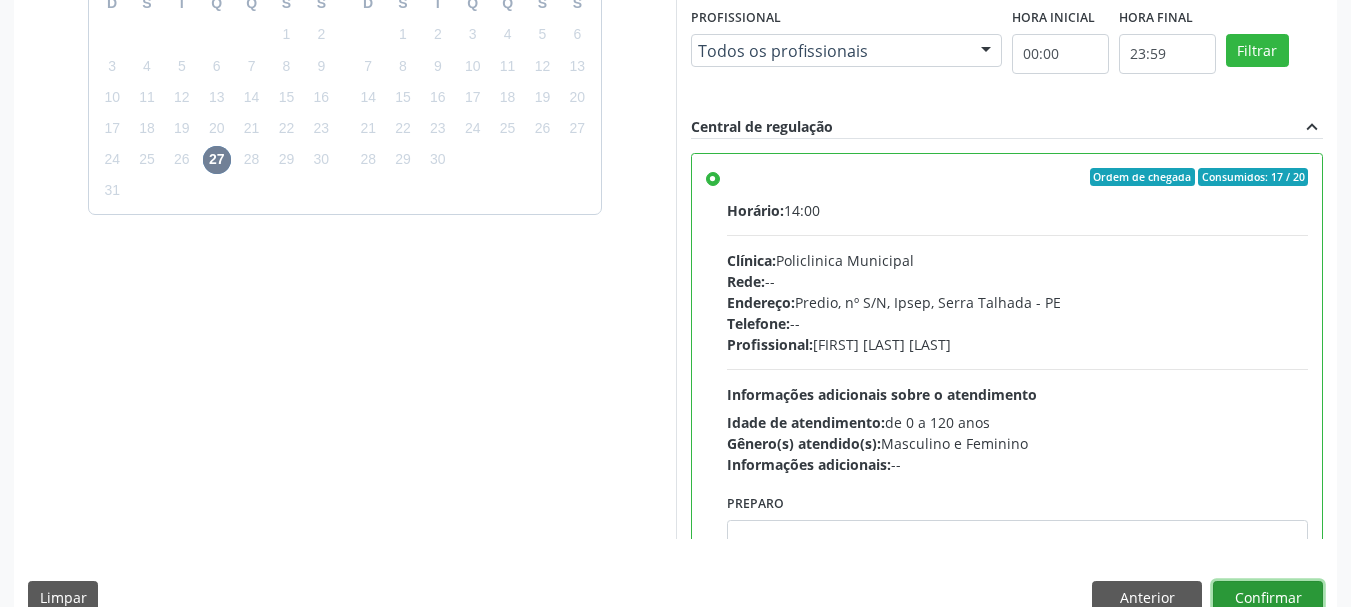 click on "Confirmar" at bounding box center (1268, 598) 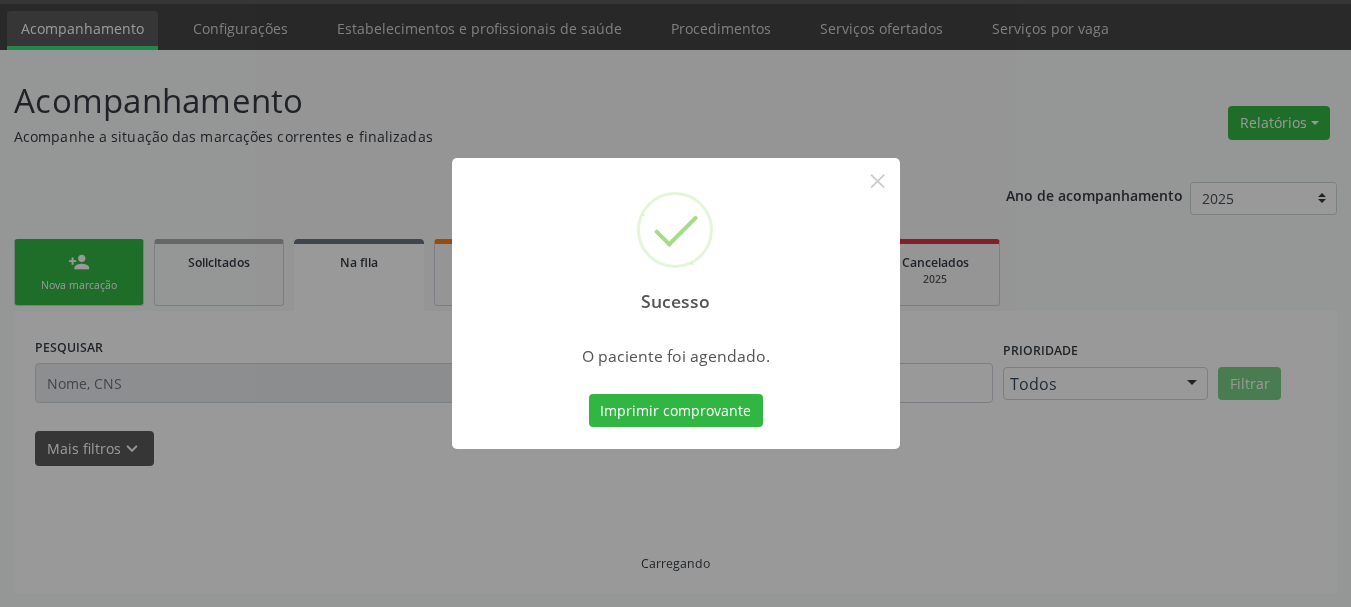scroll, scrollTop: 60, scrollLeft: 0, axis: vertical 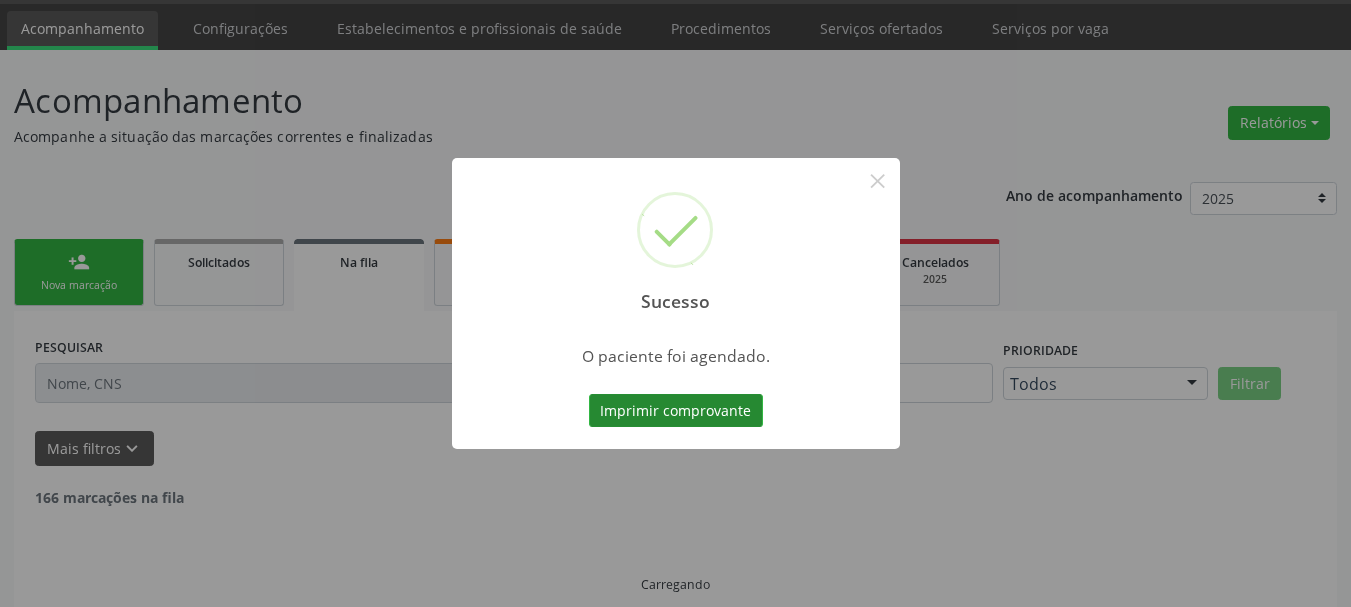 click on "Imprimir comprovante" at bounding box center [676, 411] 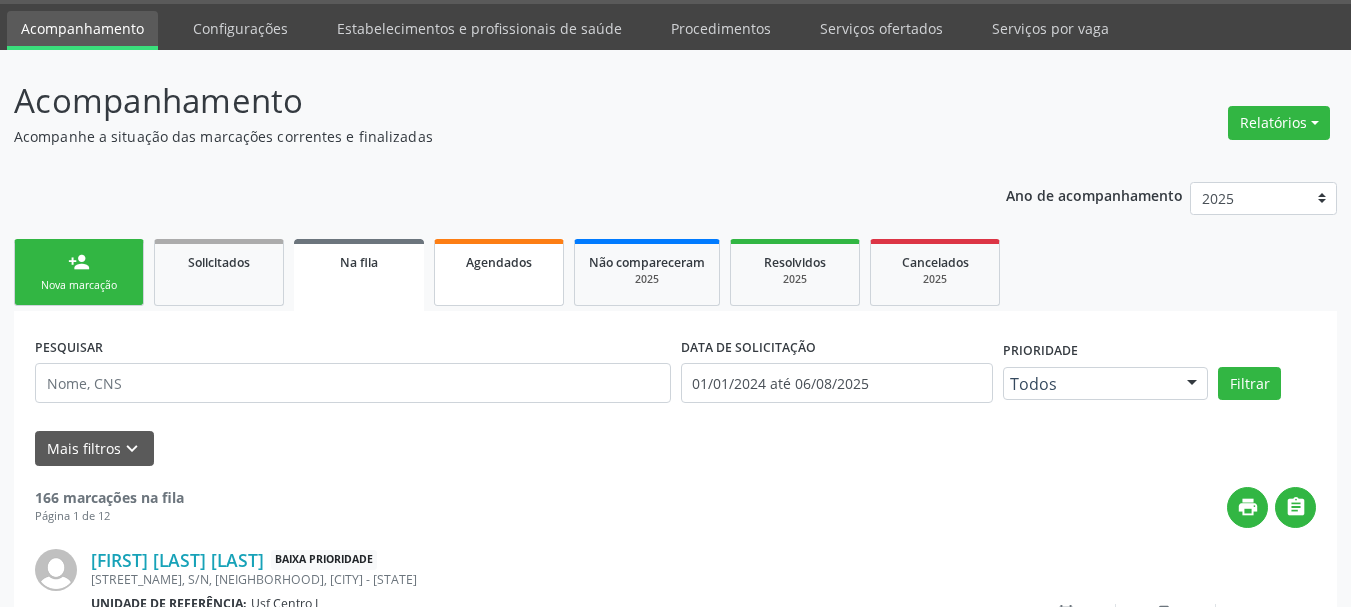 click on "Agendados" at bounding box center [499, 272] 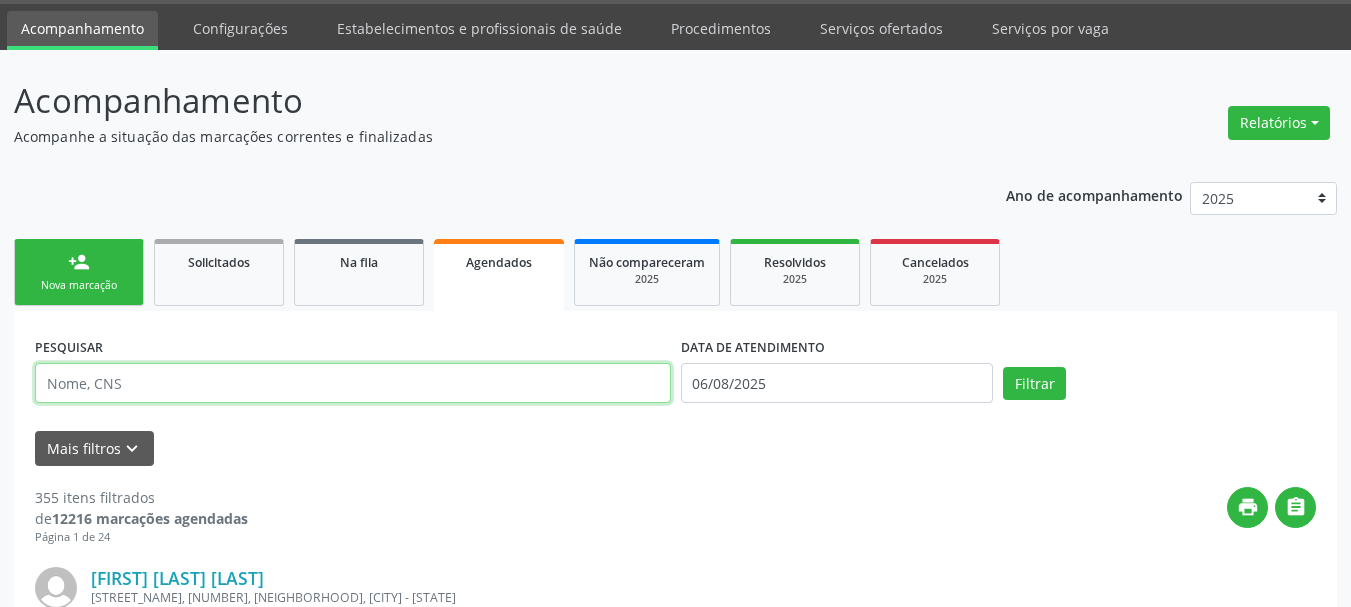 paste on "708 0063 5288 9328" 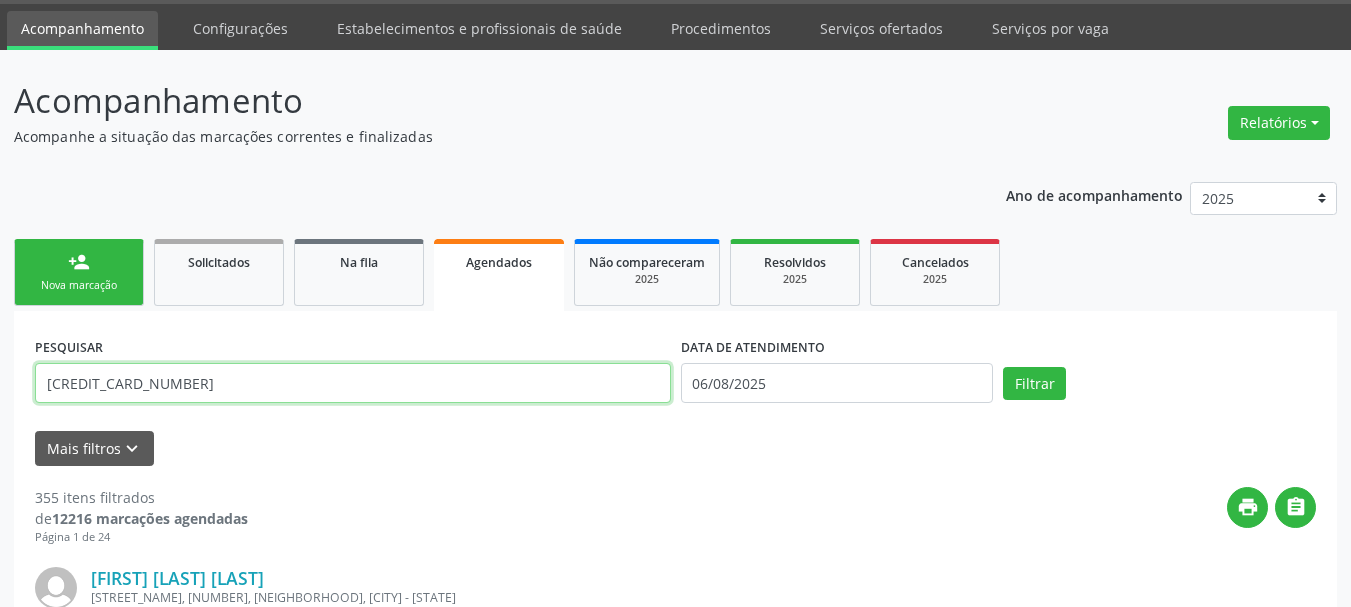 type on "708 0063 5288 9328" 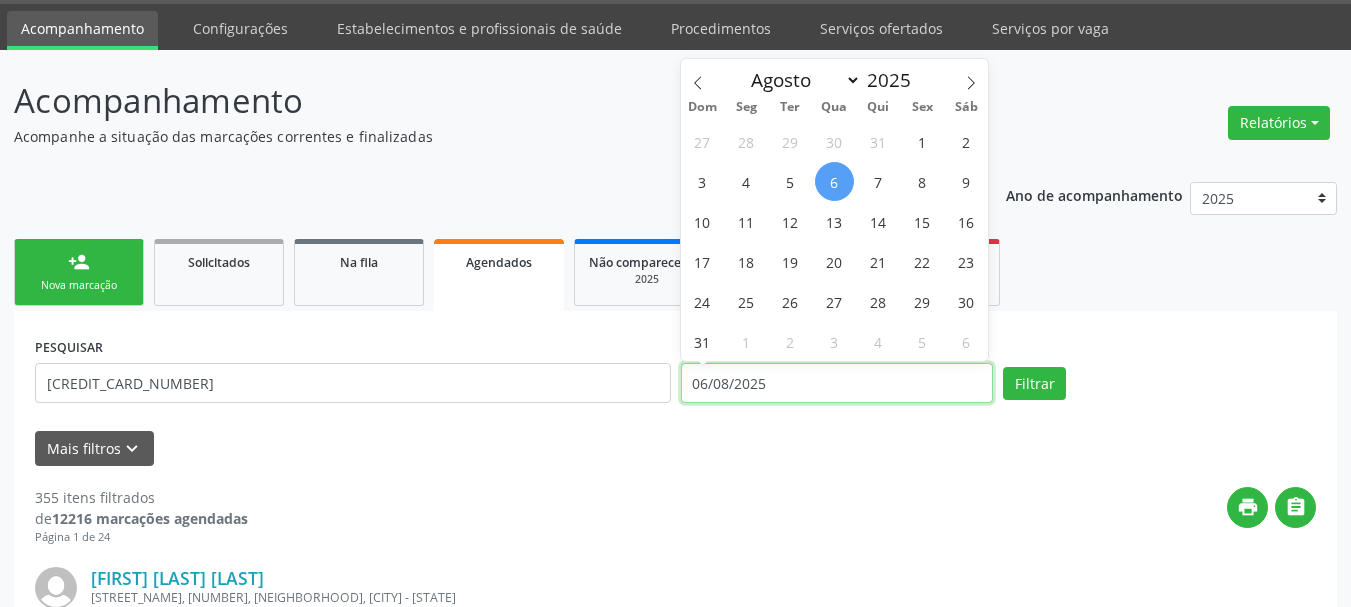 click on "06/08/2025" at bounding box center (837, 383) 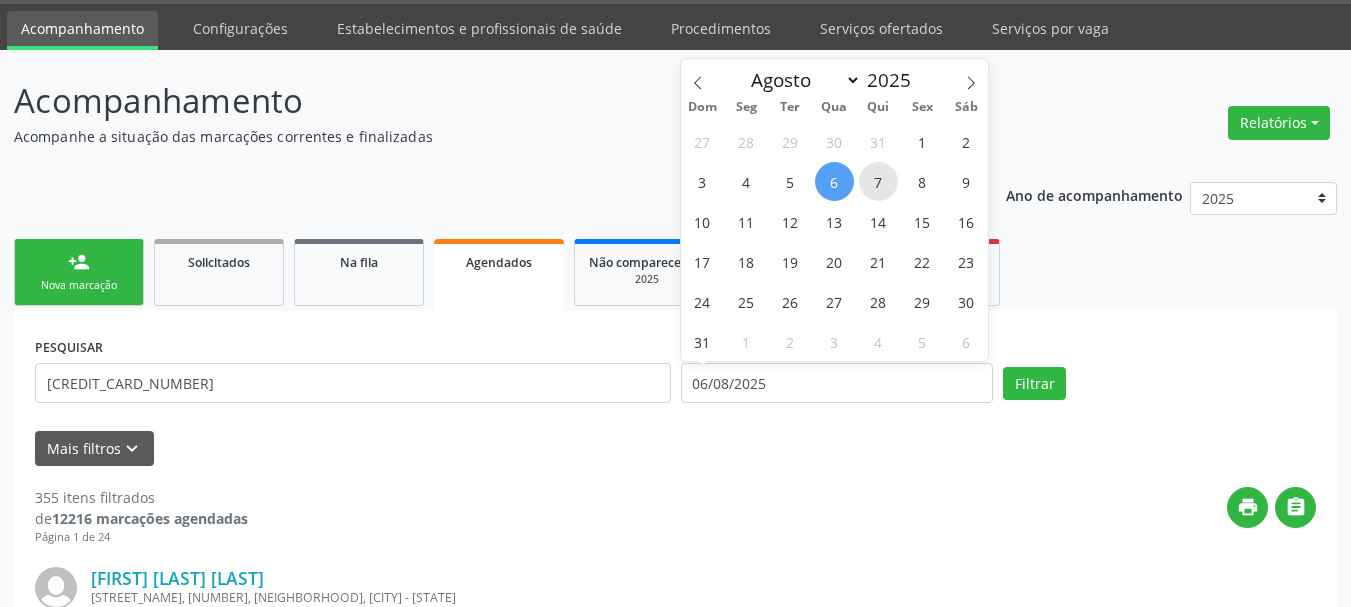 click on "7" at bounding box center (878, 181) 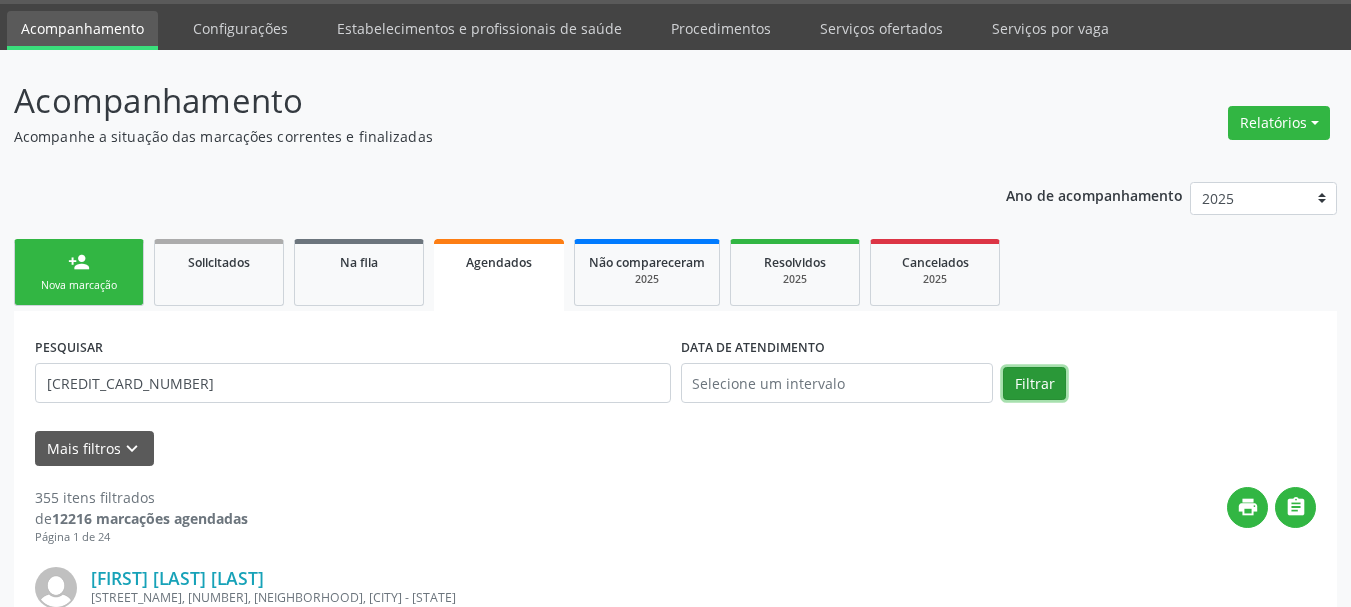 click on "Filtrar" at bounding box center (1034, 384) 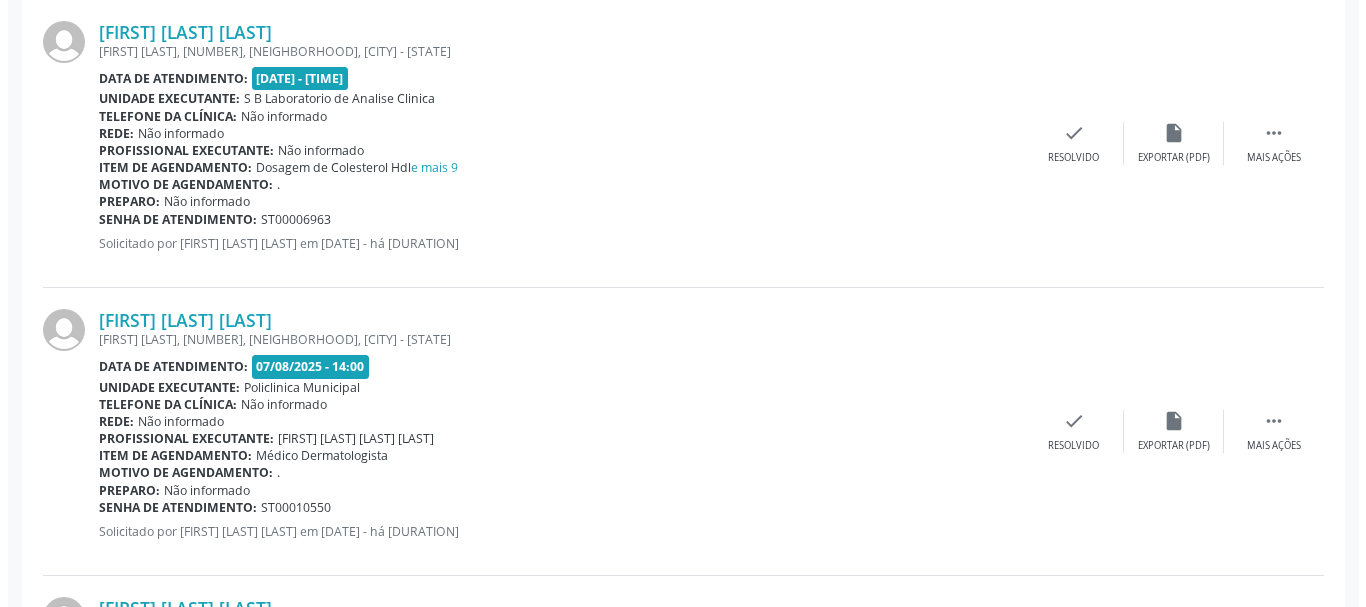 scroll, scrollTop: 681, scrollLeft: 0, axis: vertical 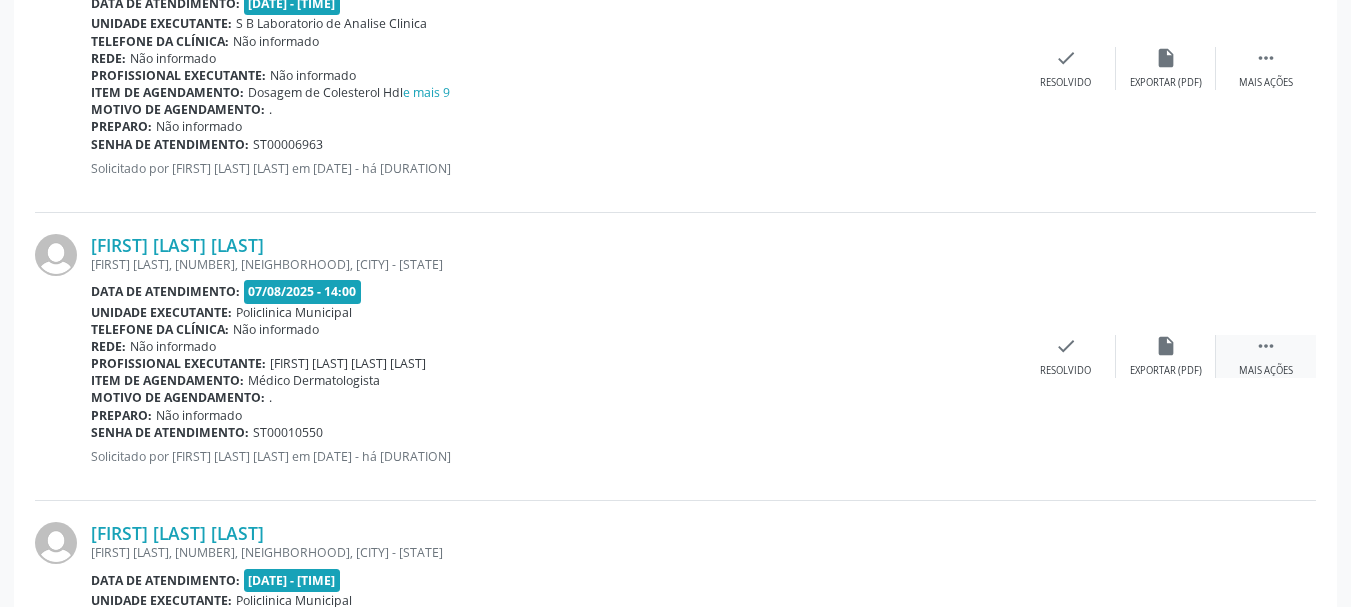 click on "" at bounding box center [1266, 346] 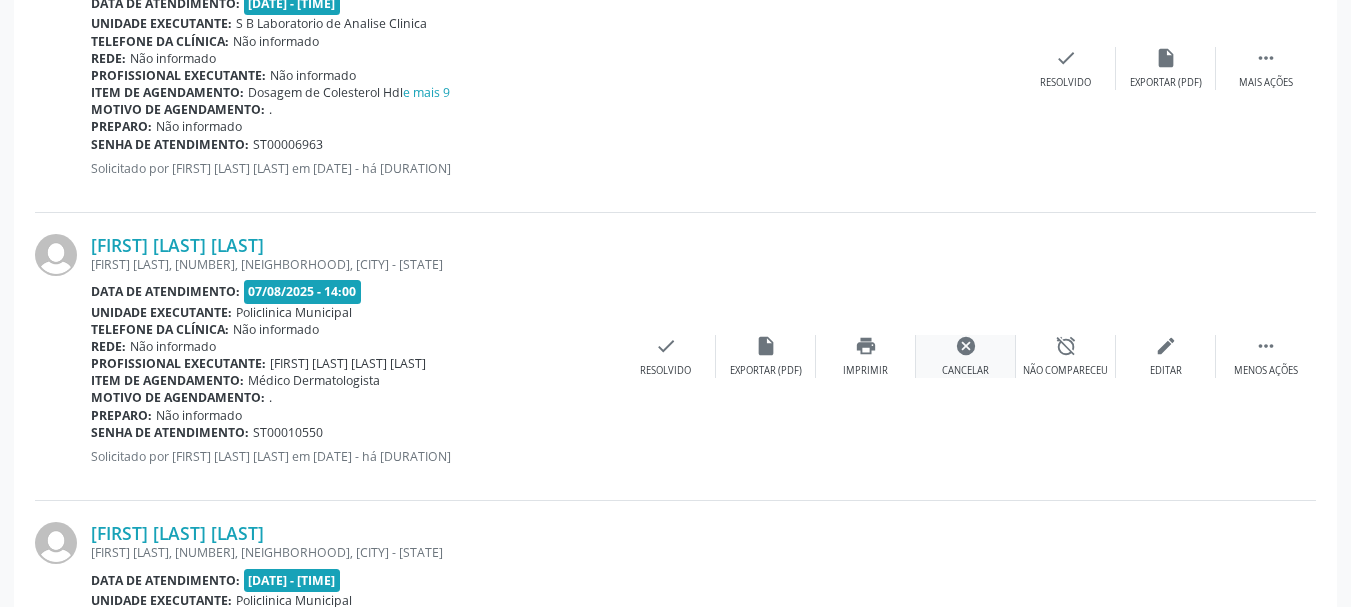 click on "cancel
Cancelar" at bounding box center (966, 356) 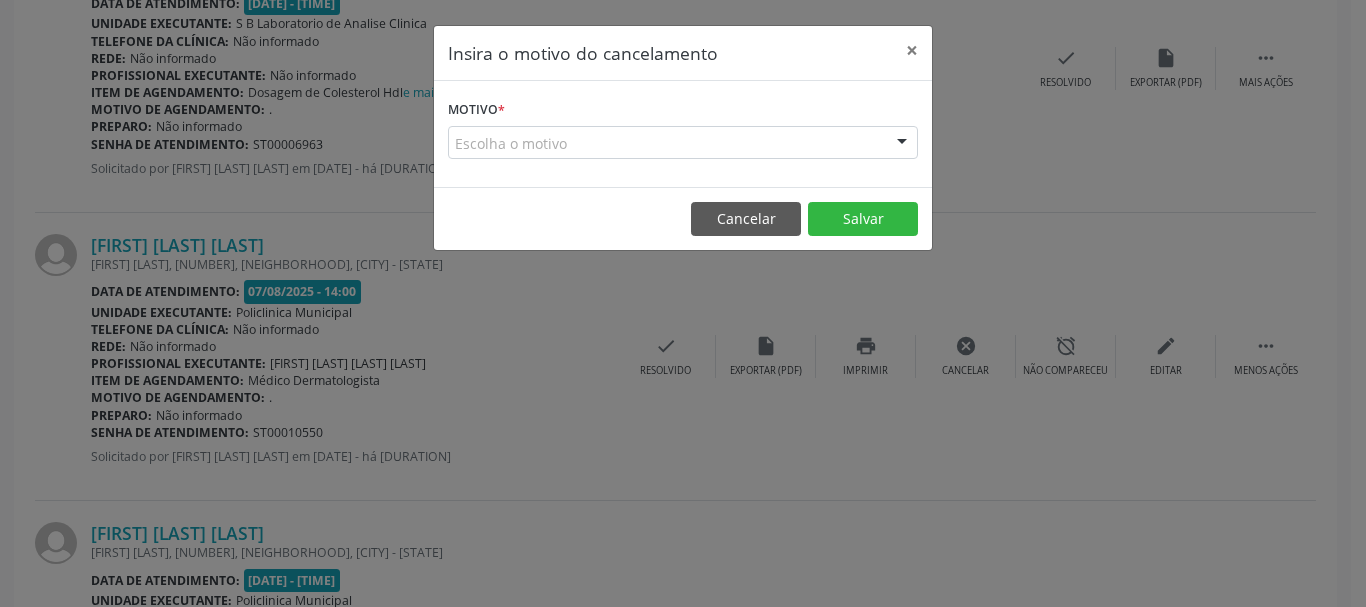 click on "Escolha o motivo" at bounding box center (683, 143) 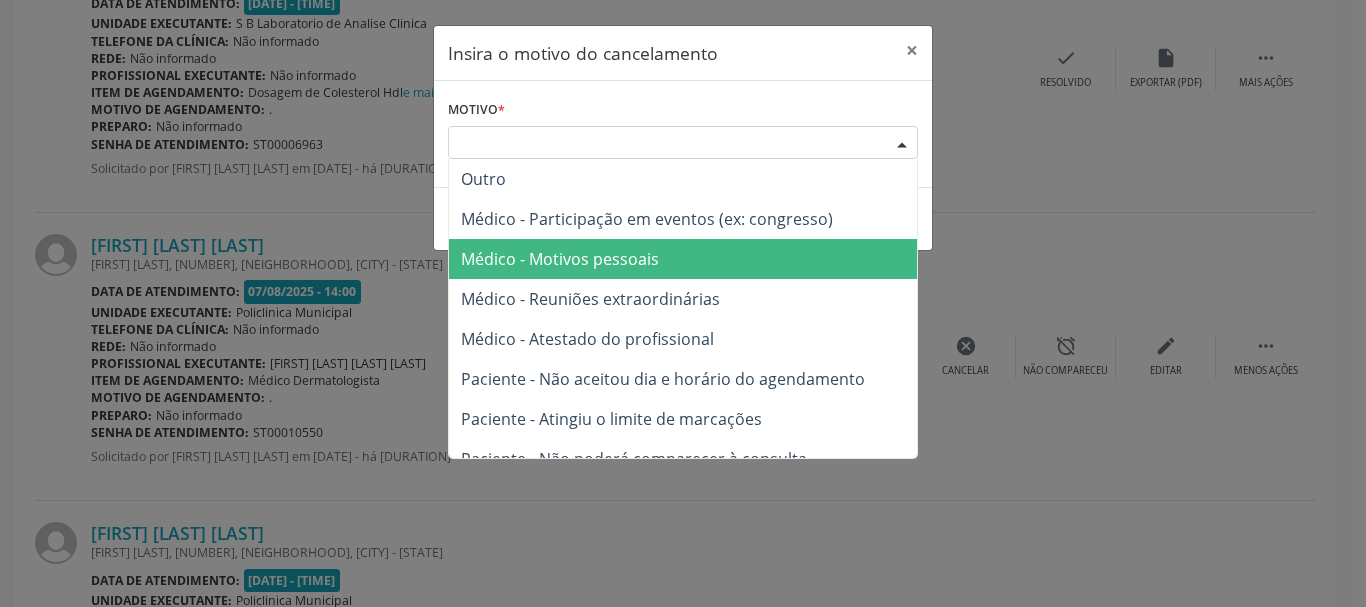 click on "Médico - Motivos pessoais" at bounding box center (683, 259) 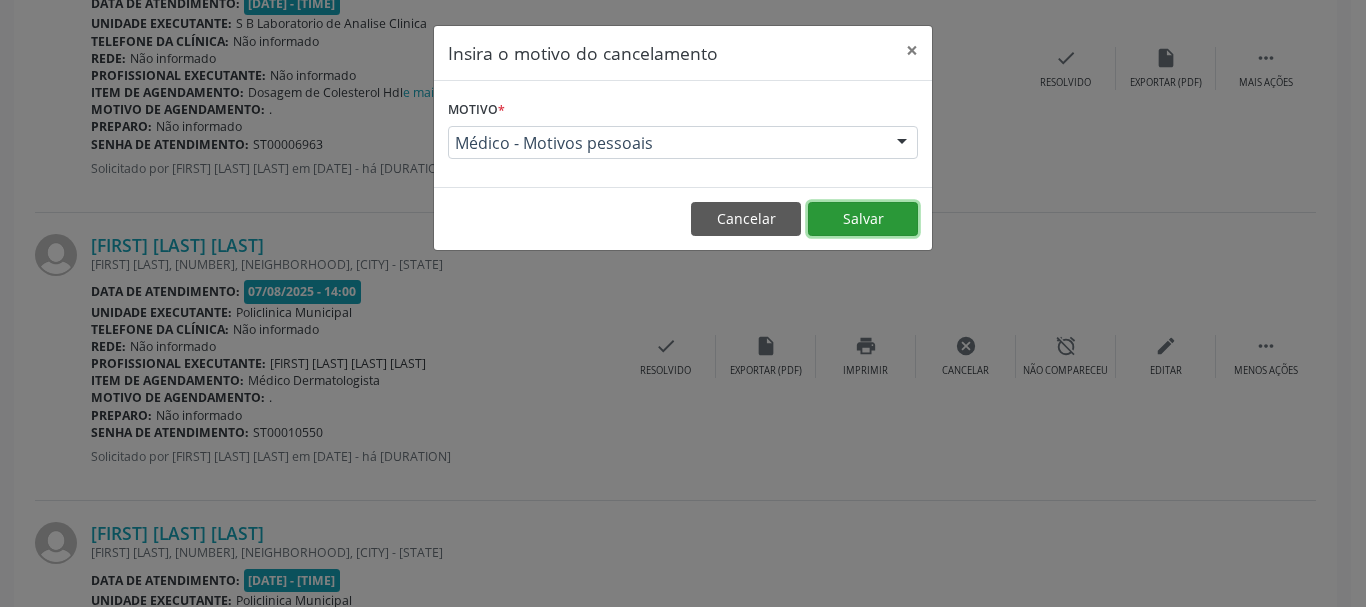 click on "Salvar" at bounding box center (863, 219) 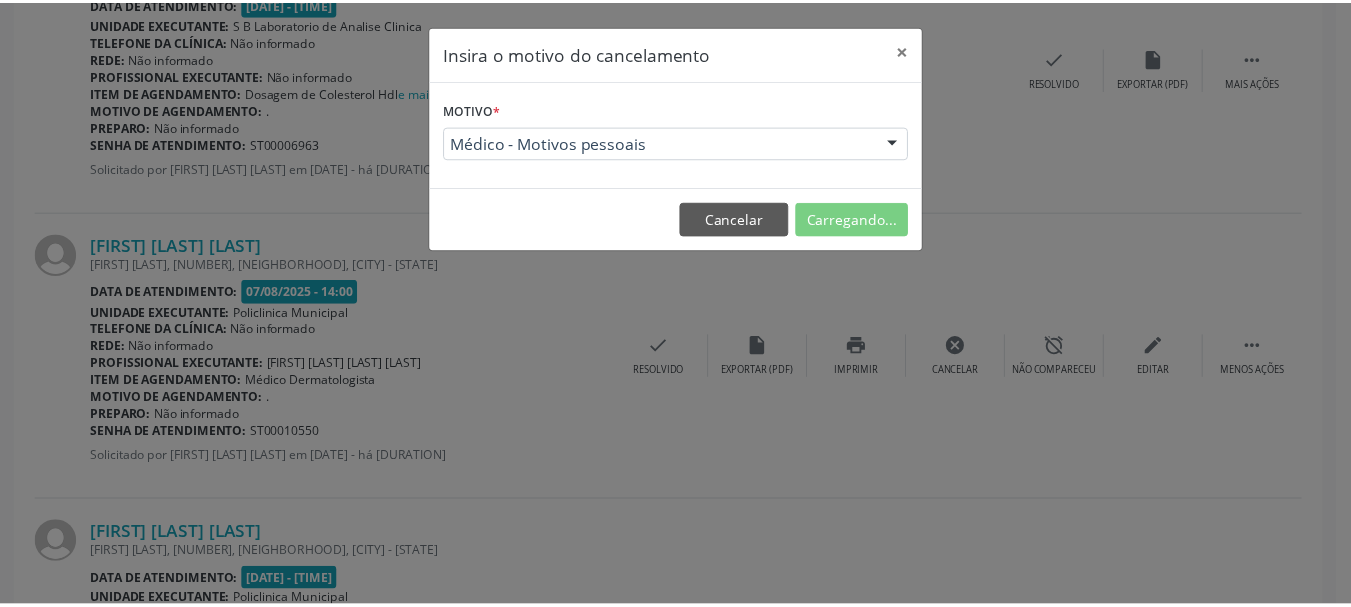 scroll, scrollTop: 81, scrollLeft: 0, axis: vertical 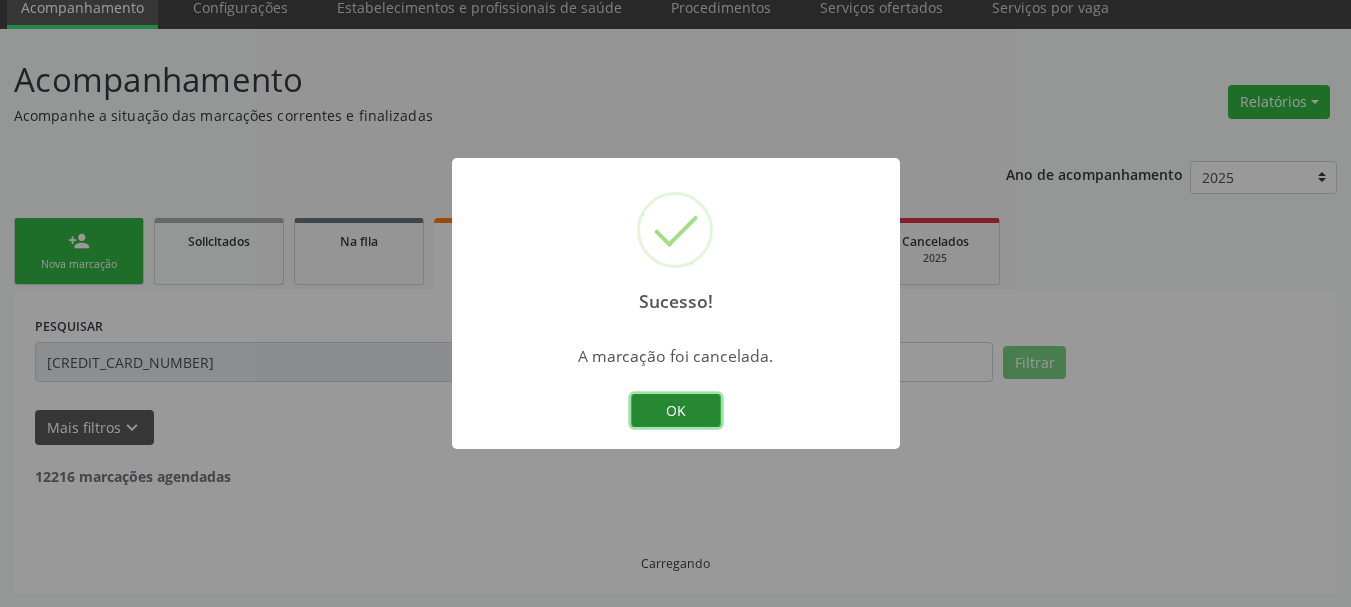 click on "OK" at bounding box center [676, 411] 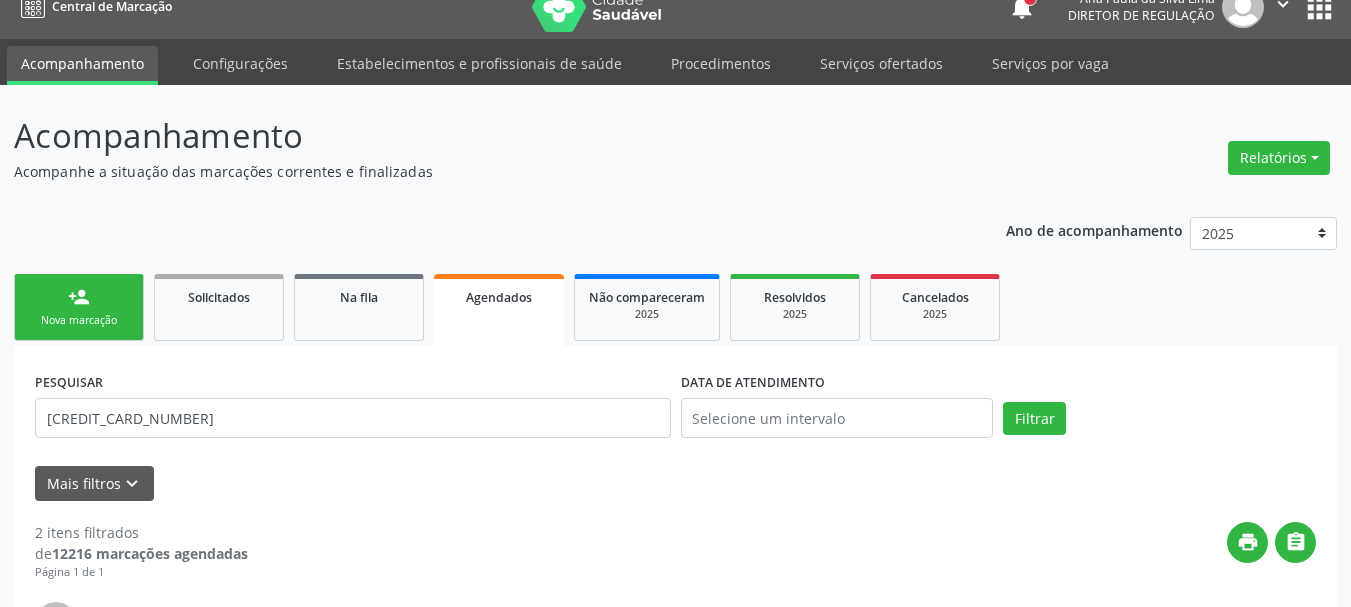 scroll, scrollTop: 0, scrollLeft: 0, axis: both 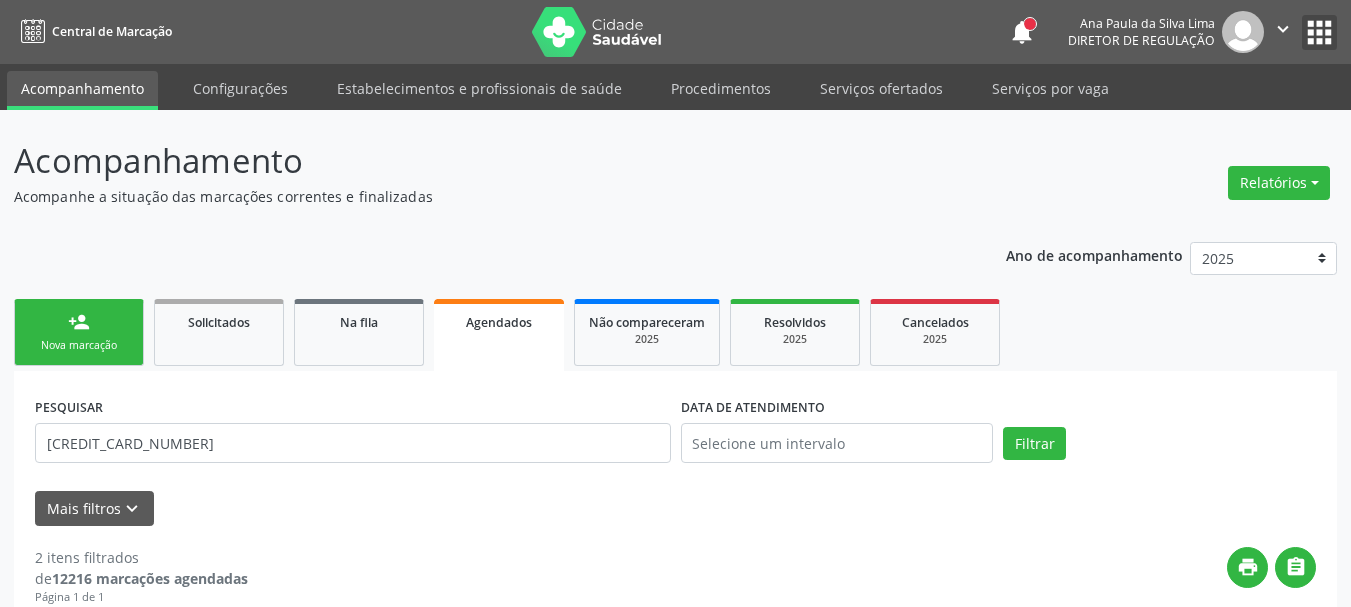 drag, startPoint x: 1312, startPoint y: 39, endPoint x: 1275, endPoint y: 51, distance: 38.8973 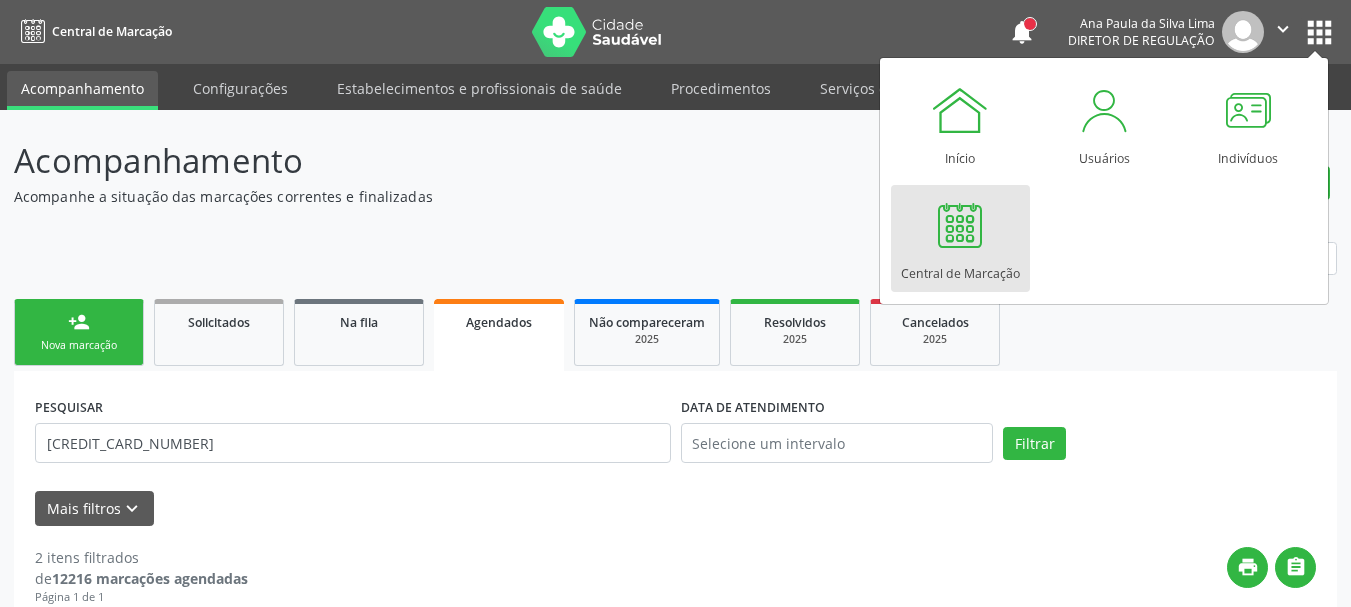 click at bounding box center [960, 225] 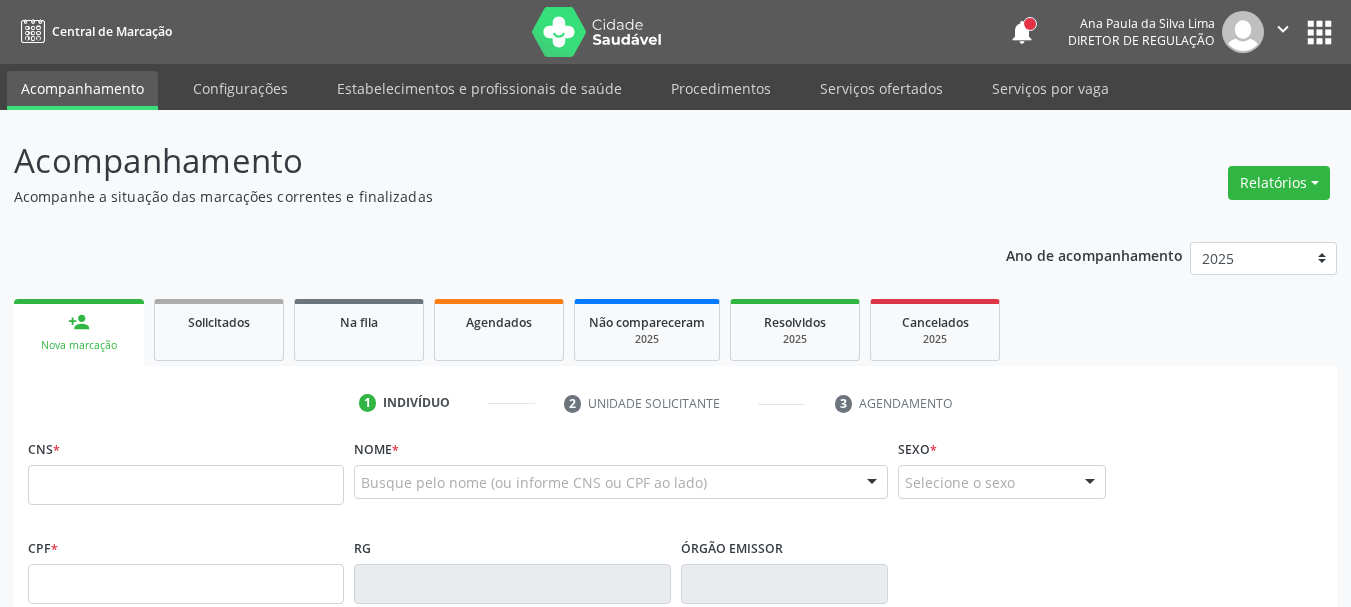 scroll, scrollTop: 0, scrollLeft: 0, axis: both 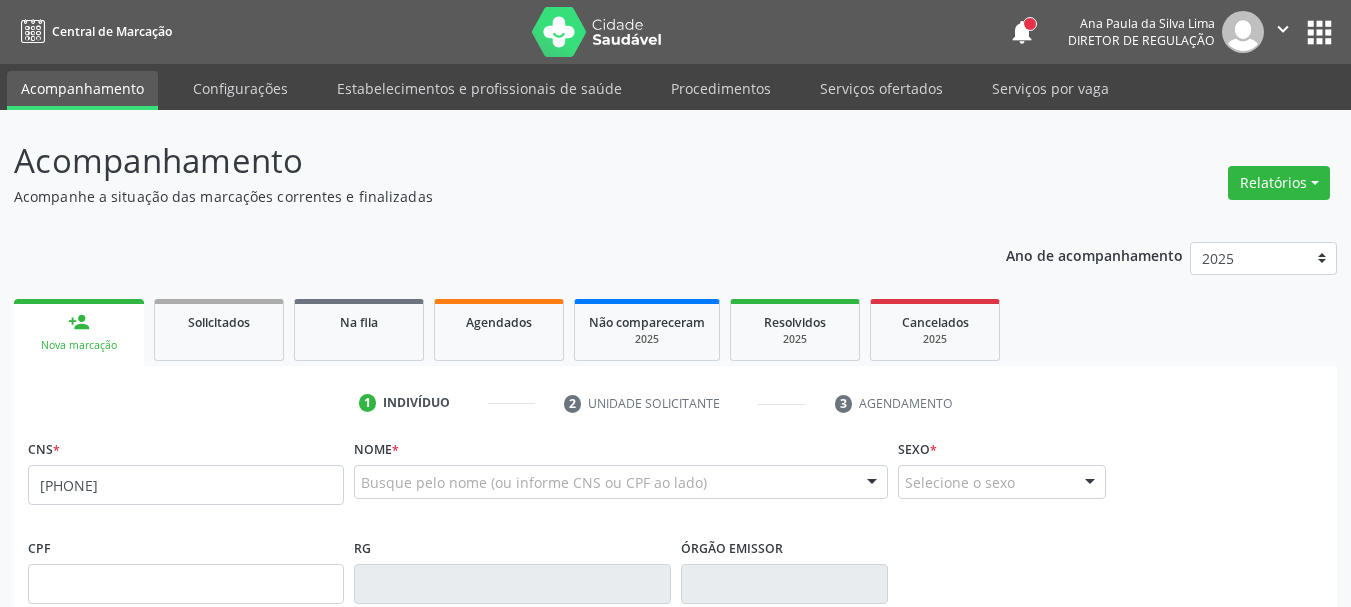 type on "[PHONE]" 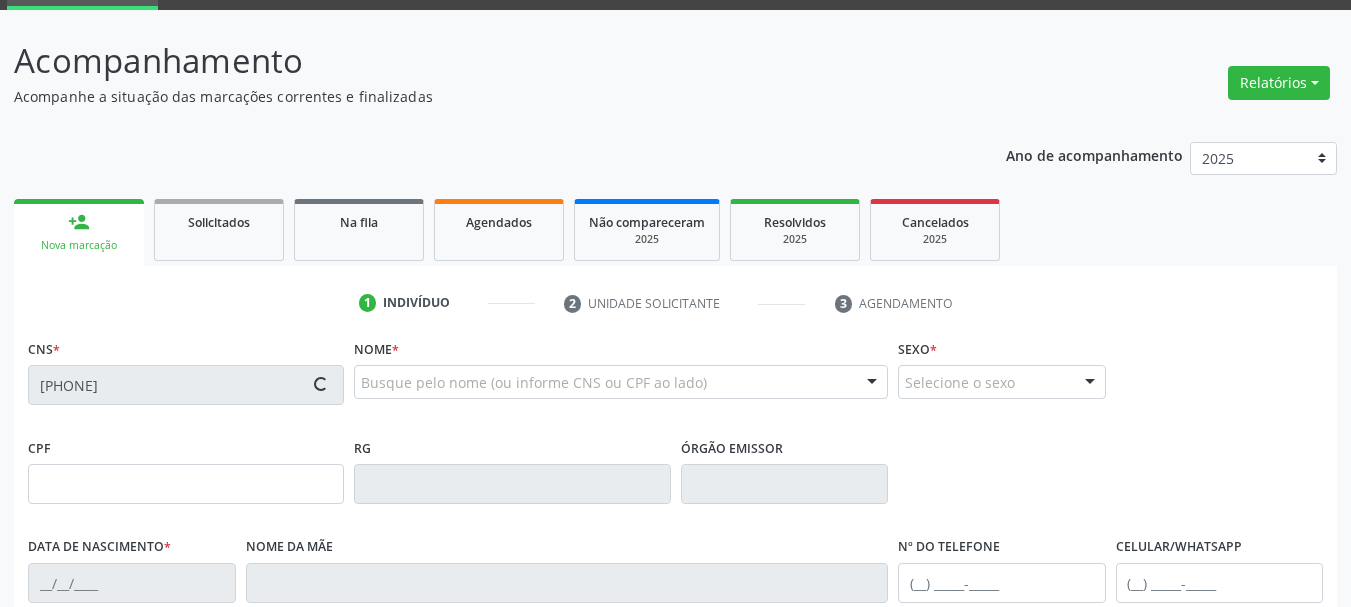type on "[SSN]" 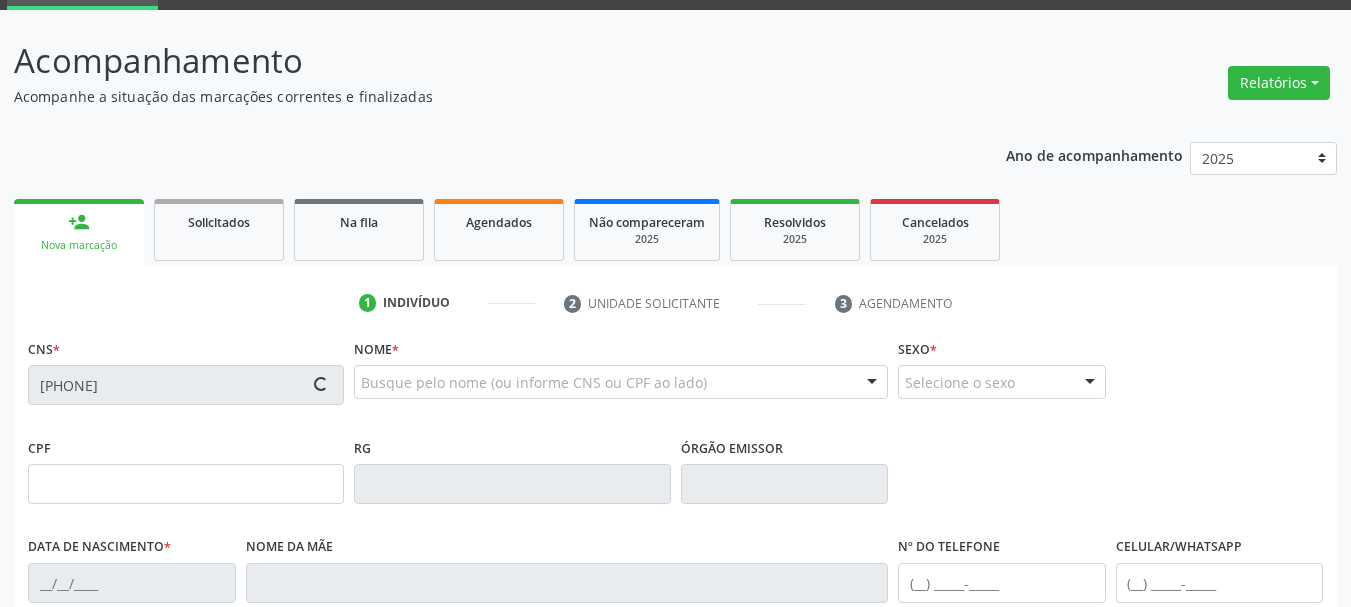 type on "[DATE]" 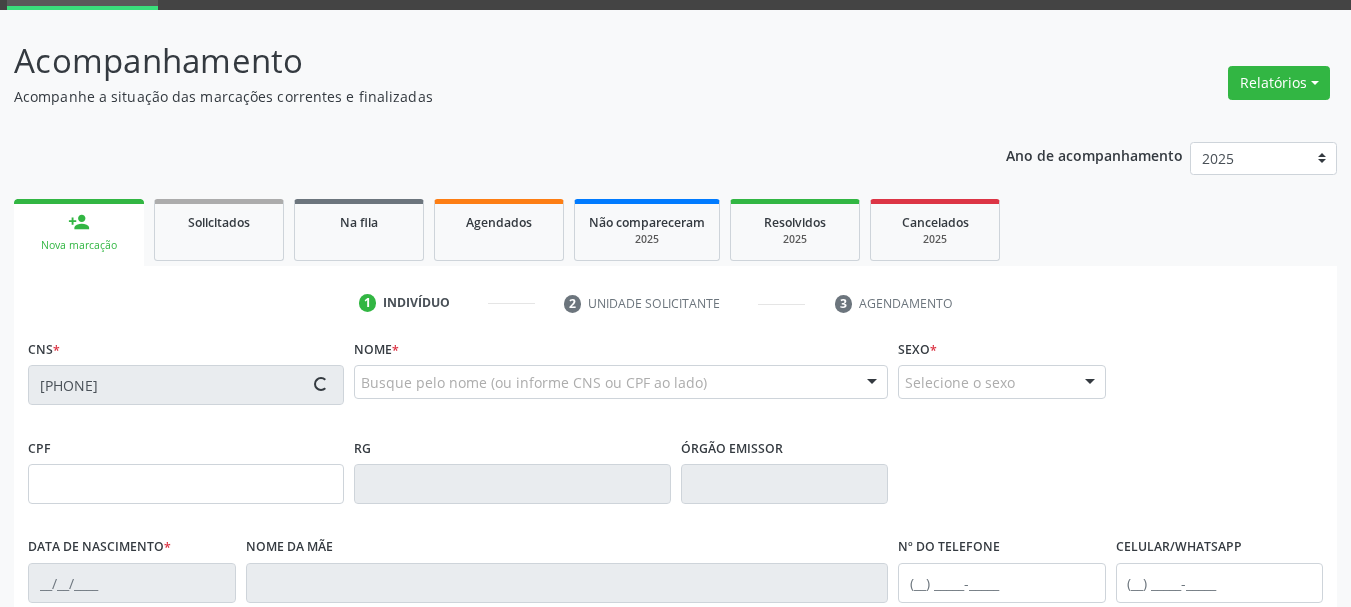 type on "553" 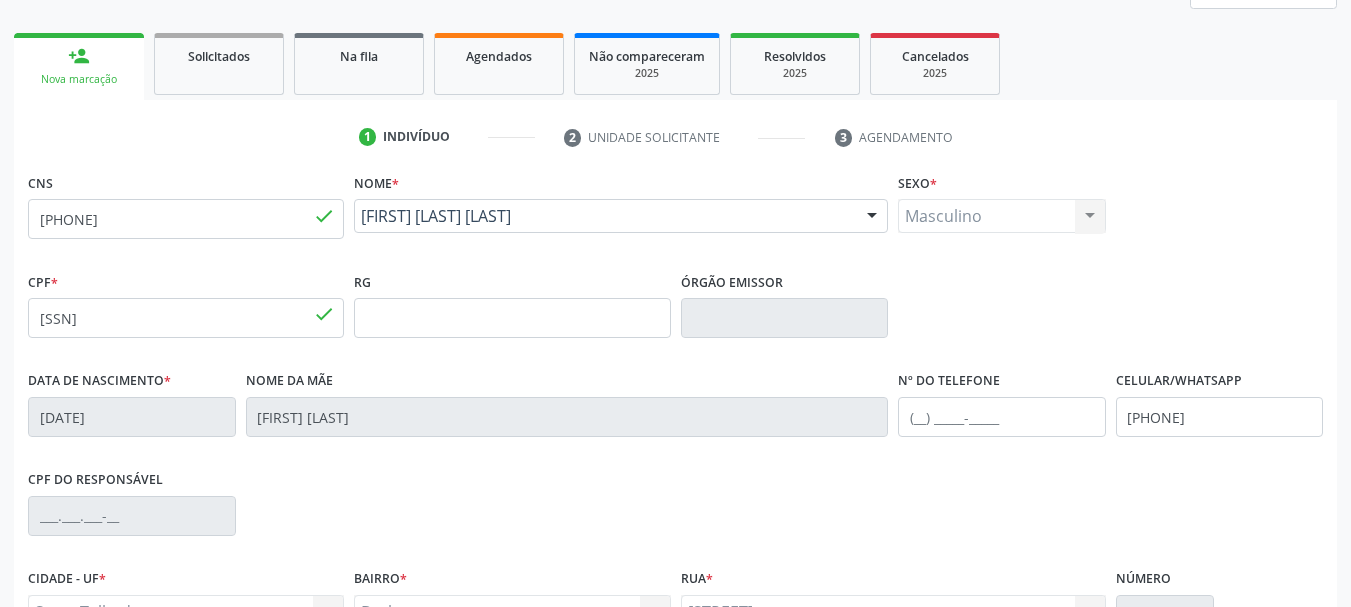 scroll, scrollTop: 400, scrollLeft: 0, axis: vertical 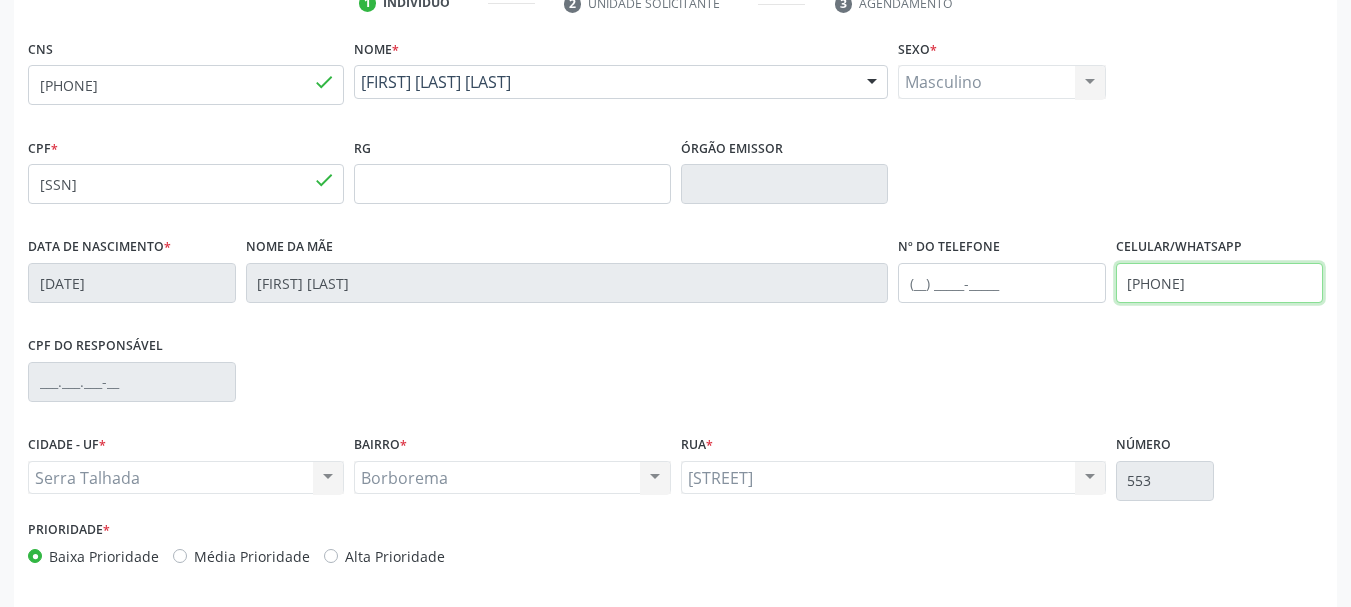 drag, startPoint x: 1261, startPoint y: 287, endPoint x: 927, endPoint y: 290, distance: 334.01346 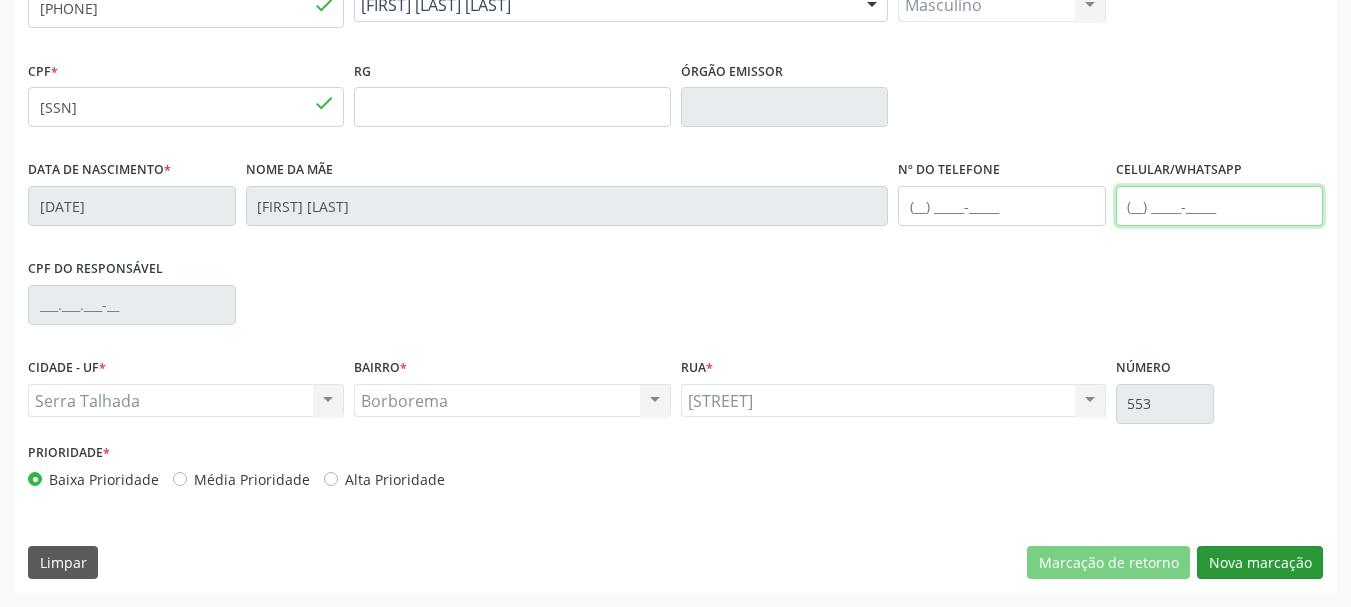 type 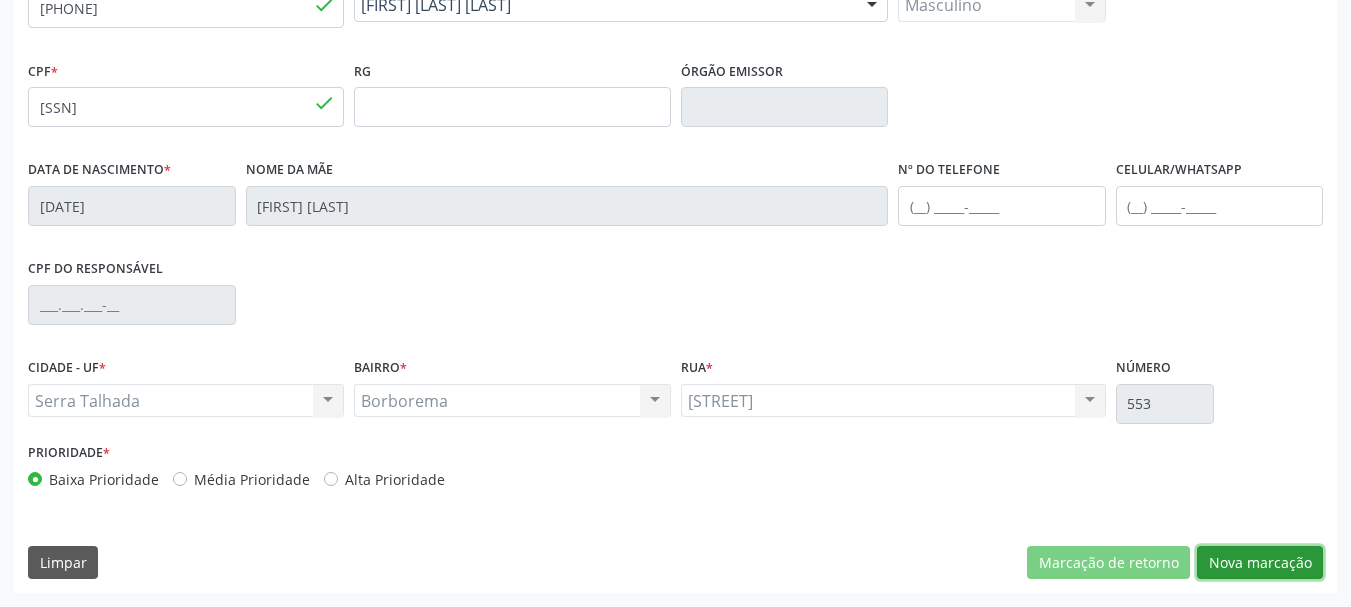 drag, startPoint x: 1245, startPoint y: 553, endPoint x: 1211, endPoint y: 551, distance: 34.058773 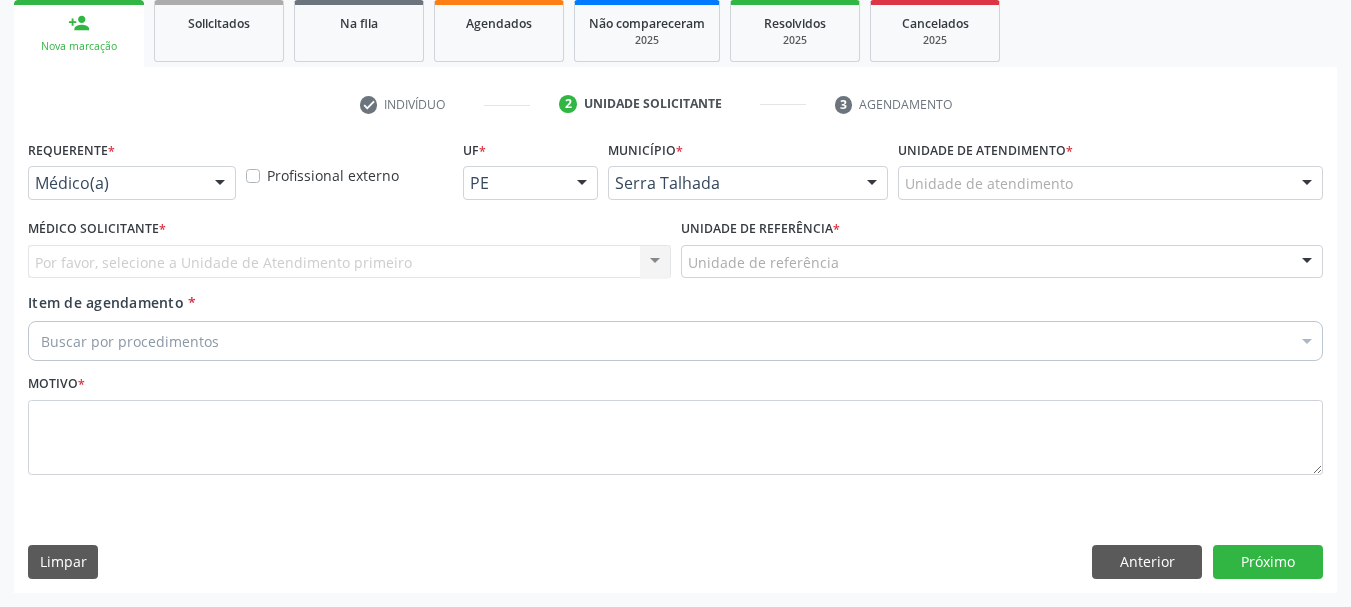 scroll, scrollTop: 299, scrollLeft: 0, axis: vertical 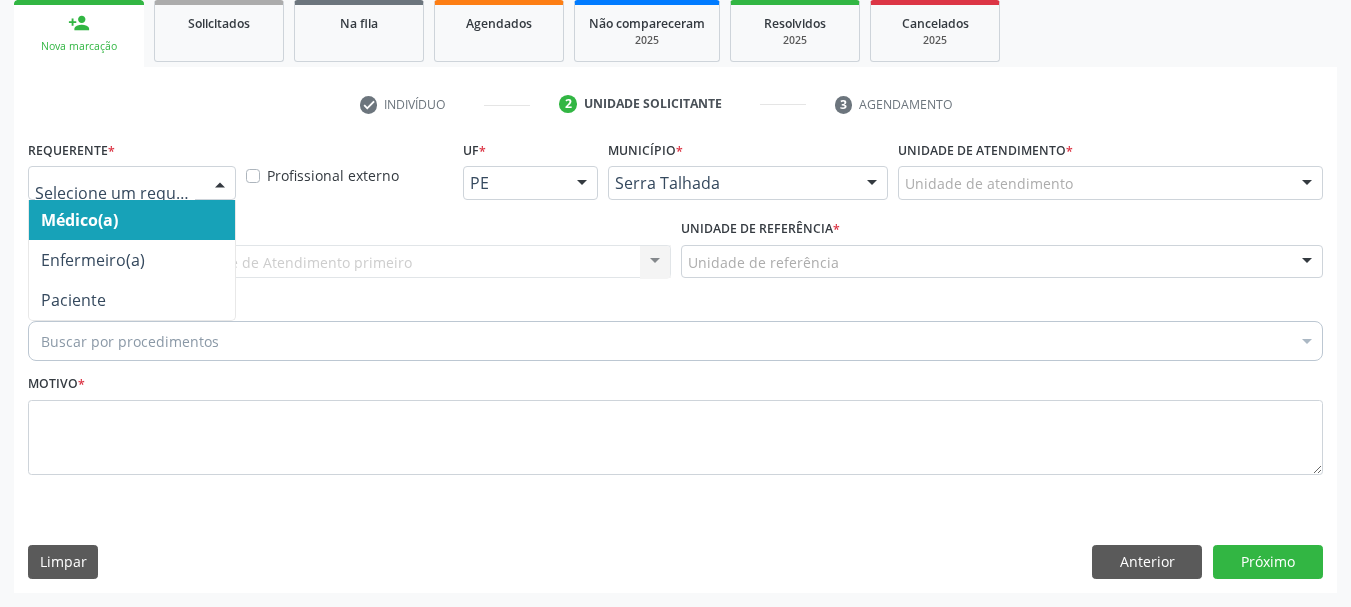 drag, startPoint x: 116, startPoint y: 179, endPoint x: 98, endPoint y: 241, distance: 64.56005 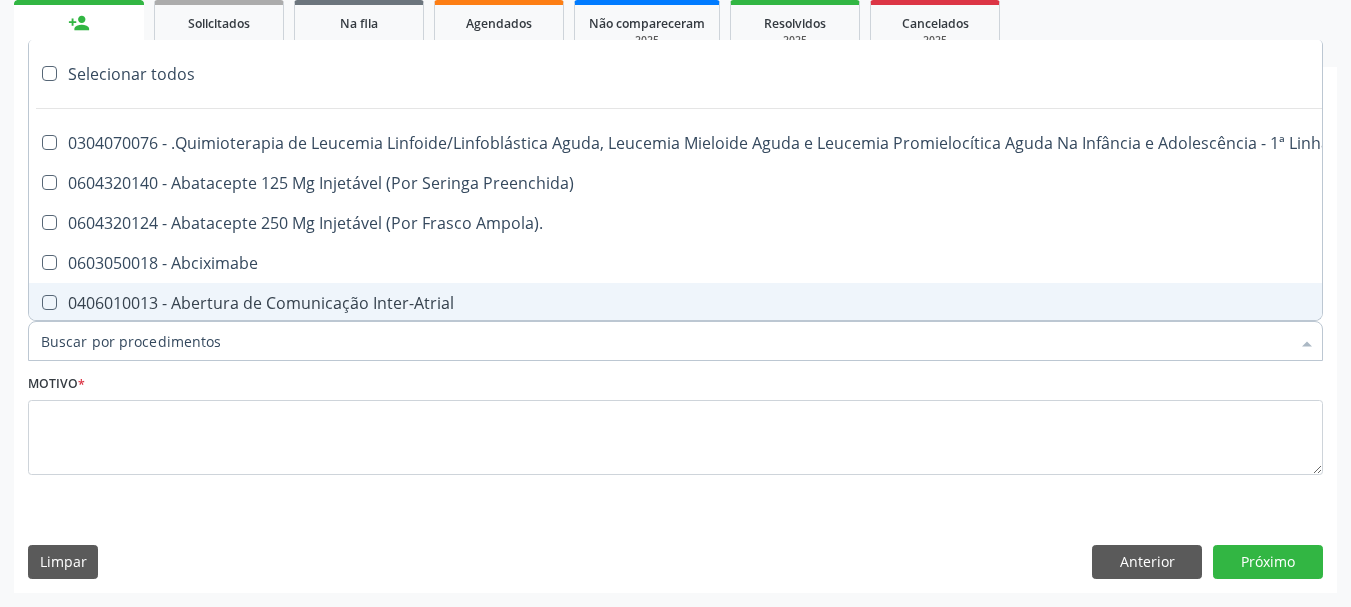 click on "Item de agendamento
*" at bounding box center [665, 341] 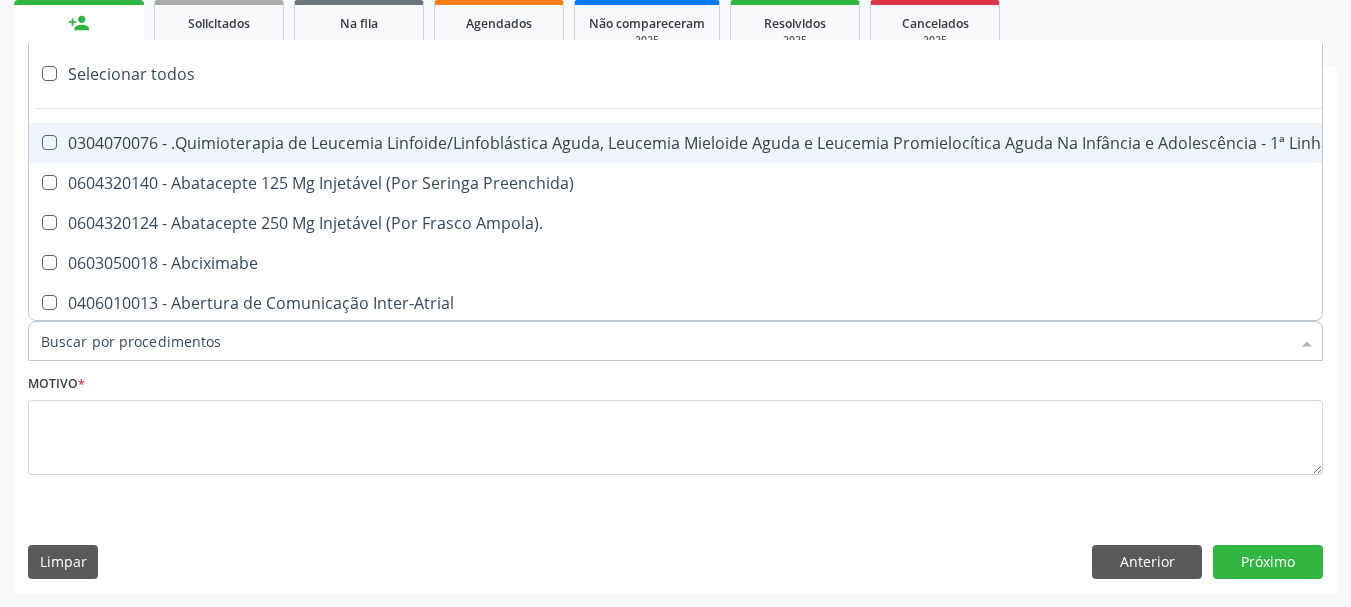 drag, startPoint x: 754, startPoint y: 80, endPoint x: 757, endPoint y: 465, distance: 385.0117 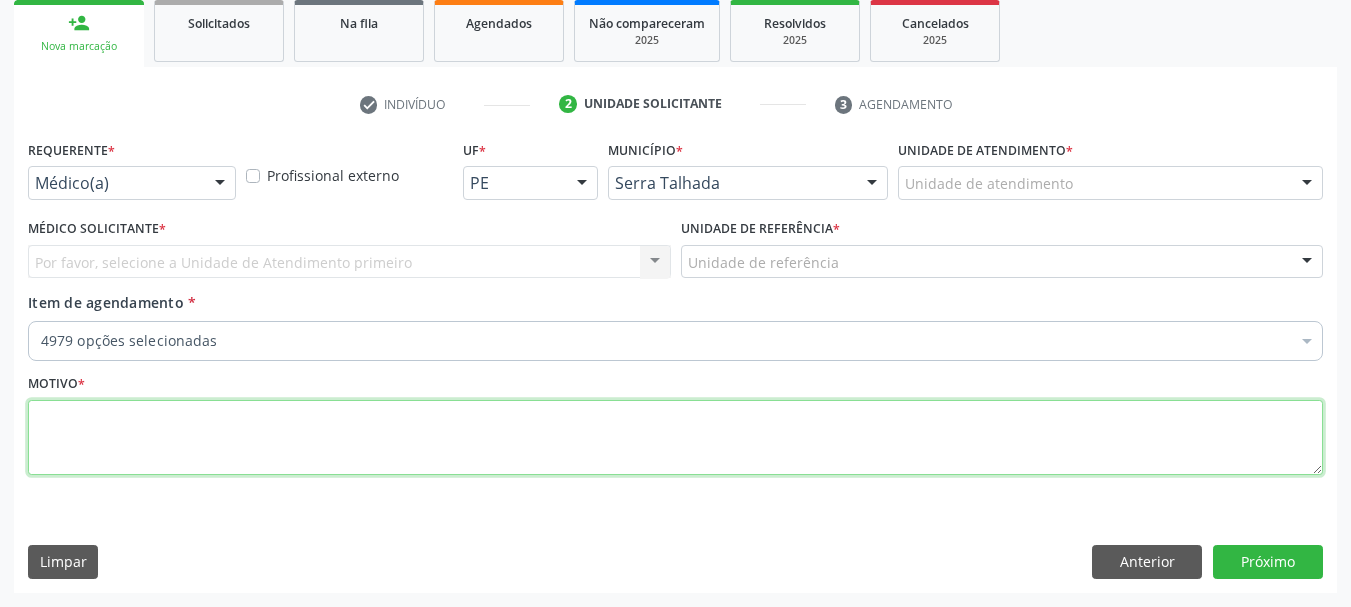 drag, startPoint x: 757, startPoint y: 465, endPoint x: 1316, endPoint y: 346, distance: 571.526 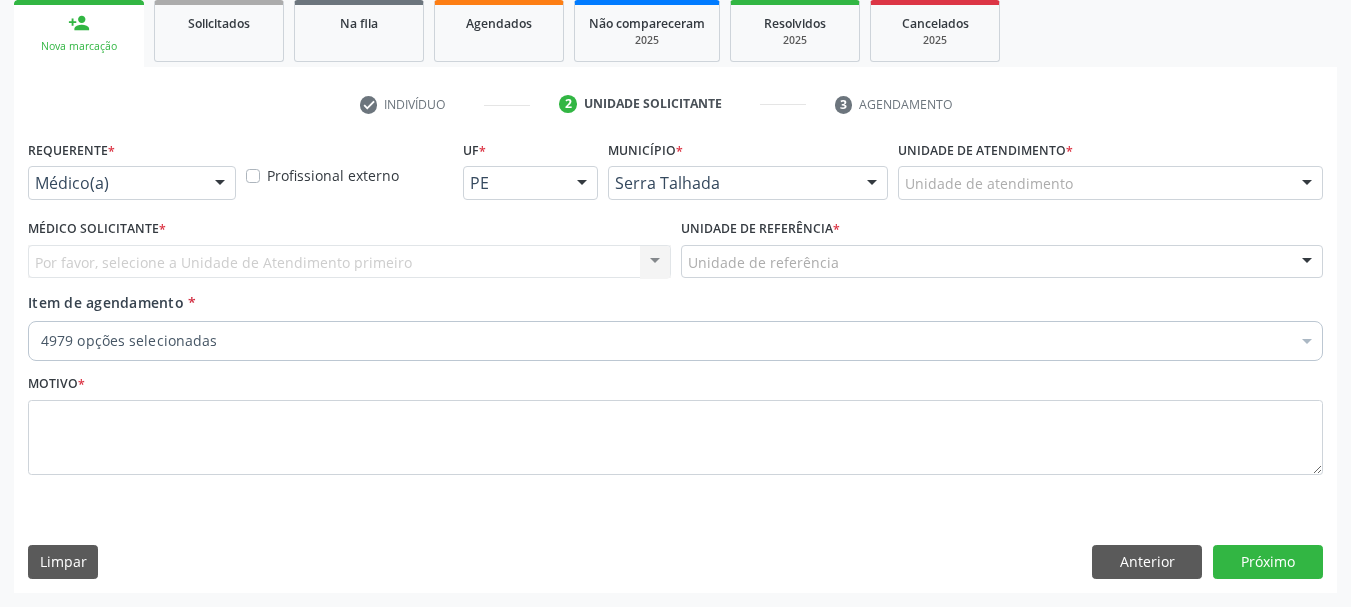 click on "Requerente
*
Médico(a)         Médico(a)   Enfermeiro(a)   Paciente
Nenhum resultado encontrado para: "   "
Não há nenhuma opção para ser exibida.
Profissional externo
UF
*
PE         PE
Nenhum resultado encontrado para: "   "
Não há nenhuma opção para ser exibida.
Município
*
Serra Talhada         Serra Talhada
Nenhum resultado encontrado para: "   "
Não há nenhuma opção para ser exibida.
Unidade de atendimento
*
Unidade de atendimento
3 Grupamento de Bombeiros   Abfisio   Abimael Lira Atelie Dental   Academia da Cidade Bom Jesus de Serra Talhada   Academia da Cidade Caxixola   Academia da Cidade Cohab I   Academia da Cidade Estacao do Forro   Academia da Cidade Vila Bela   Academia da Cidade de Serra Talhada   Academia da Cidade do Mutirao           Amor Saude" at bounding box center (675, 363) 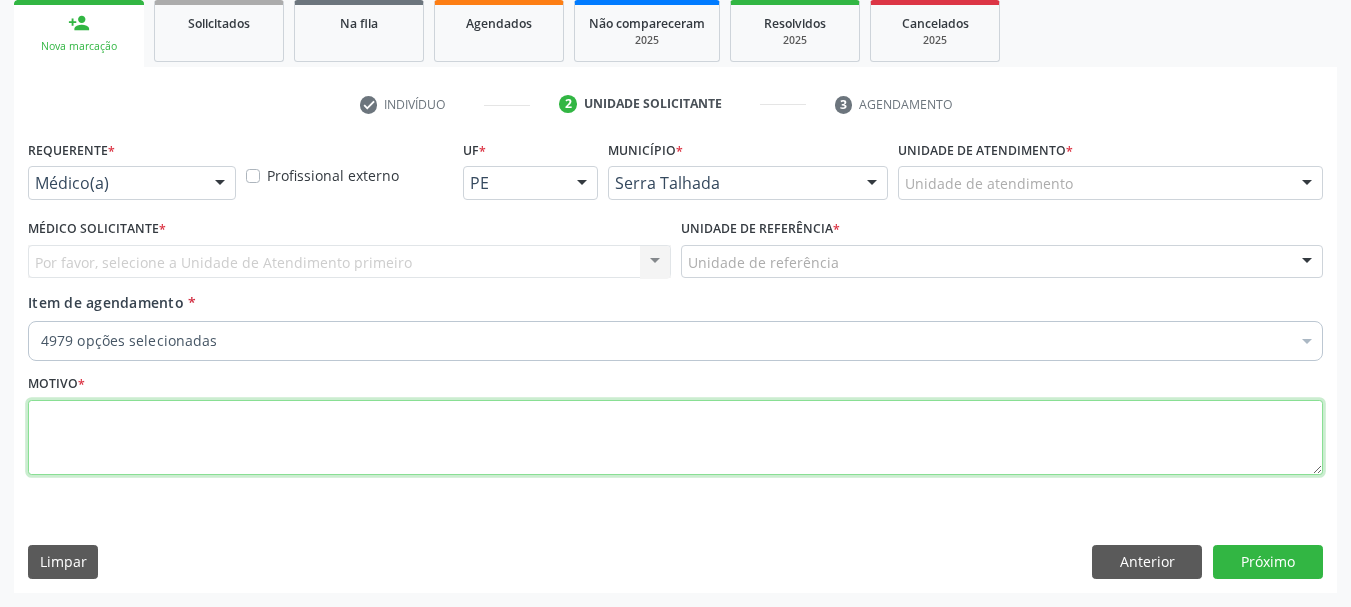 click at bounding box center [675, 438] 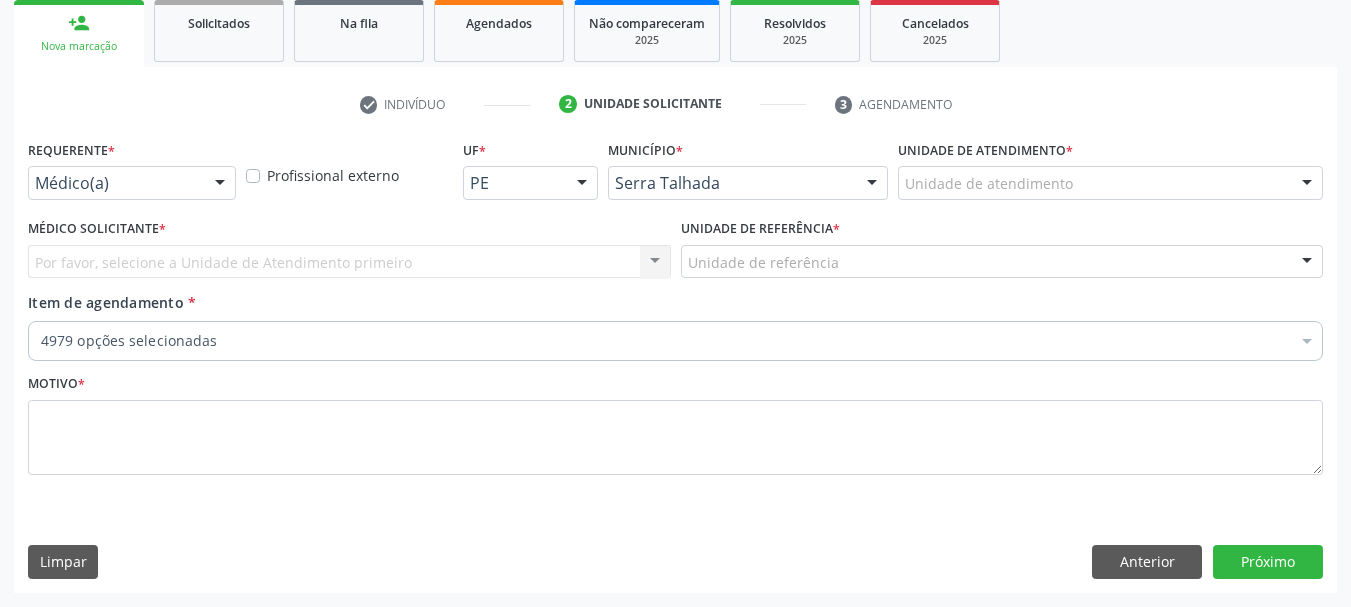 click at bounding box center [1307, 343] 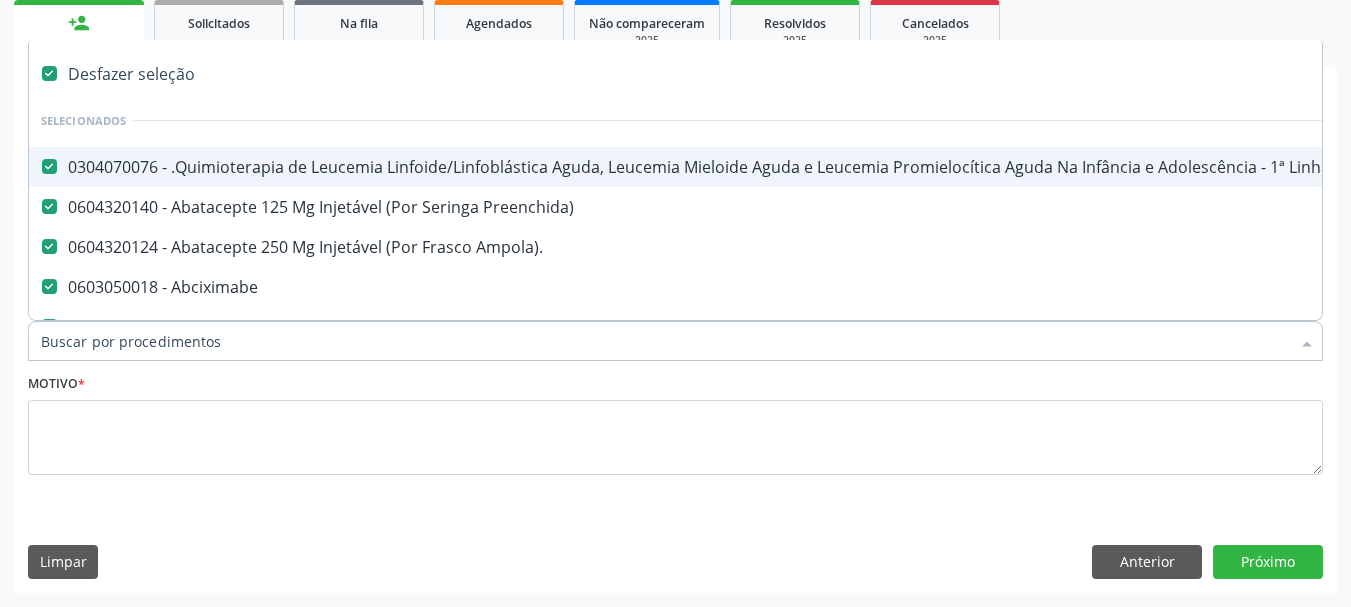 scroll, scrollTop: 0, scrollLeft: 0, axis: both 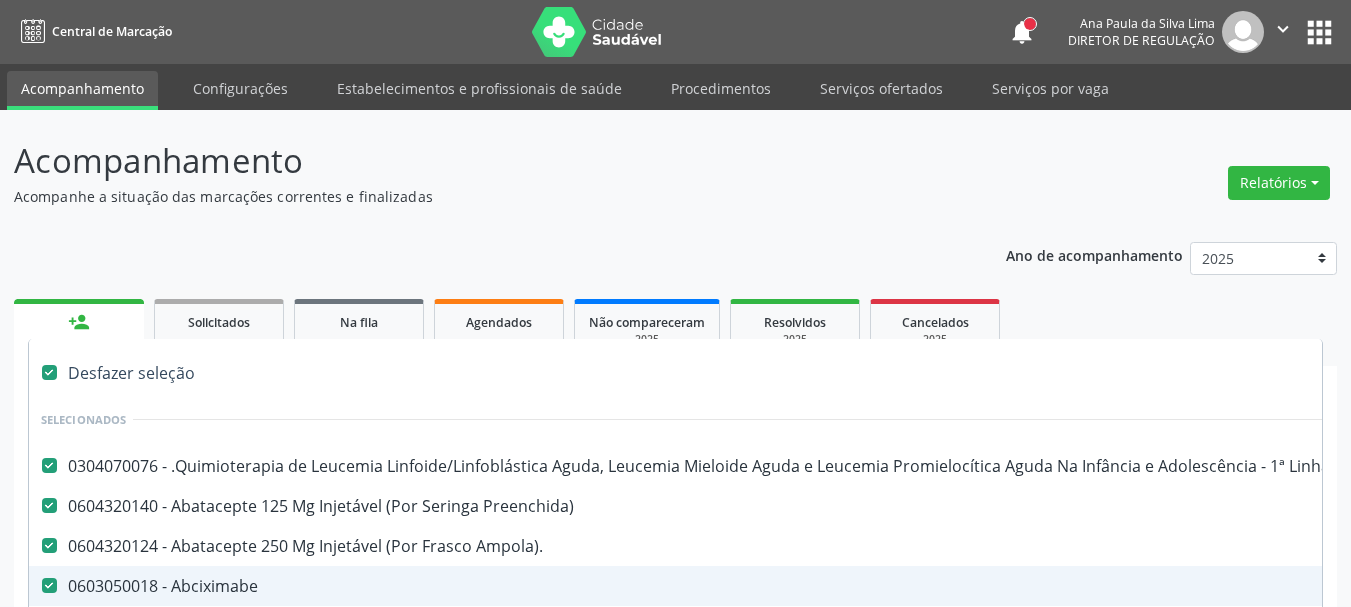 click at bounding box center [49, 372] 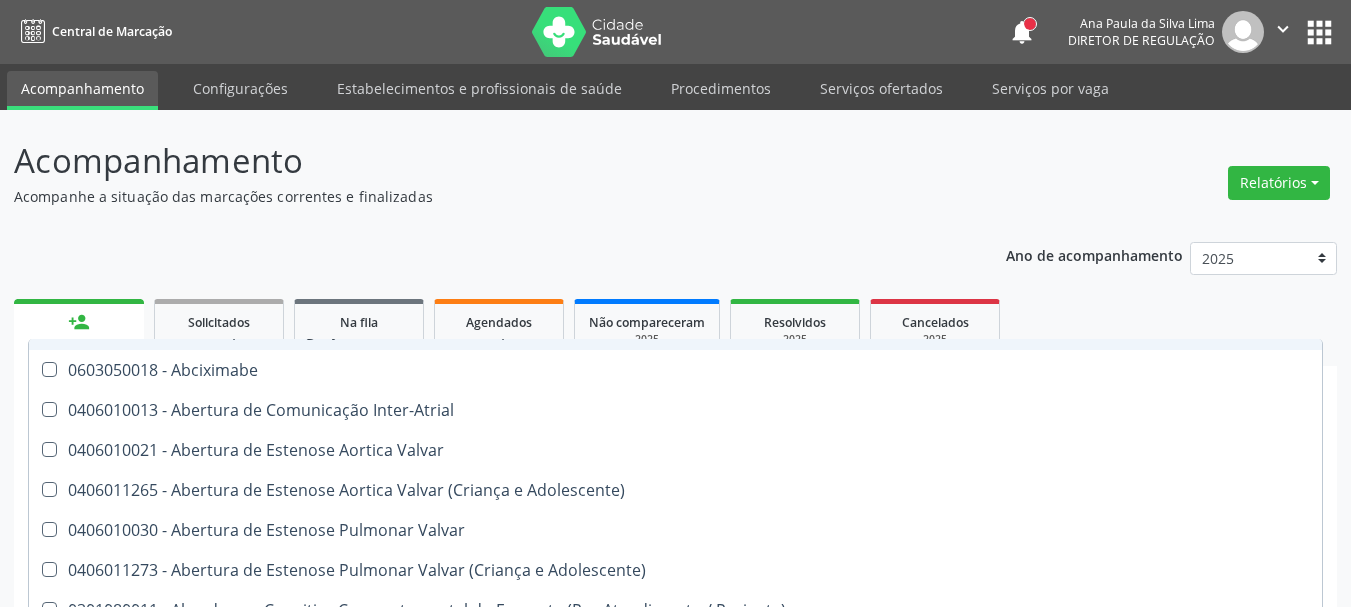 scroll, scrollTop: 300, scrollLeft: 0, axis: vertical 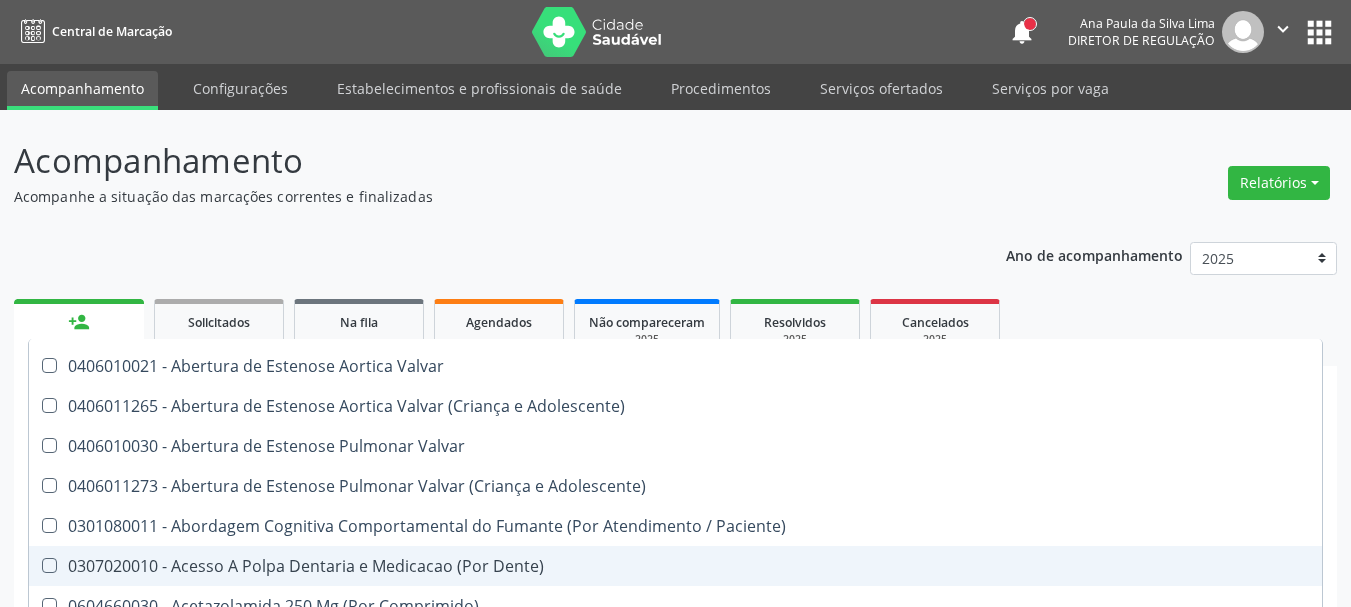 drag, startPoint x: 710, startPoint y: 558, endPoint x: 713, endPoint y: 568, distance: 10.440307 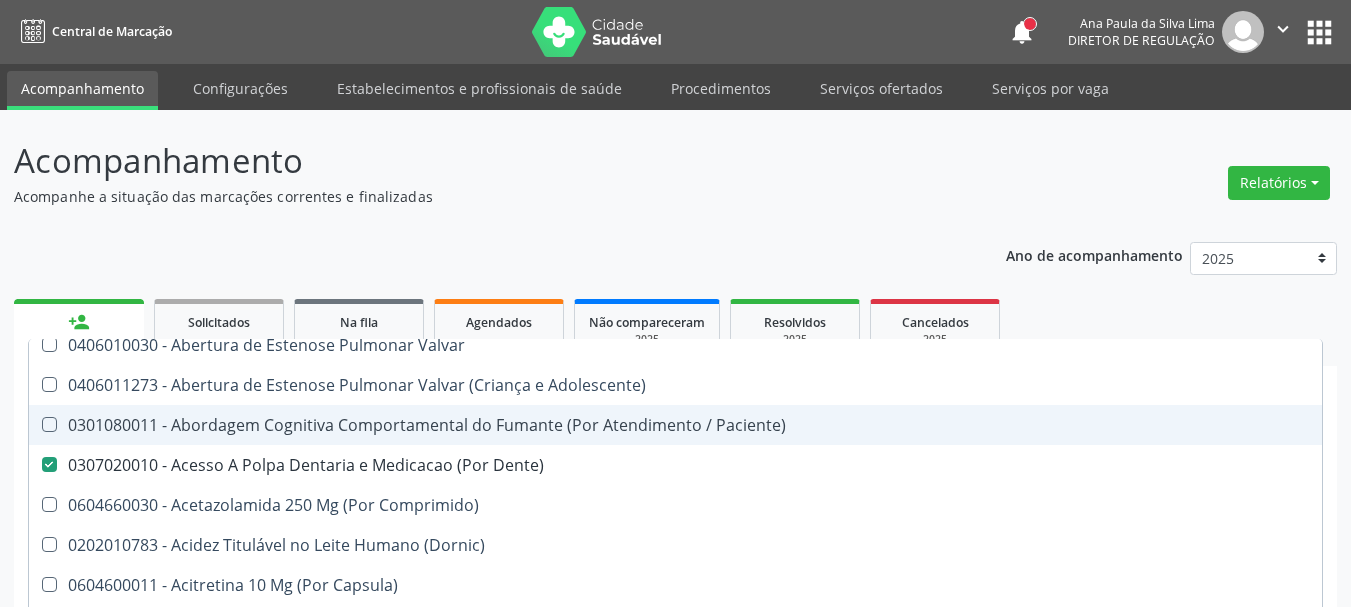 scroll, scrollTop: 400, scrollLeft: 0, axis: vertical 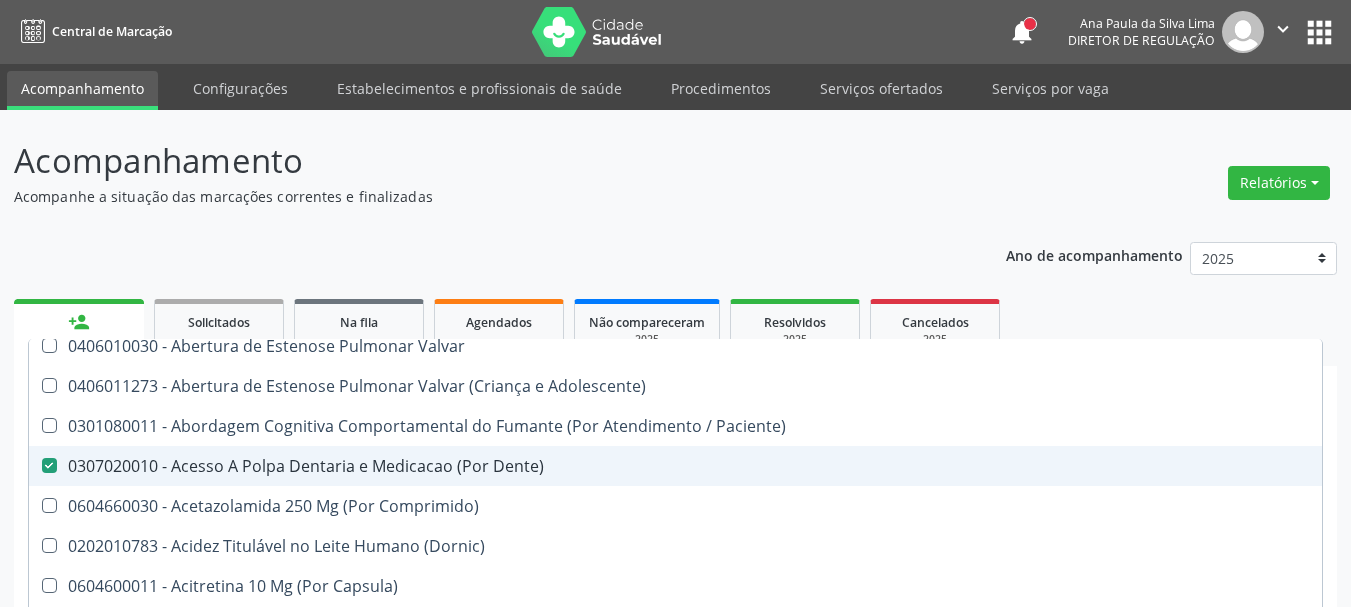 drag, startPoint x: 48, startPoint y: 462, endPoint x: 102, endPoint y: 455, distance: 54.451813 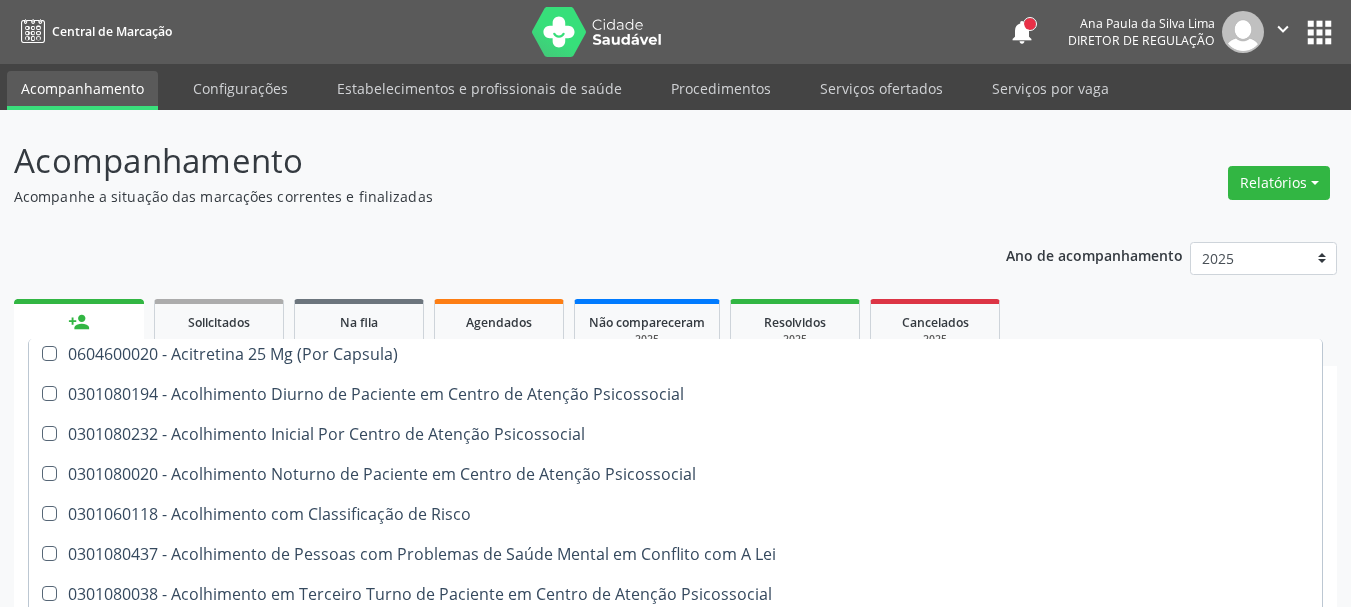 scroll, scrollTop: 700, scrollLeft: 0, axis: vertical 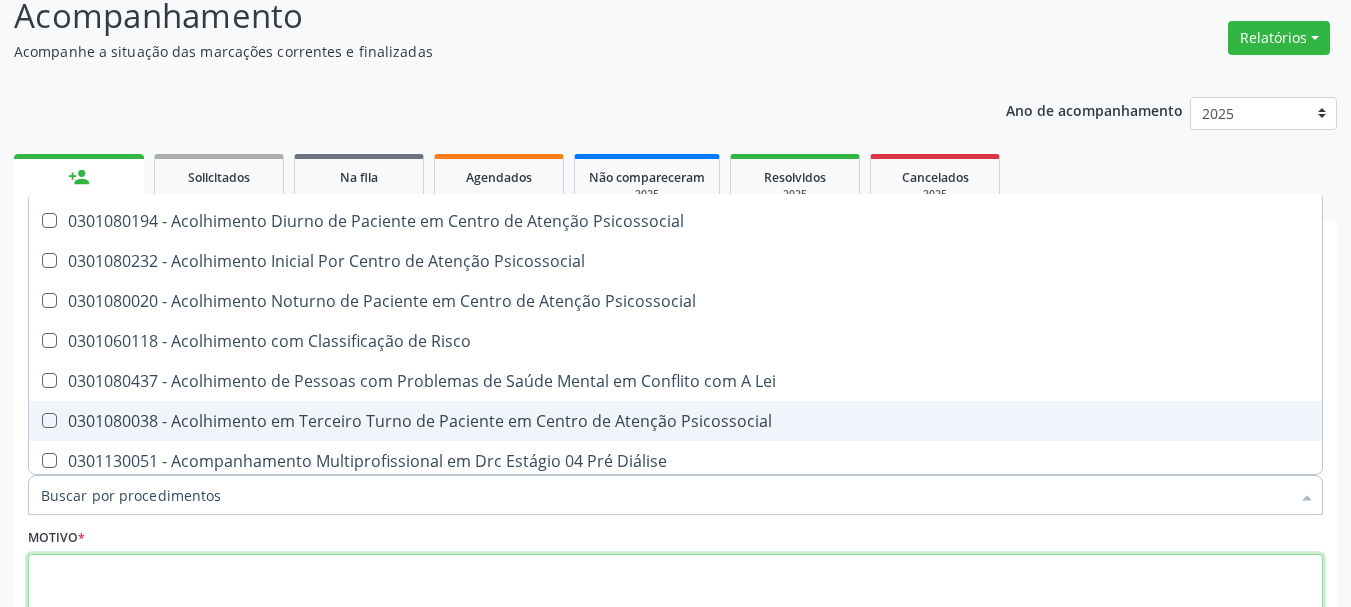 click at bounding box center [675, 592] 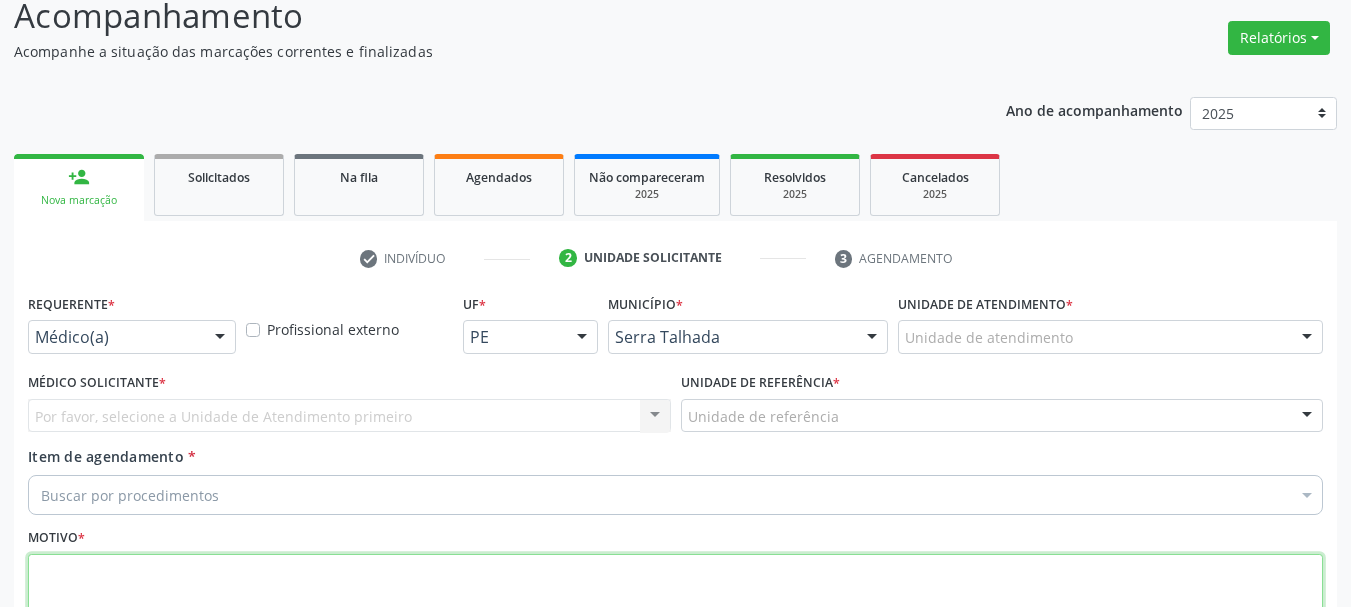 scroll, scrollTop: 0, scrollLeft: 0, axis: both 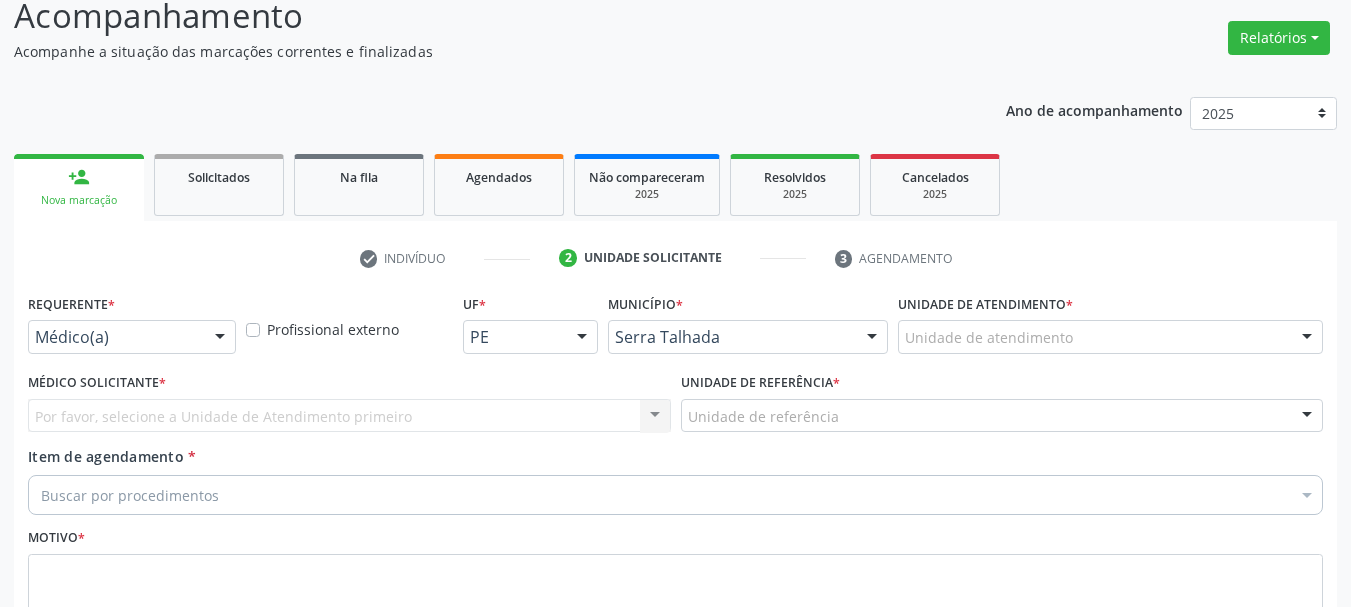click on "Por favor, selecione a Unidade de Atendimento primeiro
Nenhum resultado encontrado para: "   "
Não há nenhuma opção para ser exibida." at bounding box center (349, 416) 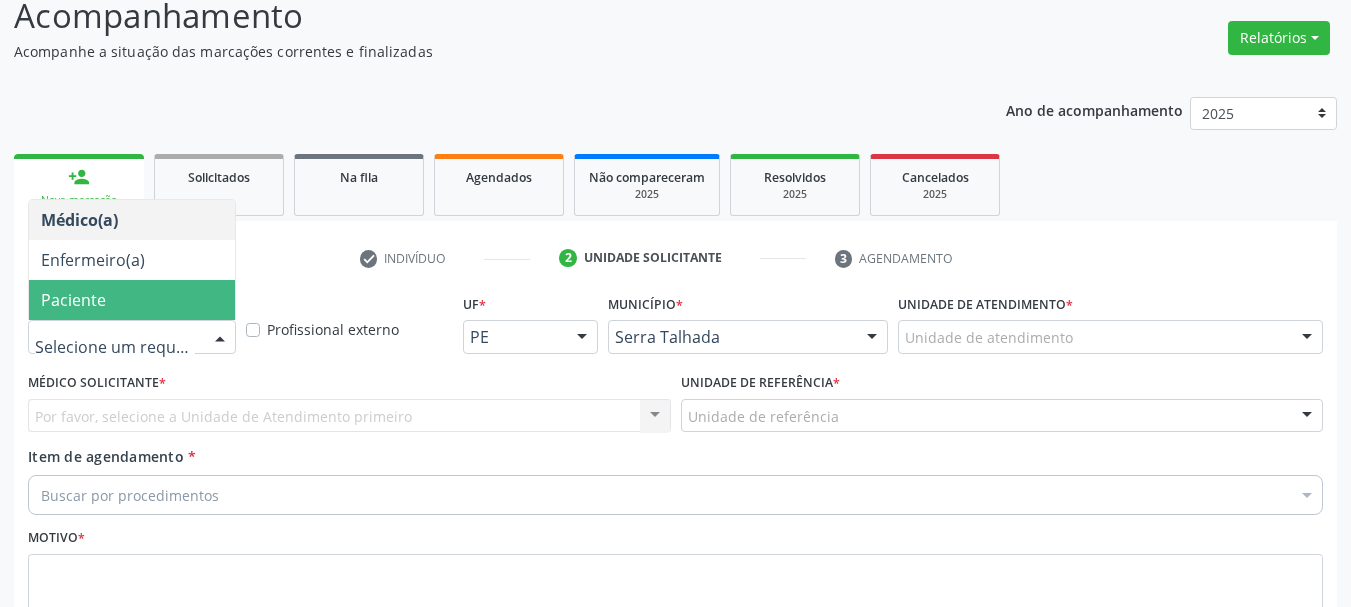 click on "Paciente" at bounding box center [73, 300] 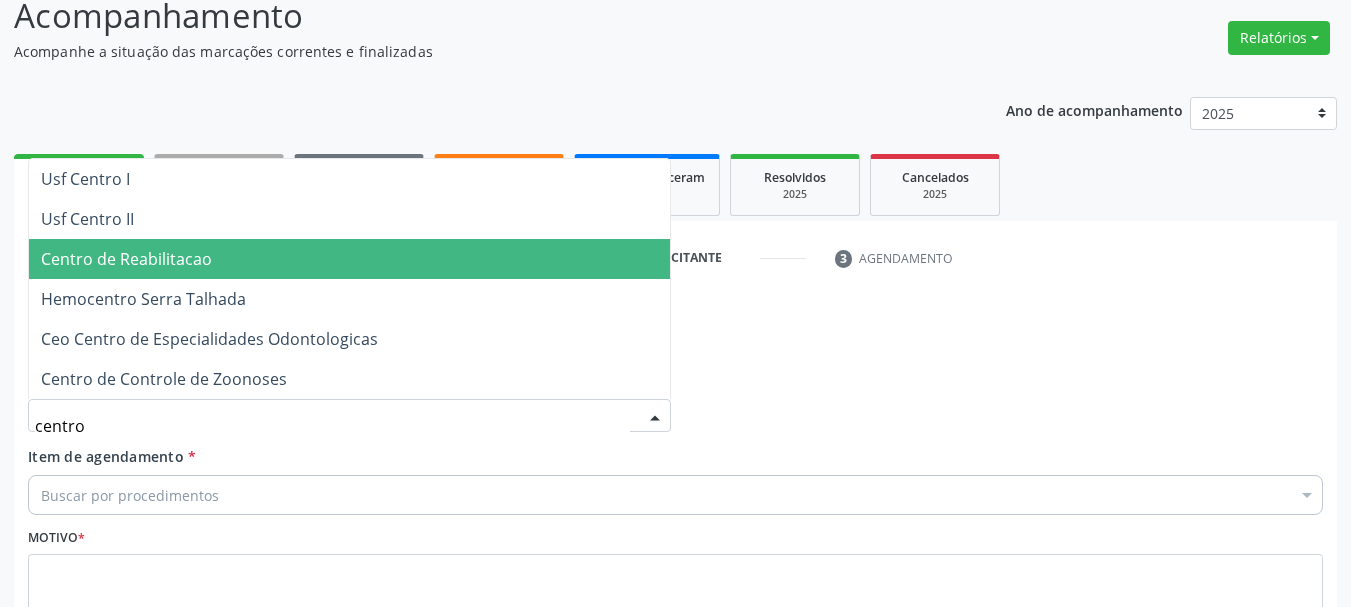 click on "Centro de Reabilitacao" at bounding box center (349, 259) 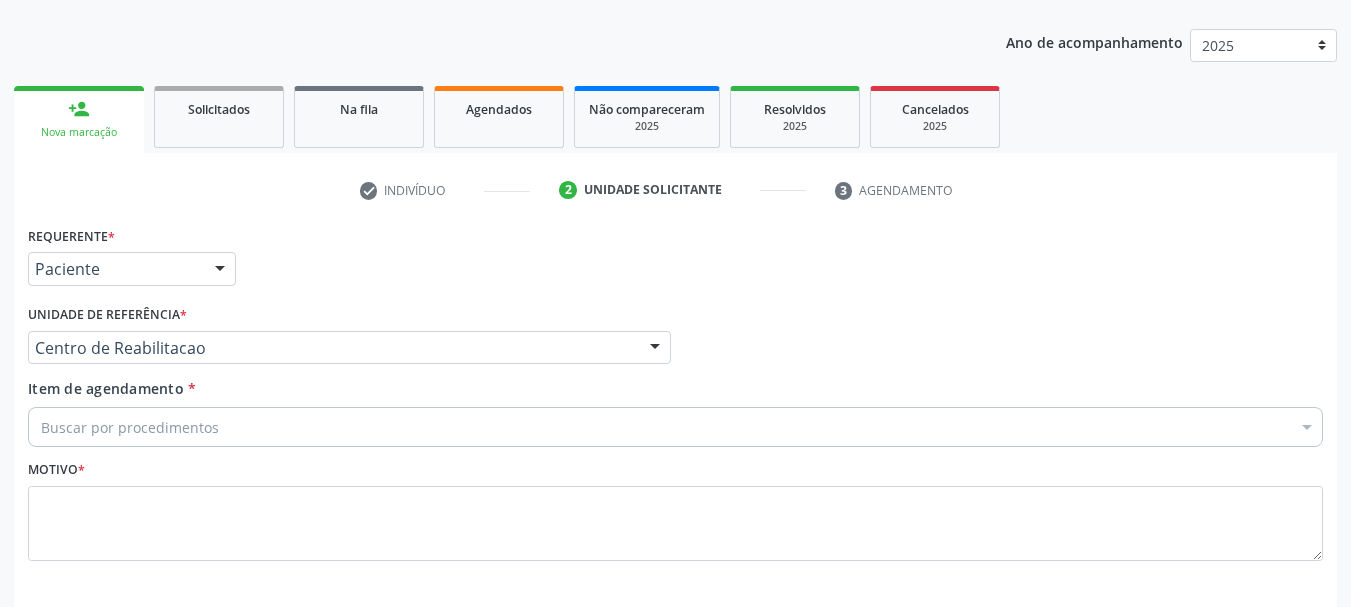 scroll, scrollTop: 299, scrollLeft: 0, axis: vertical 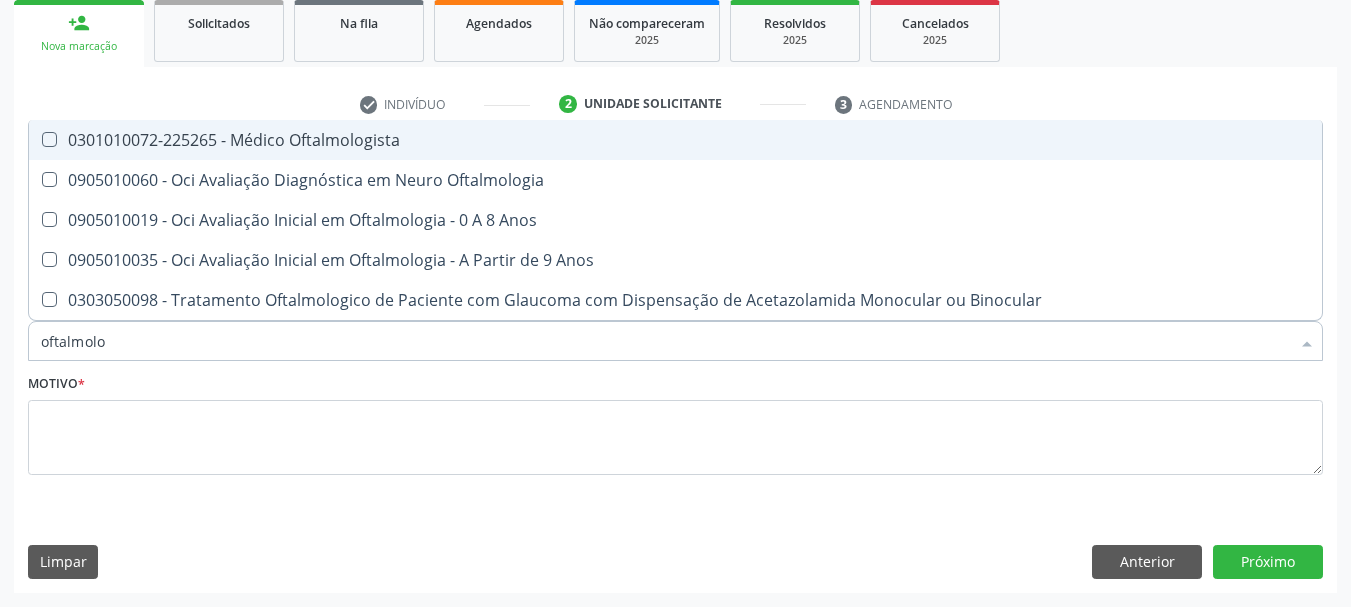 click on "0301010072-225265 - Médico Oftalmologista" at bounding box center (675, 140) 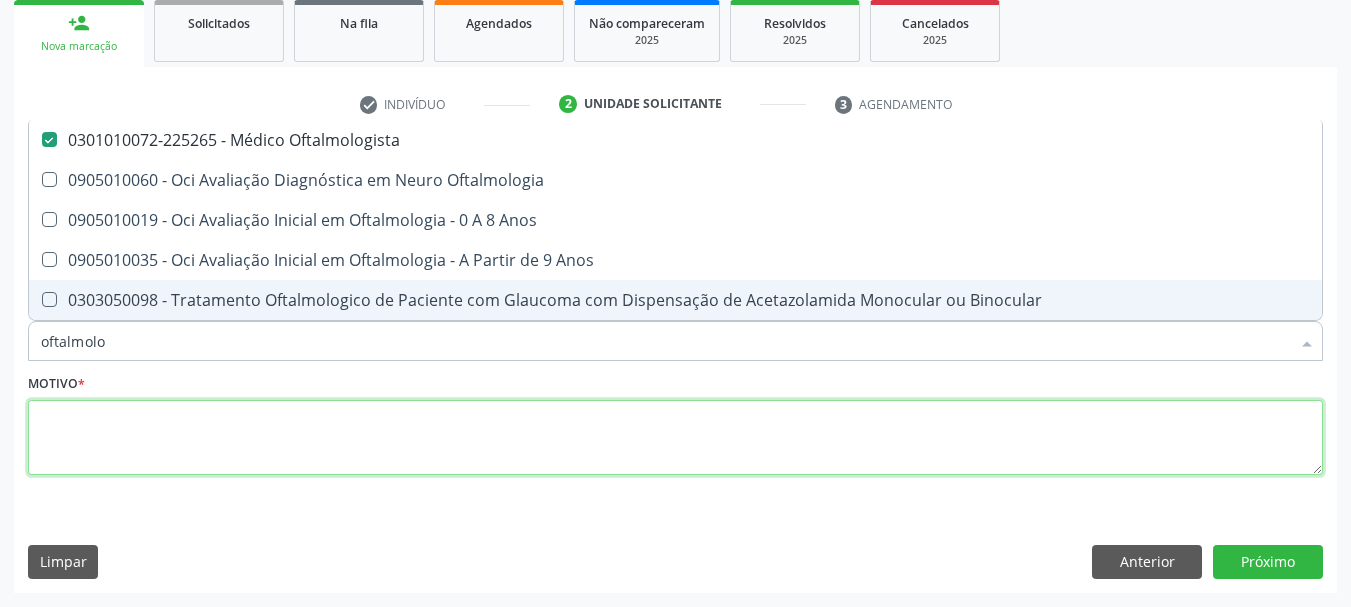 click at bounding box center [675, 438] 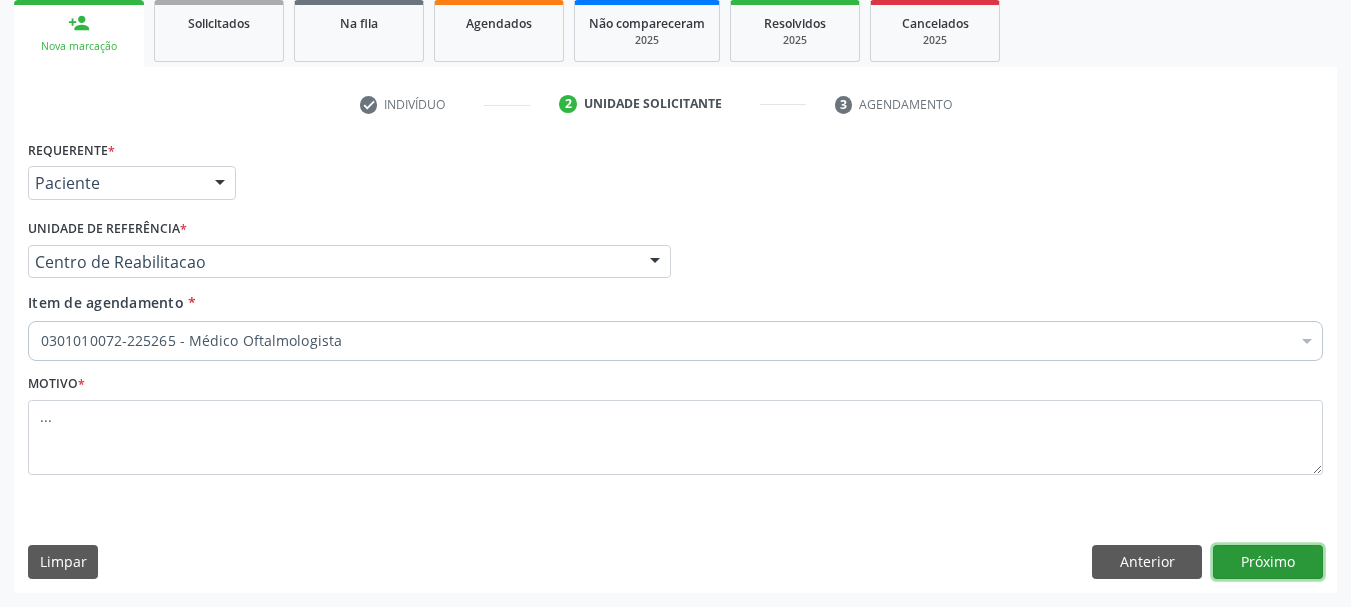 click on "Próximo" at bounding box center (1268, 562) 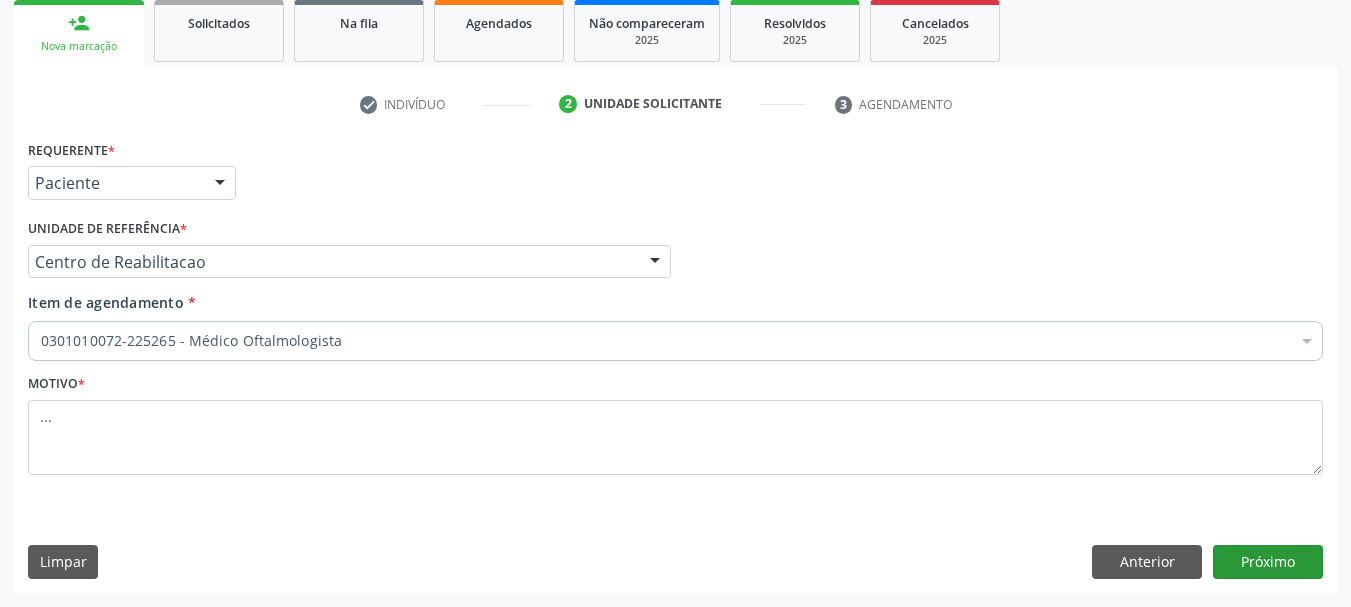 scroll, scrollTop: 263, scrollLeft: 0, axis: vertical 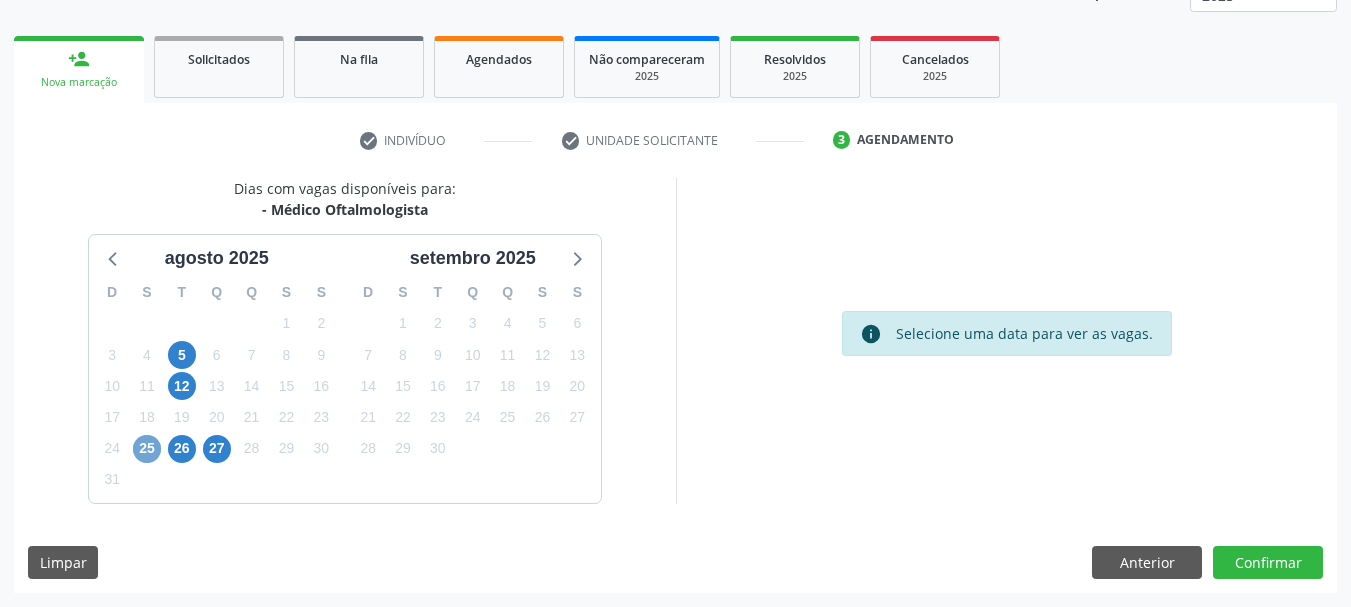 click on "25" at bounding box center [147, 449] 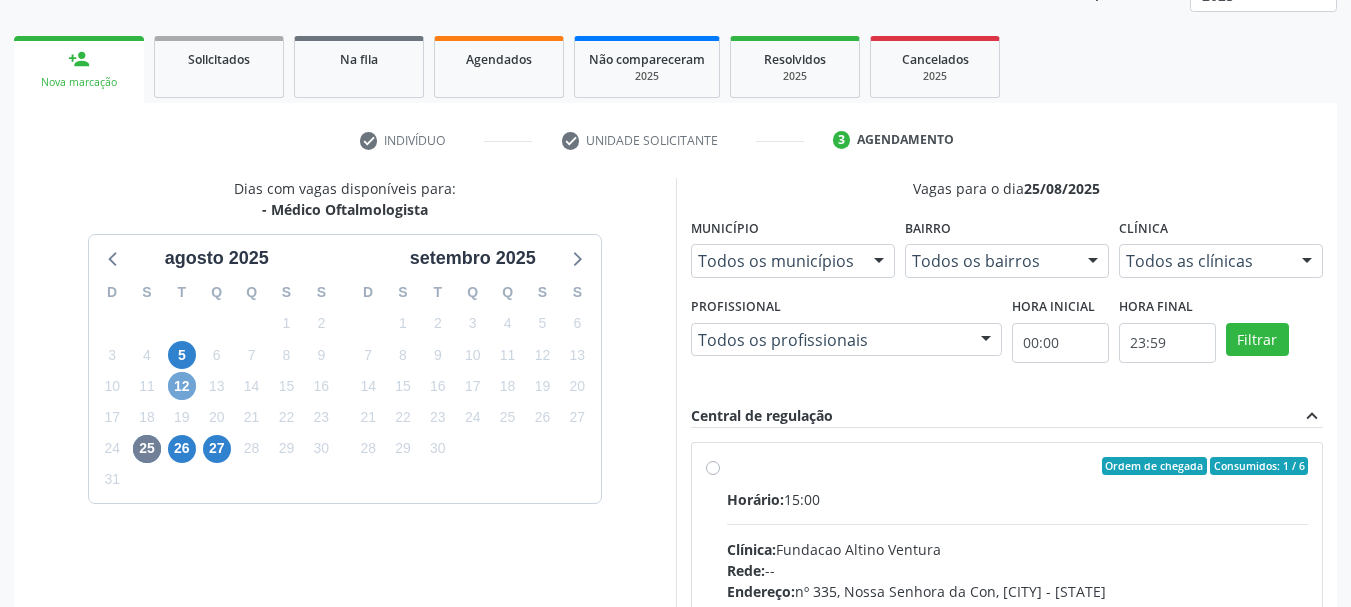 click on "12" at bounding box center [182, 386] 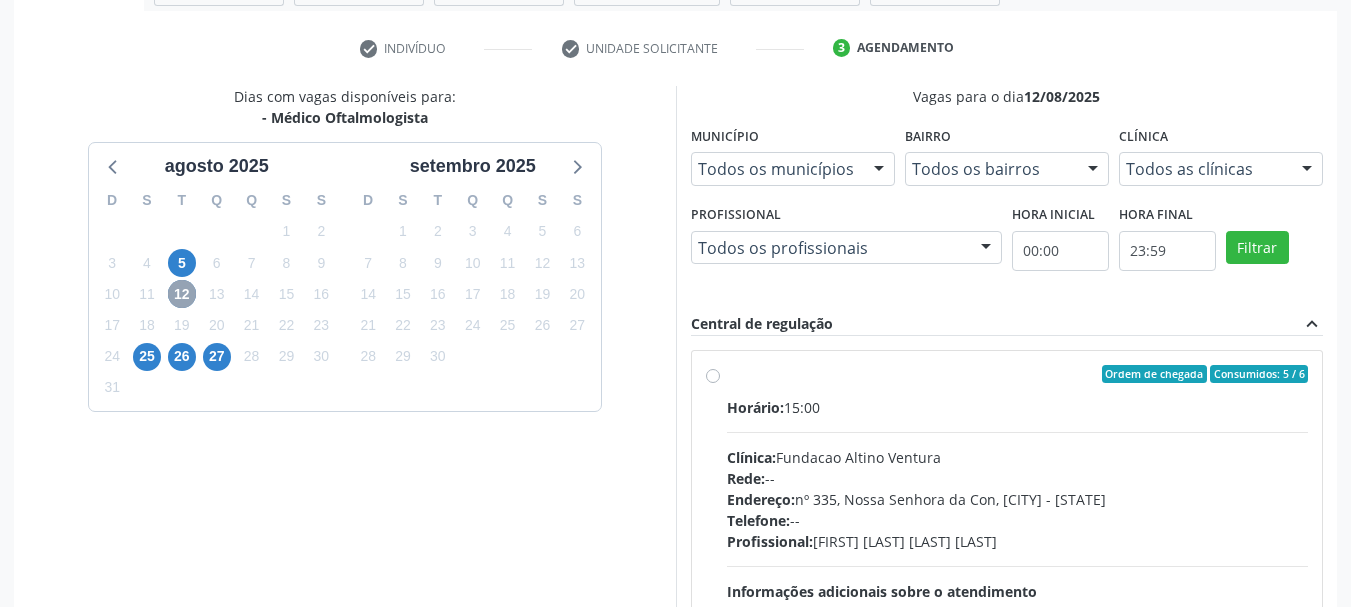 scroll, scrollTop: 463, scrollLeft: 0, axis: vertical 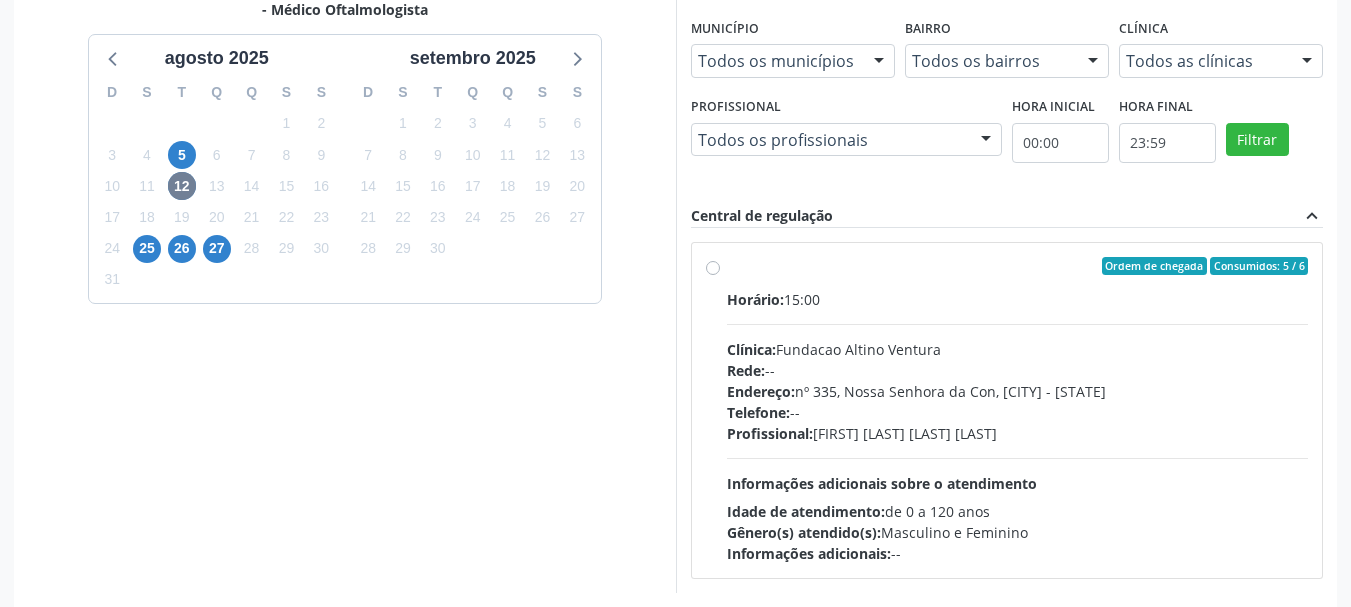 click on "Ordem de chegada
Consumidos: 5 / 6
Horário:   15:00
Clínica:  Fundacao Altino Ventura
Rede:
--
Endereço:   nº 335, Nossa Senhora da Con, Serra Talhada - PE
Telefone:   --
Profissional:
Bruna Vieira Oliveira Carvalho Ventura
Informações adicionais sobre o atendimento
Idade de atendimento:
de 0 a 120 anos
Gênero(s) atendido(s):
Masculino e Feminino
Informações adicionais:
--" at bounding box center [1018, 410] 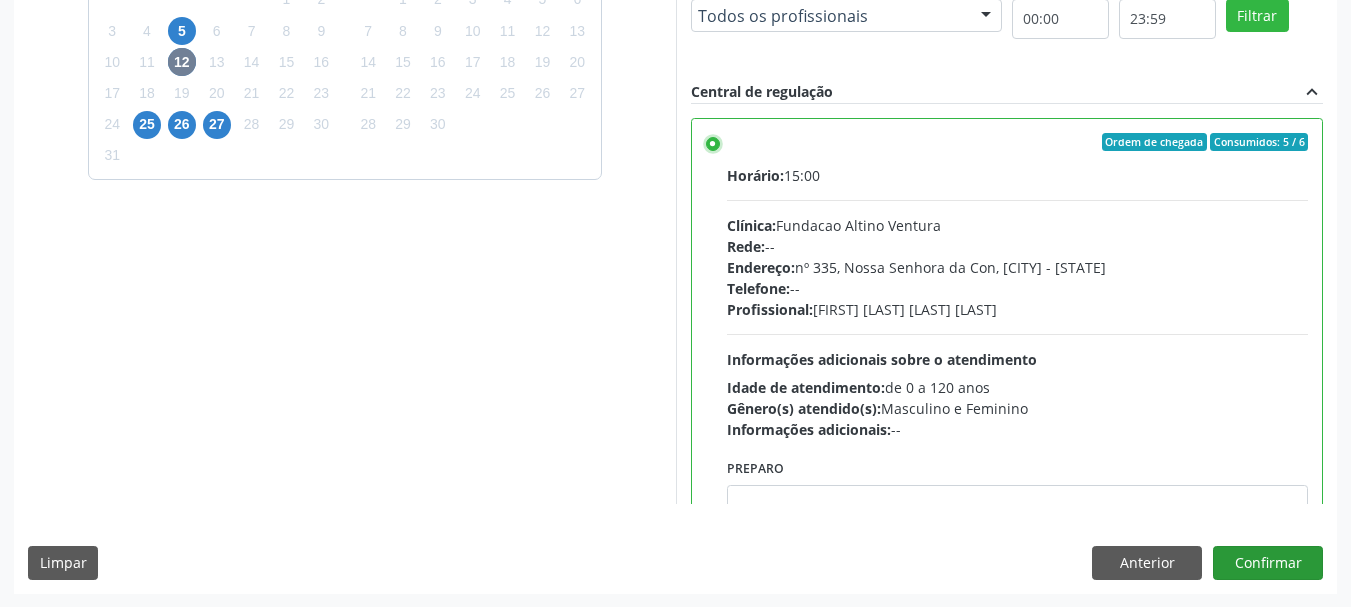 scroll, scrollTop: 588, scrollLeft: 0, axis: vertical 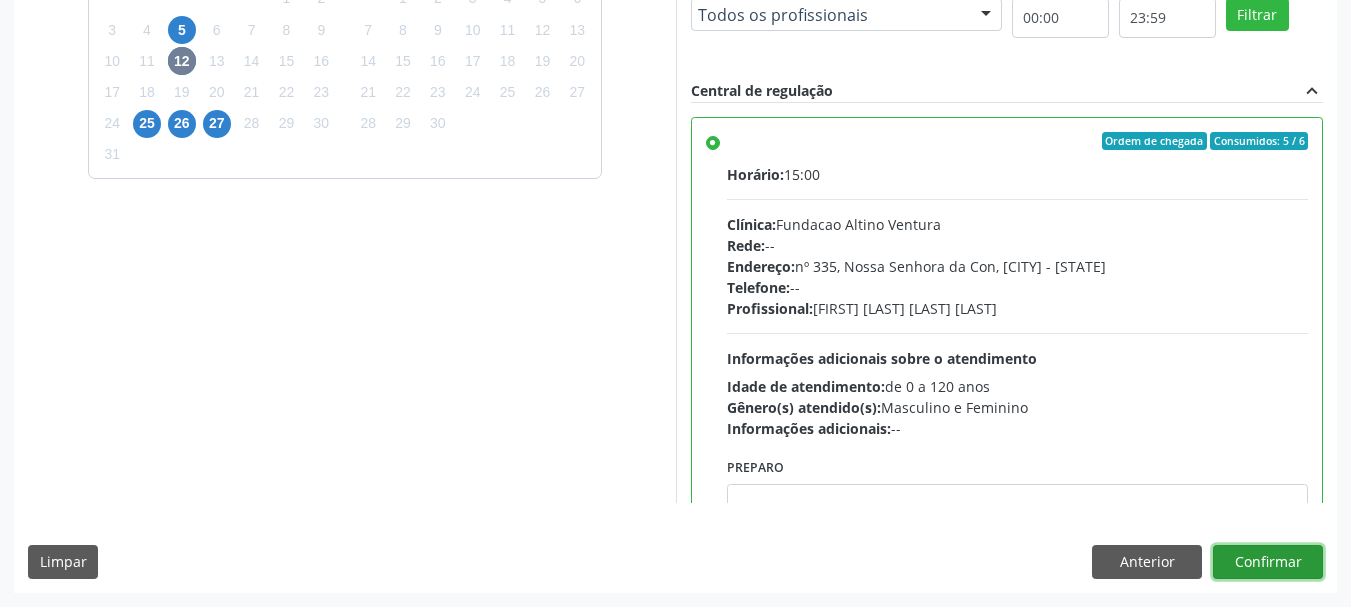 click on "Confirmar" at bounding box center (1268, 562) 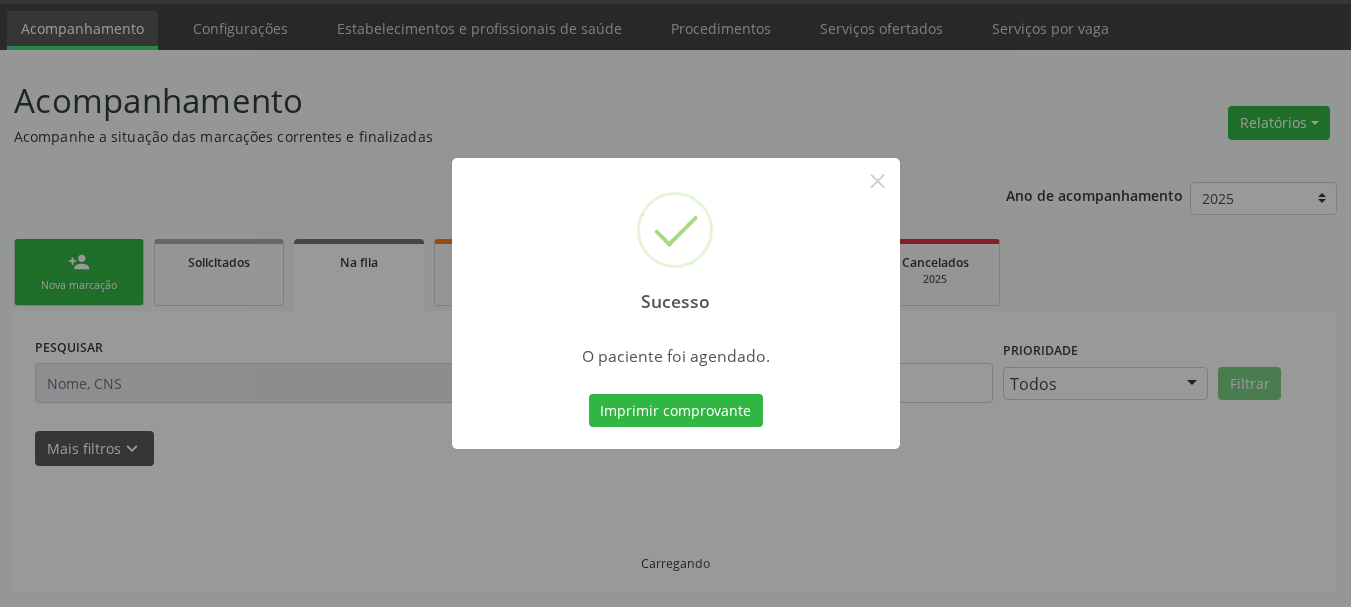 scroll, scrollTop: 60, scrollLeft: 0, axis: vertical 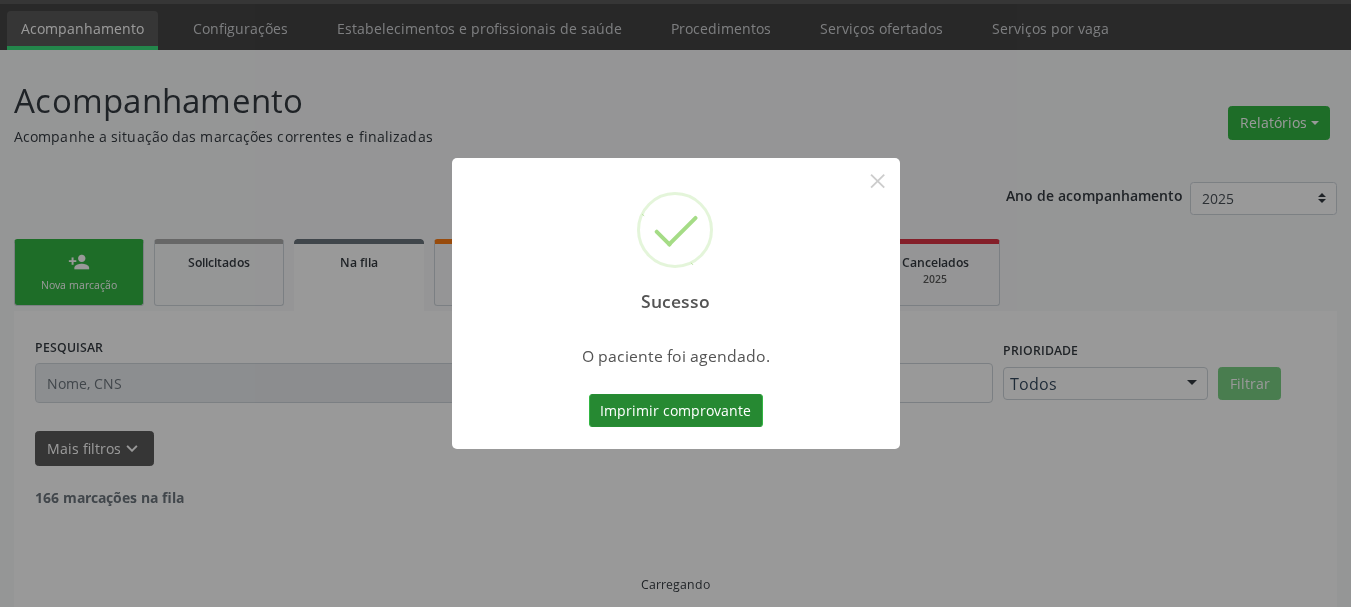 click on "Imprimir comprovante" at bounding box center [676, 411] 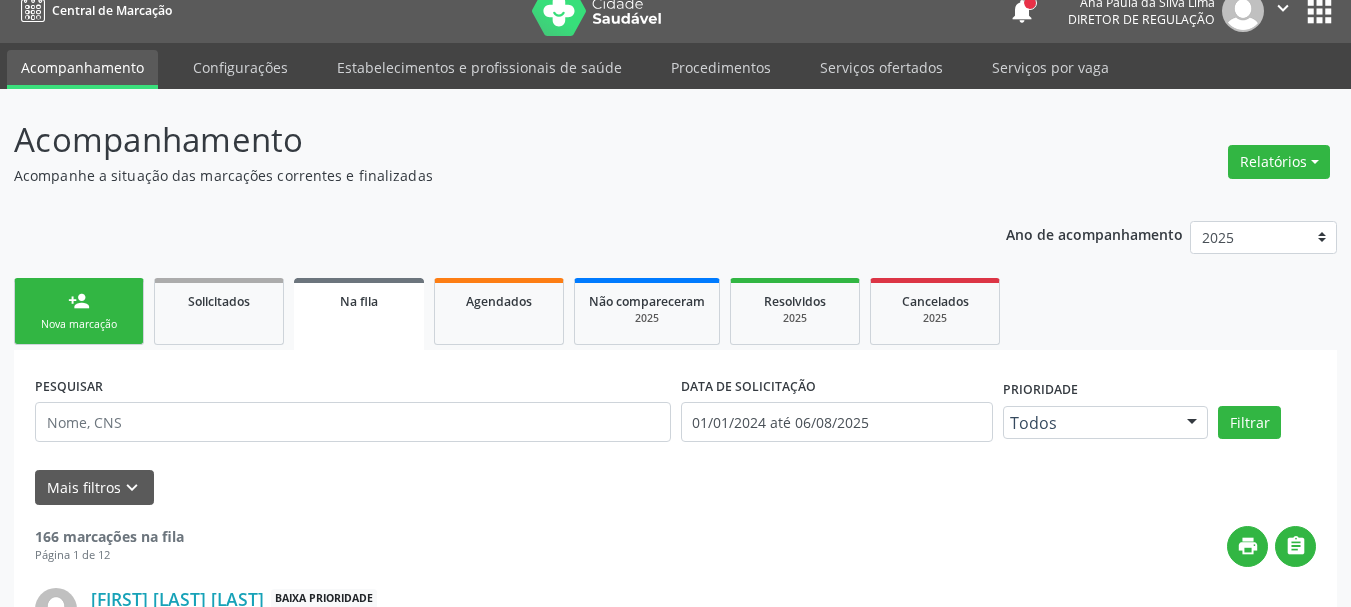 scroll, scrollTop: 0, scrollLeft: 0, axis: both 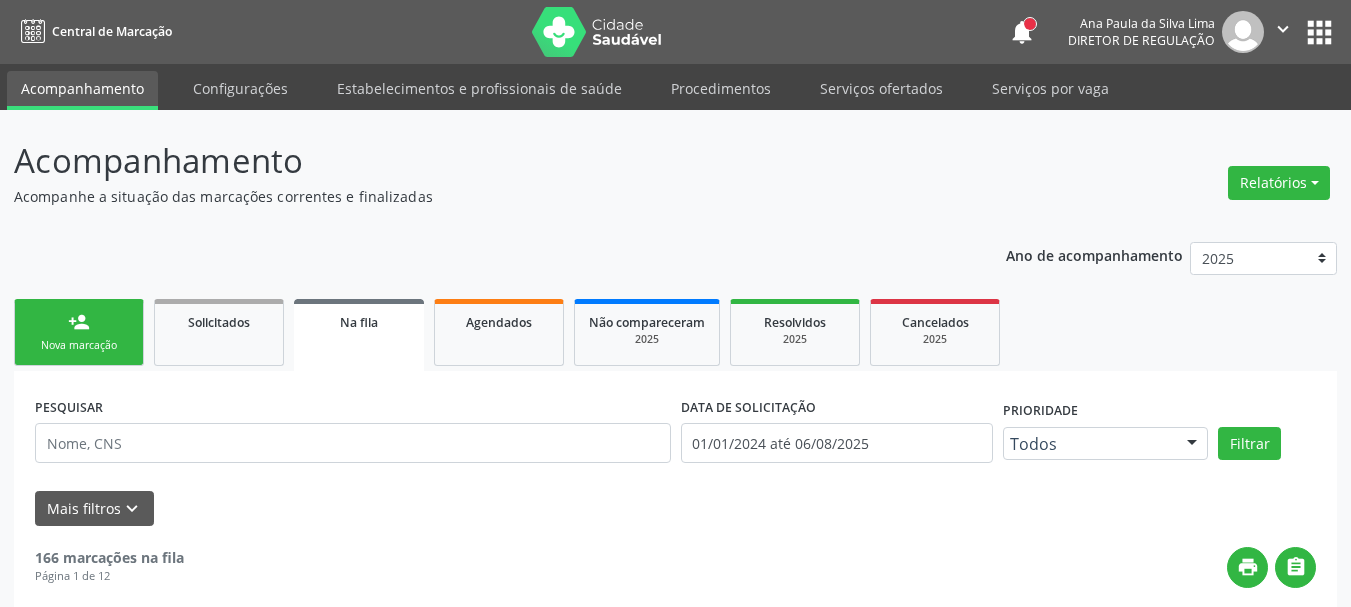 click on "apps" at bounding box center (1319, 32) 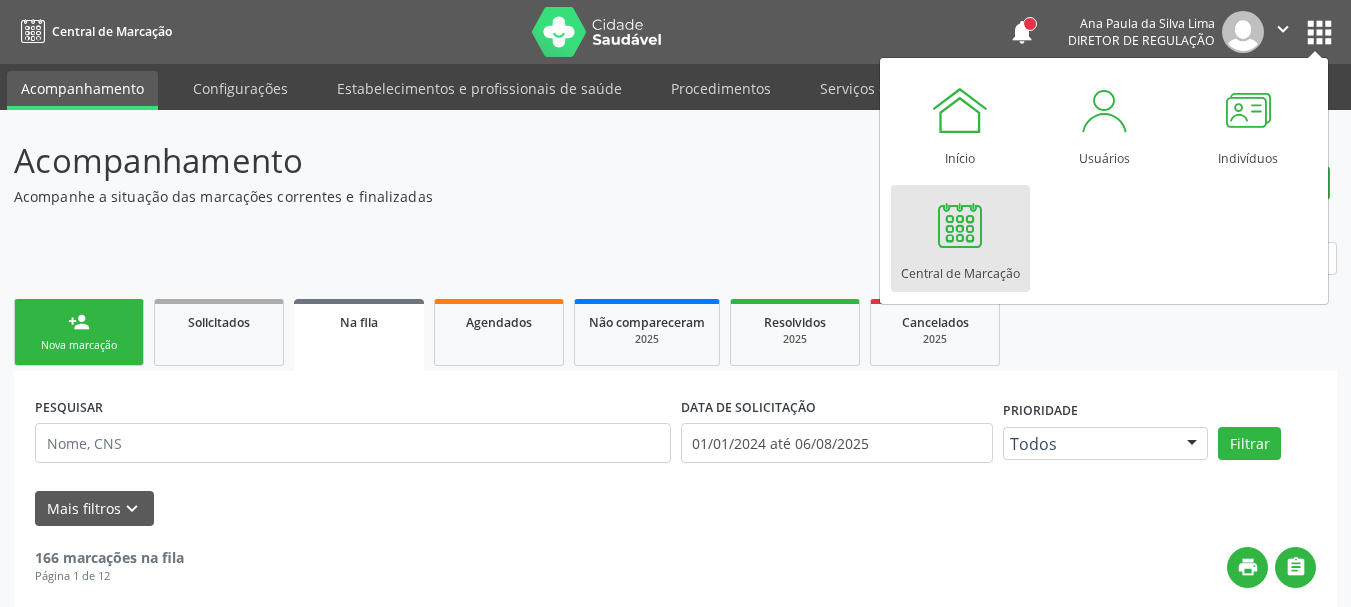 click at bounding box center (960, 225) 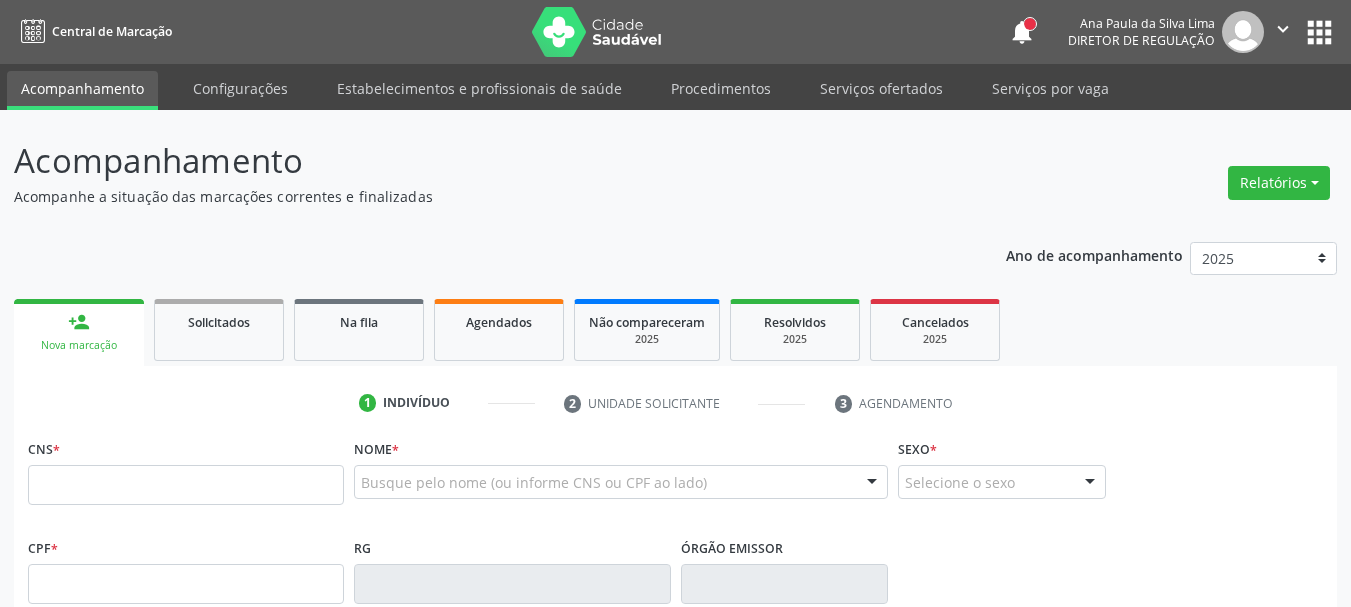 scroll, scrollTop: 0, scrollLeft: 0, axis: both 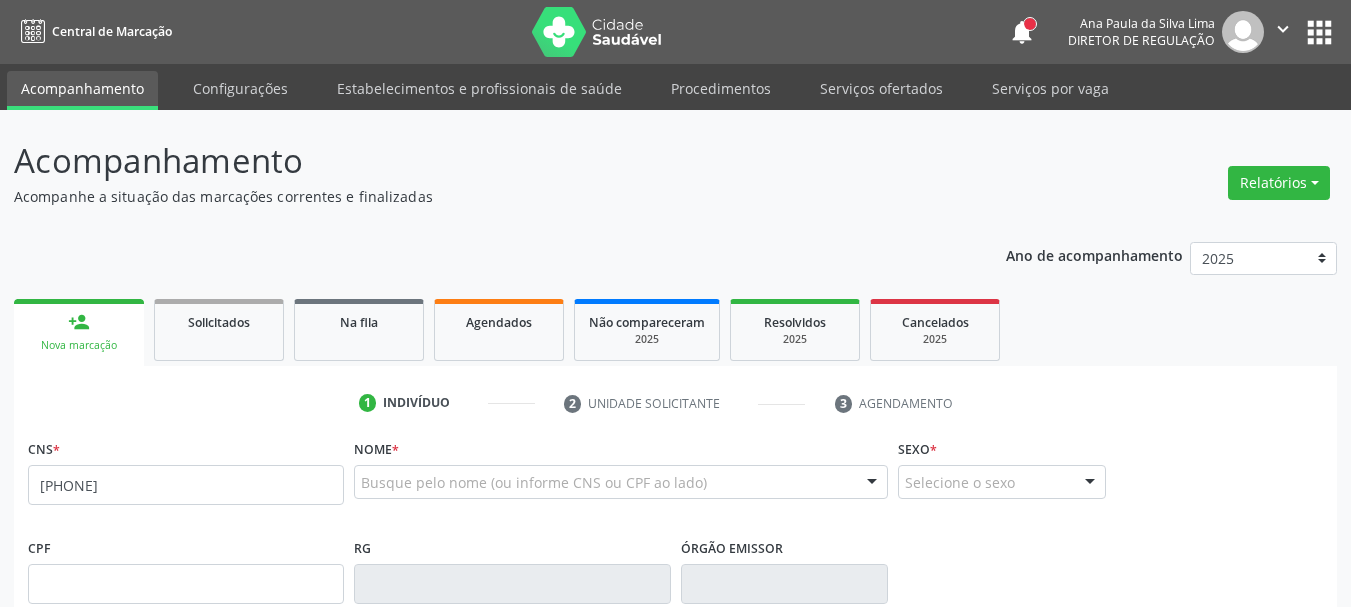 type on "[PHONE]" 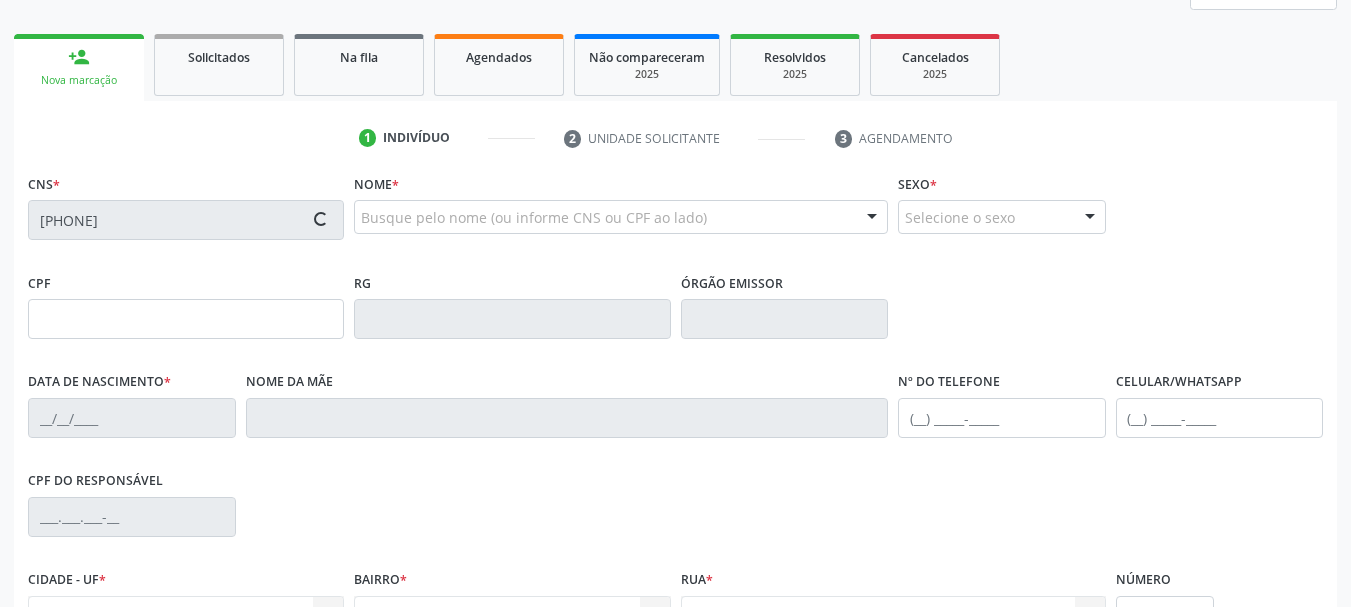 scroll, scrollTop: 300, scrollLeft: 0, axis: vertical 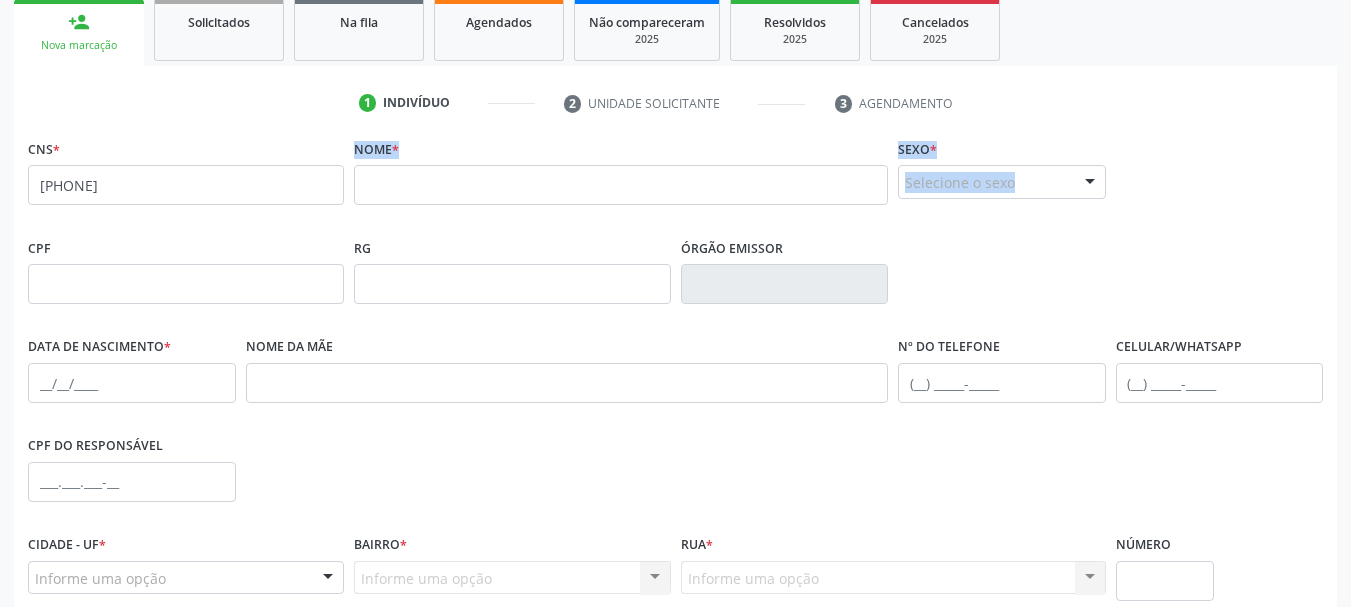 drag, startPoint x: 249, startPoint y: 195, endPoint x: 0, endPoint y: 262, distance: 257.85654 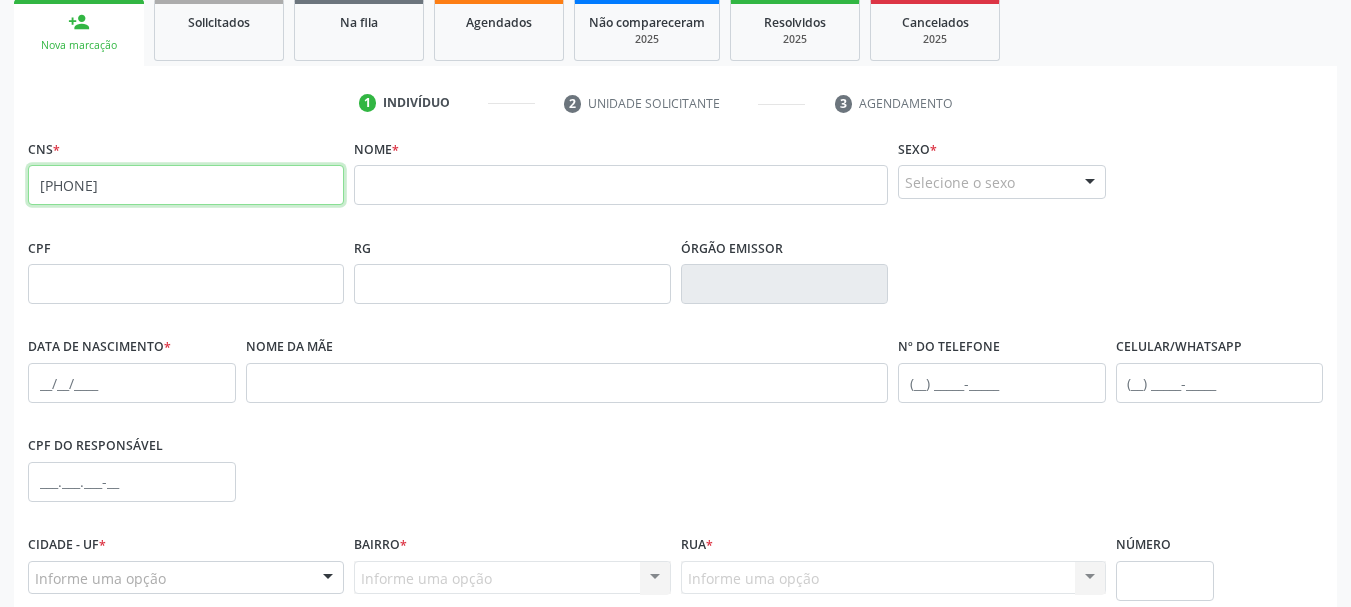 drag, startPoint x: 181, startPoint y: 192, endPoint x: 0, endPoint y: 205, distance: 181.46625 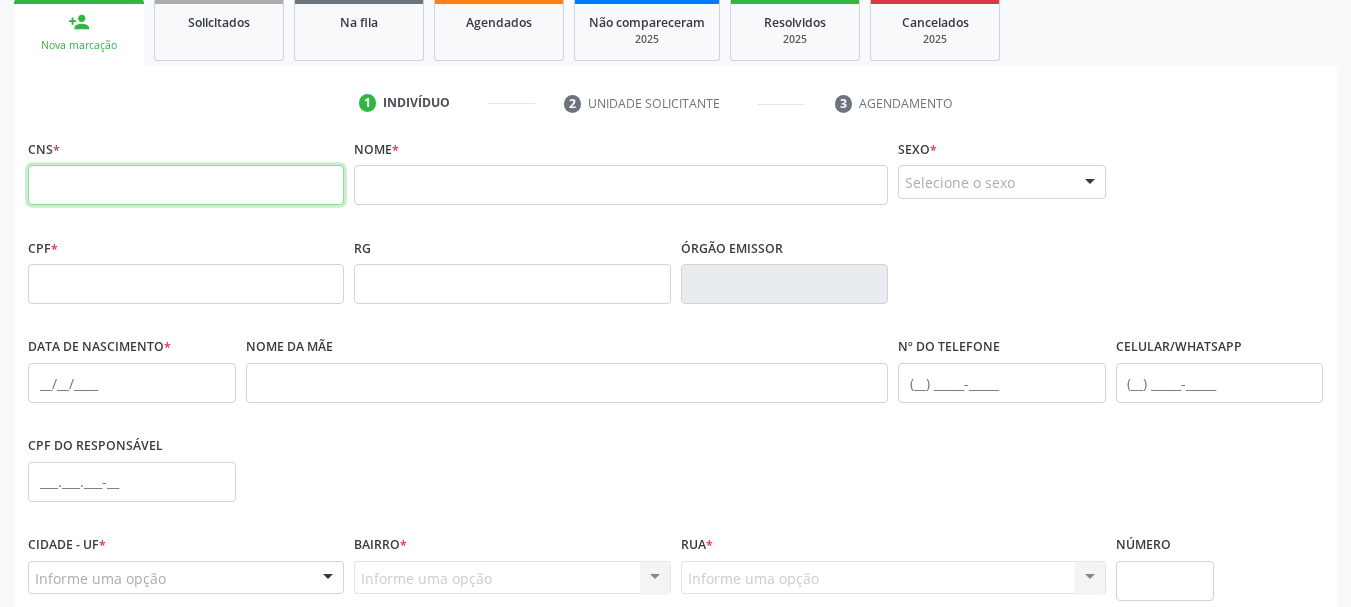 click at bounding box center [186, 185] 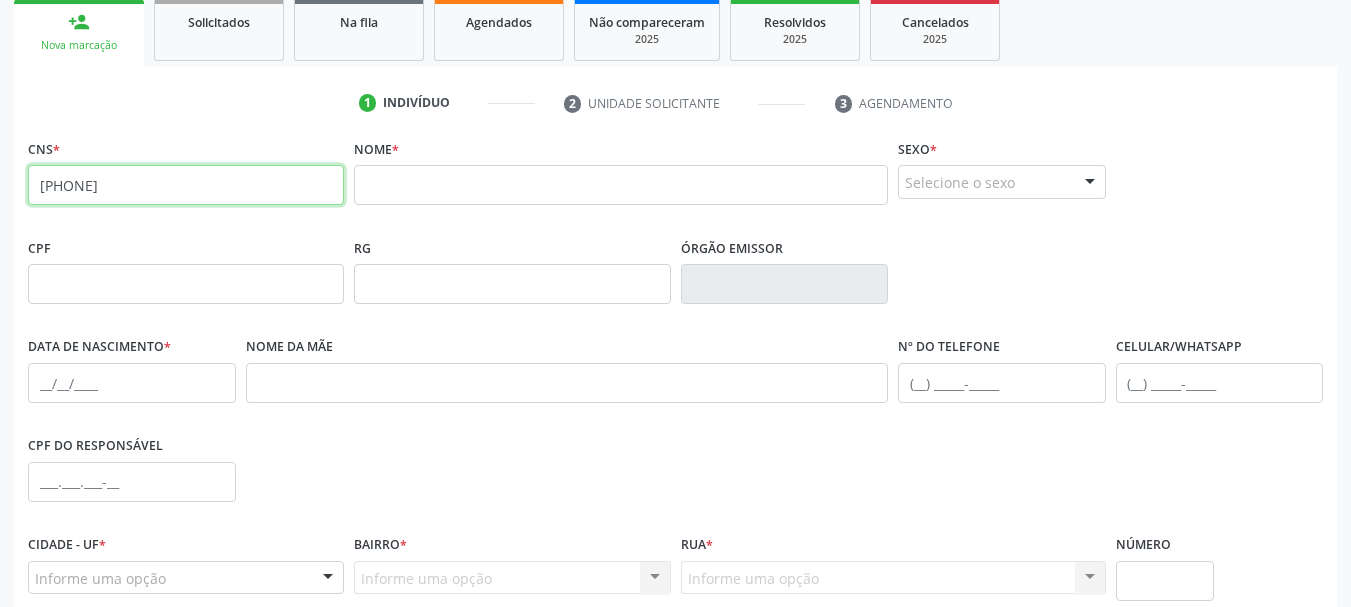 type on "[PHONE]" 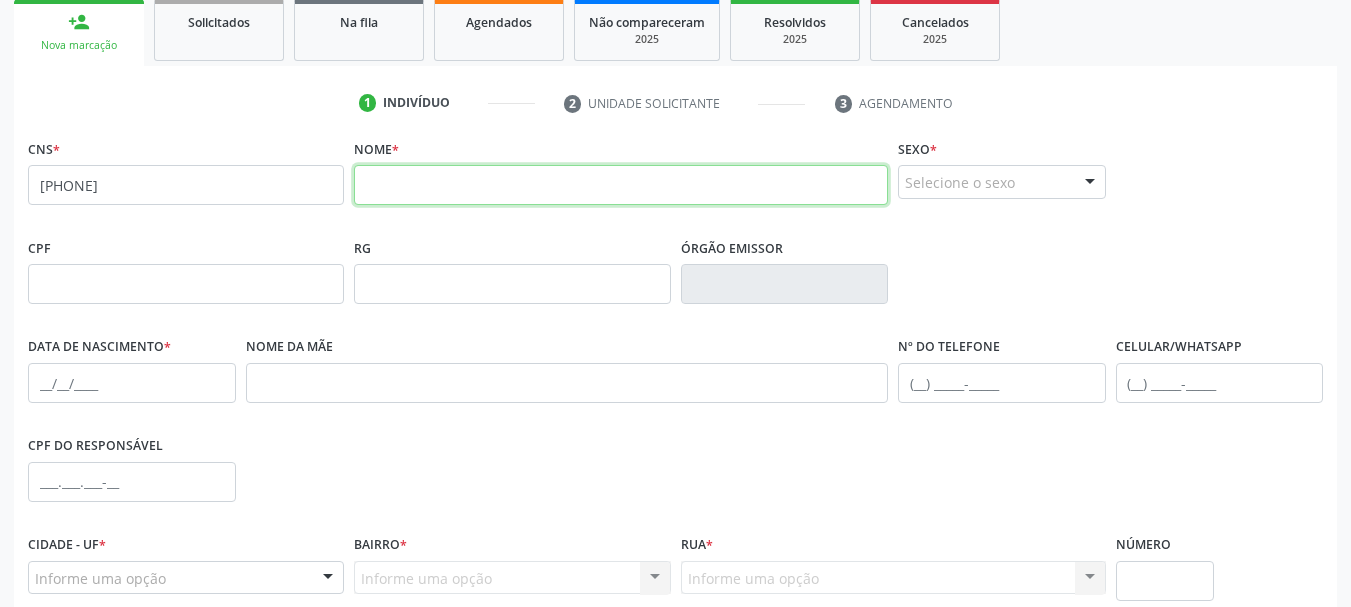 click at bounding box center (621, 185) 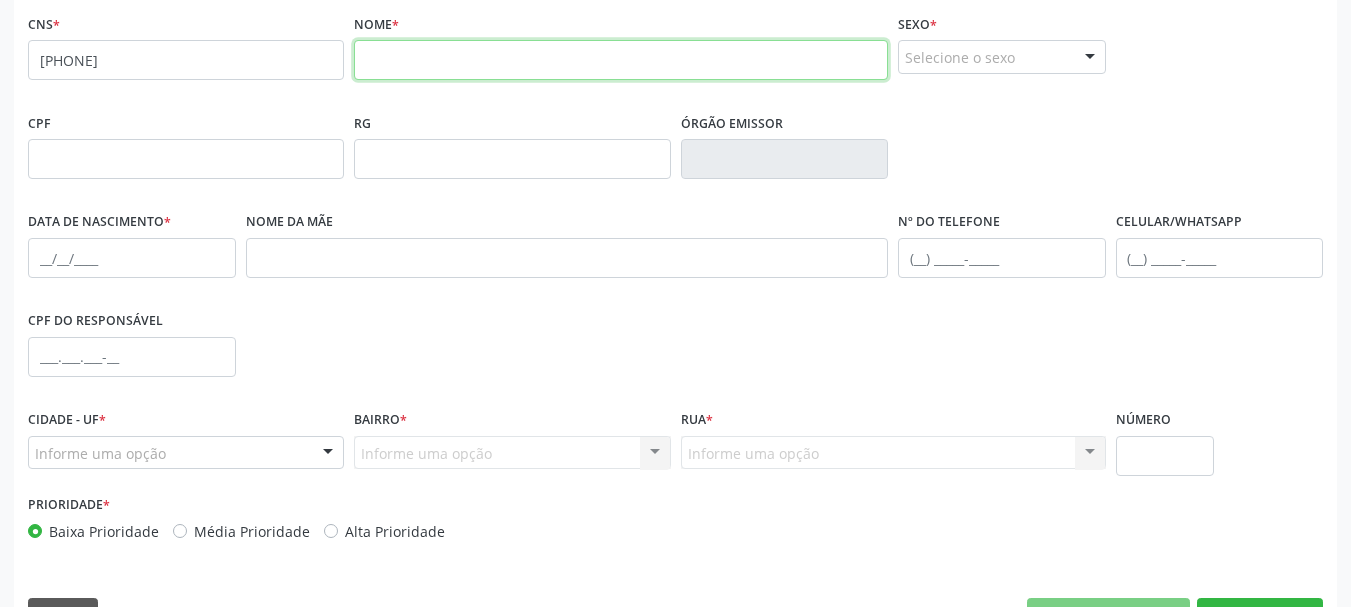 scroll, scrollTop: 477, scrollLeft: 0, axis: vertical 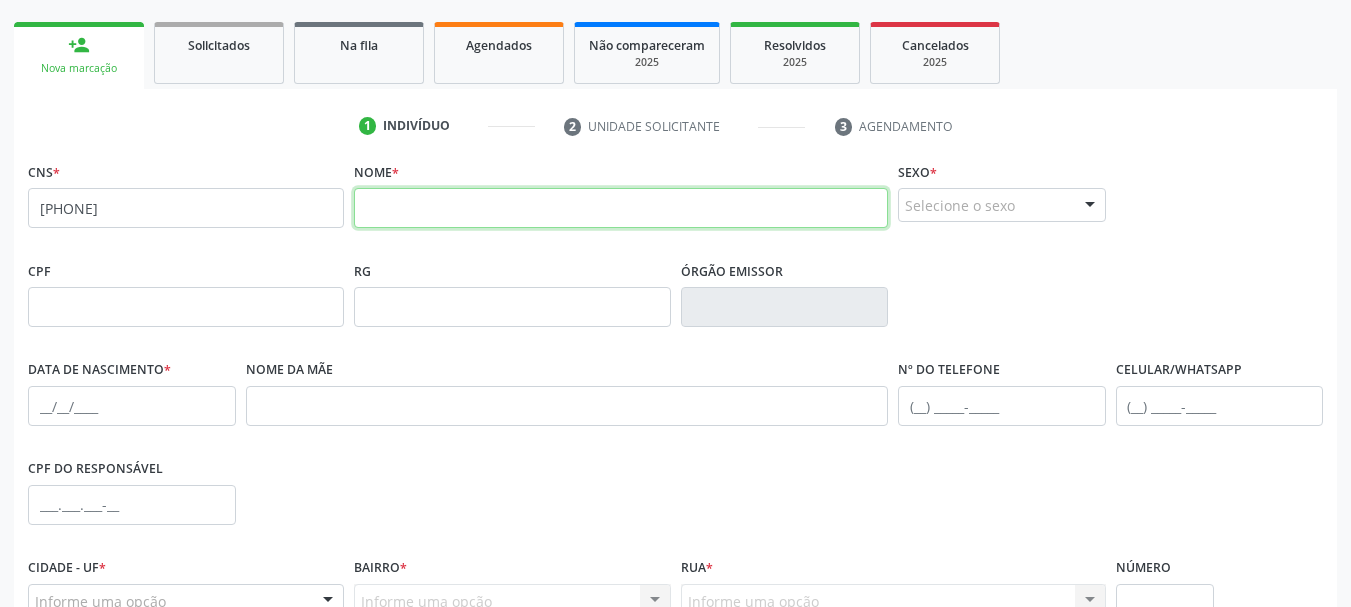 paste on "[FIRST] [LAST]" 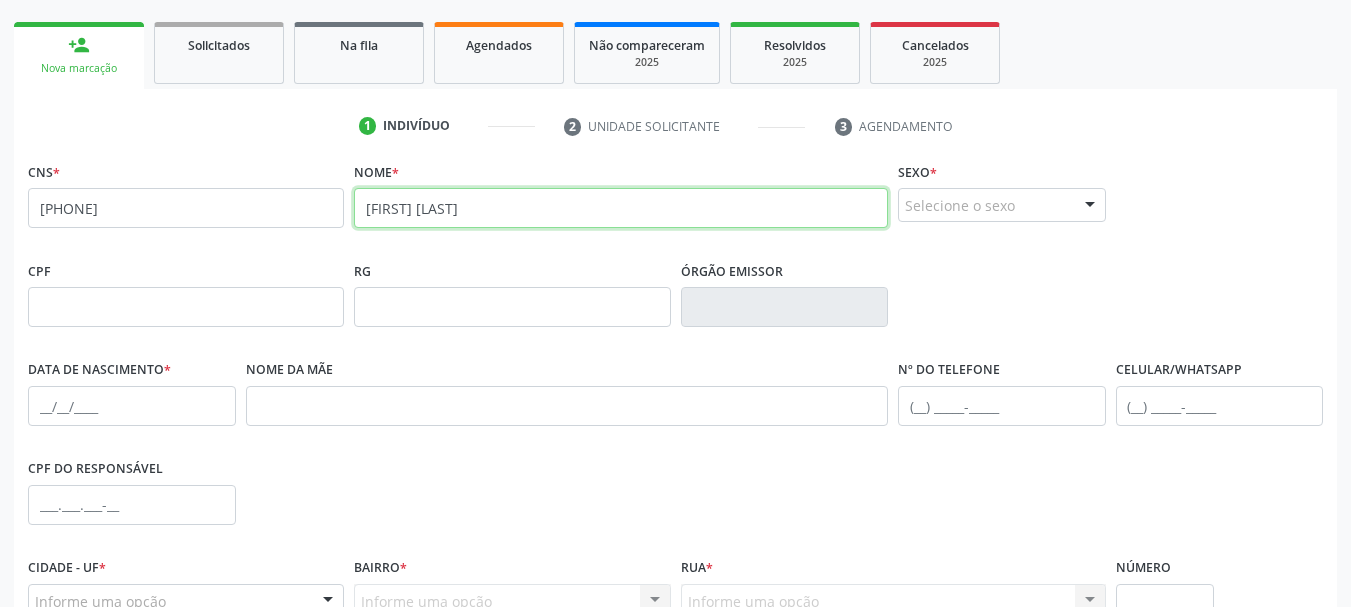type on "[FIRST] [LAST]" 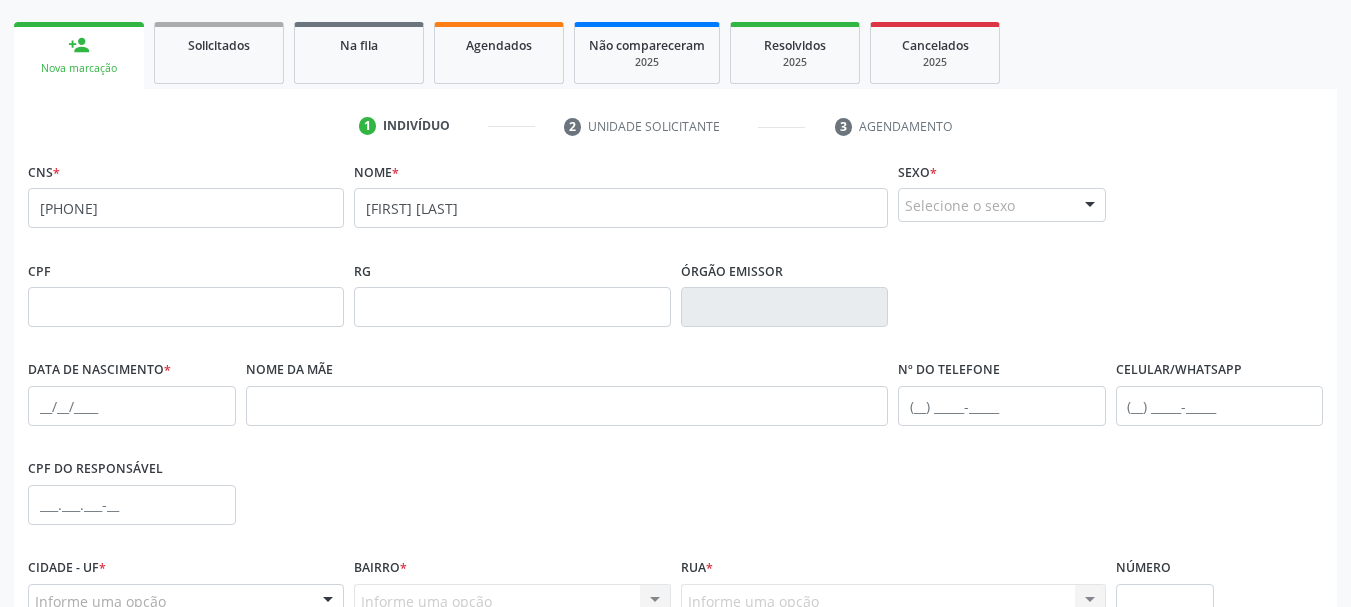 click on "Selecione o sexo" at bounding box center [1002, 205] 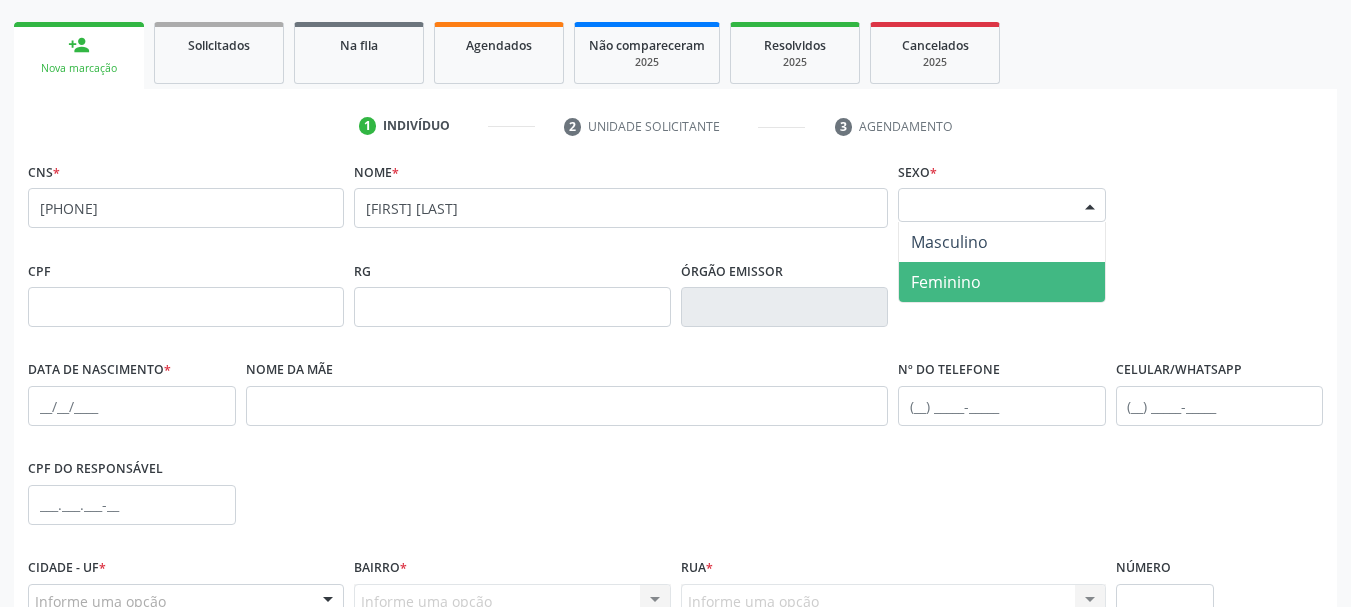 click on "Feminino" at bounding box center (946, 282) 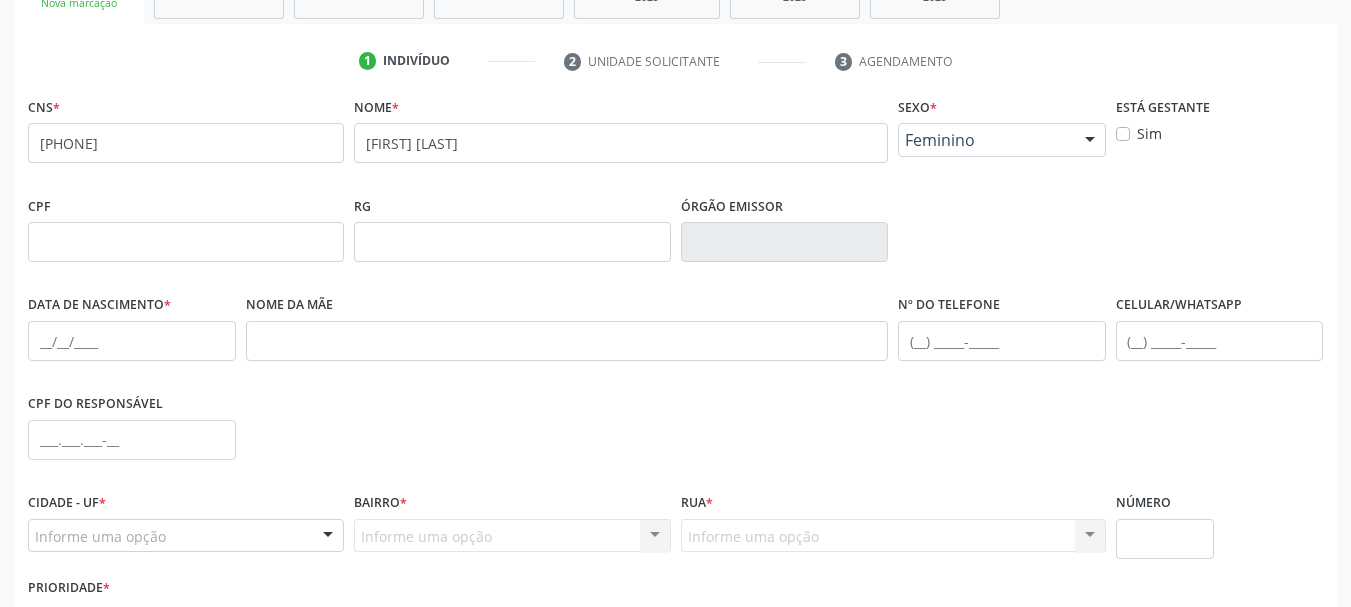 scroll, scrollTop: 377, scrollLeft: 0, axis: vertical 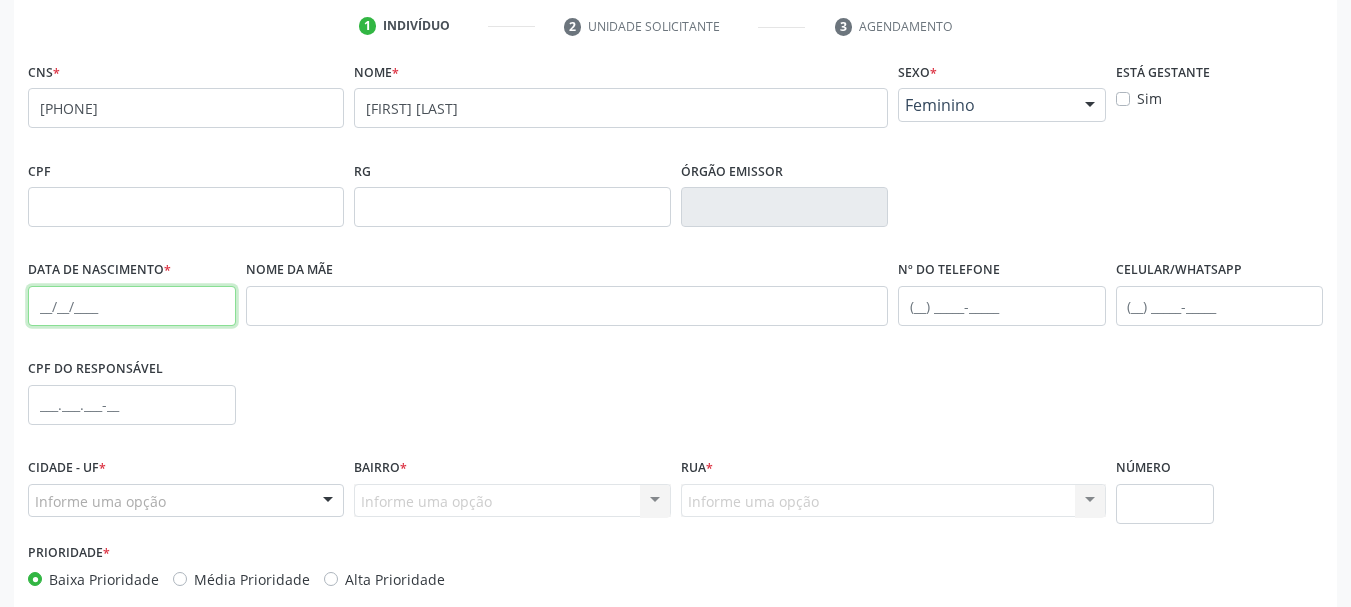 click at bounding box center [132, 306] 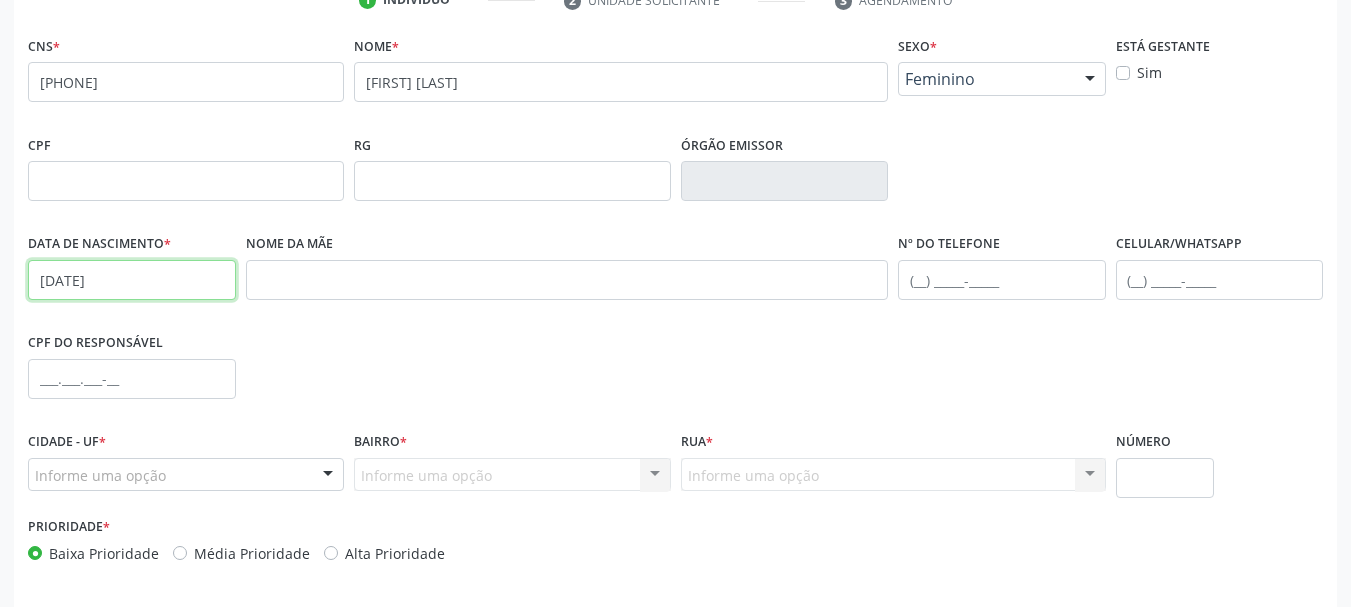 scroll, scrollTop: 477, scrollLeft: 0, axis: vertical 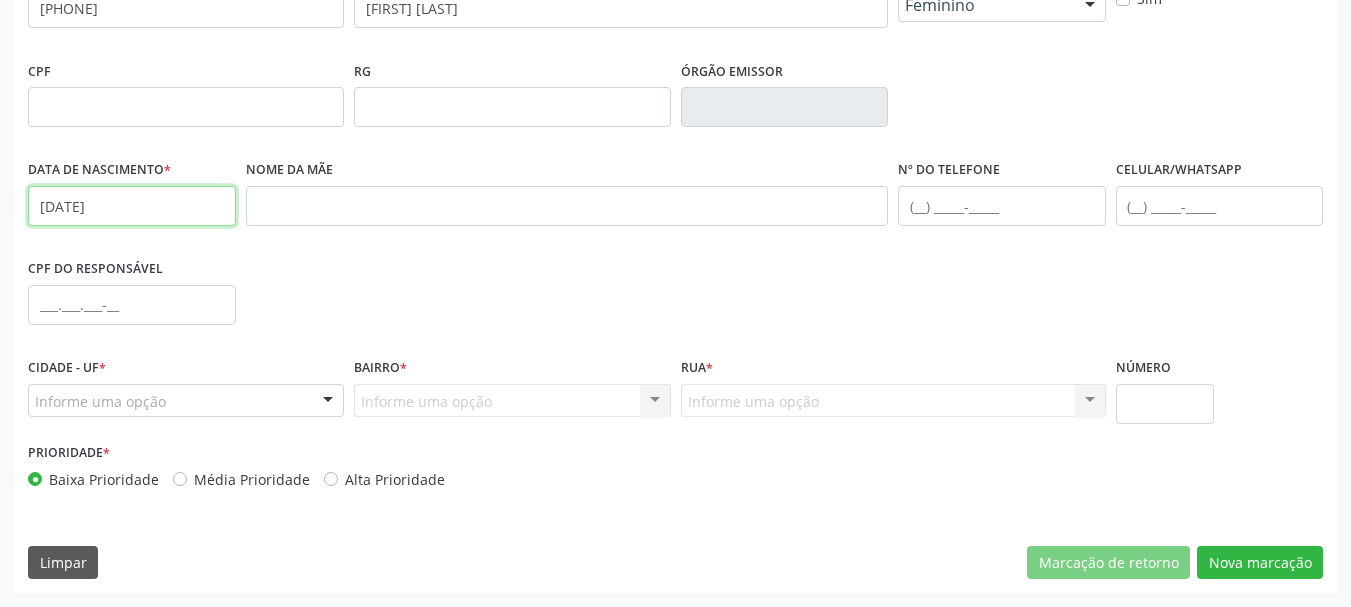type on "[DATE]" 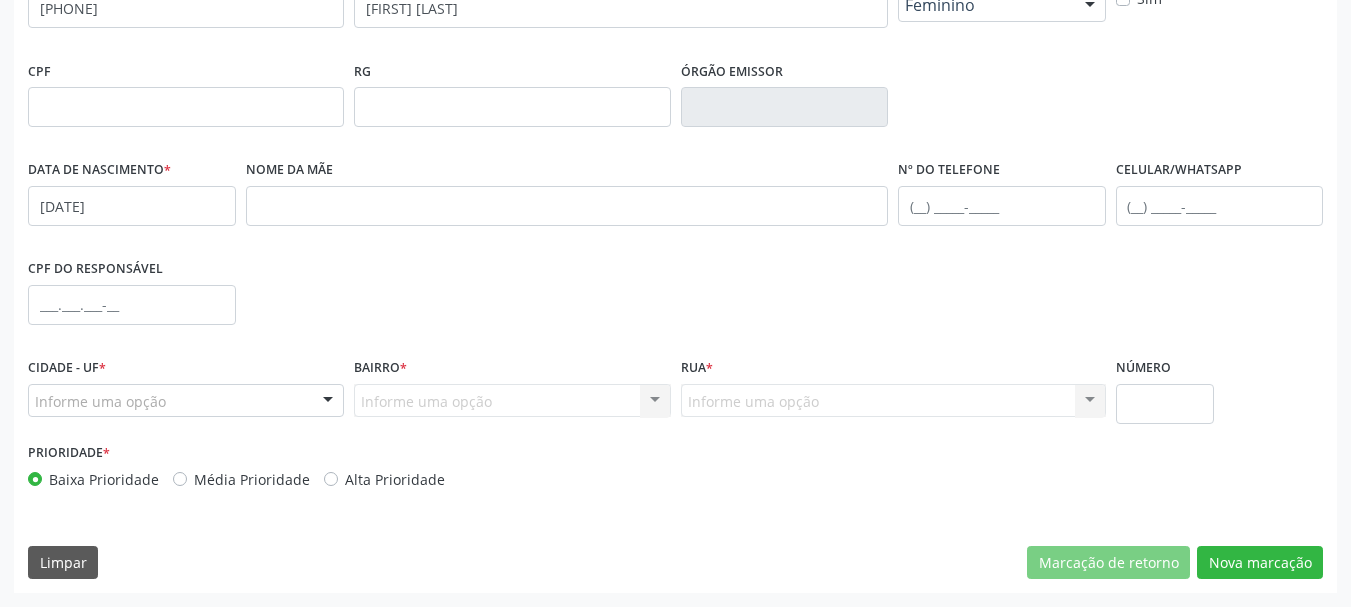 click on "Informe uma opção" at bounding box center (186, 401) 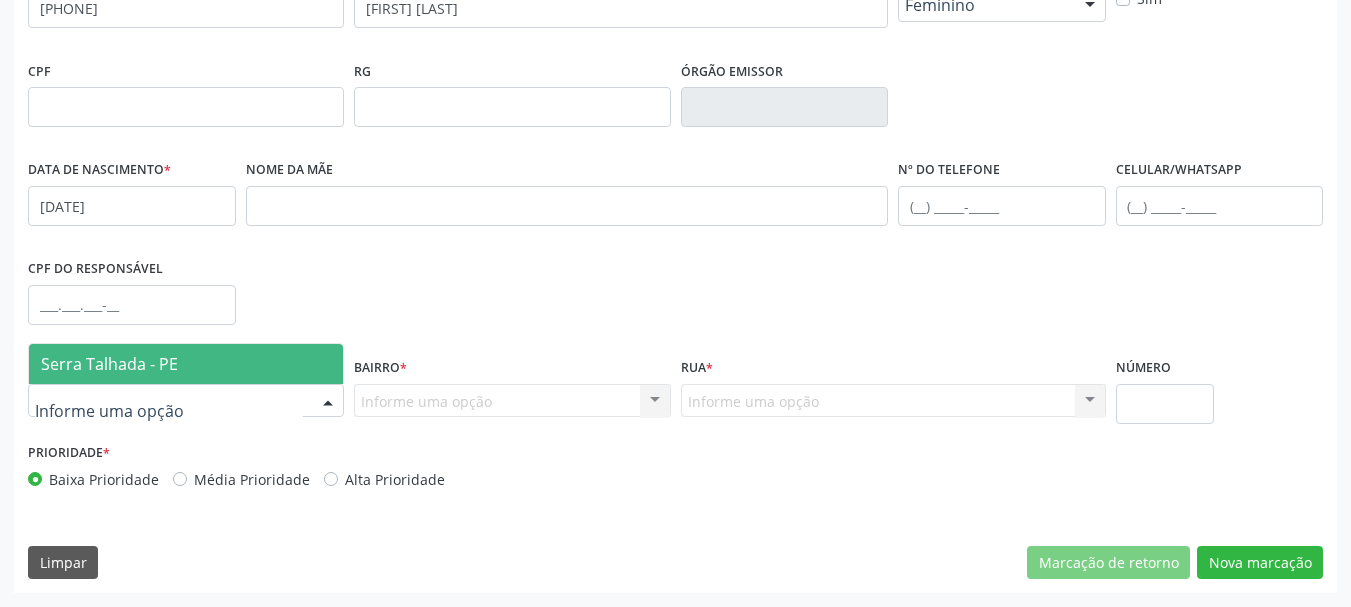 click on "Serra Talhada - PE" at bounding box center [186, 364] 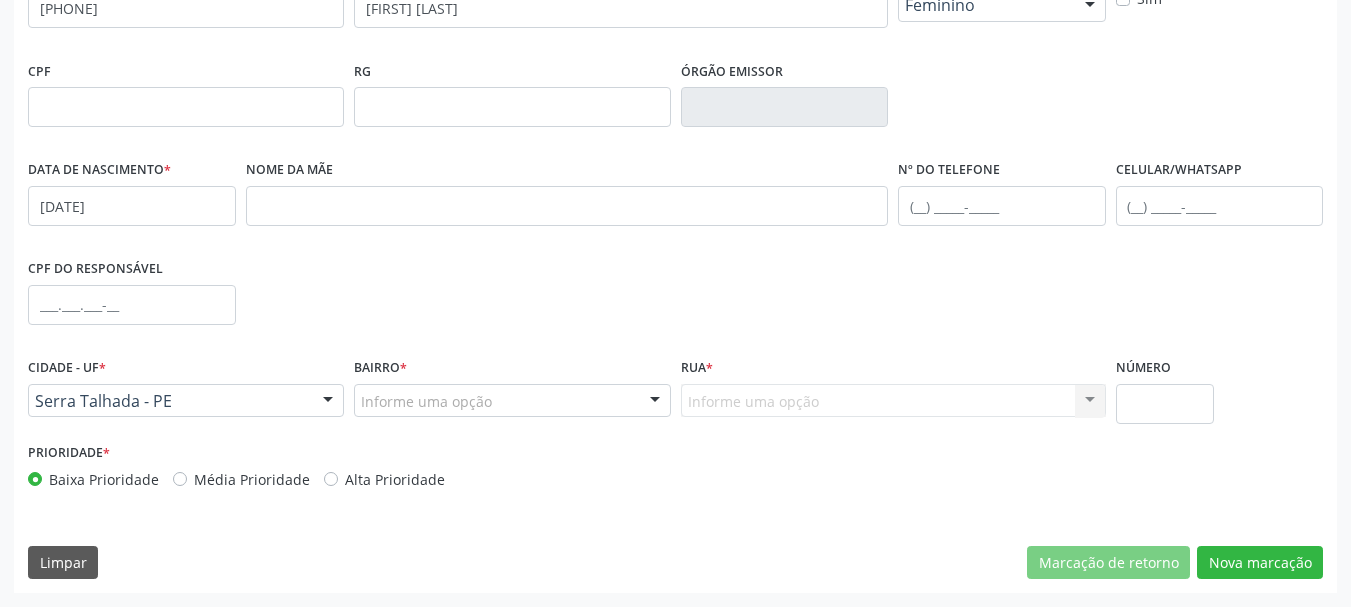 click on "Informe uma opção" at bounding box center (512, 401) 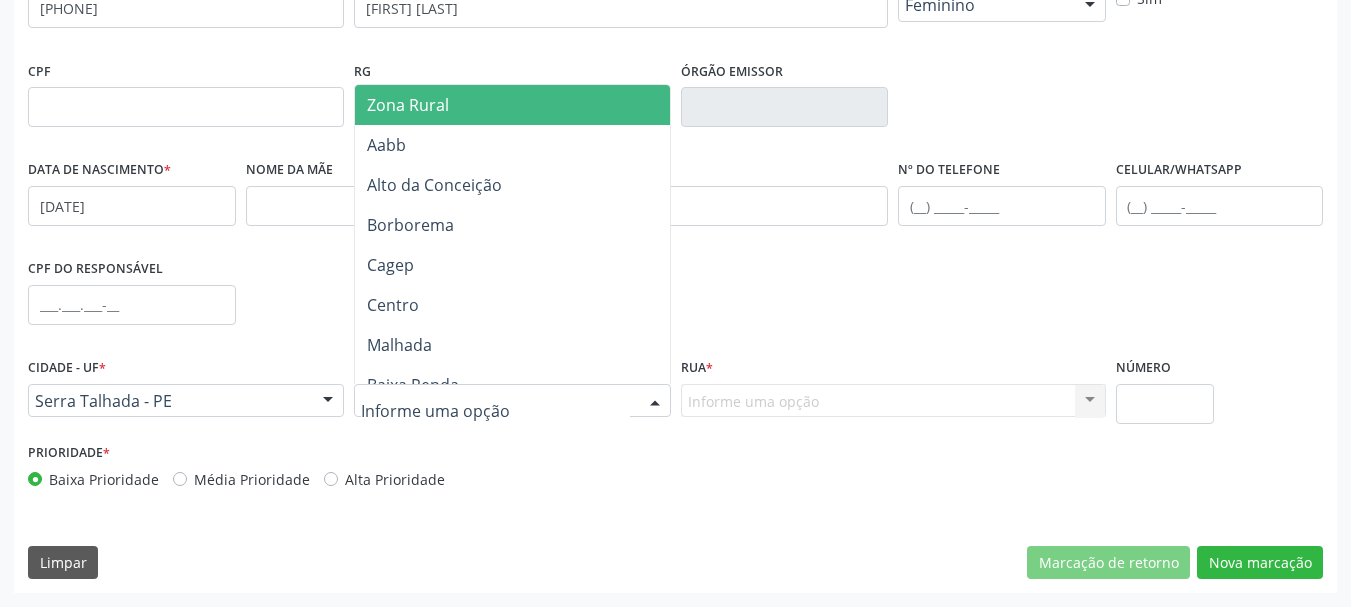 drag, startPoint x: 426, startPoint y: 101, endPoint x: 483, endPoint y: 163, distance: 84.21995 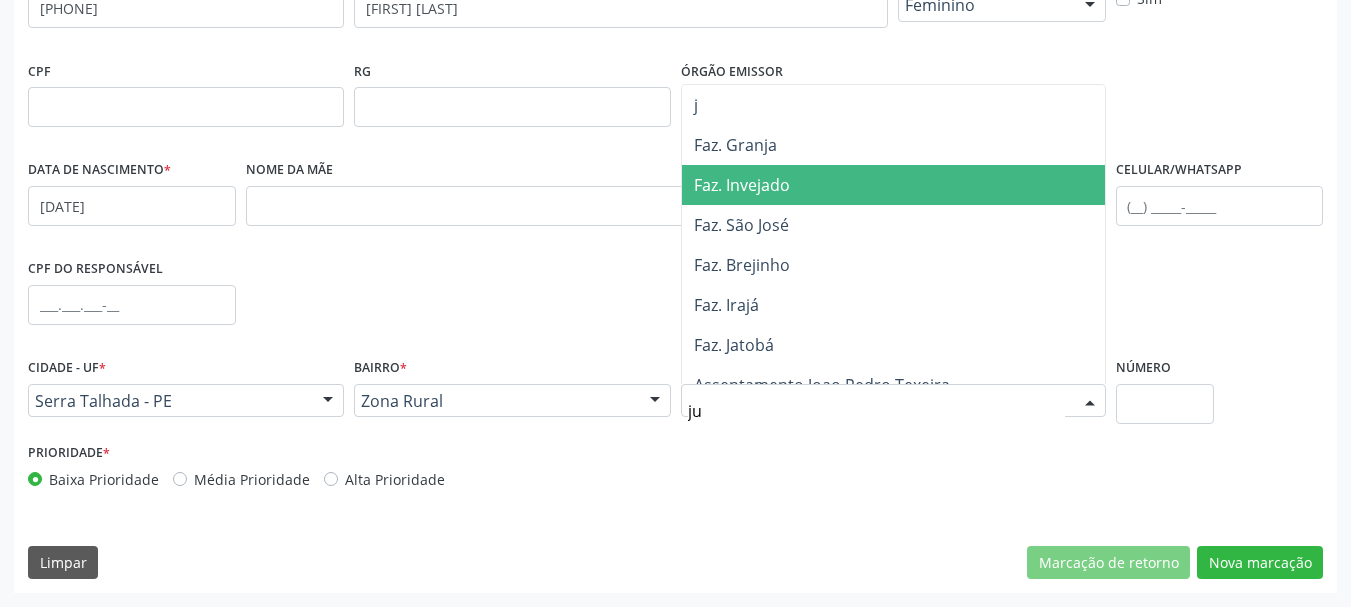 type on "[NAME]" 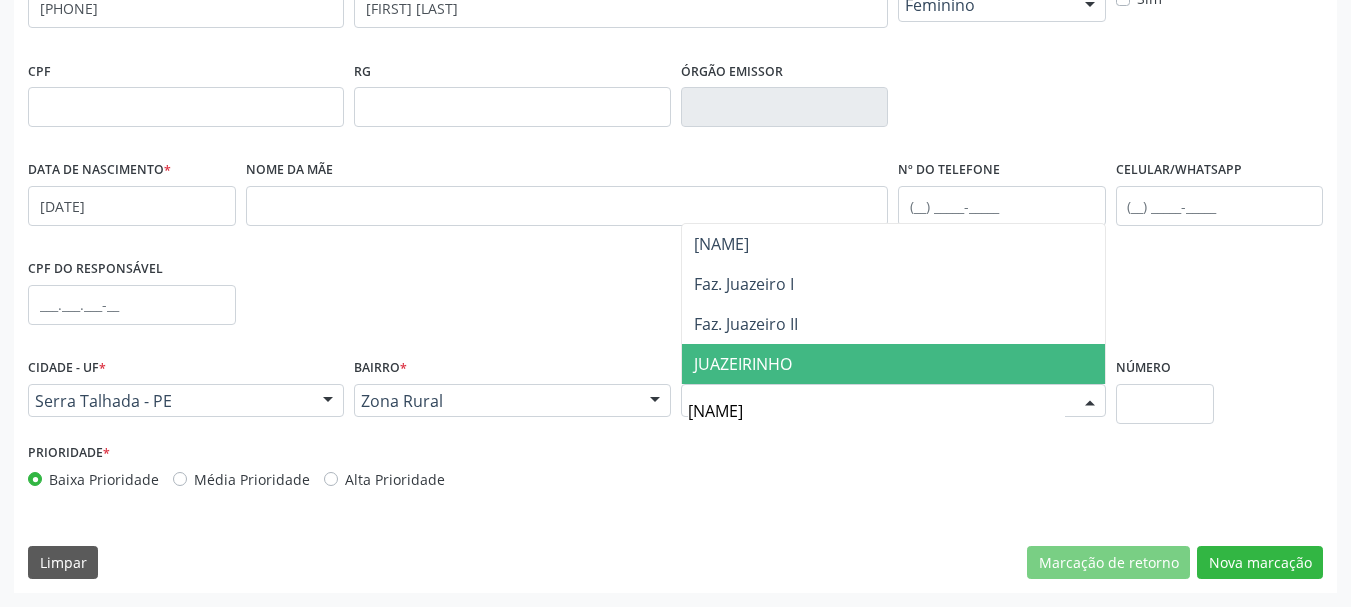 click on "JUAZEIRINHO" at bounding box center (893, 364) 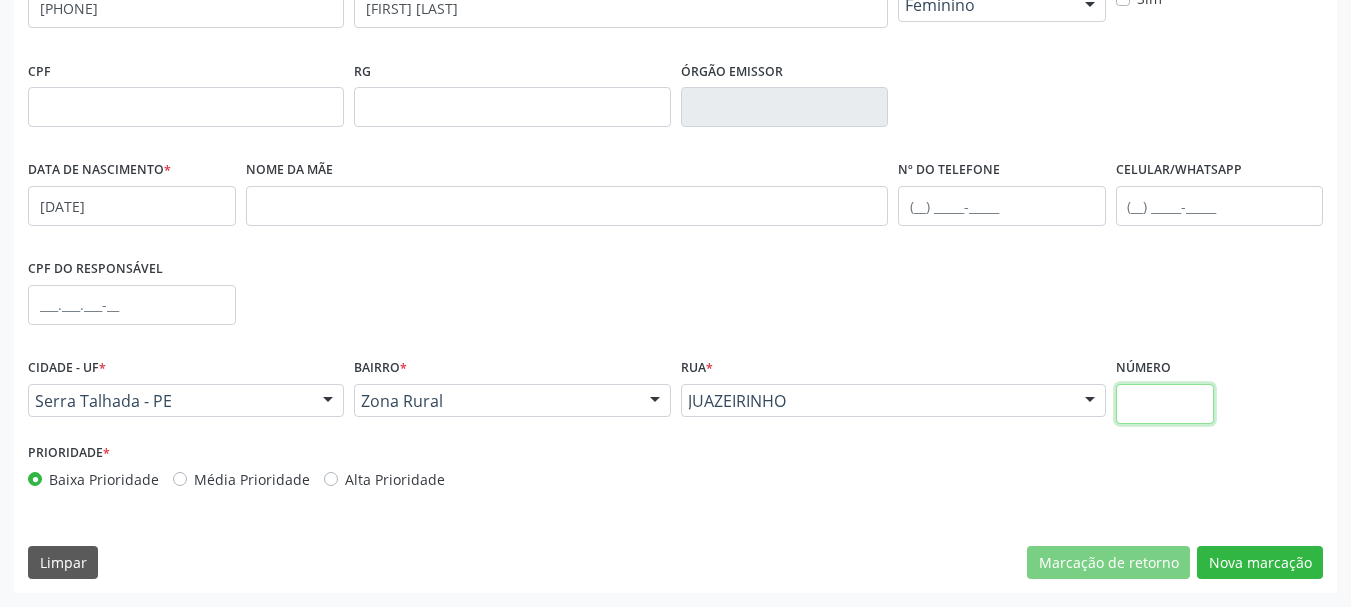 click at bounding box center [1165, 404] 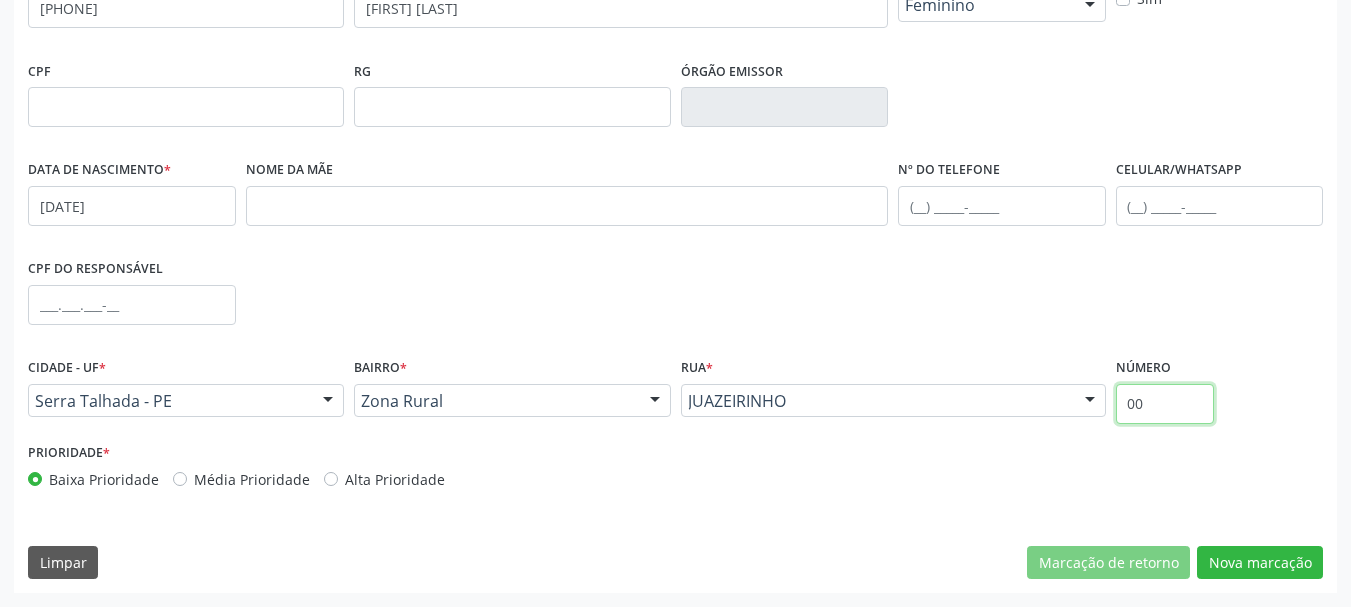 type on "00" 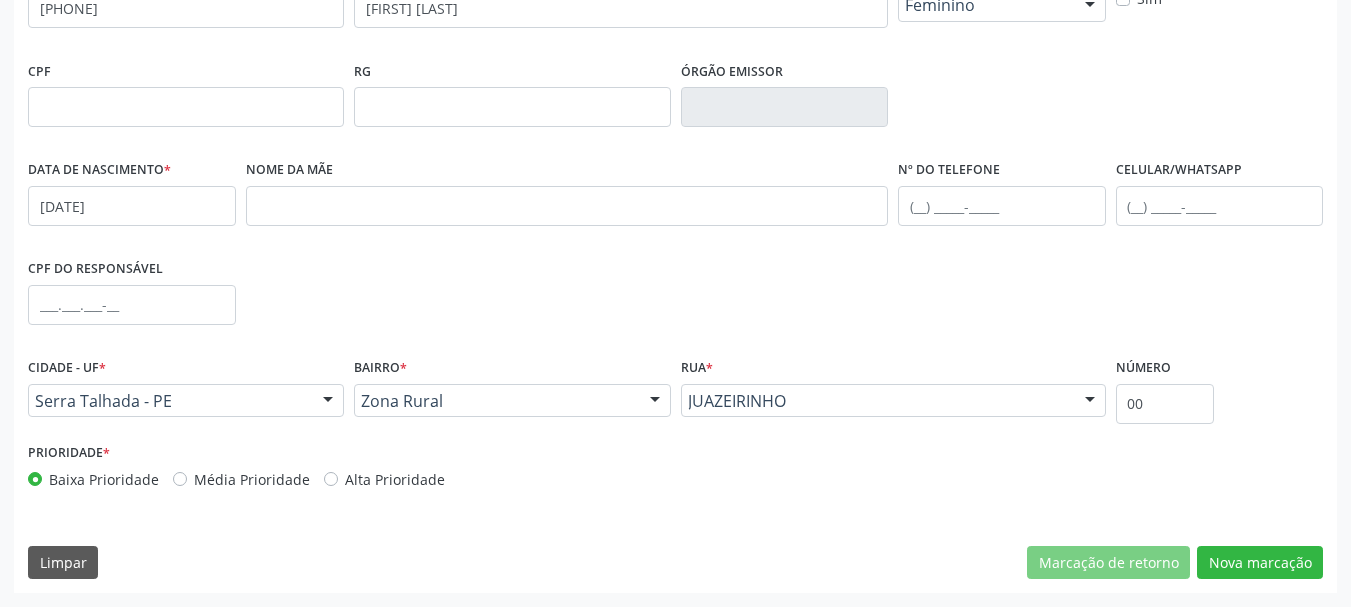drag, startPoint x: 828, startPoint y: 484, endPoint x: 498, endPoint y: 529, distance: 333.05405 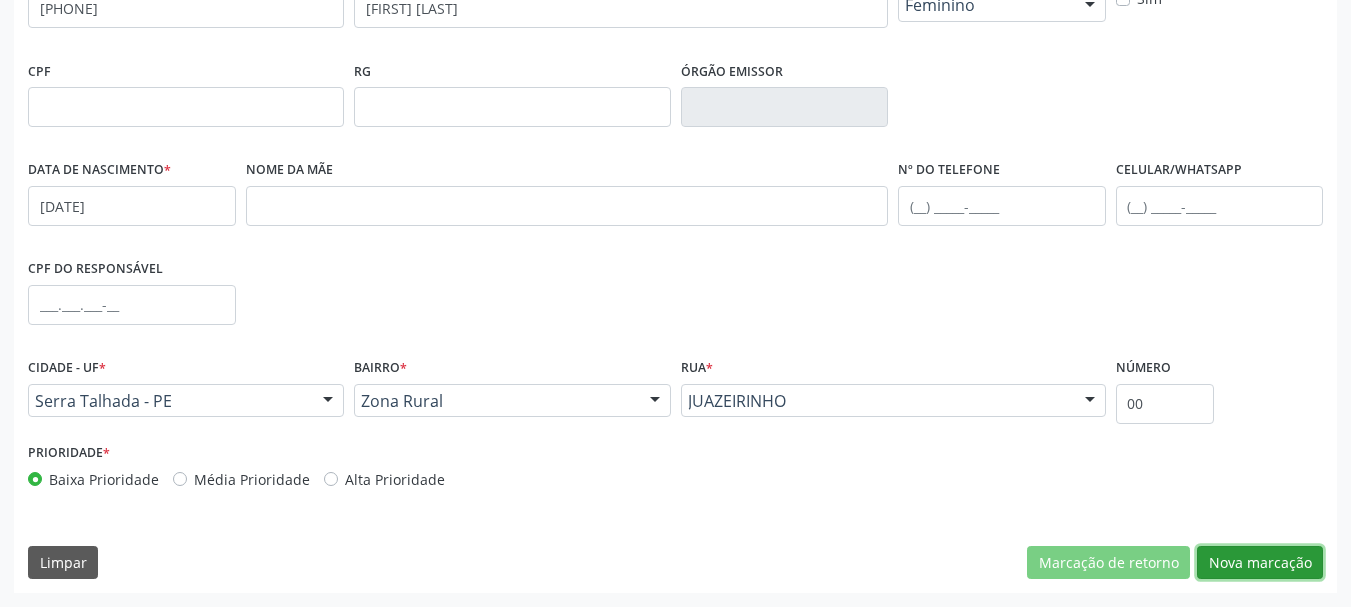 click on "Nova marcação" at bounding box center [1260, 563] 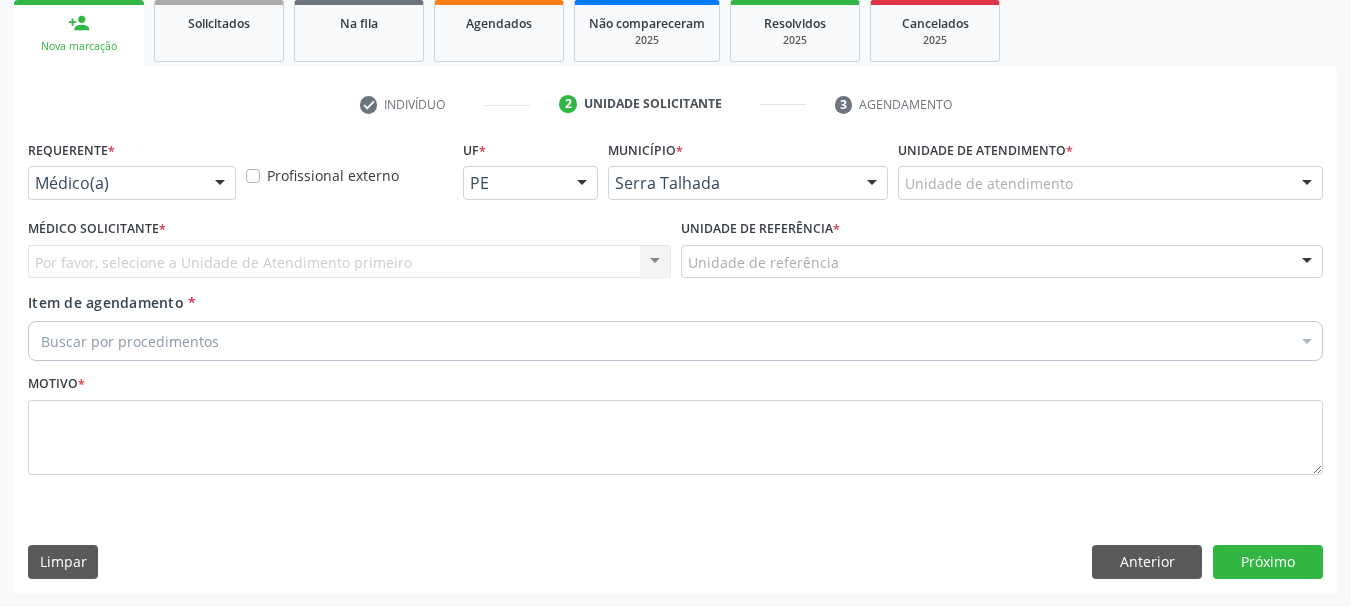 scroll, scrollTop: 299, scrollLeft: 0, axis: vertical 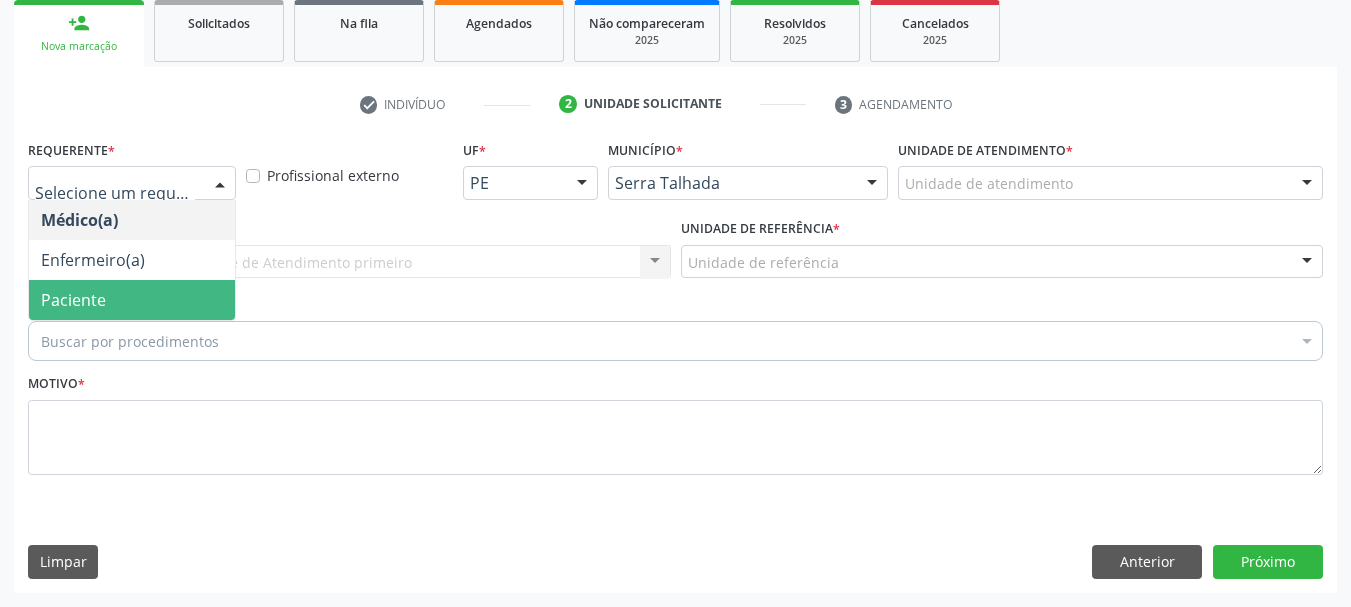 click on "Paciente" at bounding box center (132, 300) 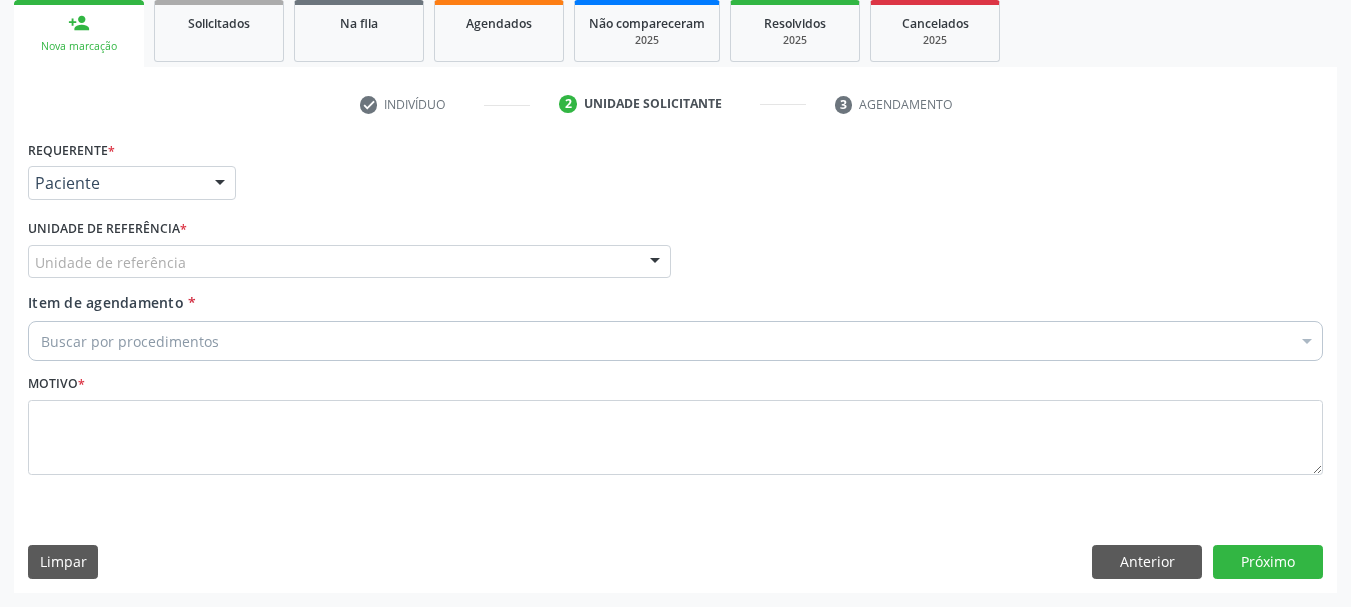 click on "Unidade de referência" at bounding box center (349, 262) 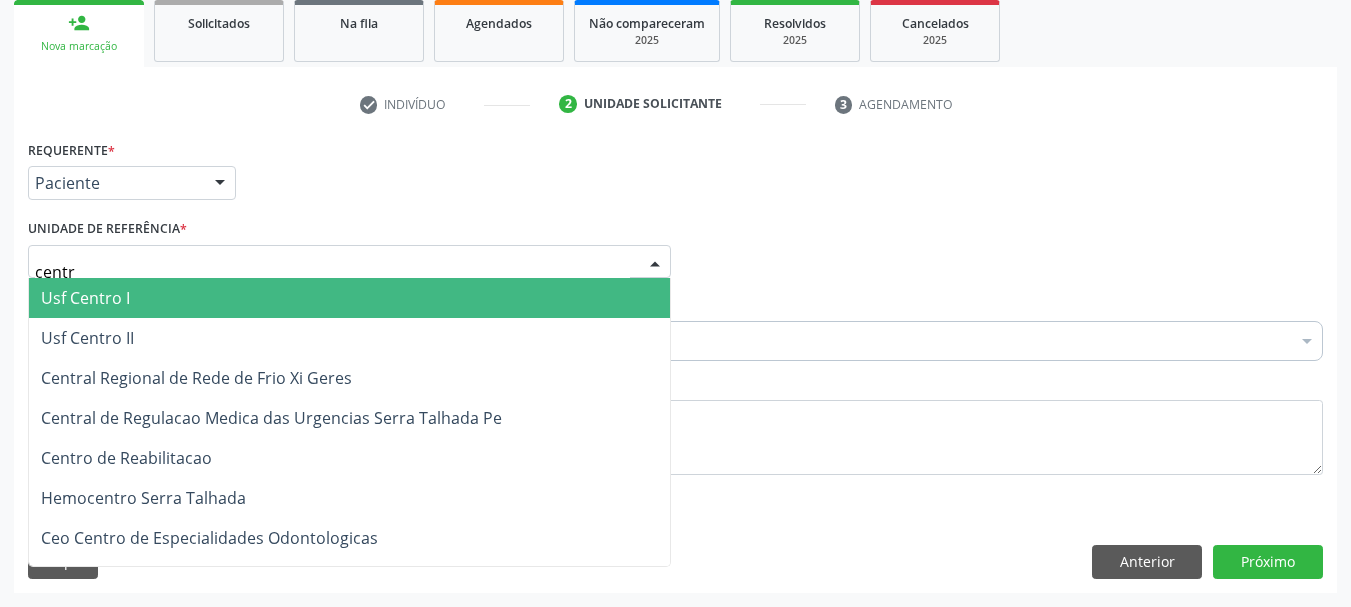type on "centro" 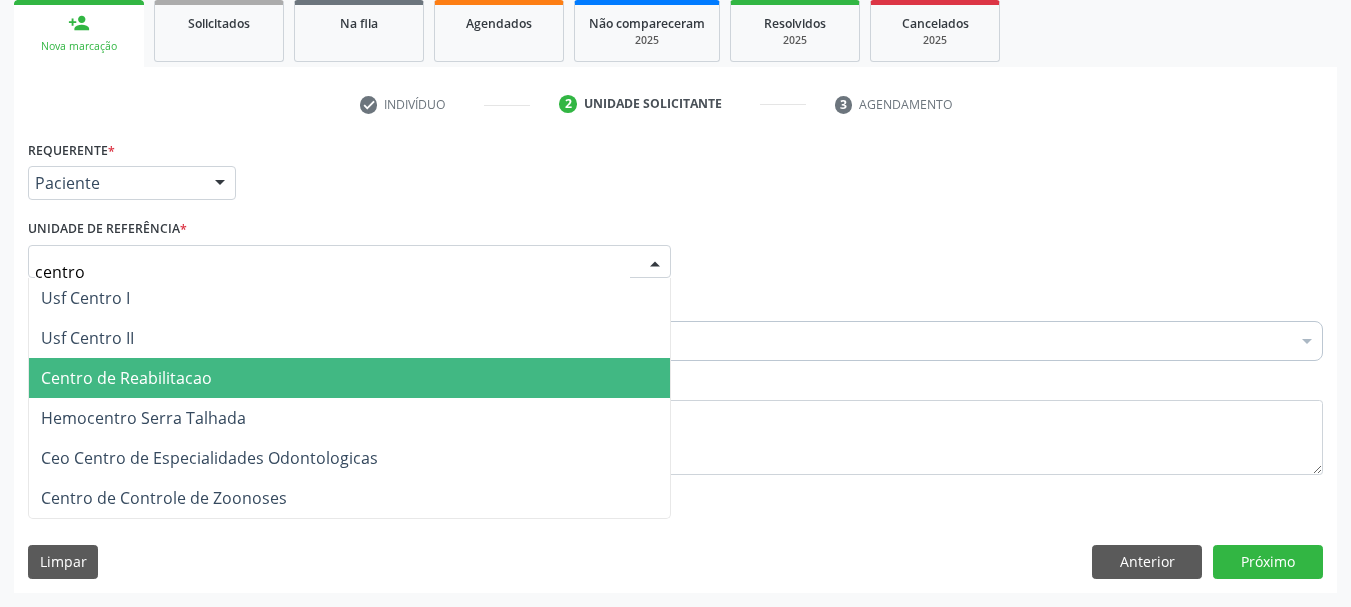 click on "Centro de Reabilitacao" at bounding box center (126, 378) 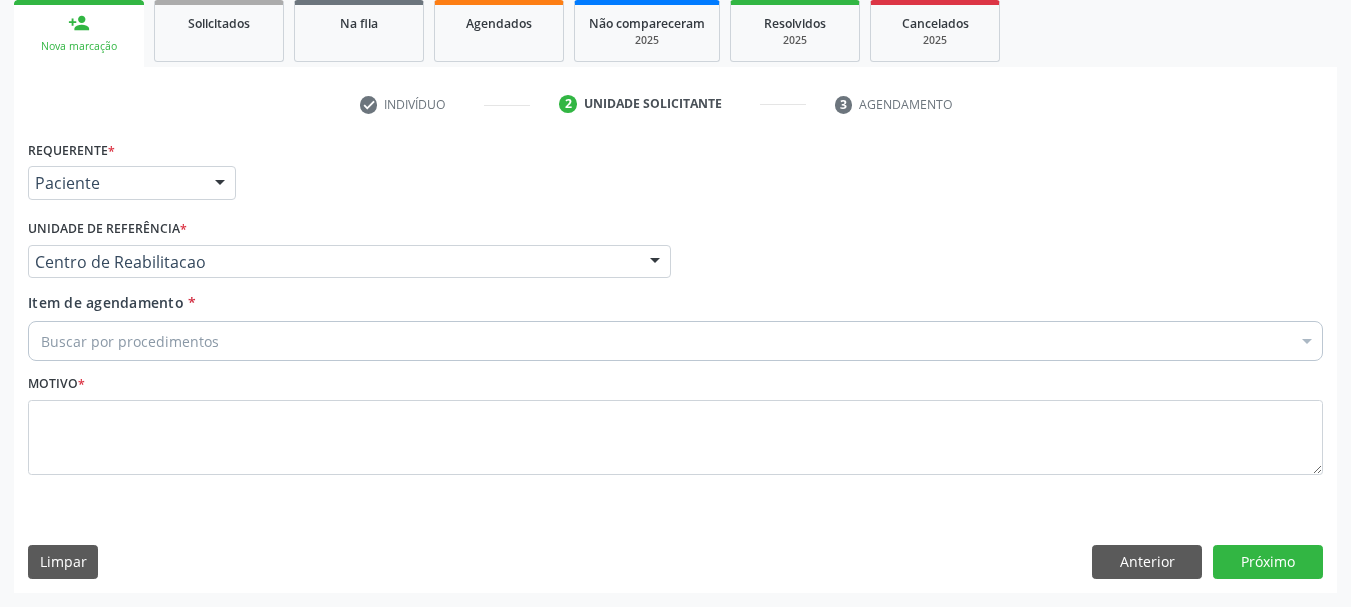 click on "Buscar por procedimentos" at bounding box center [675, 341] 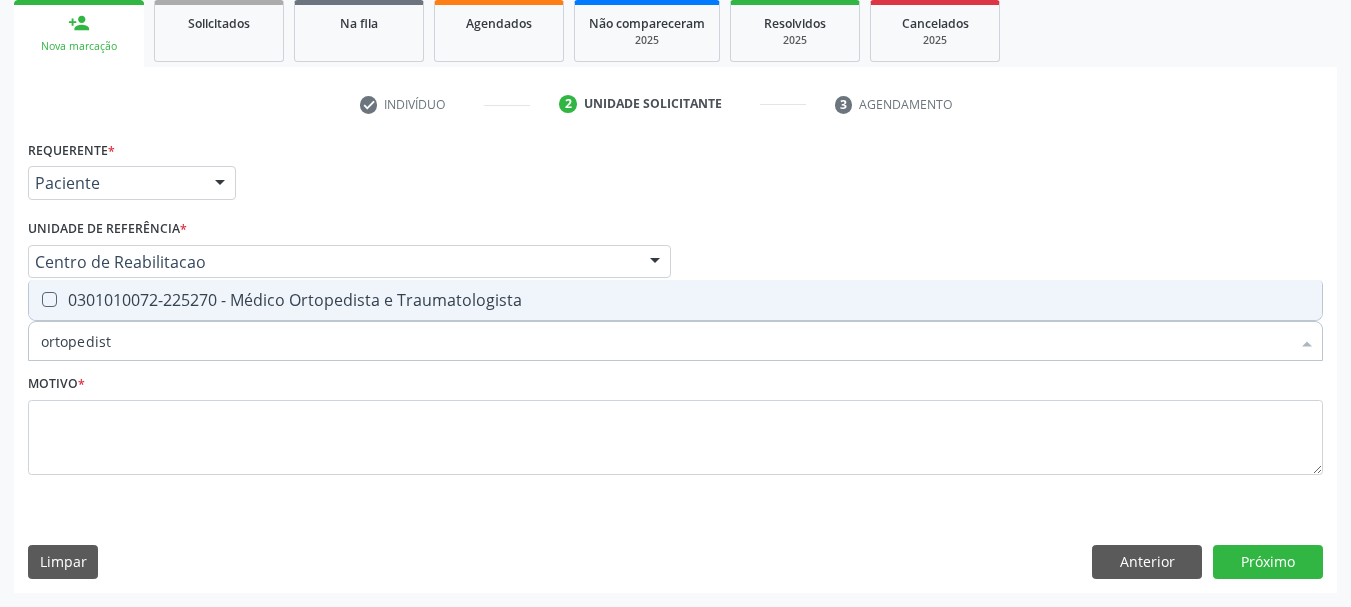 type on "ortopedista" 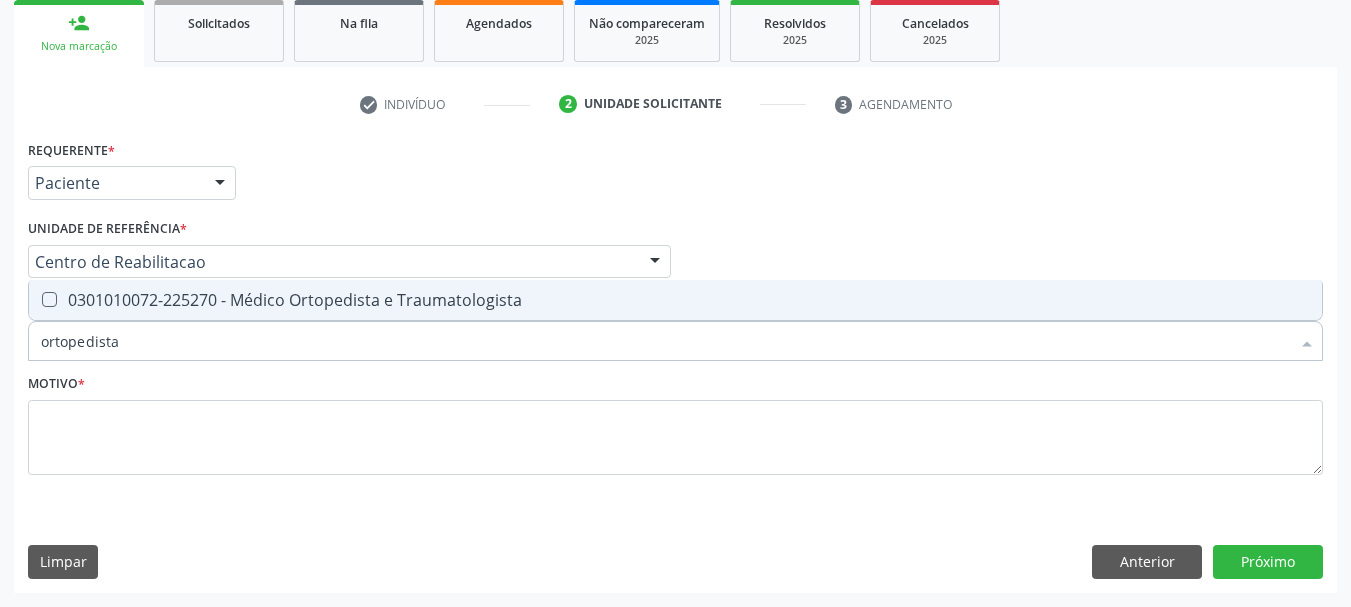 drag, startPoint x: 291, startPoint y: 296, endPoint x: 244, endPoint y: 371, distance: 88.50989 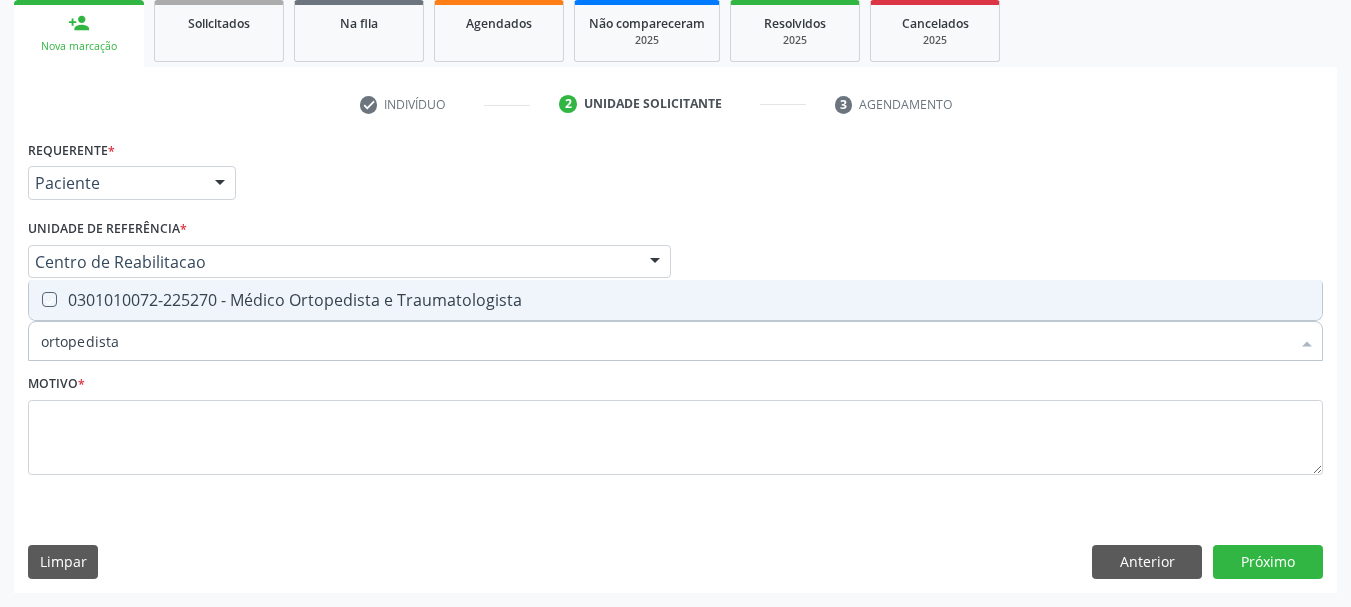 checkbox on "true" 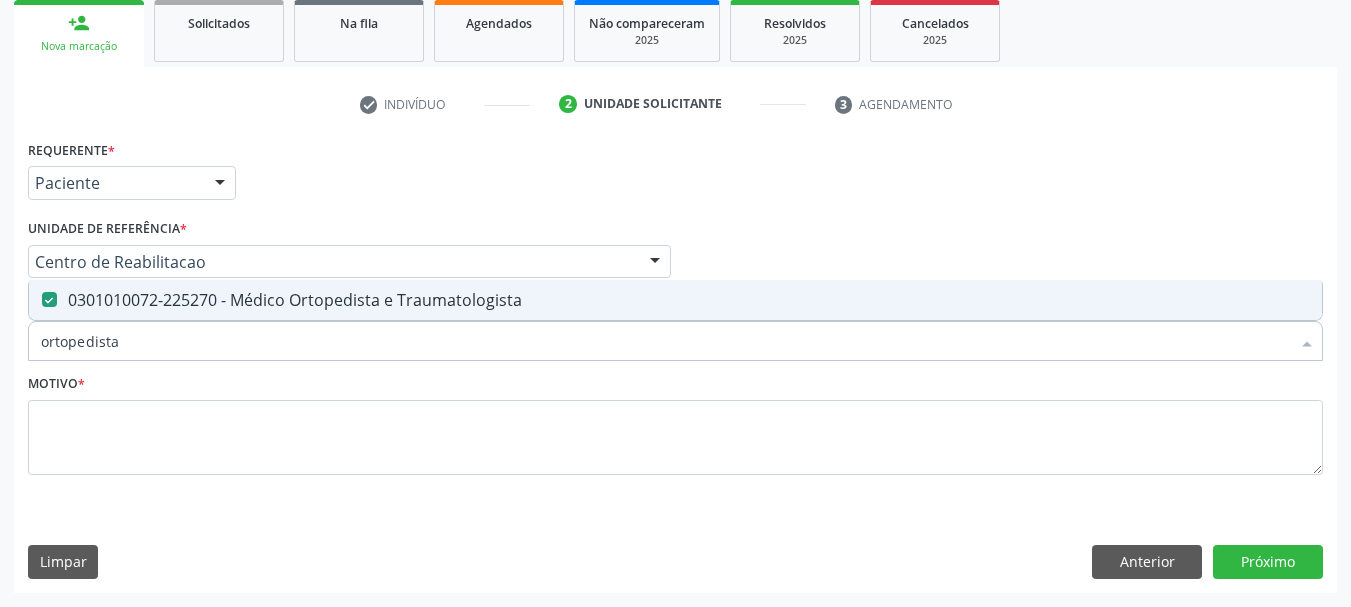 drag, startPoint x: 234, startPoint y: 398, endPoint x: 231, endPoint y: 413, distance: 15.297058 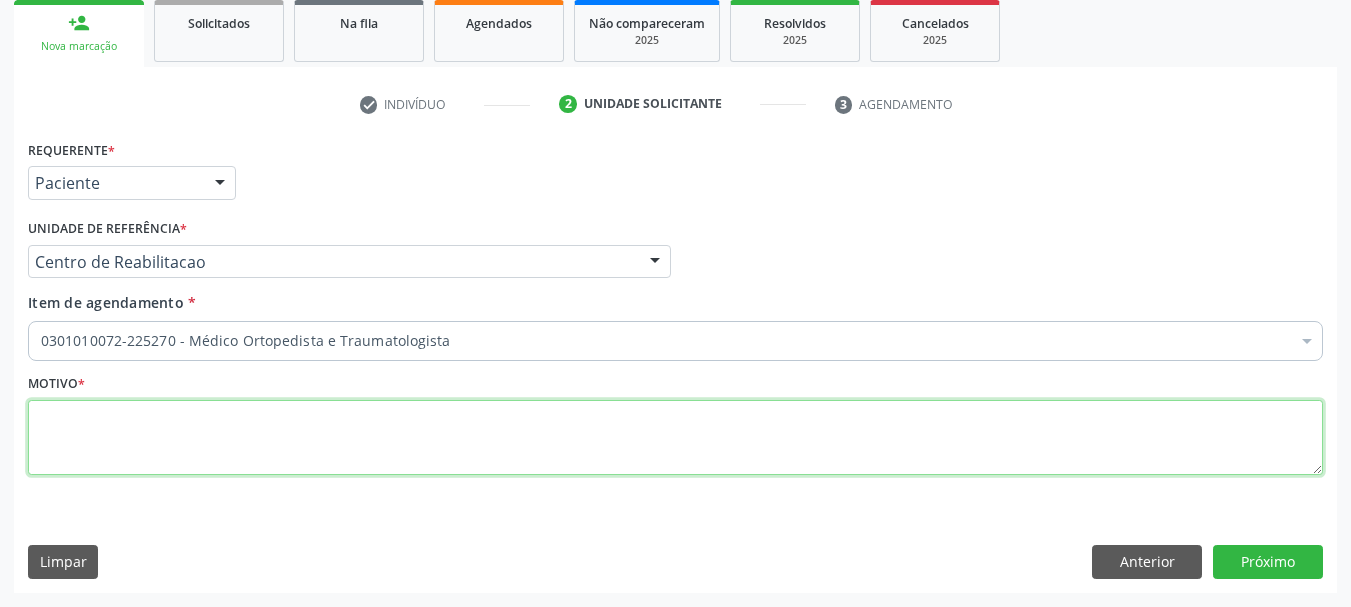 click at bounding box center (675, 438) 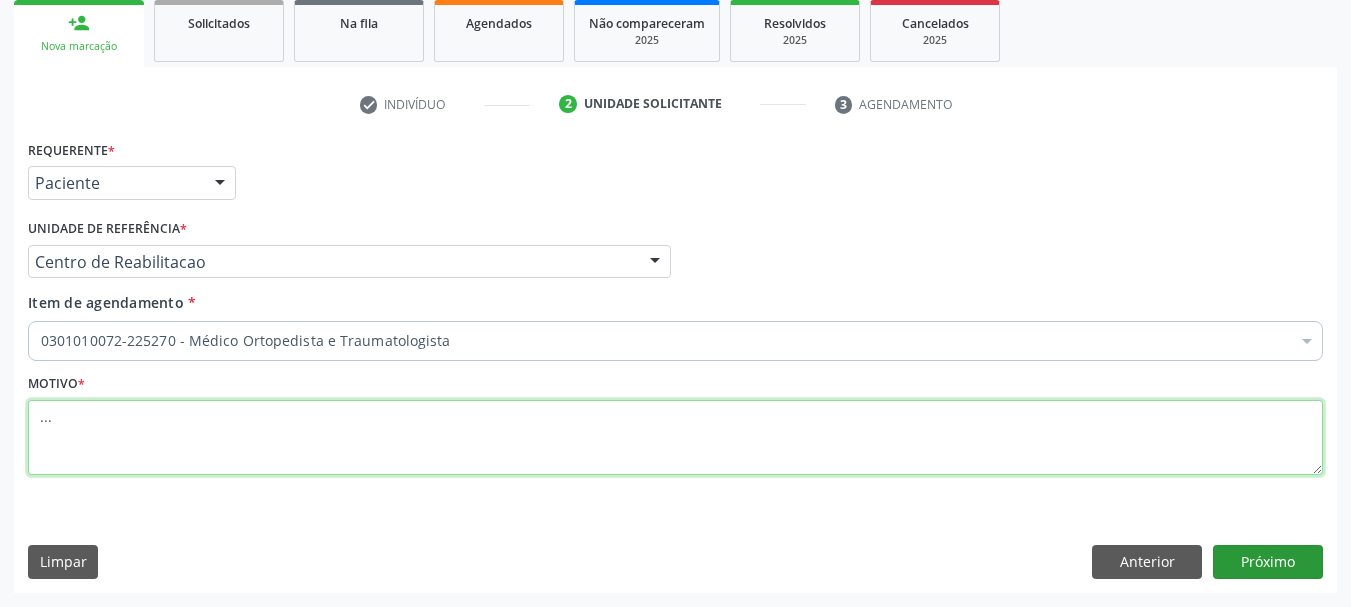 type on "..." 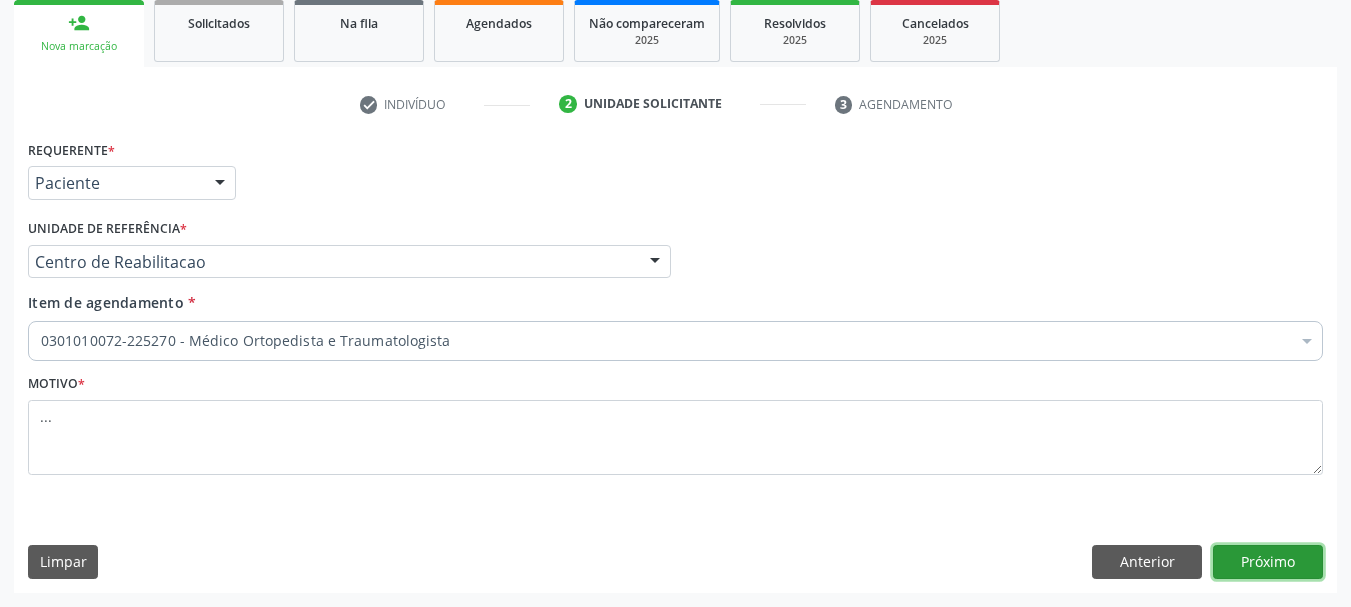 click on "Próximo" at bounding box center [1268, 562] 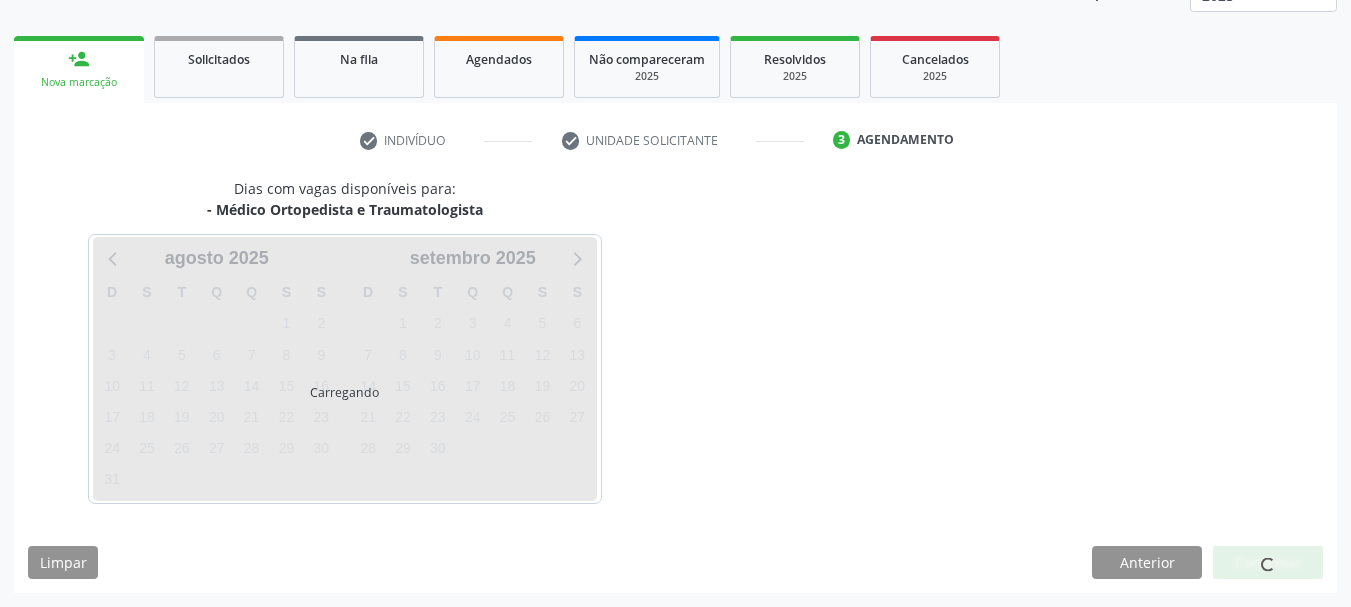 scroll, scrollTop: 263, scrollLeft: 0, axis: vertical 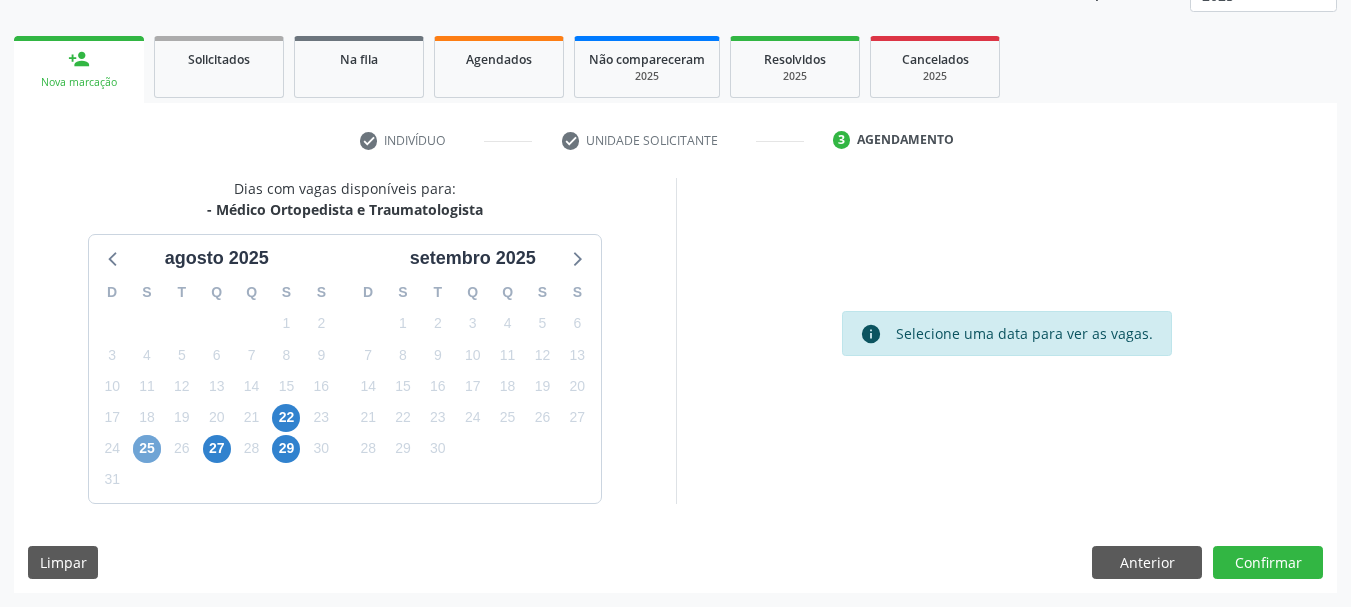 click on "25" at bounding box center [147, 449] 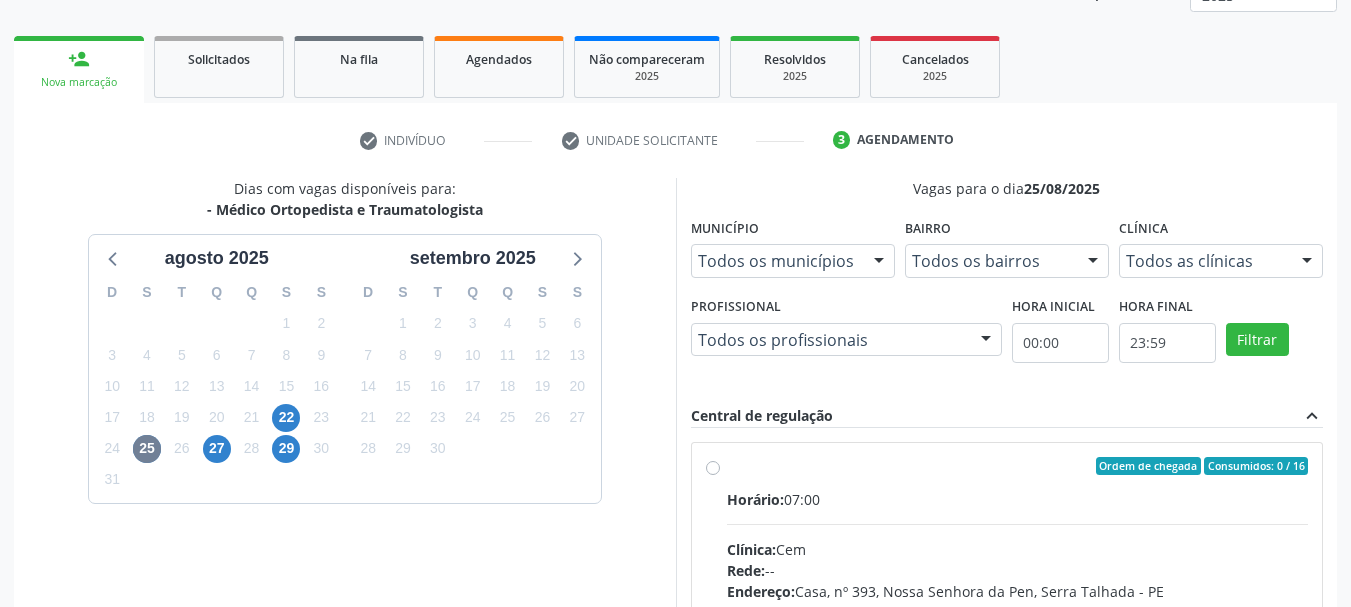 click on "Endereço:   [LOCATION], nº [NUMBER], [DISTRICT], [CITY] - [STATE]
Telefone:   [PHONE]
Profissional:
Ebenone Antonio da Silva
Informações adicionais sobre o atendimento
Idade de atendimento:
de 0 a 120 anos
Gênero(s) atendido(s):
Masculino e Feminino
Informações adicionais:
--" at bounding box center (1018, 610) 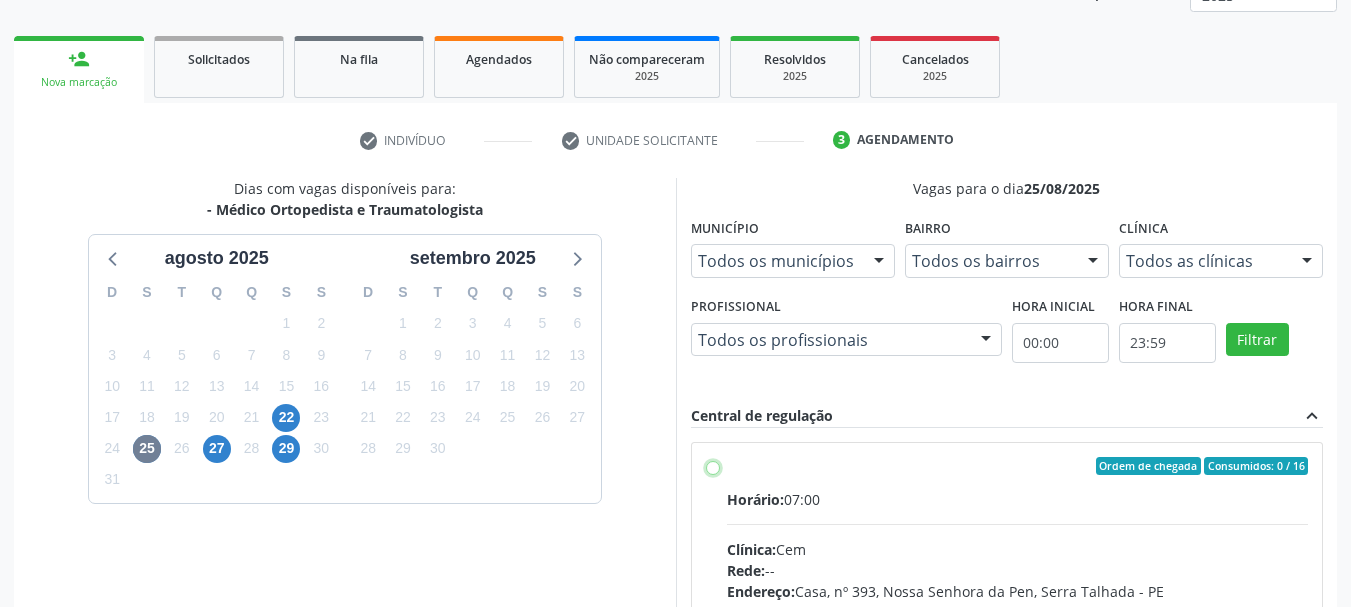 click on "Endereço:   [LOCATION], nº [NUMBER], [DISTRICT], [CITY] - [STATE]
Telefone:   [PHONE]
Profissional:
Ebenone Antonio da Silva
Informações adicionais sobre o atendimento
Idade de atendimento:
de 0 a 120 anos
Gênero(s) atendido(s):
Masculino e Feminino
Informações adicionais:
--" at bounding box center [713, 466] 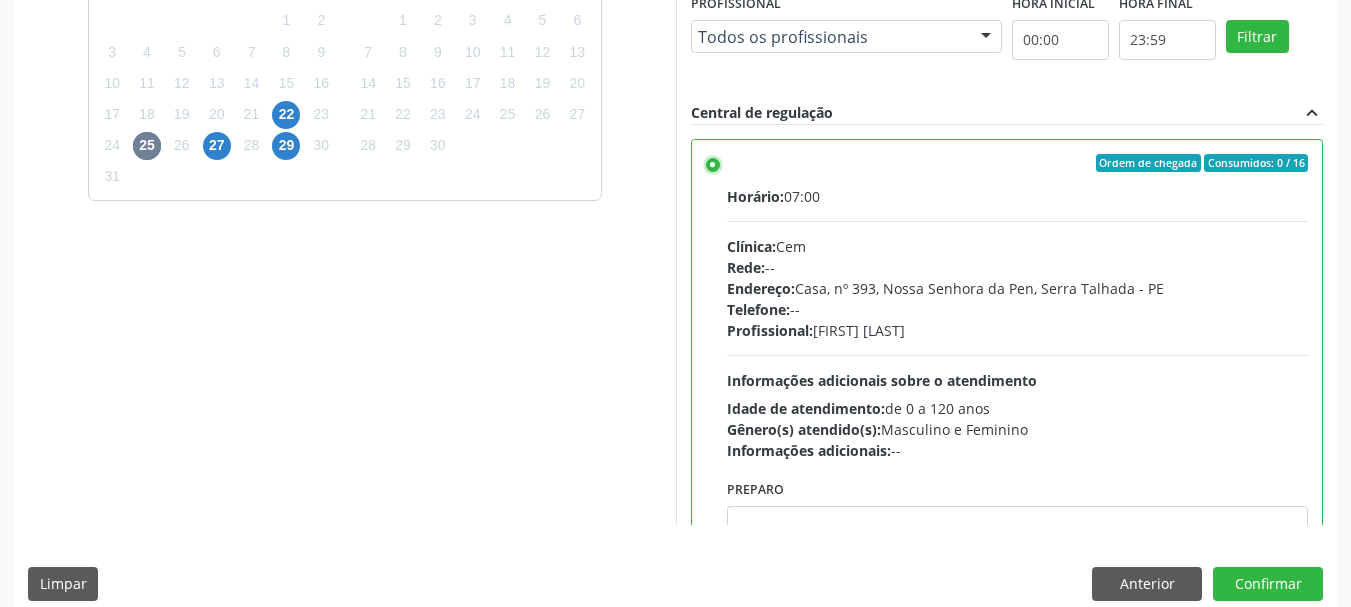 scroll, scrollTop: 588, scrollLeft: 0, axis: vertical 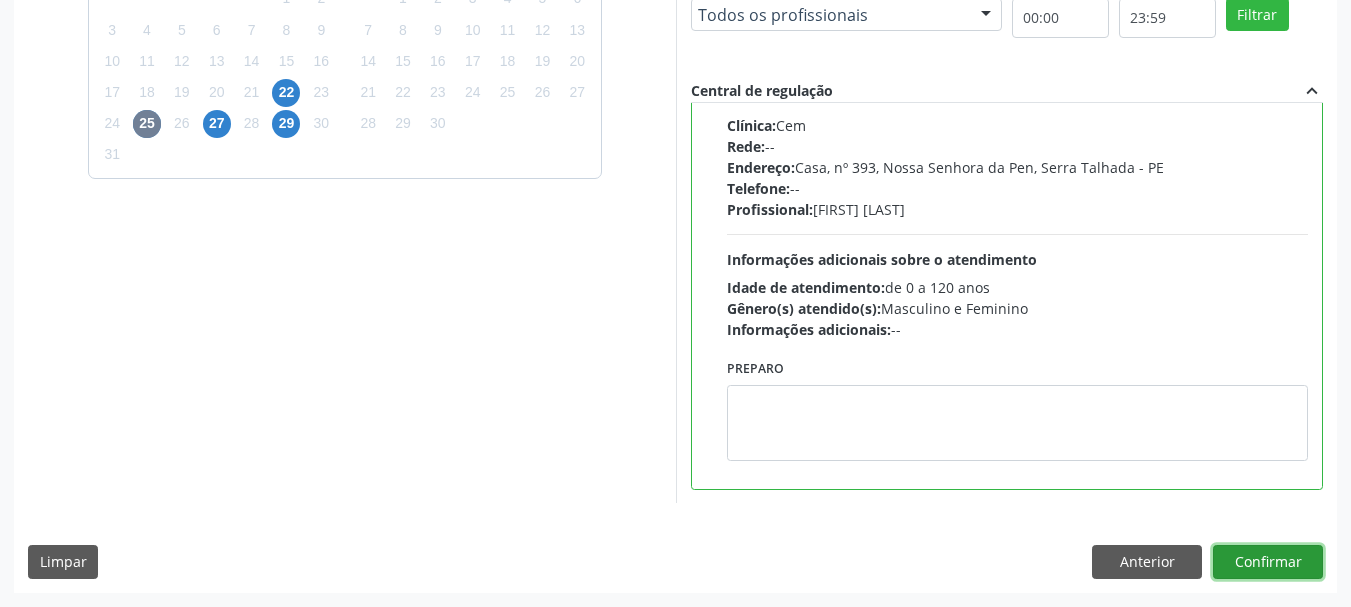 click on "Confirmar" at bounding box center (1268, 562) 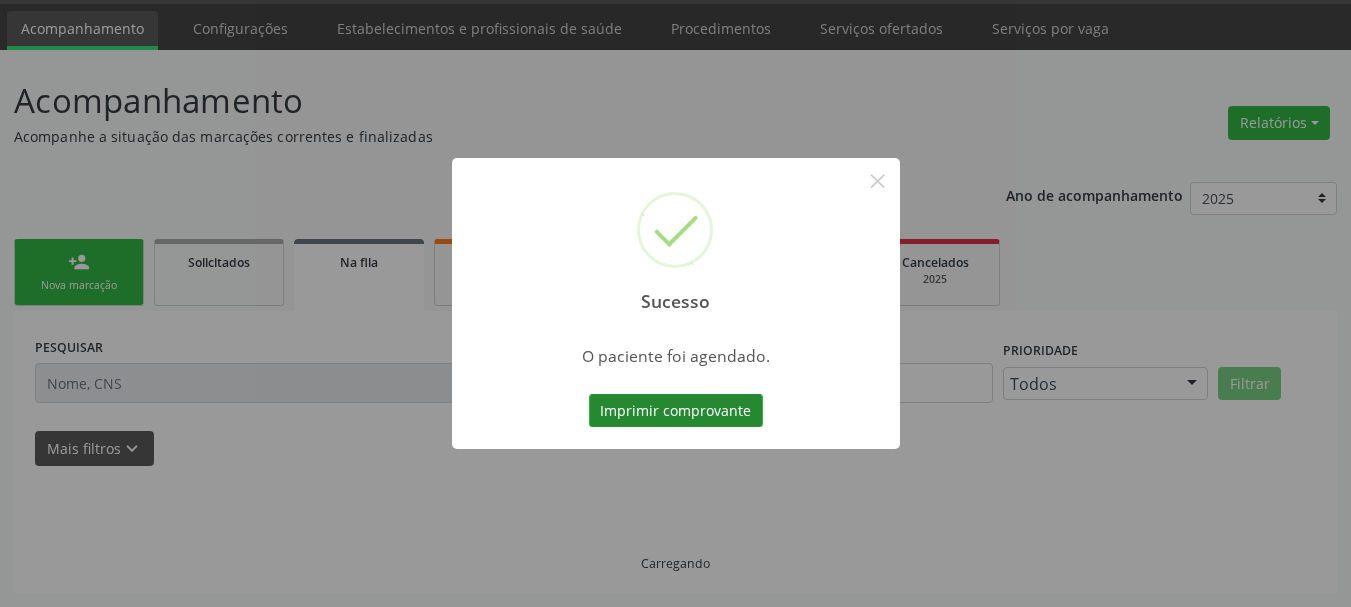 scroll, scrollTop: 60, scrollLeft: 0, axis: vertical 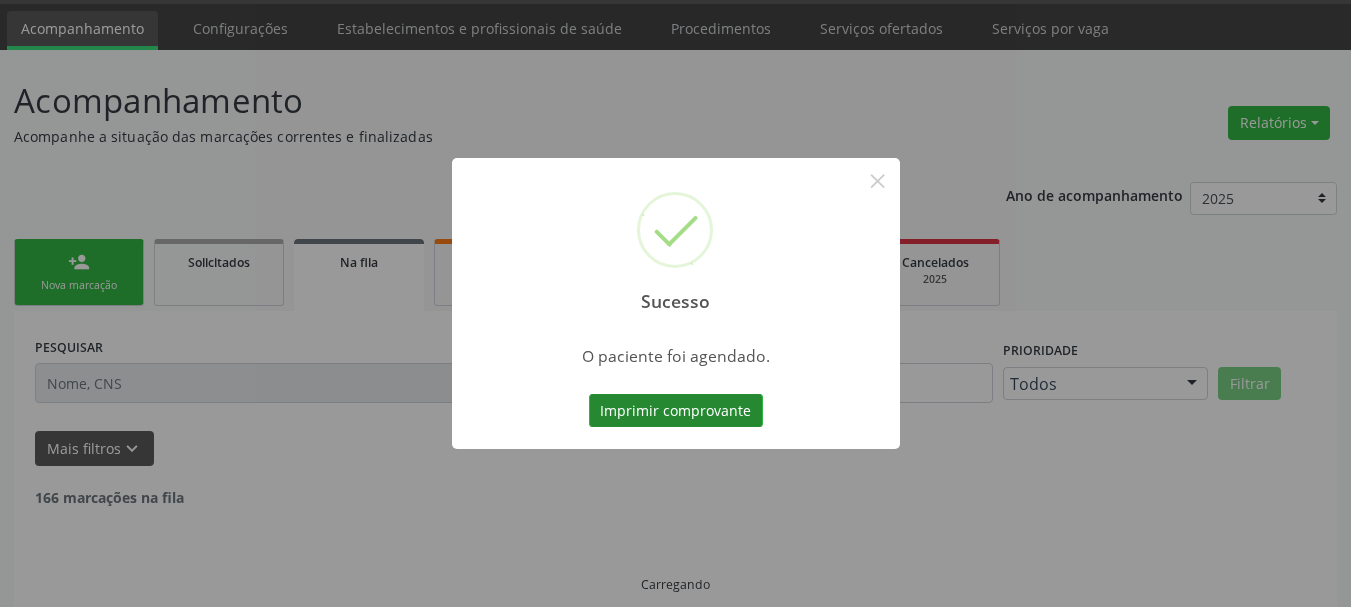 click on "Imprimir comprovante" at bounding box center (676, 411) 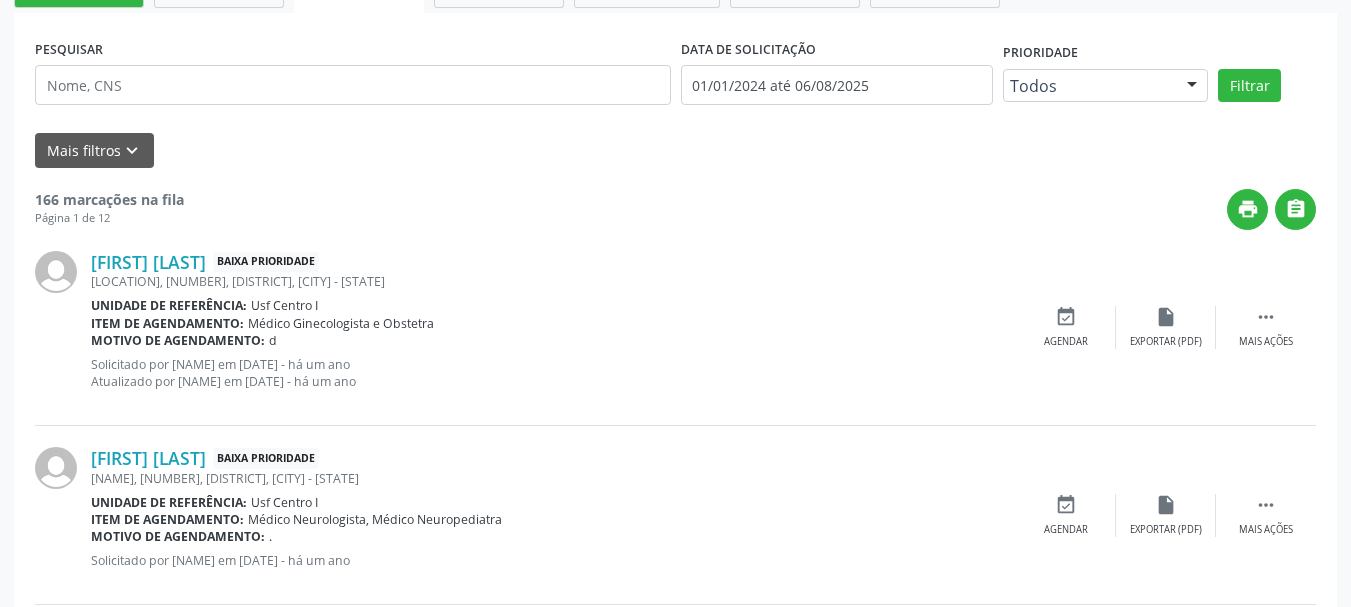scroll, scrollTop: 360, scrollLeft: 0, axis: vertical 